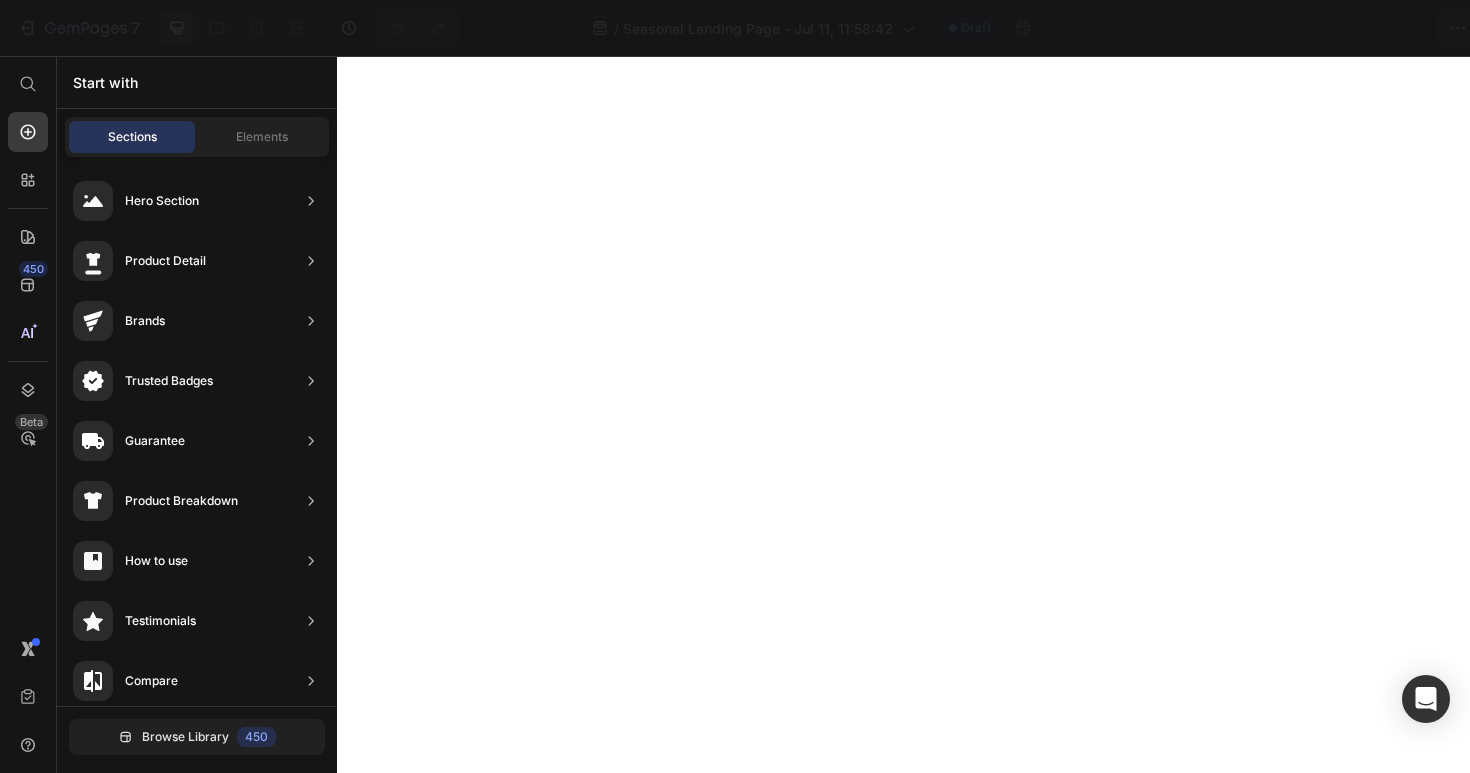 scroll, scrollTop: 0, scrollLeft: 0, axis: both 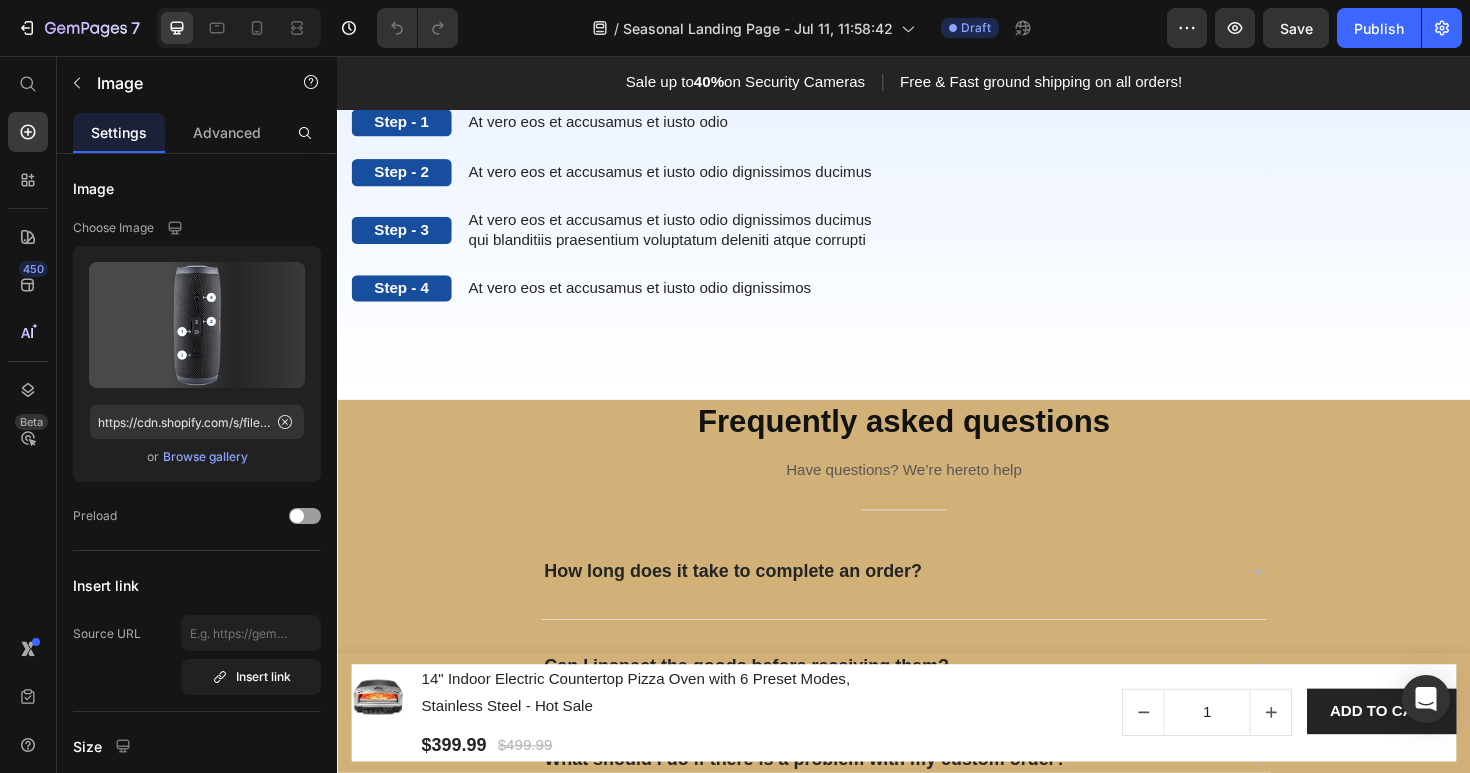 click at bounding box center [1237, -30] 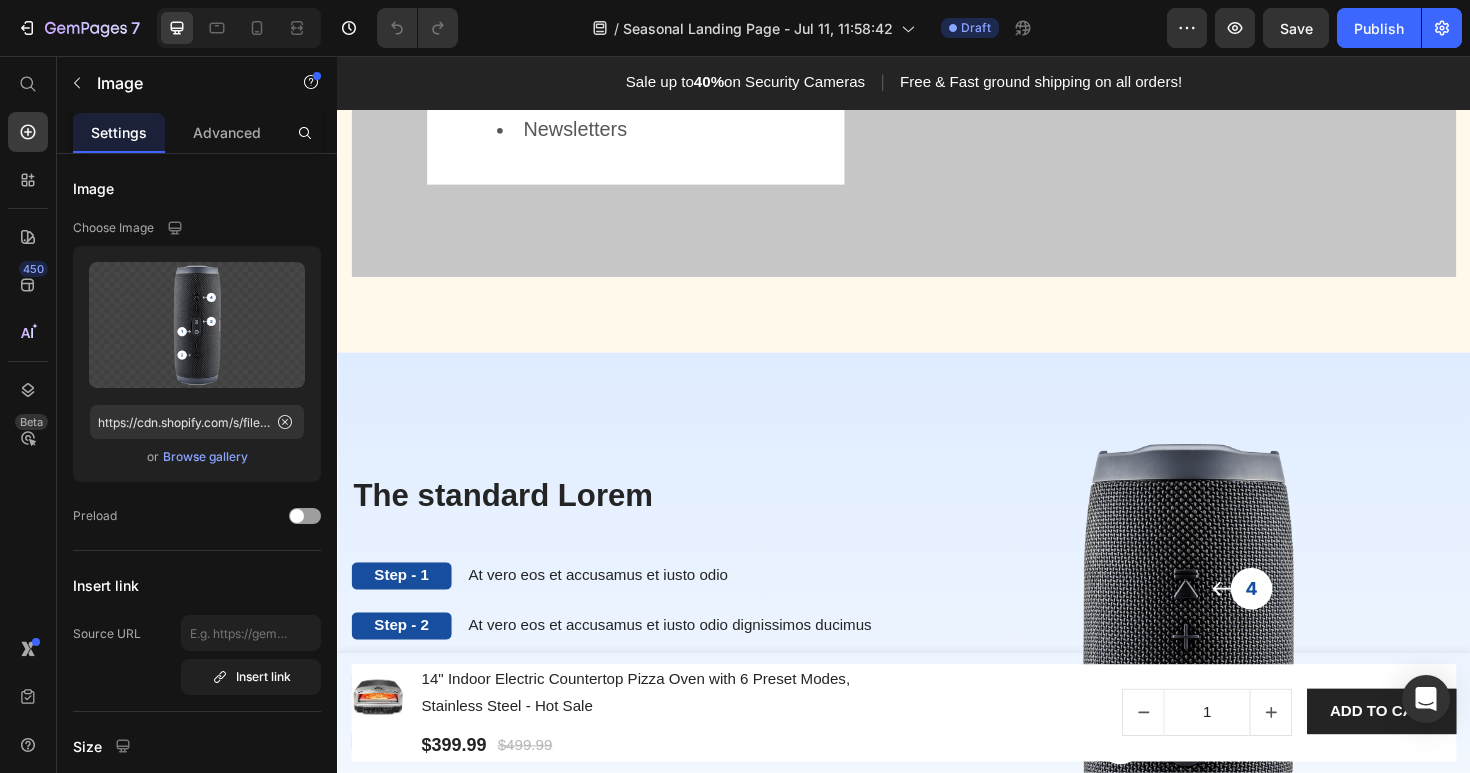 scroll, scrollTop: 4211, scrollLeft: 0, axis: vertical 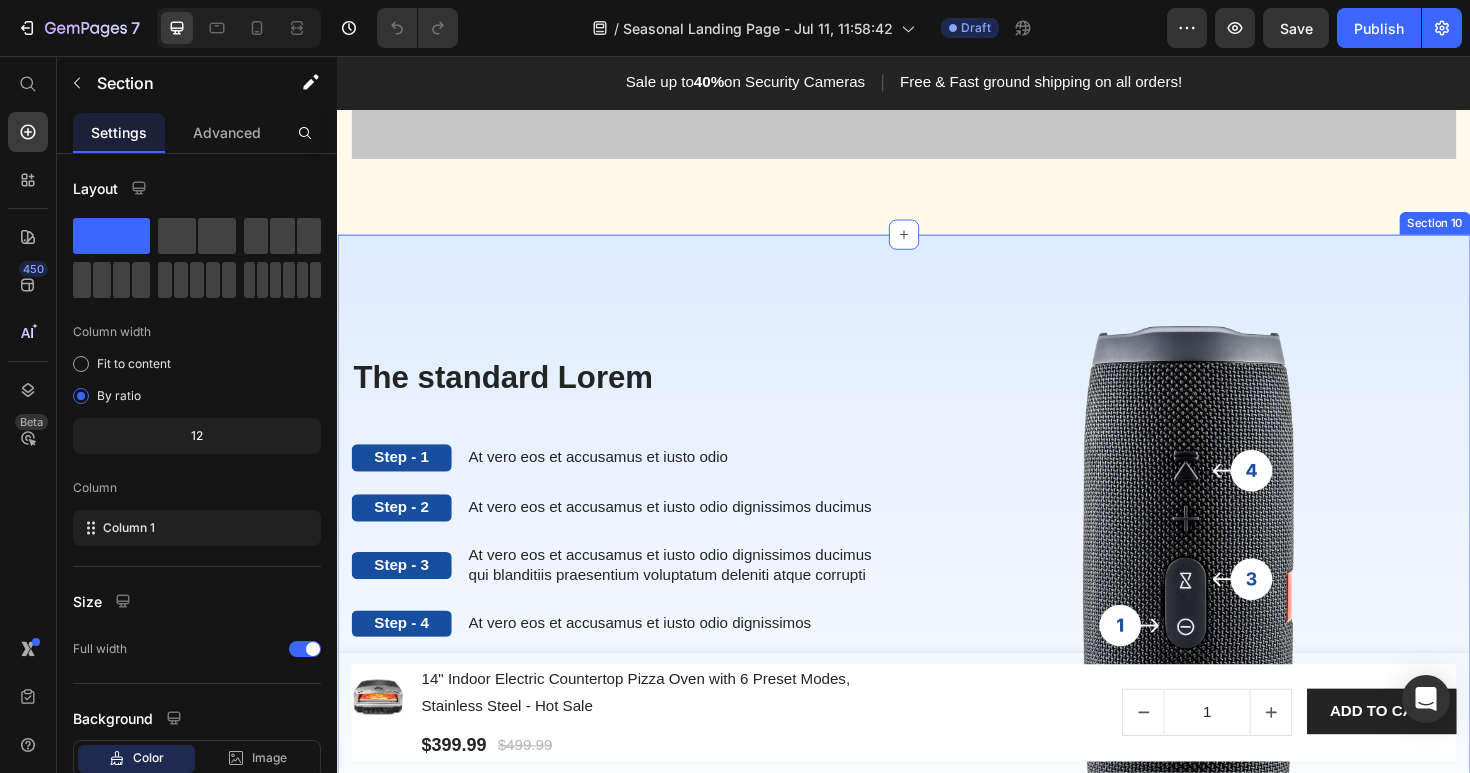 click on "The standard Lorem Heading Step - 1 Text Block At vero eos et accusamus et iusto odio  Text Block Row Step - 2 Text Block At vero eos et accusamus et iusto odio dignissimos ducimus Text Block Row Step - 3 Text Block At vero eos et accusamus et iusto odio dignissimos ducimus qui blanditiis praesentium voluptatum deleniti atque corrupti Text Block Row Step - 4 Text Block At vero eos et accusamus et iusto odio dignissimos  Text Block Row The standard Lorem Heading Image Row Section 10" at bounding box center [937, 627] 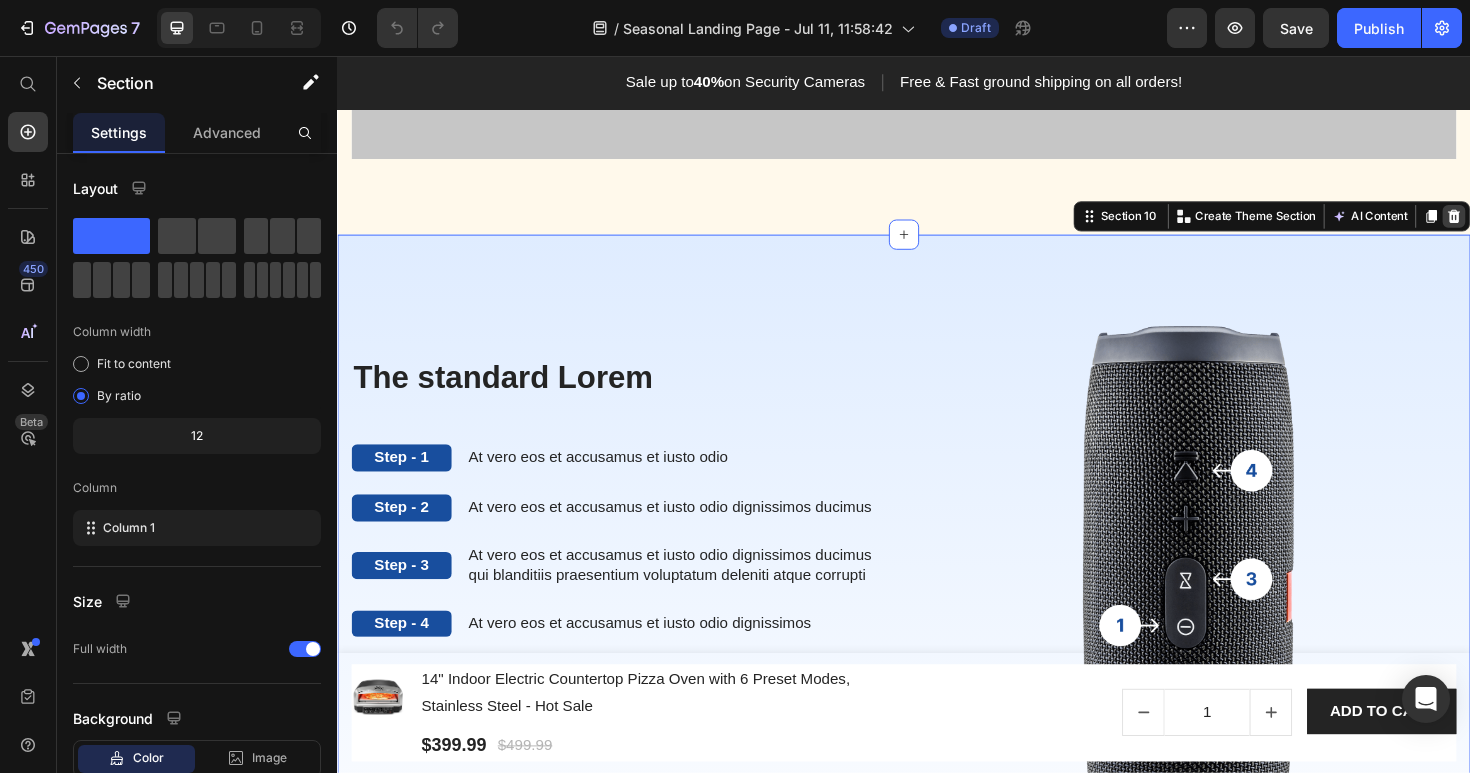 click 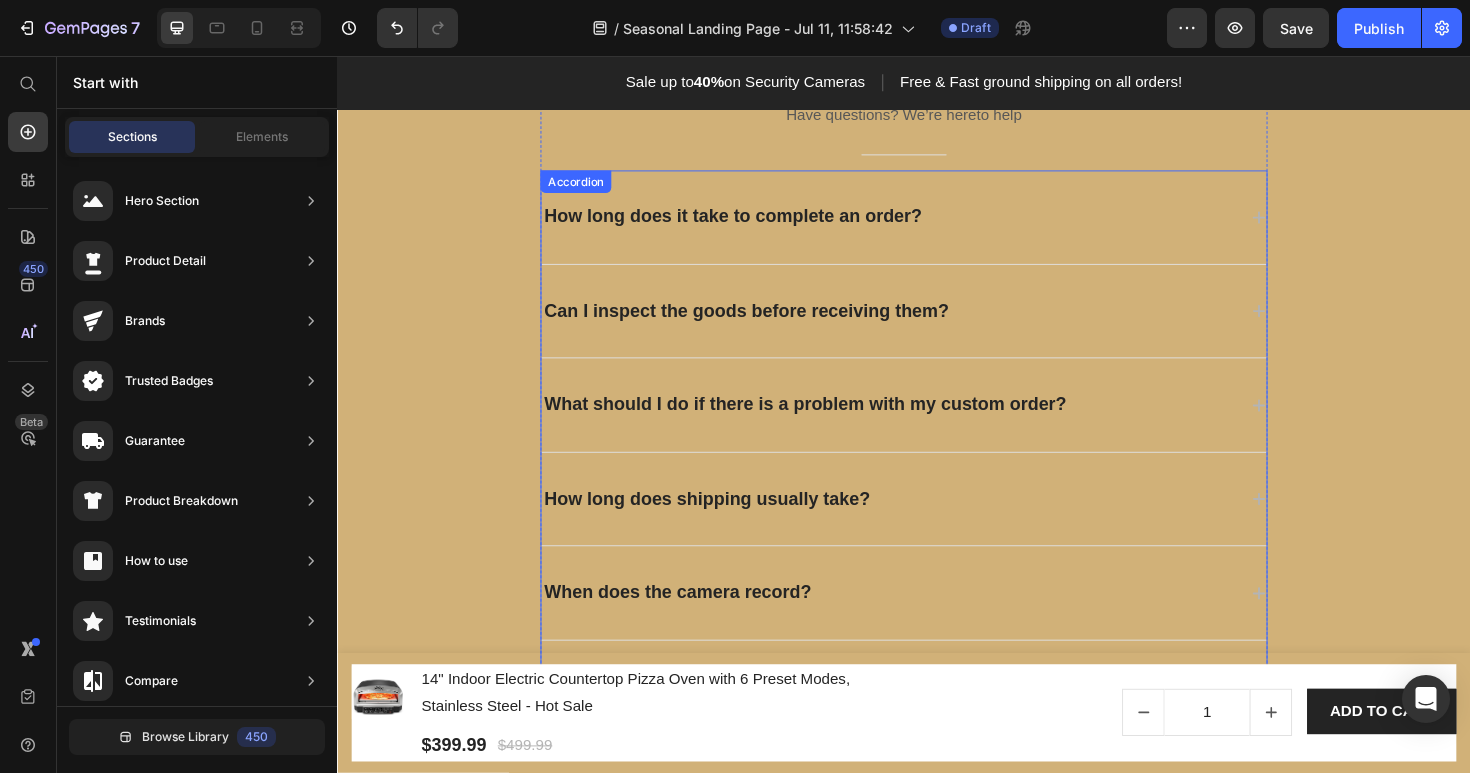 scroll, scrollTop: 4413, scrollLeft: 0, axis: vertical 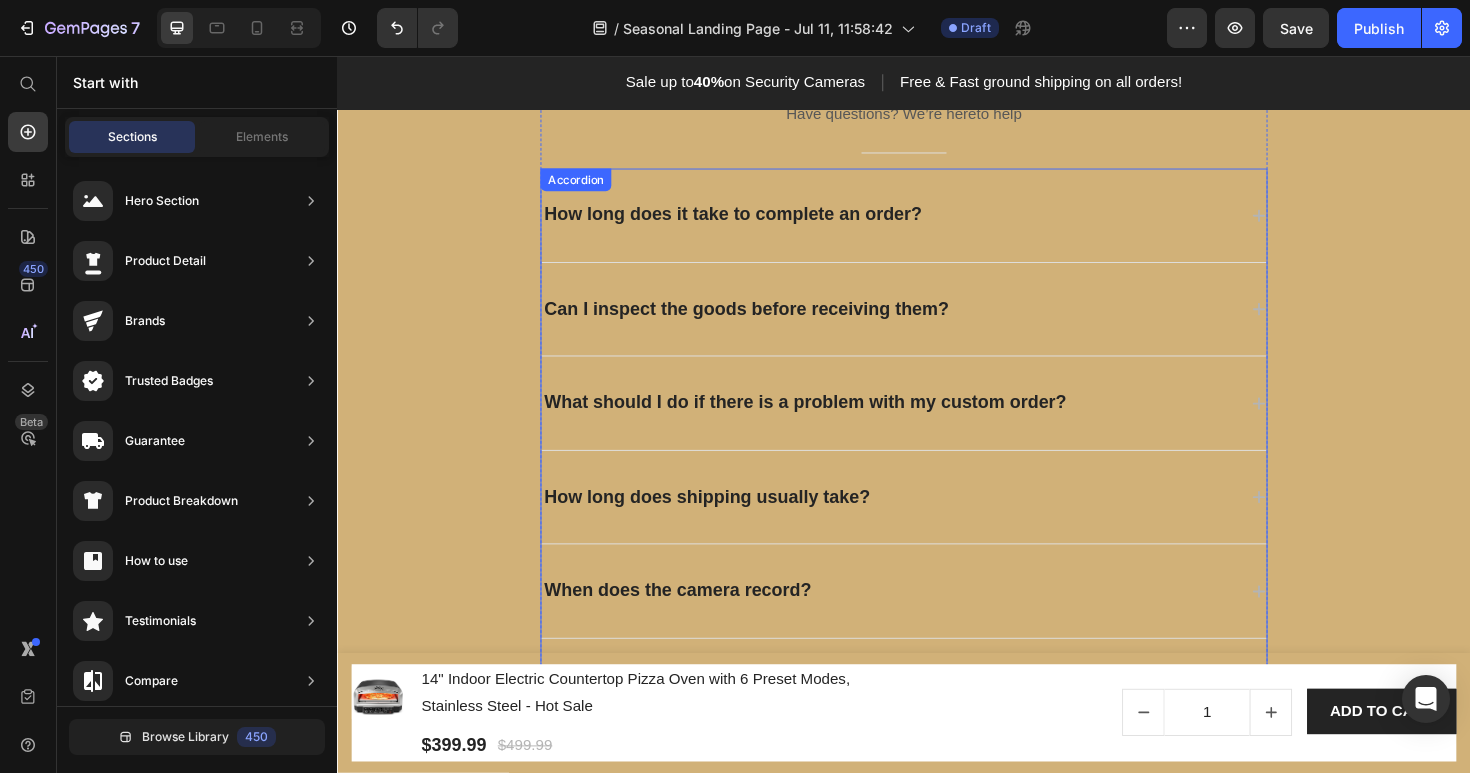 click on "How long does it take to complete an order?" at bounding box center (756, 224) 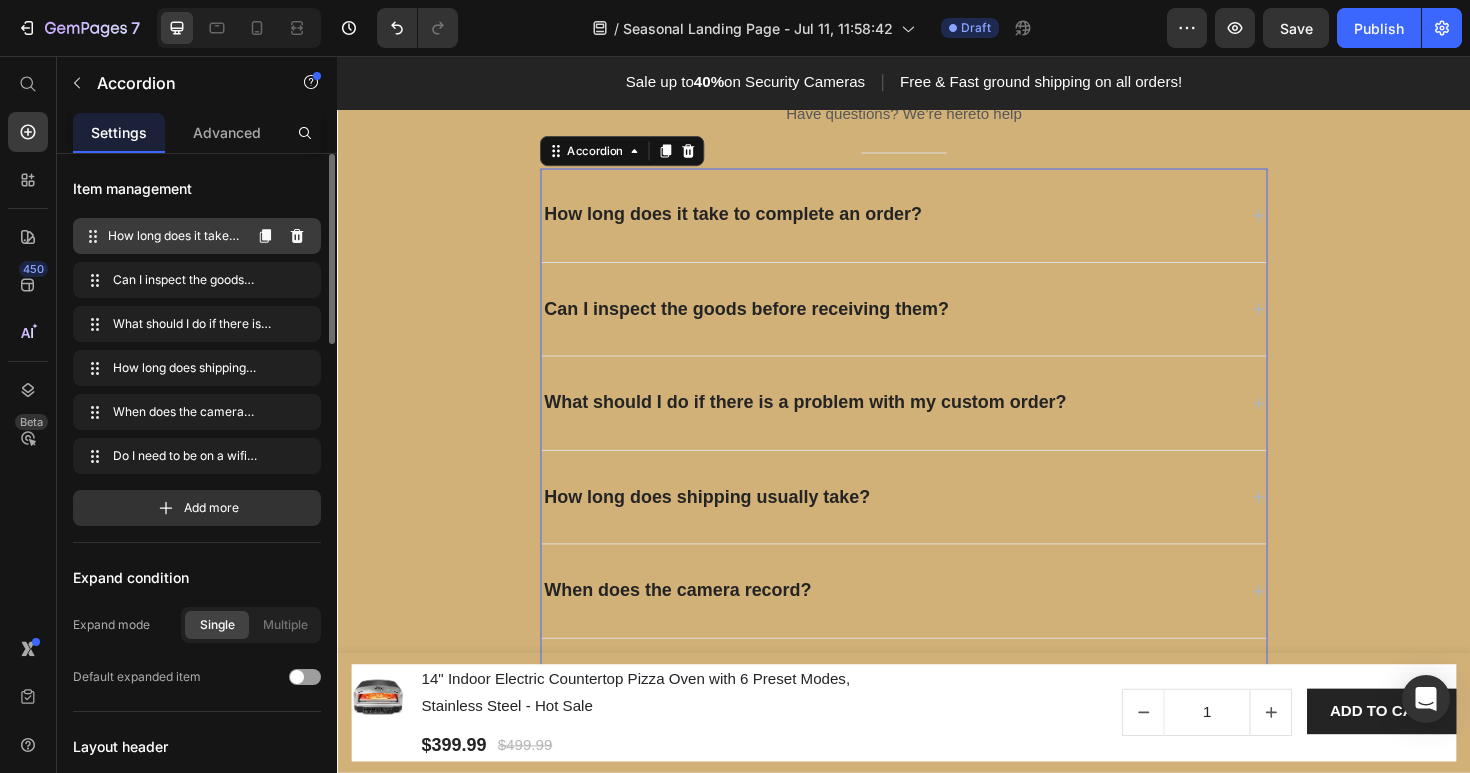 click on "How long does it take to complete an order?" at bounding box center (174, 236) 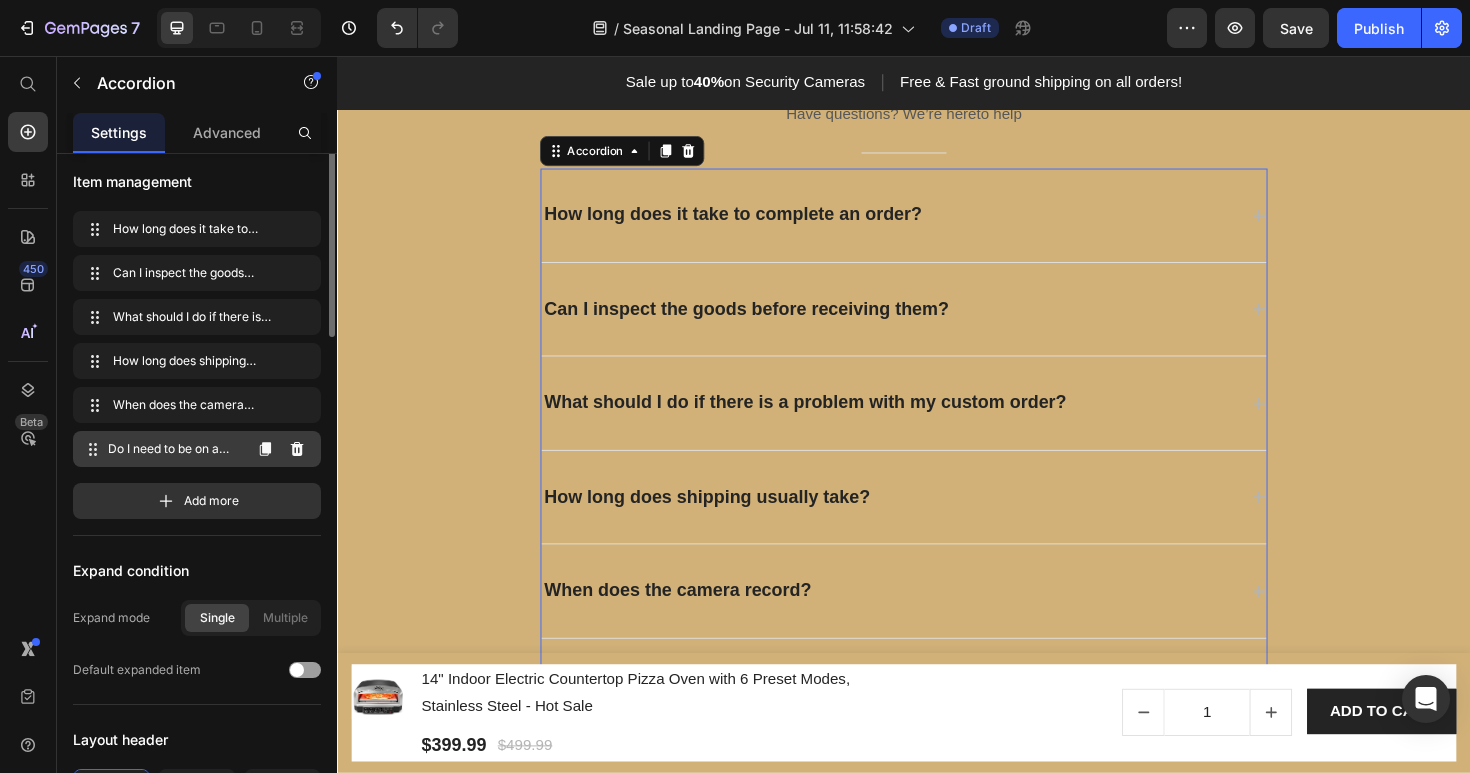 scroll, scrollTop: 0, scrollLeft: 0, axis: both 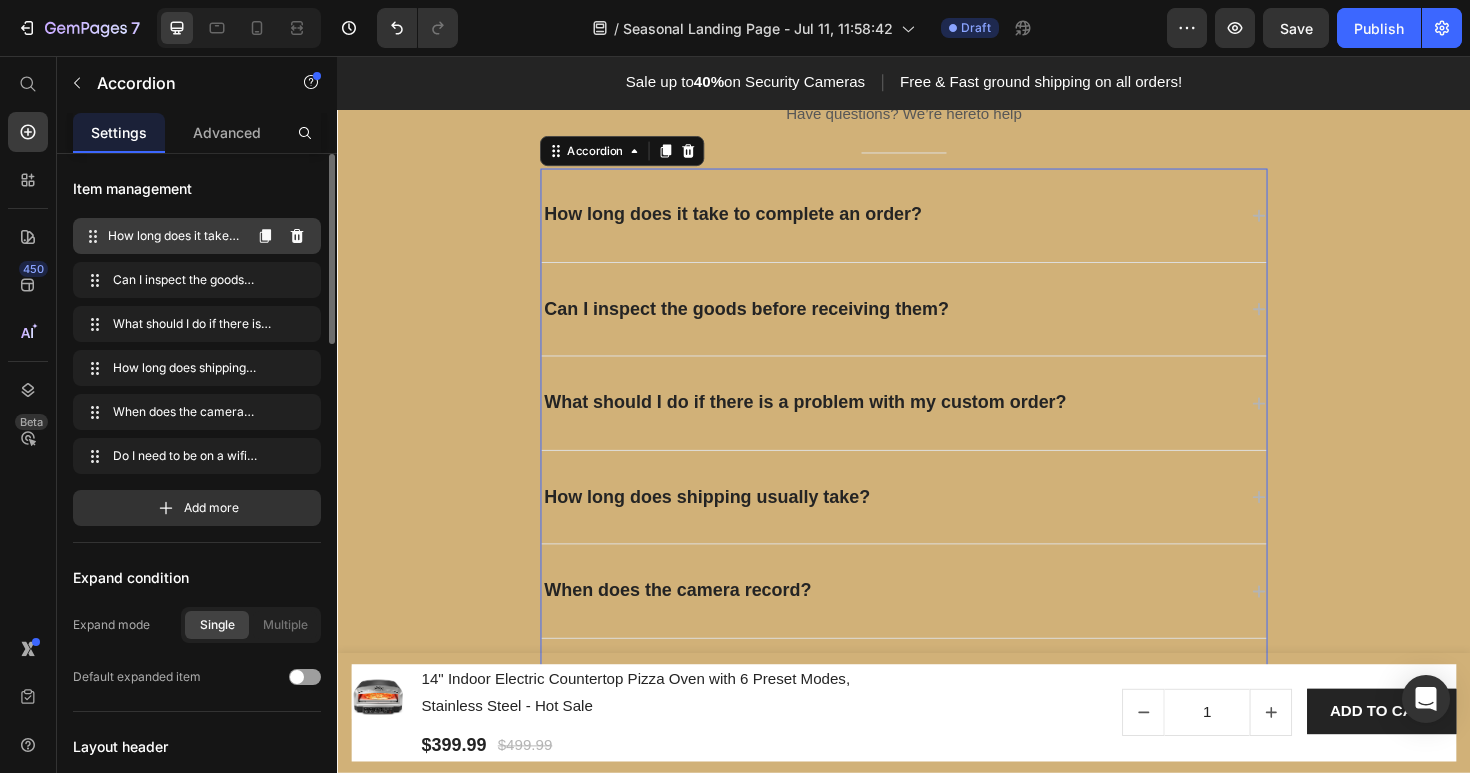 click on "How long does it take to complete an order?" at bounding box center (174, 236) 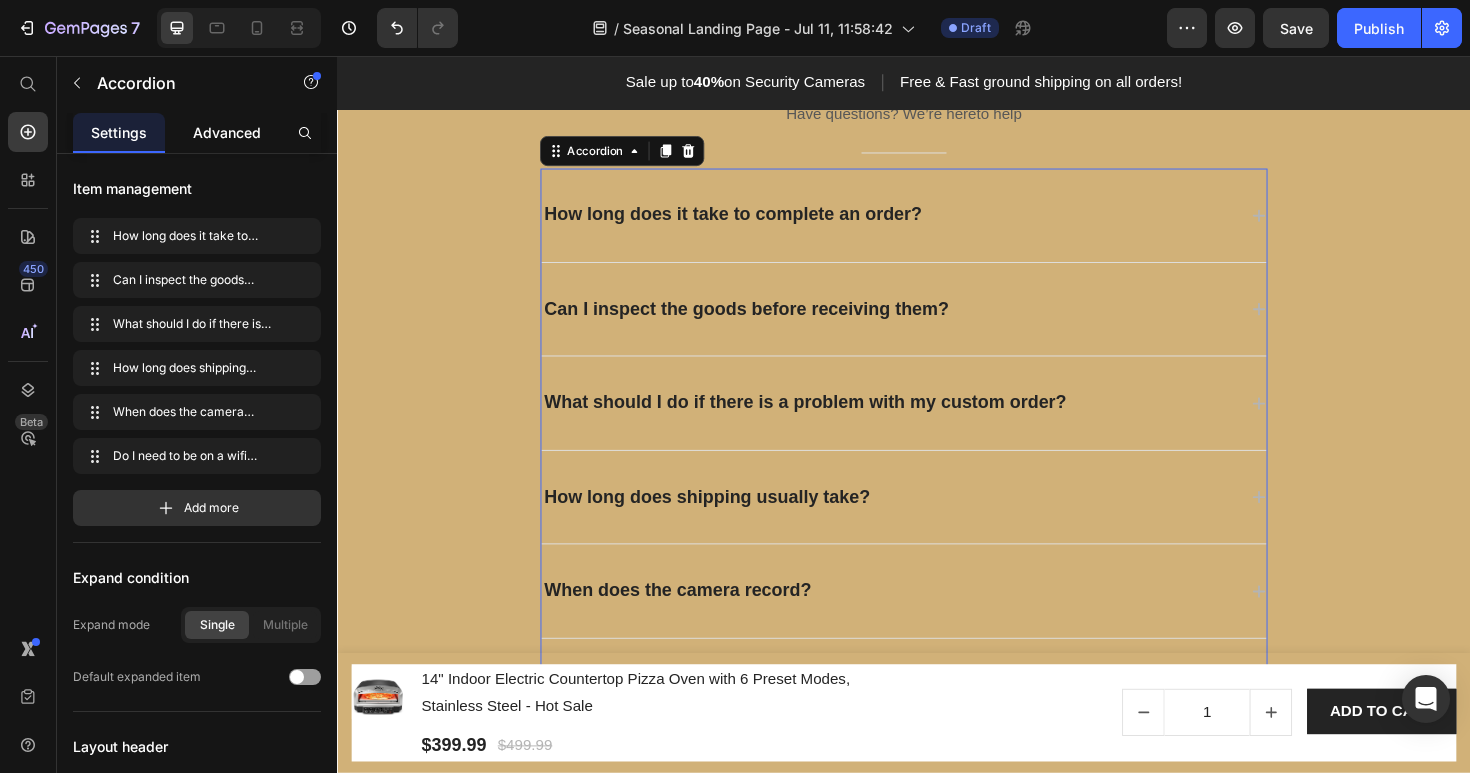 click on "Advanced" at bounding box center [227, 132] 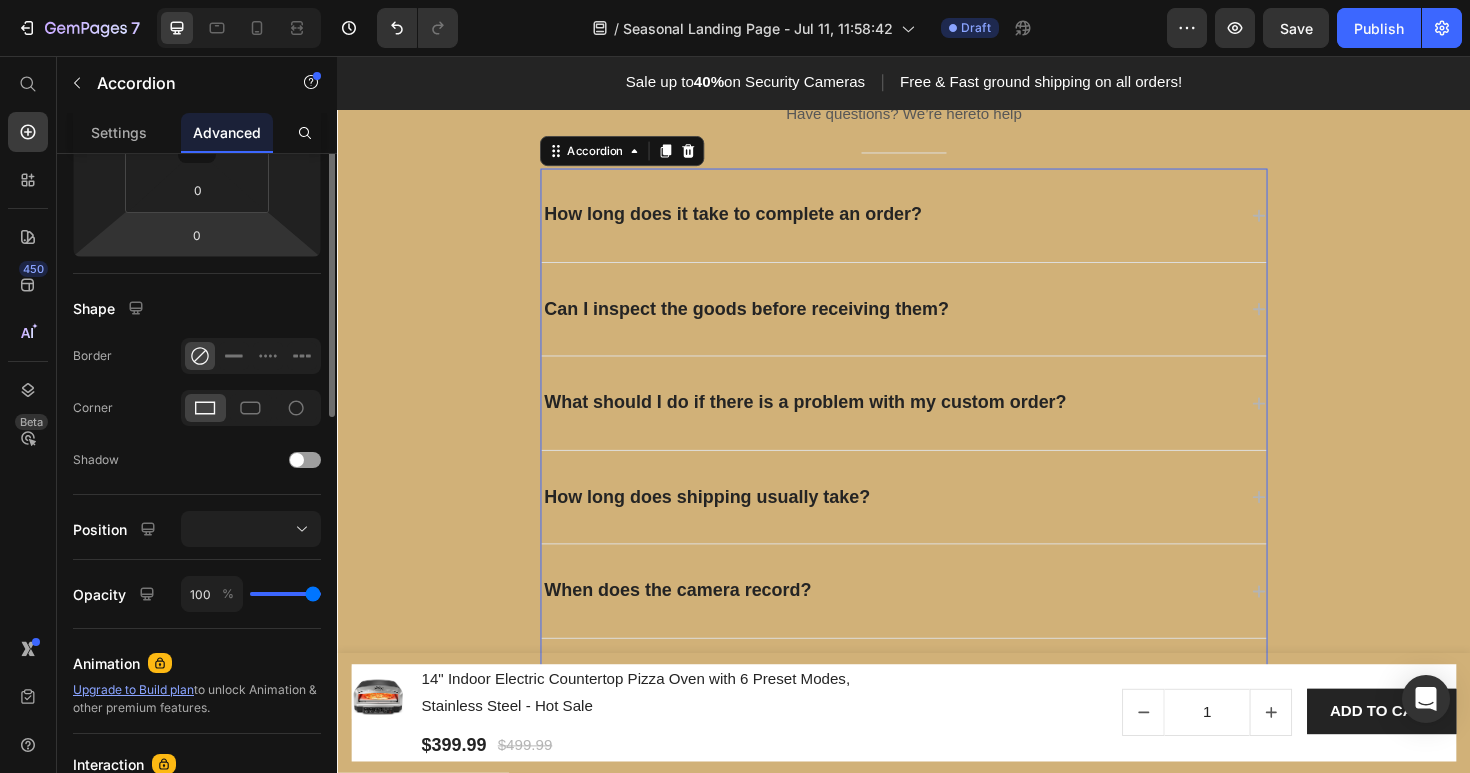 scroll, scrollTop: 0, scrollLeft: 0, axis: both 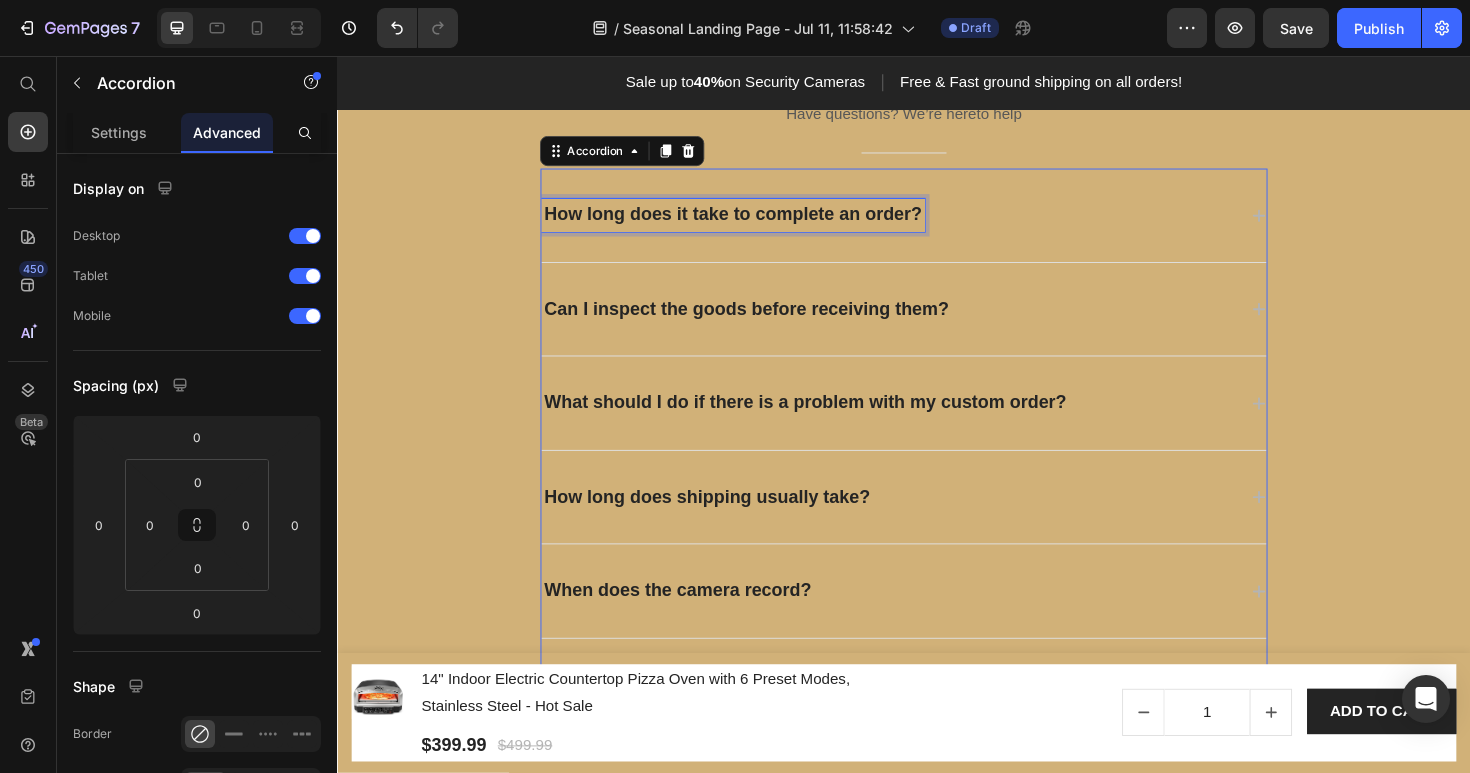 click on "How long does it take to complete an order?" at bounding box center [756, 224] 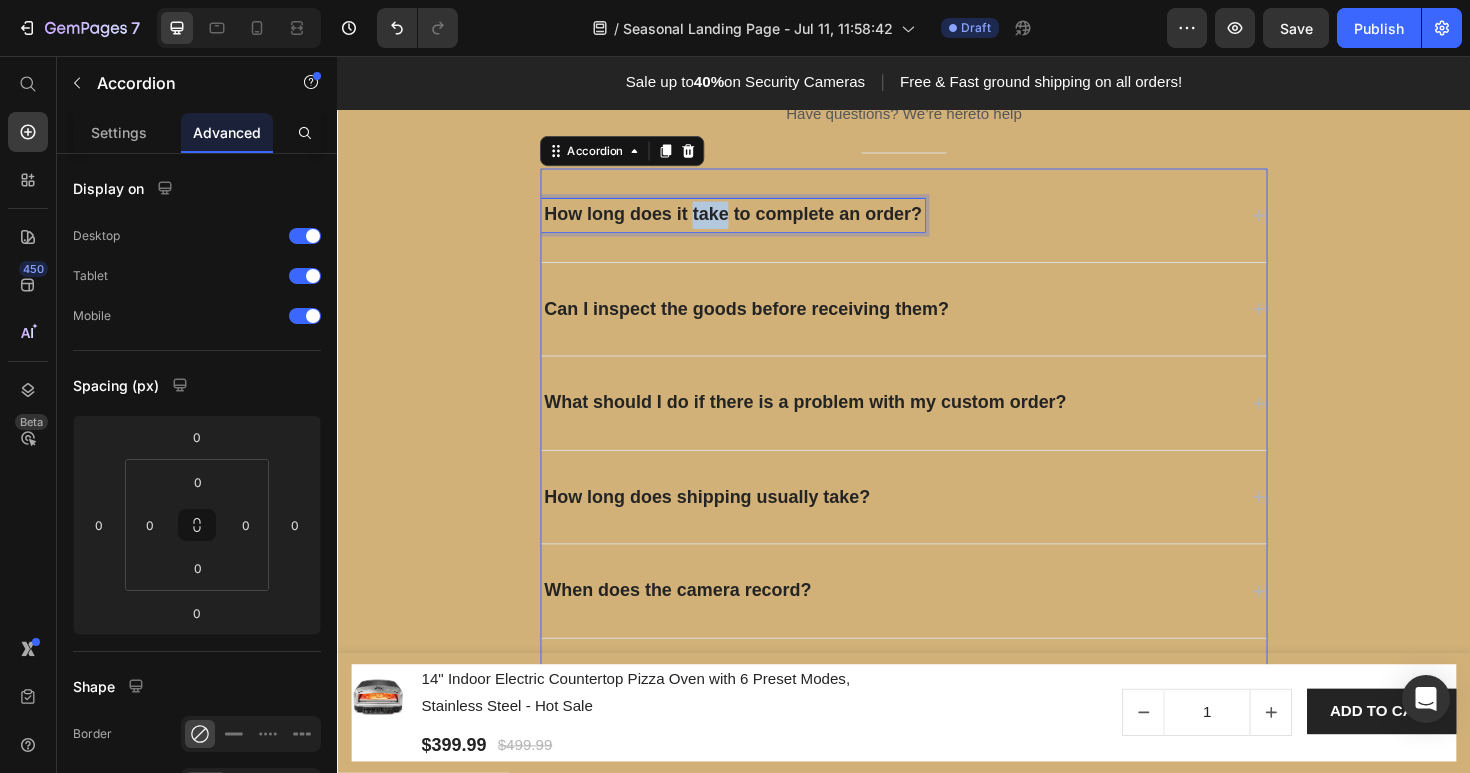 click on "How long does it take to complete an order?" at bounding box center (756, 224) 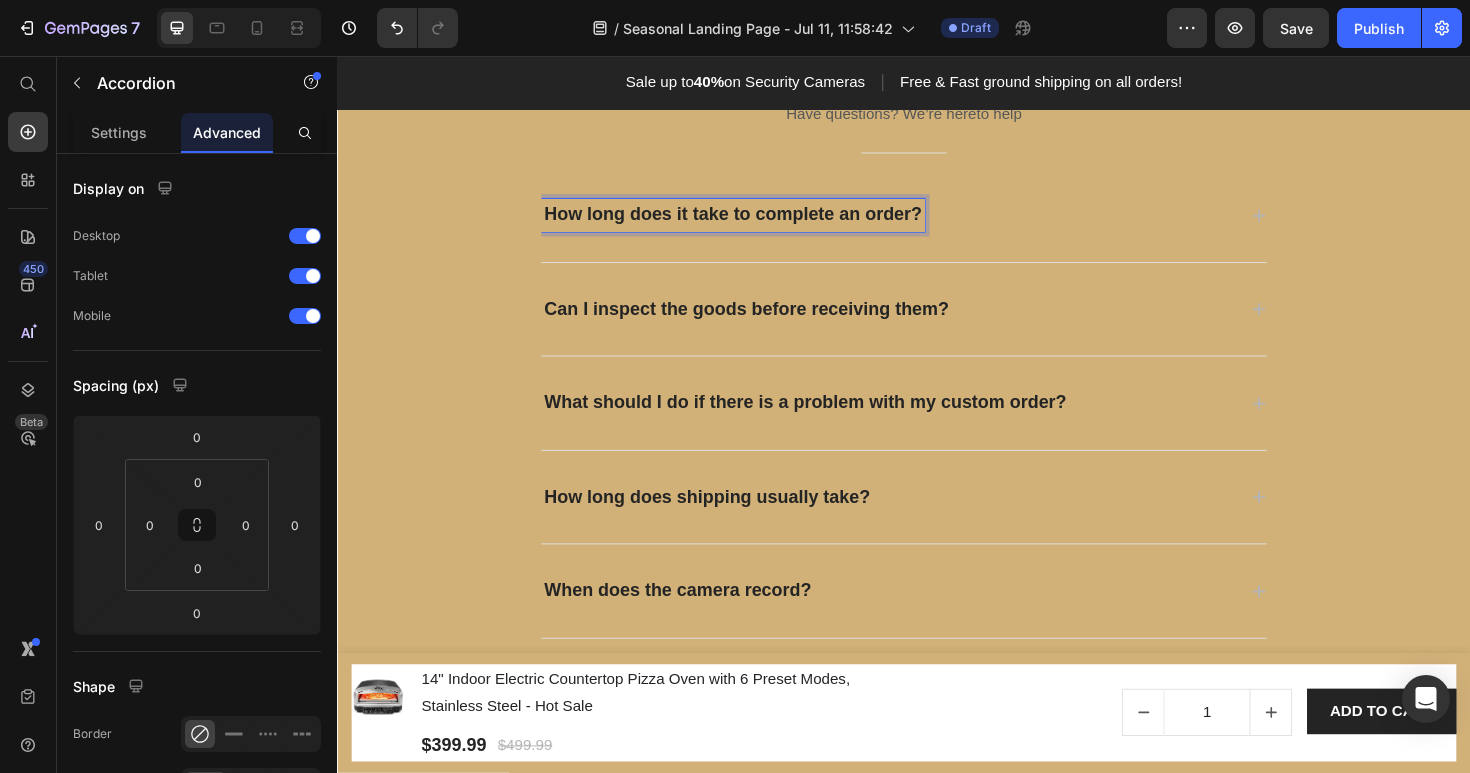 click on "How long does it take to complete an order?" at bounding box center [756, 224] 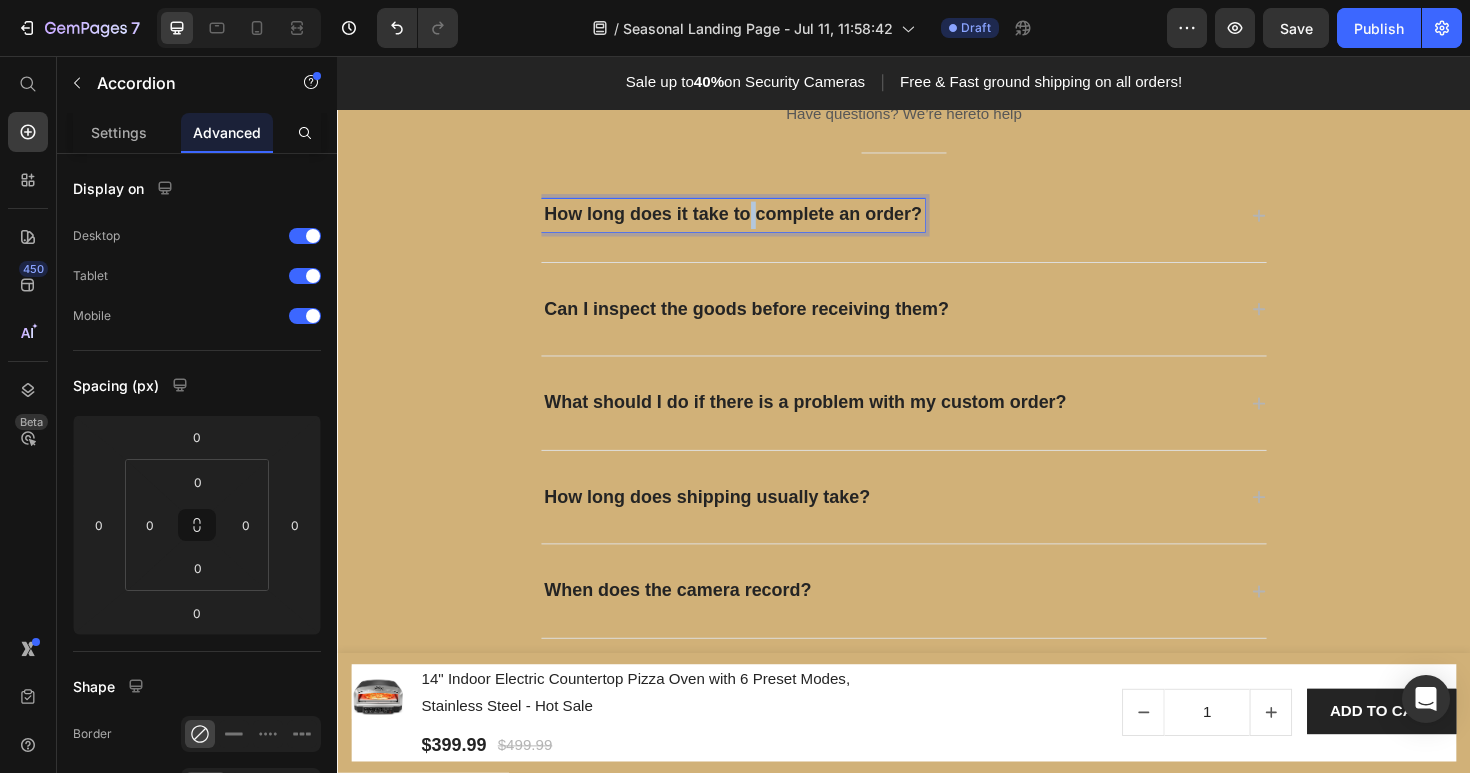 click on "How long does it take to complete an order?" at bounding box center (756, 224) 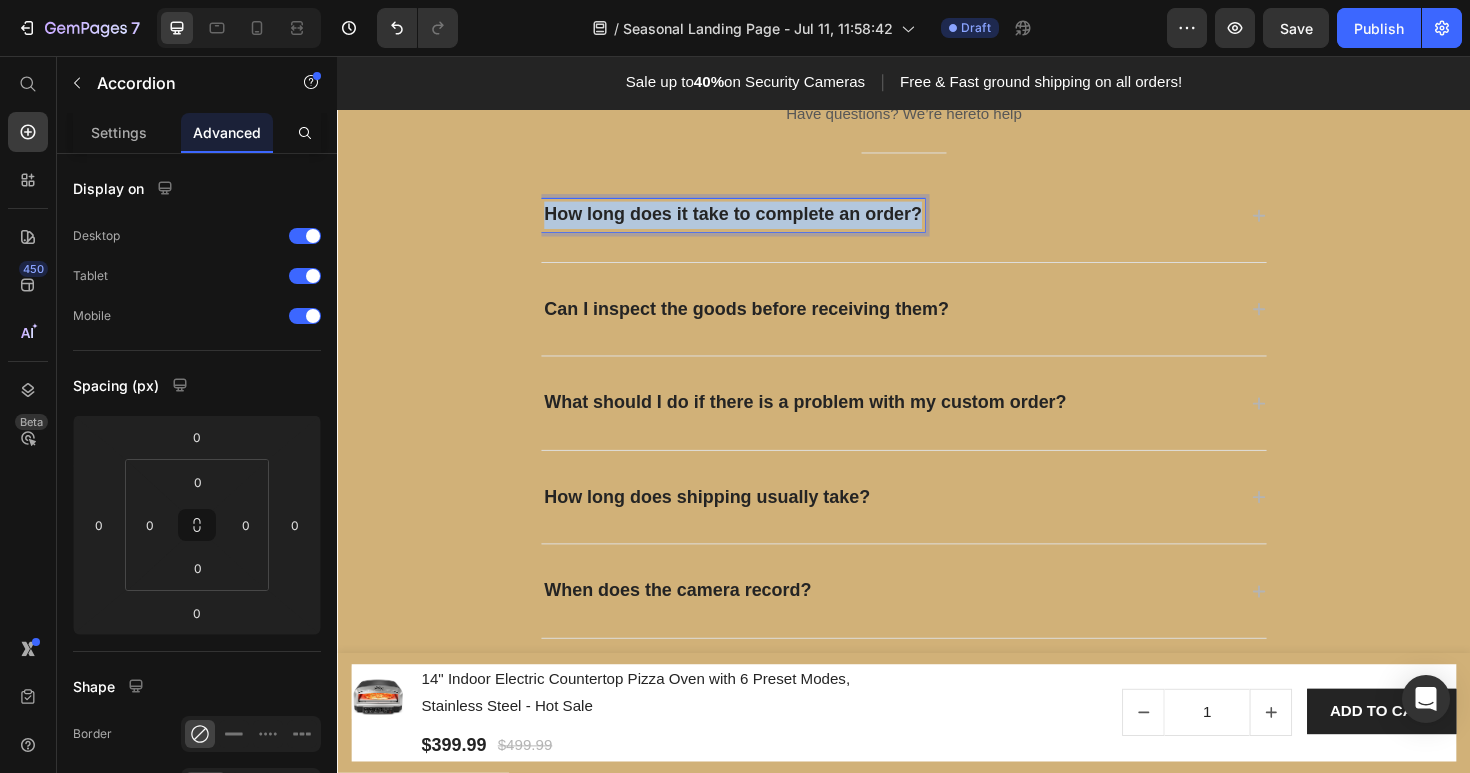 click on "How long does it take to complete an order?" at bounding box center [756, 224] 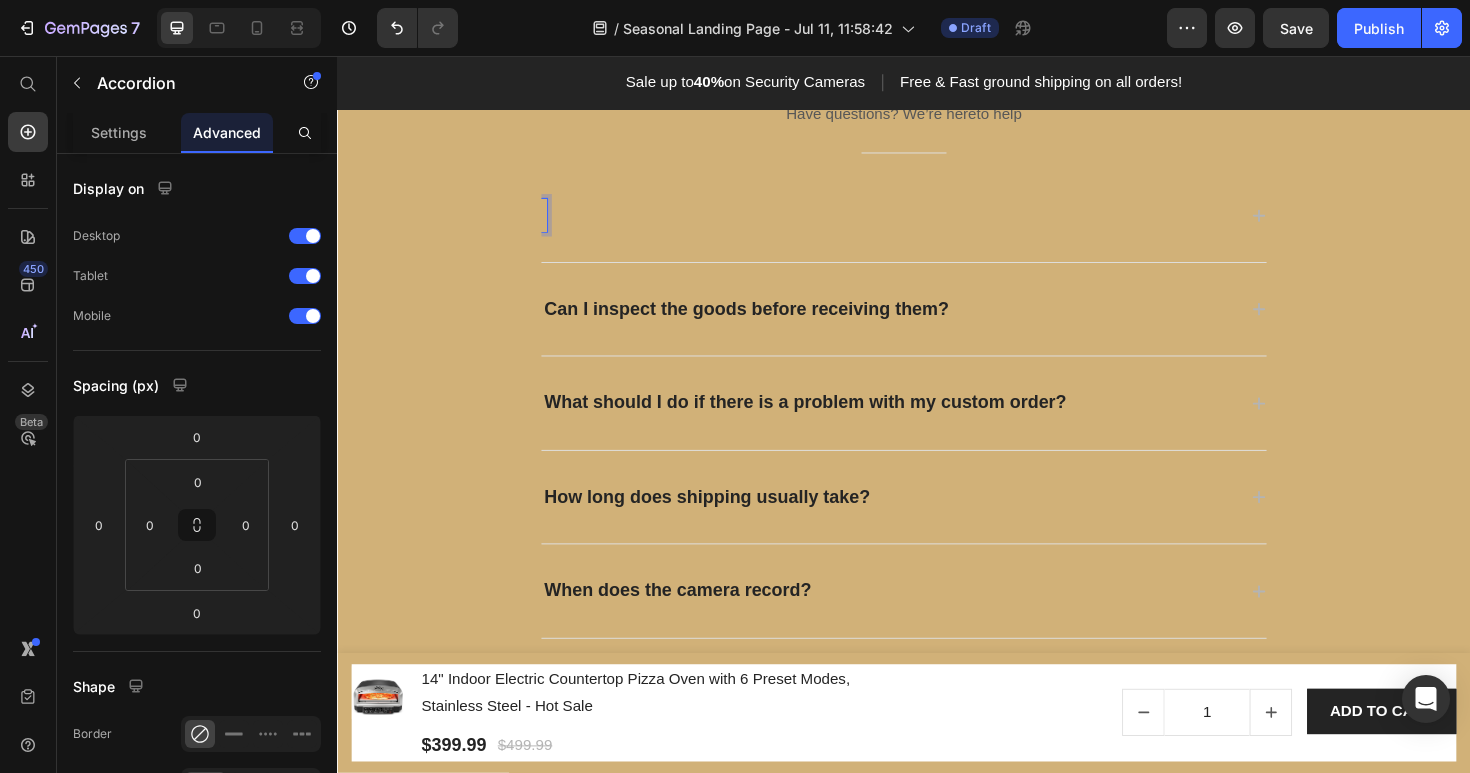 scroll, scrollTop: 4408, scrollLeft: 0, axis: vertical 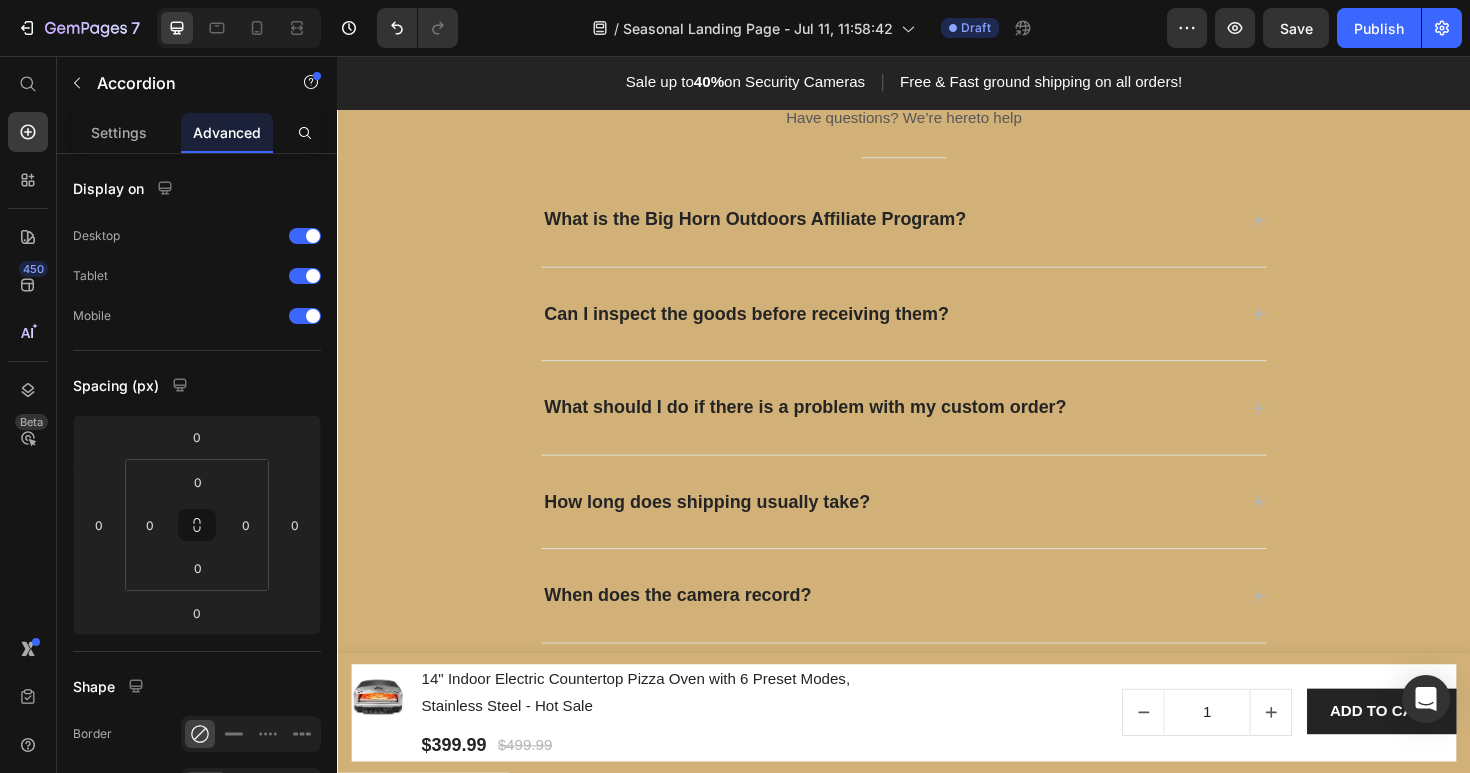 click on "What is the Big Horn Outdoors Affiliate Program?" at bounding box center [921, 229] 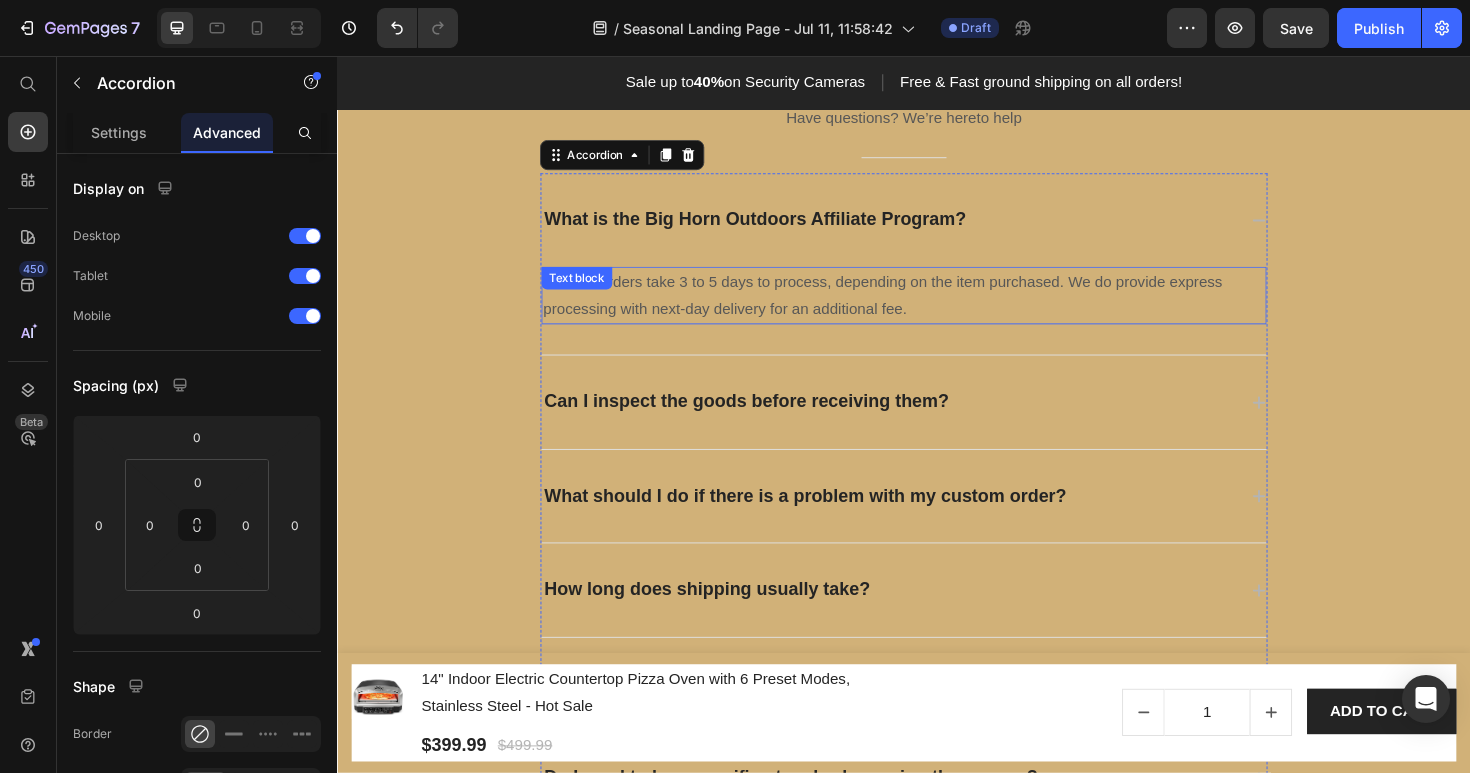 click on "Text block" at bounding box center (590, 291) 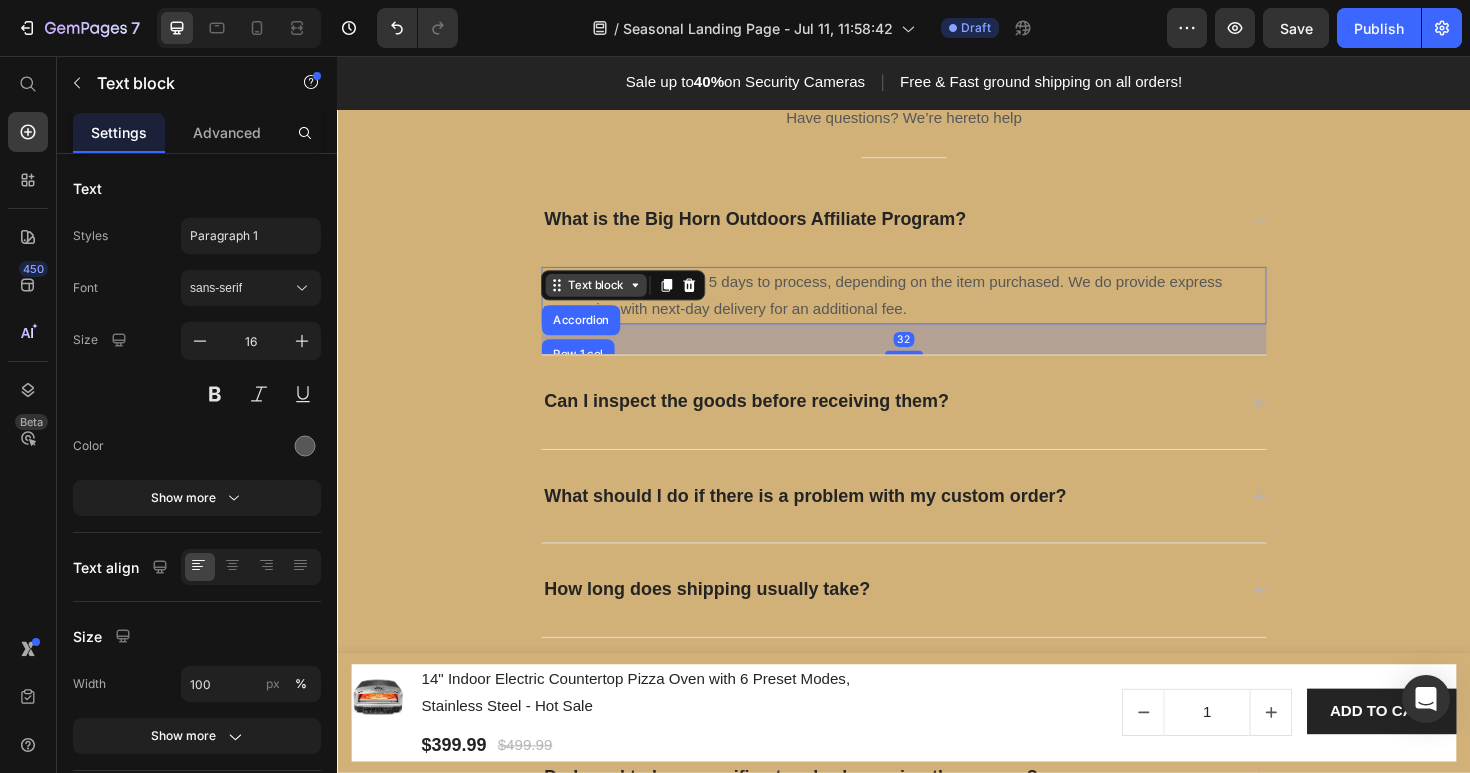 click on "Text block" at bounding box center (611, 299) 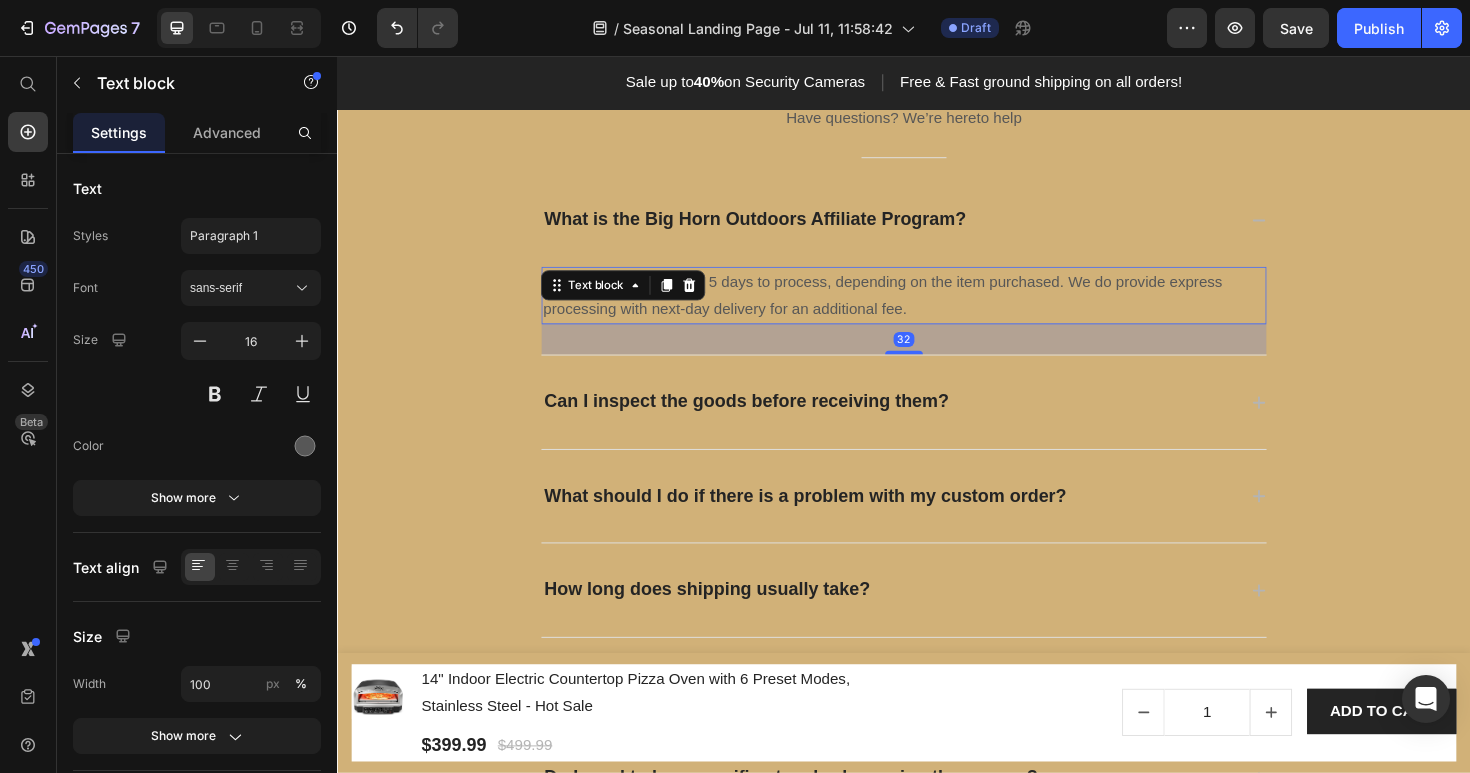 click on "Custom orders take 3 to 5 days to process, depending on the item purchased. We do provide express processing with next-day delivery for an additional fee." at bounding box center [937, 310] 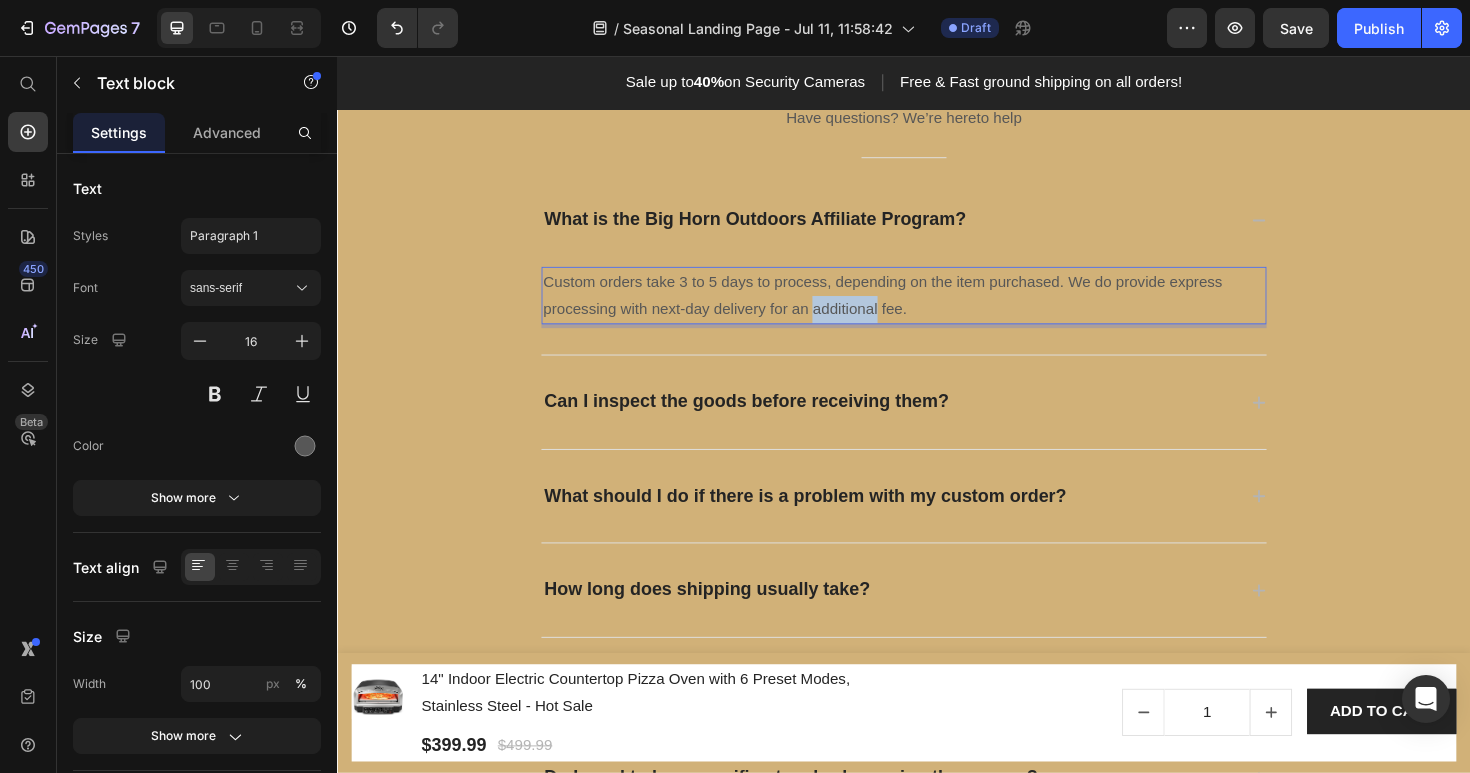 click on "Custom orders take 3 to 5 days to process, depending on the item purchased. We do provide express processing with next-day delivery for an additional fee." at bounding box center (937, 310) 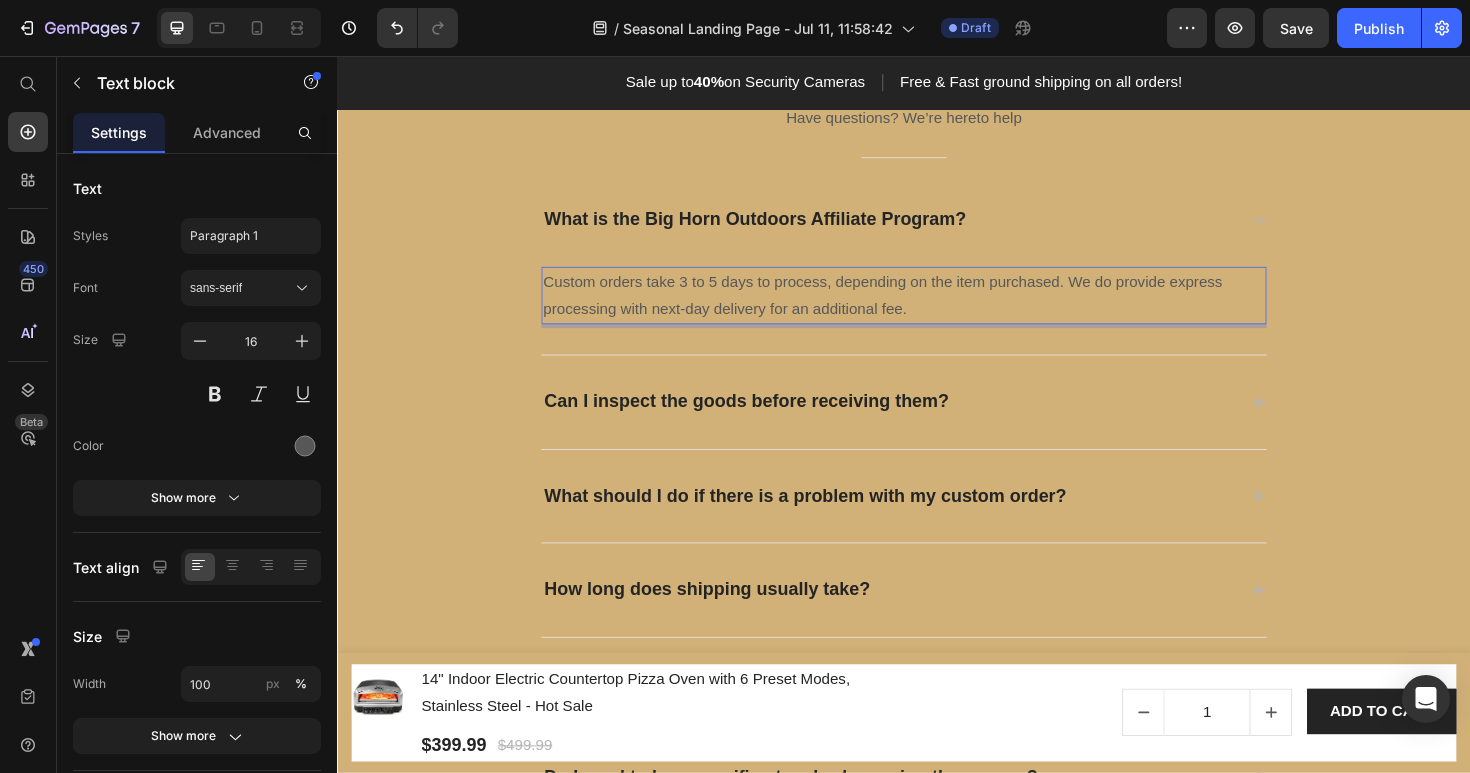 click on "Custom orders take 3 to 5 days to process, depending on the item purchased. We do provide express processing with next-day delivery for an additional fee." at bounding box center (937, 310) 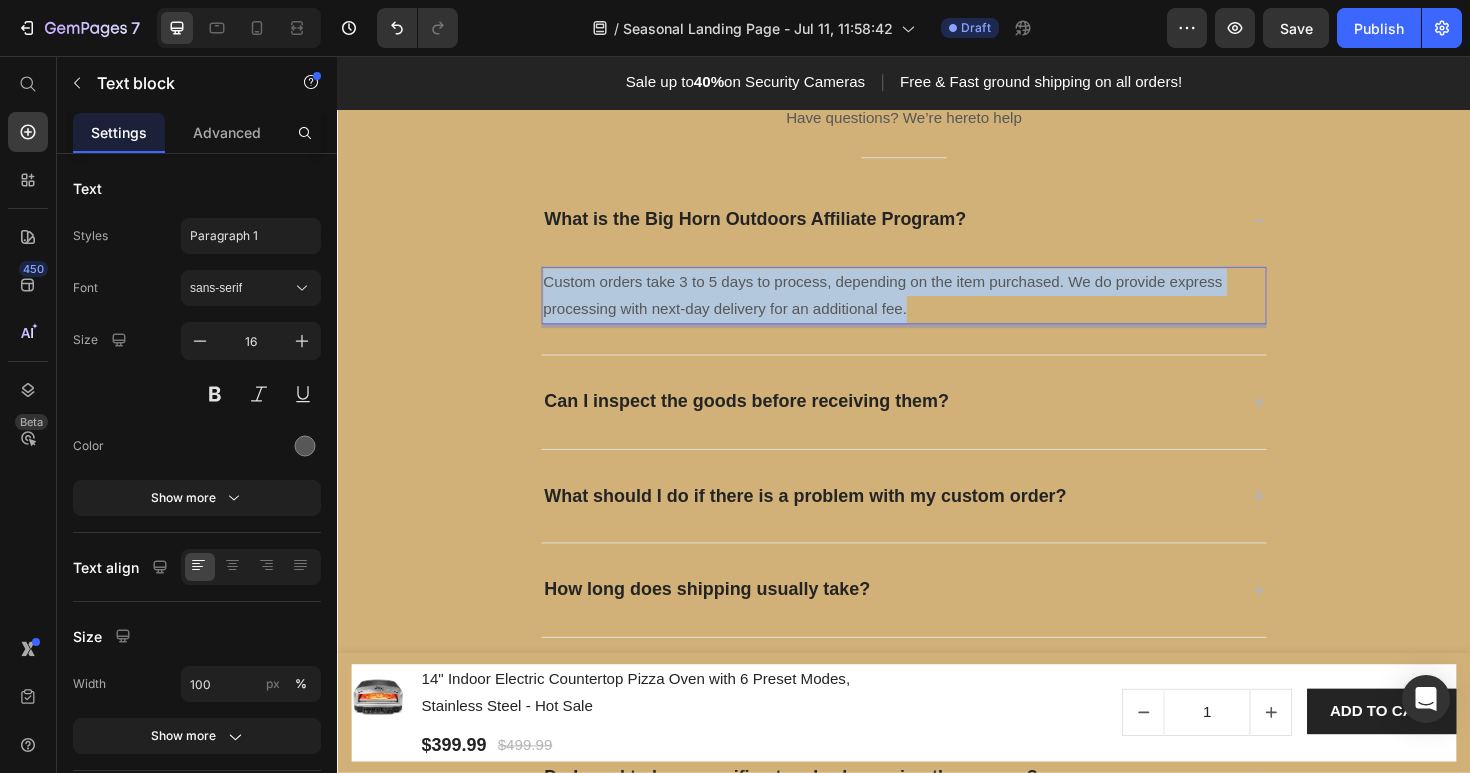 drag, startPoint x: 981, startPoint y: 406, endPoint x: 554, endPoint y: 373, distance: 428.2733 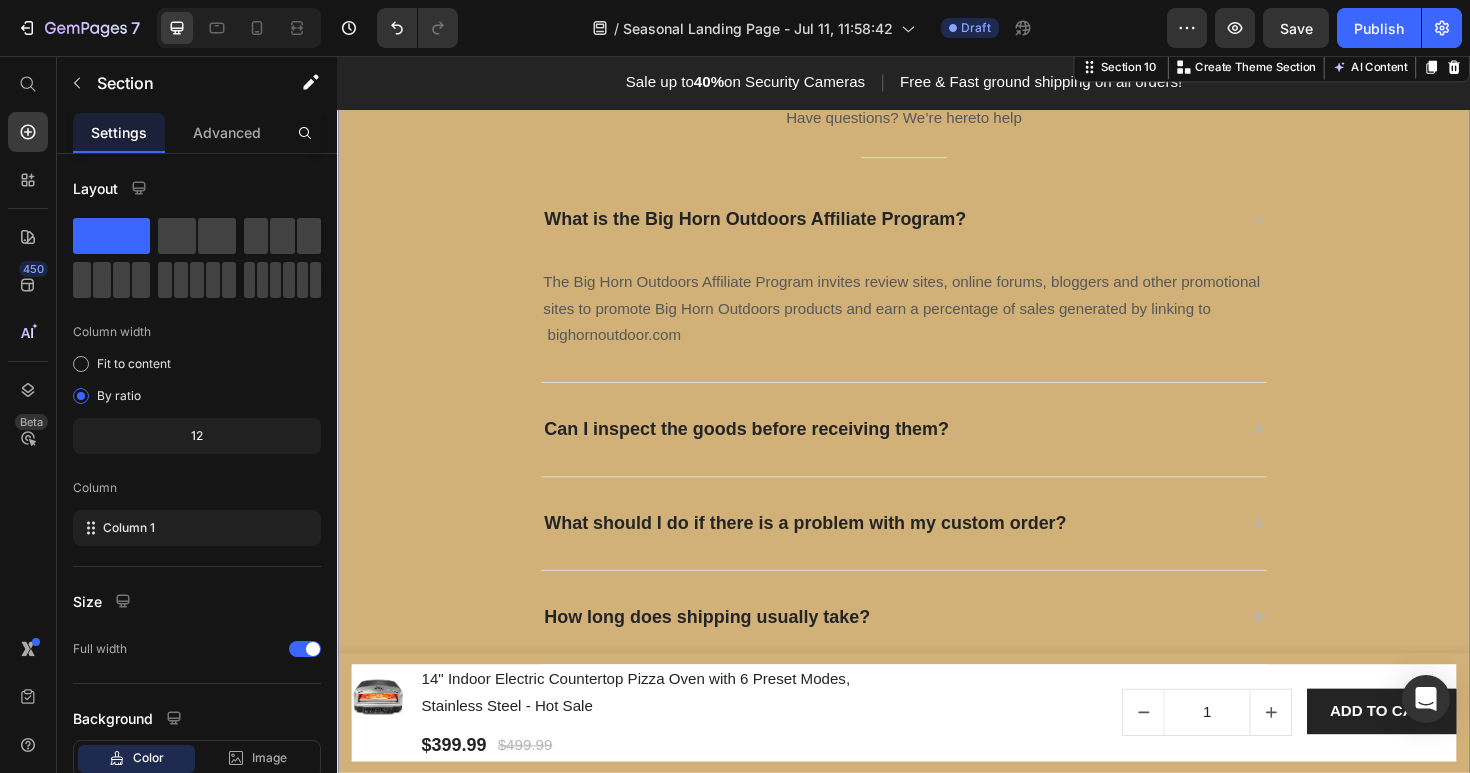 click on "Frequently asked questions Heading Have questions? We’re hereto help Text block Title Line What is the Big Horn Outdoors Affiliate Program? The Big Horn Outdoors Affiliate Program invites review sites, online forums, bloggers and other promotional sites to promote Big Horn Outdoors products and earn a percentage of sales generated by linking to bighornoutdoor.com Text block Can I inspect the goods before receiving them? What should I do if there is a problem with my custom order? How long does shipping usually take? When does the camera record? Do I need to be on a wifi network when using the camera? Accordion Row" at bounding box center [937, 474] 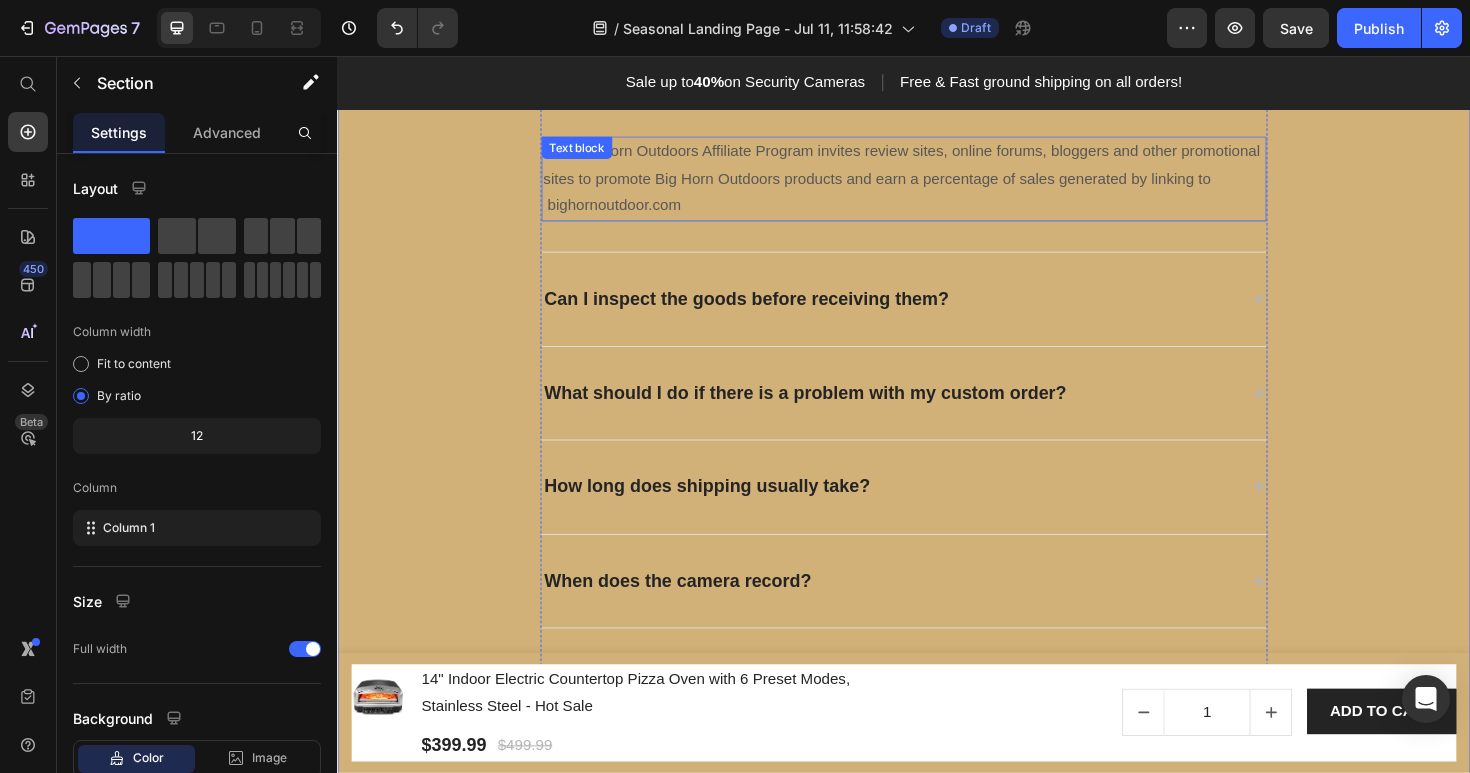 scroll, scrollTop: 4562, scrollLeft: 0, axis: vertical 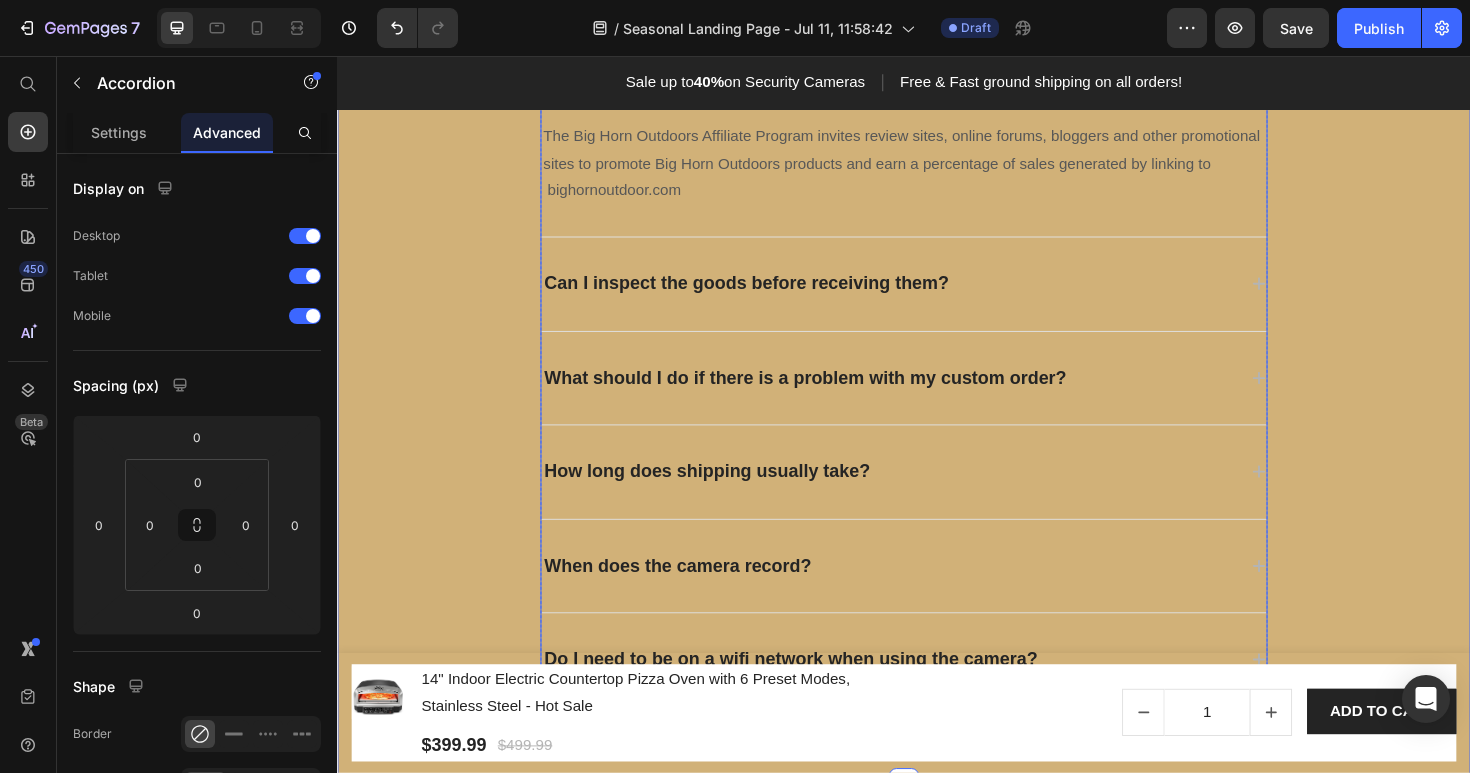 click on "Can I inspect the goods before receiving them?" at bounding box center (770, 297) 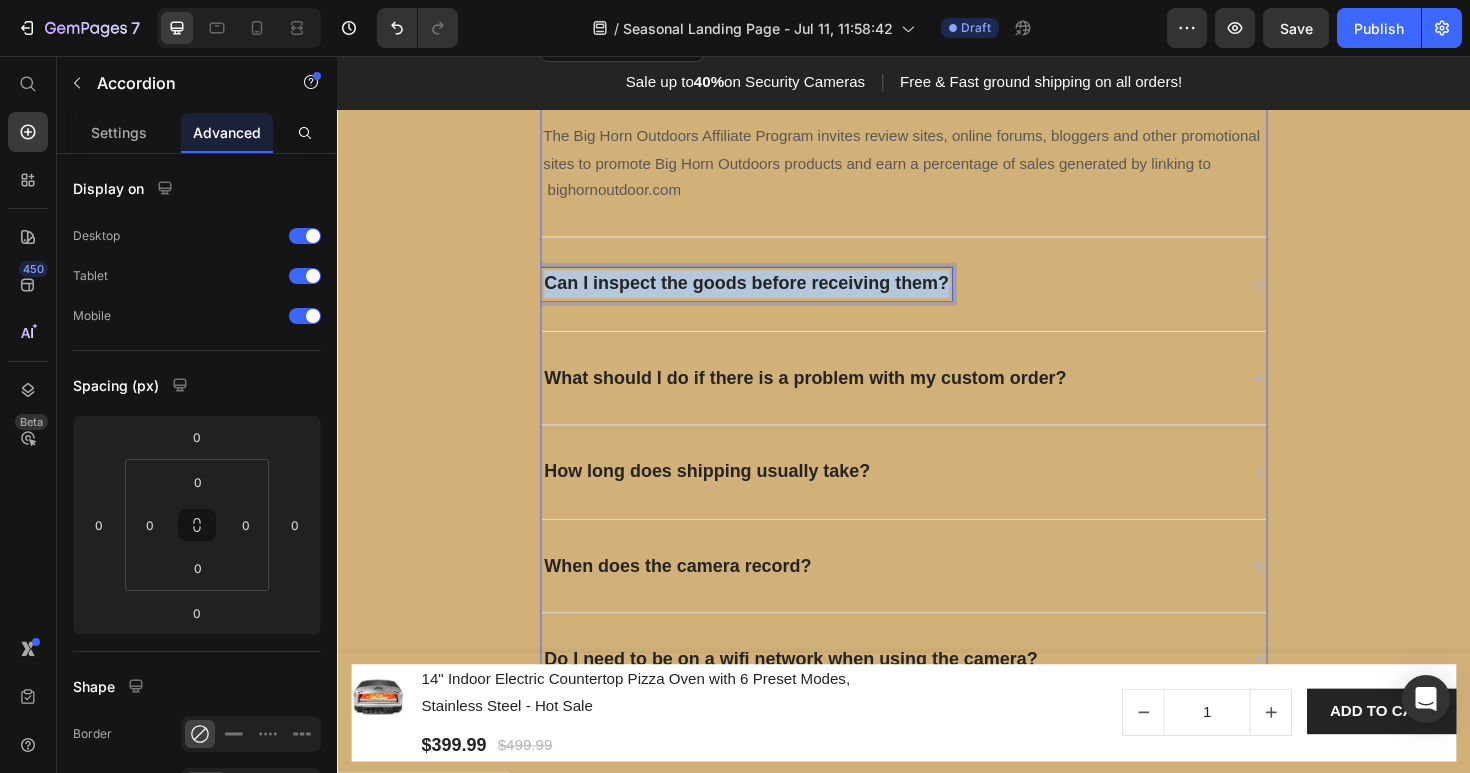 click on "Can I inspect the goods before receiving them?" at bounding box center [770, 297] 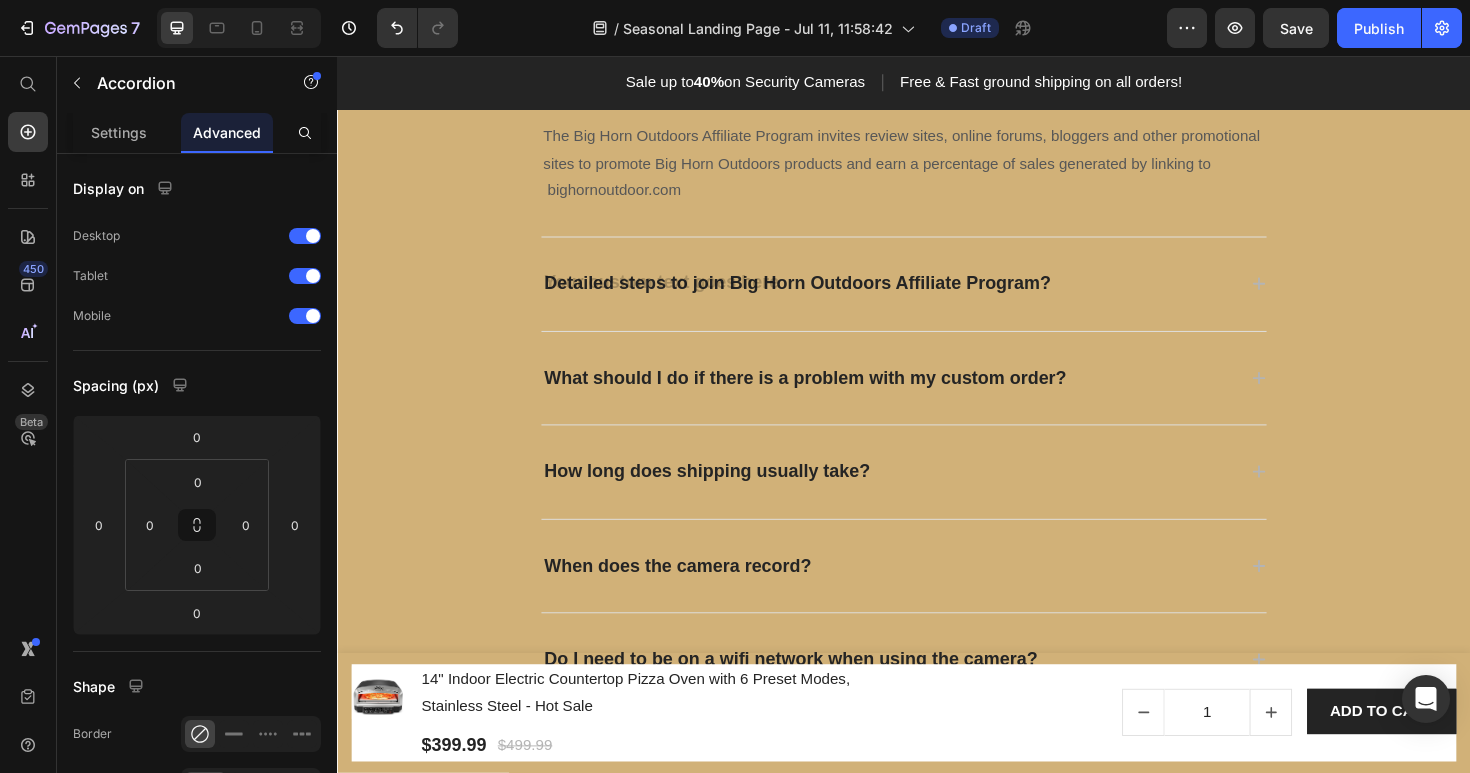 scroll, scrollTop: 4557, scrollLeft: 0, axis: vertical 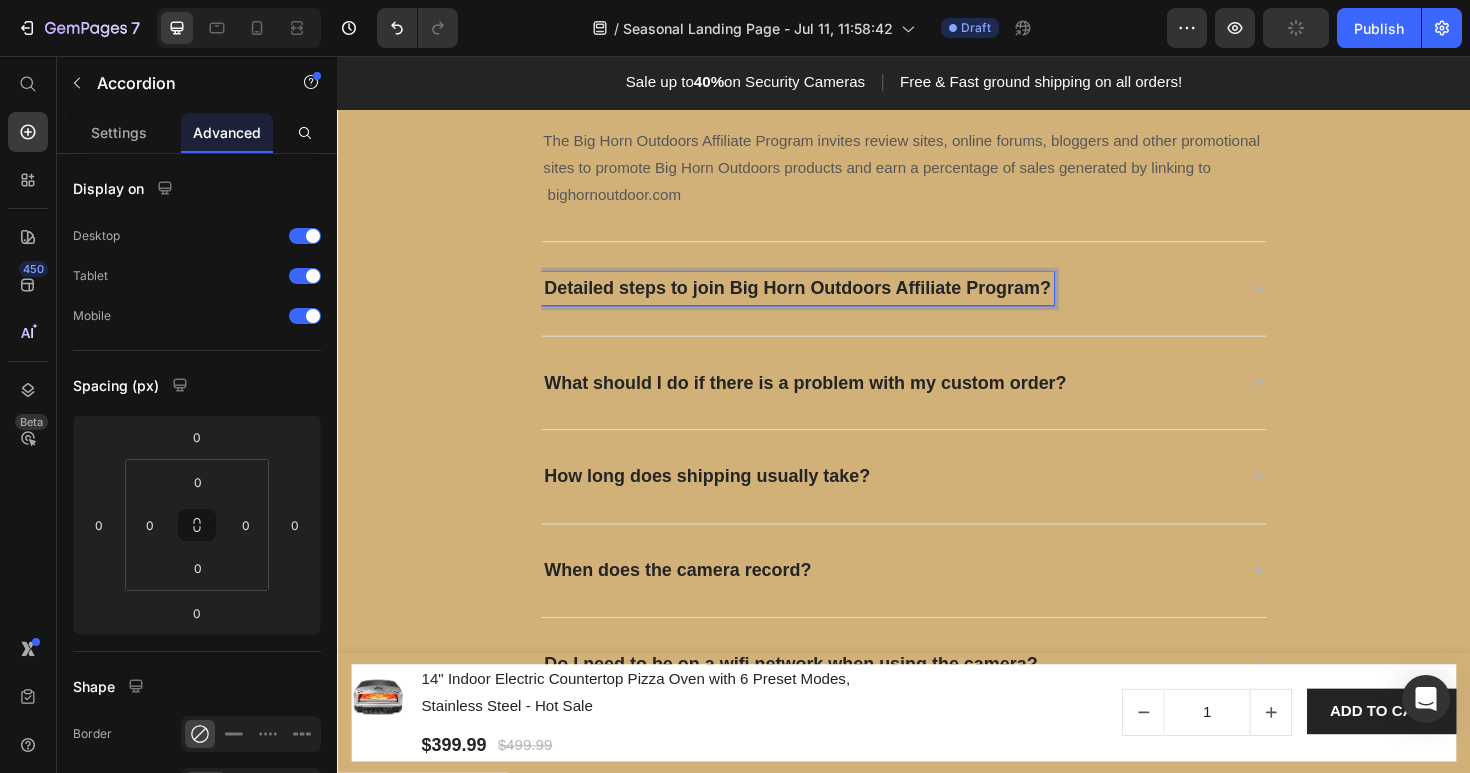 click on "Detailed steps to join Big Horn Outdoors Affiliate Program?" at bounding box center (937, 302) 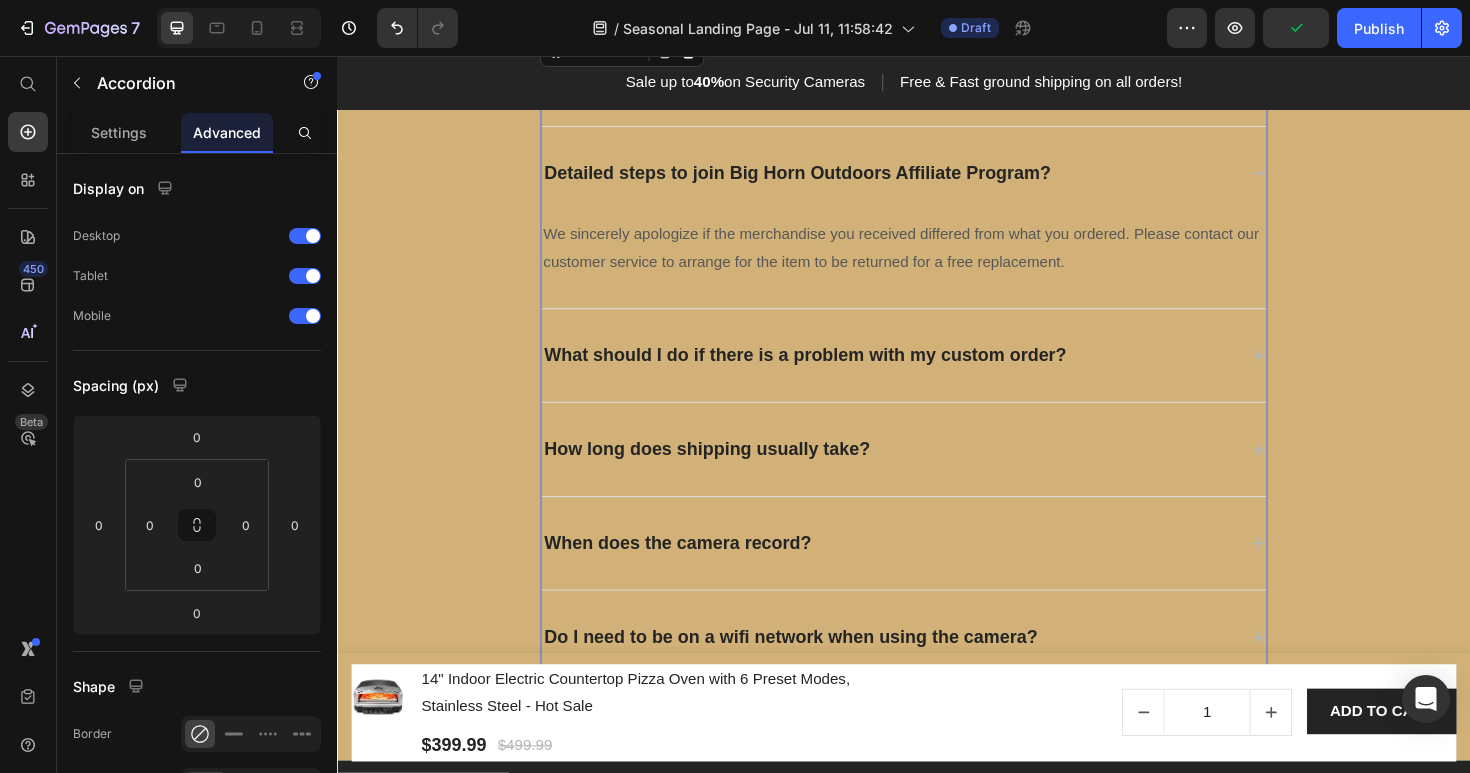 click on "Detailed steps to join Big Horn Outdoors Affiliate Program? We sincerely apologize if the merchandise you received differed from what you ordered. Please contact our customer service to arrange for the item to be returned for a free replacement. Text block" at bounding box center (937, 227) 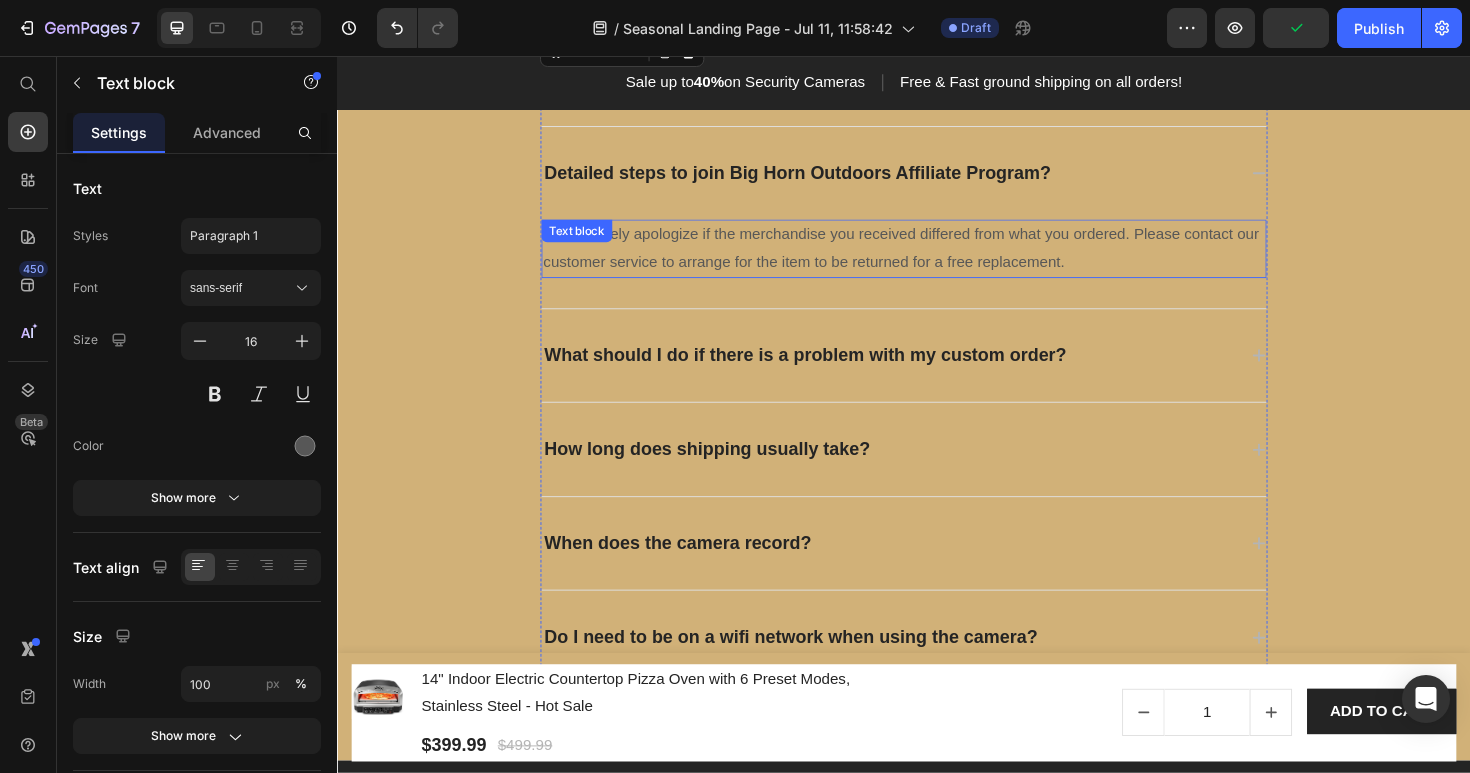 click on "We sincerely apologize if the merchandise you received differed from what you ordered. Please contact our customer service to arrange for the item to be returned for a free replacement." at bounding box center [937, 260] 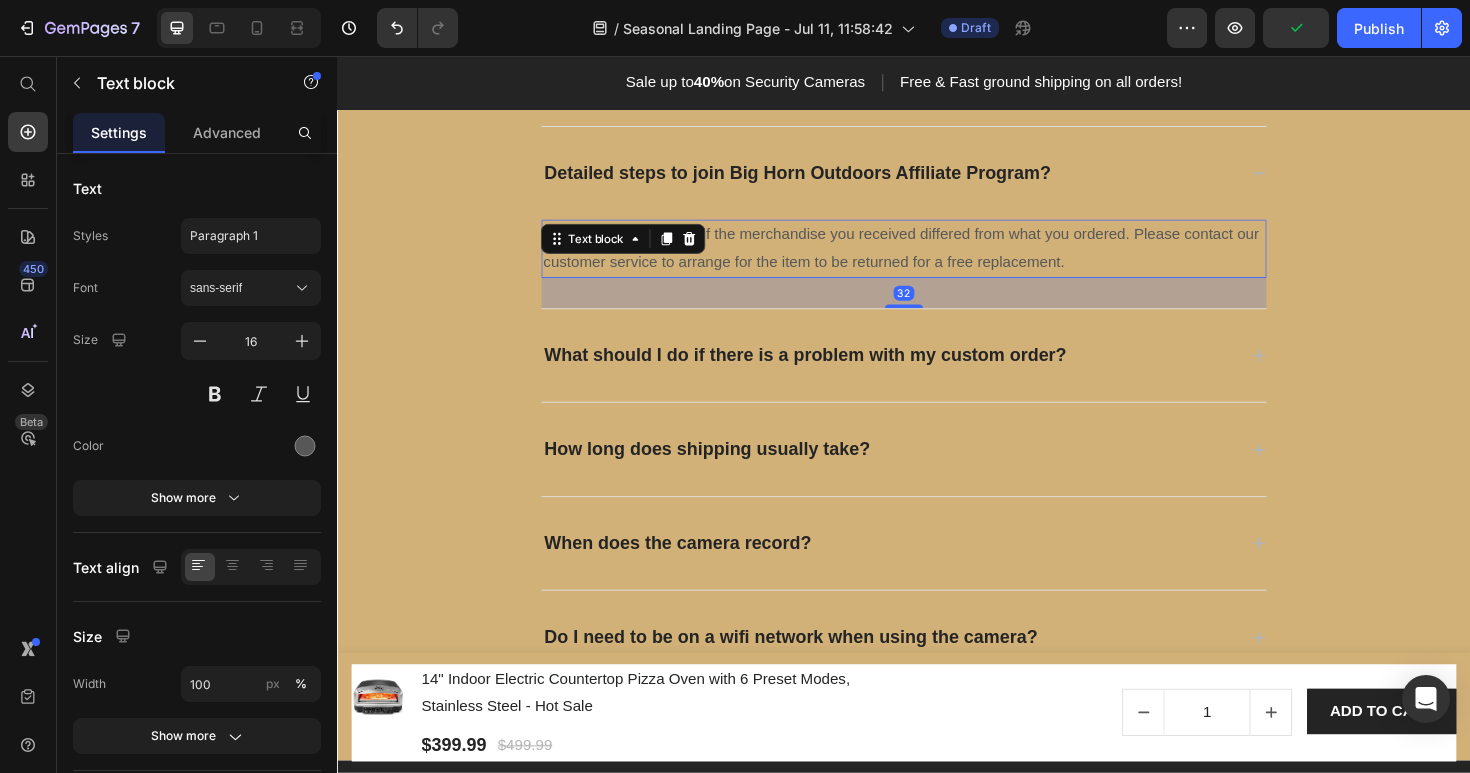 click on "We sincerely apologize if the merchandise you received differed from what you ordered. Please contact our customer service to arrange for the item to be returned for a free replacement." at bounding box center [937, 260] 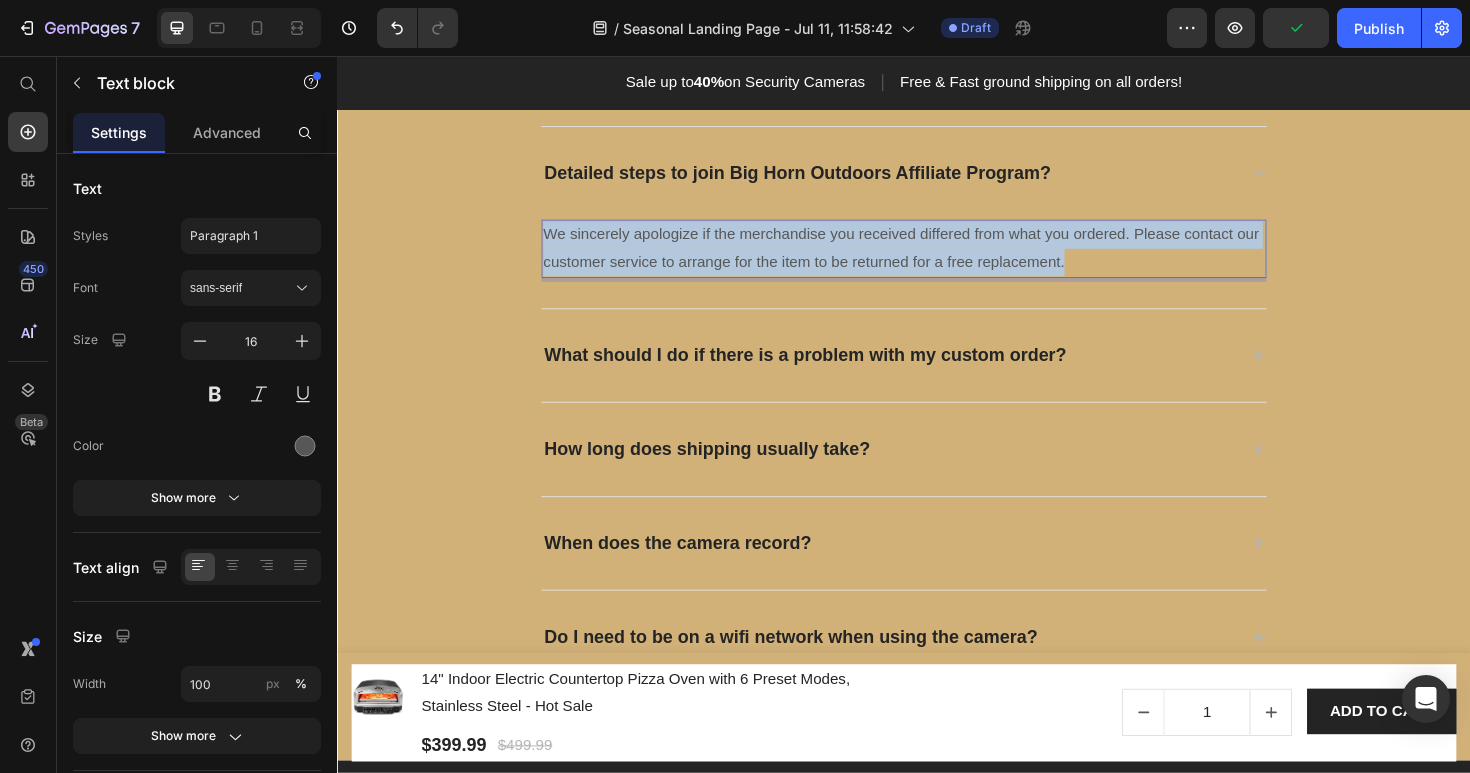 click on "We sincerely apologize if the merchandise you received differed from what you ordered. Please contact our customer service to arrange for the item to be returned for a free replacement." at bounding box center (937, 260) 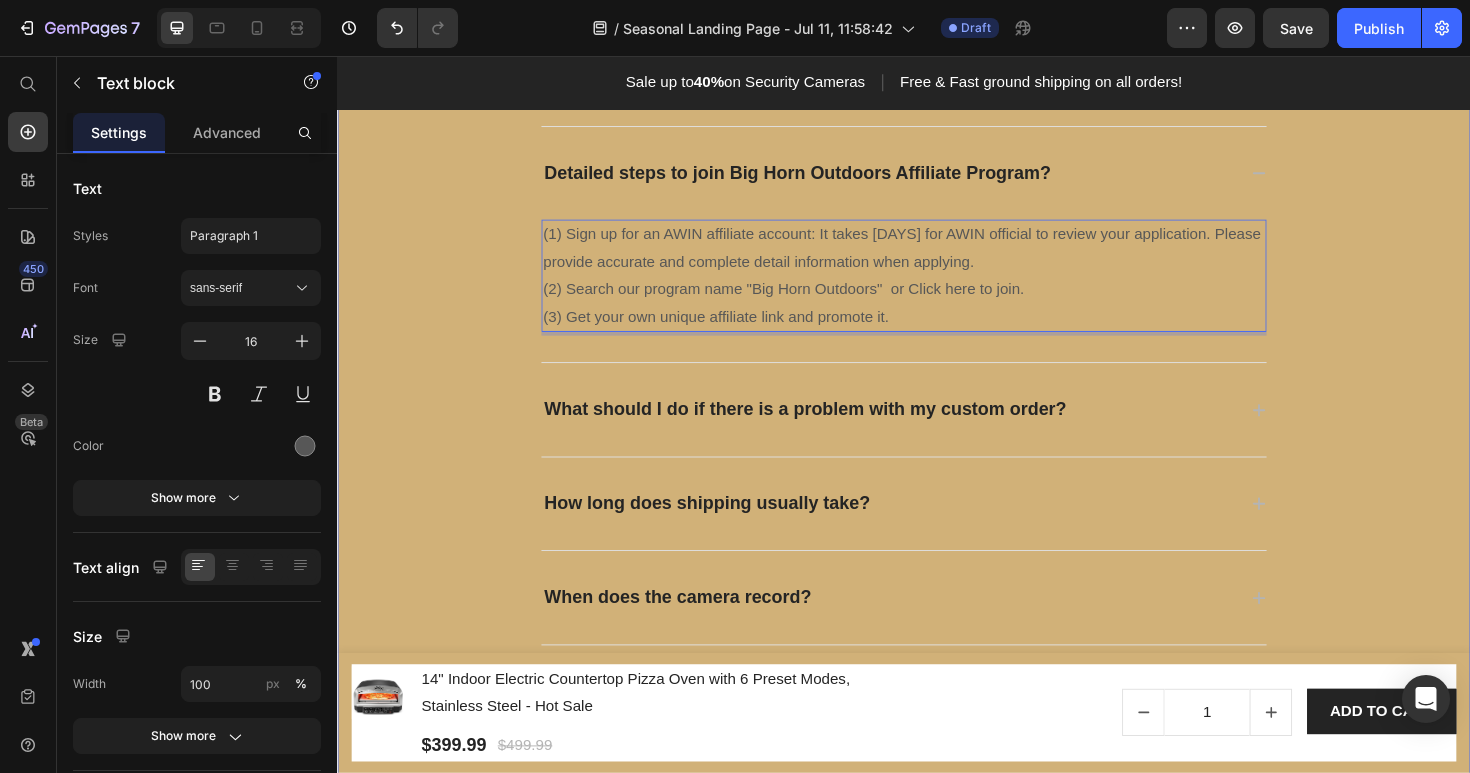 click on "Frequently asked questions Heading Have questions? We’re hereto help Text block Title Line What is the Big Horn Outdoors Affiliate Program? Detailed steps to join Big Horn Outdoors Affiliate Program? (1) Sign up for an AWIN affiliate account: It takes 2-3 days for AWIN official to review your application. Please provide accurate and complete detail information when applying. (2) Search our program name "Big Horn Outdoors" or Click here to join. (3) Get your own unique affiliate link and promote it. Text block 32 What should I do if there is a problem with my custom order? How long does shipping usually take? When does the camera record? Do I need to be on a wifi network when using the camera? Accordion Row" at bounding box center [937, 339] 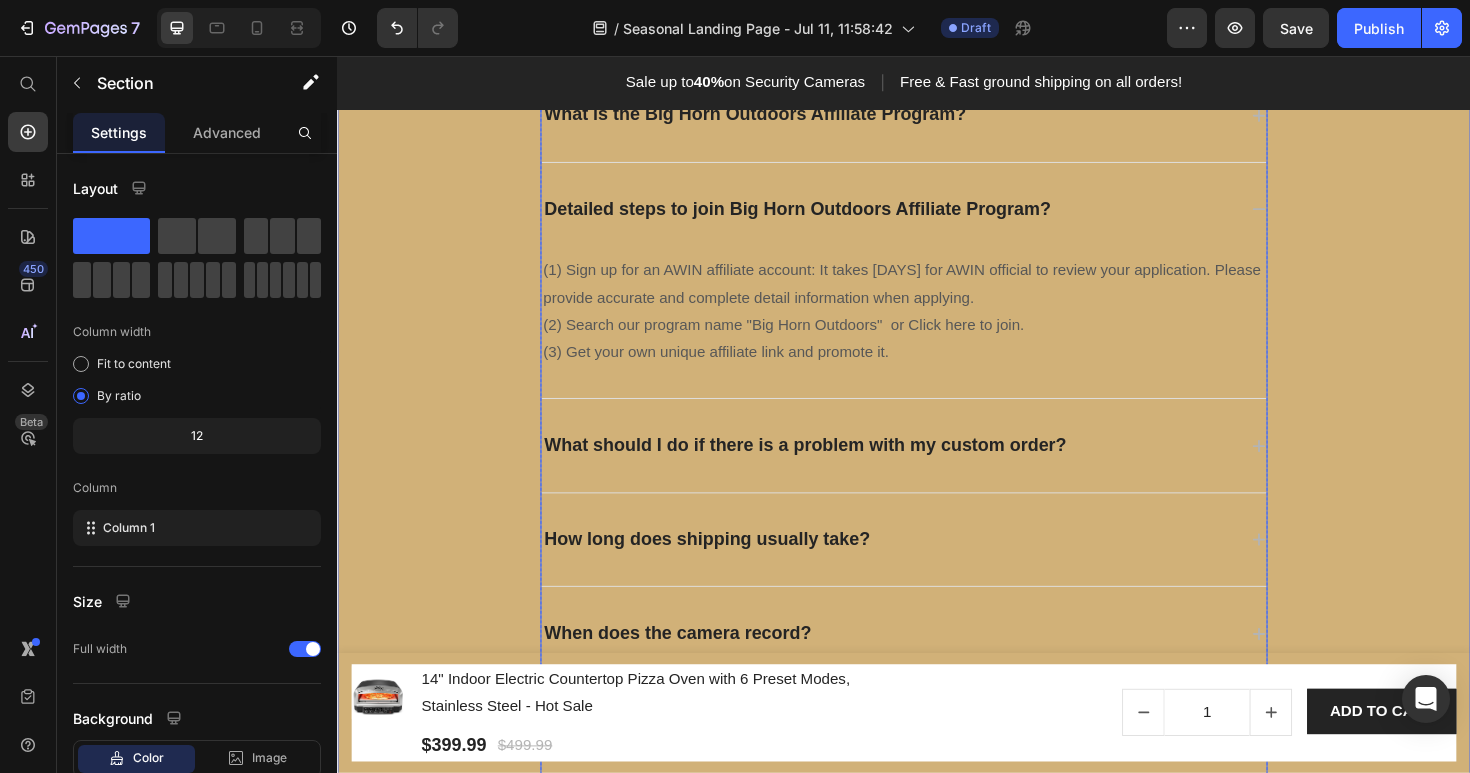 scroll, scrollTop: 4489, scrollLeft: 0, axis: vertical 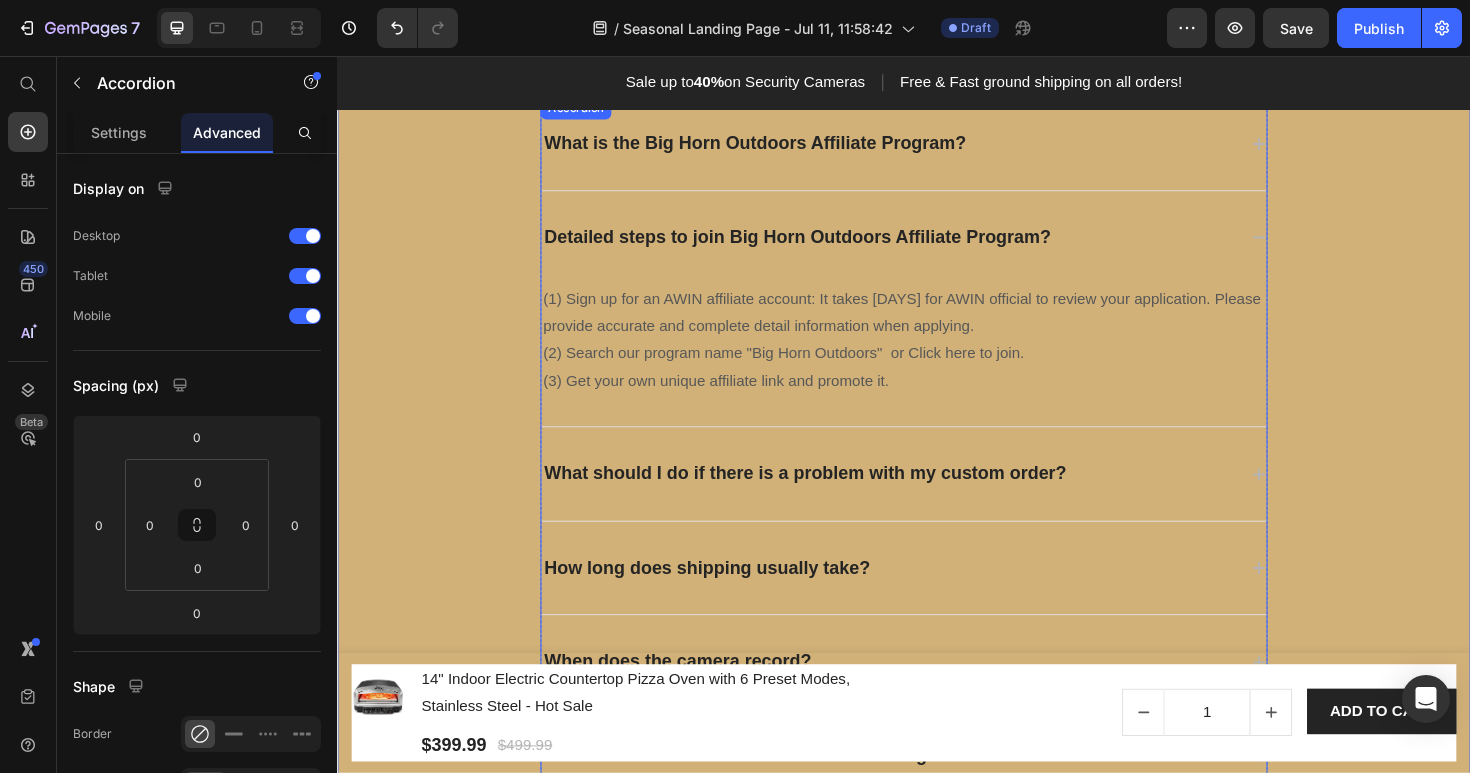 click on "What is the Big Horn Outdoors Affiliate Program?" at bounding box center [779, 148] 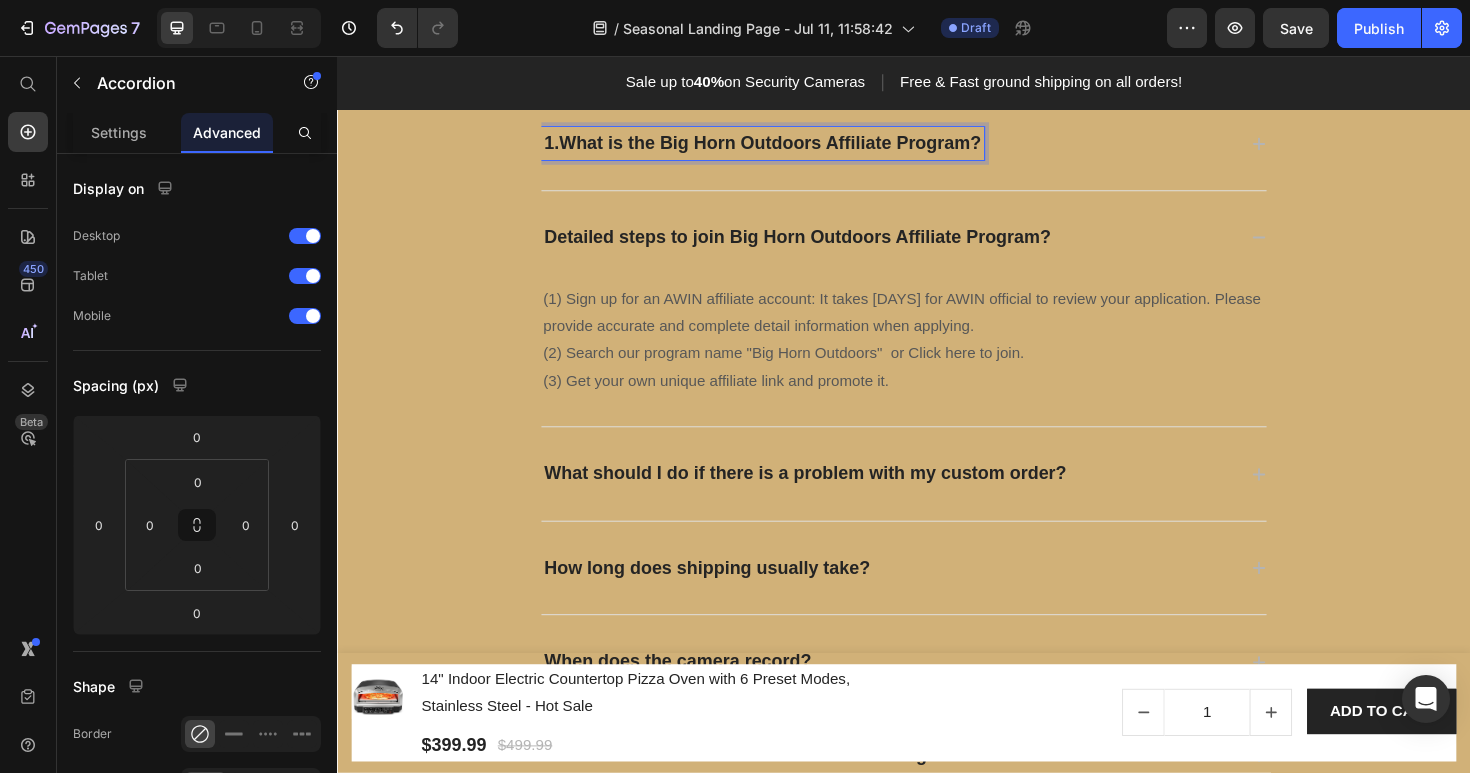 click on "Detailed steps to join Big Horn Outdoors Affiliate Program?" at bounding box center (824, 248) 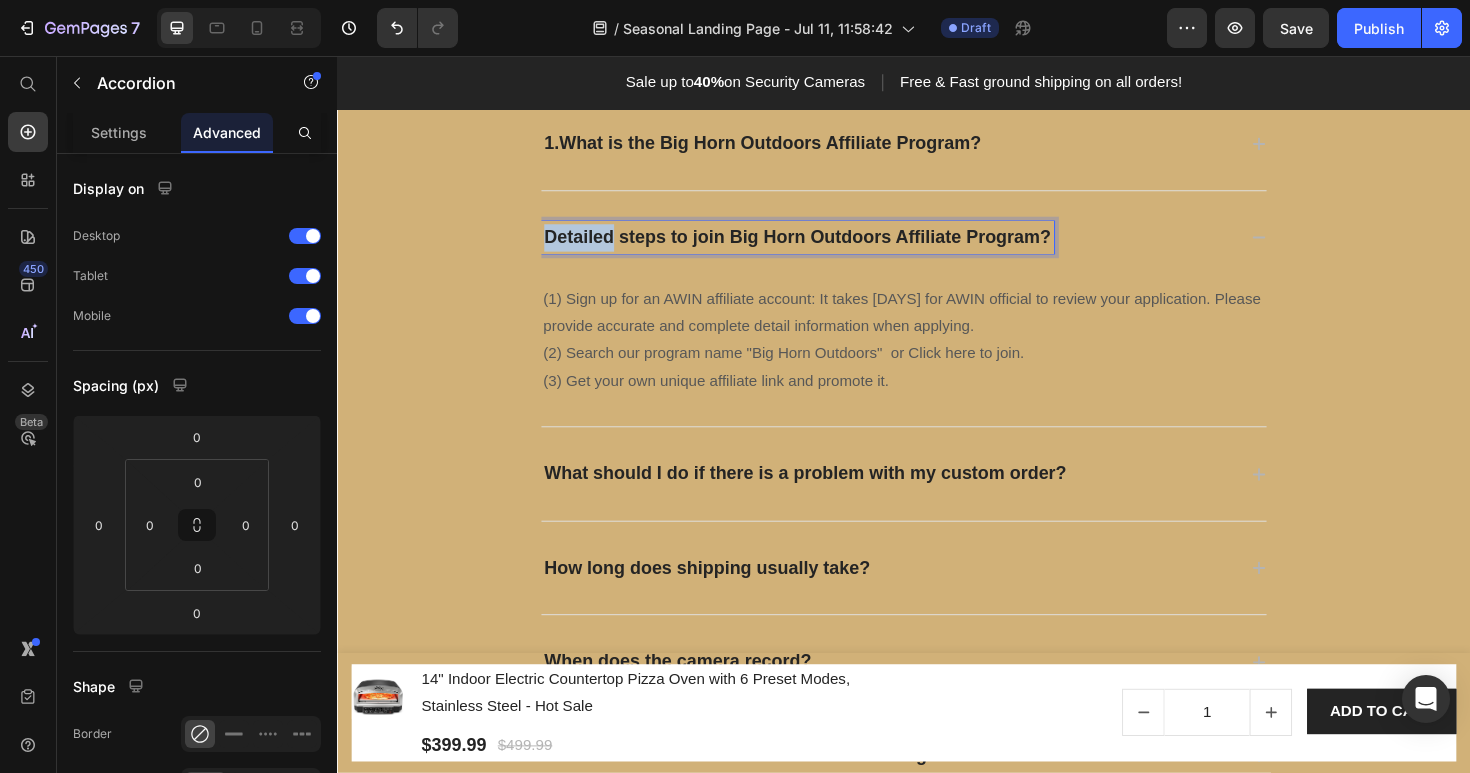 click on "Detailed steps to join Big Horn Outdoors Affiliate Program?" at bounding box center (824, 248) 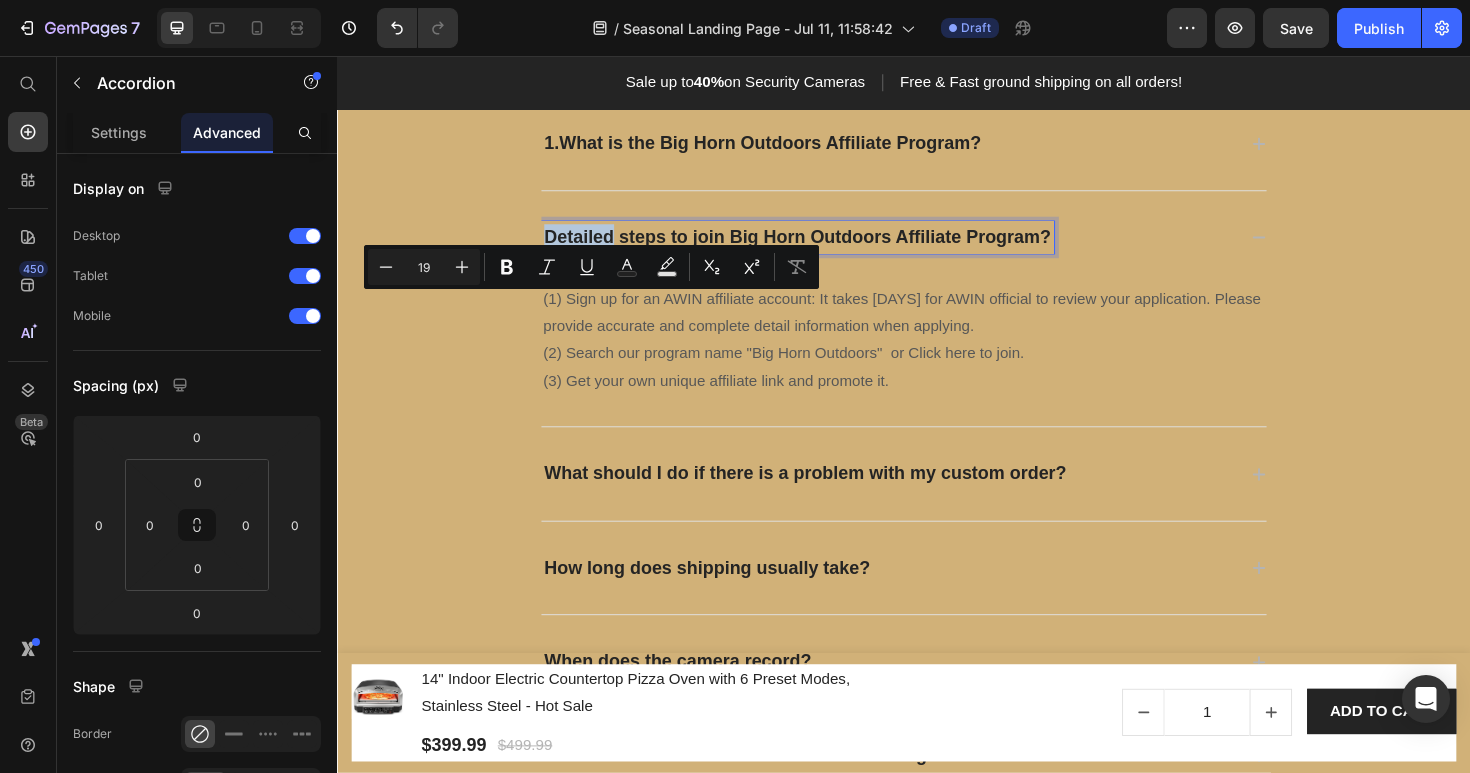 click on "Detailed steps to join Big Horn Outdoors Affiliate Program?" at bounding box center (824, 248) 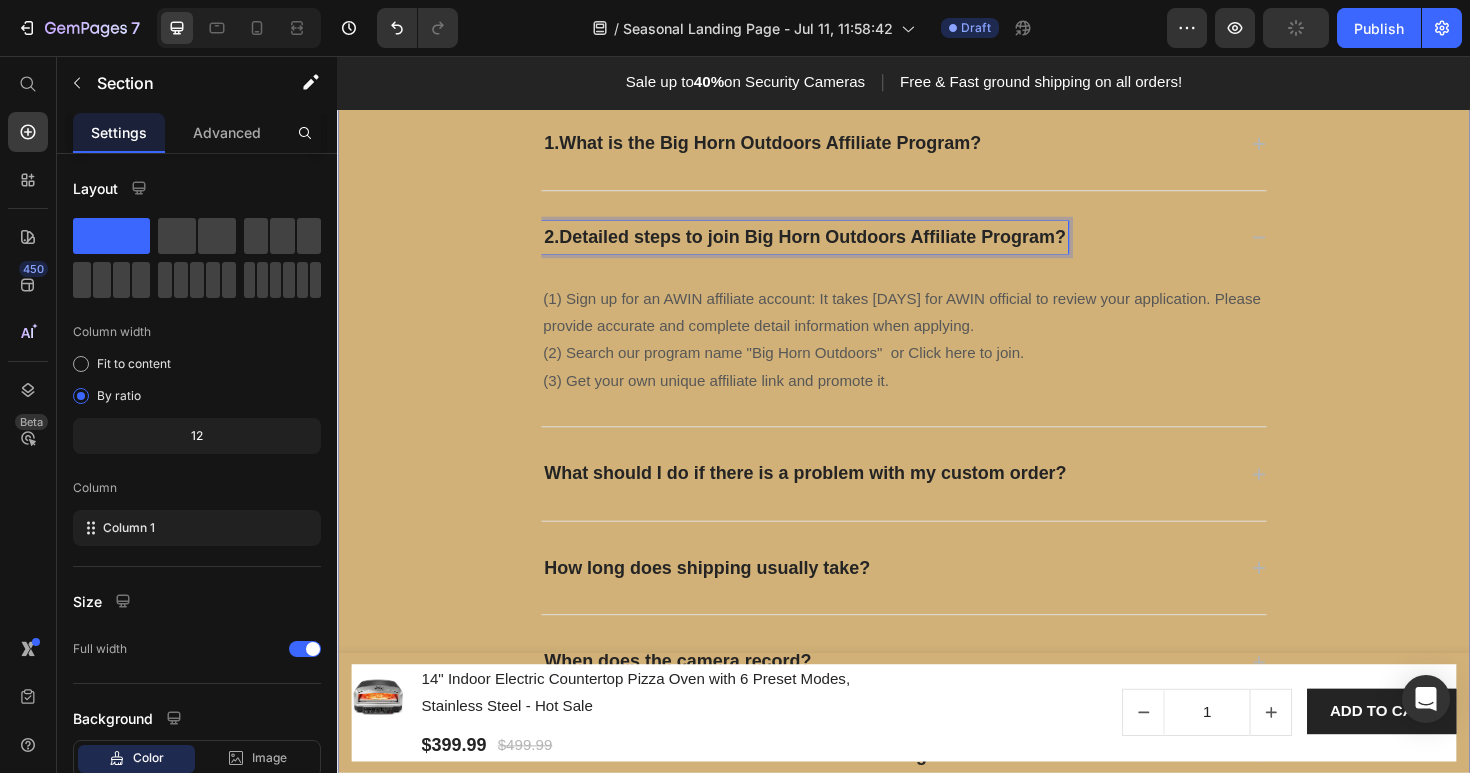 click on "Frequently asked questions Heading Have questions? We’re hereto help Text block Title Line 1.What is the Big Horn Outdoors Affiliate Program? 2.Detailed steps to join Big Horn Outdoors Affiliate Program? (1) Sign up for an AWIN affiliate account: It takes [DAYS] for AWIN official to review your application. Please provide accurate and complete detail information when applying. (2) Search our program name "Big Horn Outdoors" or Click here to join. (3) Get your own unique affiliate link and promote it. Text block What should I do if there is a problem with my custom order? How long does shipping usually take? When does the camera record? Do I need to be on a wifi network when using the camera? Accordion 0 Row" at bounding box center (937, 407) 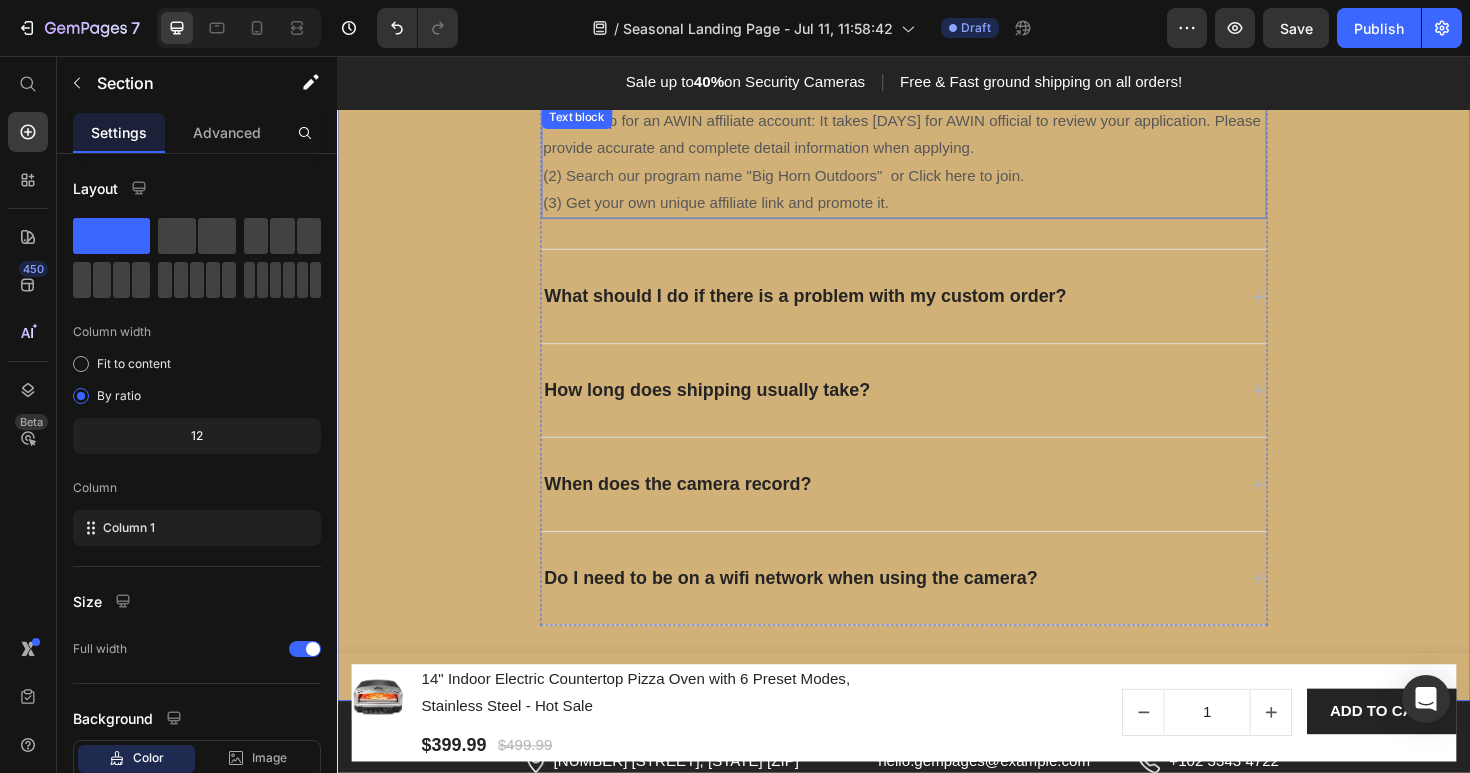 scroll, scrollTop: 4683, scrollLeft: 0, axis: vertical 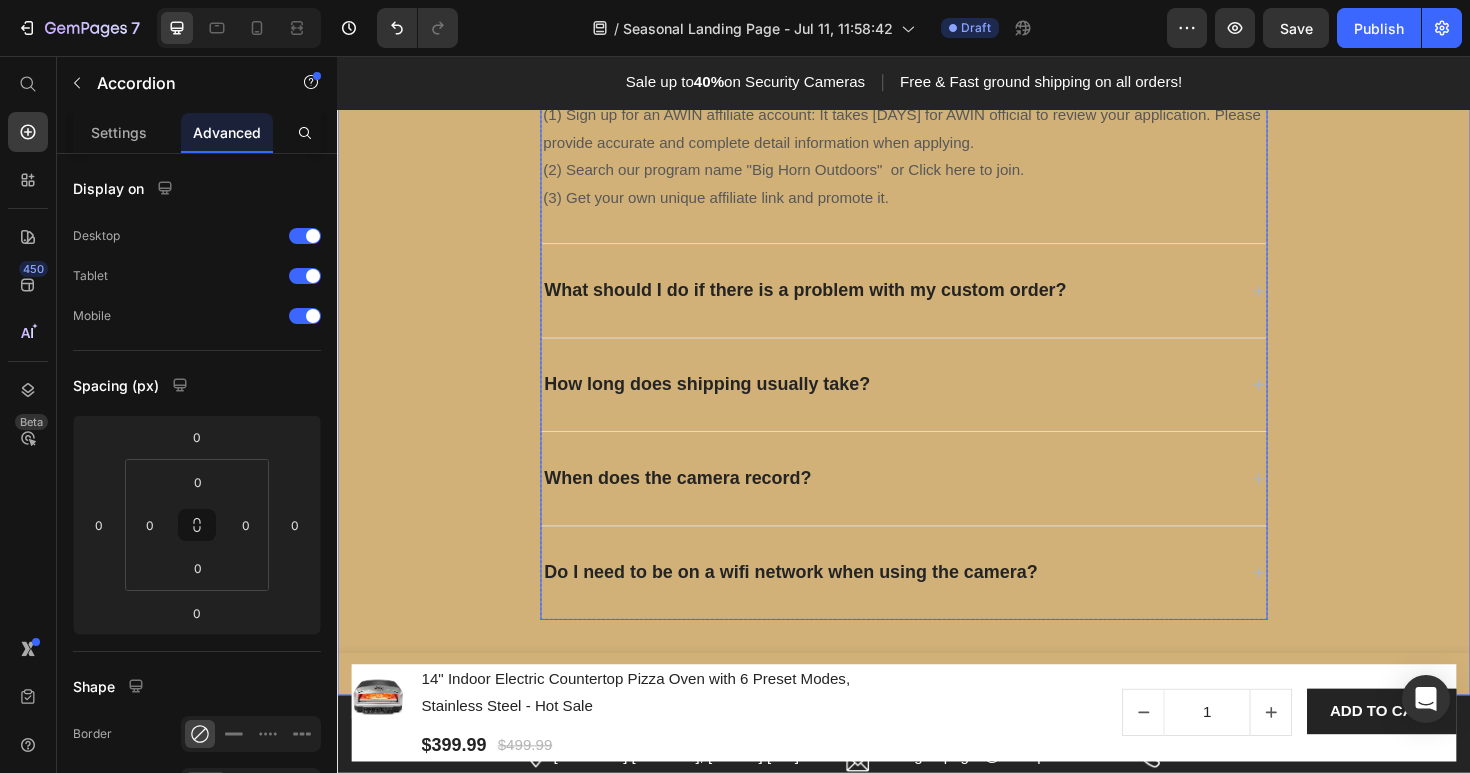 click on "What should I do if there is a problem with my custom order?" at bounding box center (832, 304) 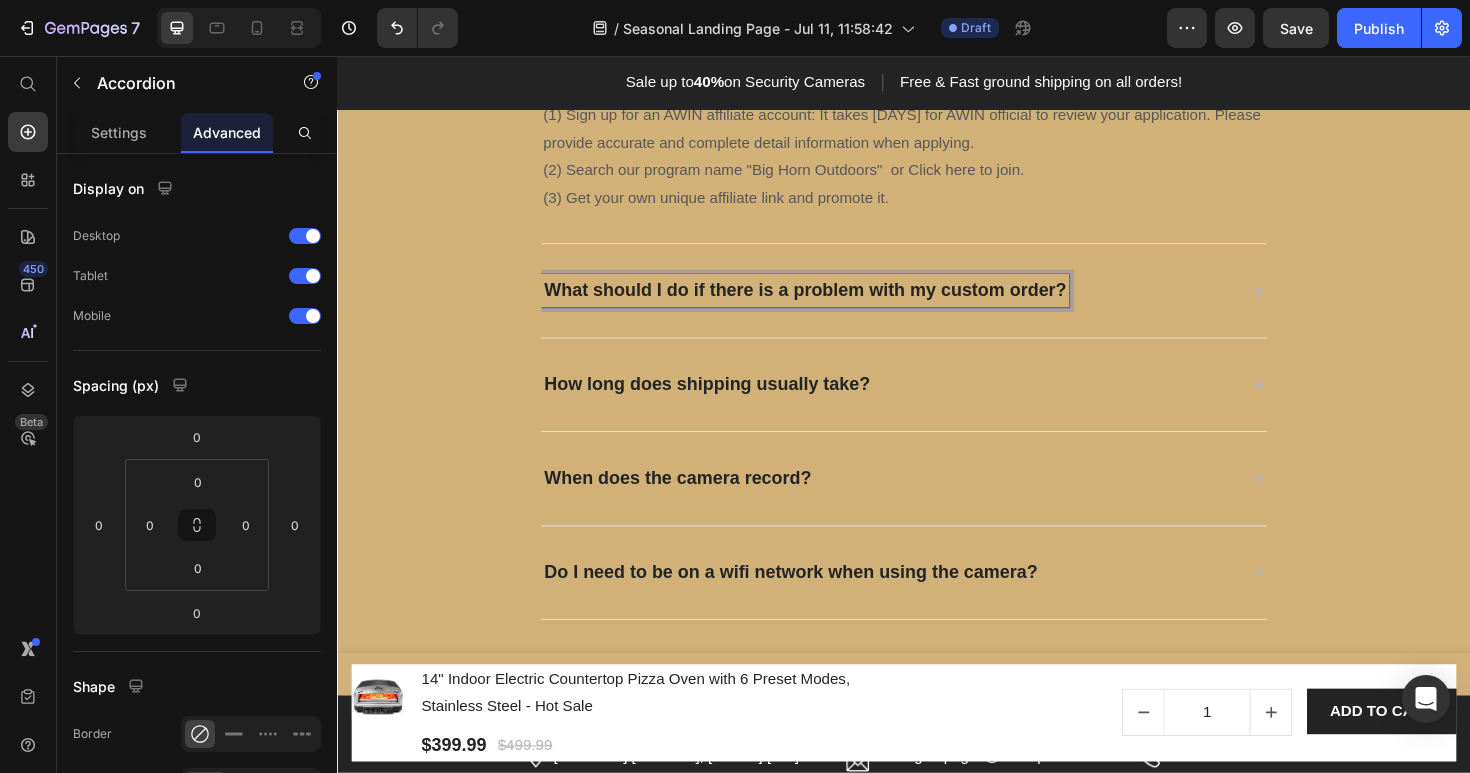 click on "What should I do if there is a problem with my custom order?" at bounding box center [832, 304] 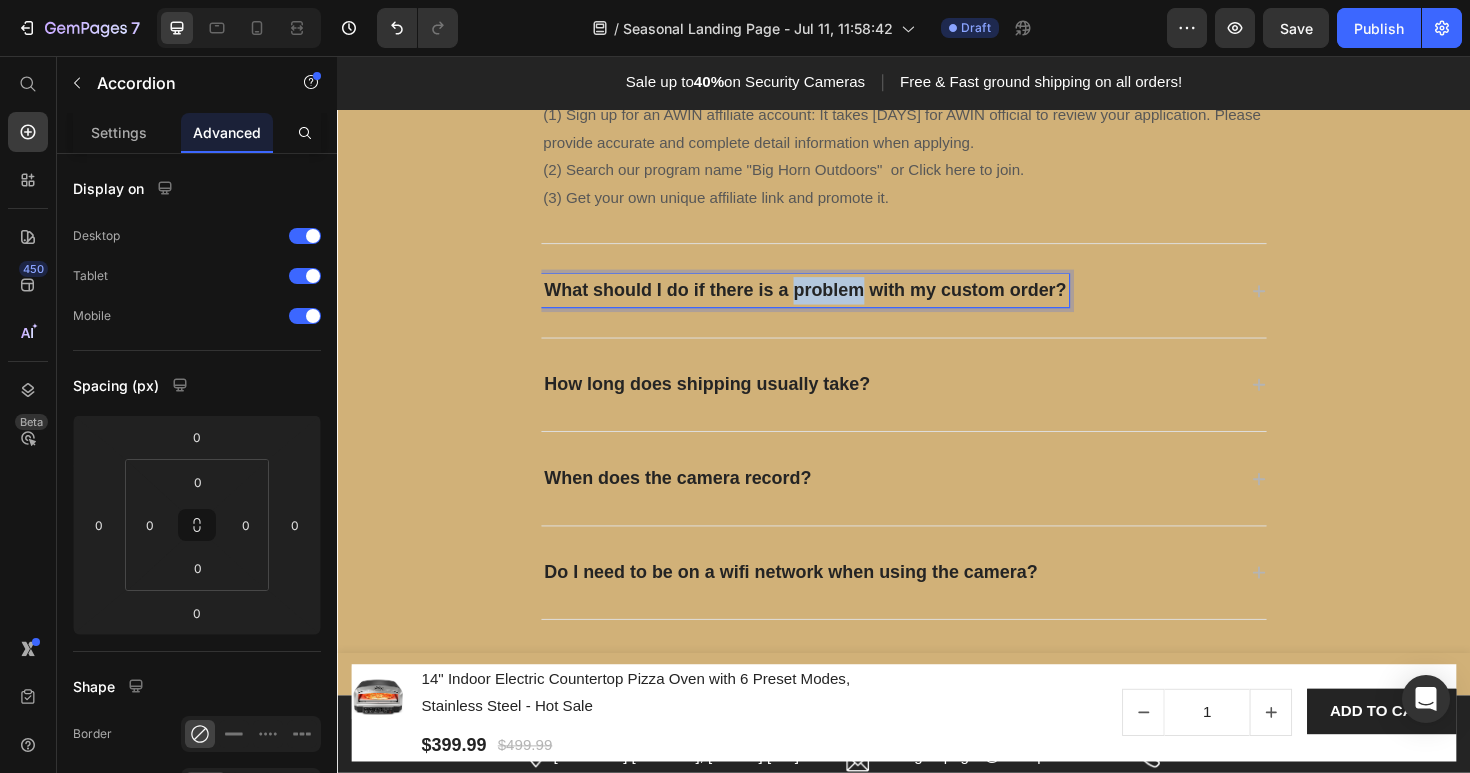 click on "What should I do if there is a problem with my custom order?" at bounding box center (832, 304) 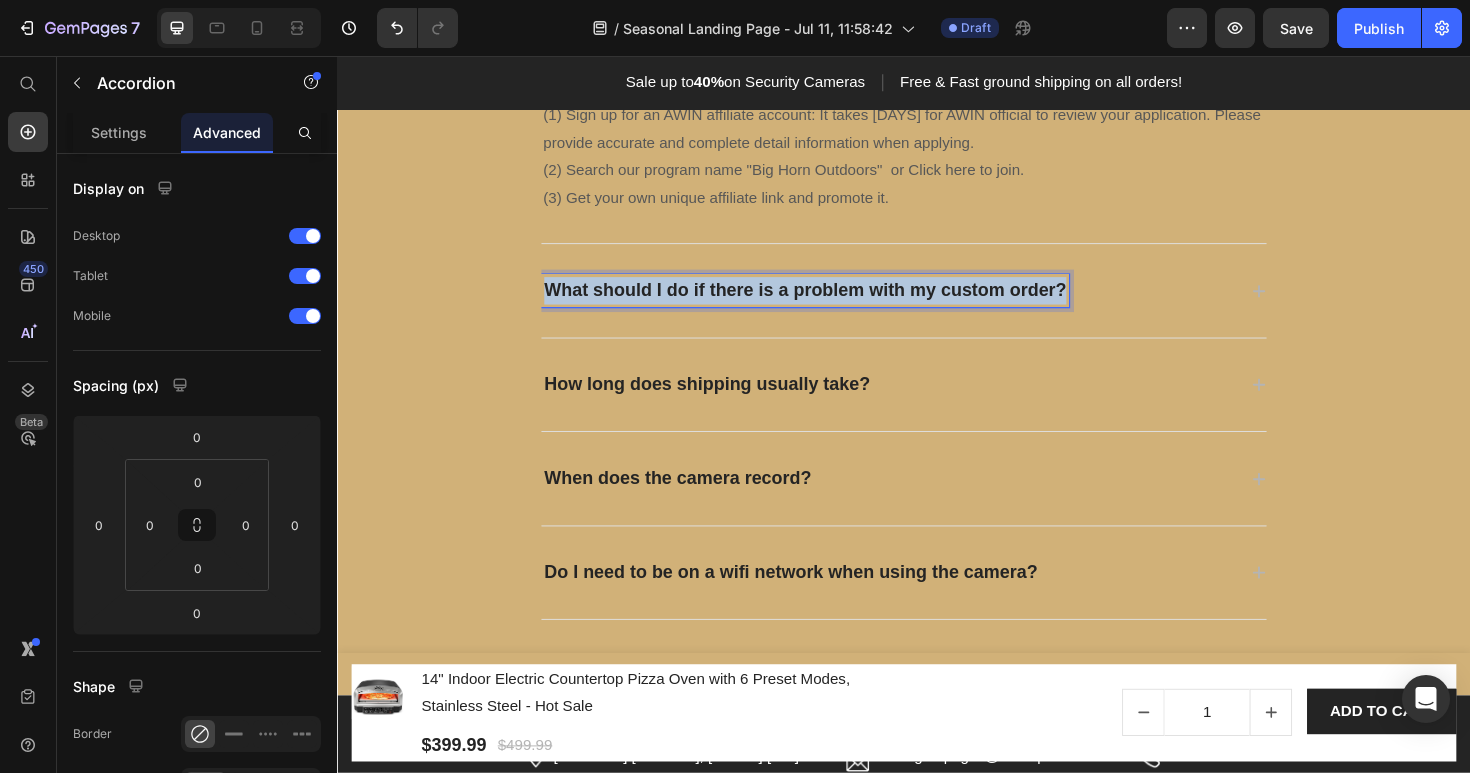 click on "What should I do if there is a problem with my custom order?" at bounding box center (832, 304) 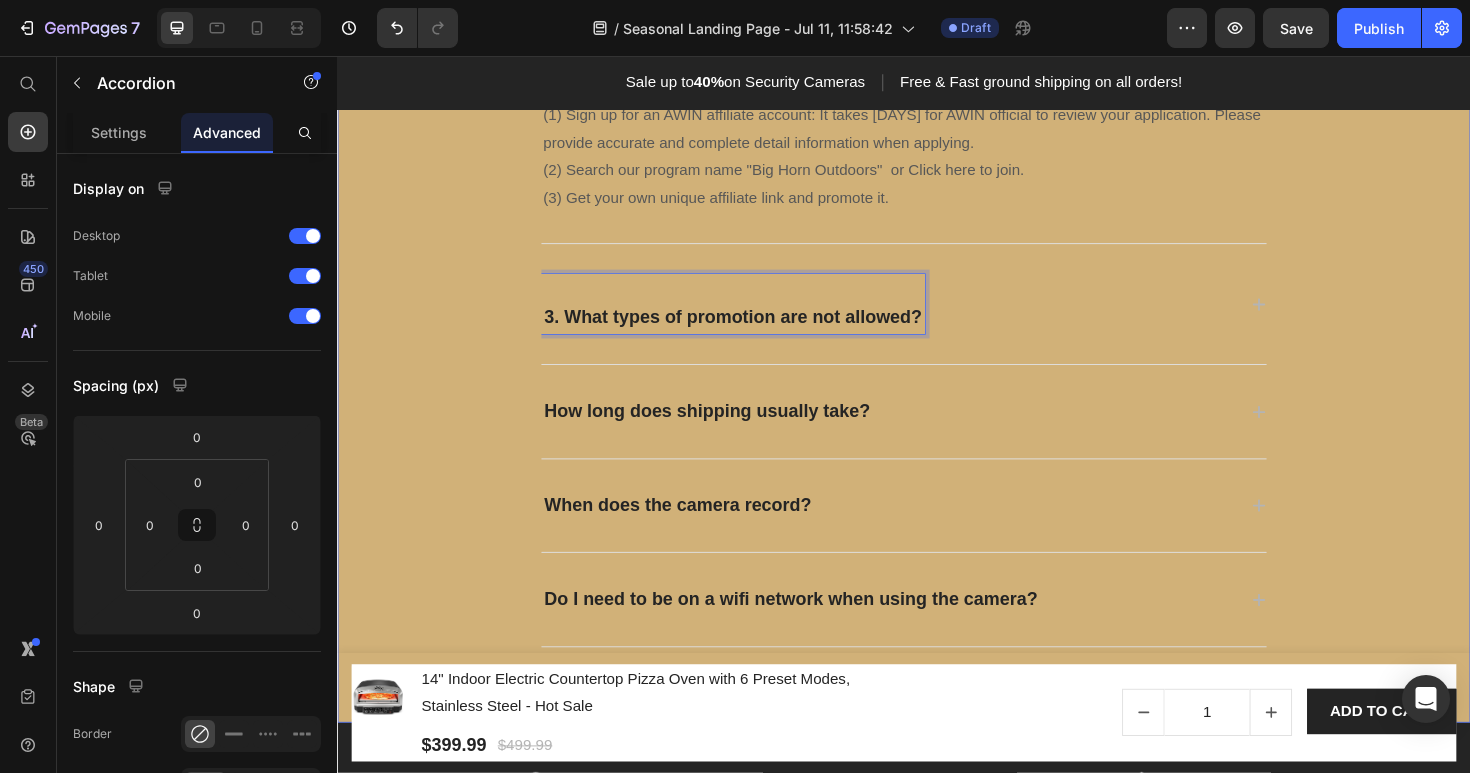 click on "Frequently asked questions Heading Have questions? We’re hereto help Text block Title Line 1.What is the Big Horn Outdoors Affiliate Program? 2.Detailed steps to join Big Horn Outdoors Affiliate Program? (1) Sign up for an AWIN affiliate account: It takes [DAYS] for AWIN official to review your application. Please provide accurate and complete detail information when applying. (2) Search our program name "Big Horn Outdoors" or Click here to join. (3) Get your own unique affiliate link and promote it. Text block 3. What types of promotion are not allowed? How long does shipping usually take? When does the camera record? Do I need to be on a wifi network when using the camera? Accordion 0 Row" at bounding box center (937, 227) 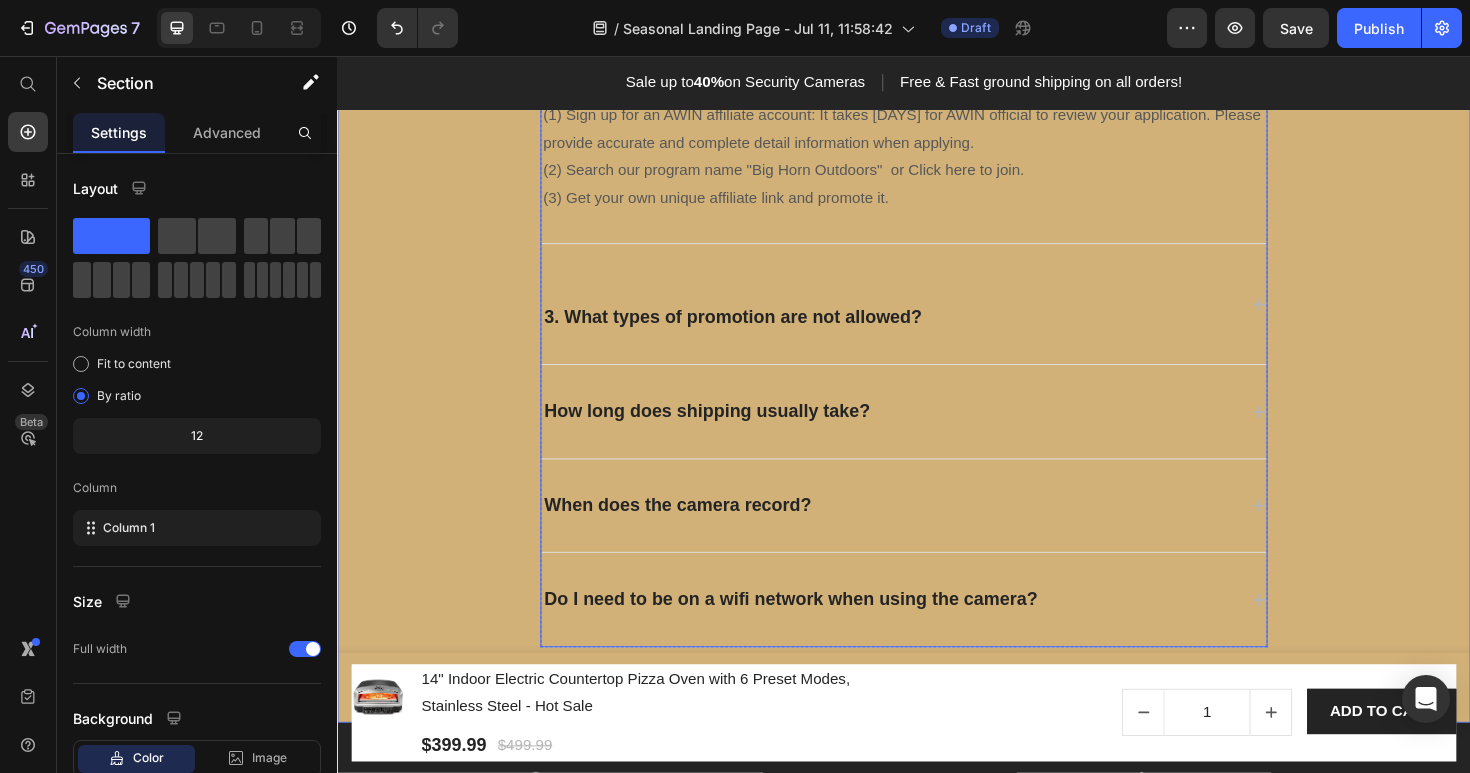 click on "3. What types of promotion are not allowed?" at bounding box center [937, 318] 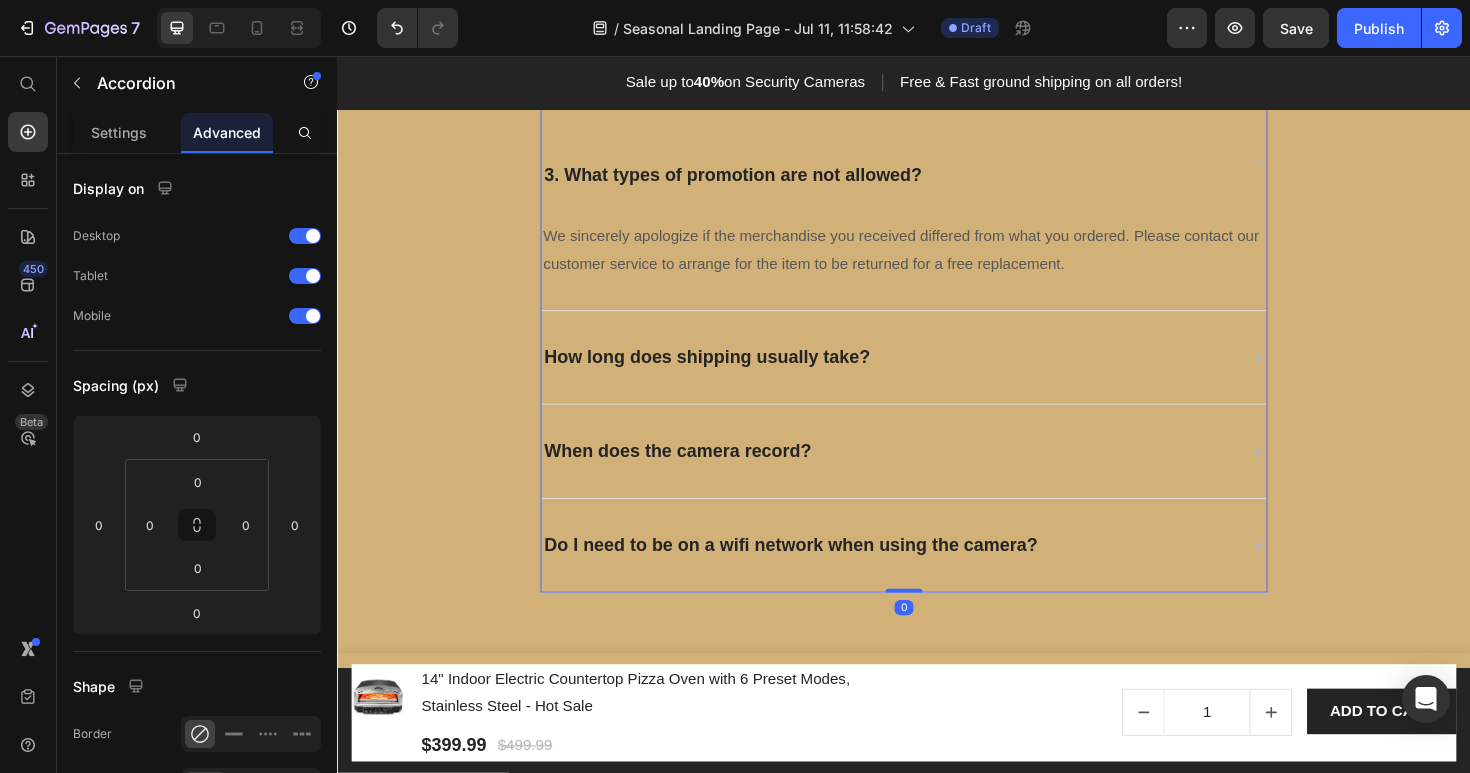 click on "3. What types of promotion are not allowed? We sincerely apologize if the merchandise you received differed from what you ordered. Please contact our customer service to arrange for the item to be returned for a free replacement. Text block" at bounding box center [937, 214] 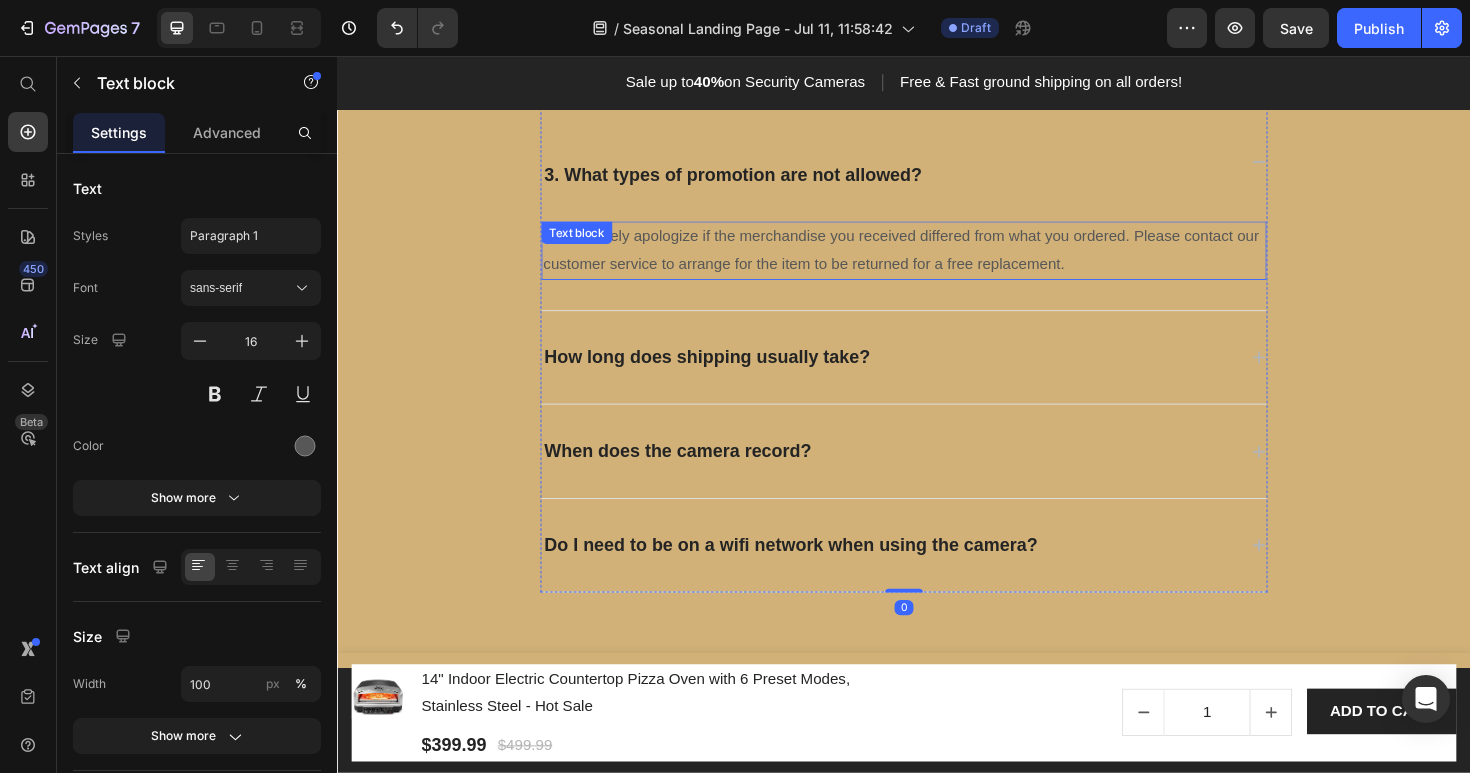 click on "We sincerely apologize if the merchandise you received differed from what you ordered. Please contact our customer service to arrange for the item to be returned for a free replacement." at bounding box center [937, 262] 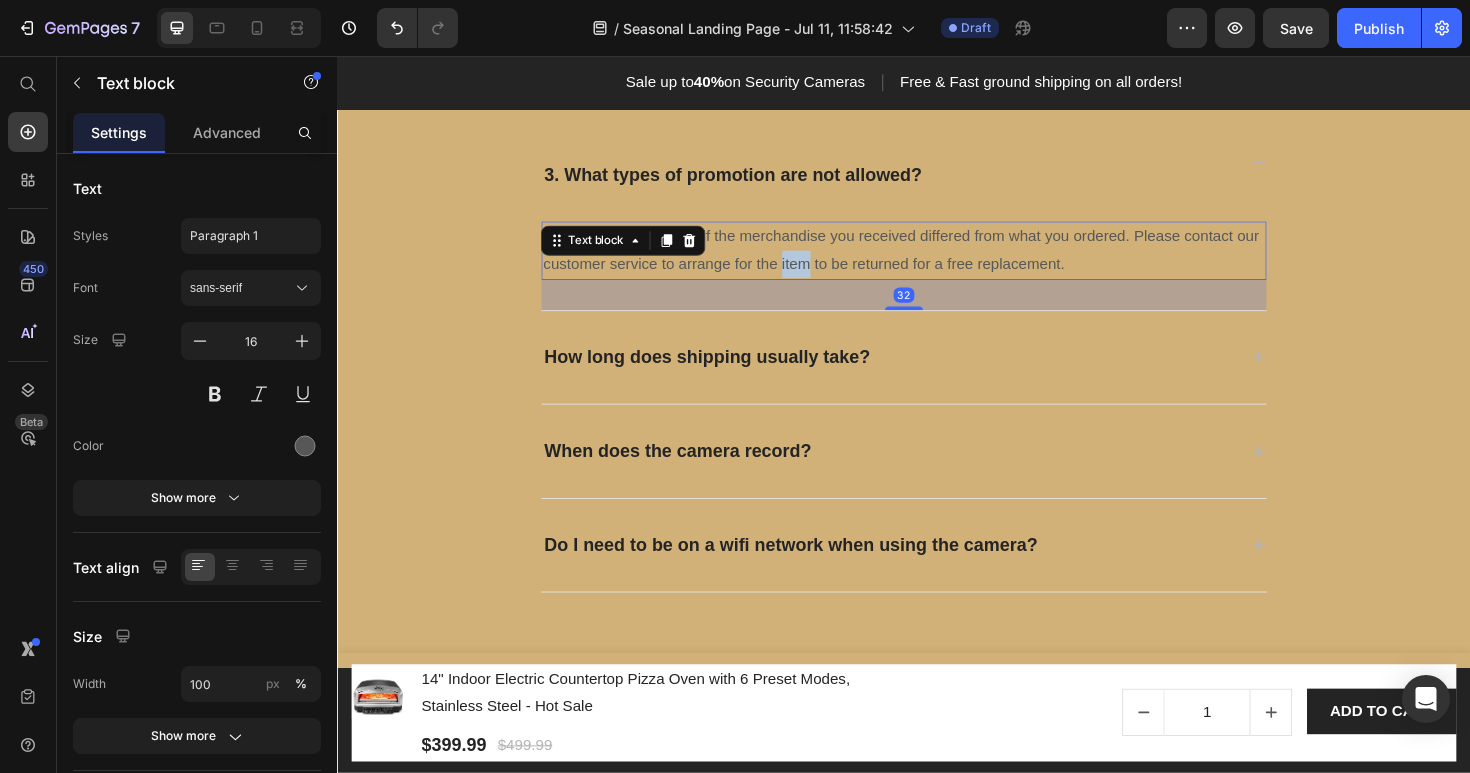 click on "We sincerely apologize if the merchandise you received differed from what you ordered. Please contact our customer service to arrange for the item to be returned for a free replacement." at bounding box center [937, 262] 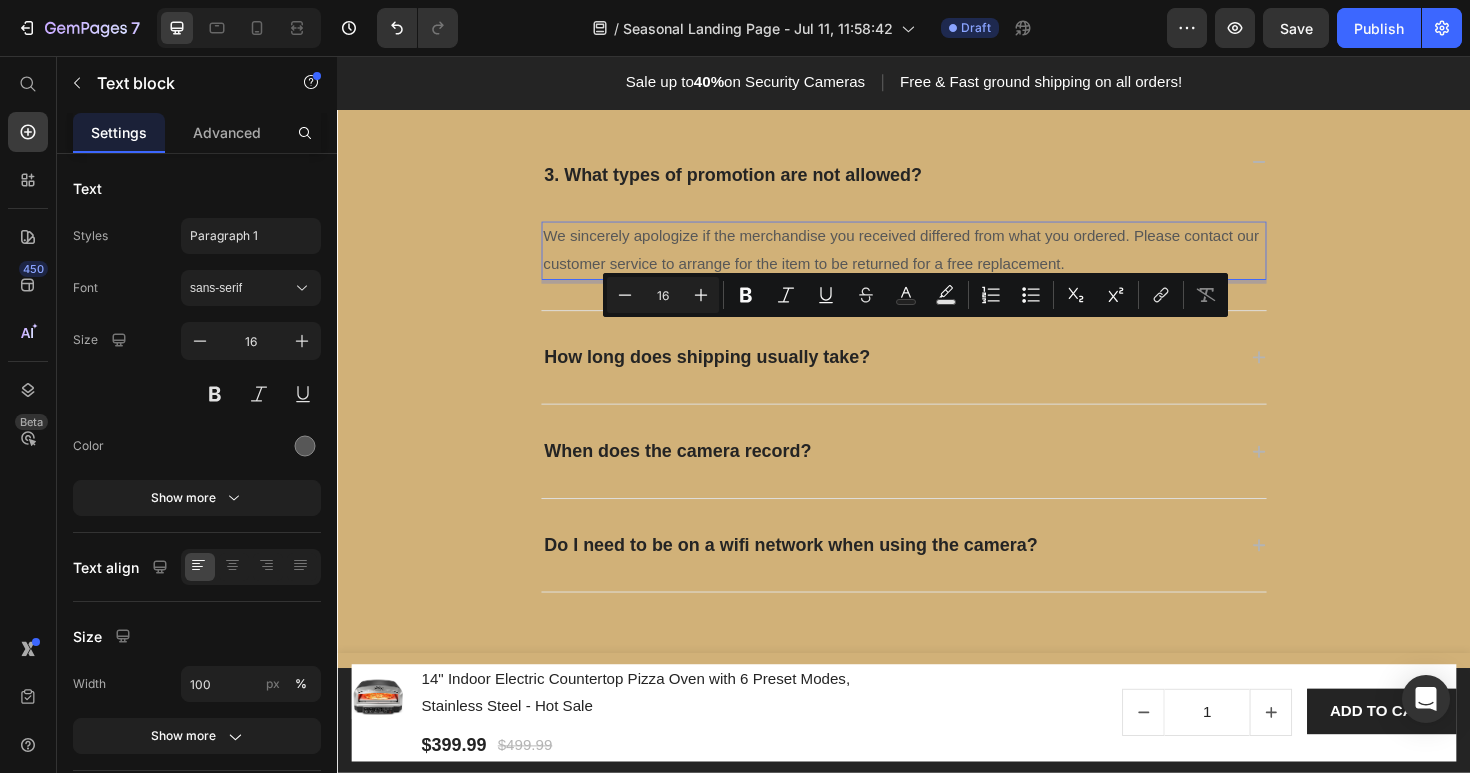 click on "We sincerely apologize if the merchandise you received differed from what you ordered. Please contact our customer service to arrange for the item to be returned for a free replacement." at bounding box center [937, 262] 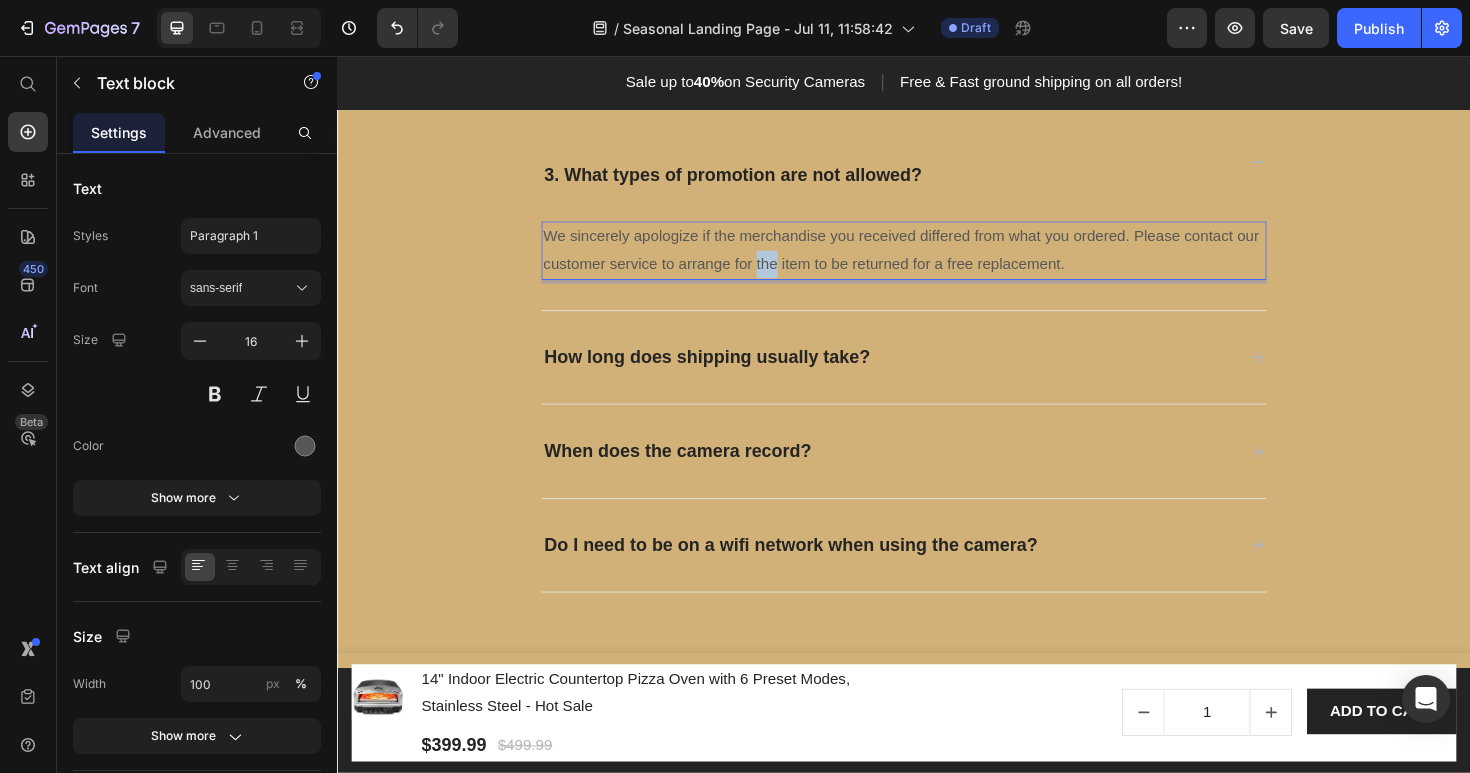 click on "We sincerely apologize if the merchandise you received differed from what you ordered. Please contact our customer service to arrange for the item to be returned for a free replacement." at bounding box center [937, 262] 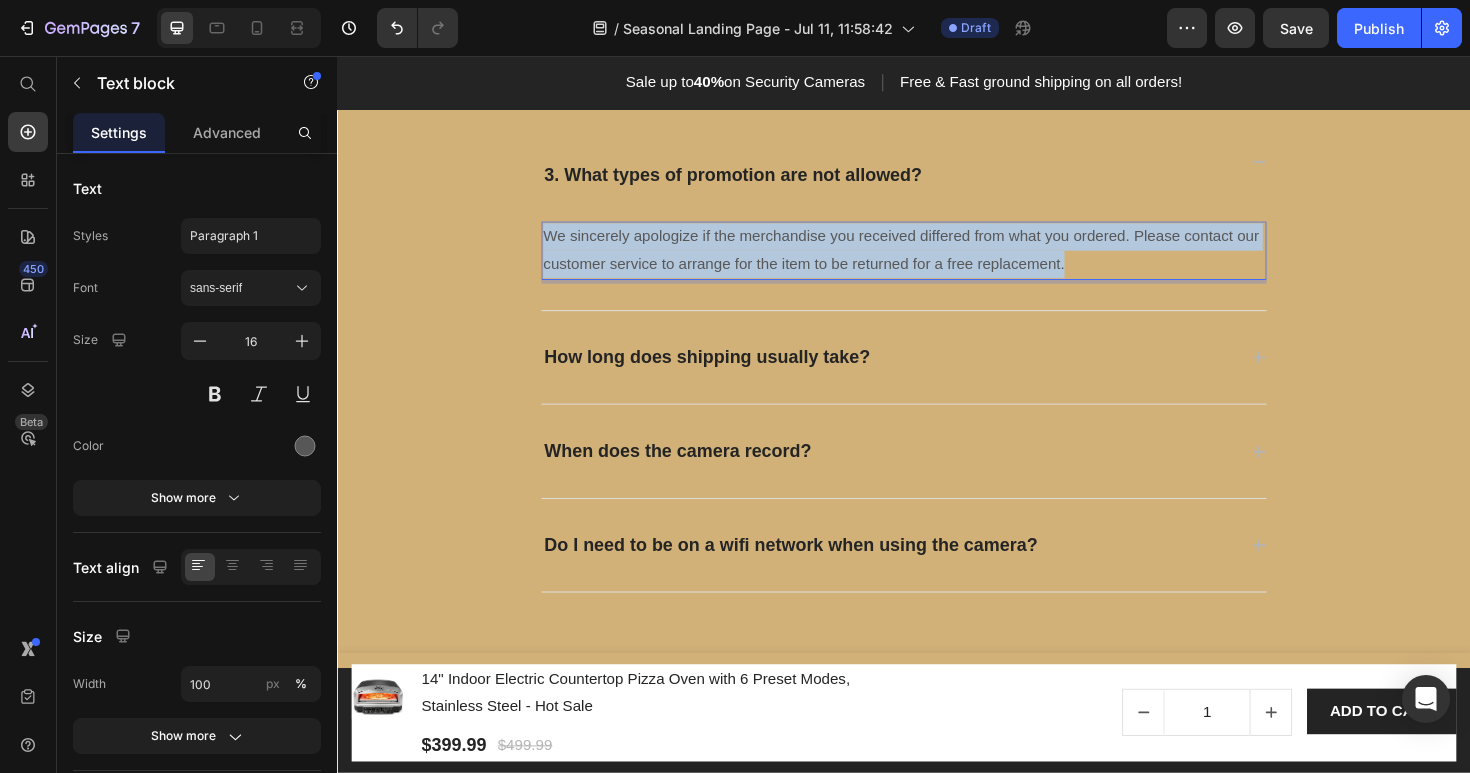 click on "We sincerely apologize if the merchandise you received differed from what you ordered. Please contact our customer service to arrange for the item to be returned for a free replacement." at bounding box center [937, 262] 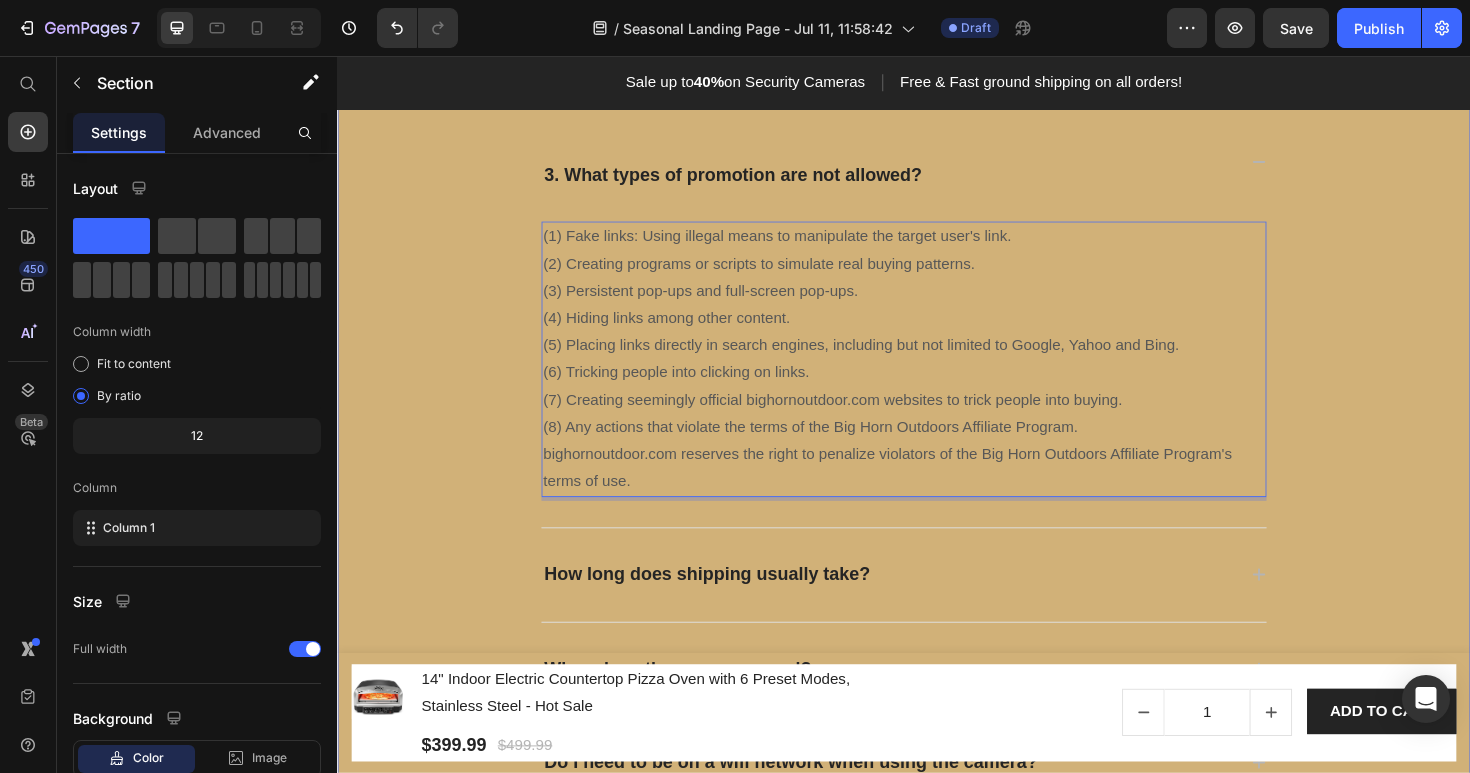 click on "Frequently asked questions Heading Have questions? We’re hereto help Text block Title Line 1.What is the Big Horn Outdoors Affiliate Program? 2.Detailed steps to join Big Horn Outdoors Affiliate Program? 3. What types of promotion are not allowed? (1) Fake links: Using illegal means to manipulate the target user's link. (2) Creating programs or scripts to simulate real buying patterns. (3) Persistent pop-ups and full-screen pop-ups. (4) Hiding links among other content. (5) Placing links directly in search engines, including but not limited to Google, Yahoo and Bing. (6) Tricking people into clicking on links. (7) Creating seemingly official bighornoutdoor.com websites to trick people into buying. (8) Any actions that violate the terms of the Big Horn Outdoors Affiliate Program. bighornoutdoor.com reserves the right to penalize violators of the Big Horn Outdoors Affiliate Program's terms of use. Text block 32 How long does shipping usually take? When does the camera record? Accordion Row" at bounding box center (937, 314) 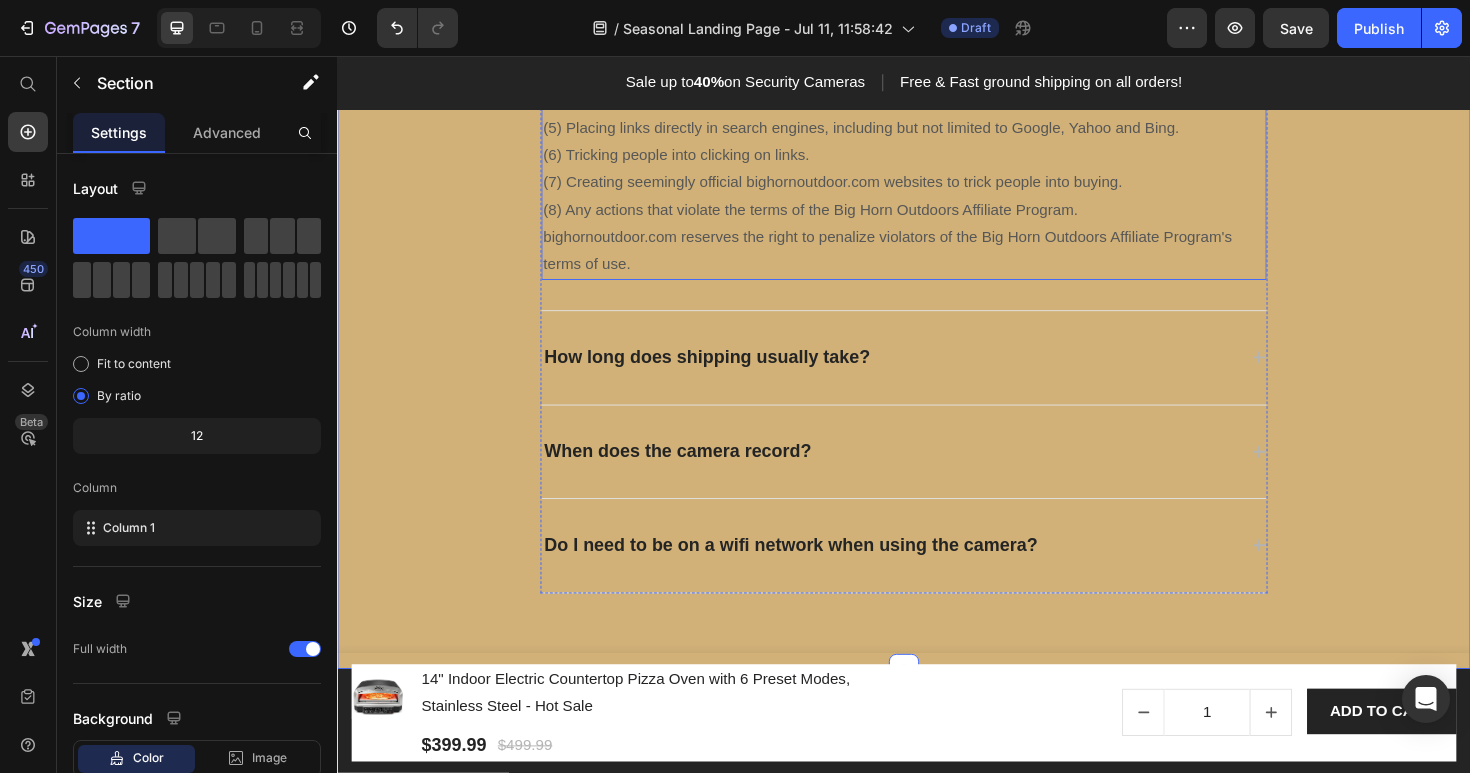 scroll, scrollTop: 5056, scrollLeft: 0, axis: vertical 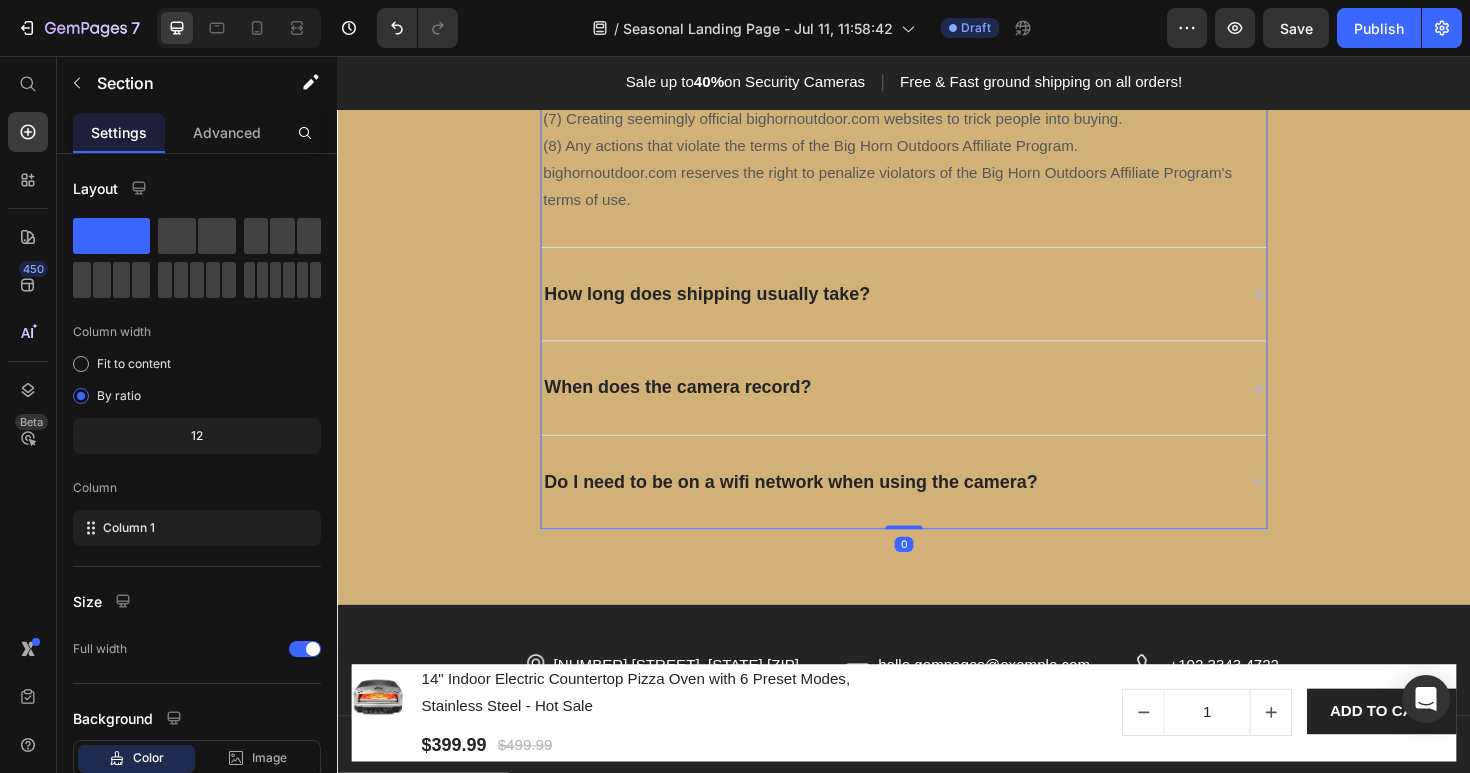 click on "How long does shipping usually take?" at bounding box center (921, 308) 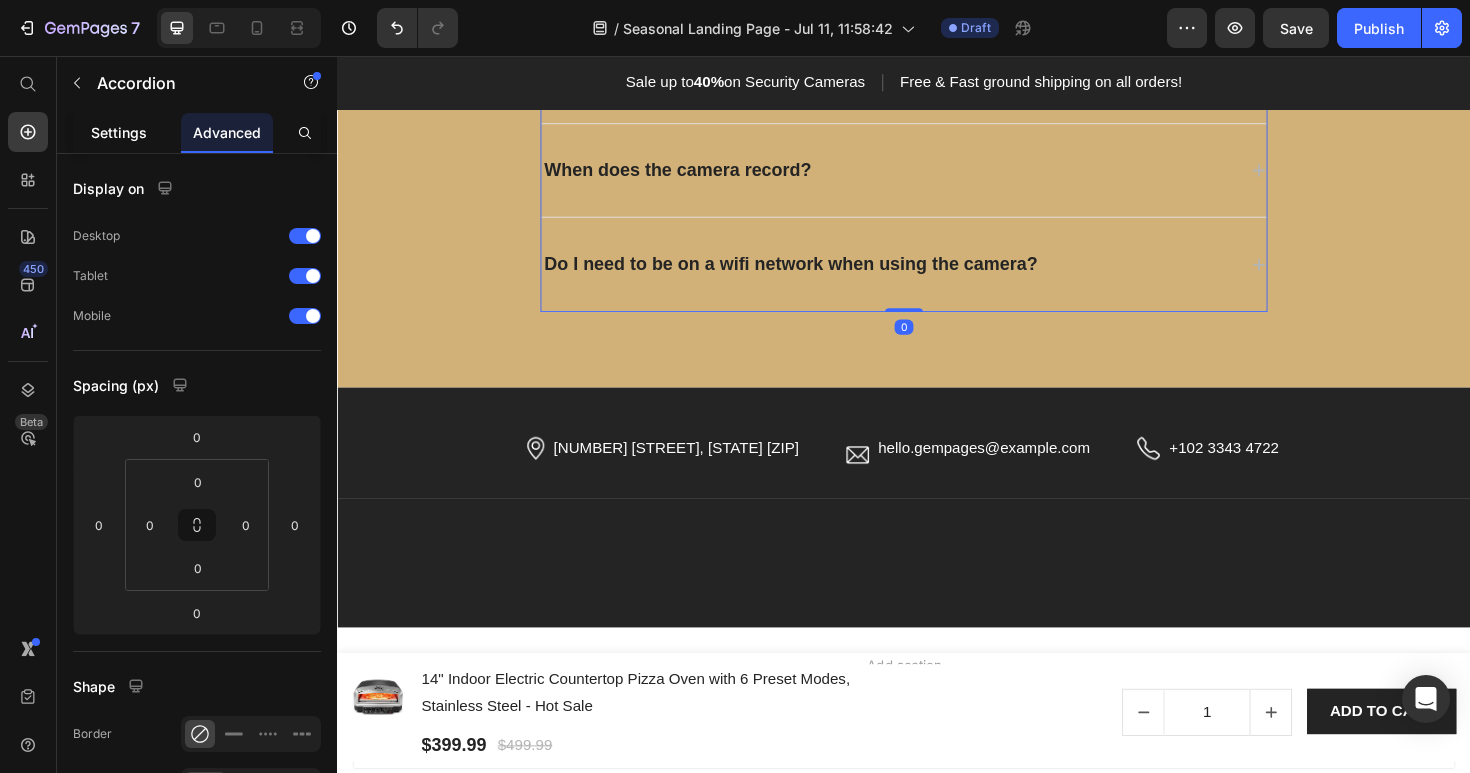 click on "Settings" at bounding box center [119, 132] 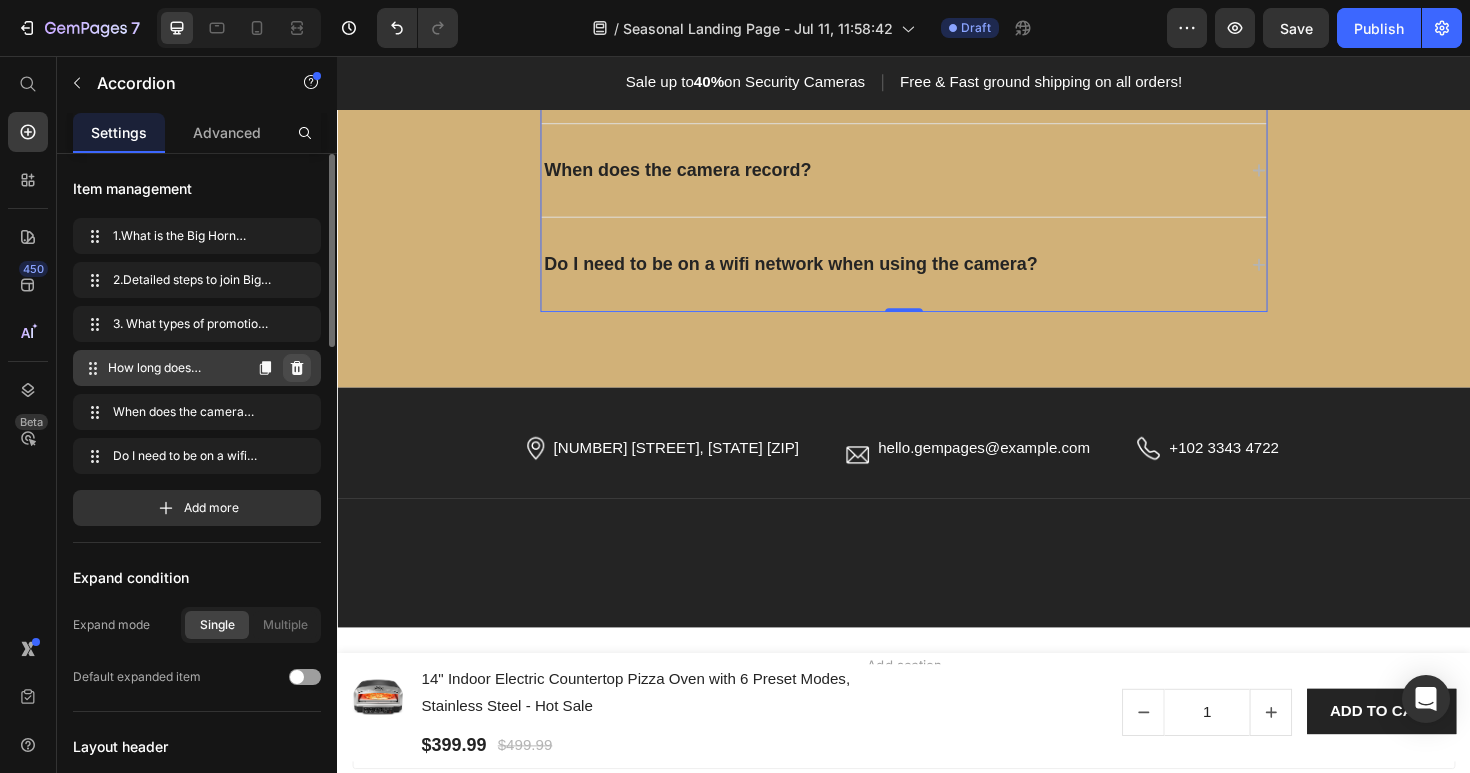 click 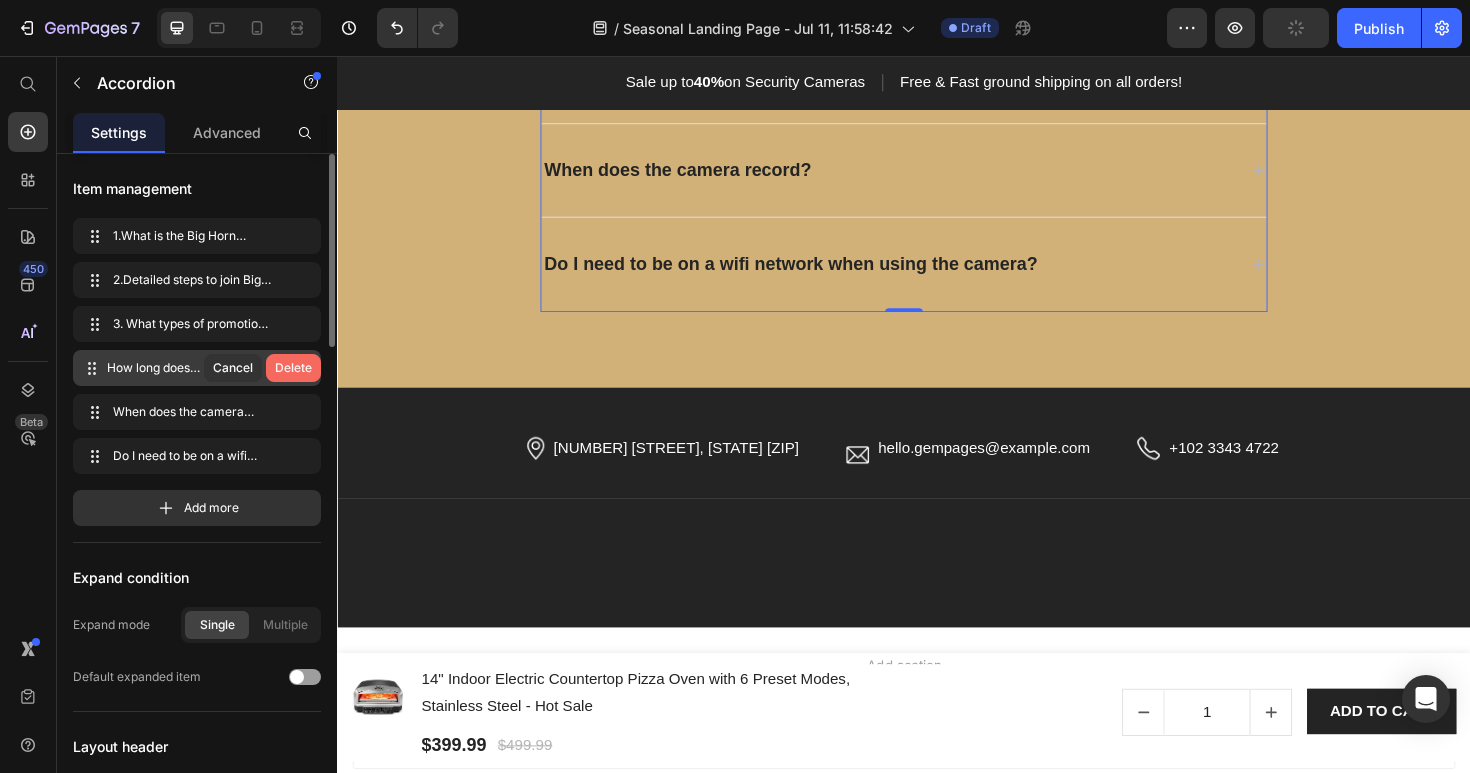 click on "Delete" at bounding box center [293, 368] 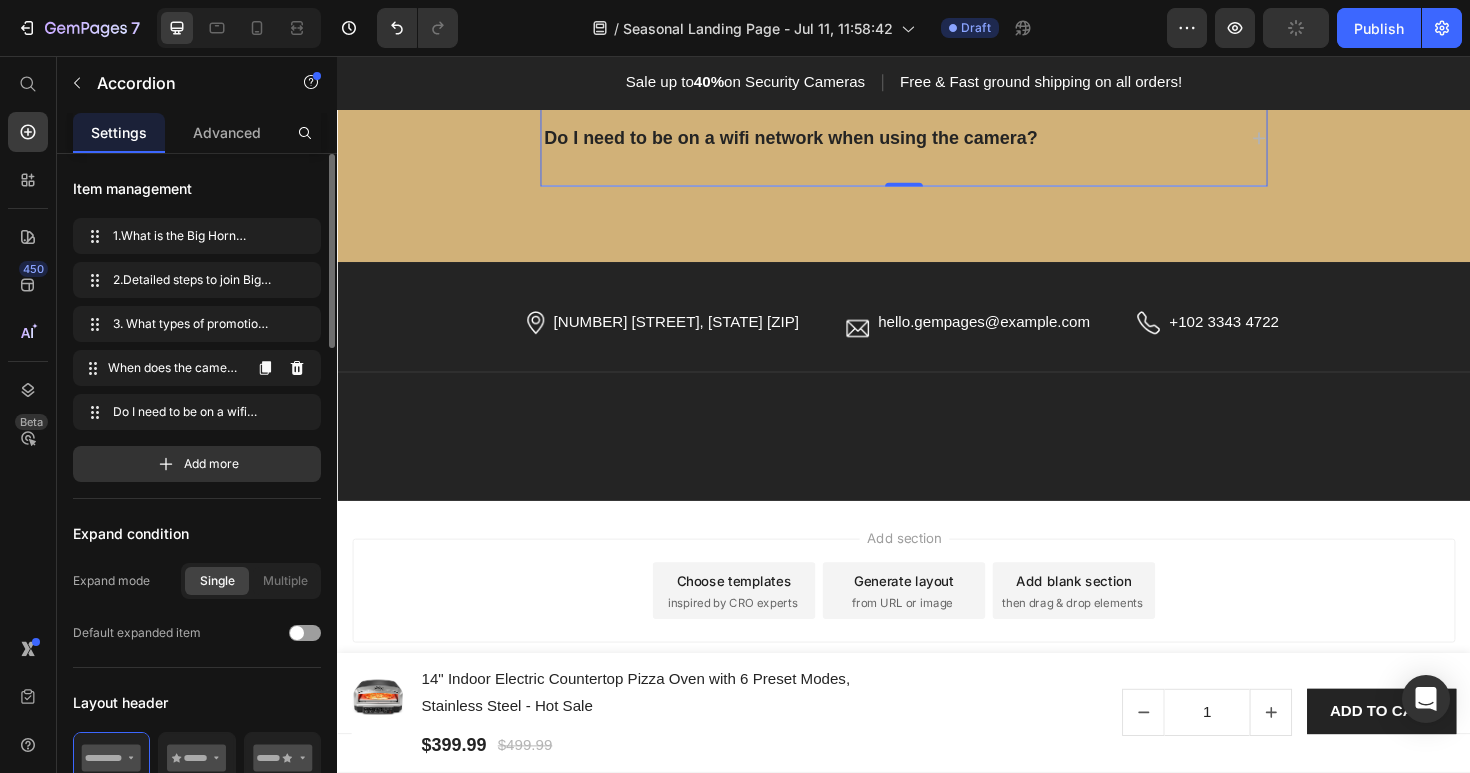 scroll, scrollTop: 4863, scrollLeft: 0, axis: vertical 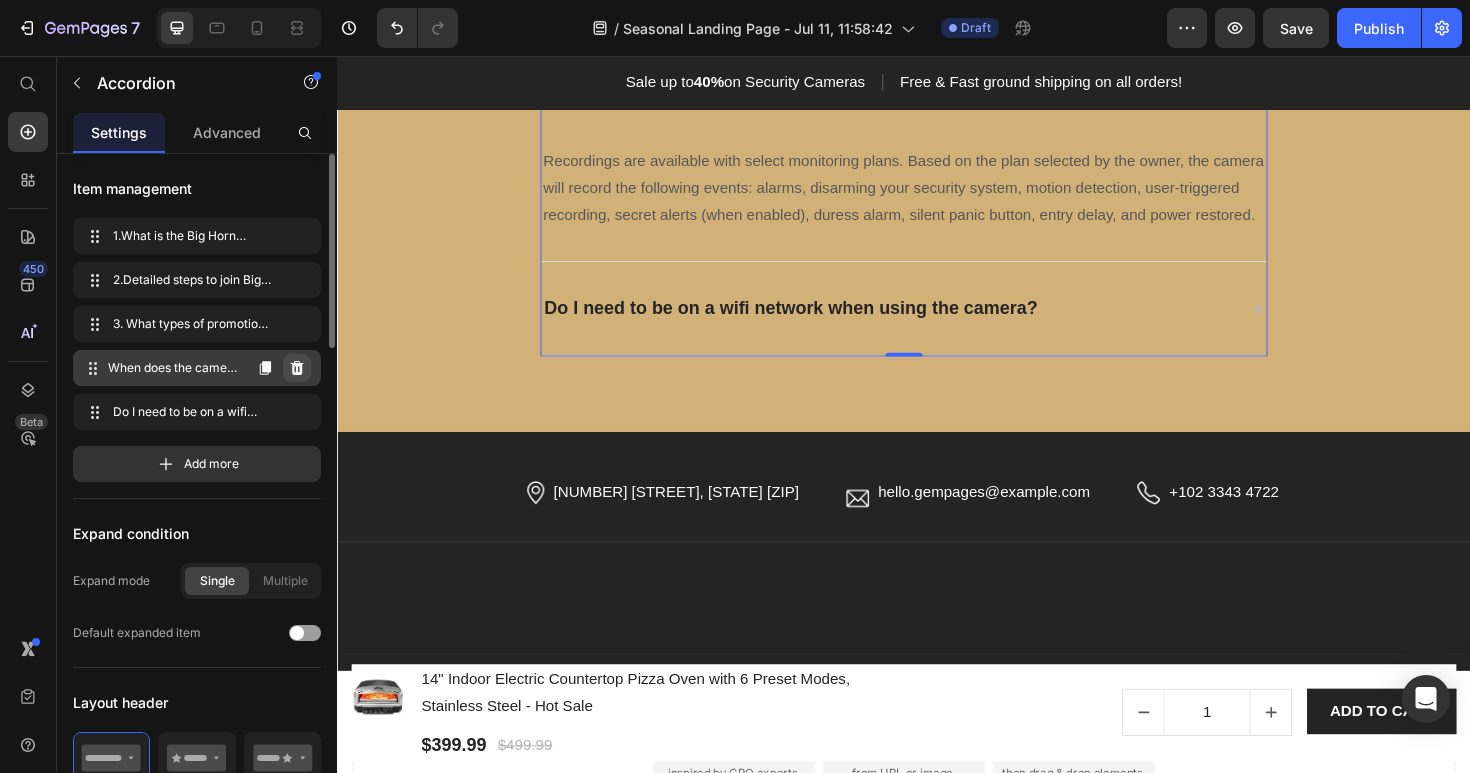 click 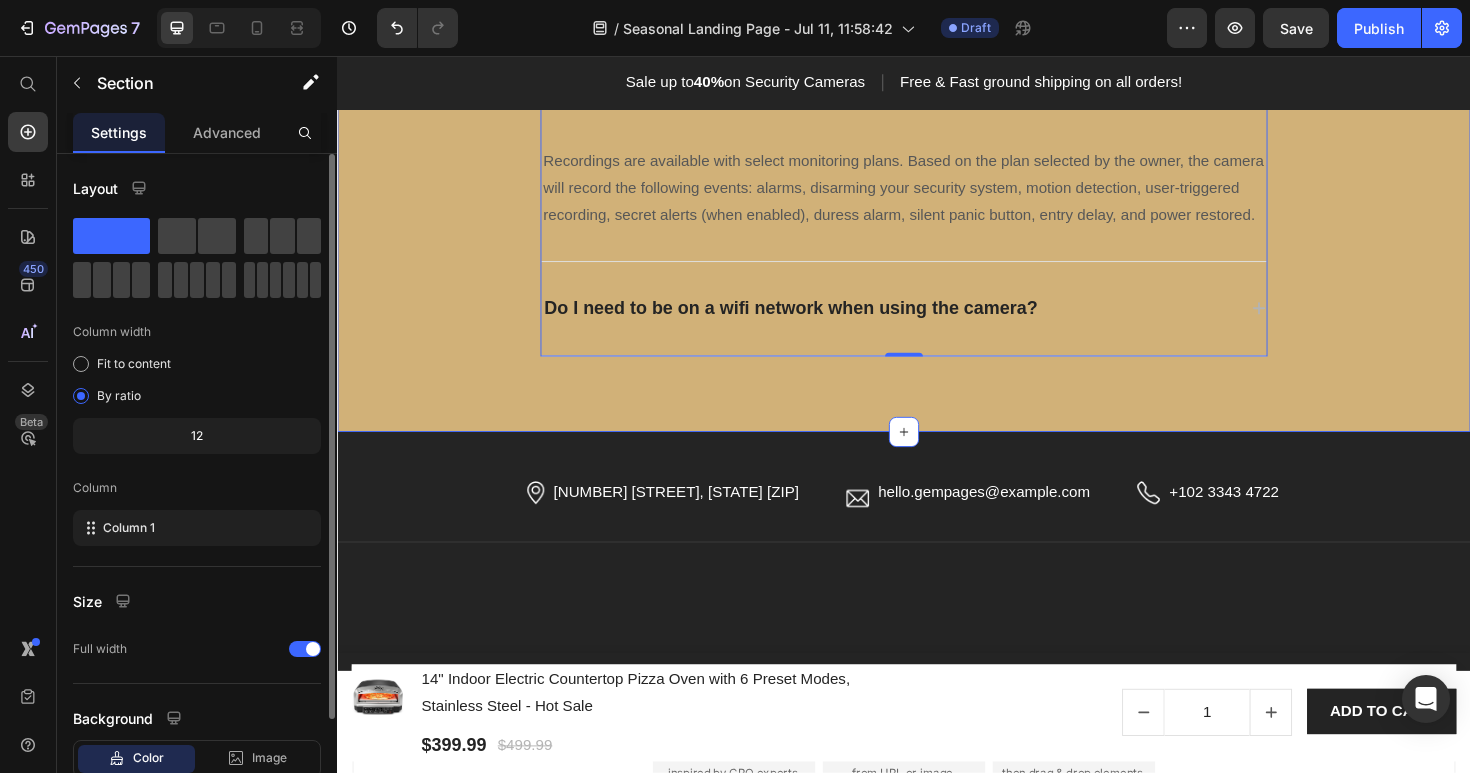 click on "Frequently asked questions Heading Have questions? We’re hereto help Text block Title Line 1.What is the Big Horn Outdoors Affiliate Program? 2.Detailed steps to join Big Horn Outdoors Affiliate Program? 3. What types of promotion are not allowed? When does the camera record? Recordings are available with select monitoring plans. Based on the plan selected by the owner, the camera will record the following events: alarms, disarming your security system, motion detection, user-triggered recording, secret alerts (when enabled), duress alarm, silent panic button, entry delay, and power restored. Text block Do I need to be on a wifi network when using the camera? Accordion 0 Row" at bounding box center [937, -17] 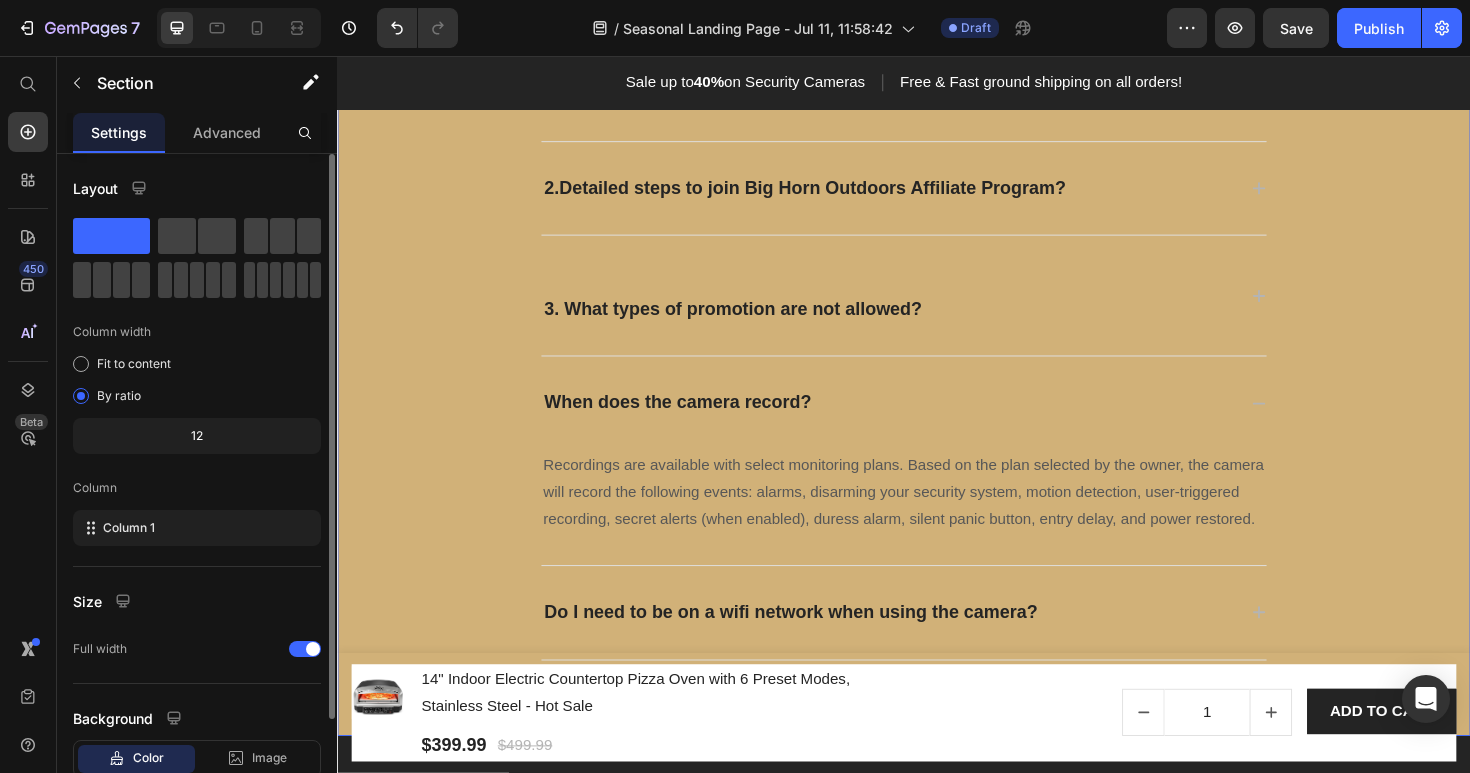 scroll, scrollTop: 4581, scrollLeft: 0, axis: vertical 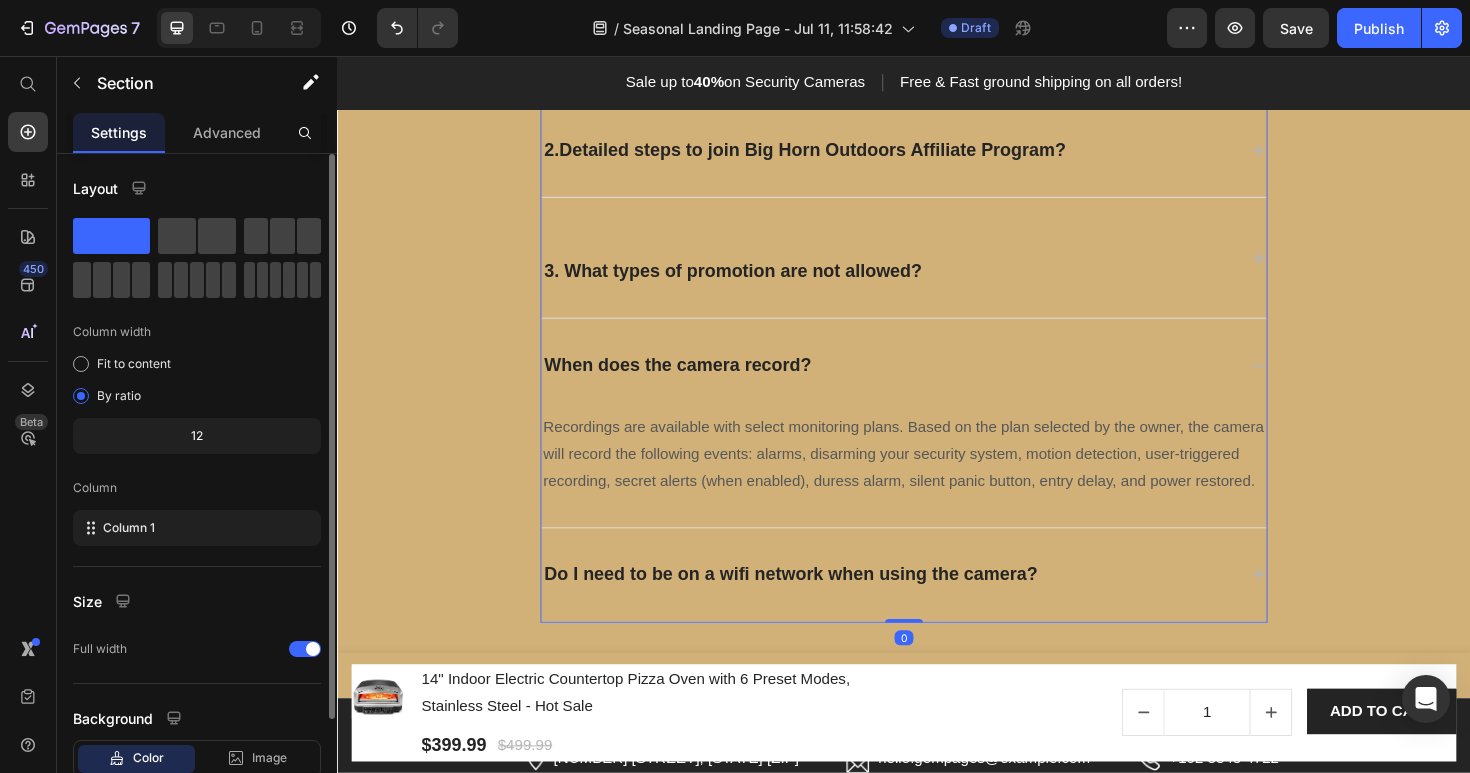 click on "When does the camera record?" at bounding box center (697, 383) 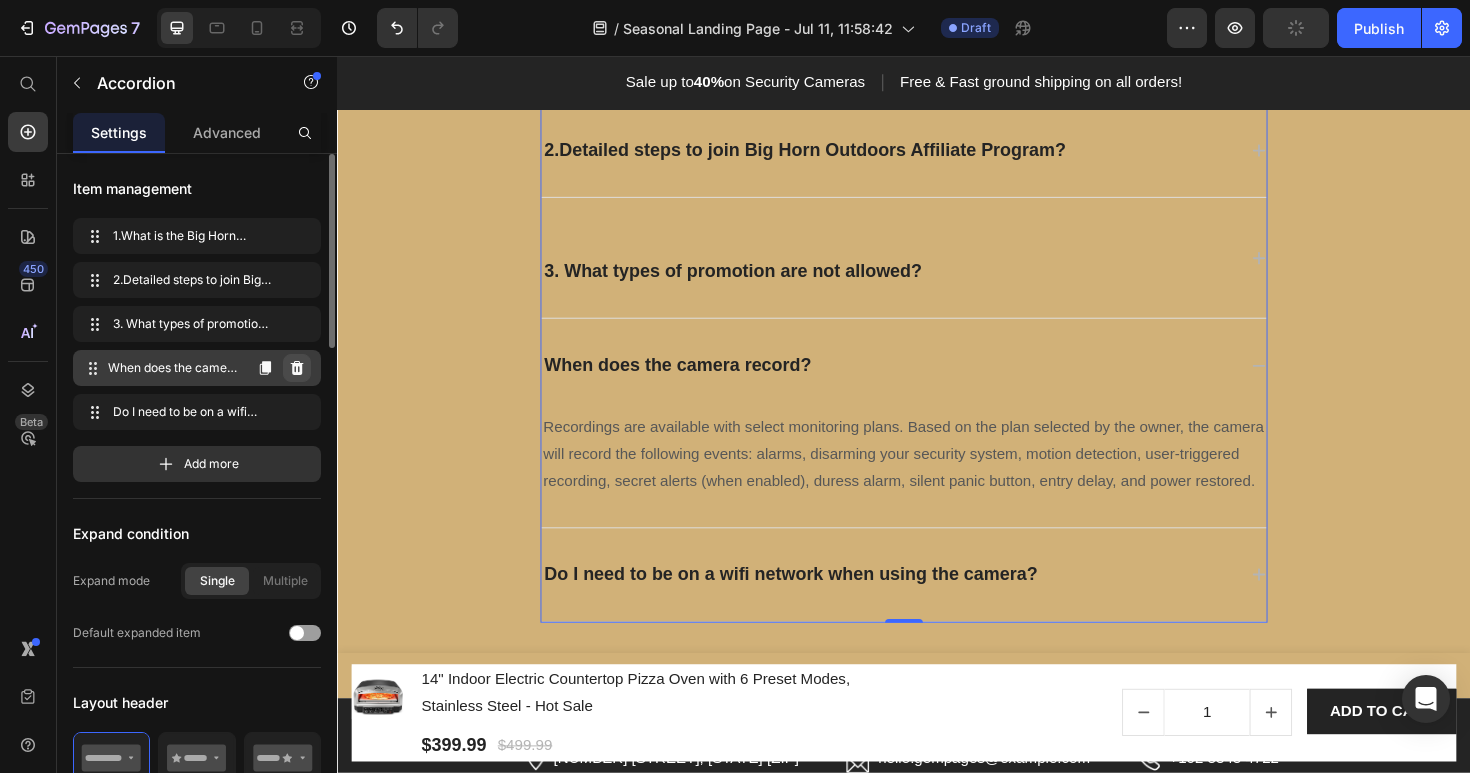 click 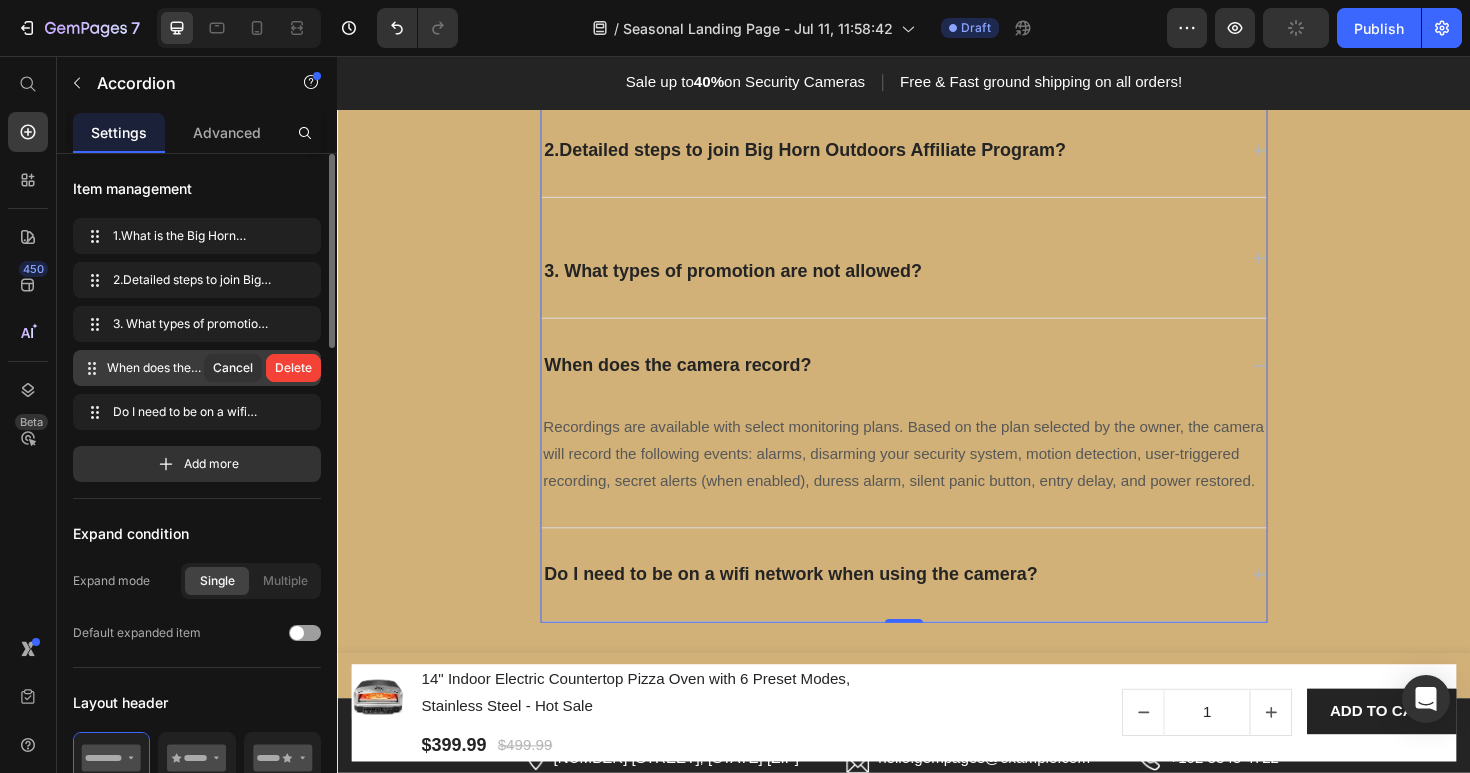 click on "Delete" at bounding box center (293, 368) 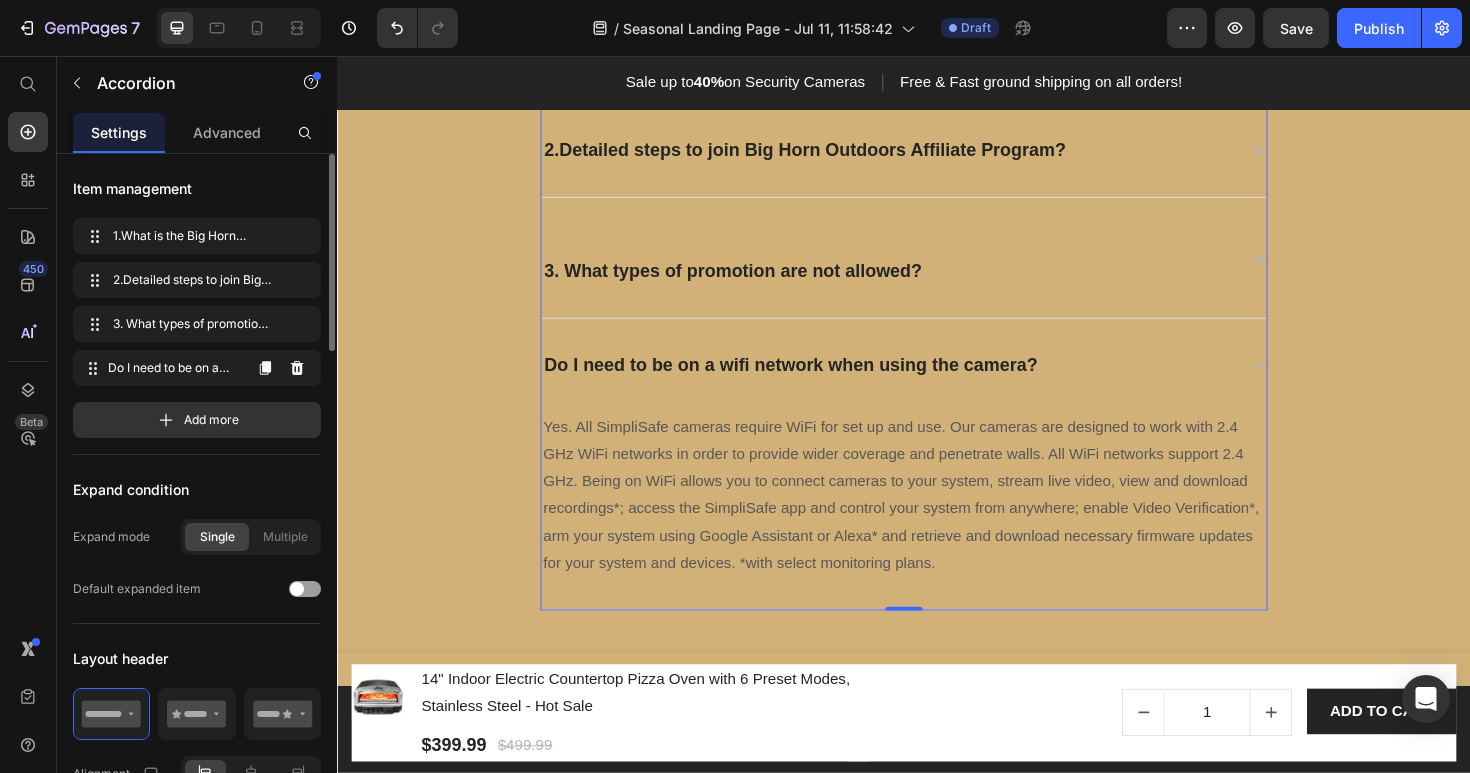 click 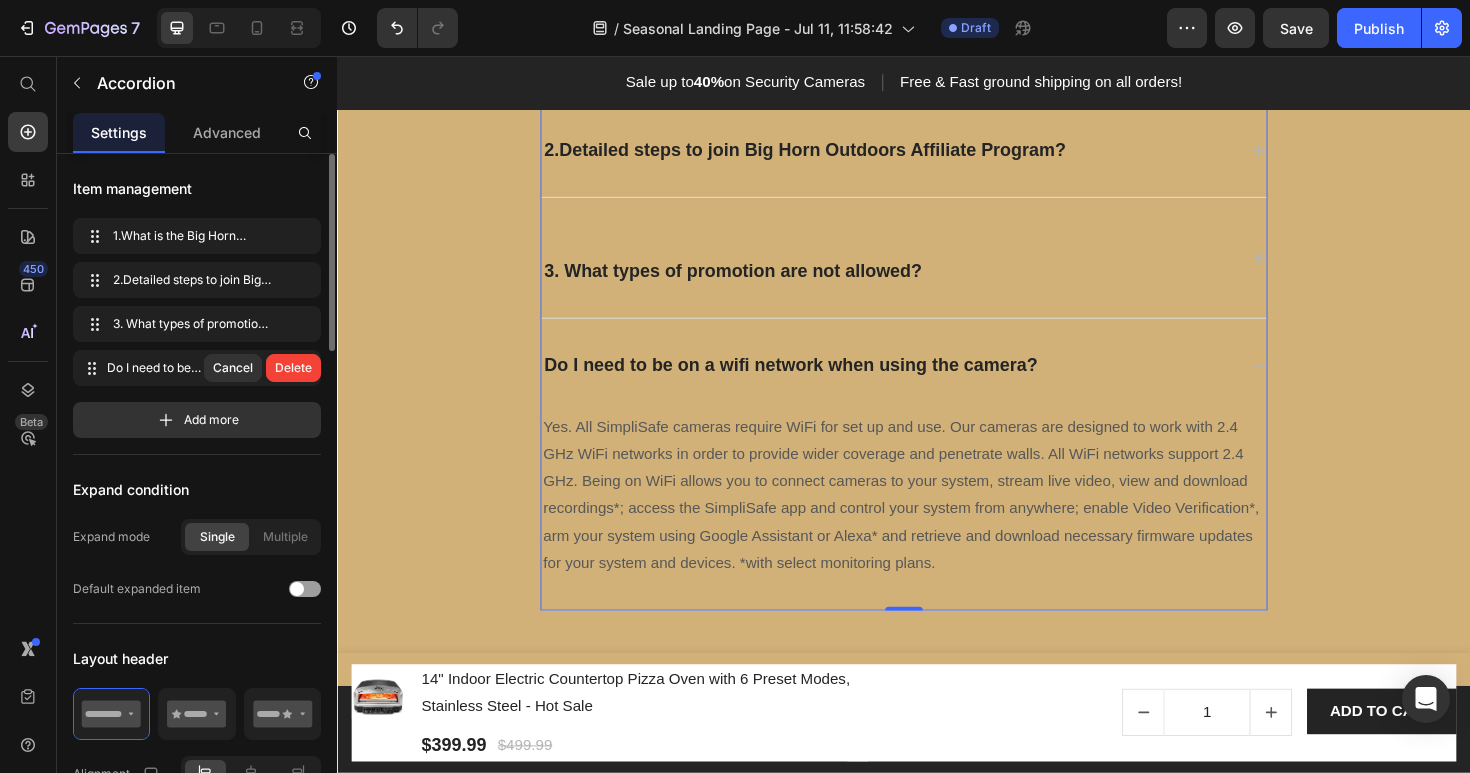 click on "Delete" at bounding box center (293, 368) 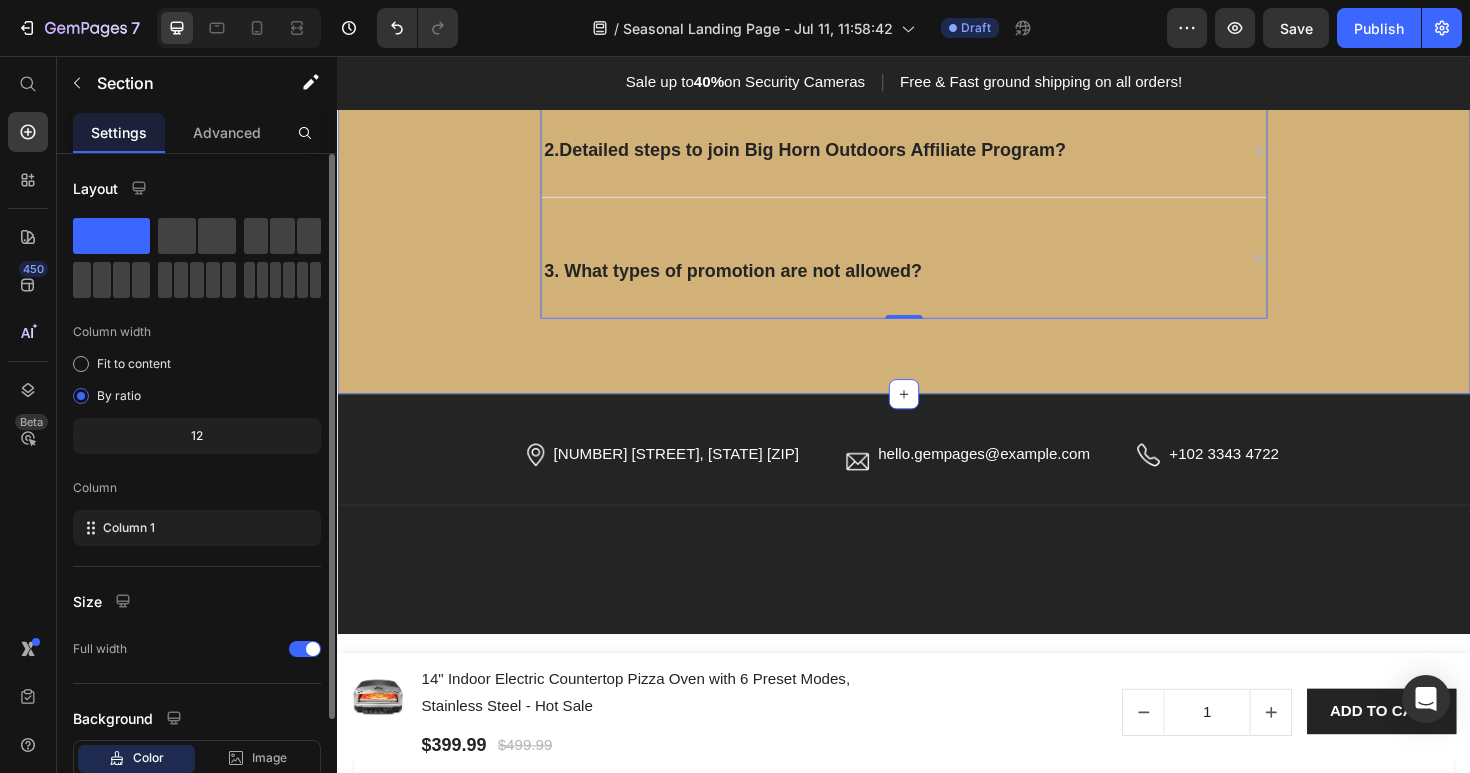 click on "Frequently asked questions Heading Have questions? We’re hereto help Text block Title Line 1.What is the Big Horn Outdoors Affiliate Program? 2.Detailed steps to join Big Horn Outdoors Affiliate Program? 3. What types of promotion are not allowed? Accordion 0 Row Section 10" at bounding box center (937, 145) 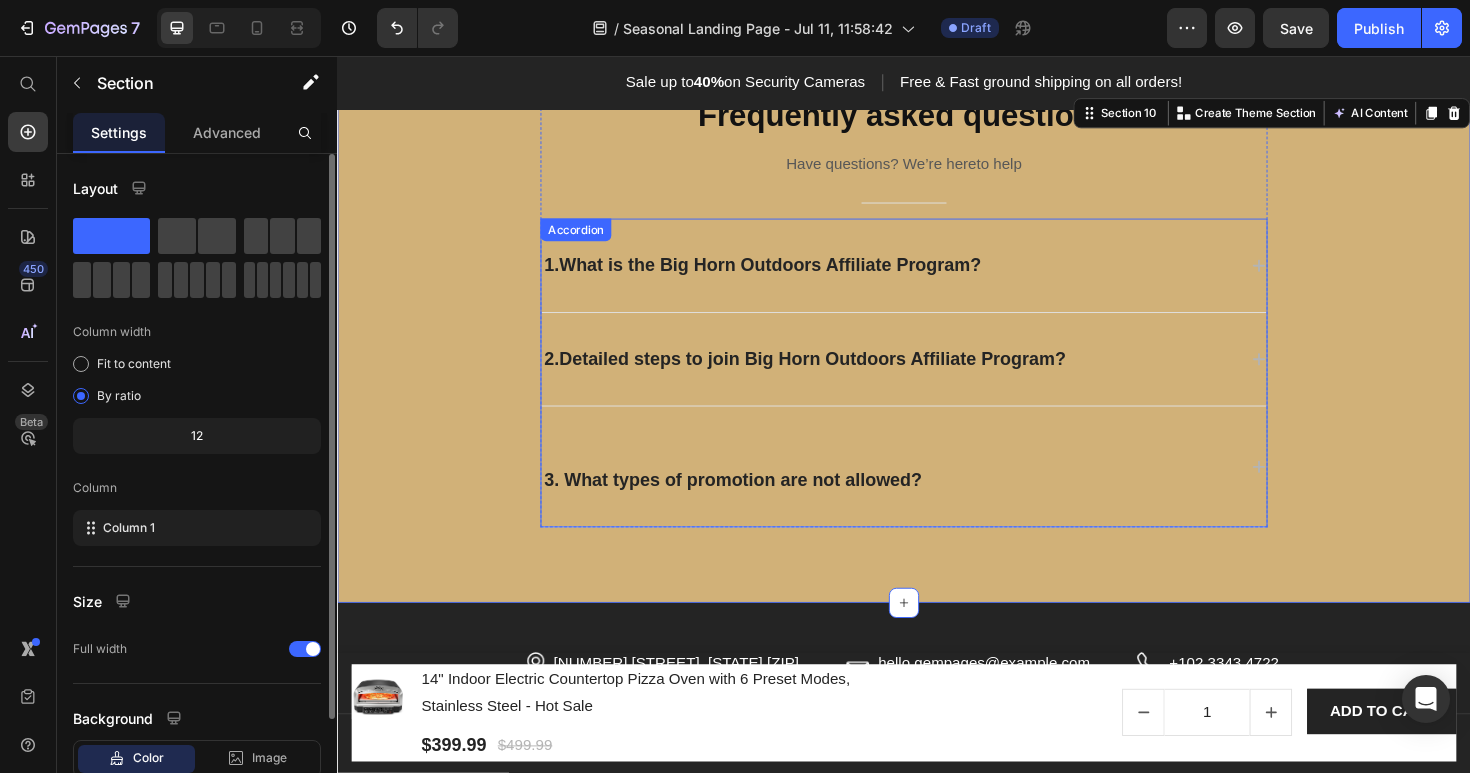 scroll, scrollTop: 4362, scrollLeft: 0, axis: vertical 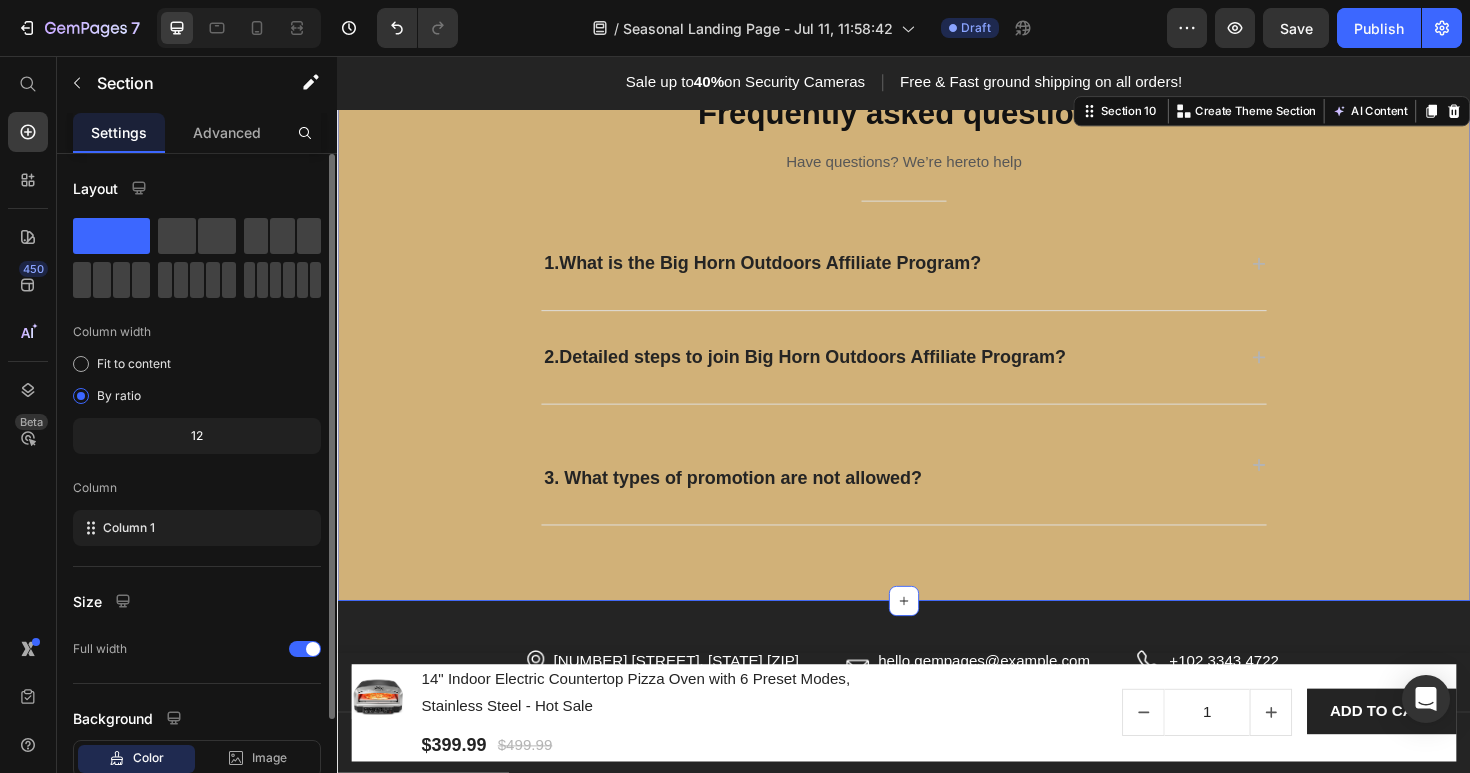 click on "Frequently asked questions Heading Have questions? We’re hereto help Text block Title Line 1.What is the Big Horn Outdoors Affiliate Program? 2.Detailed steps to join Big Horn Outdoors Affiliate Program? 3. What types of promotion are not allowed? Accordion Row" at bounding box center (937, 324) 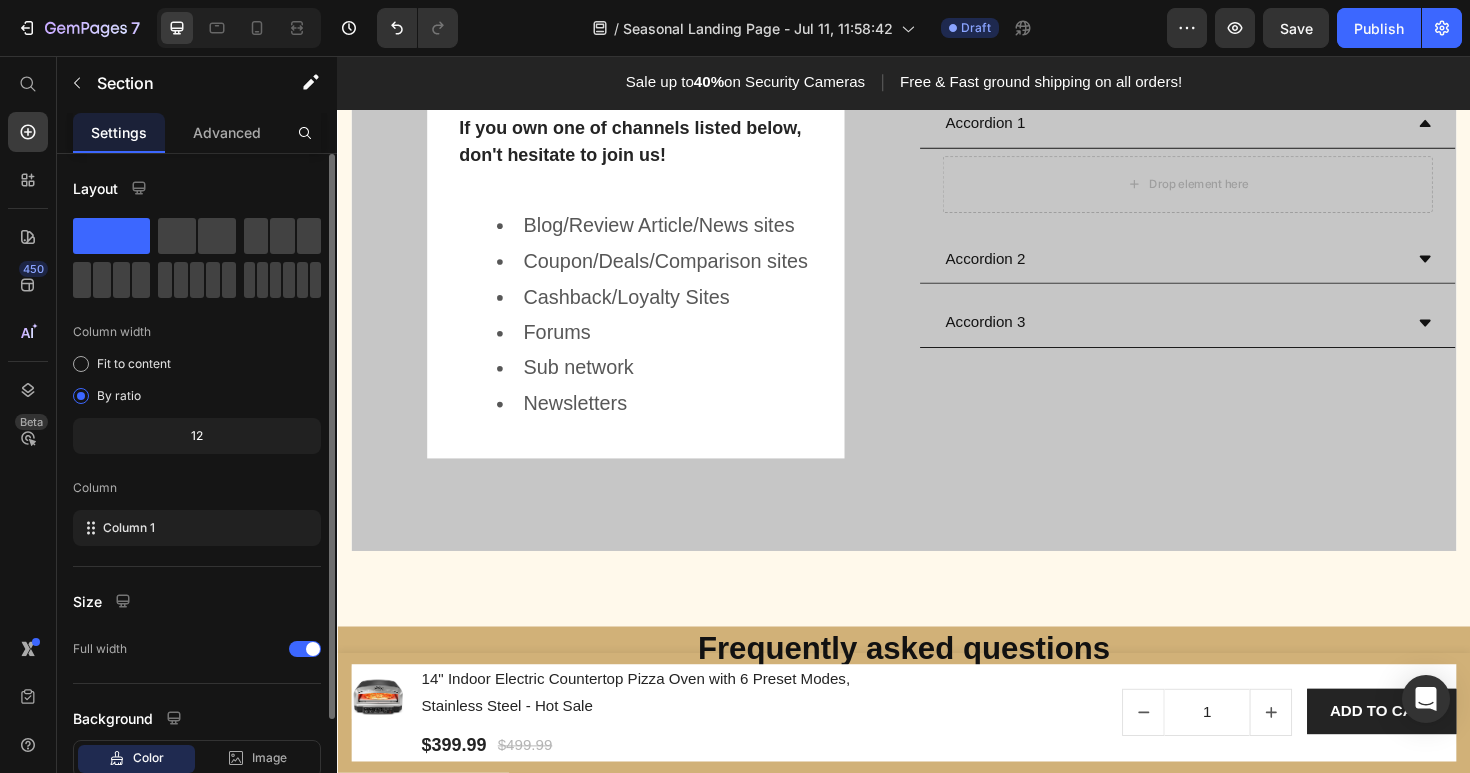 scroll, scrollTop: 3538, scrollLeft: 0, axis: vertical 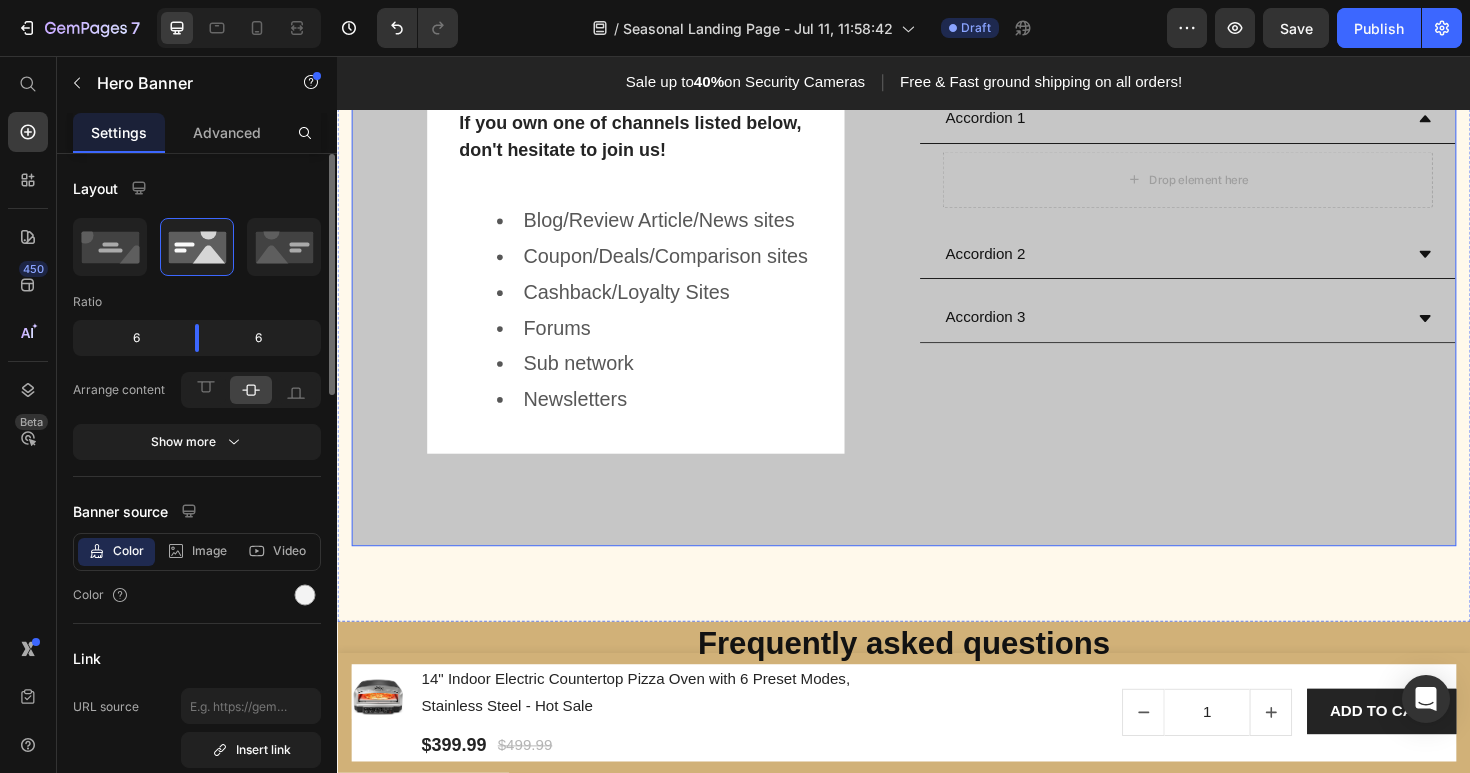 click on "Accordion 1
Drop element here
Accordion 2
Accordion 3 Accordion" at bounding box center (1237, 228) 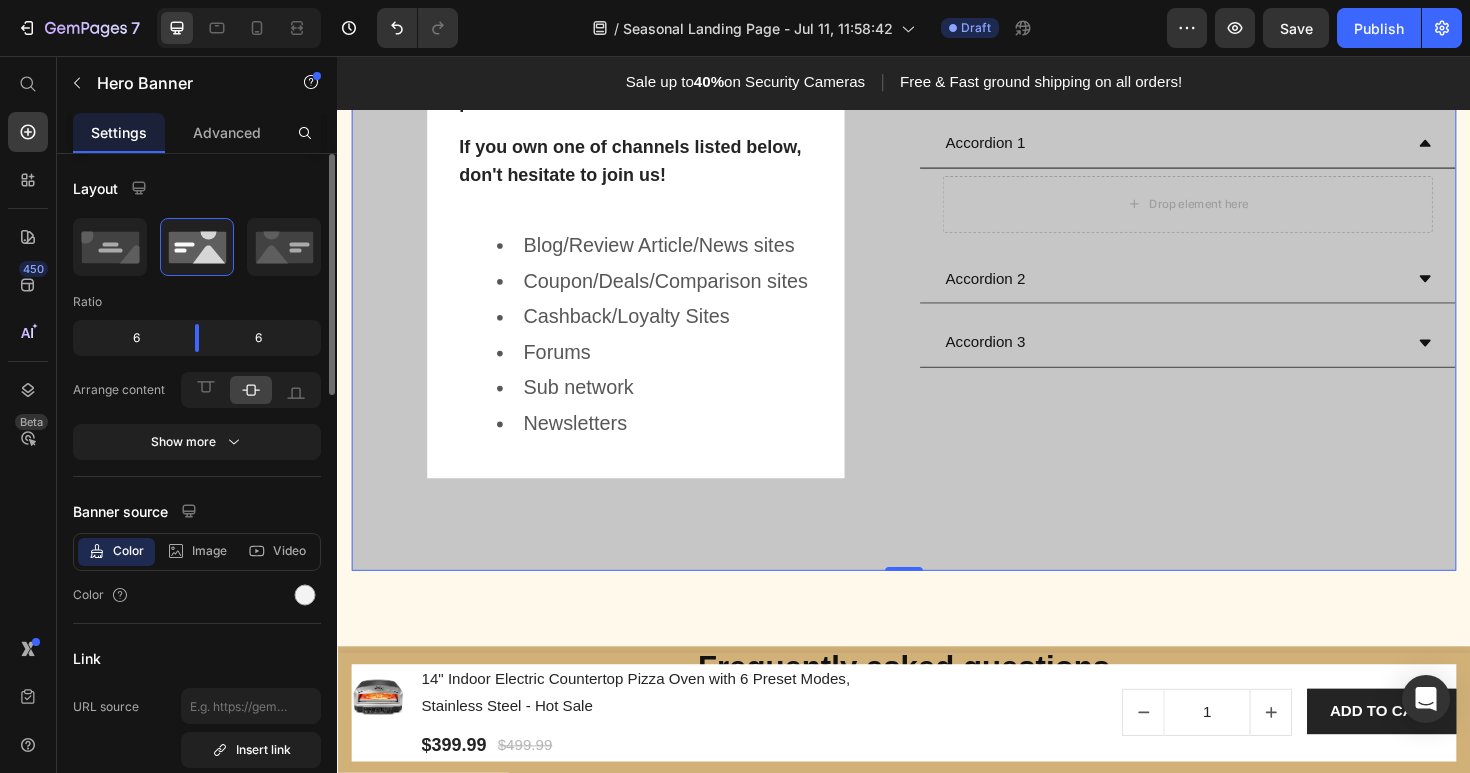 scroll, scrollTop: 3360, scrollLeft: 0, axis: vertical 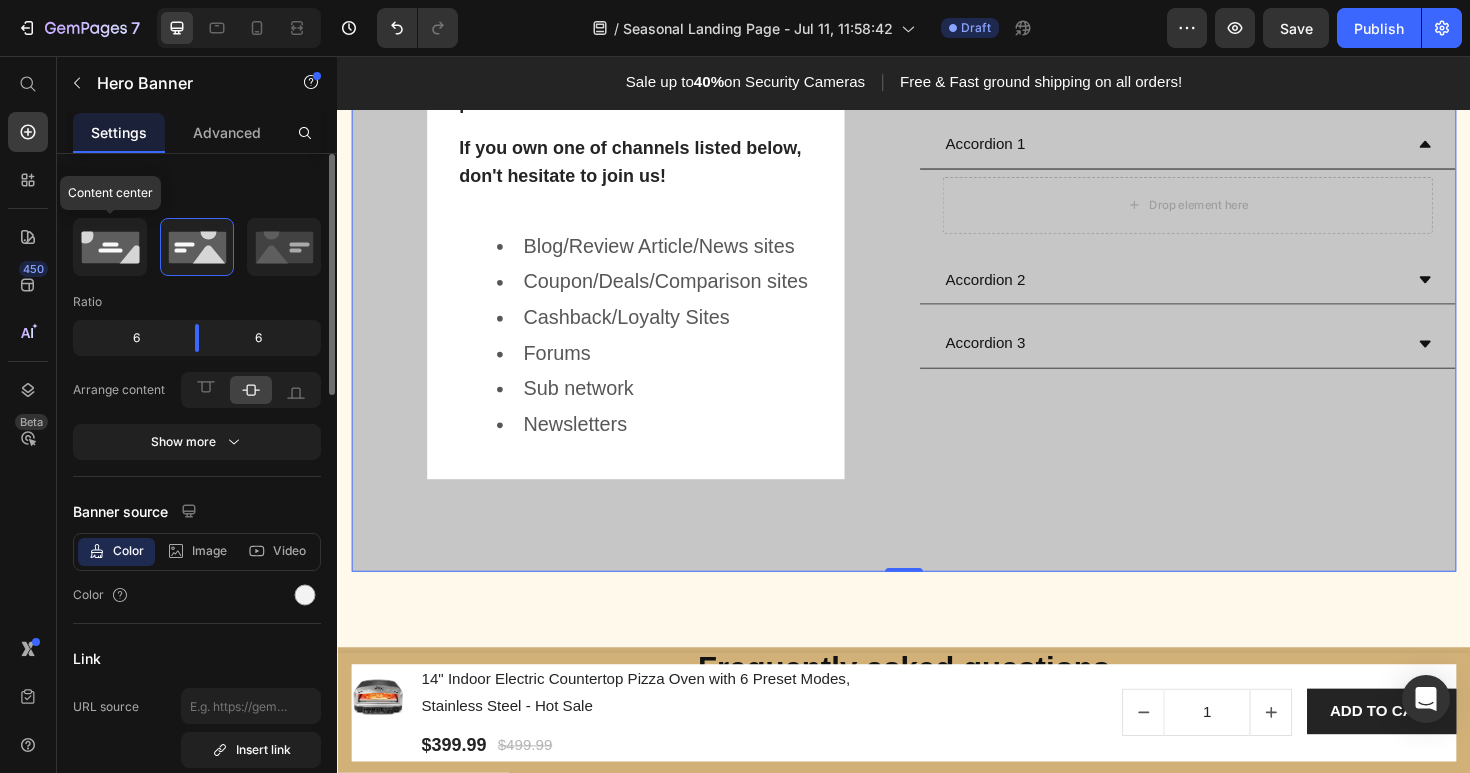 click 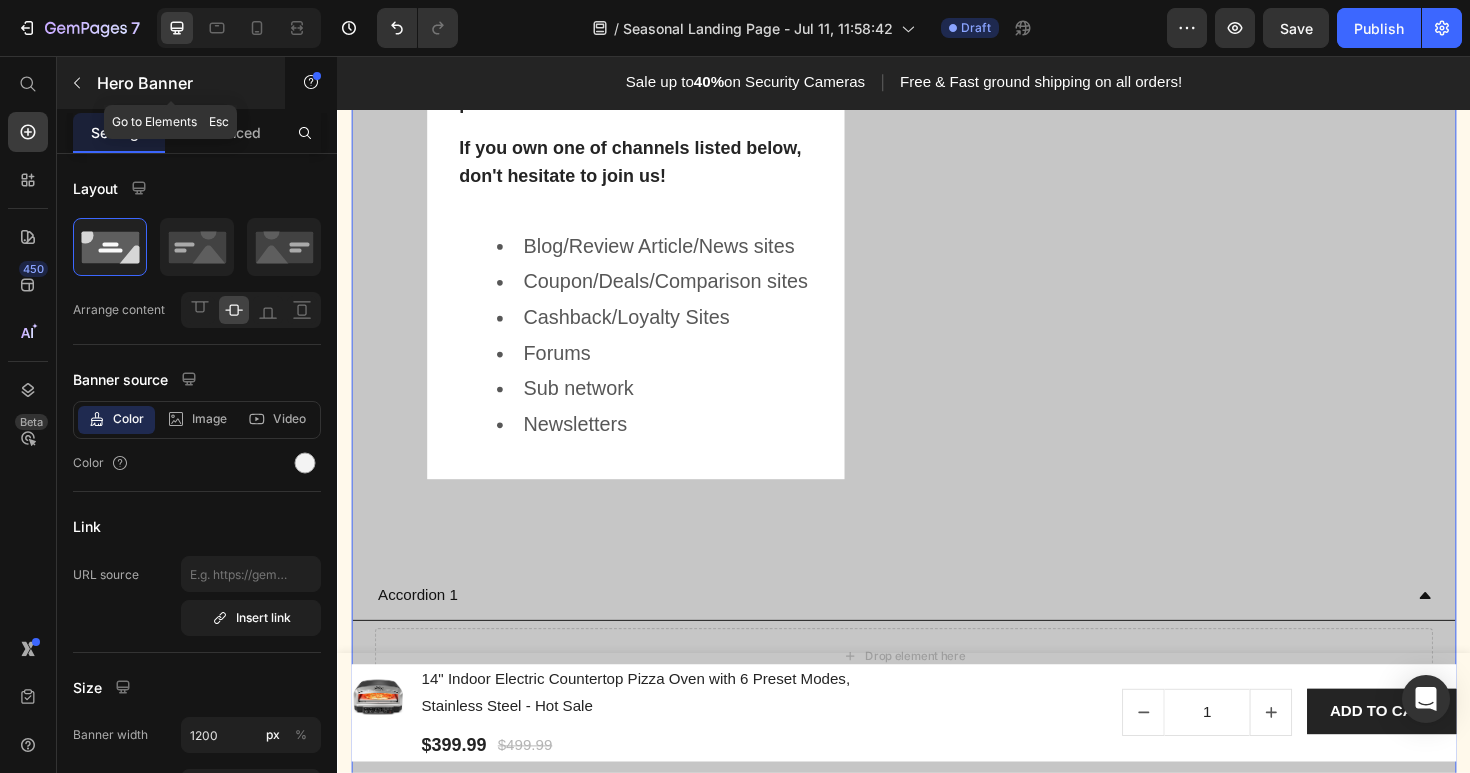 click 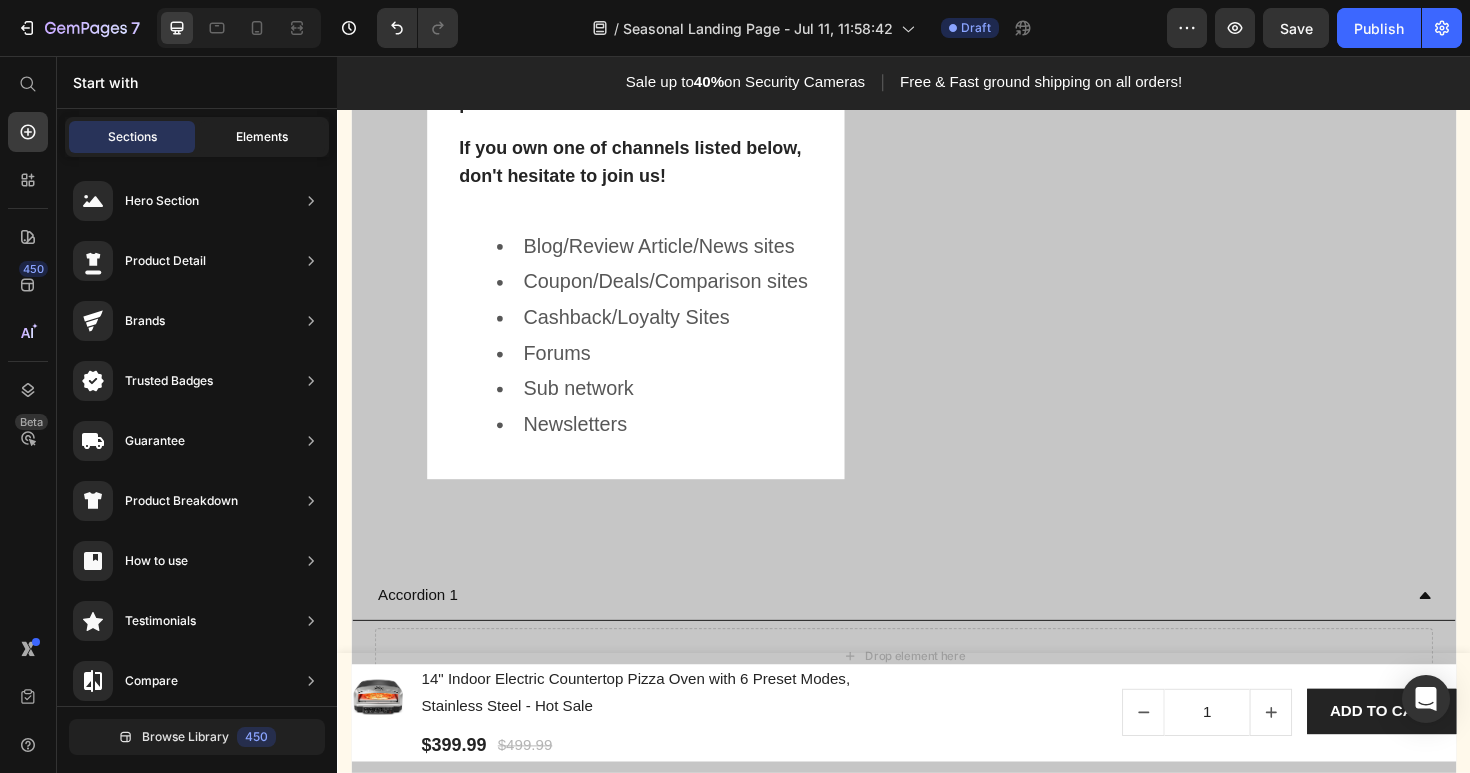 click on "Elements" at bounding box center (262, 137) 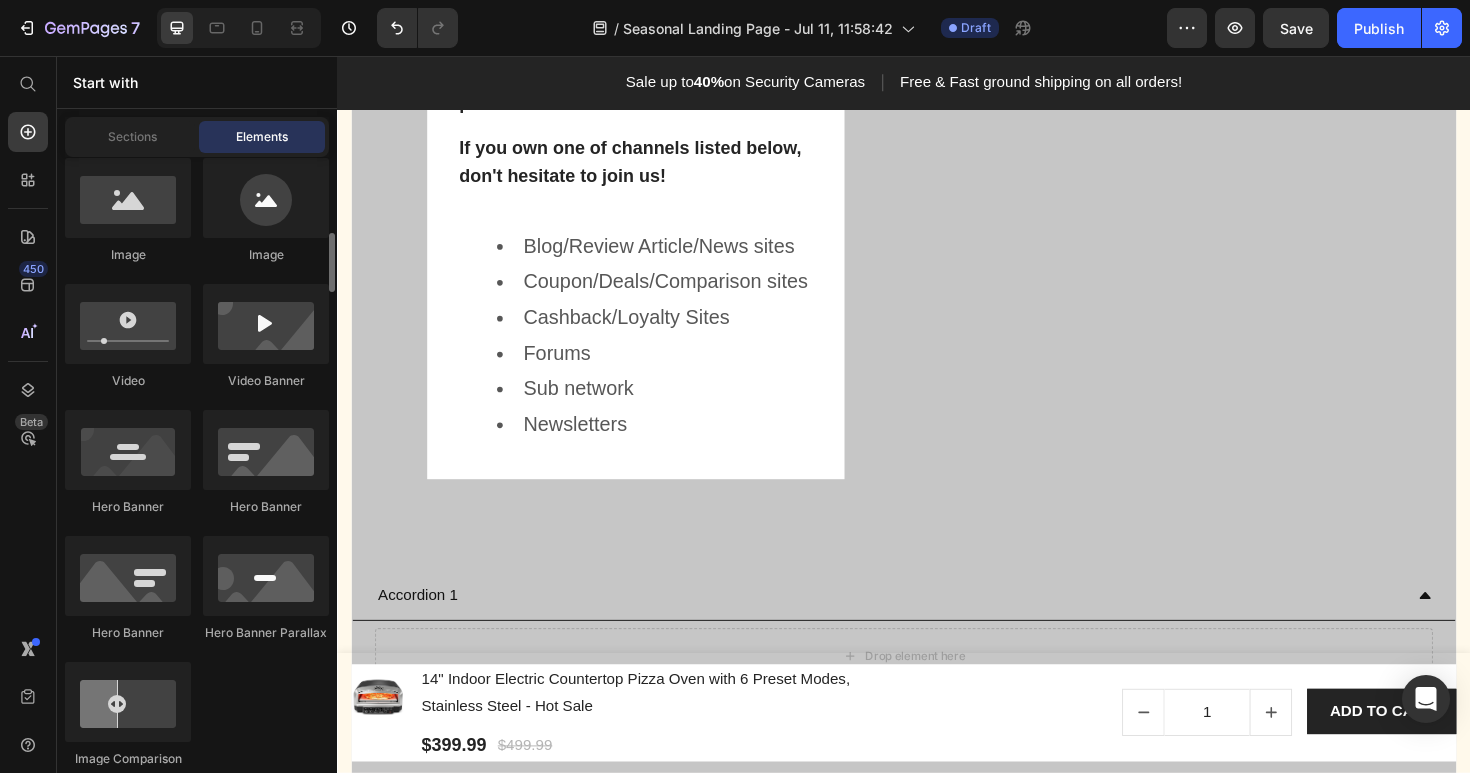 scroll, scrollTop: 789, scrollLeft: 0, axis: vertical 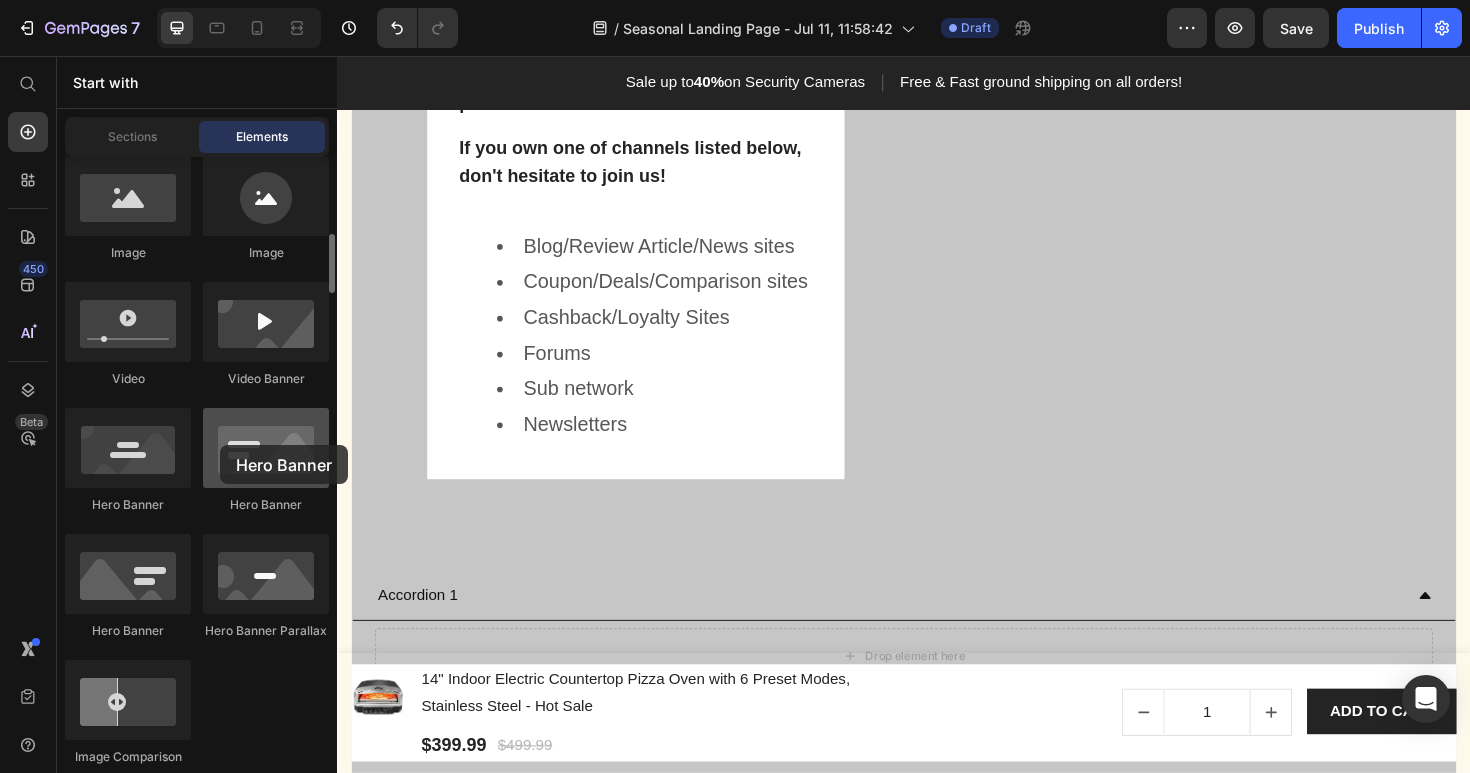 drag, startPoint x: 263, startPoint y: 454, endPoint x: 222, endPoint y: 444, distance: 42.201897 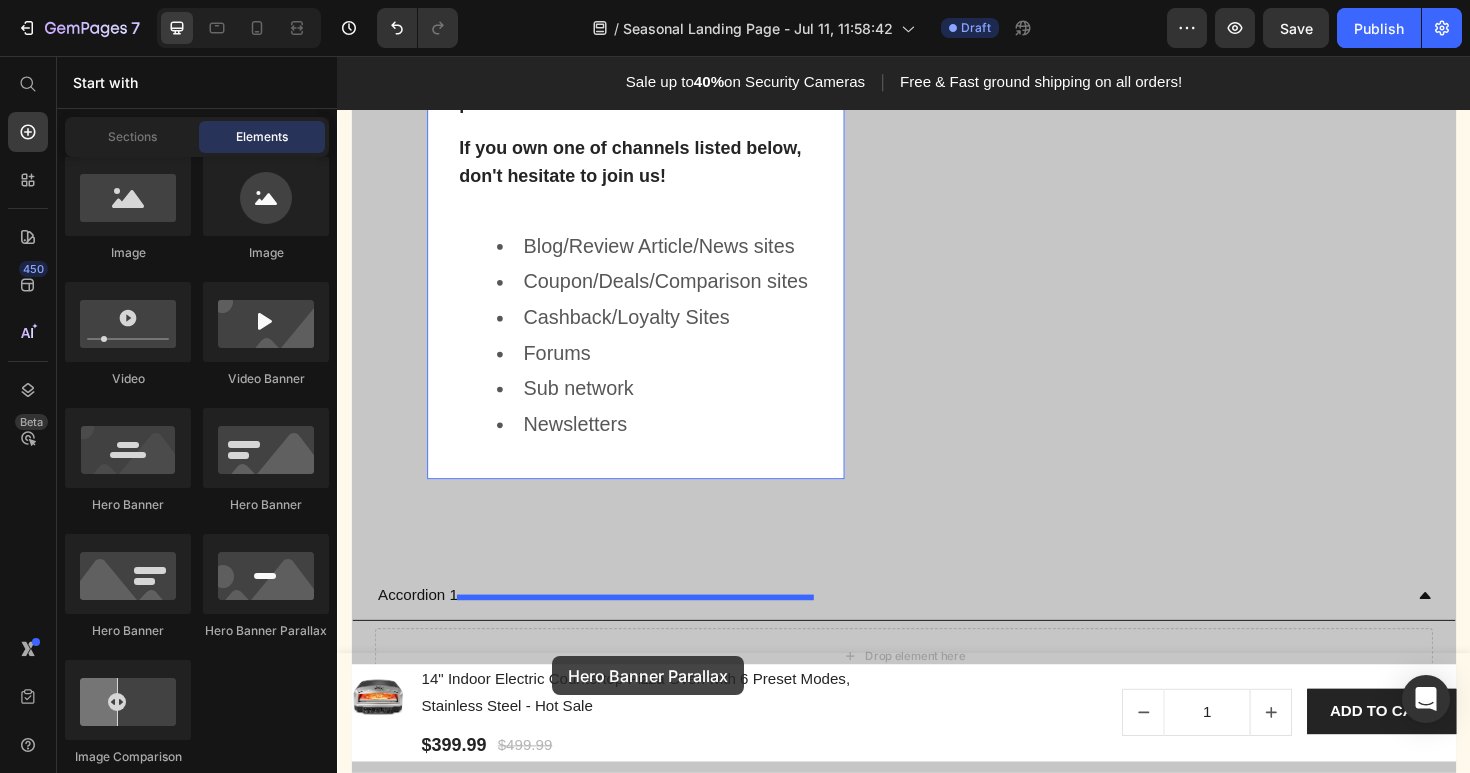 drag, startPoint x: 586, startPoint y: 625, endPoint x: 562, endPoint y: 691, distance: 70.2282 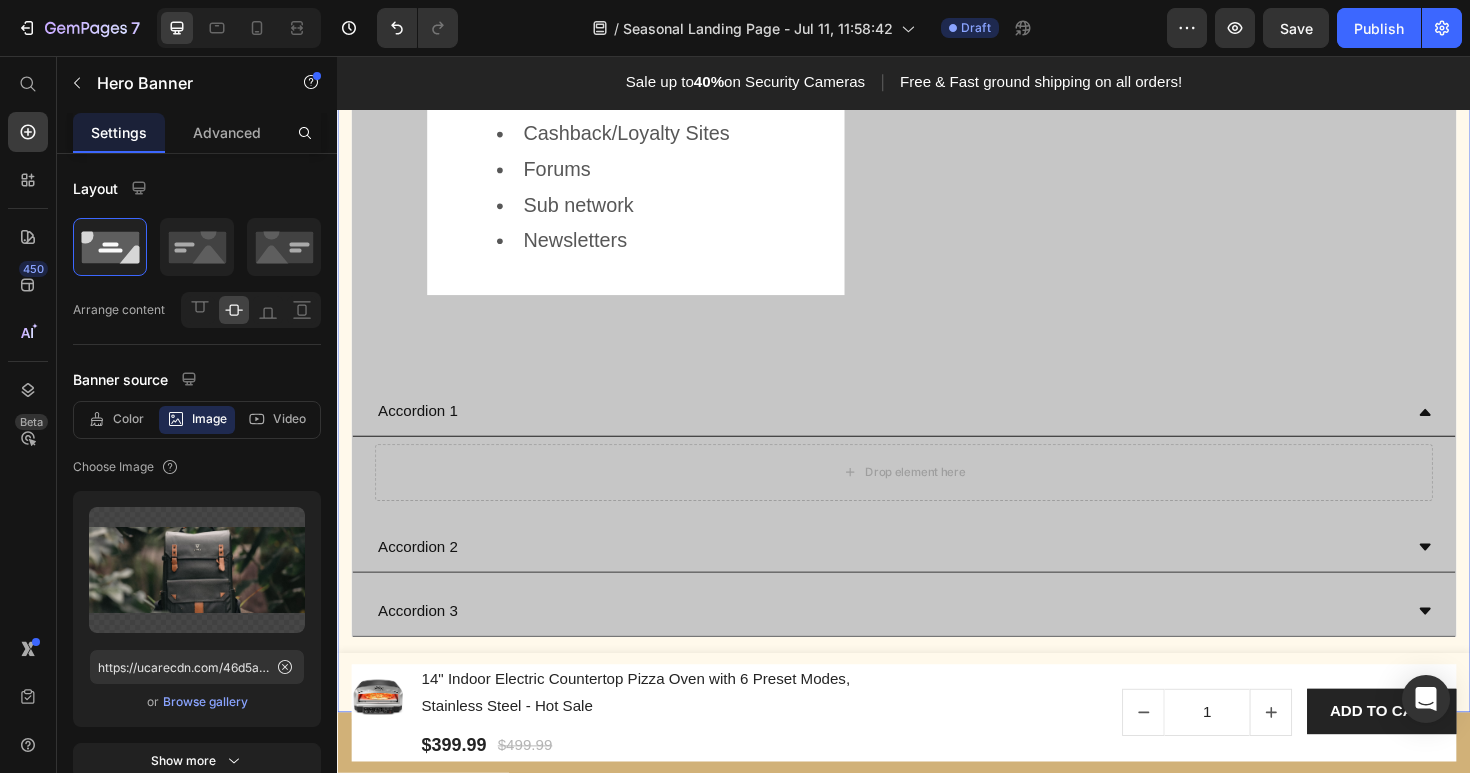 scroll, scrollTop: 3886, scrollLeft: 0, axis: vertical 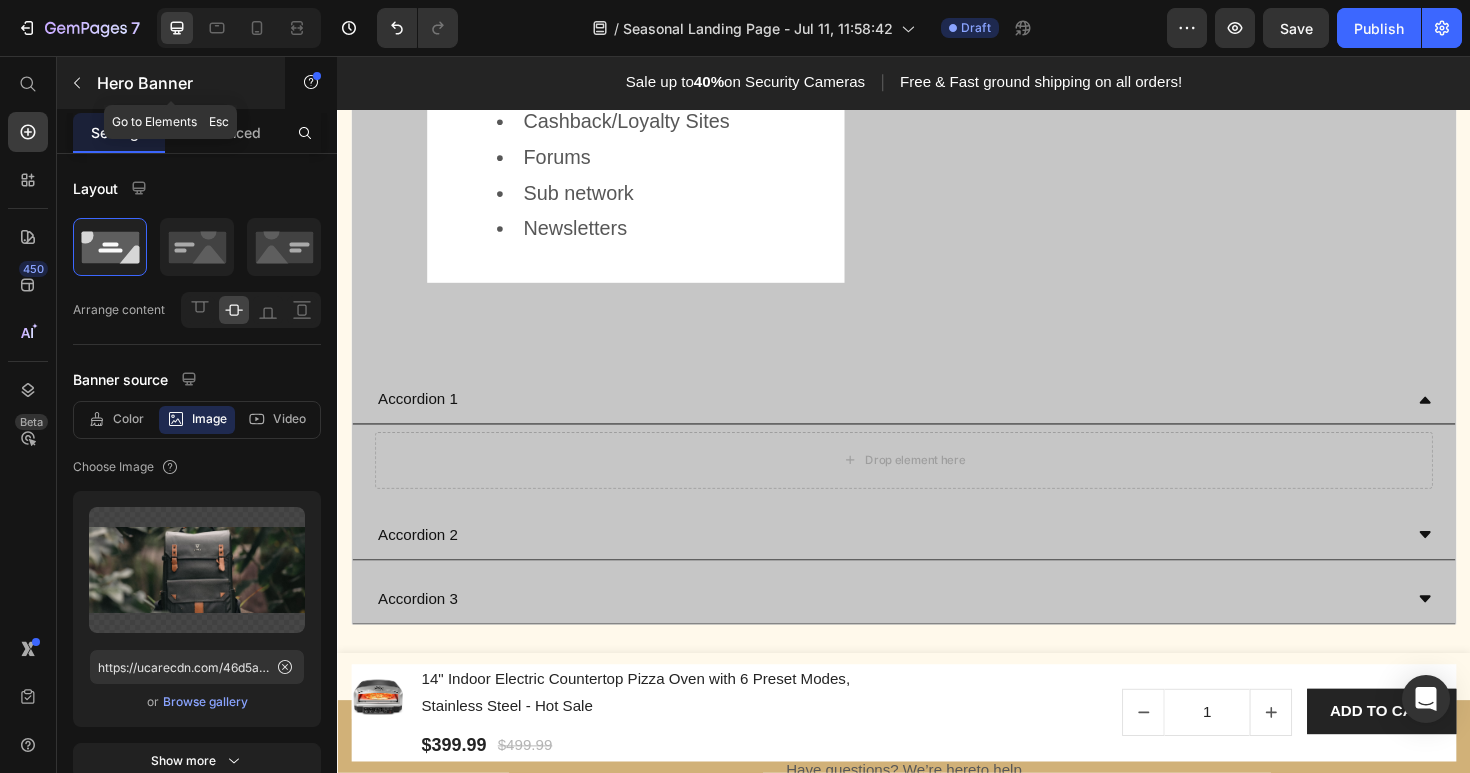 click 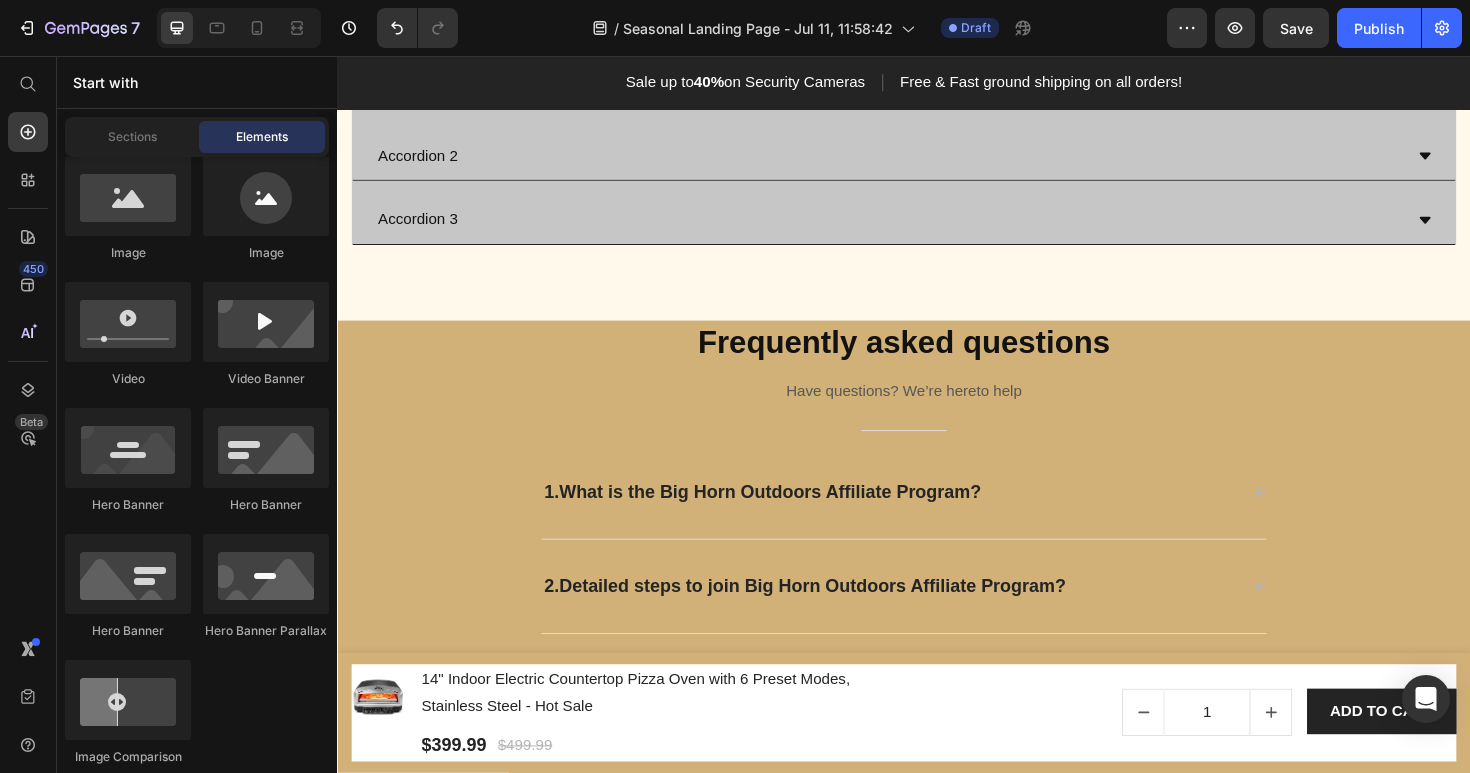 scroll, scrollTop: 4552, scrollLeft: 0, axis: vertical 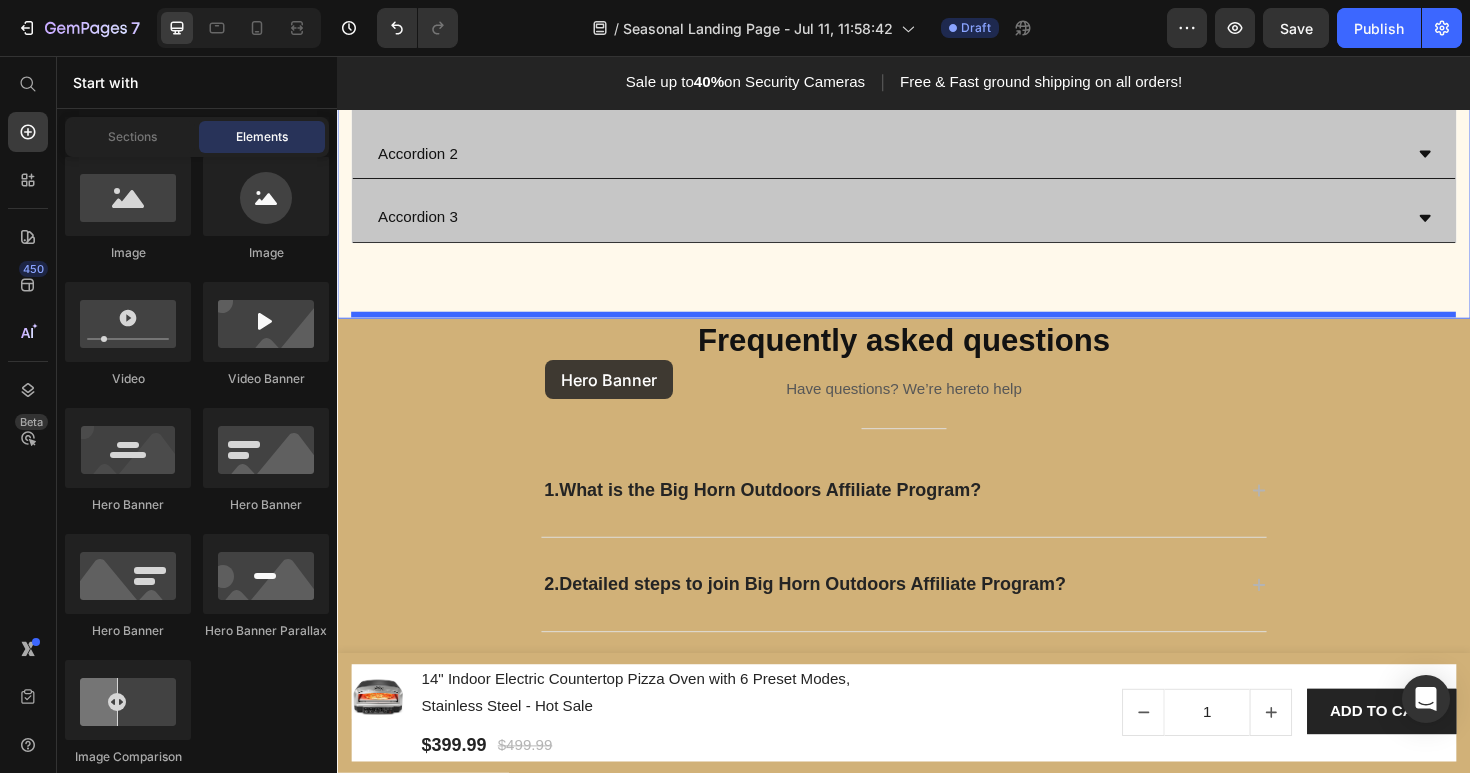 drag, startPoint x: 610, startPoint y: 513, endPoint x: 556, endPoint y: 374, distance: 149.12076 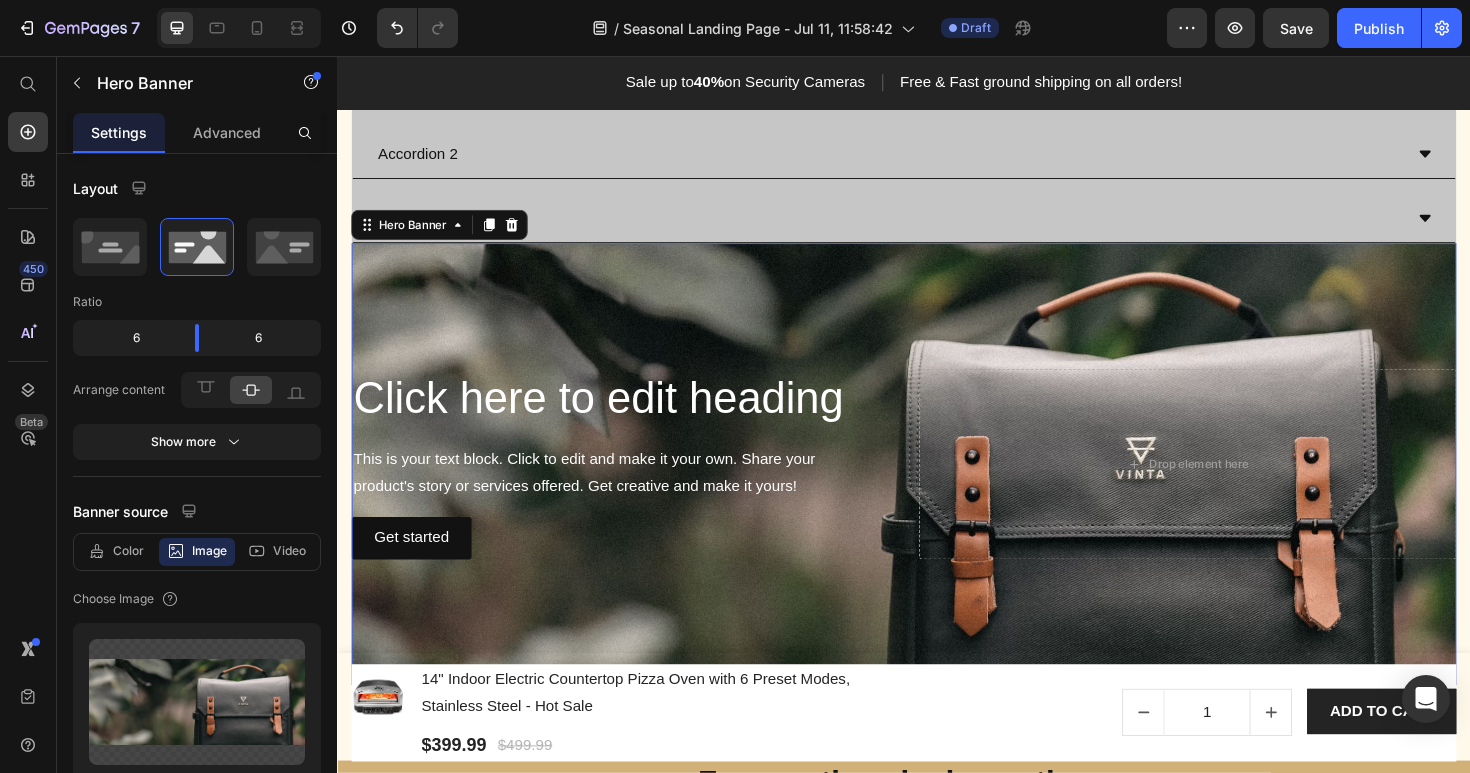 click at bounding box center [937, 488] 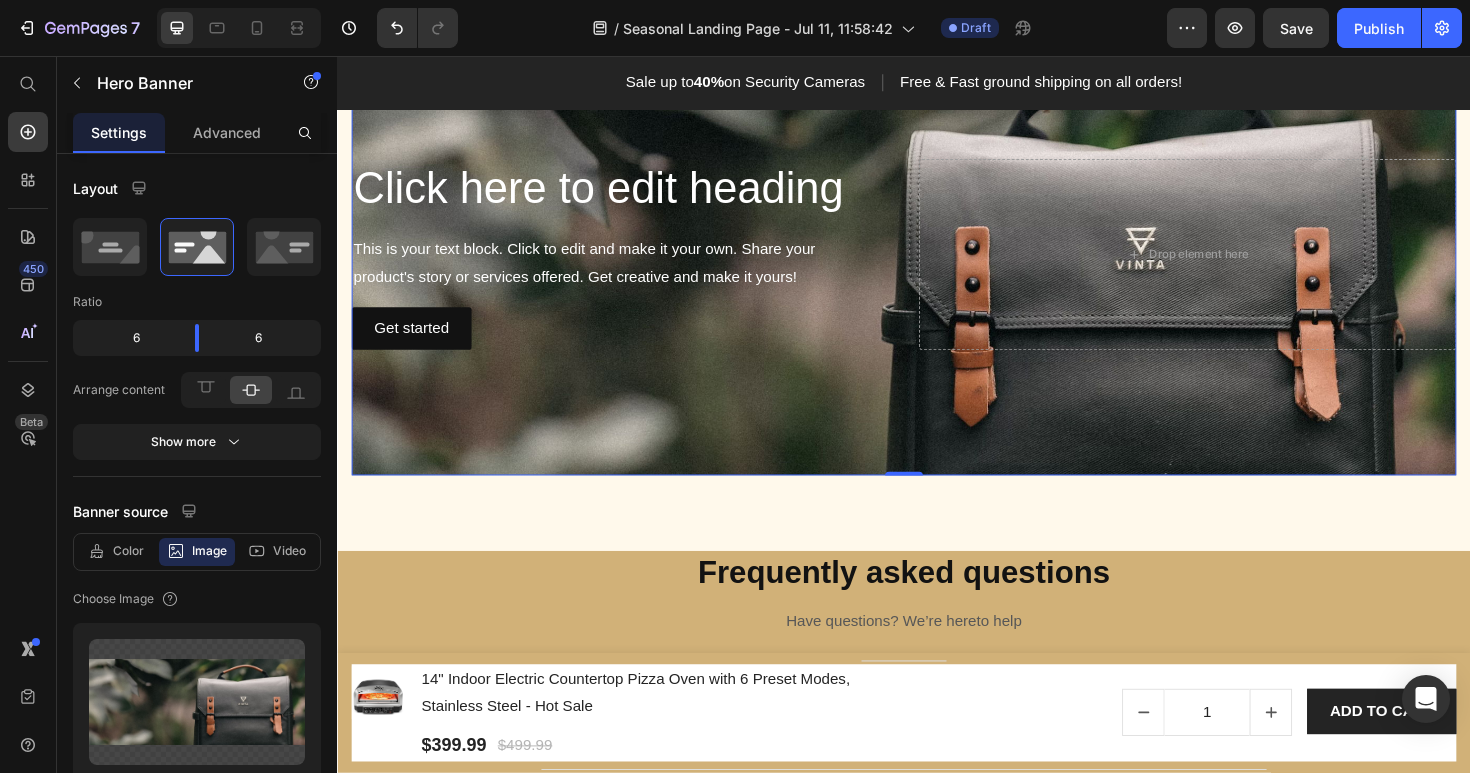 scroll, scrollTop: 4770, scrollLeft: 0, axis: vertical 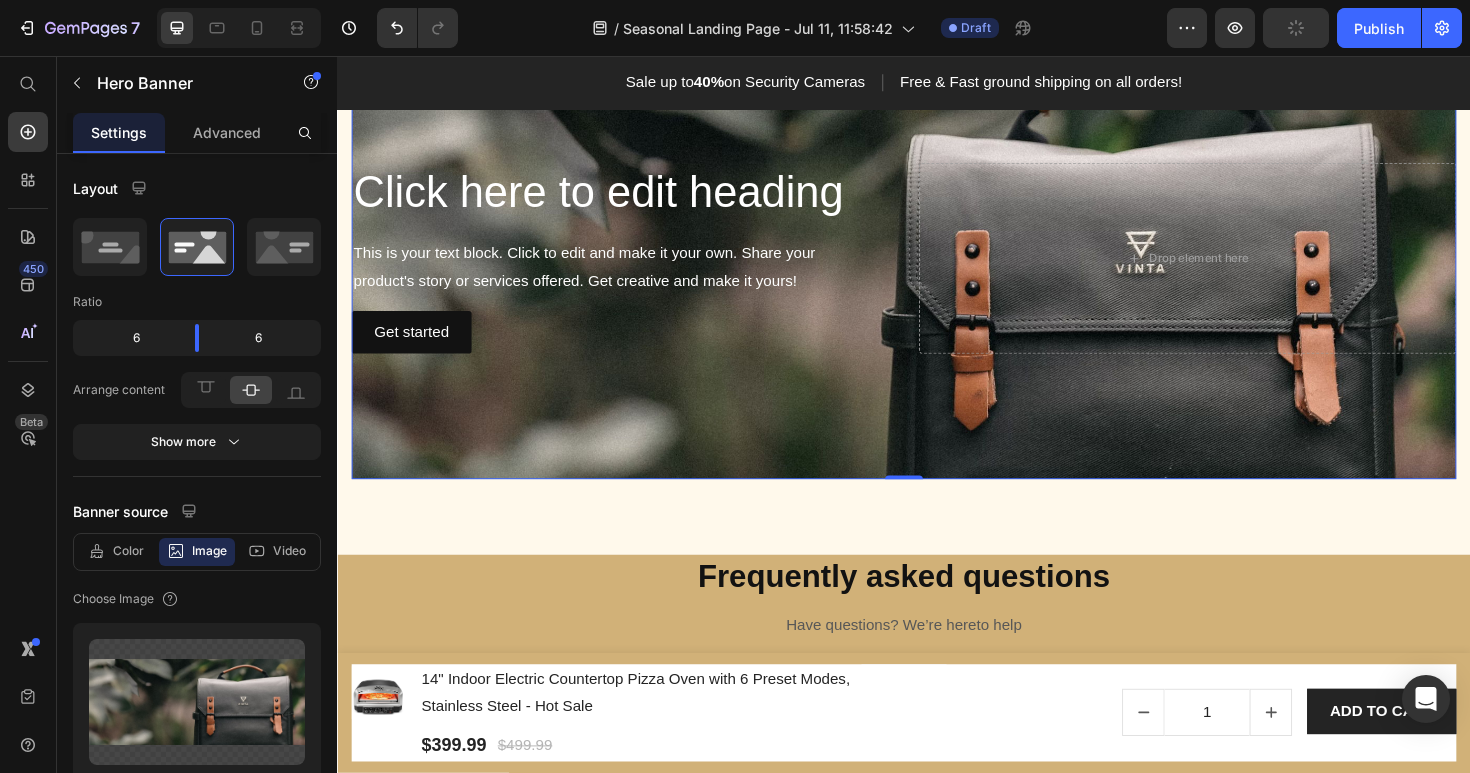 click on "Click here to edit heading Heading This is your text block. Click to edit and make it your own. Share your                       product's story or services offered. Get creative and make it yours! Text Block Get started Button
Drop element here" at bounding box center [937, 270] 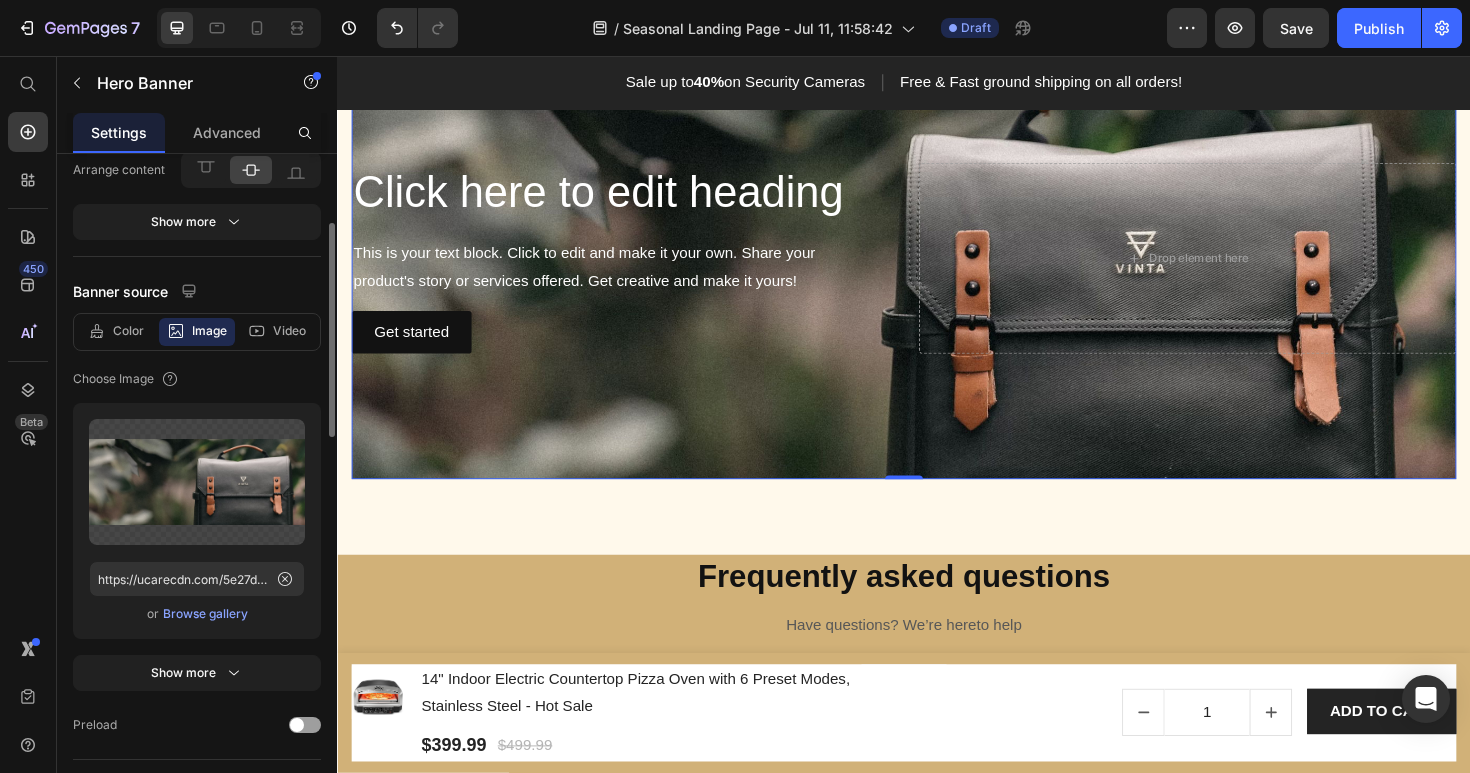 scroll, scrollTop: 224, scrollLeft: 0, axis: vertical 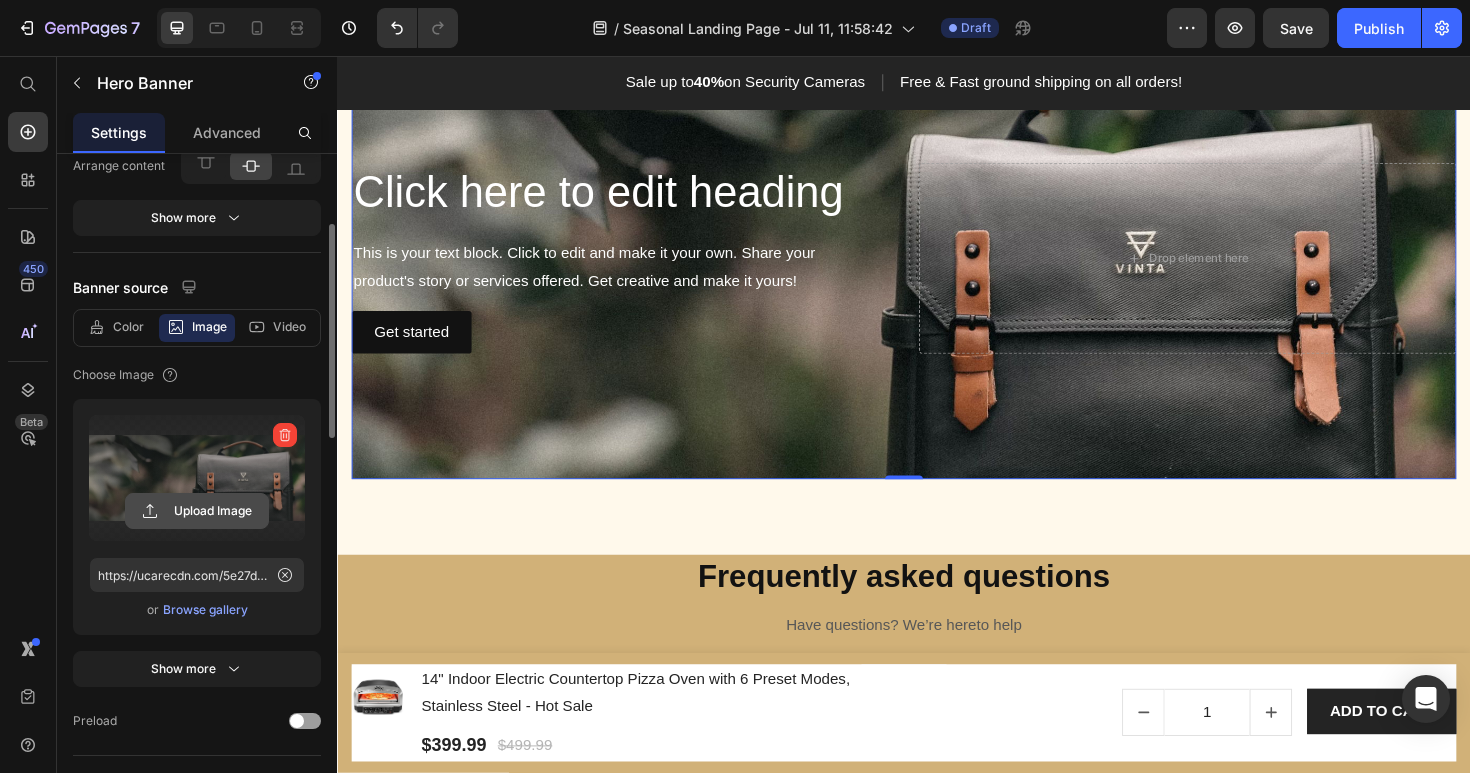 click 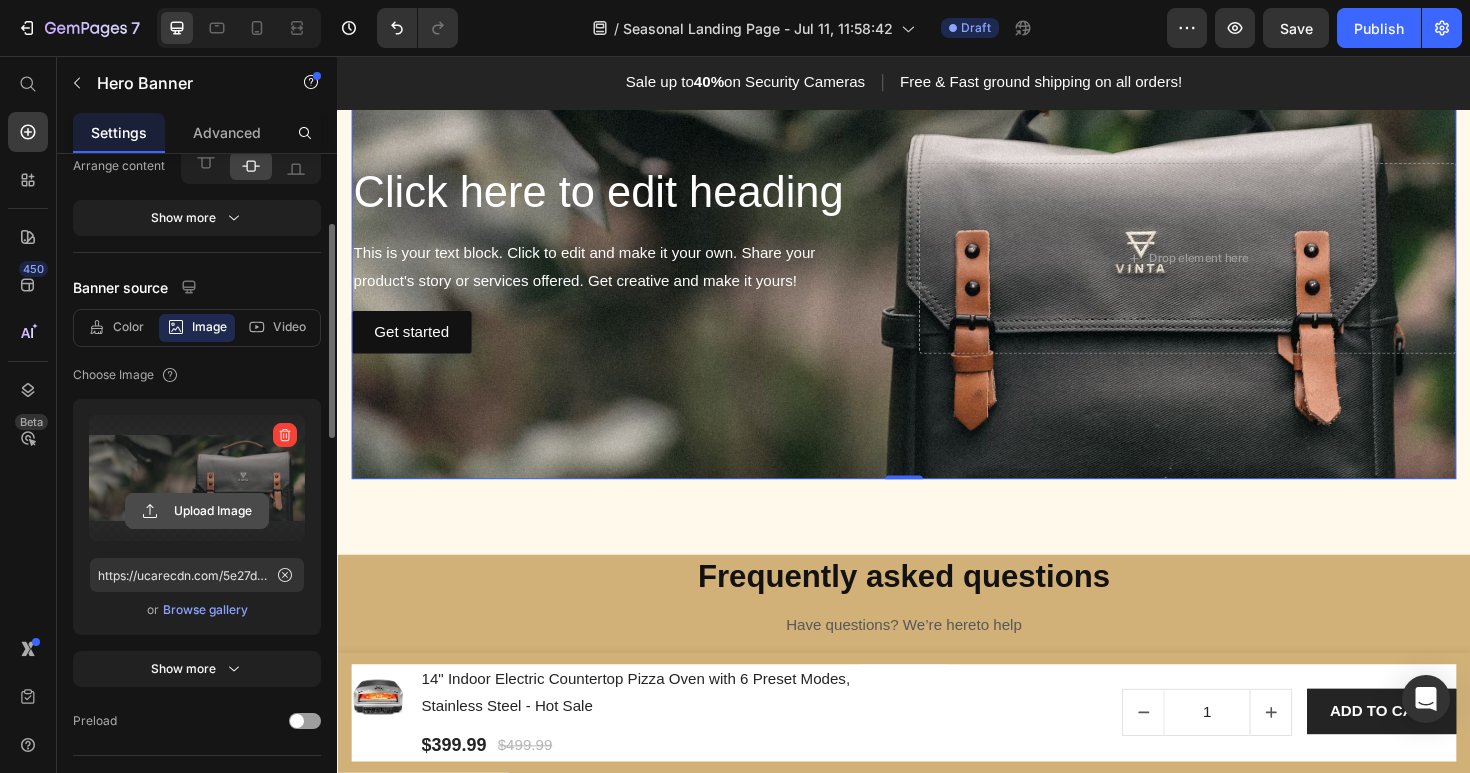 click 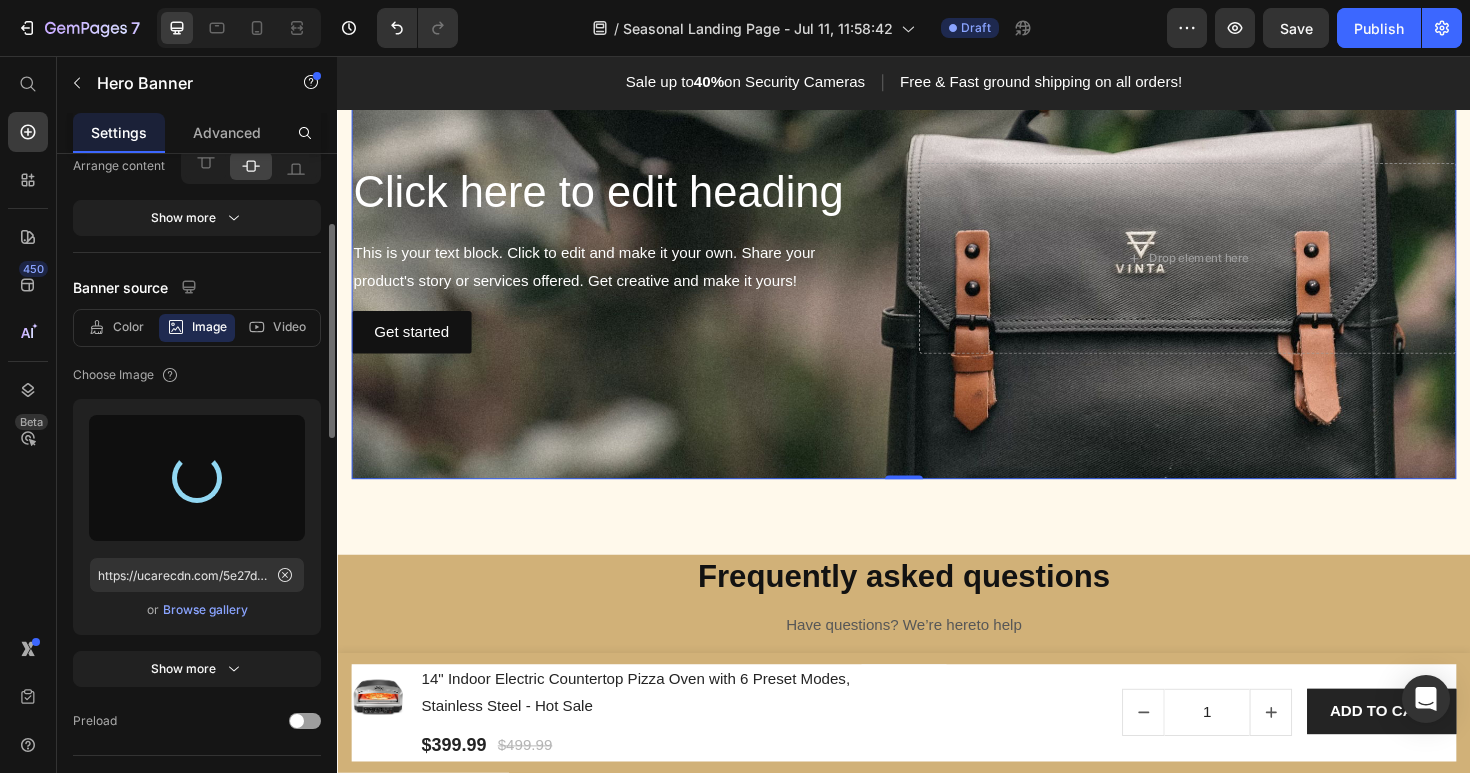 type on "https://cdn.shopify.com/s/files/1/0639/3662/6894/files/gempages_574902943925404901-5e823e44-f0d8-4184-be6a-2ce82831b545.jpg" 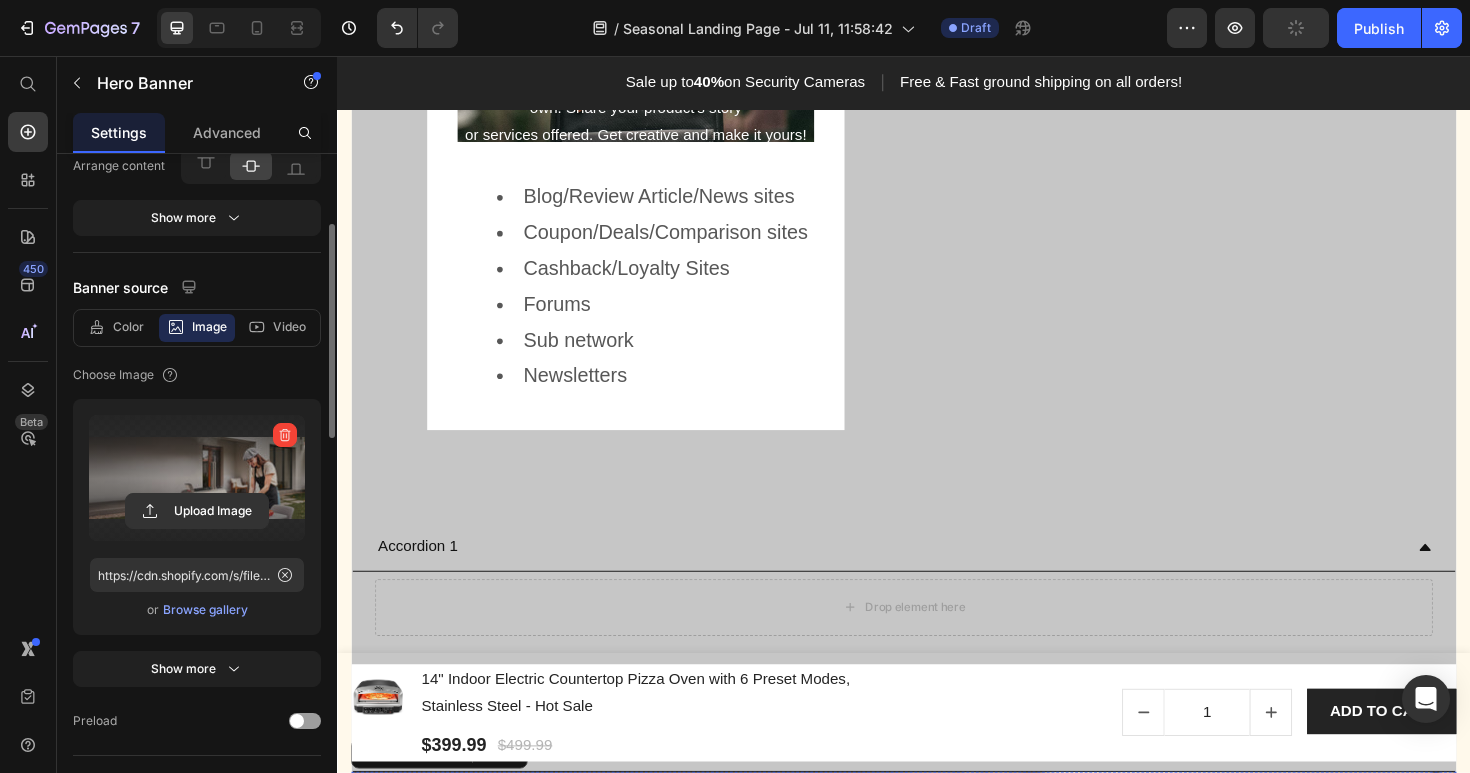 scroll, scrollTop: 3641, scrollLeft: 0, axis: vertical 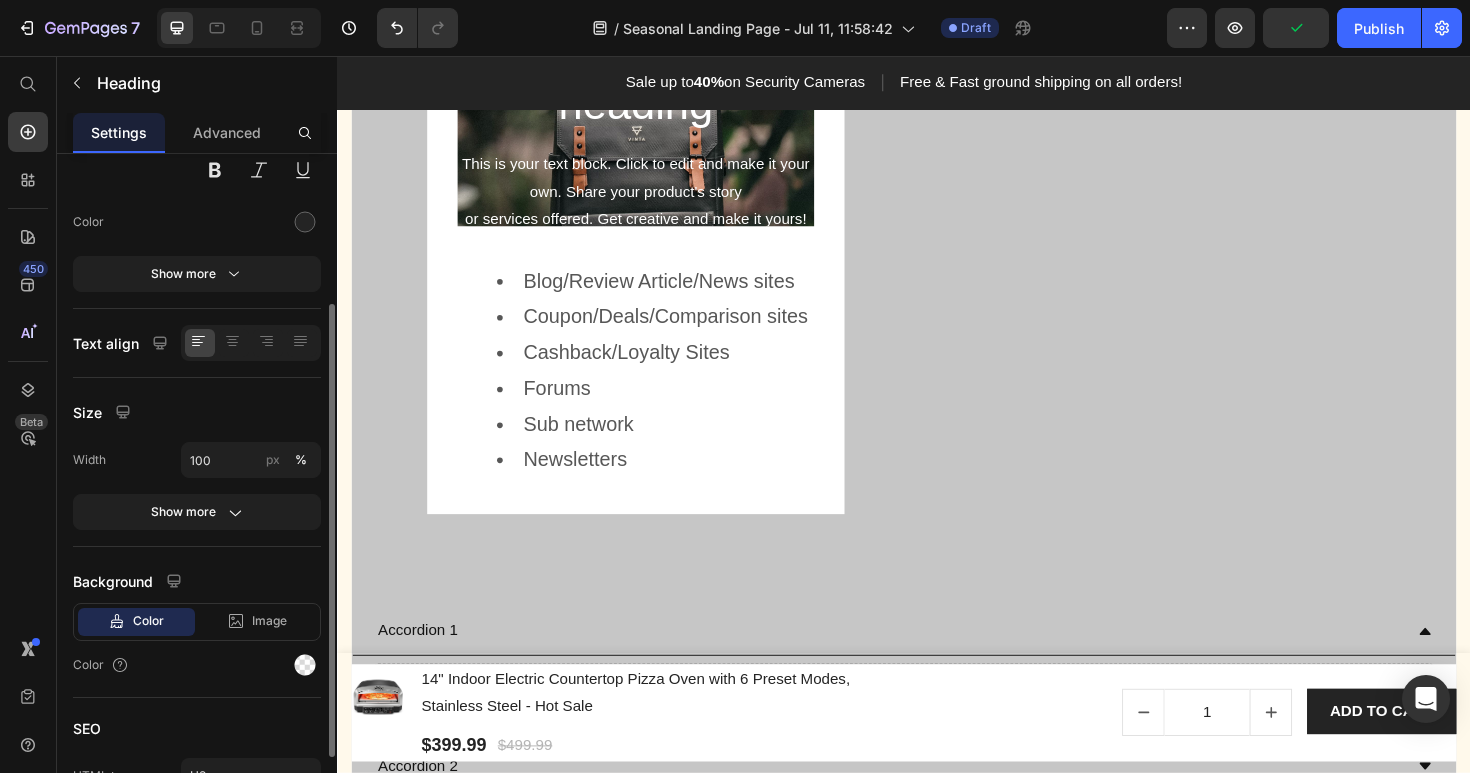click on "Who are eligible to become our affiliate partners?" at bounding box center (653, -39) 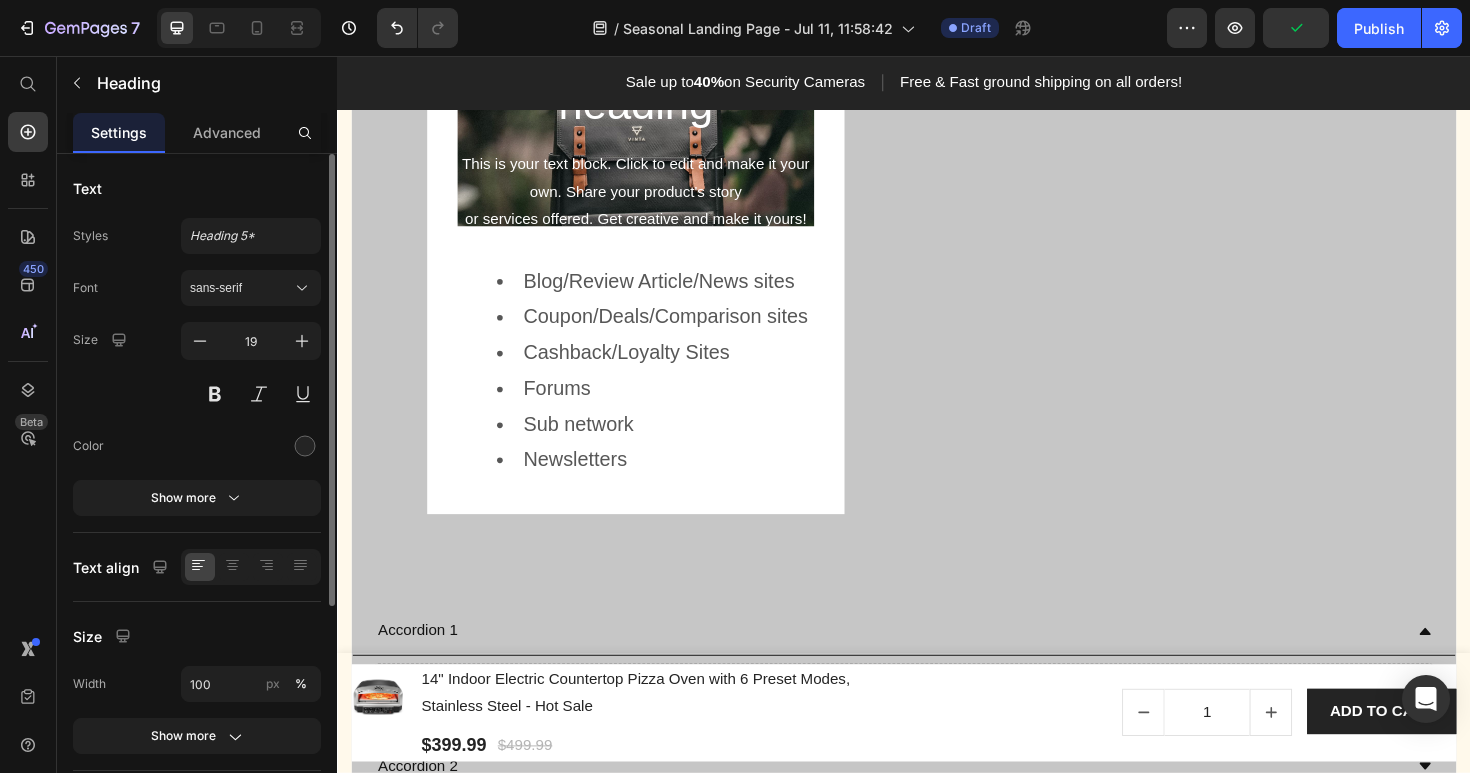 click on "Who are eligible to become our affiliate partners?" at bounding box center (653, -39) 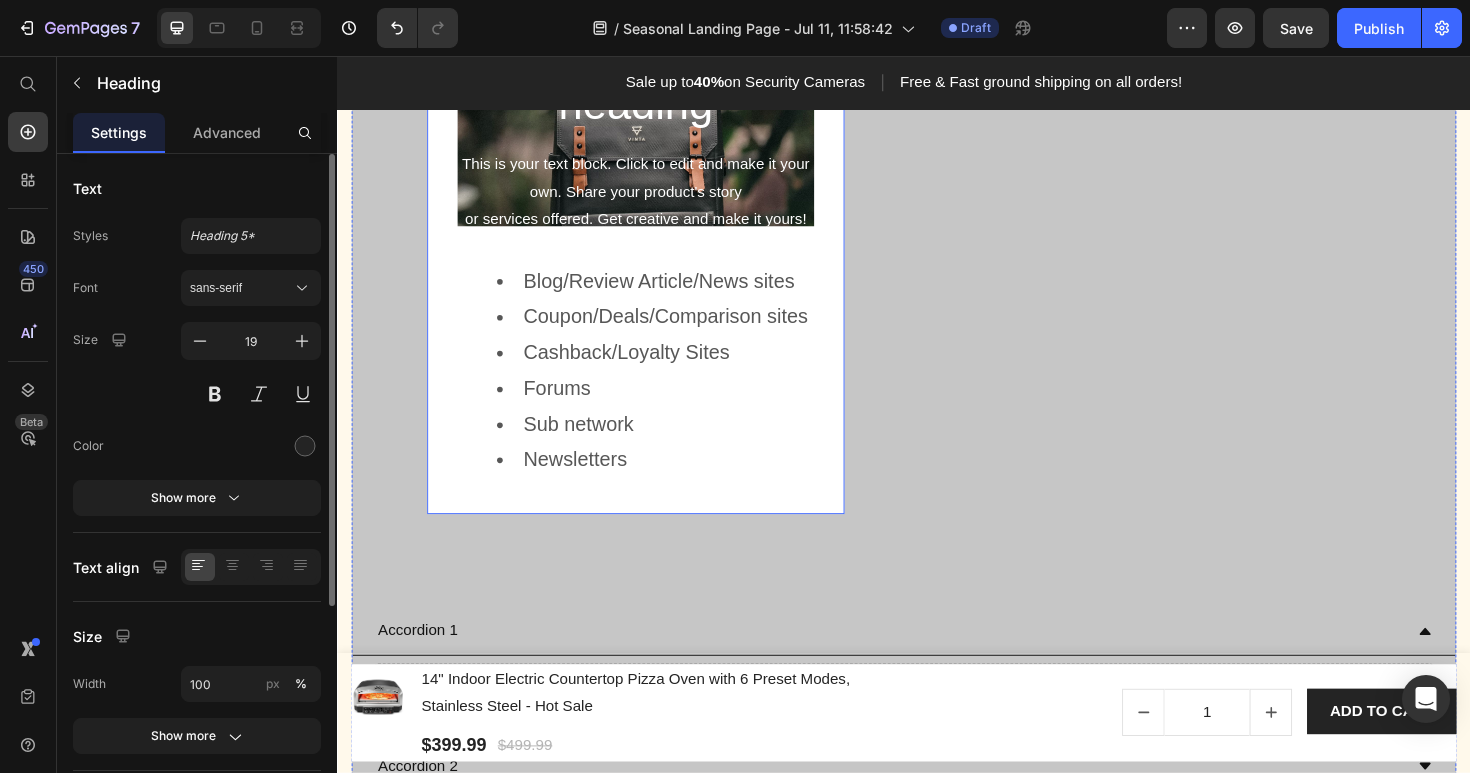 drag, startPoint x: 562, startPoint y: 236, endPoint x: 463, endPoint y: 206, distance: 103.44564 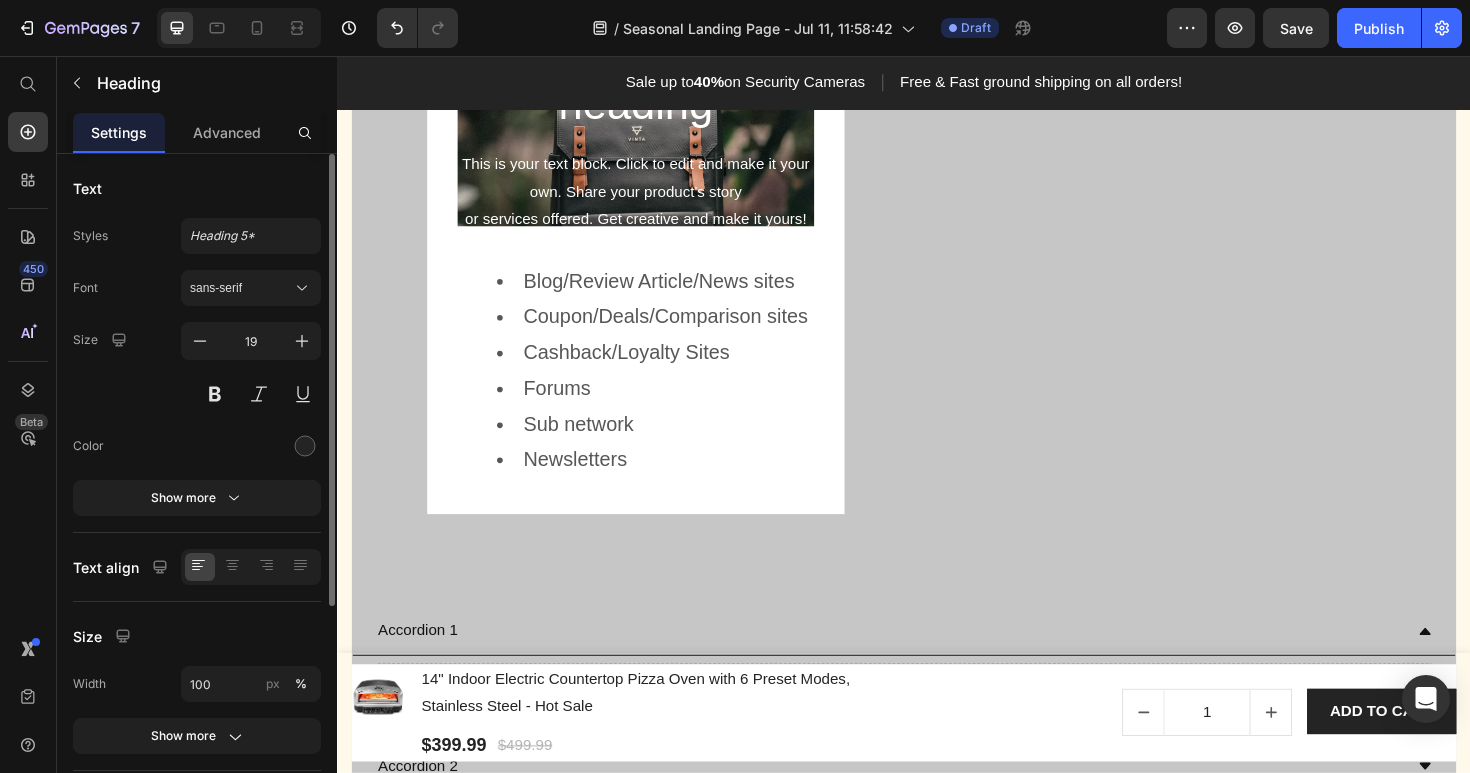 click on "Who are eligible to become our affiliate partners?" at bounding box center [653, -39] 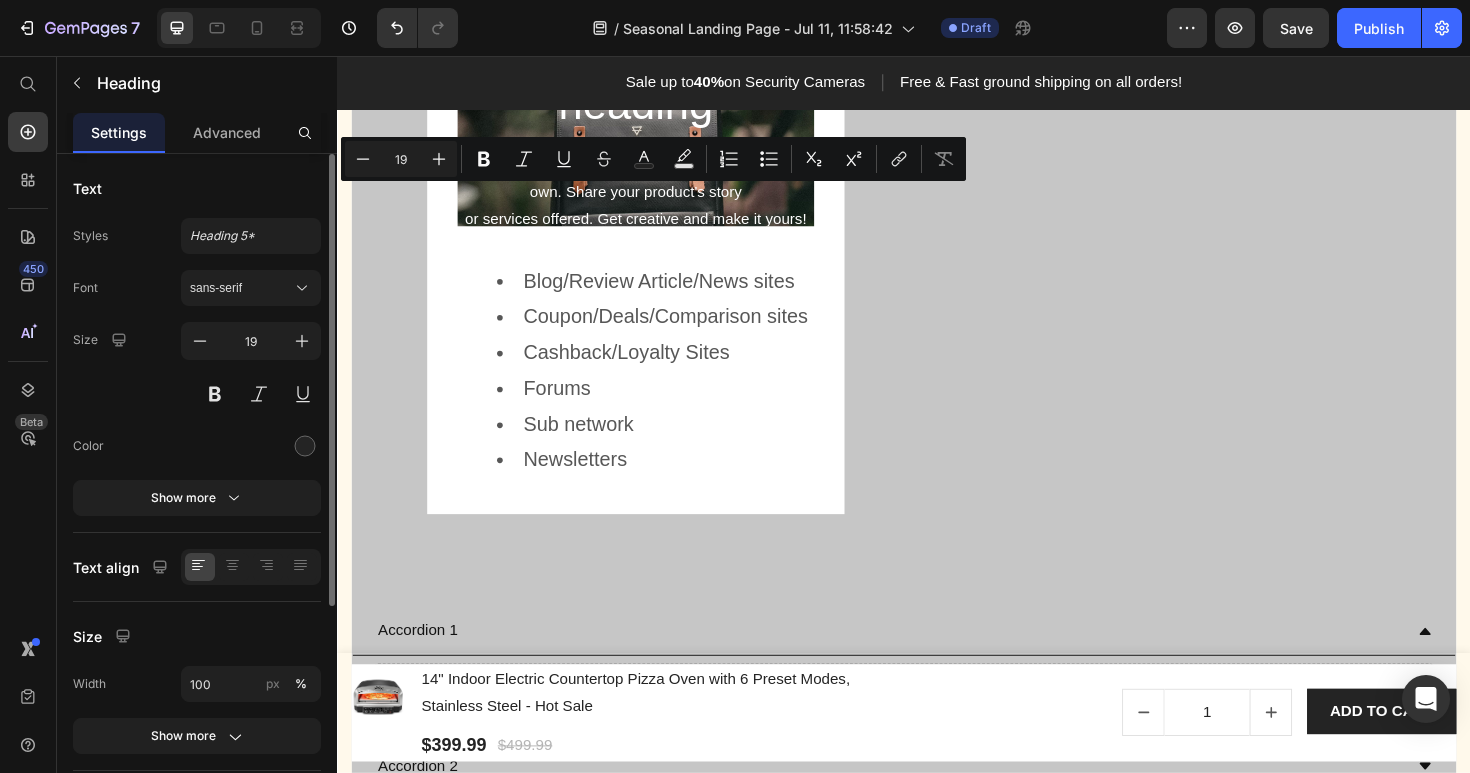 copy on "Who are eligible to become our affiliate partners?" 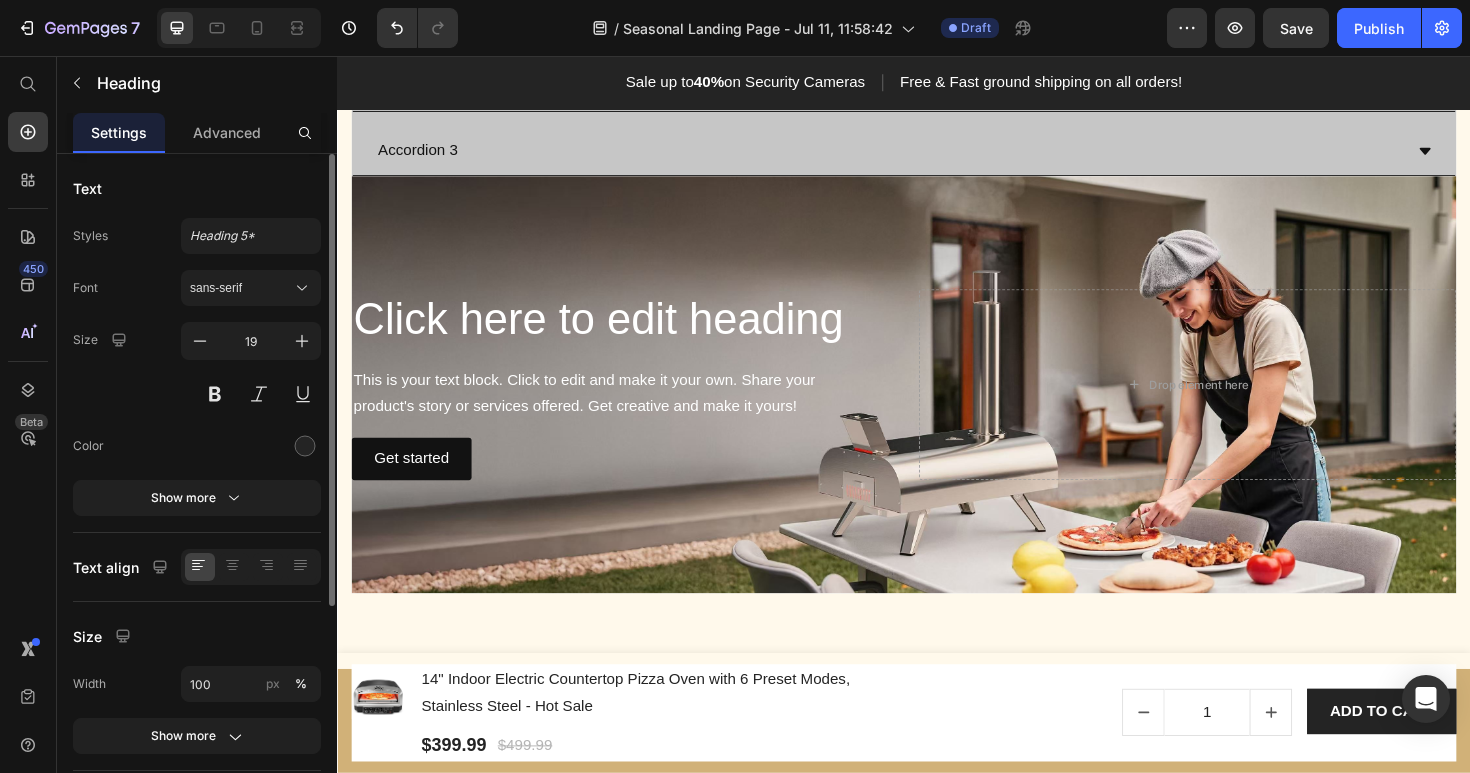 scroll, scrollTop: 4646, scrollLeft: 0, axis: vertical 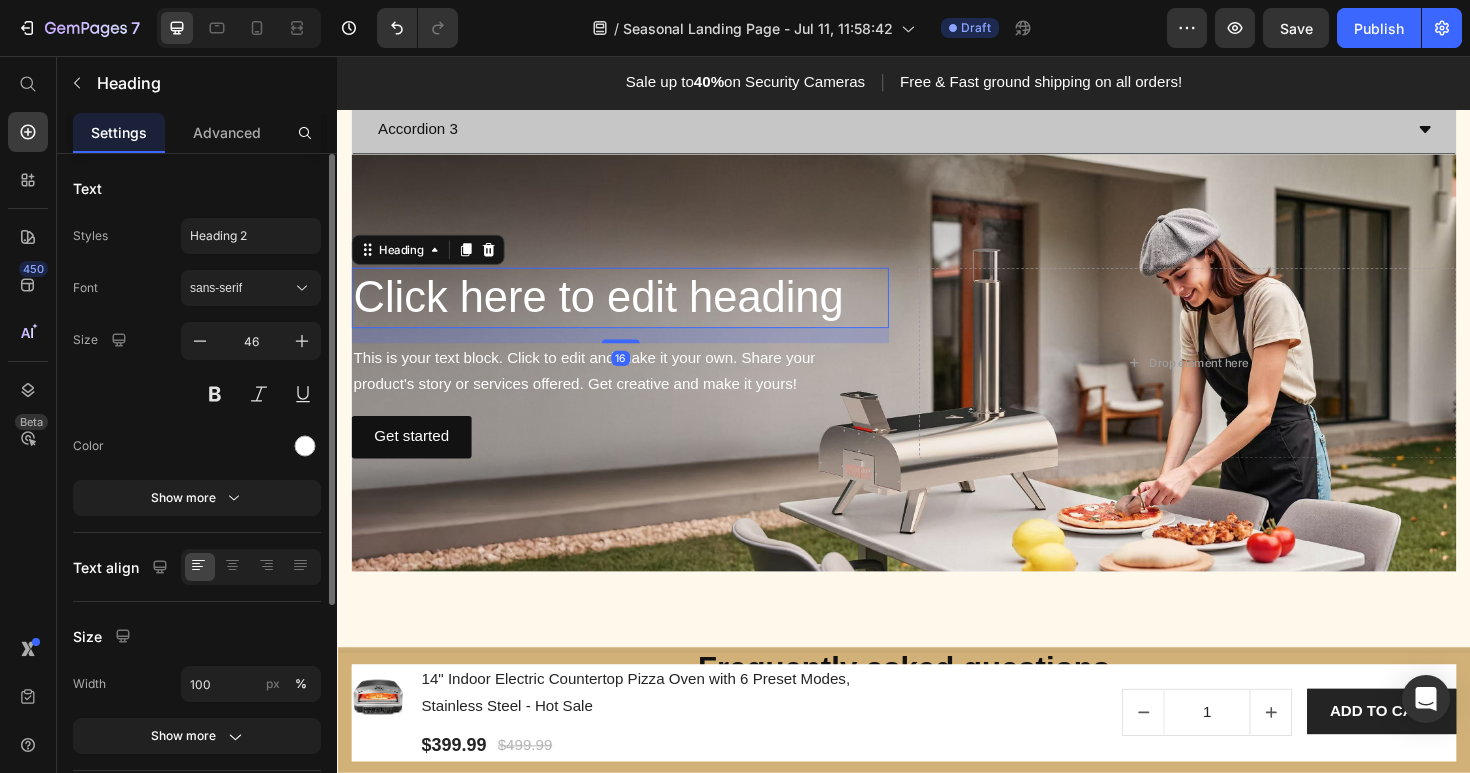 click on "Click here to edit heading" at bounding box center (636, 312) 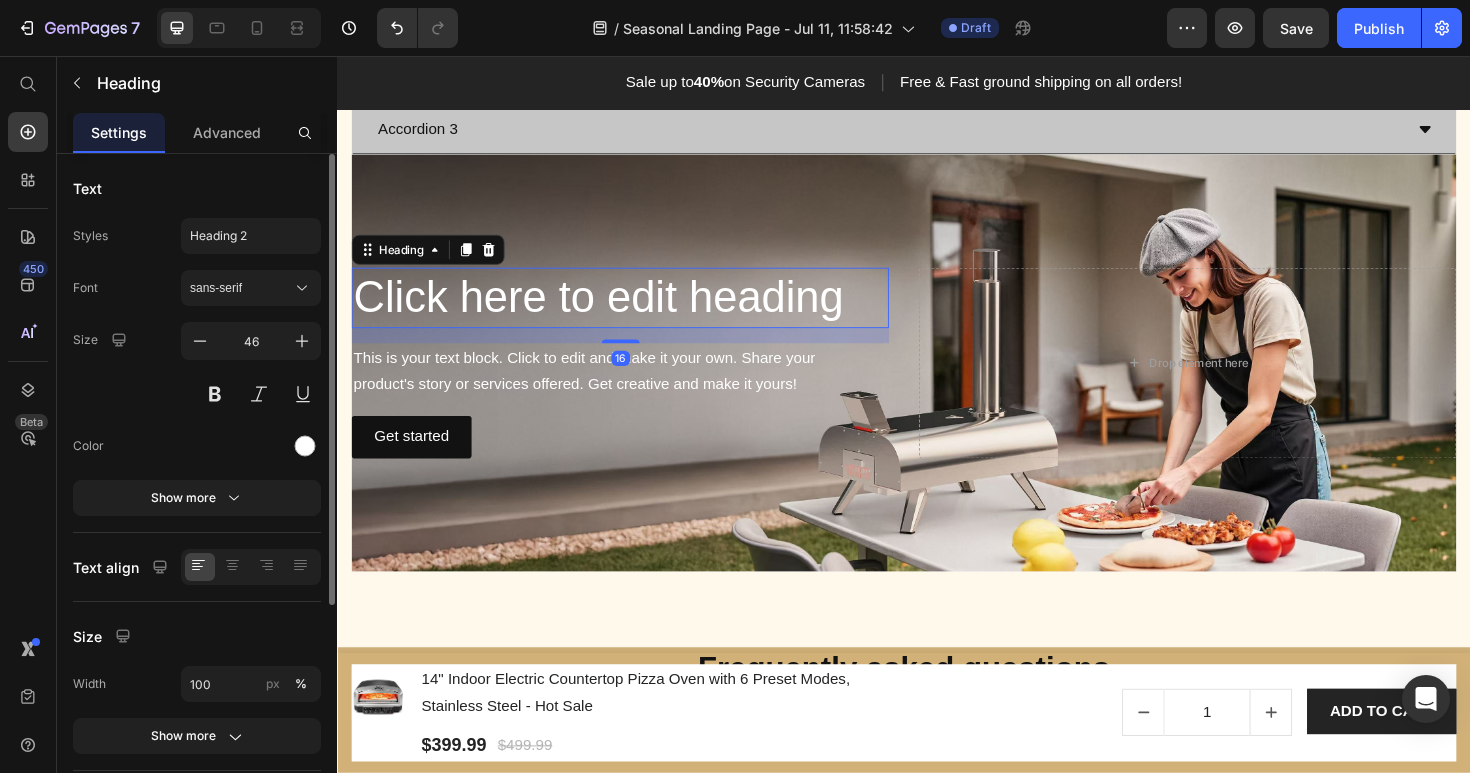 click on "Click here to edit heading" at bounding box center [636, 312] 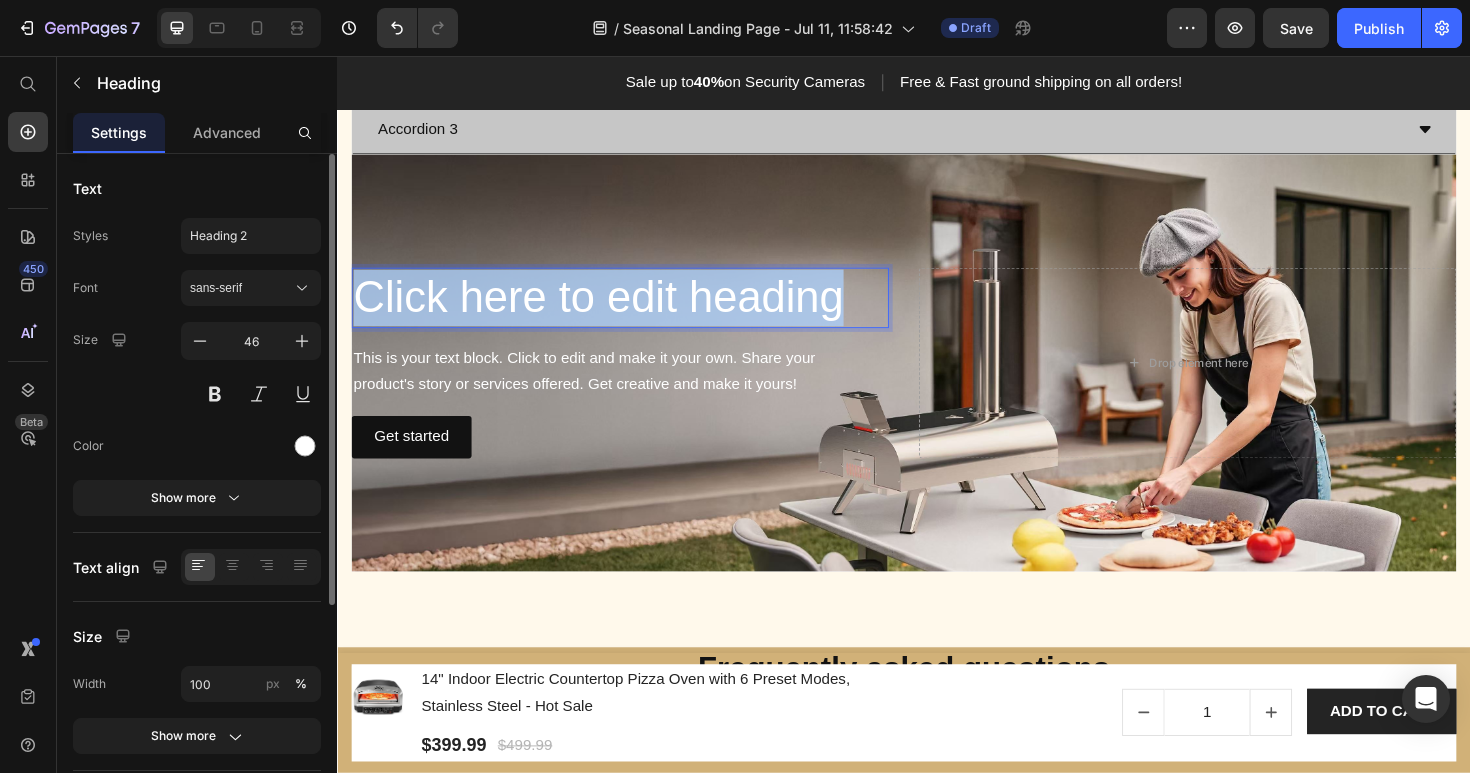 click on "Click here to edit heading" at bounding box center (636, 312) 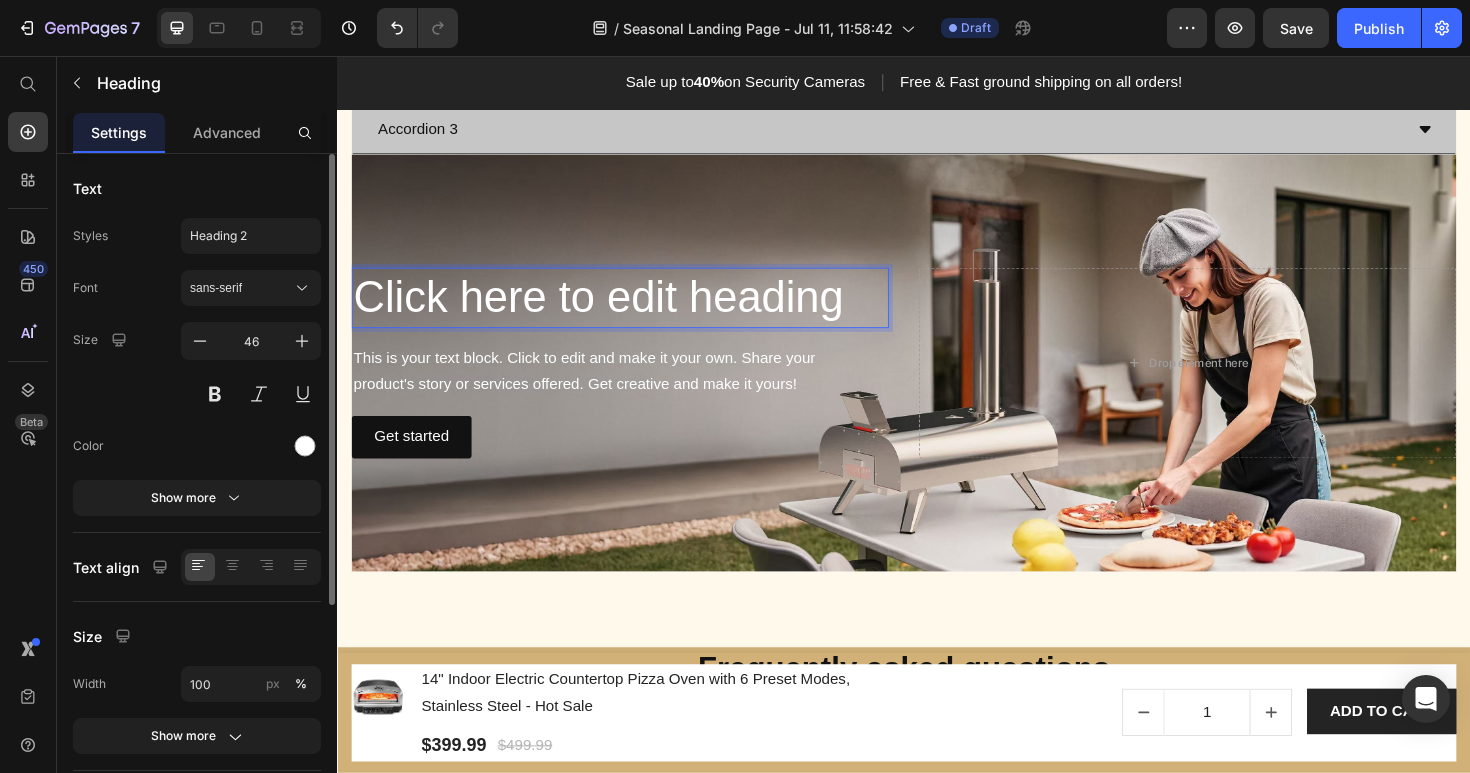 scroll, scrollTop: 4586, scrollLeft: 0, axis: vertical 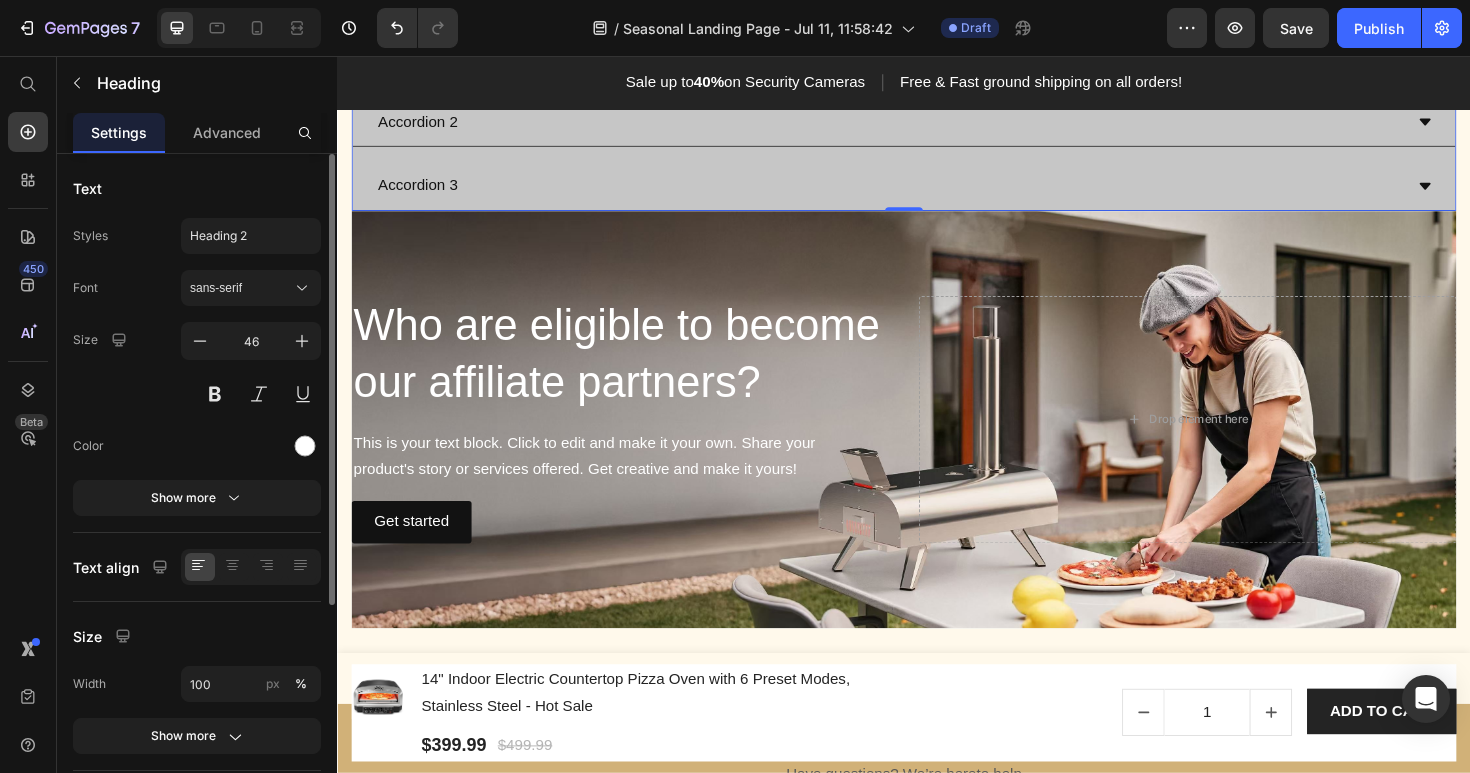 click on "Accordion 3" at bounding box center (937, 194) 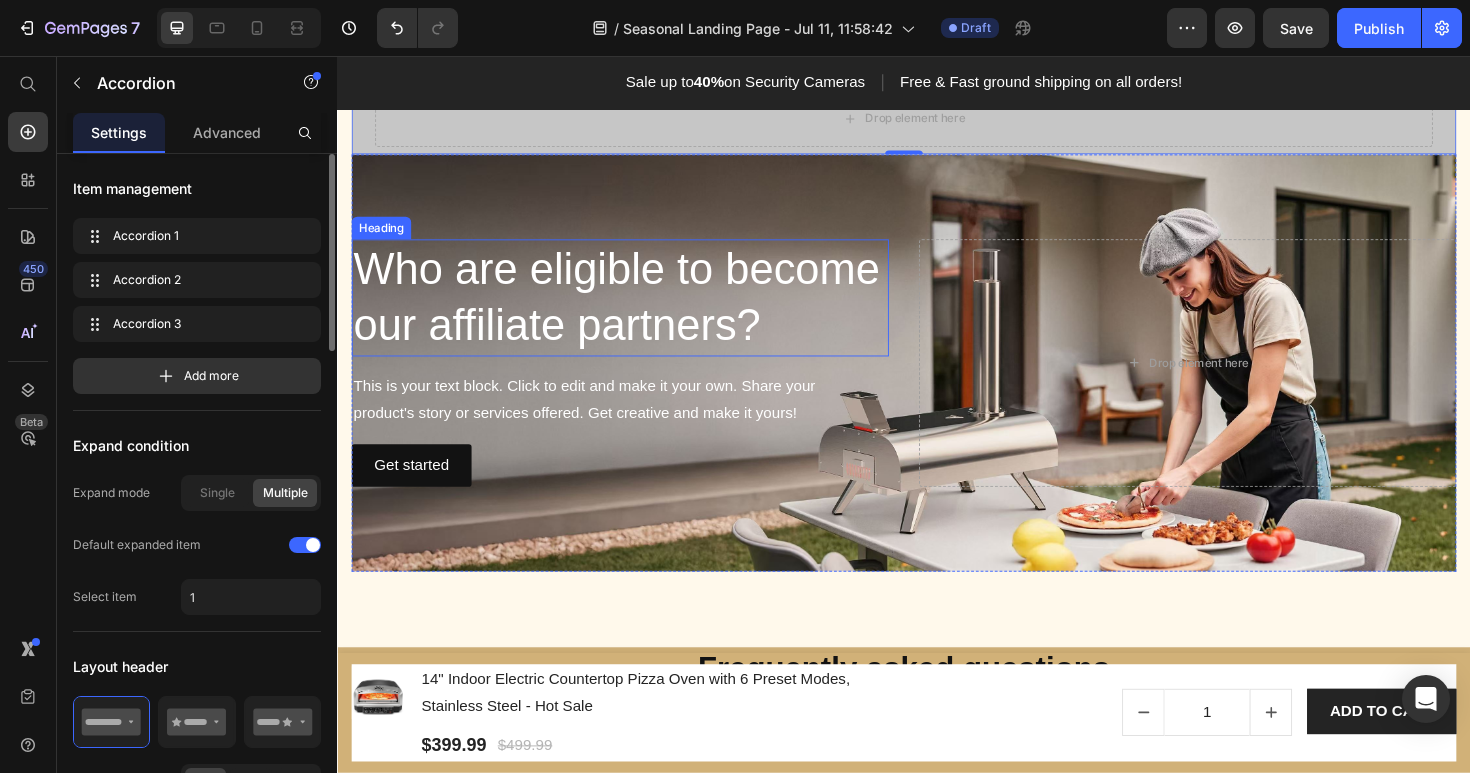 scroll, scrollTop: 4715, scrollLeft: 0, axis: vertical 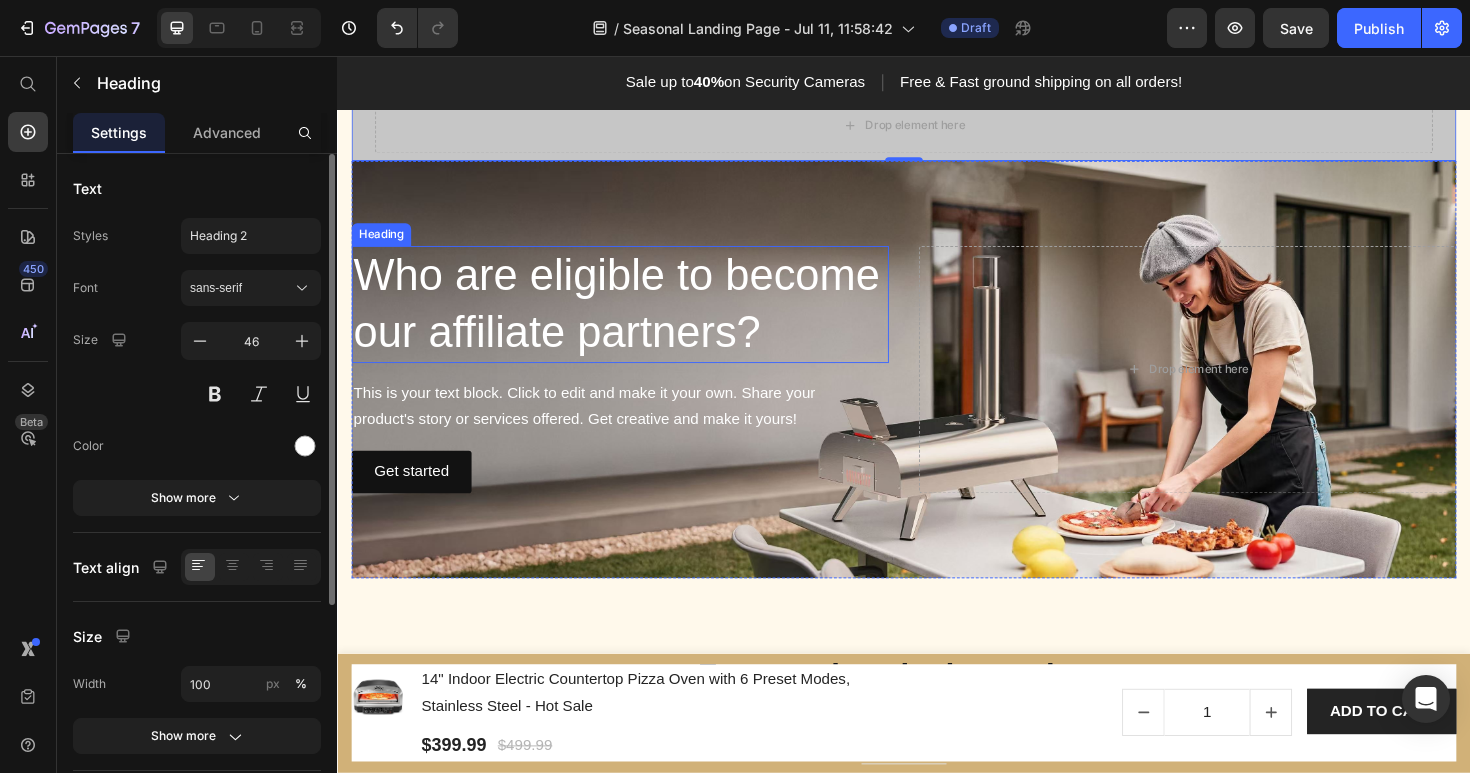 click on "Who are eligible to become our affiliate partners?" at bounding box center [636, 319] 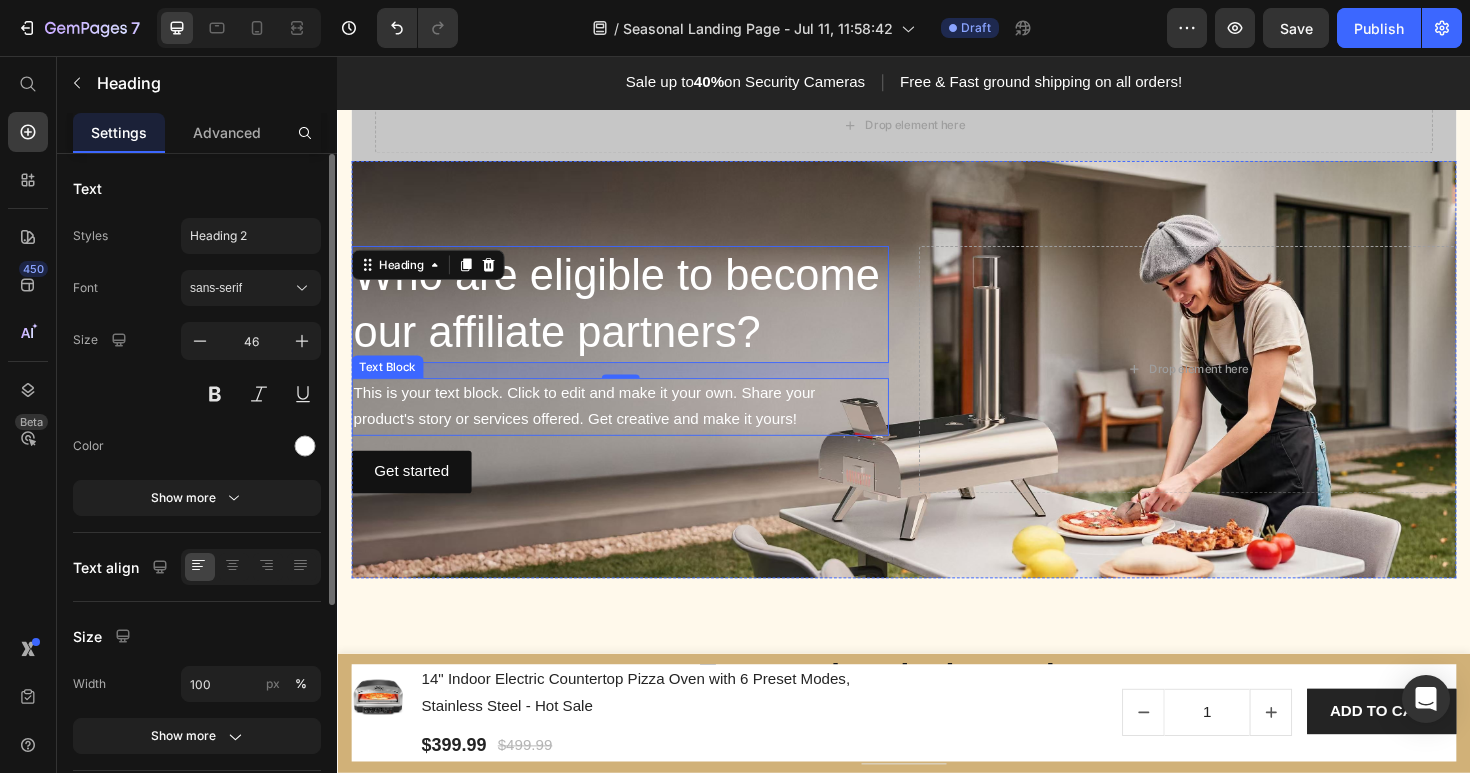 click on "This is your text block. Click to edit and make it your own. Share your                       product's story or services offered. Get creative and make it yours!" at bounding box center (636, 428) 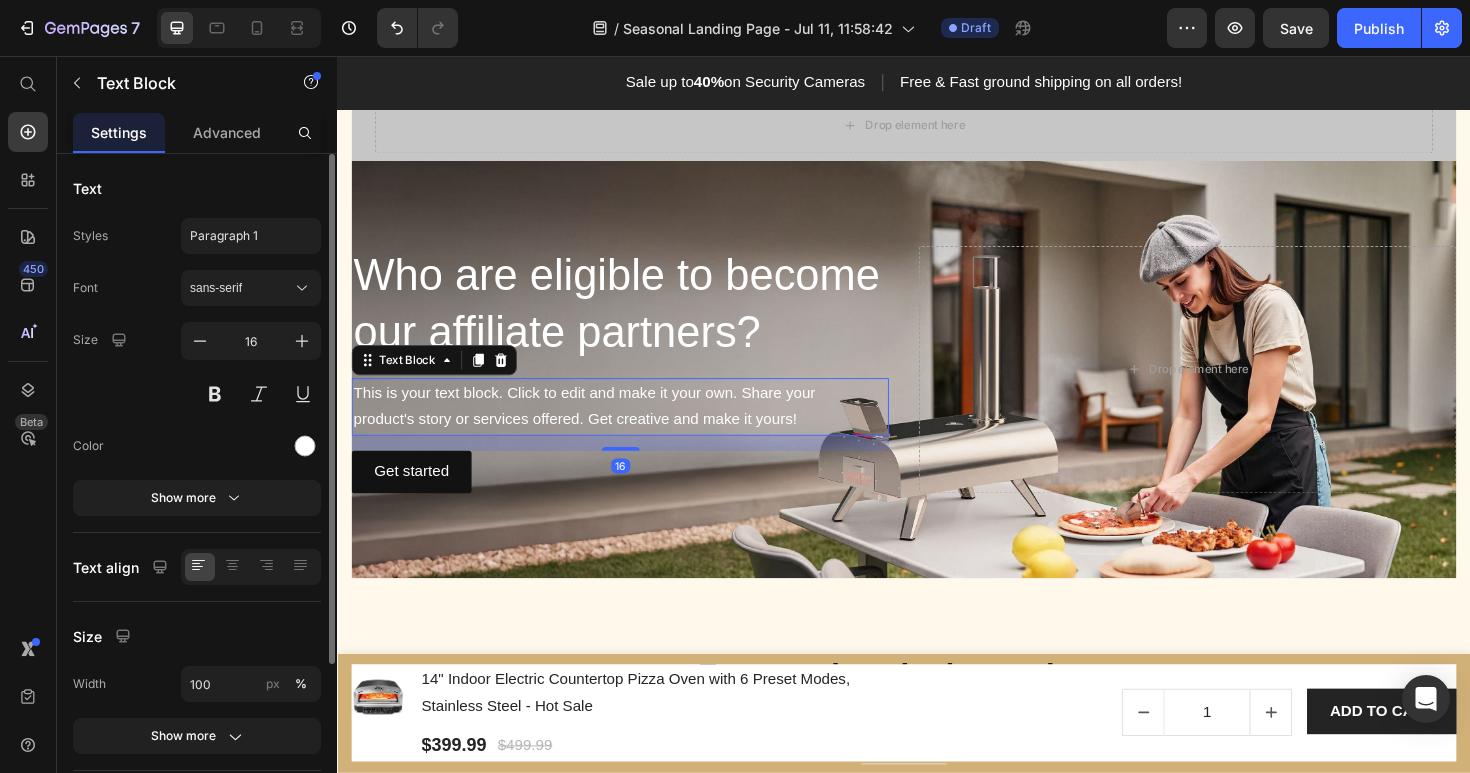 click on "This is your text block. Click to edit and make it your own. Share your                       product's story or services offered. Get creative and make it yours!" at bounding box center (636, 428) 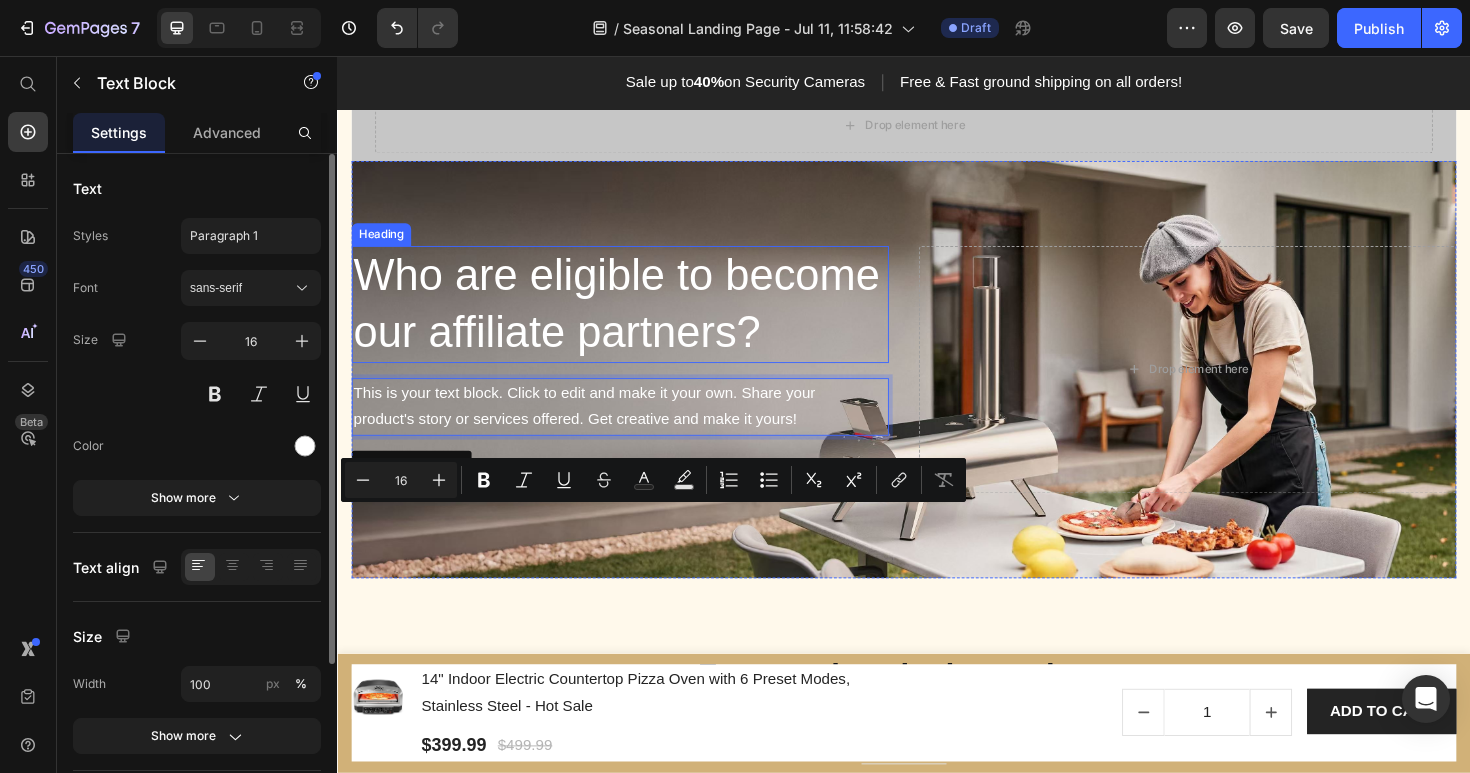click on "Who are eligible to become our affiliate partners?" at bounding box center (636, 319) 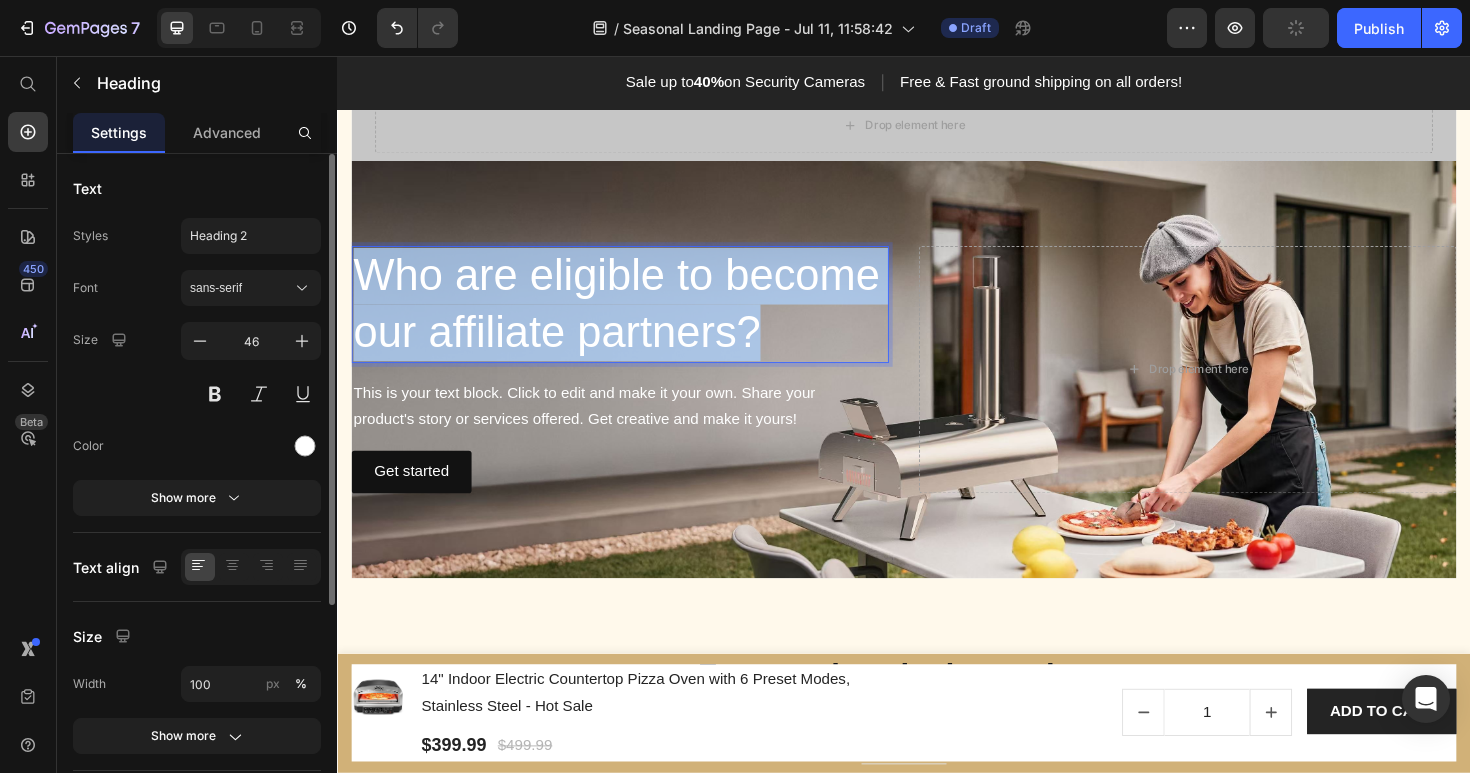 click on "Who are eligible to become our affiliate partners?" at bounding box center (636, 319) 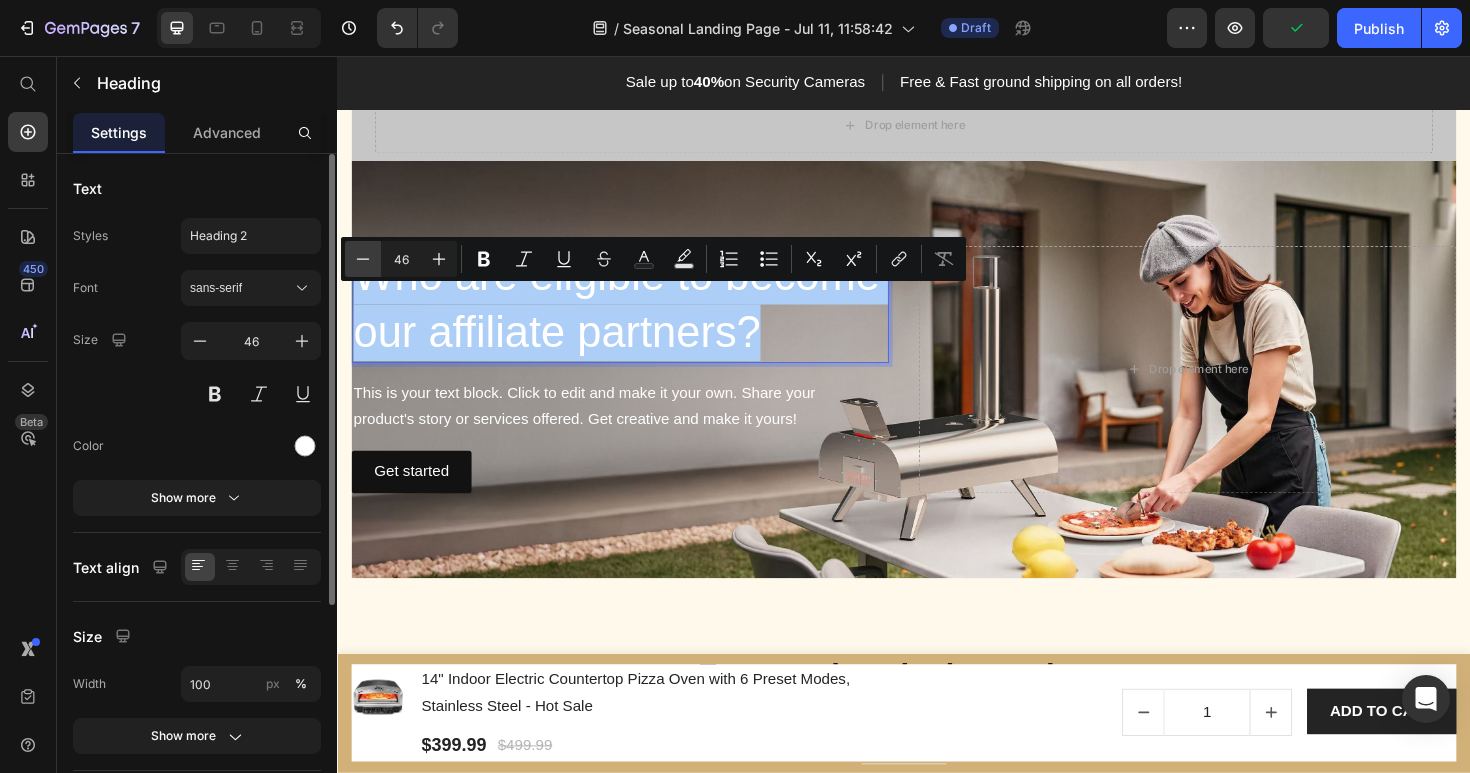 click 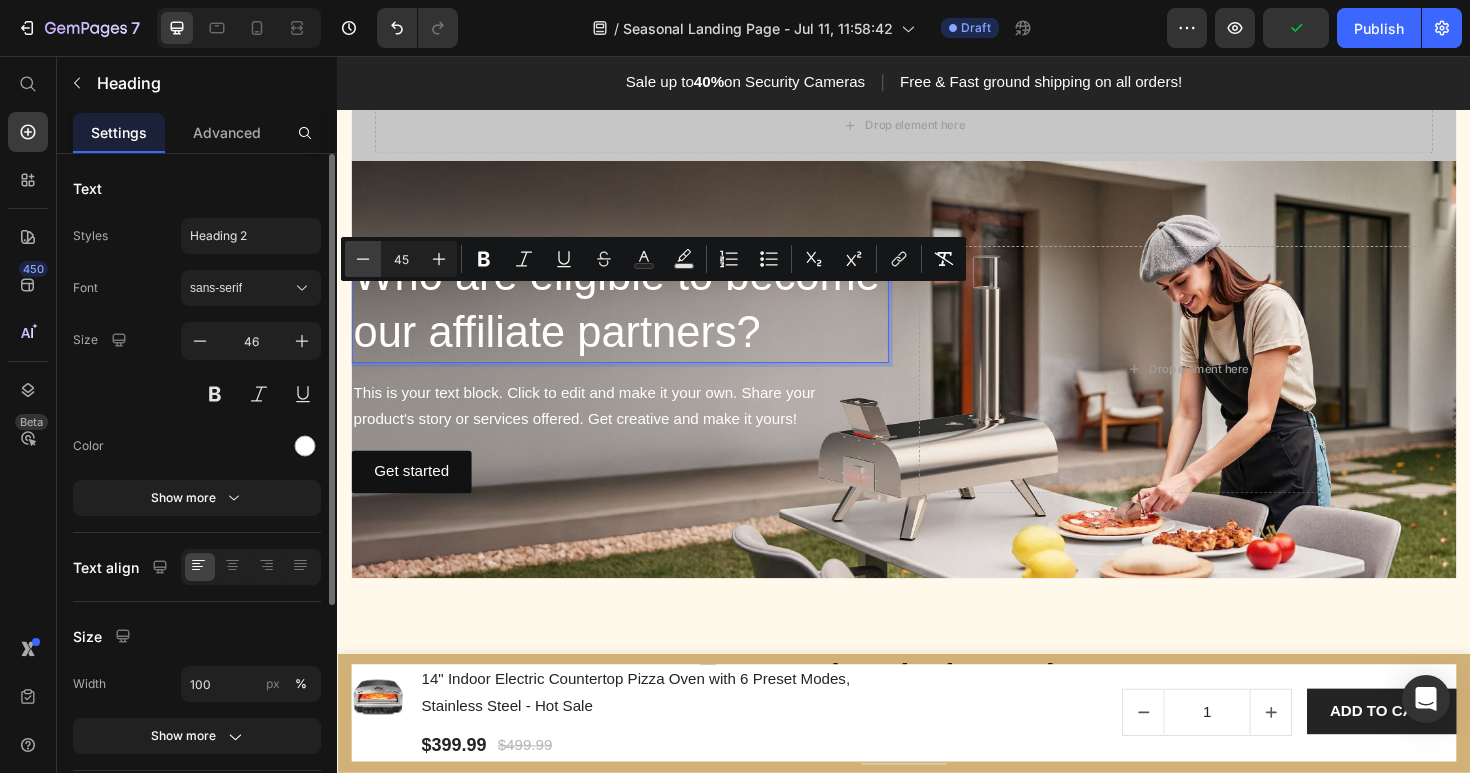 click 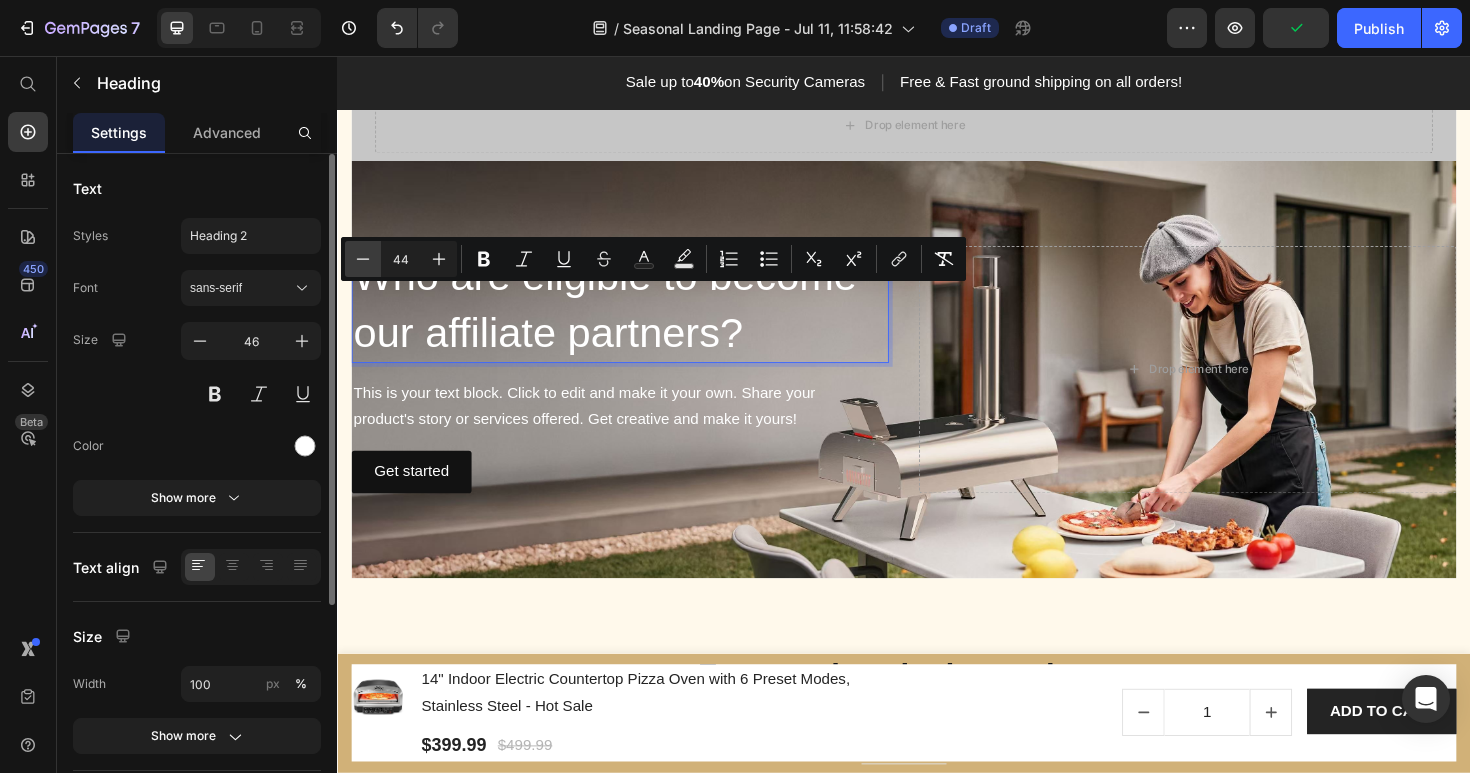 click 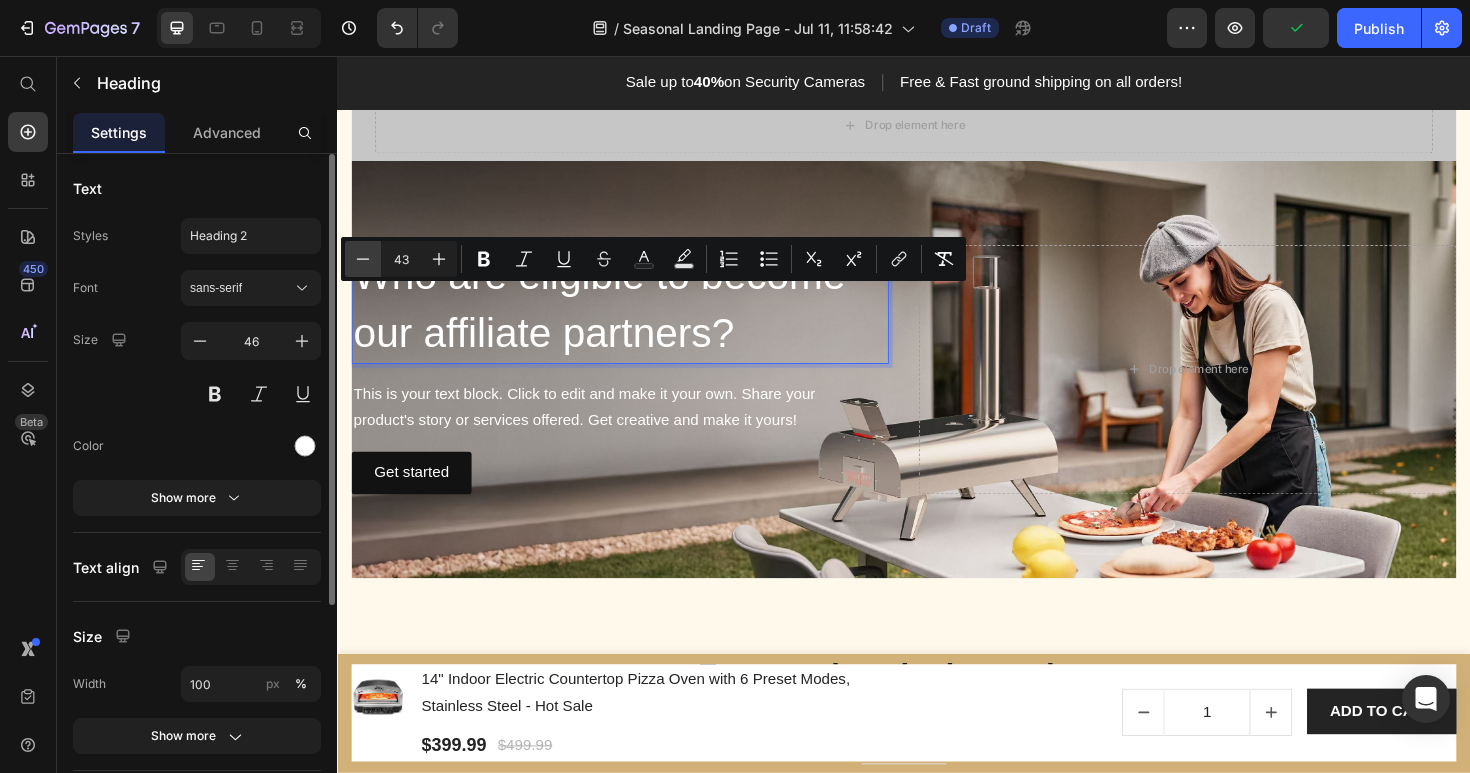 click 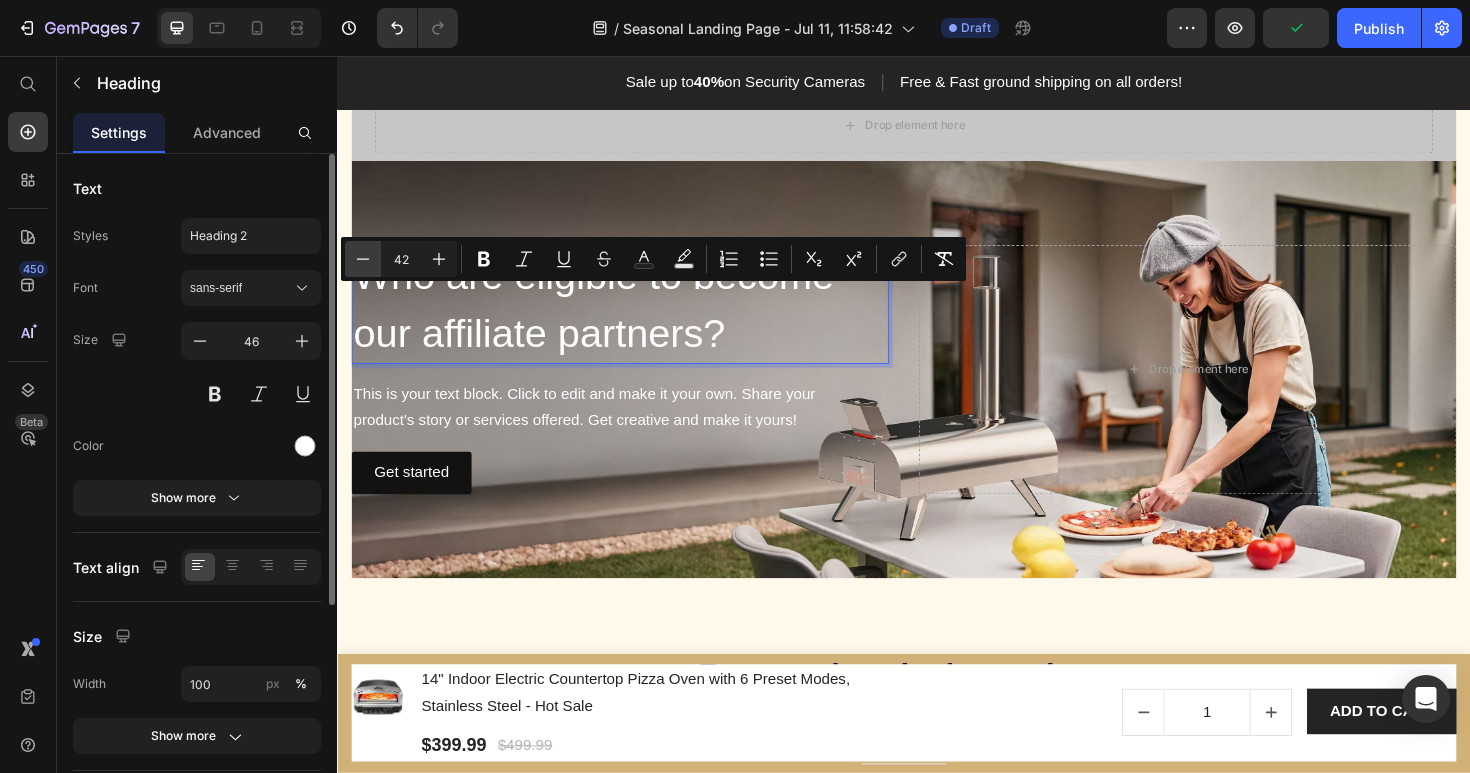 click 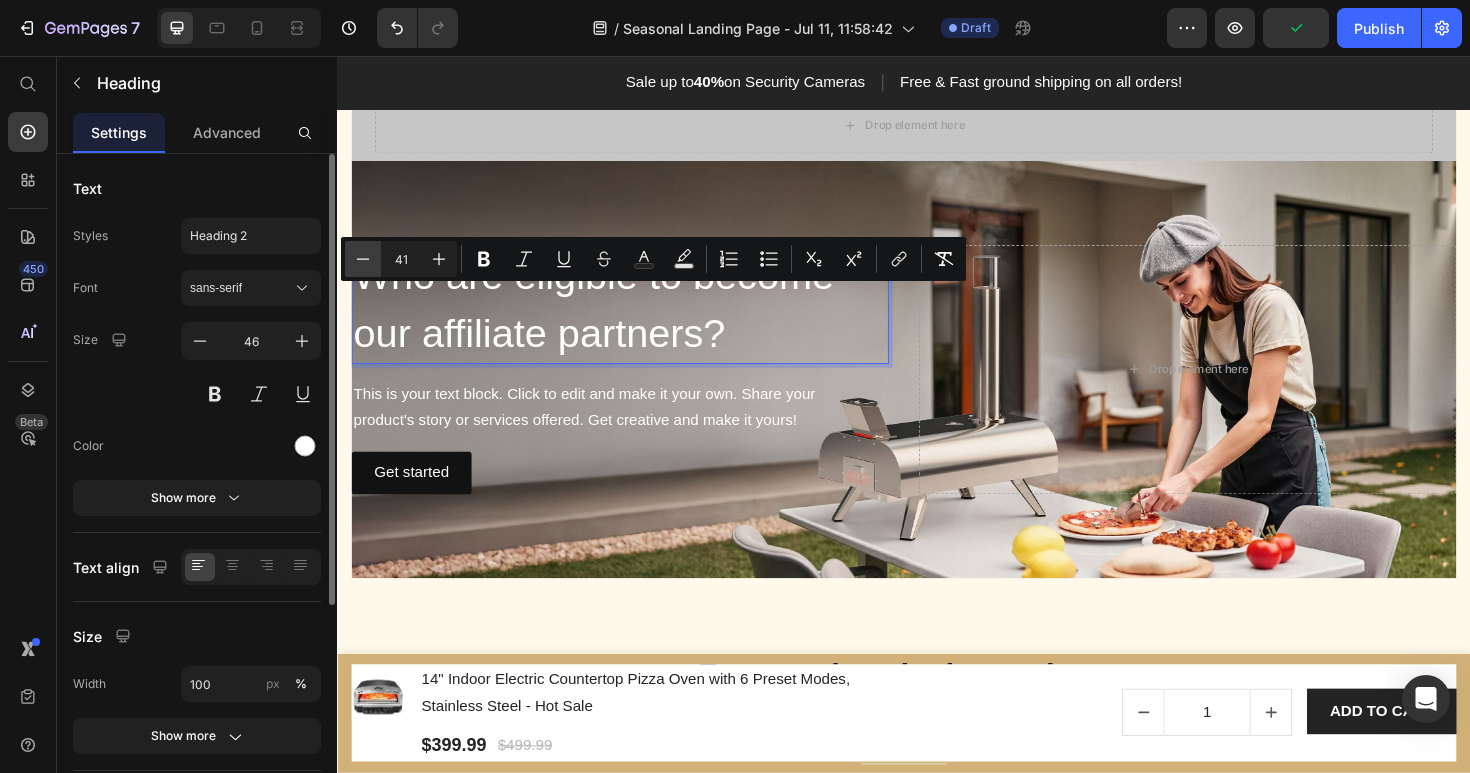 click 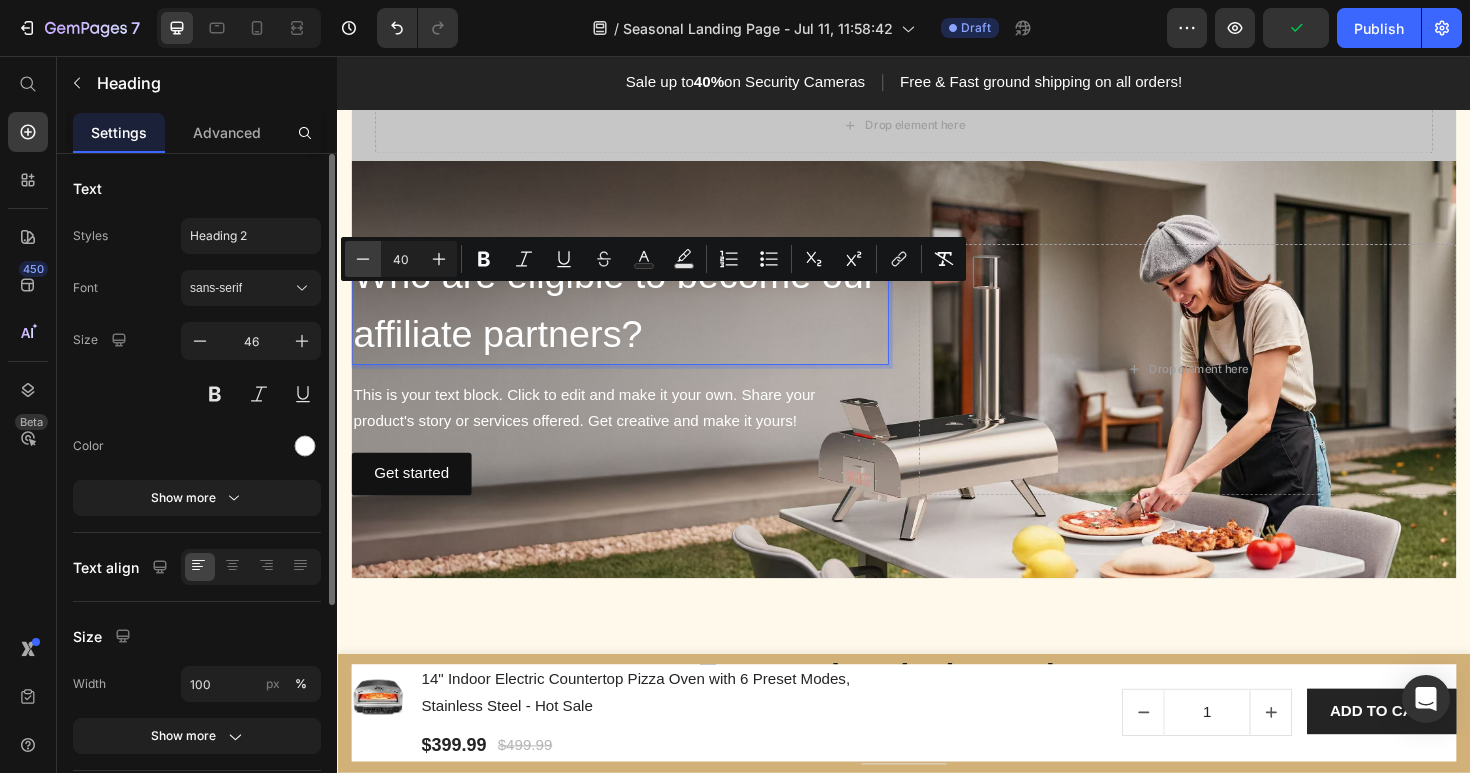 click 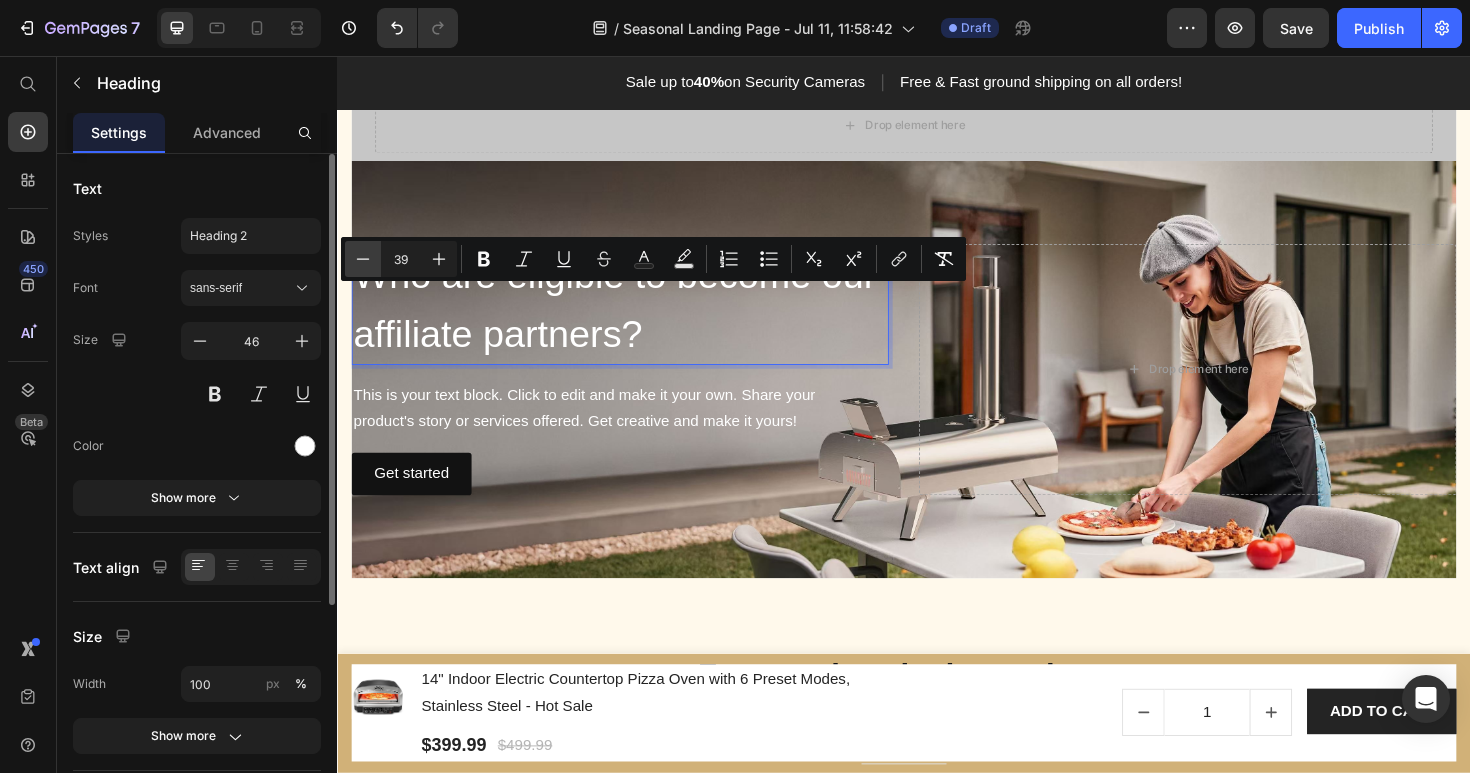 click 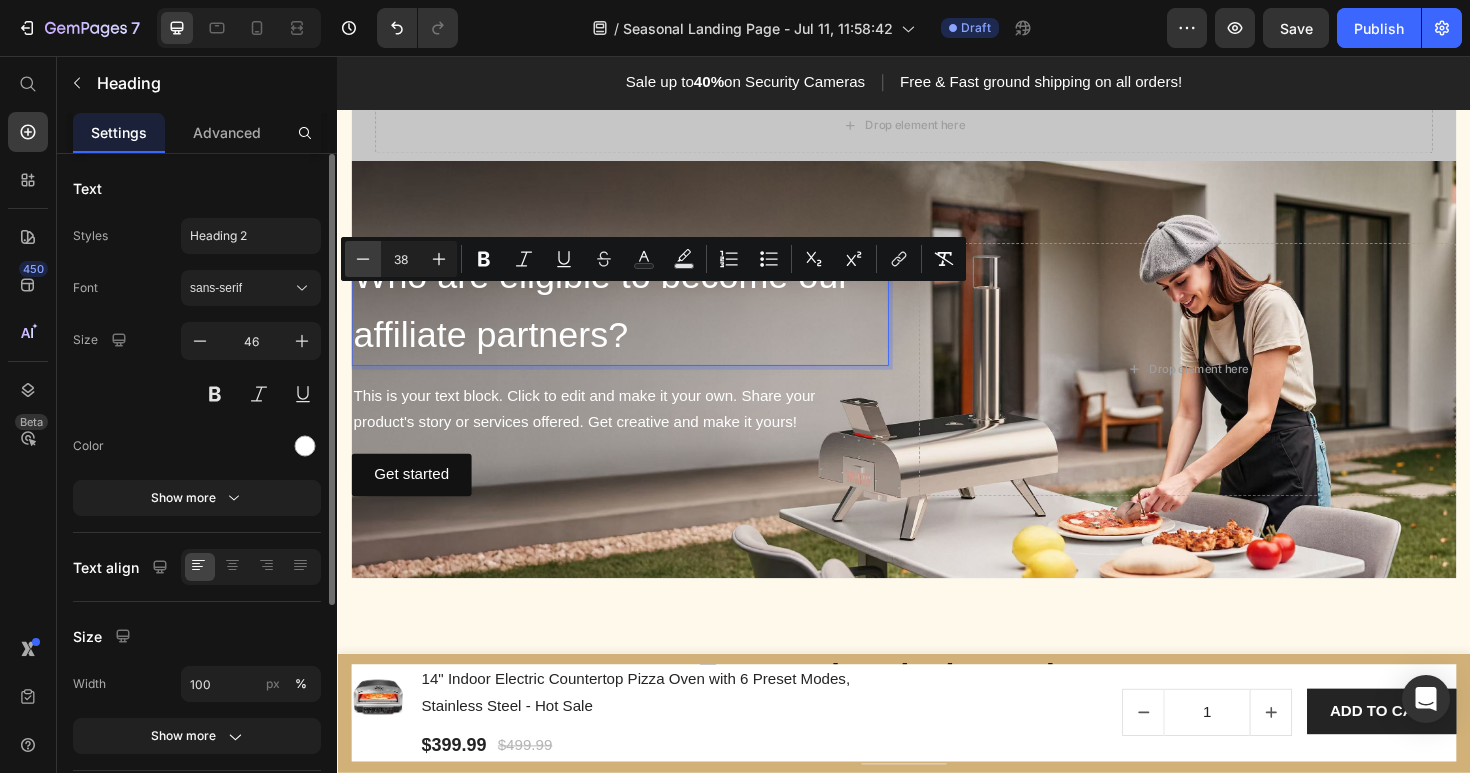 click 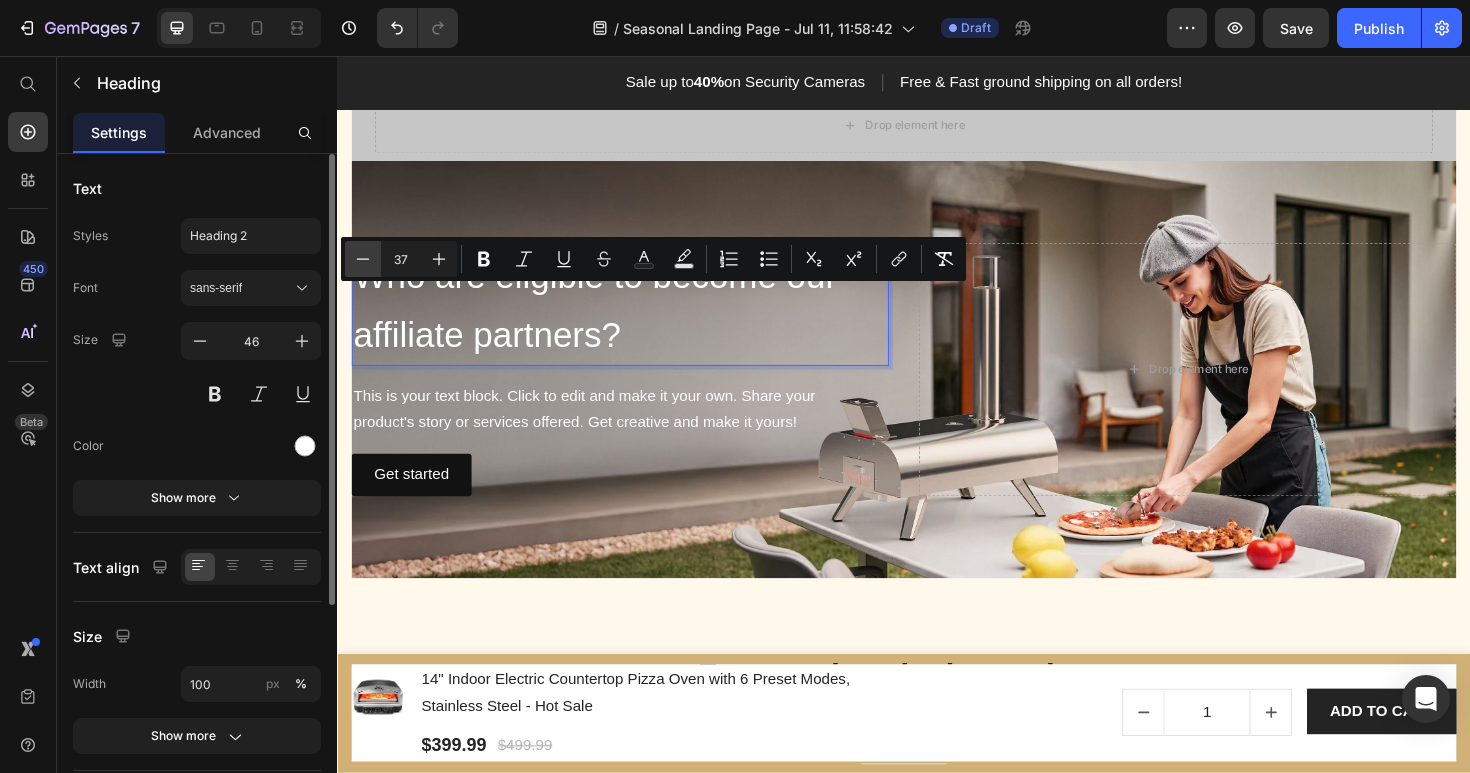 click 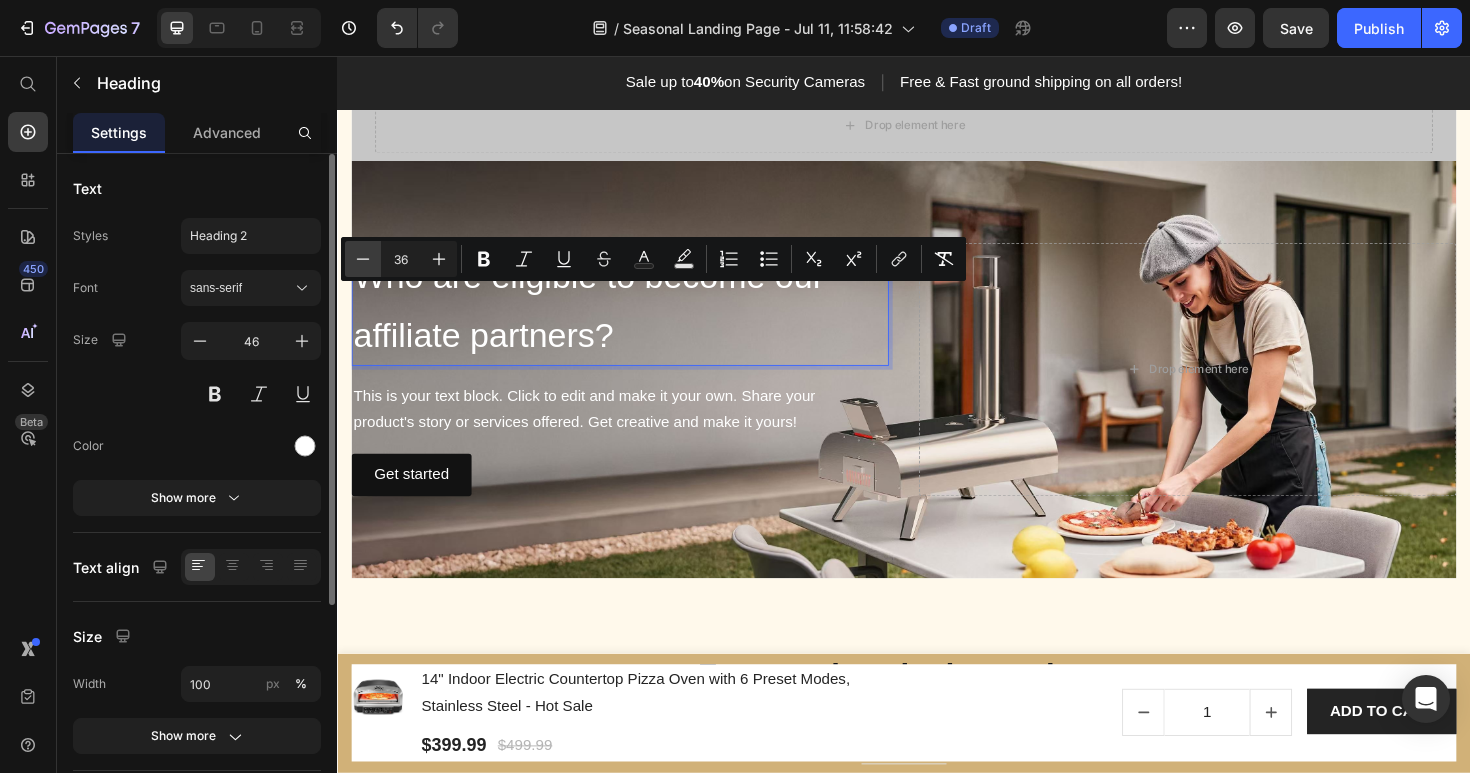 click 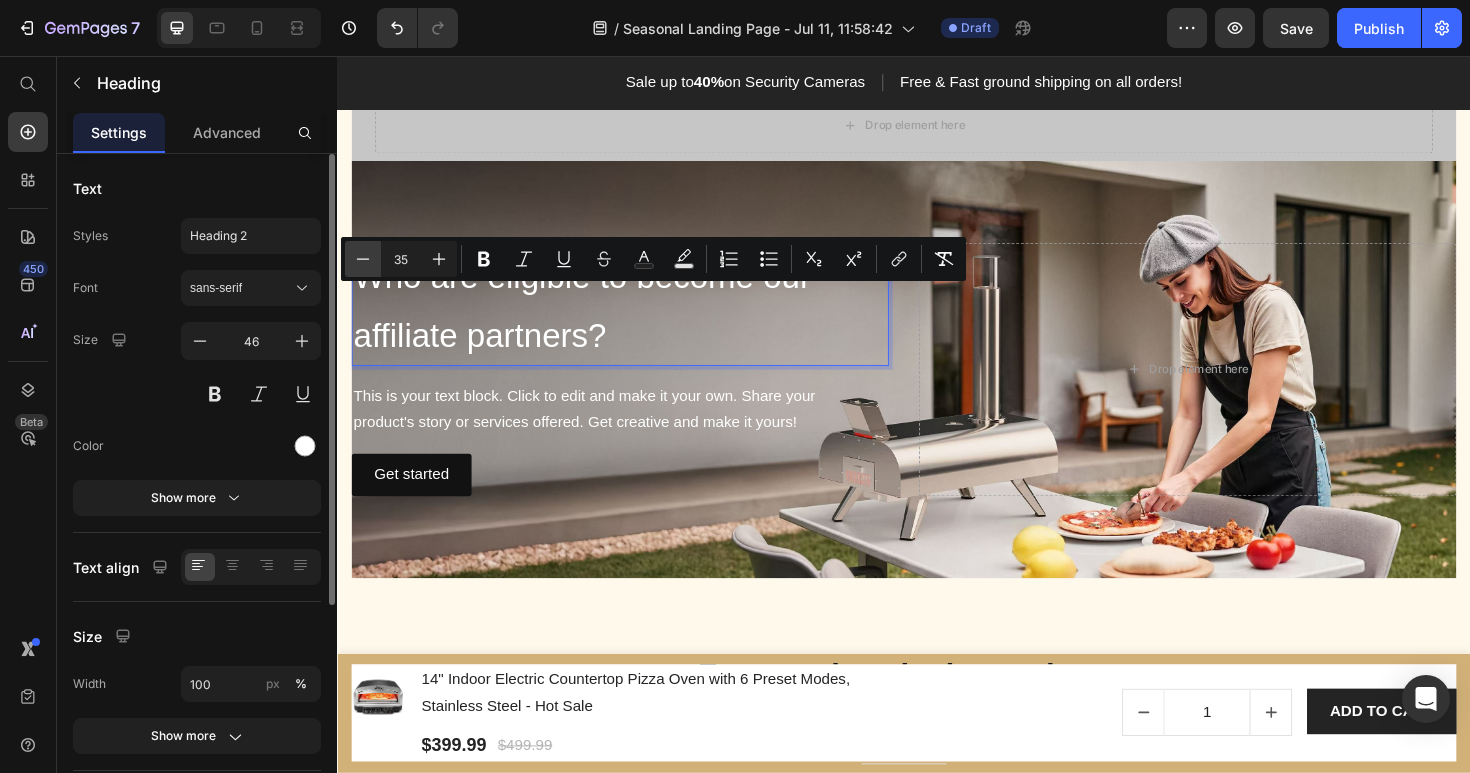 click 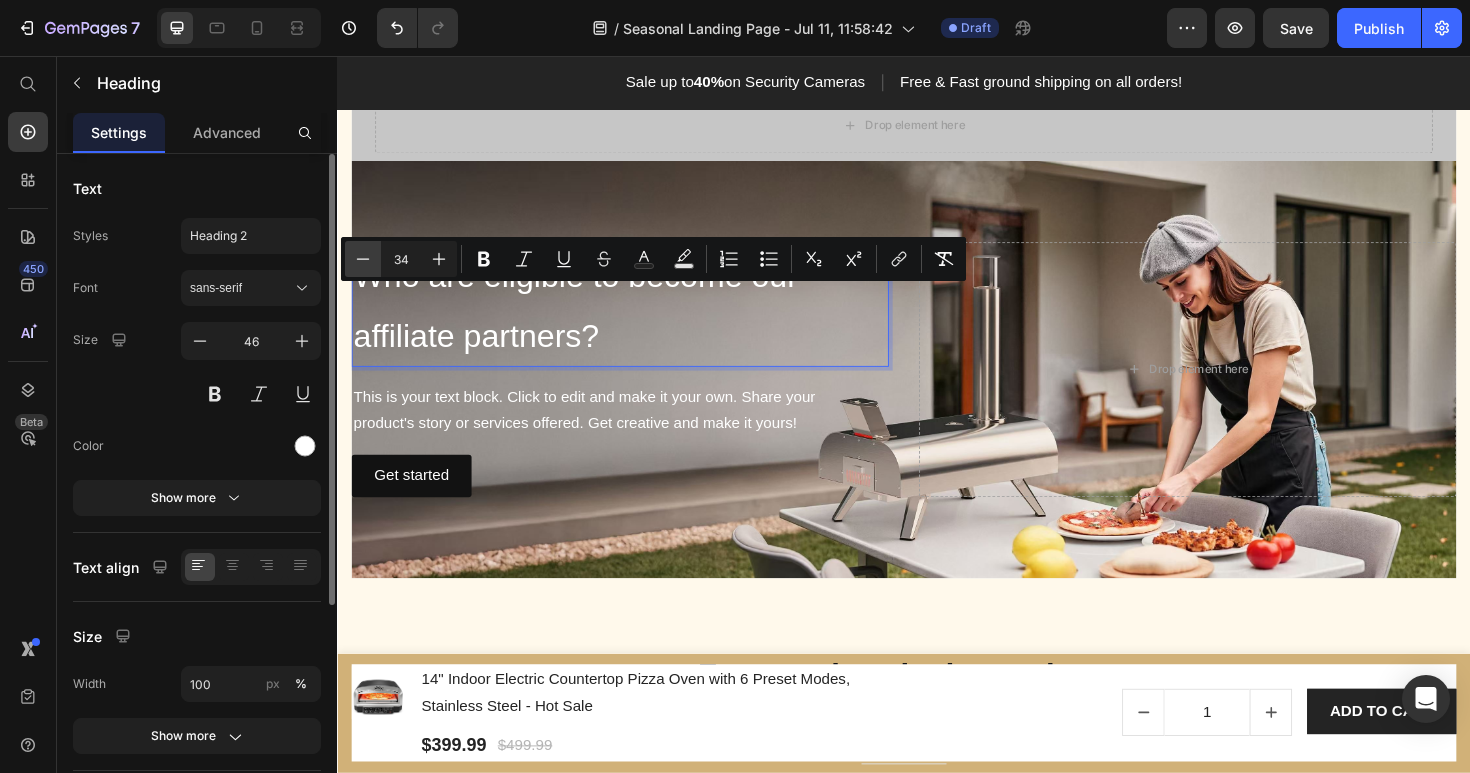 click 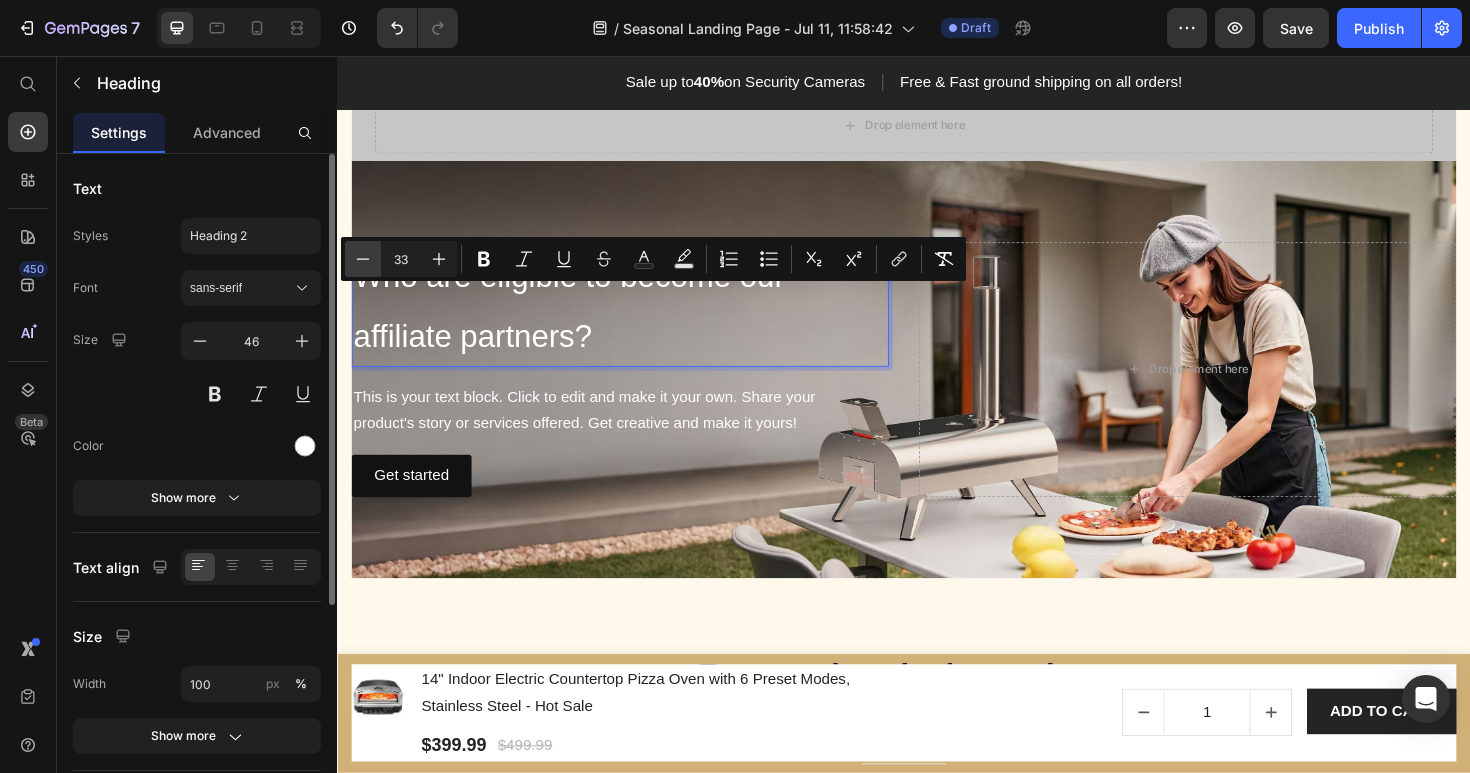 click 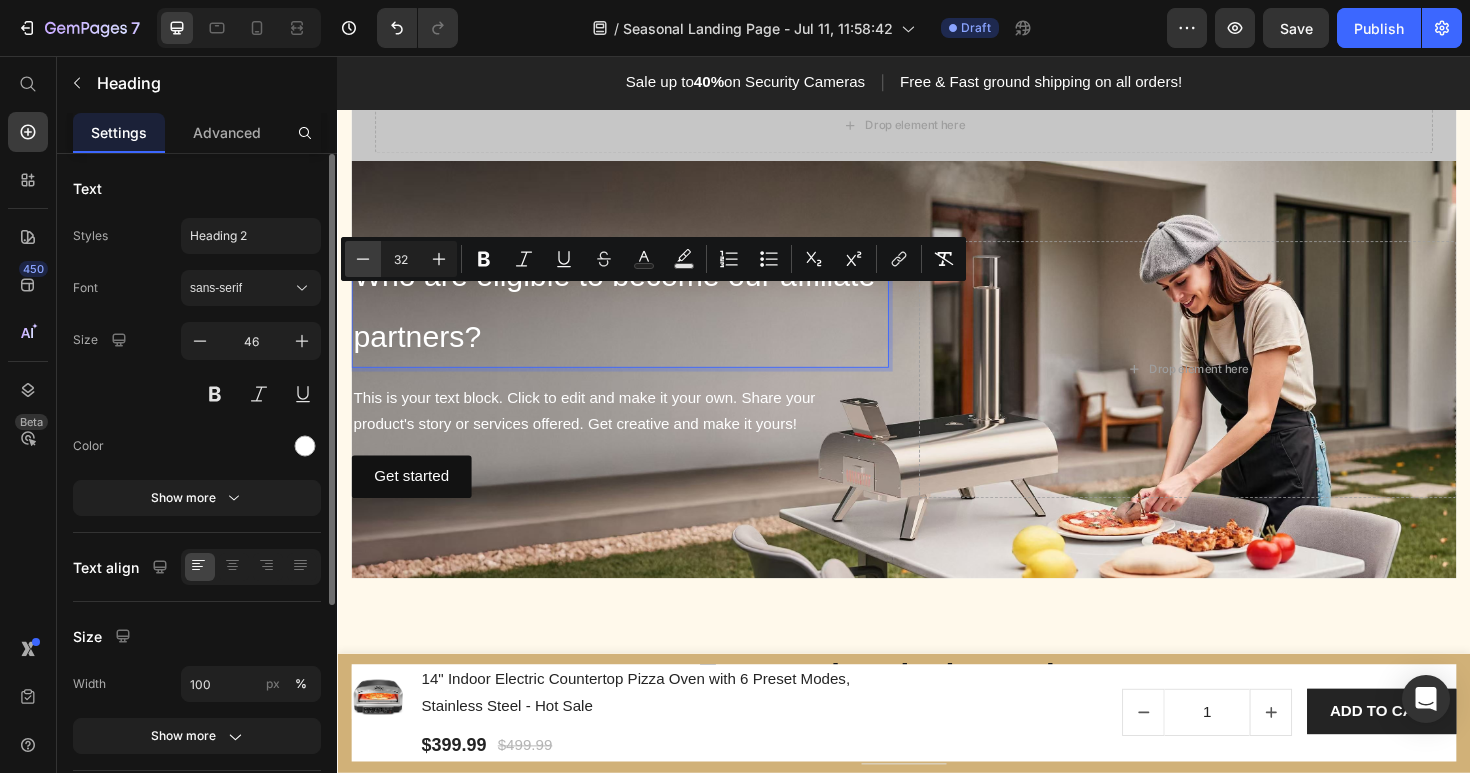 click 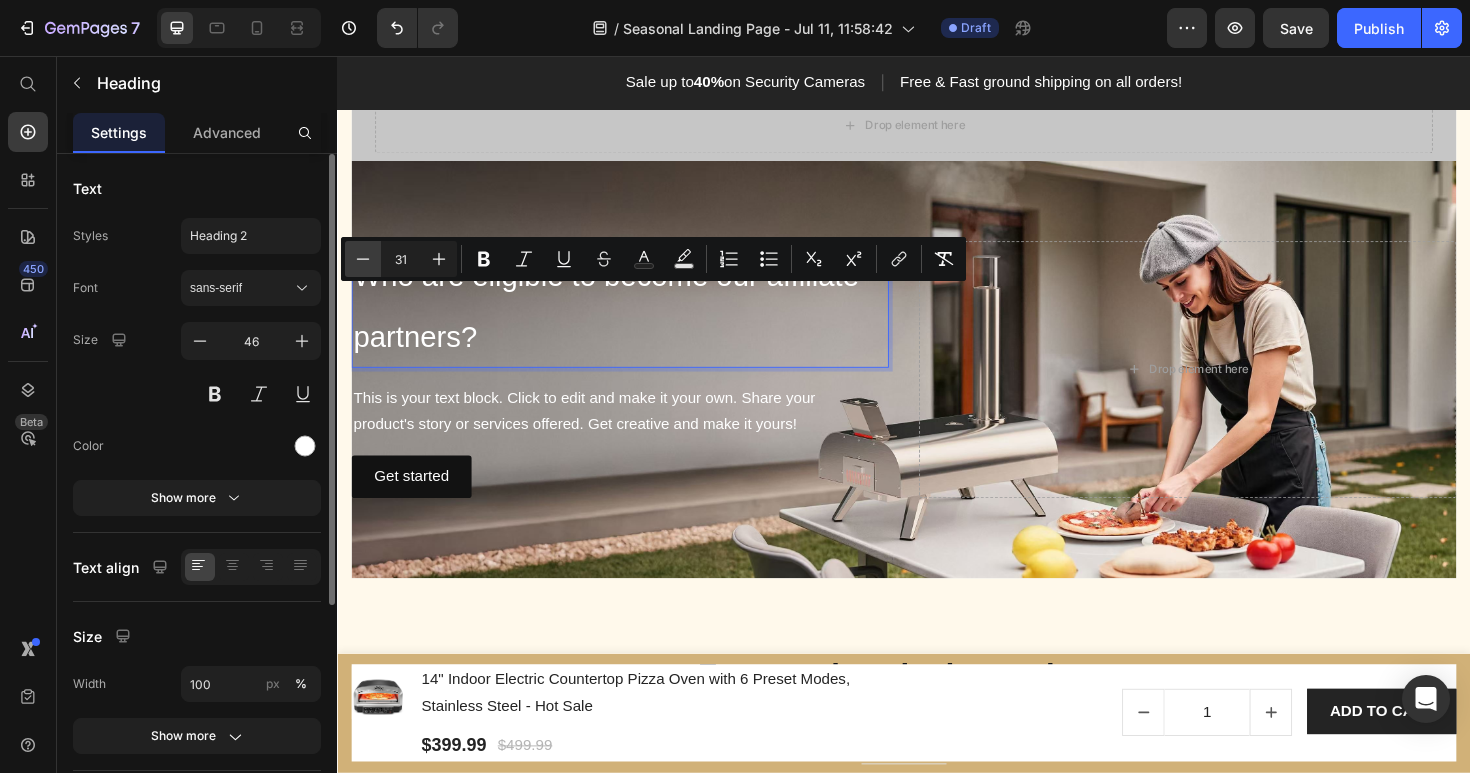 click 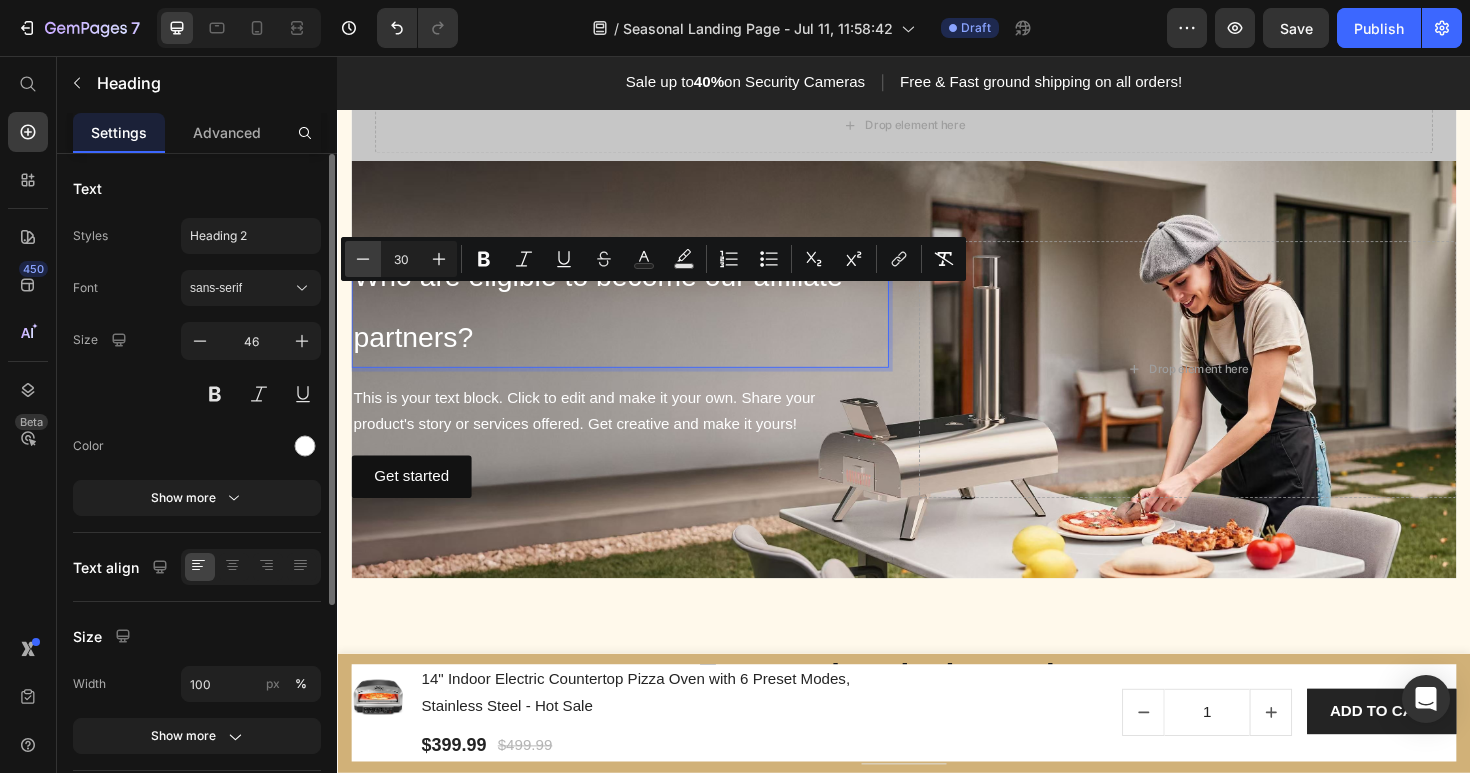 click 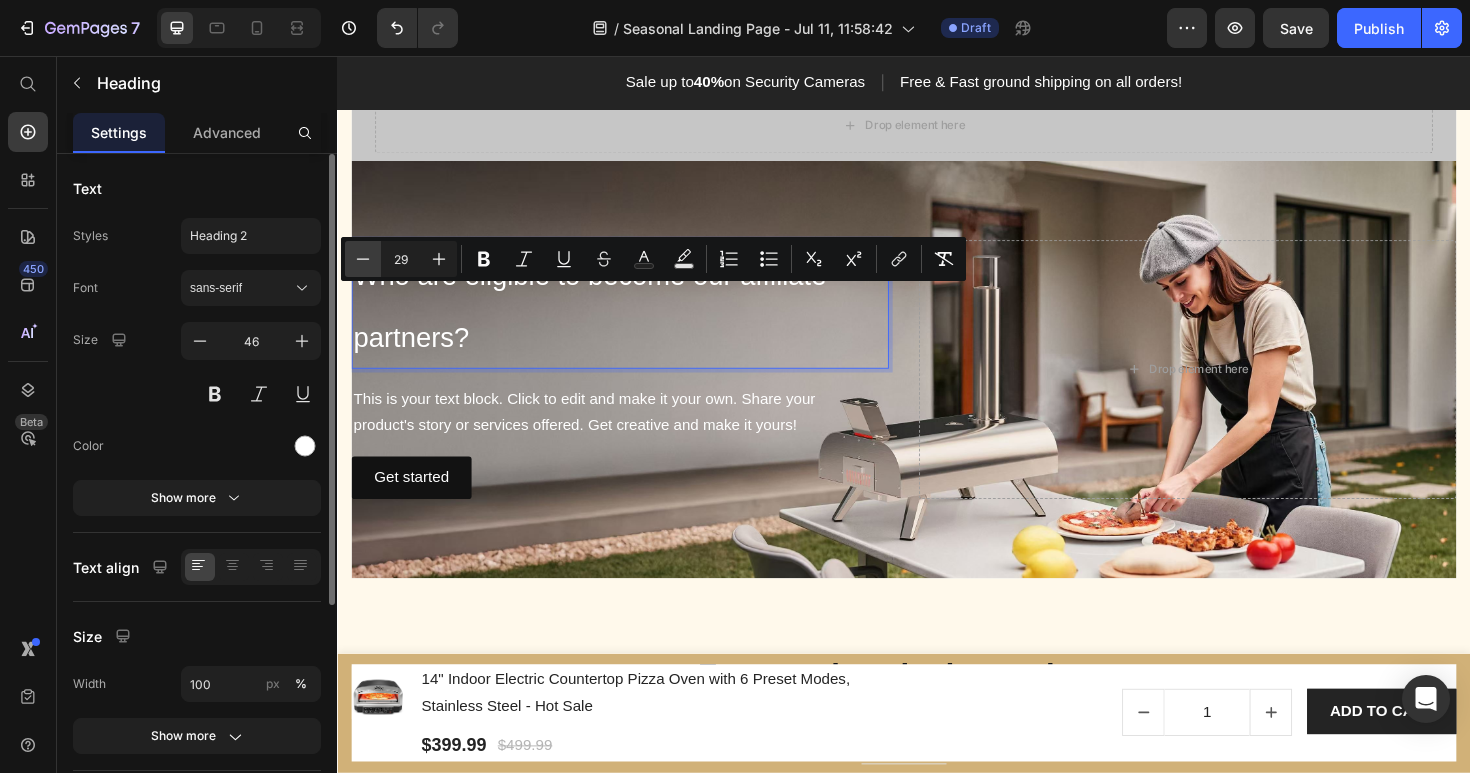 click 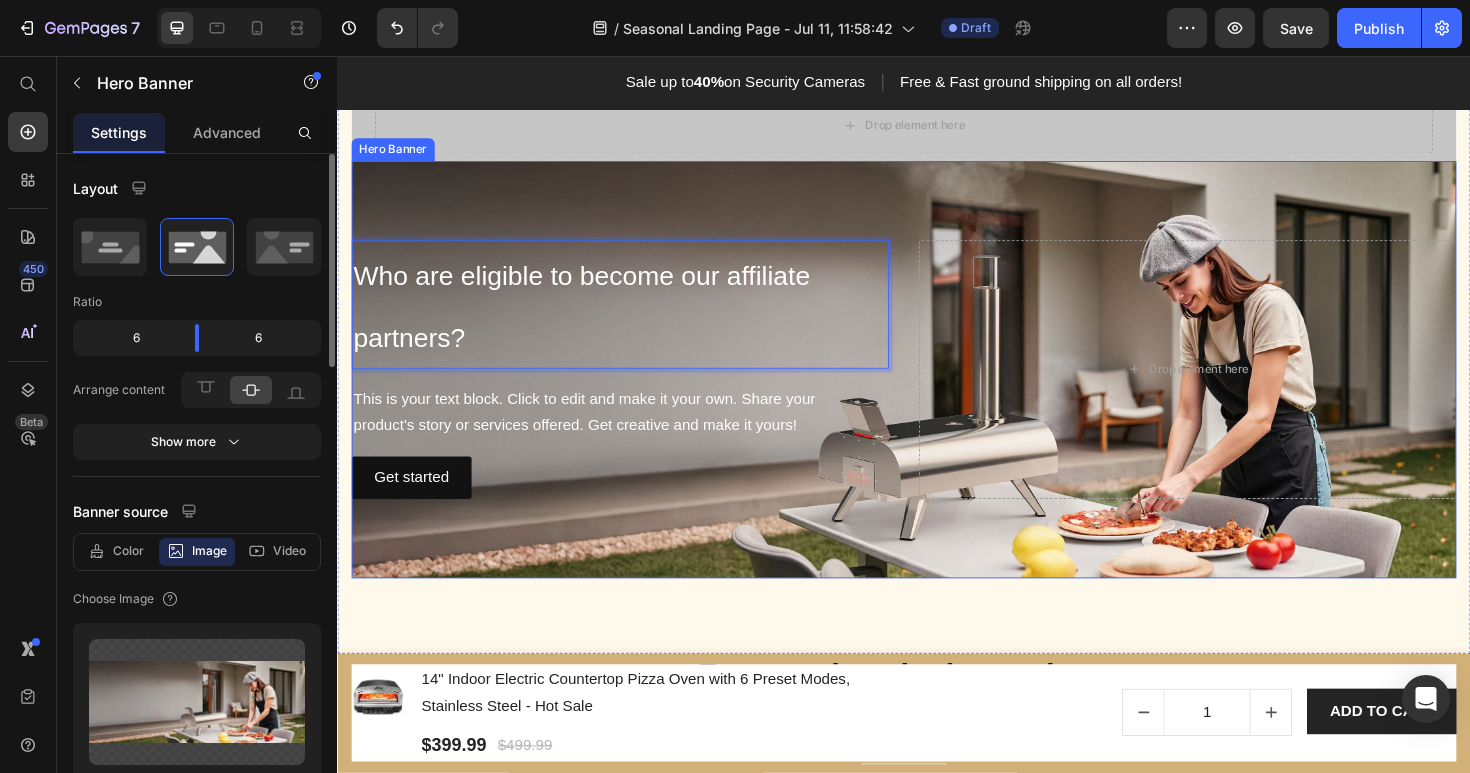 click at bounding box center (937, 388) 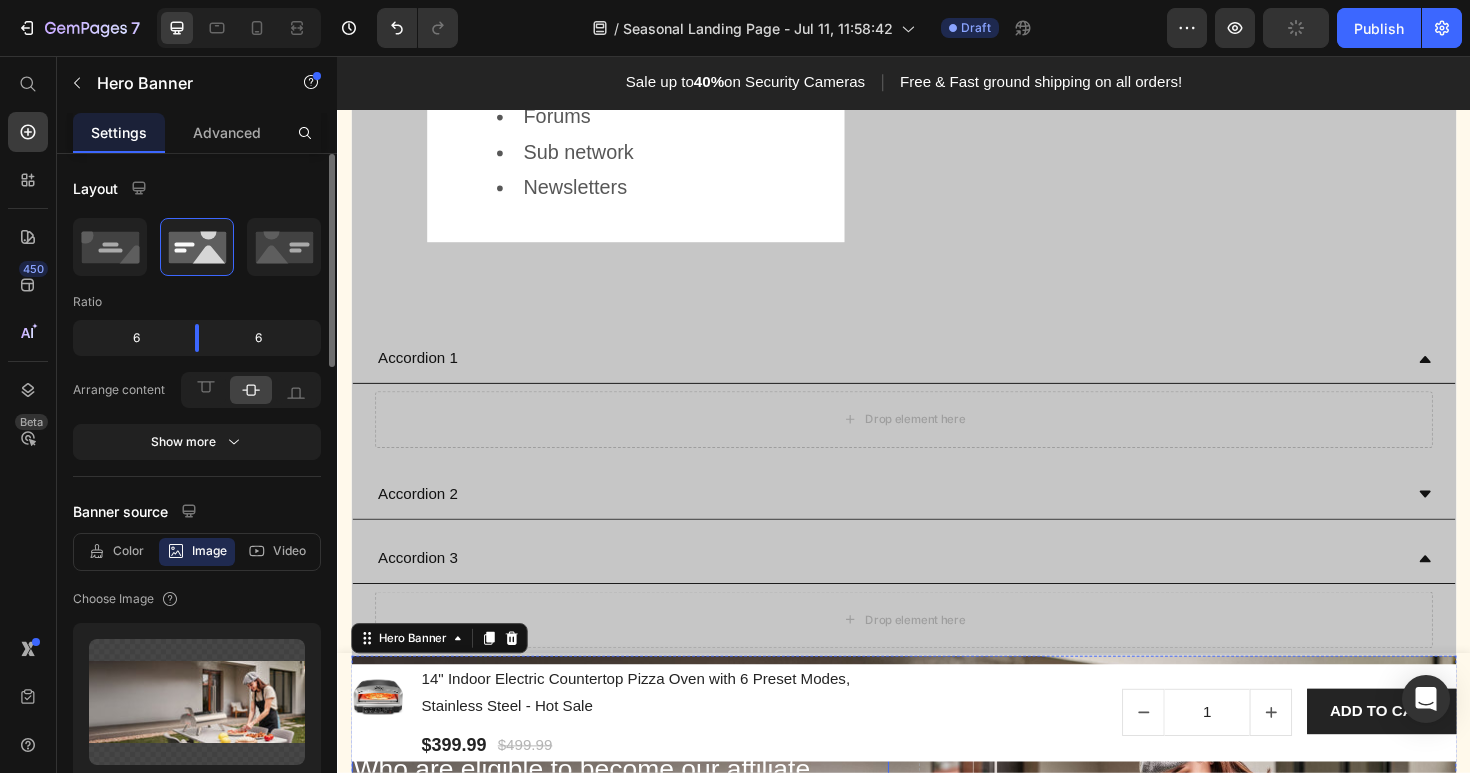 scroll, scrollTop: 3925, scrollLeft: 0, axis: vertical 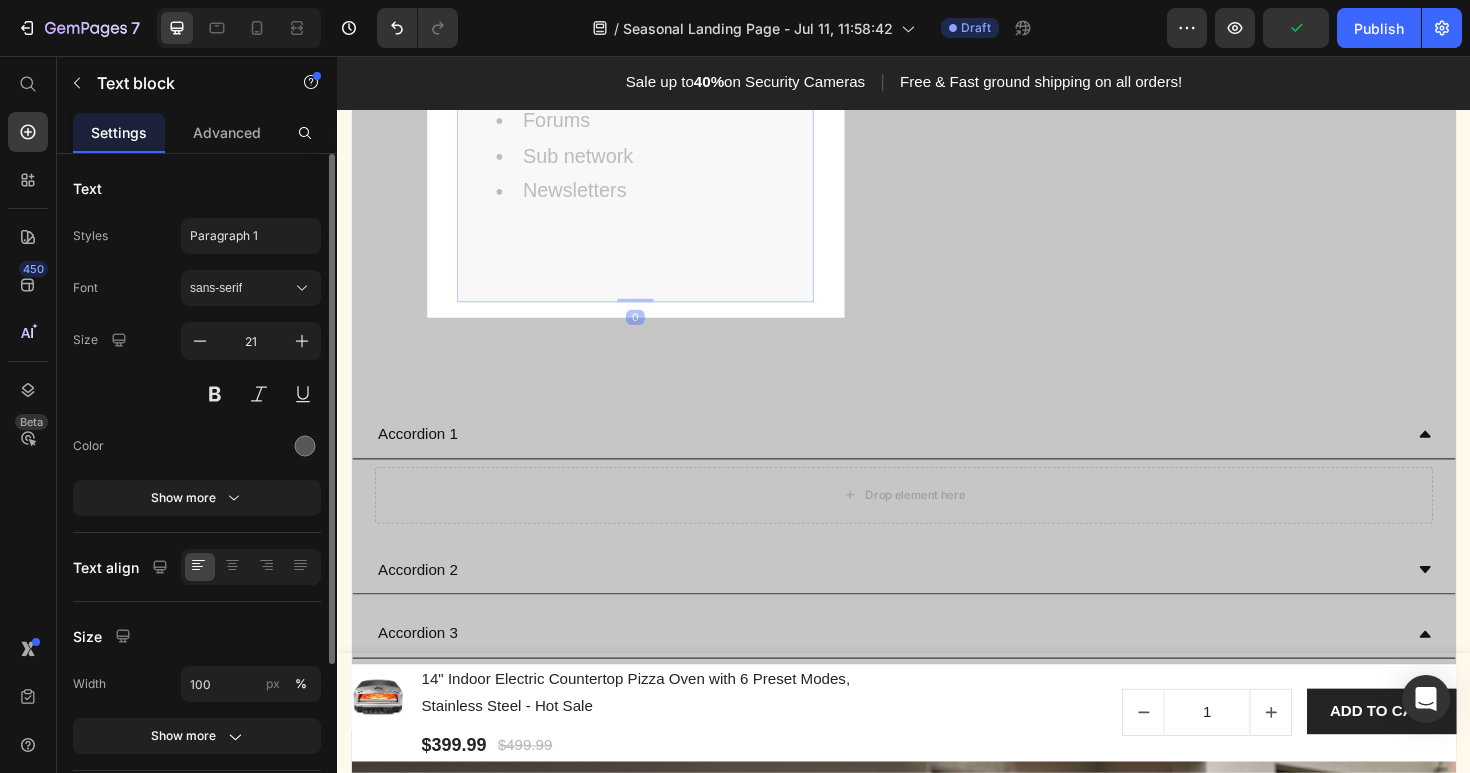 click on "Blog/Review Article/News sites" at bounding box center (337, 56) 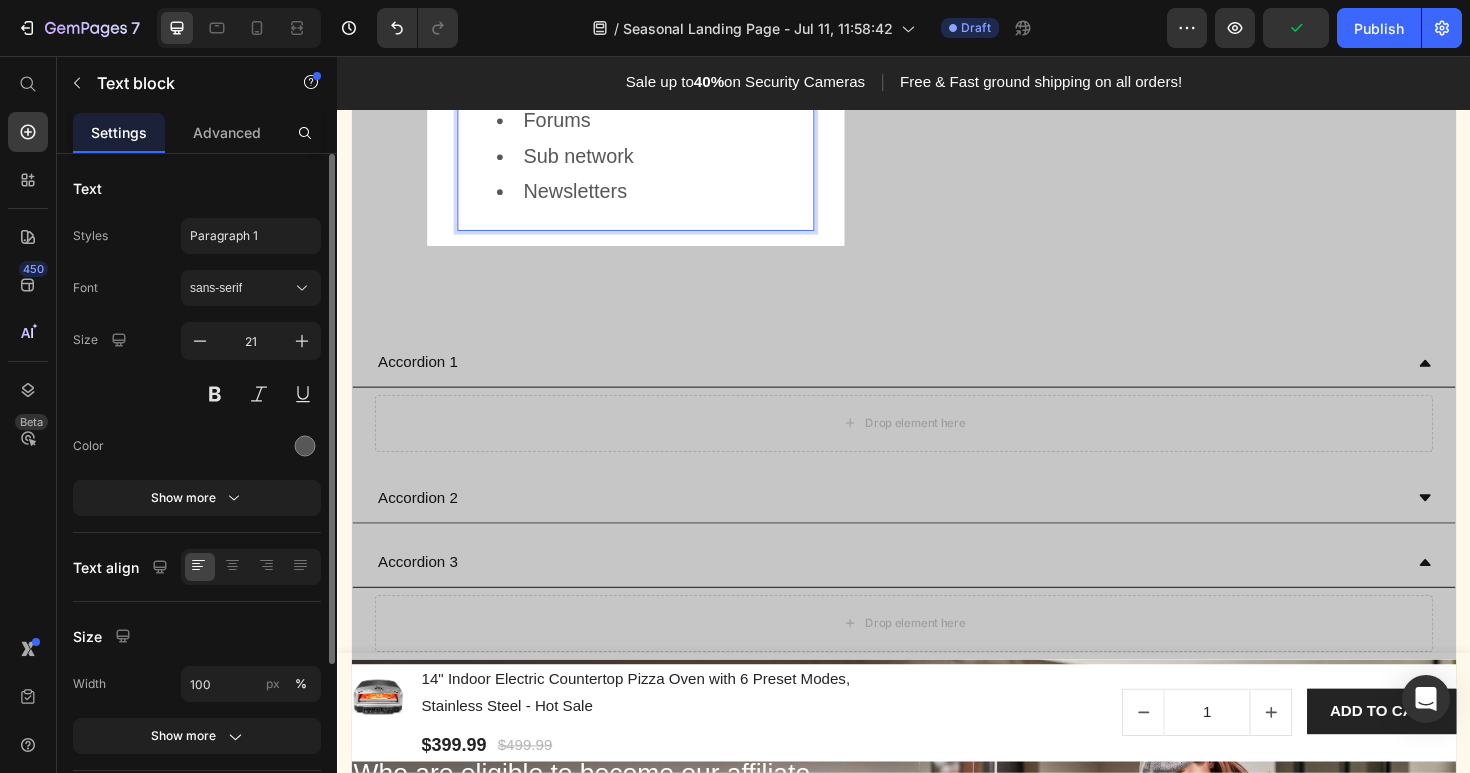 click on "Forums" at bounding box center [673, 124] 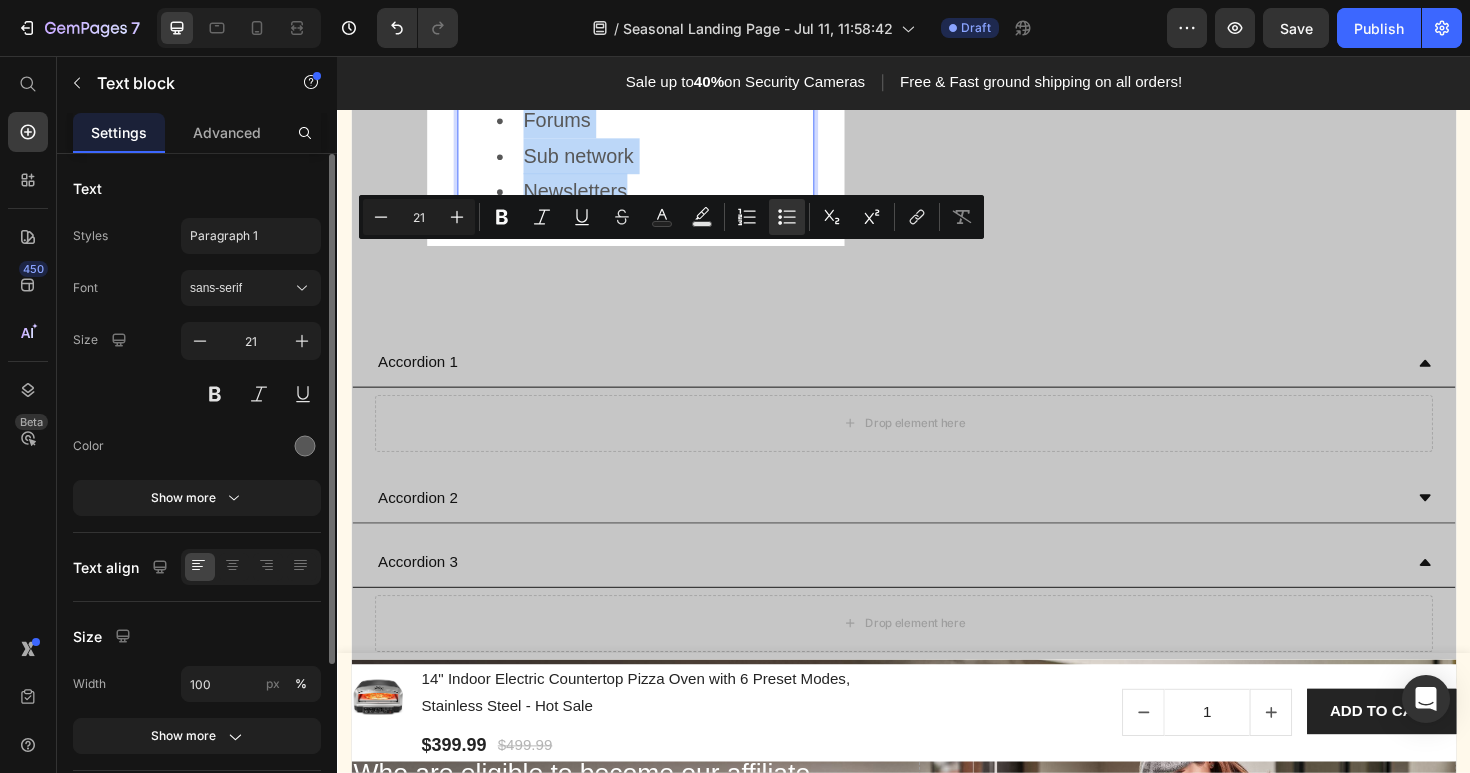 drag, startPoint x: 670, startPoint y: 539, endPoint x: 498, endPoint y: 273, distance: 316.7649 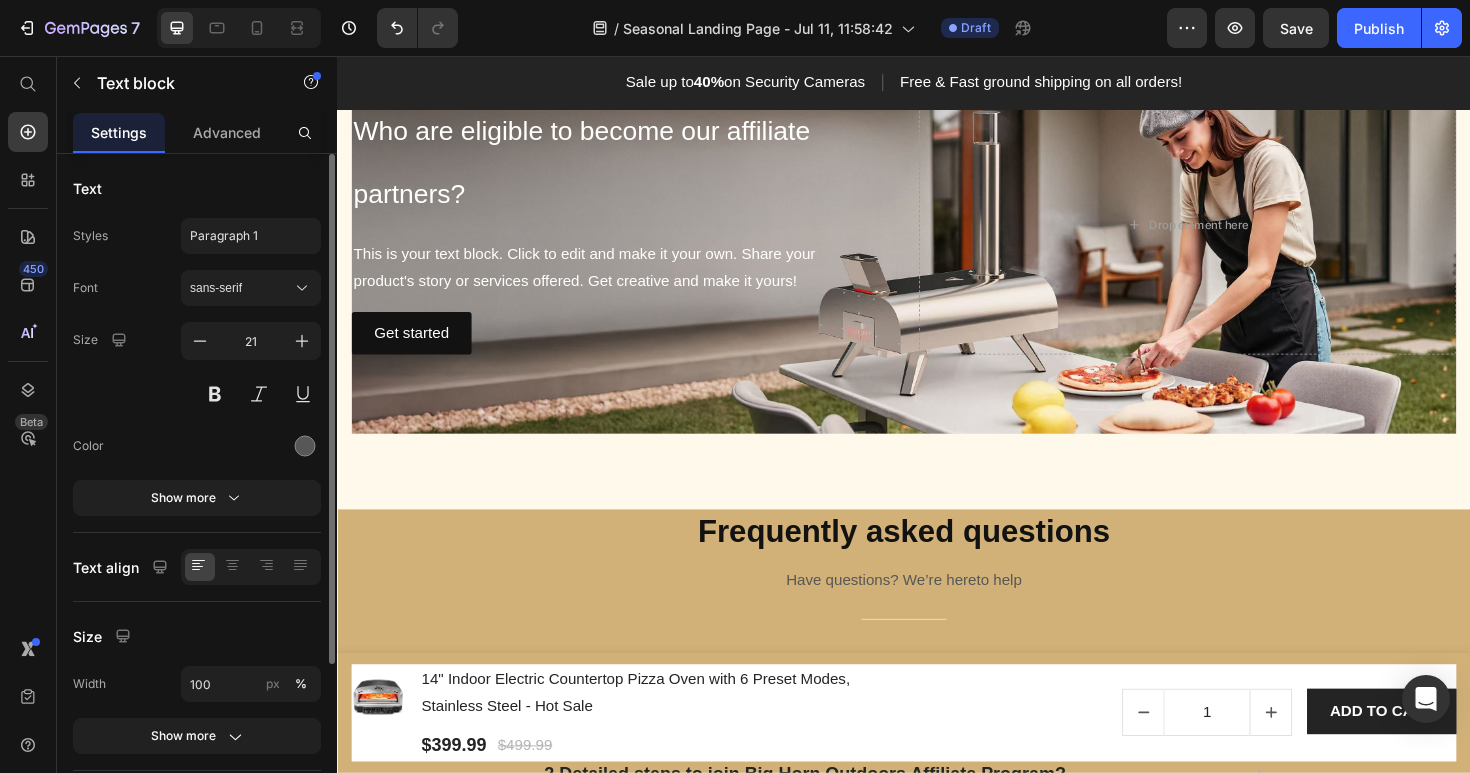 scroll, scrollTop: 4866, scrollLeft: 0, axis: vertical 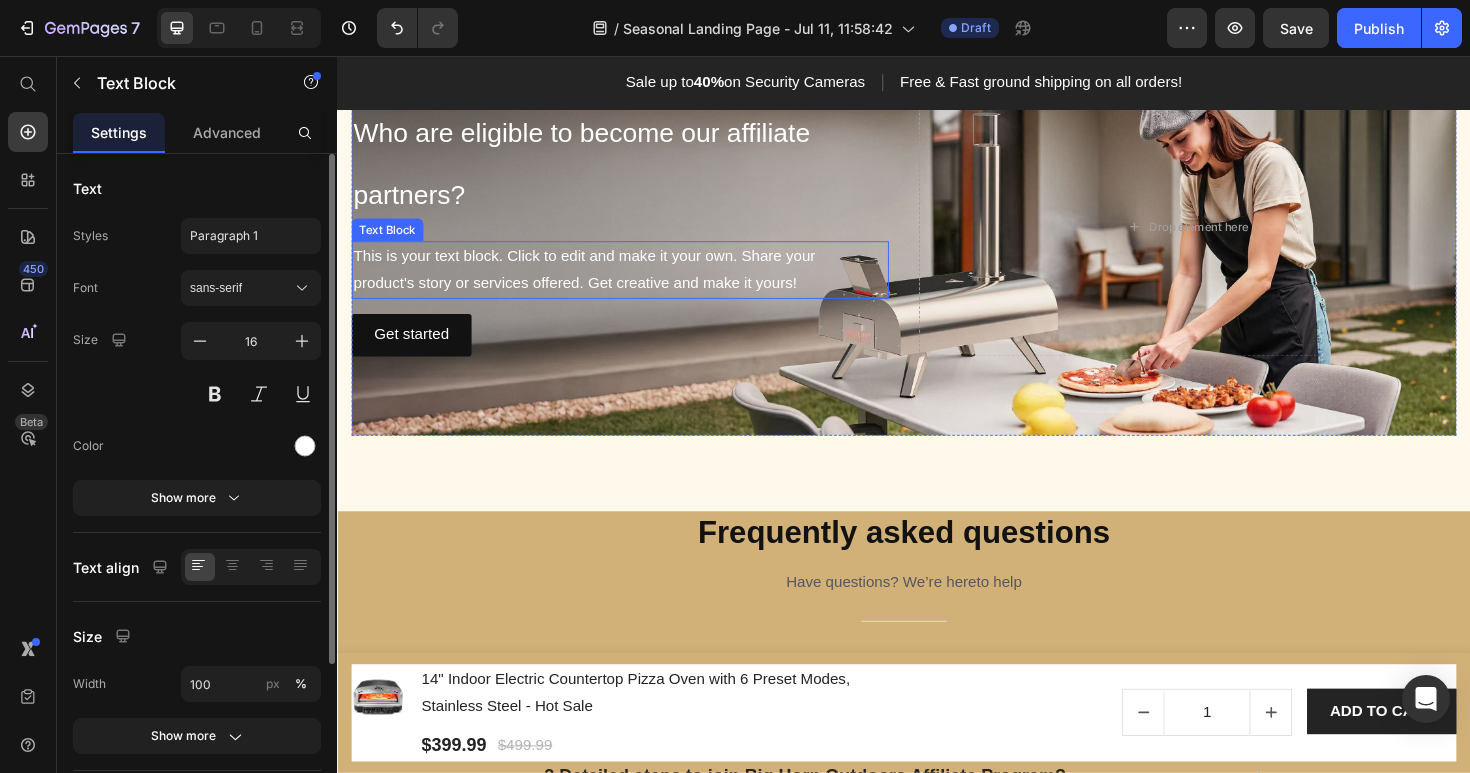 click on "This is your text block. Click to edit and make it your own. Share your product's story or services offered. Get creative and make it yours!" at bounding box center (636, 283) 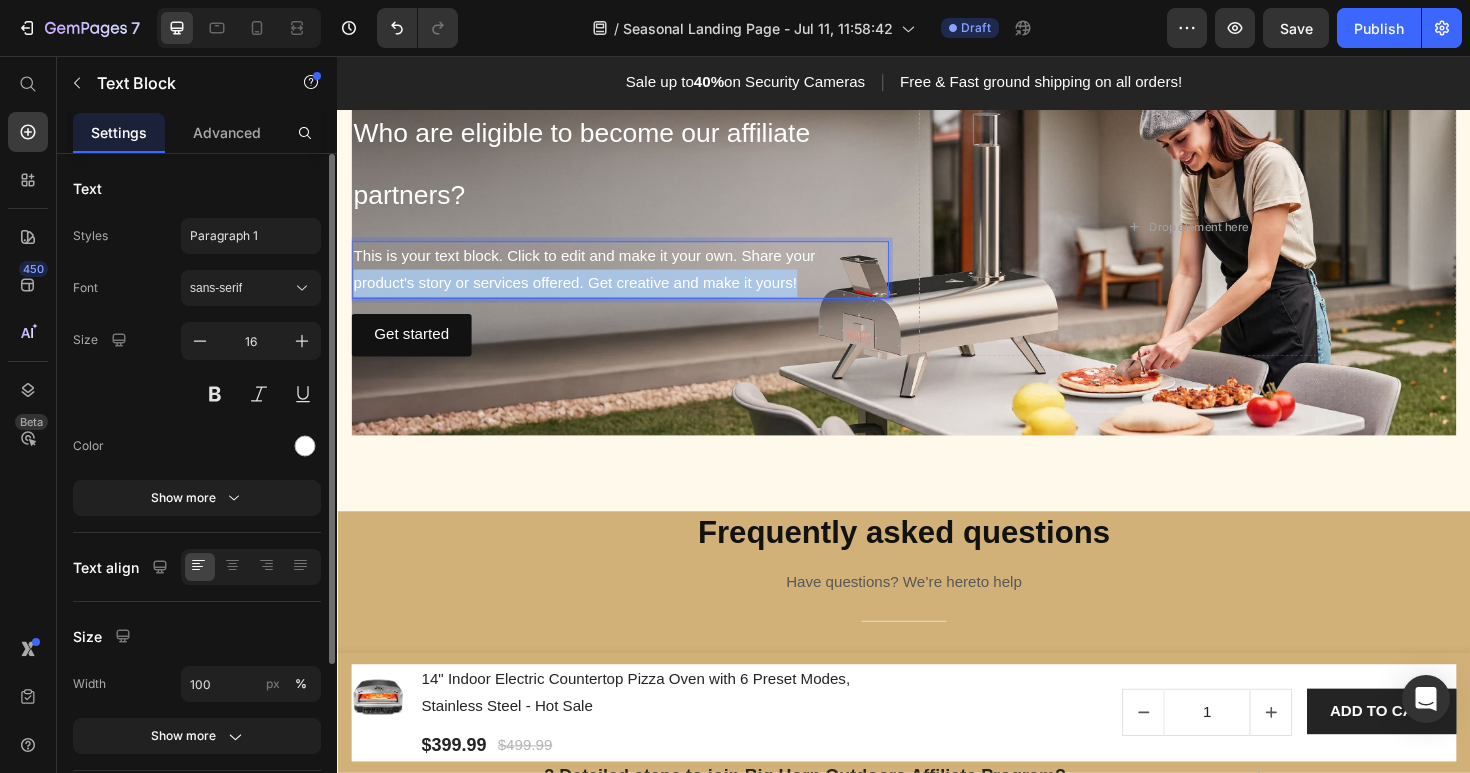 click on "This is your text block. Click to edit and make it your own. Share your product's story or services offered. Get creative and make it yours!" at bounding box center (636, 283) 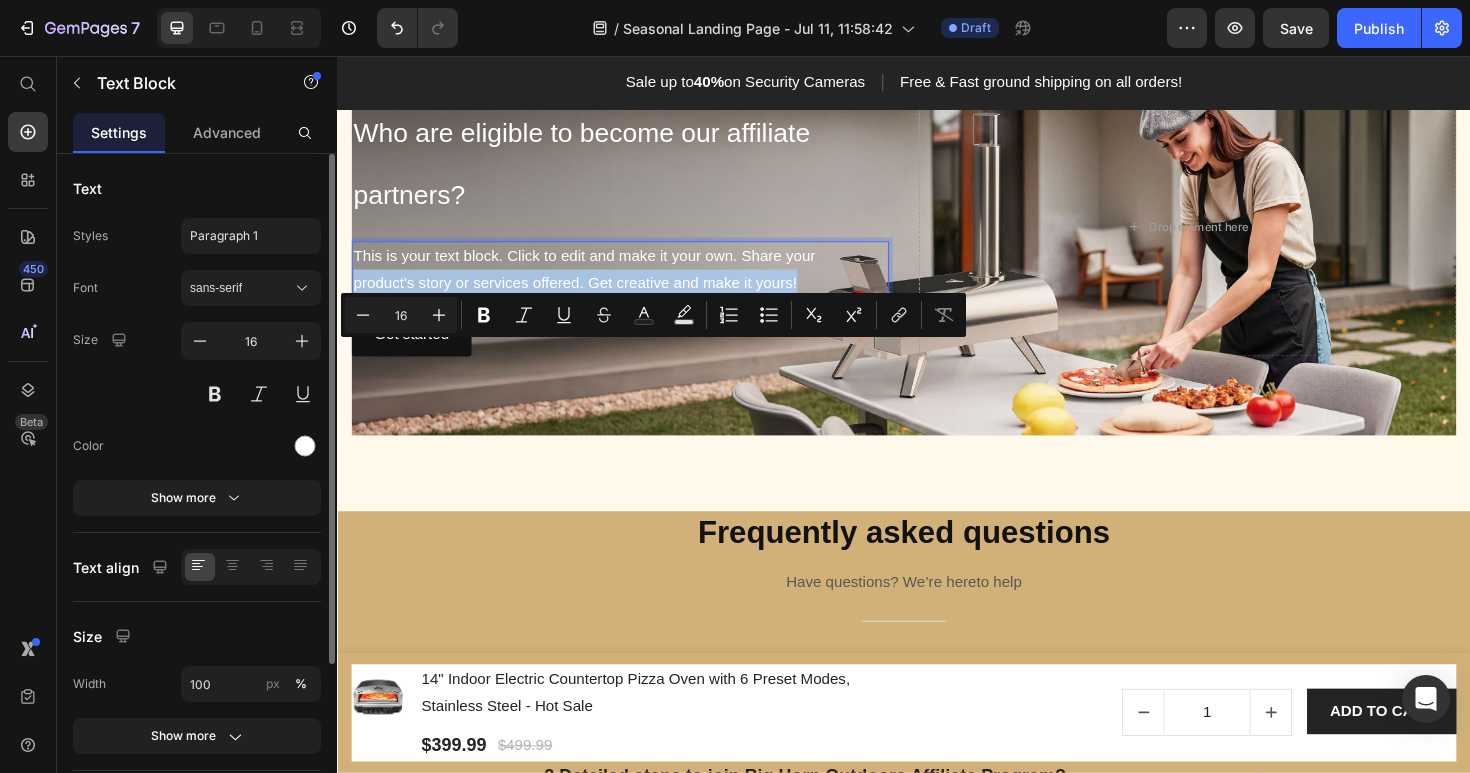 click on "This is your text block. Click to edit and make it your own. Share your product's story or services offered. Get creative and make it yours!" at bounding box center (636, 283) 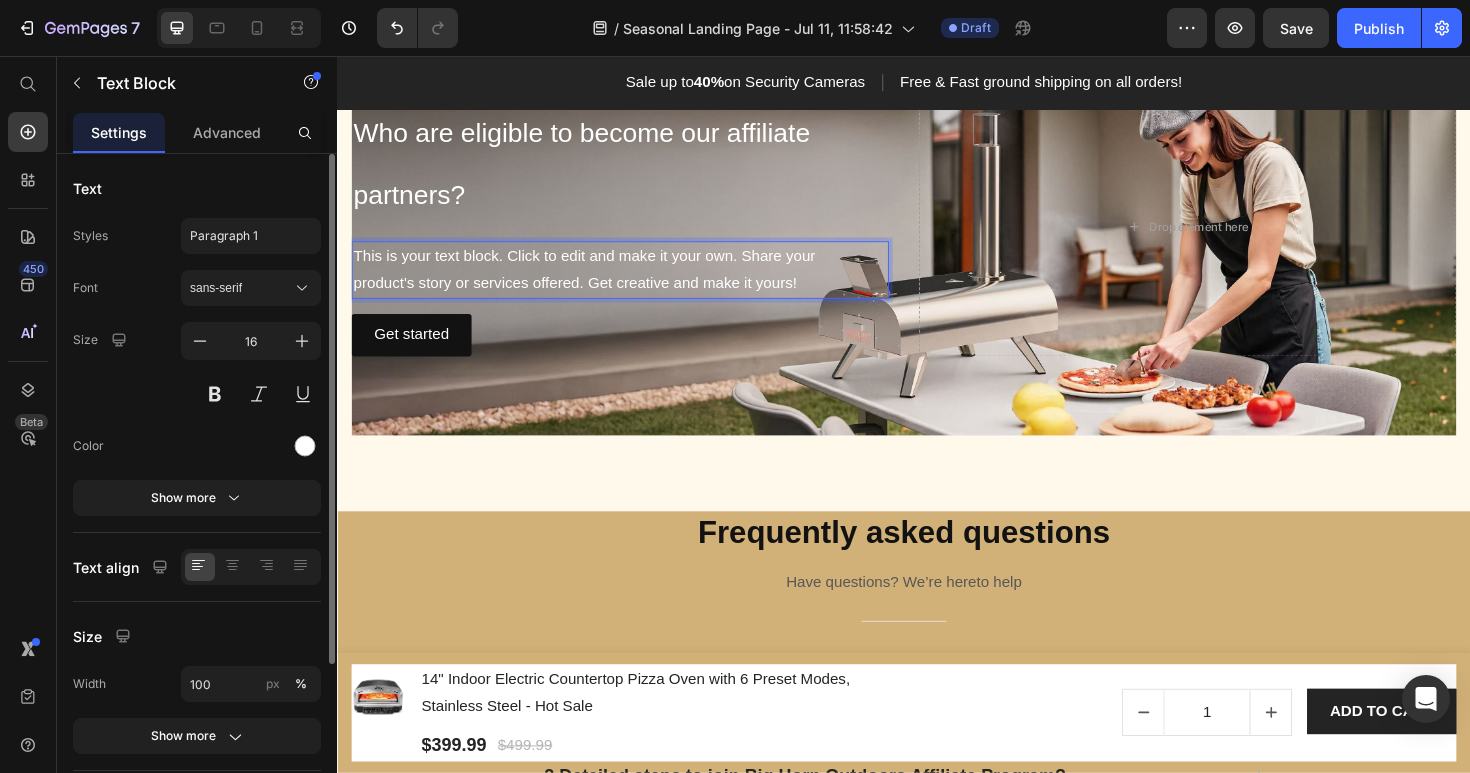 click on "This is your text block. Click to edit and make it your own. Share your product's story or services offered. Get creative and make it yours!" at bounding box center [636, 283] 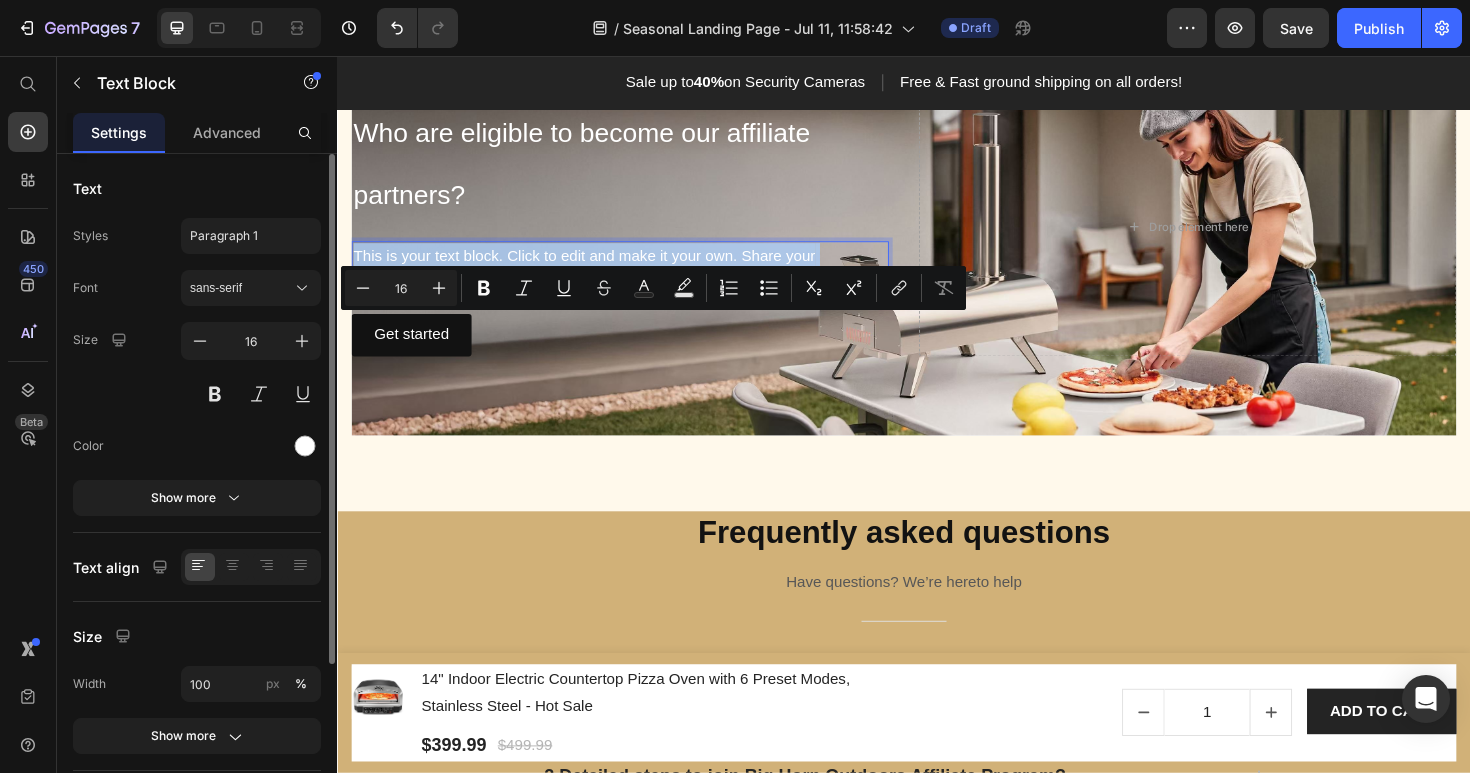 drag, startPoint x: 869, startPoint y: 376, endPoint x: 352, endPoint y: 348, distance: 517.7577 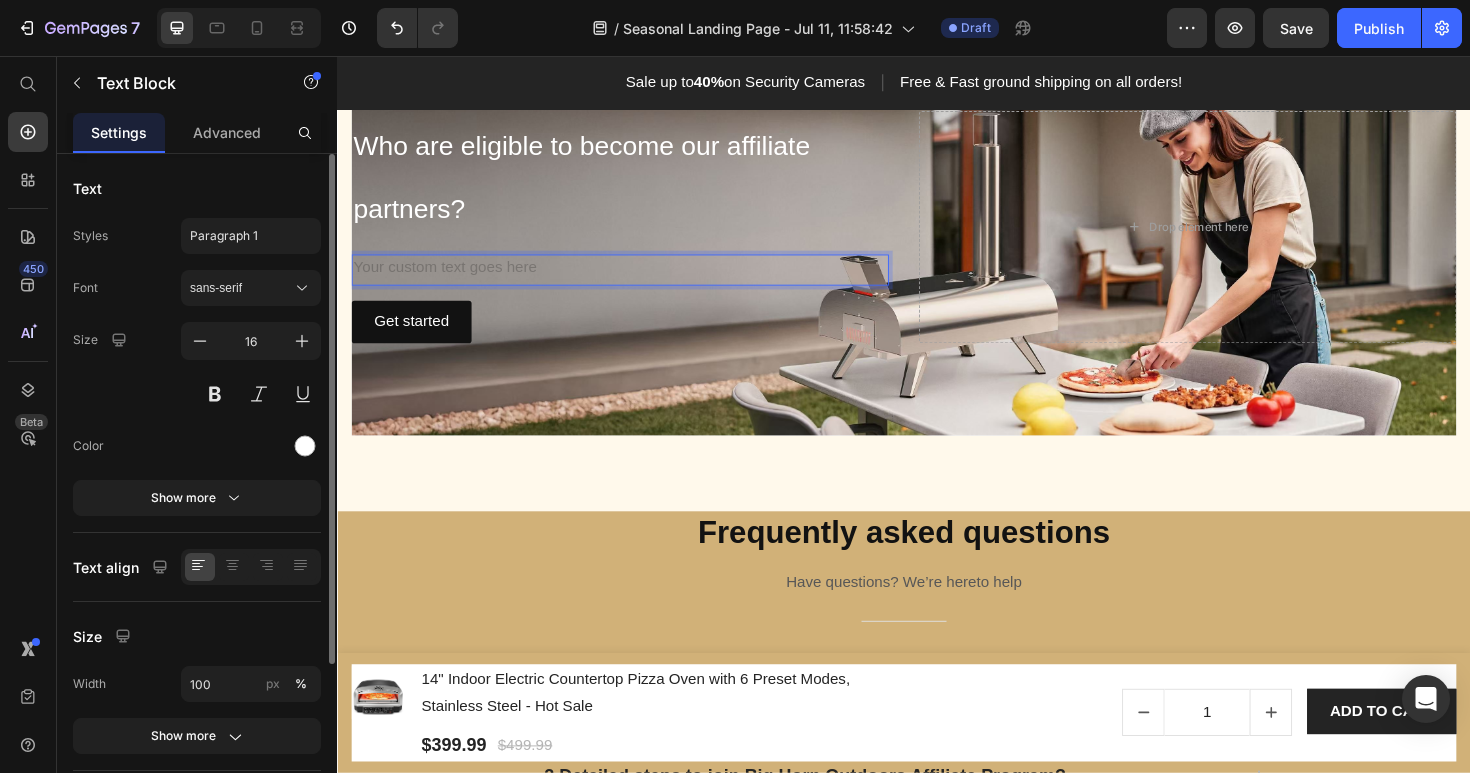 scroll, scrollTop: 4778, scrollLeft: 0, axis: vertical 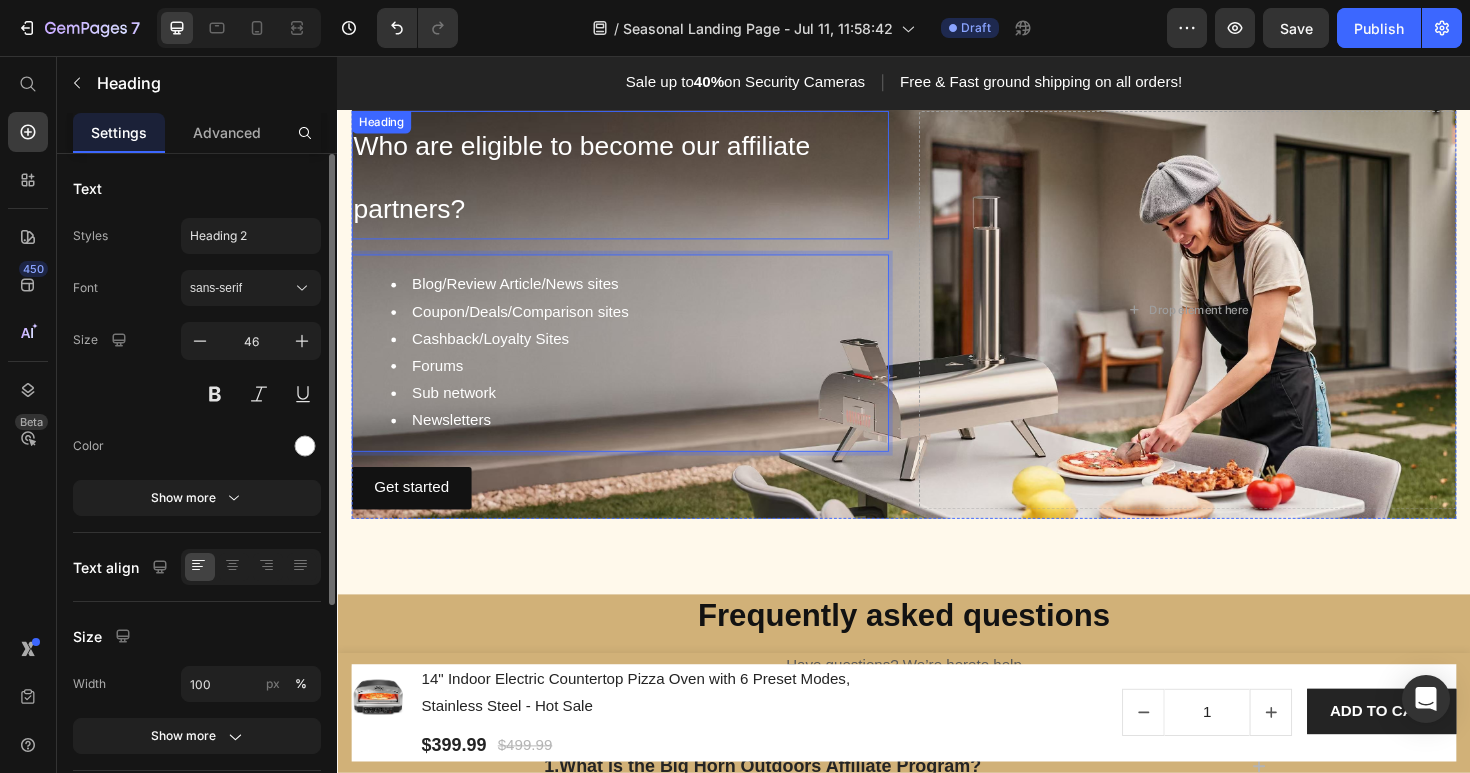 click on "⁠⁠⁠⁠⁠⁠⁠ Who are eligible to become our affiliate partners?" at bounding box center (636, 182) 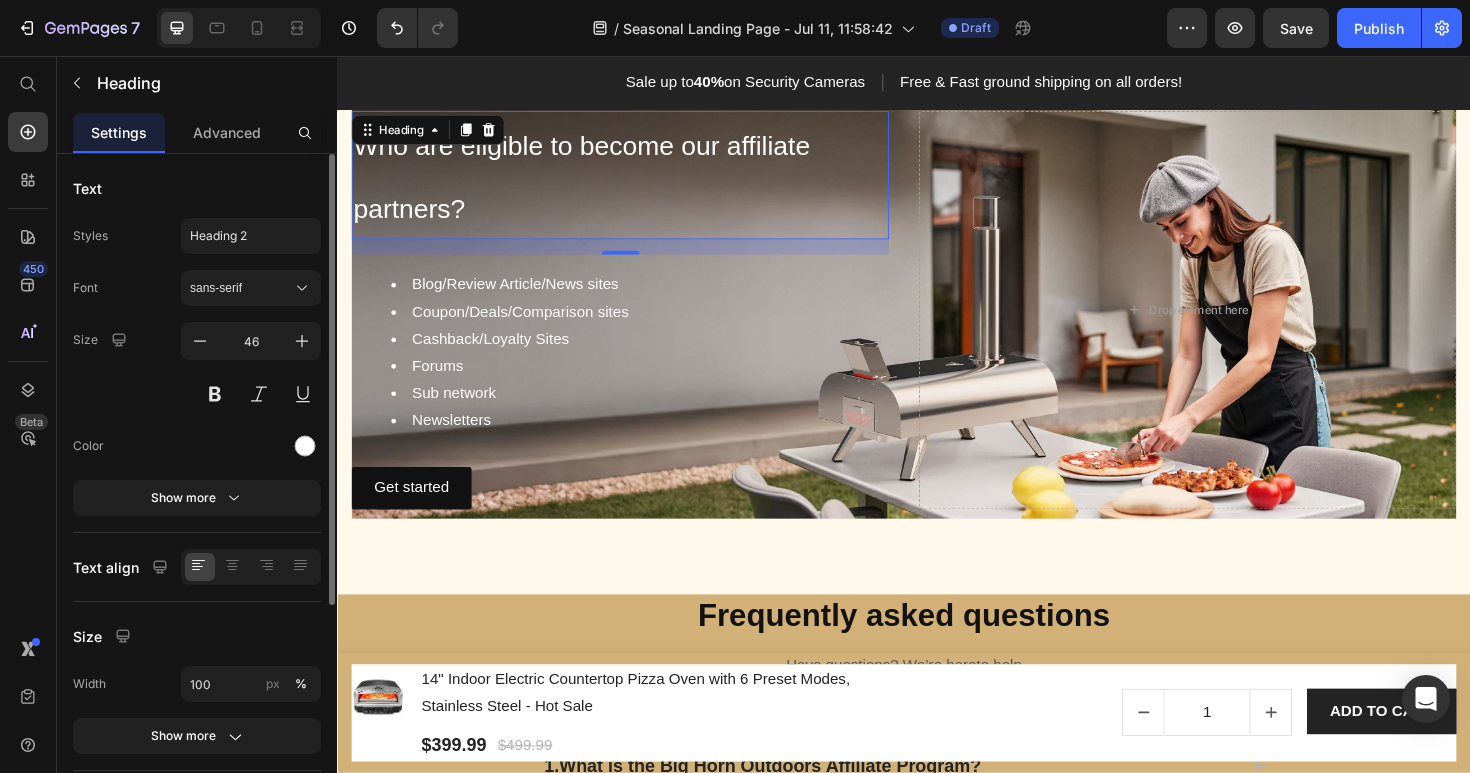click on "16" at bounding box center (636, 258) 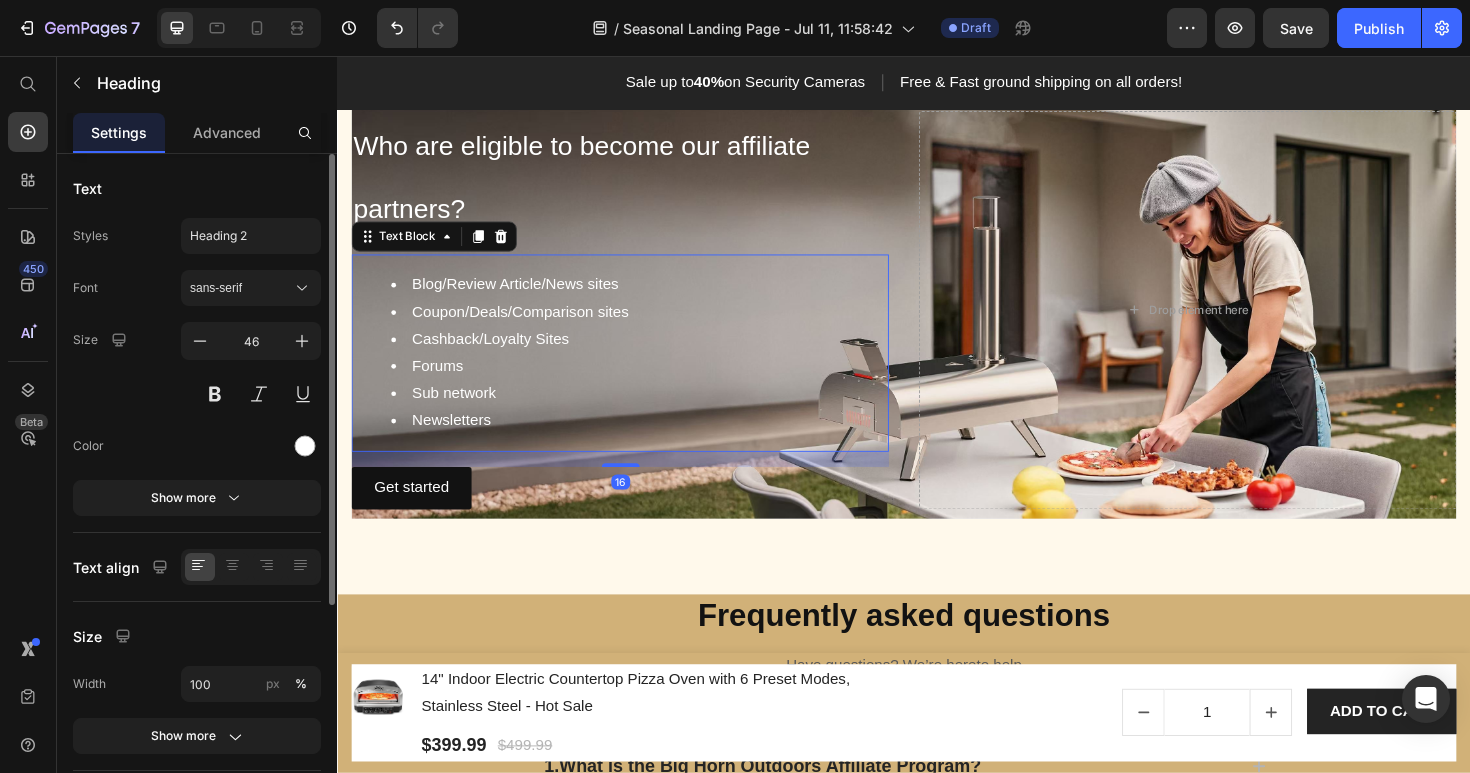 click on "Blog/Review Article/News sites" at bounding box center [656, 298] 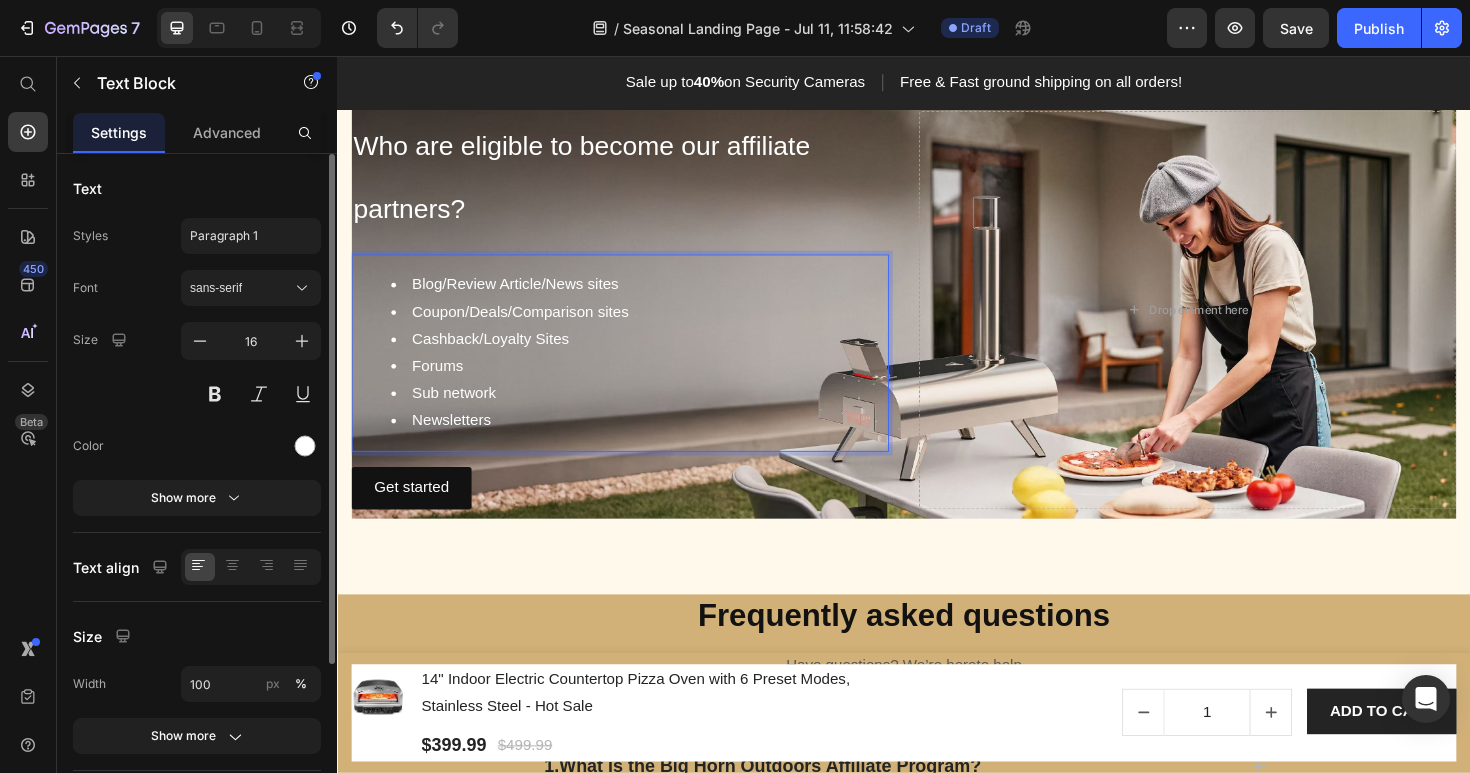 click on "Blog/Review Article/News sites  Coupon/Deals/Comparison sites  Cashback/Loyalty Sites Forums  Sub network  Newsletters" at bounding box center (636, 370) 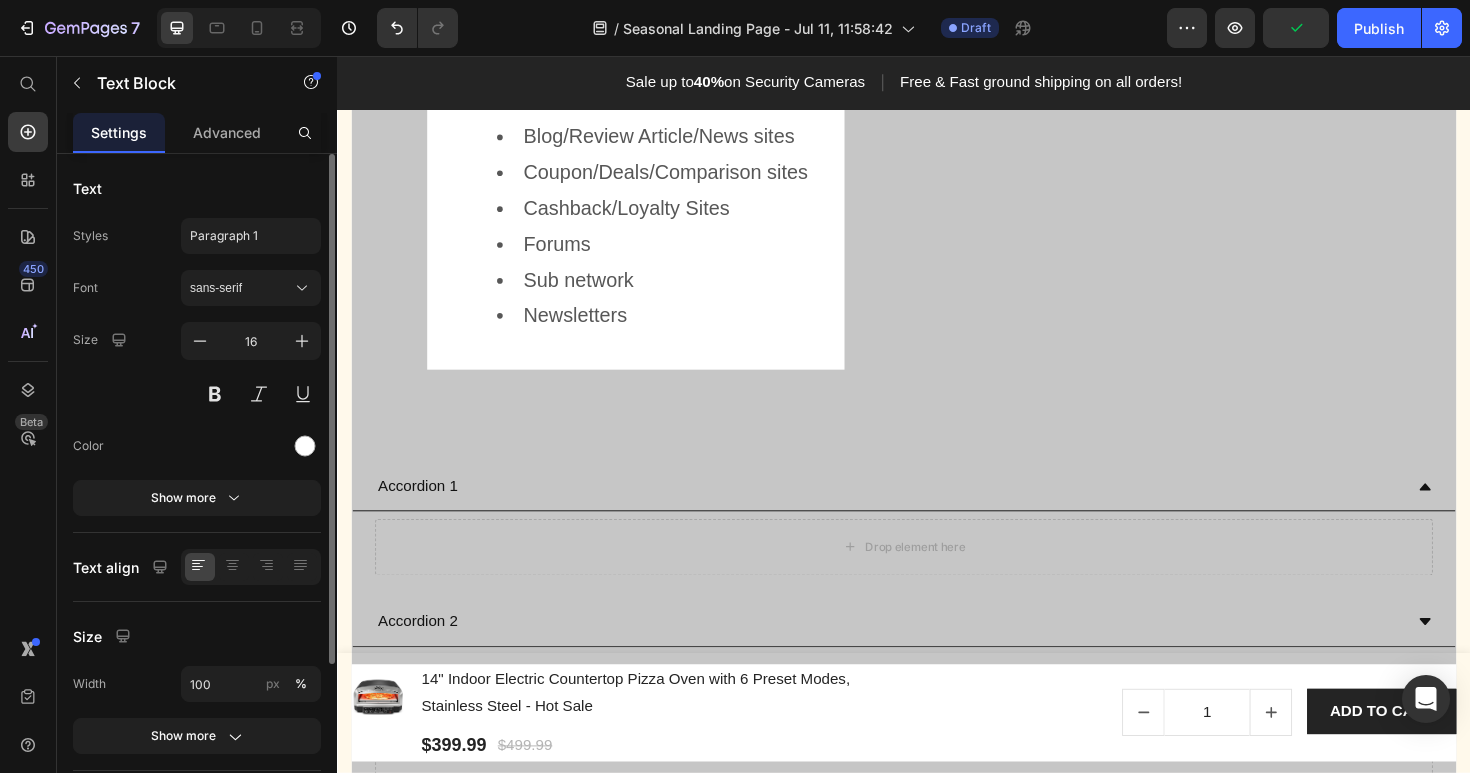scroll, scrollTop: 3672, scrollLeft: 0, axis: vertical 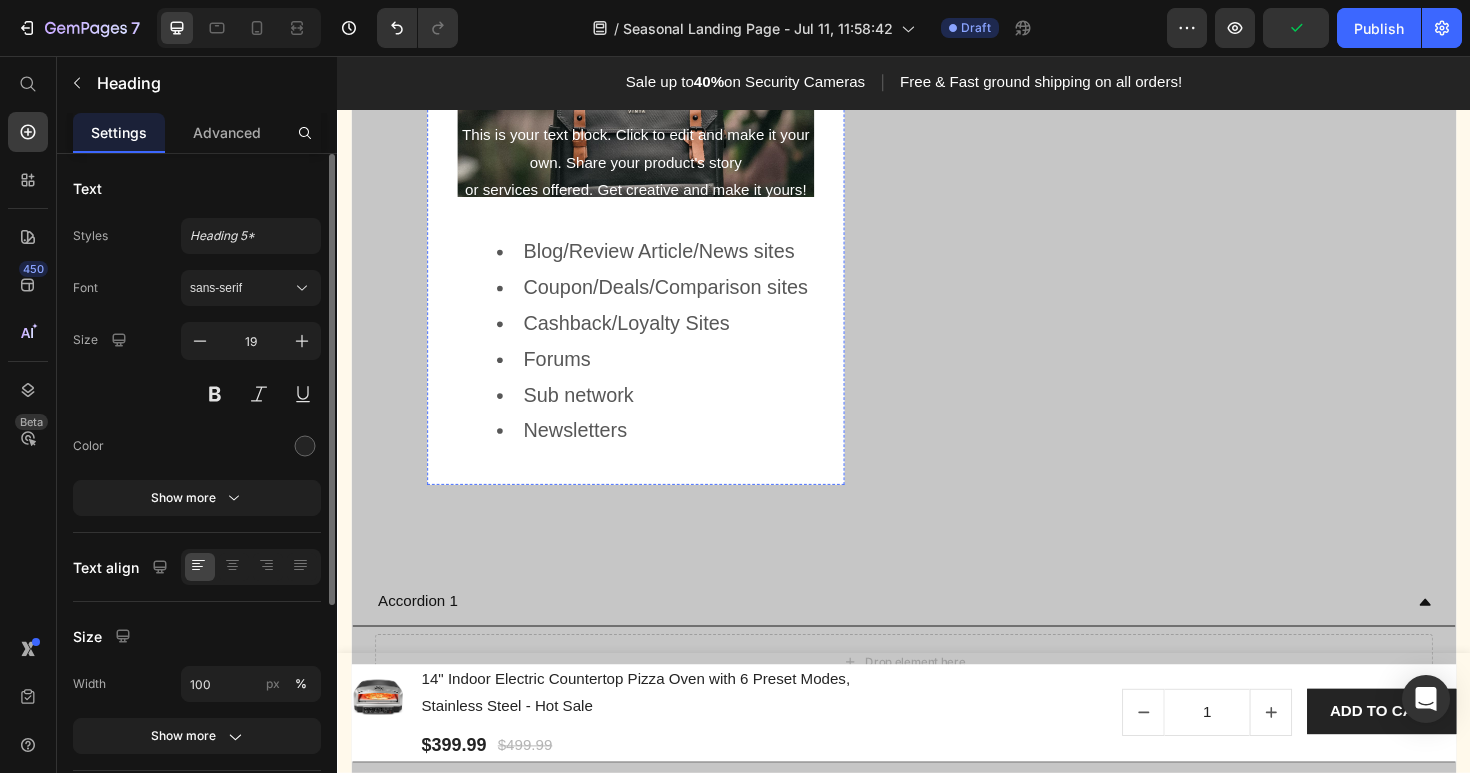 click on "If you own one of channels listed below, don't hesitate to join us!" at bounding box center [653, 7] 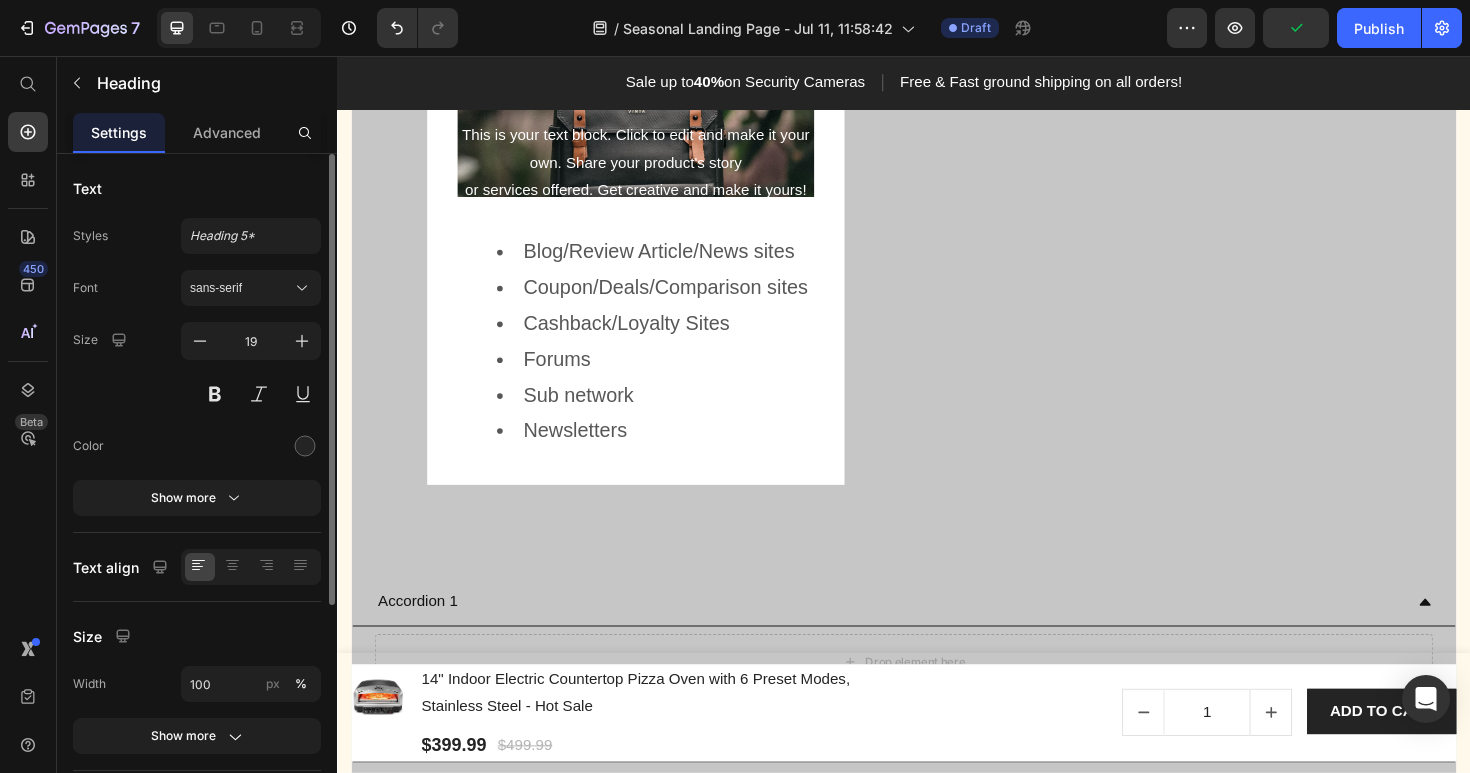 click on "If you own one of channels listed below, don't hesitate to join us!" at bounding box center [653, 7] 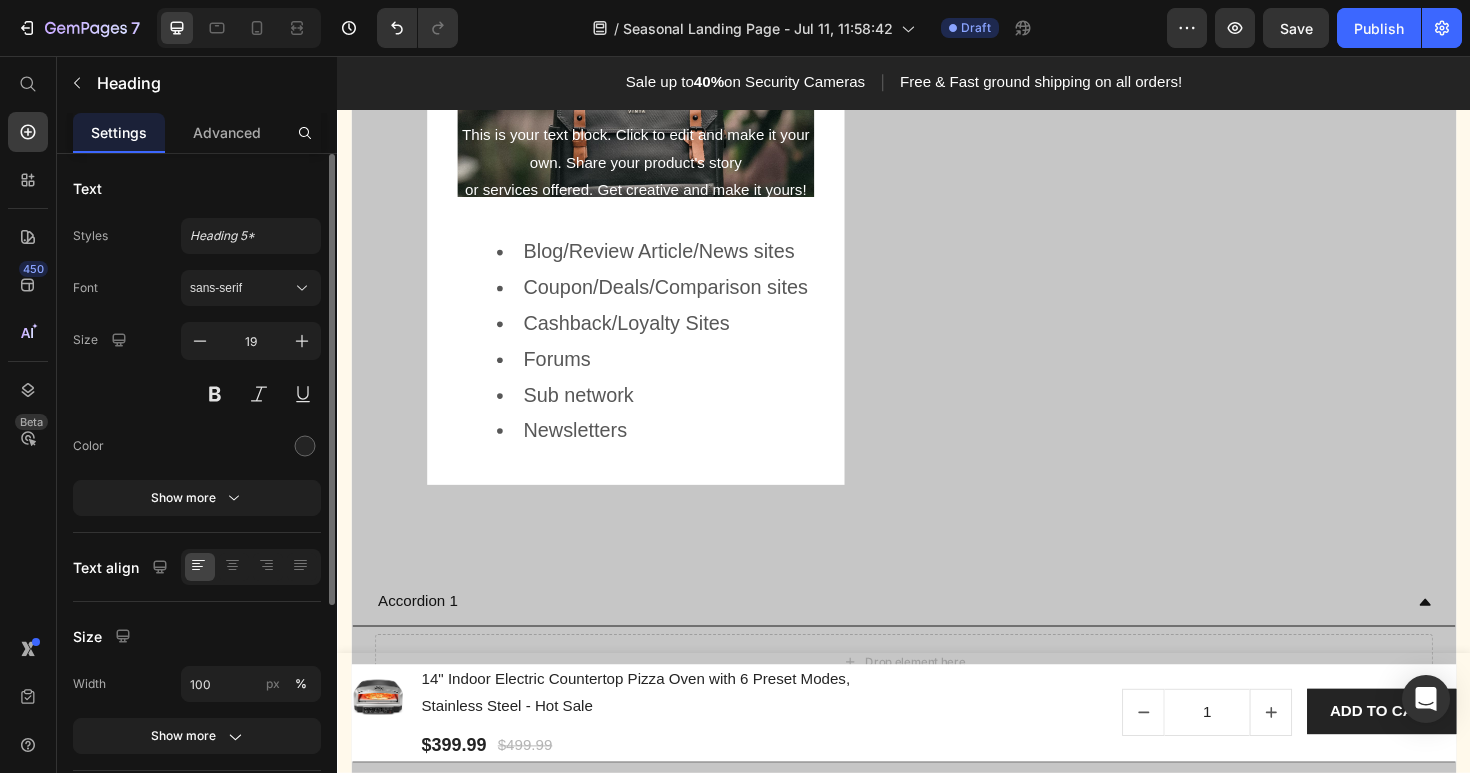 click on "If you own one of channels listed below, don't hesitate to join us!" at bounding box center (653, 7) 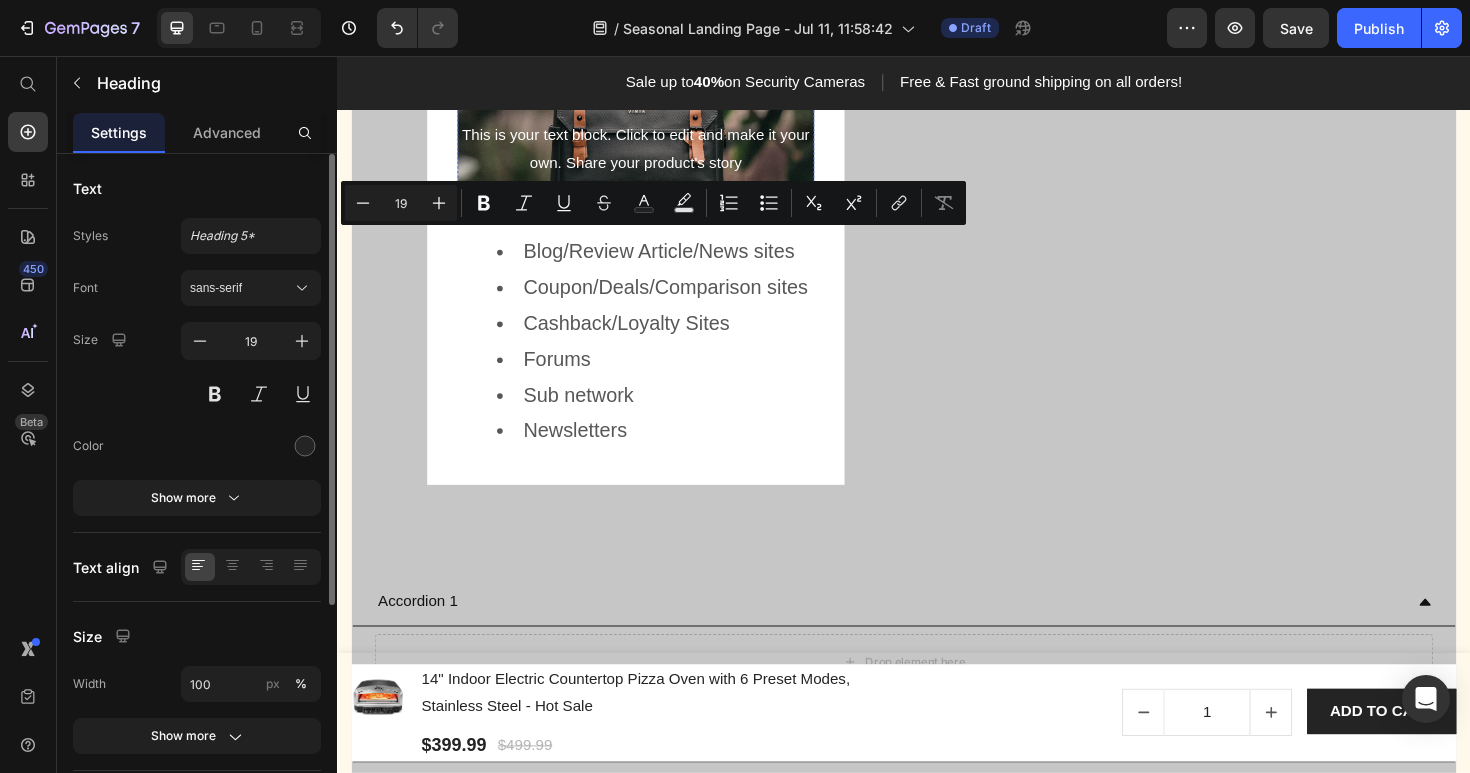 drag, startPoint x: 664, startPoint y: 240, endPoint x: 754, endPoint y: 351, distance: 142.90207 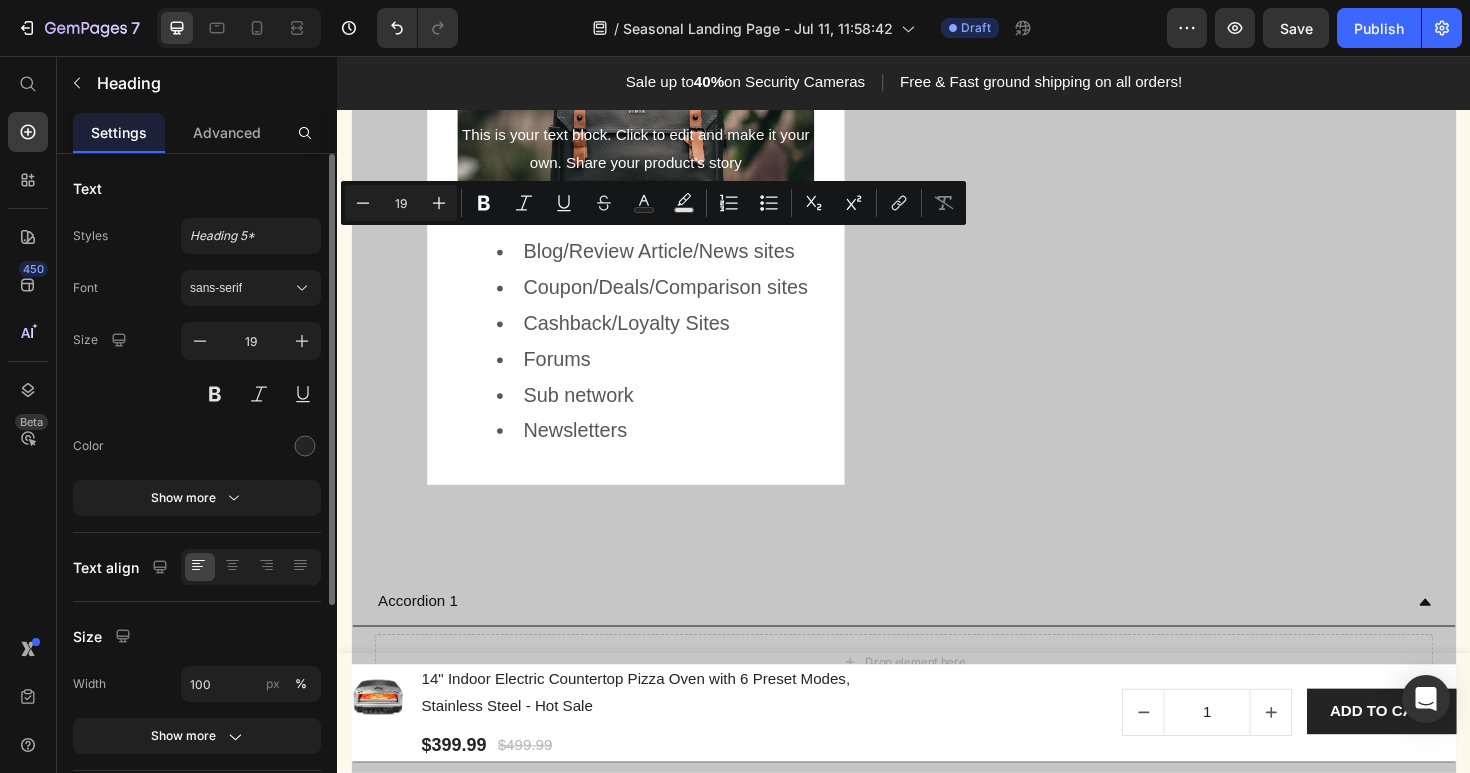 copy on "If you own one of channels listed below, don't hesitate to join us!" 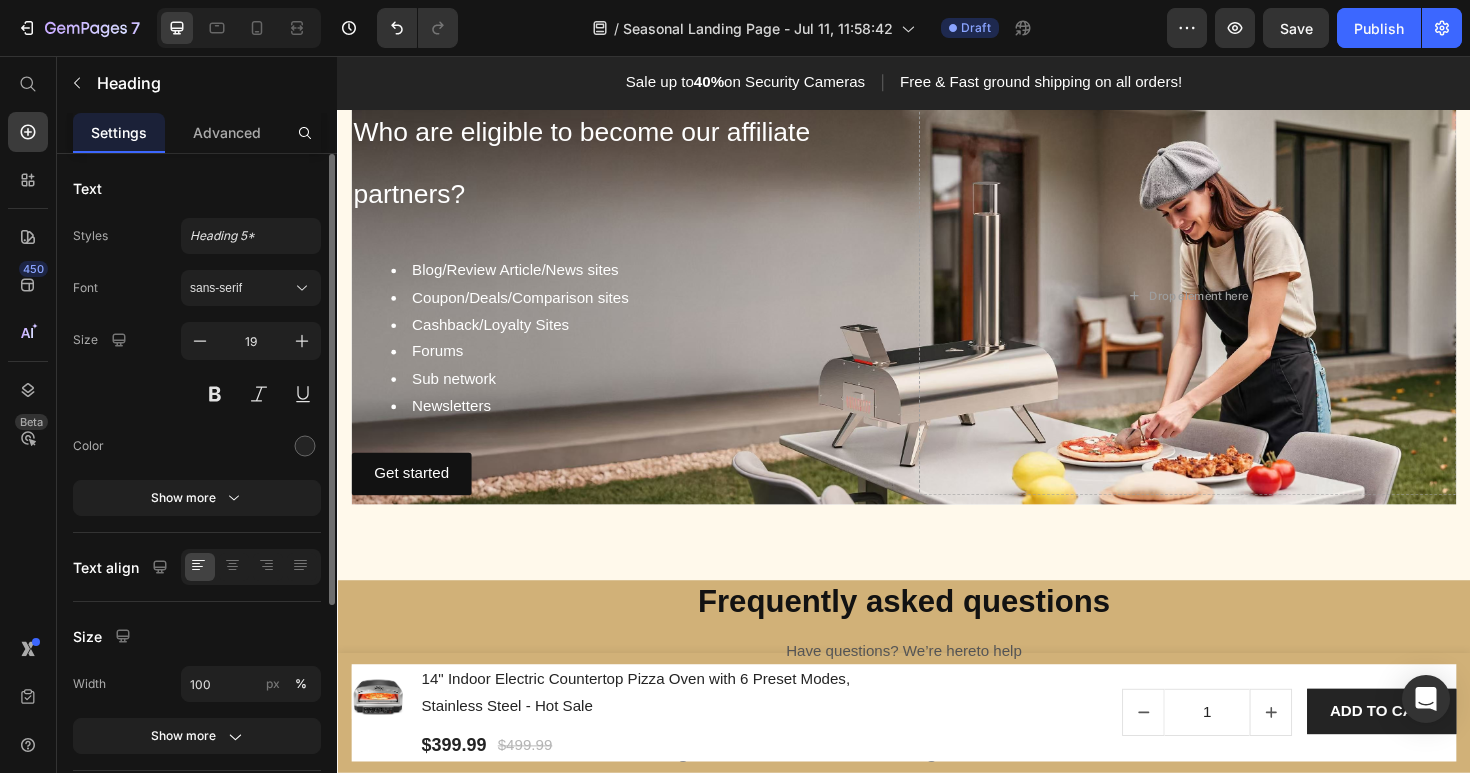 scroll, scrollTop: 4792, scrollLeft: 0, axis: vertical 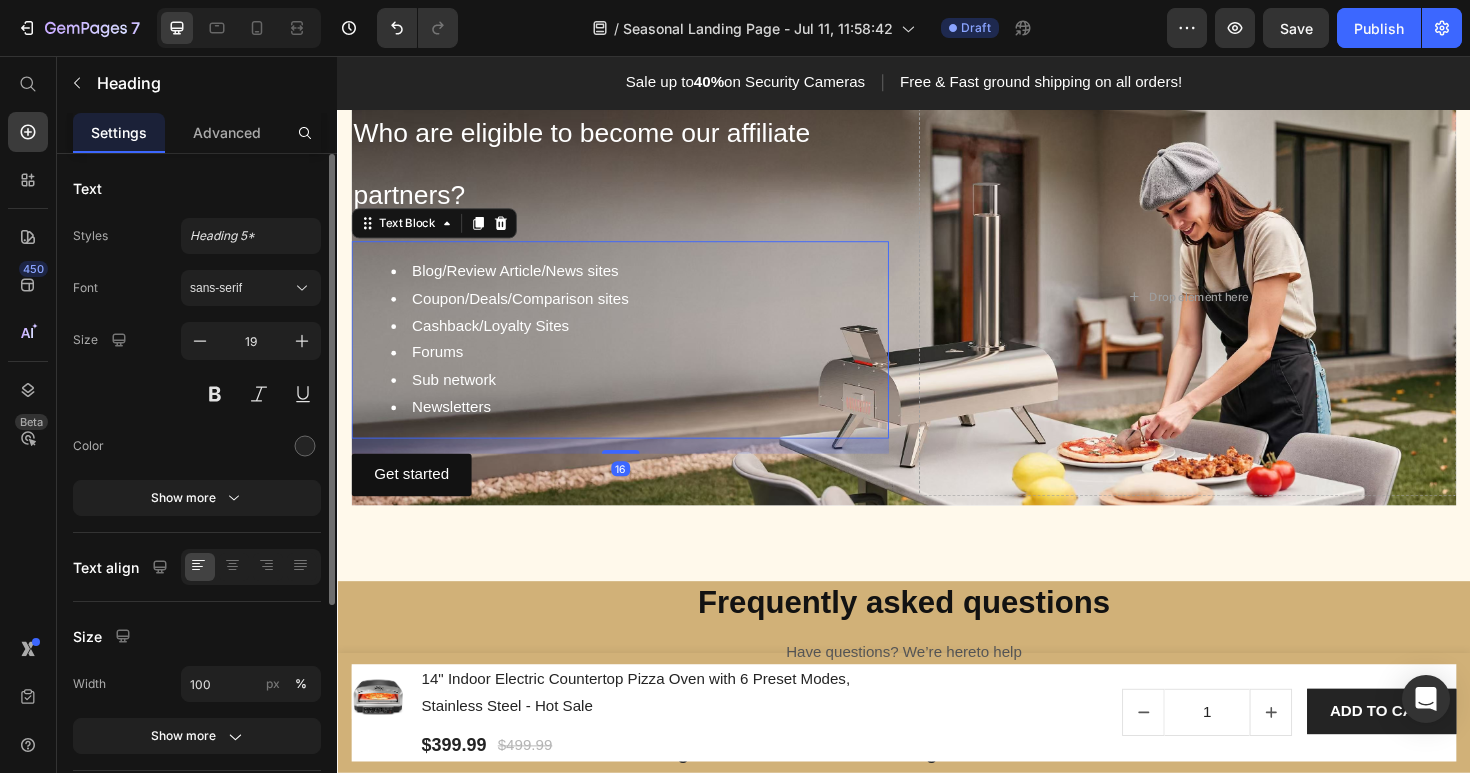 click on "Coupon/Deals/Comparison sites" at bounding box center (656, 313) 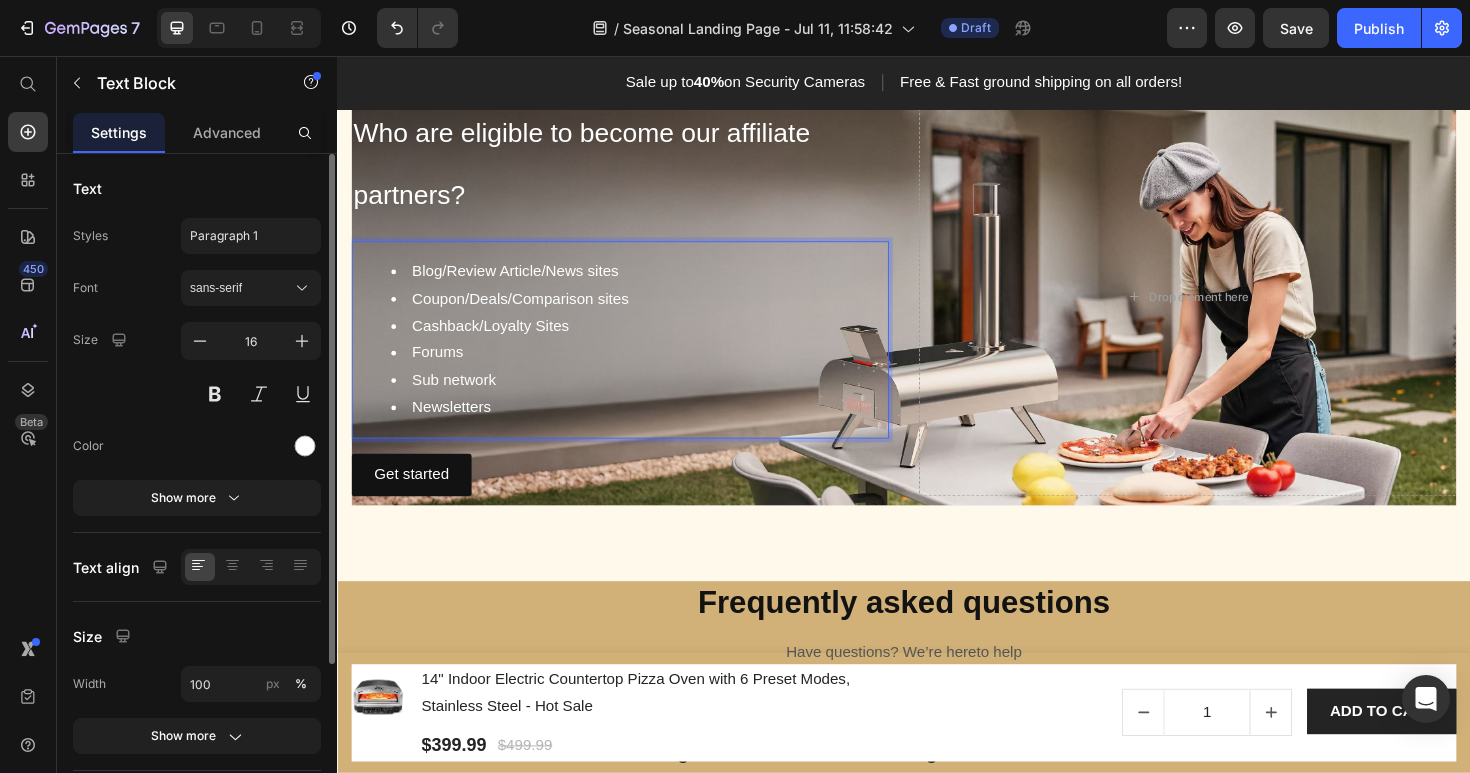 scroll, scrollTop: 4777, scrollLeft: 0, axis: vertical 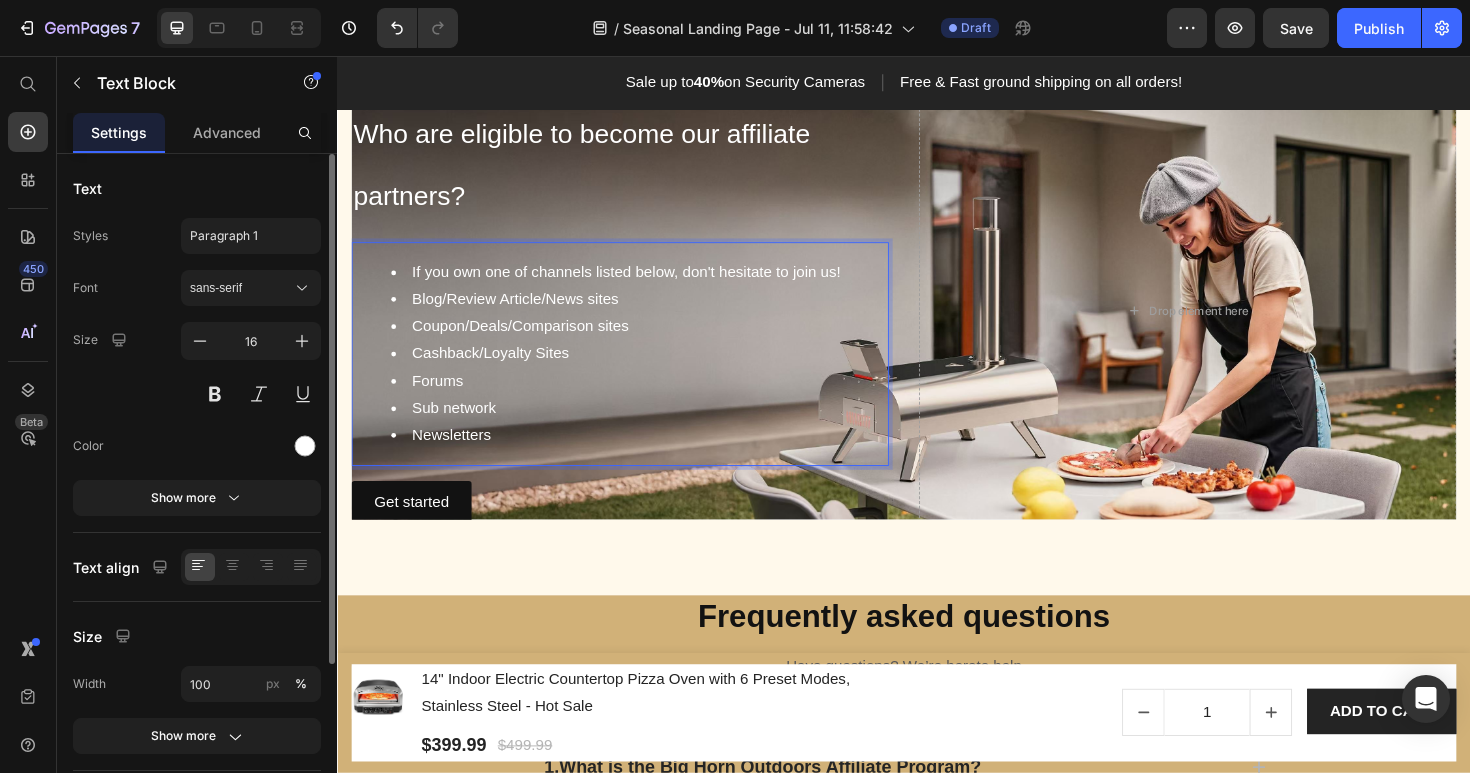 click on "If you own one of channels listed below, don't hesitate to join us!" at bounding box center [656, 285] 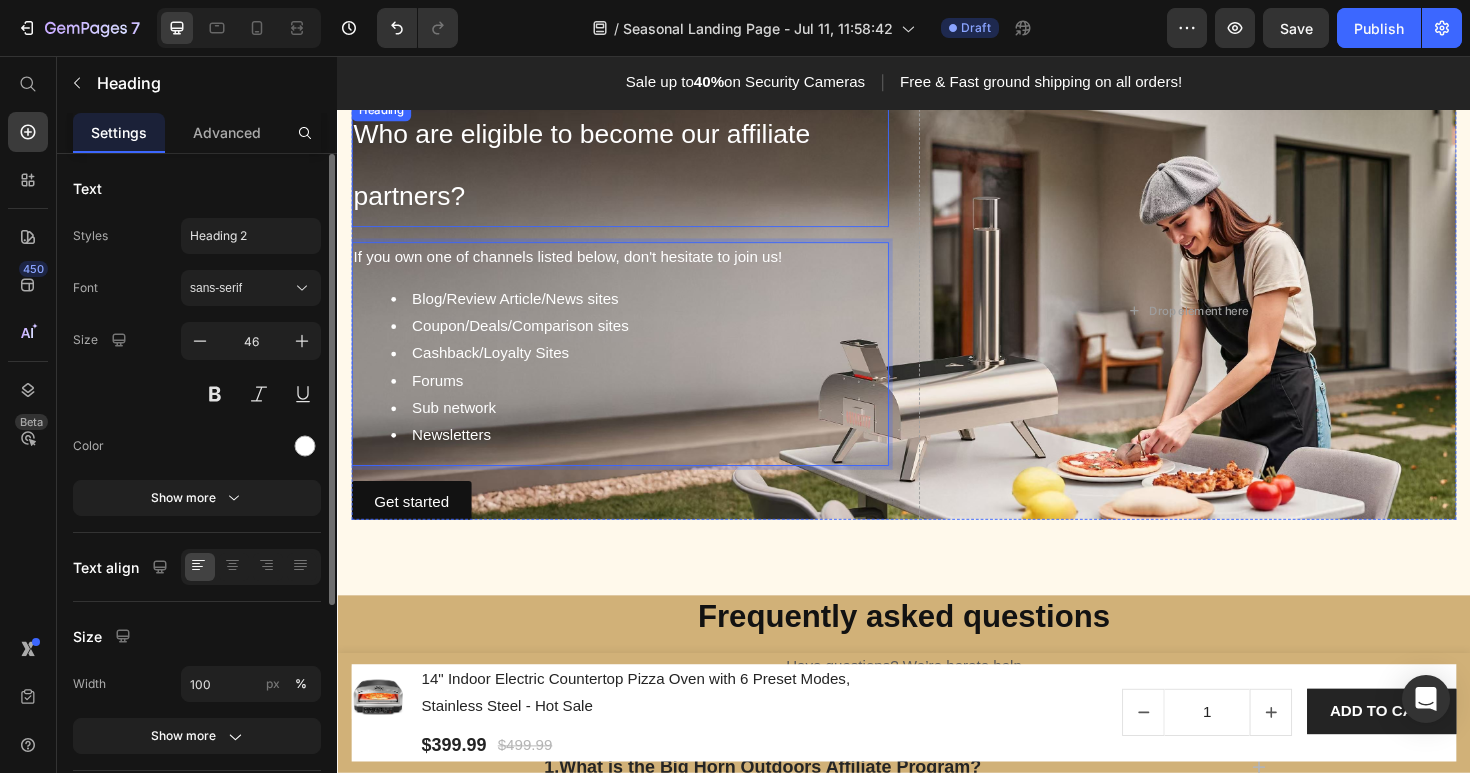 click on "⁠⁠⁠⁠⁠⁠⁠ Who are eligible to become our affiliate partners?" at bounding box center [636, 169] 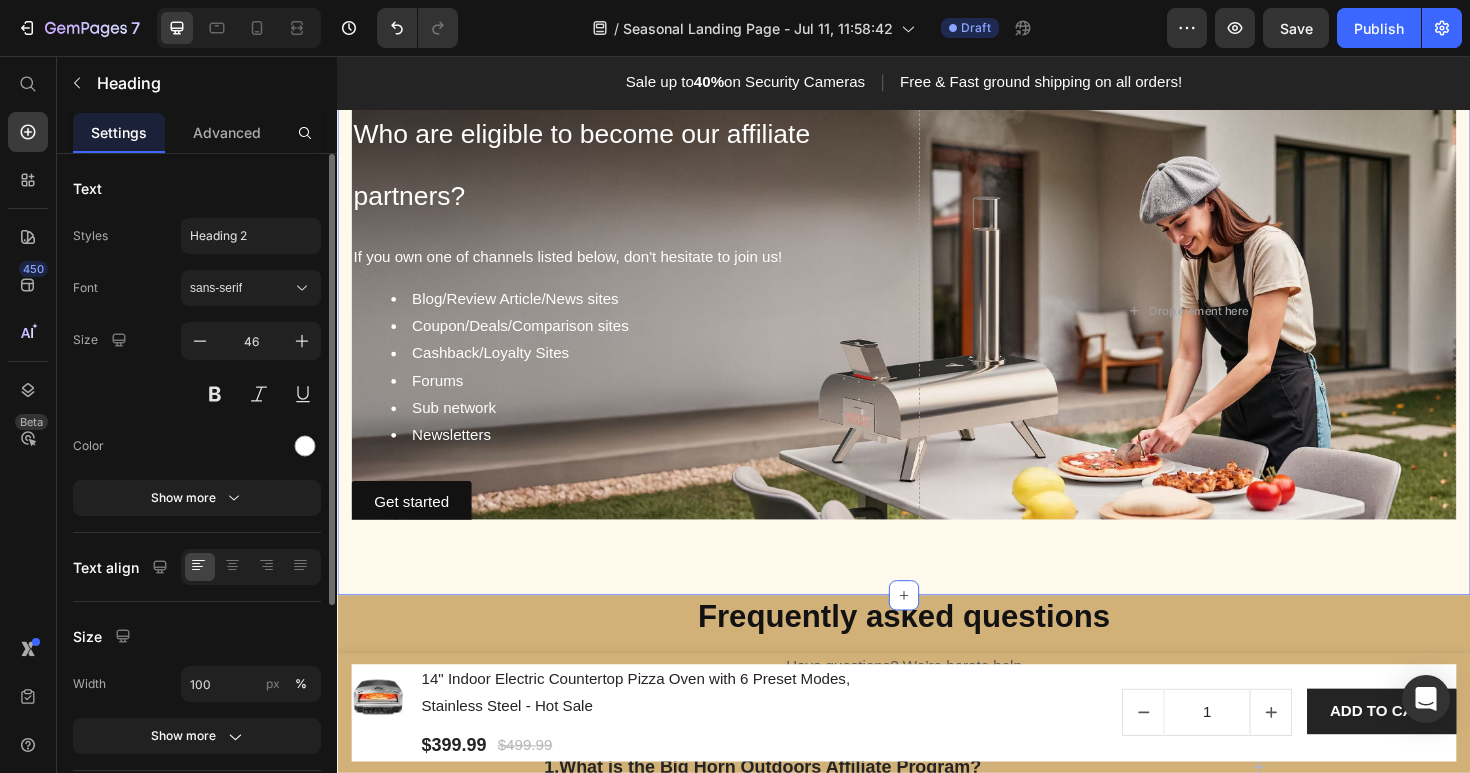 click on "Image Hero Banner Who are eligible to become our affiliate partners? Heading If you own one of channels listed below, don't hesitate to join us! Heading Click here to edit heading Heading This is your text block. Click to edit and make it your own. Share your product's story                   or services offered. Get creative and make it yours! Text Block Get started Button Hero Banner Blog/Review Article/News sites  Coupon/Deals/Comparison sites  Cashback/Loyalty Sites Forums  Sub network  Newsletters Text block Row
Accordion 1
Drop element here
Accordion 2
Accordion 3
Drop element here Accordion Hero Banner ⁠⁠⁠⁠⁠⁠⁠ Who are eligible to become our affiliate partners? Heading If you own one of channels listed below, don't hesitate to join us! Blog/Review Article/News sites  Coupon/Deals/Comparison sites  Cashback/Loyalty Sites Forums  Sub network  Newsletters" at bounding box center (937, -234) 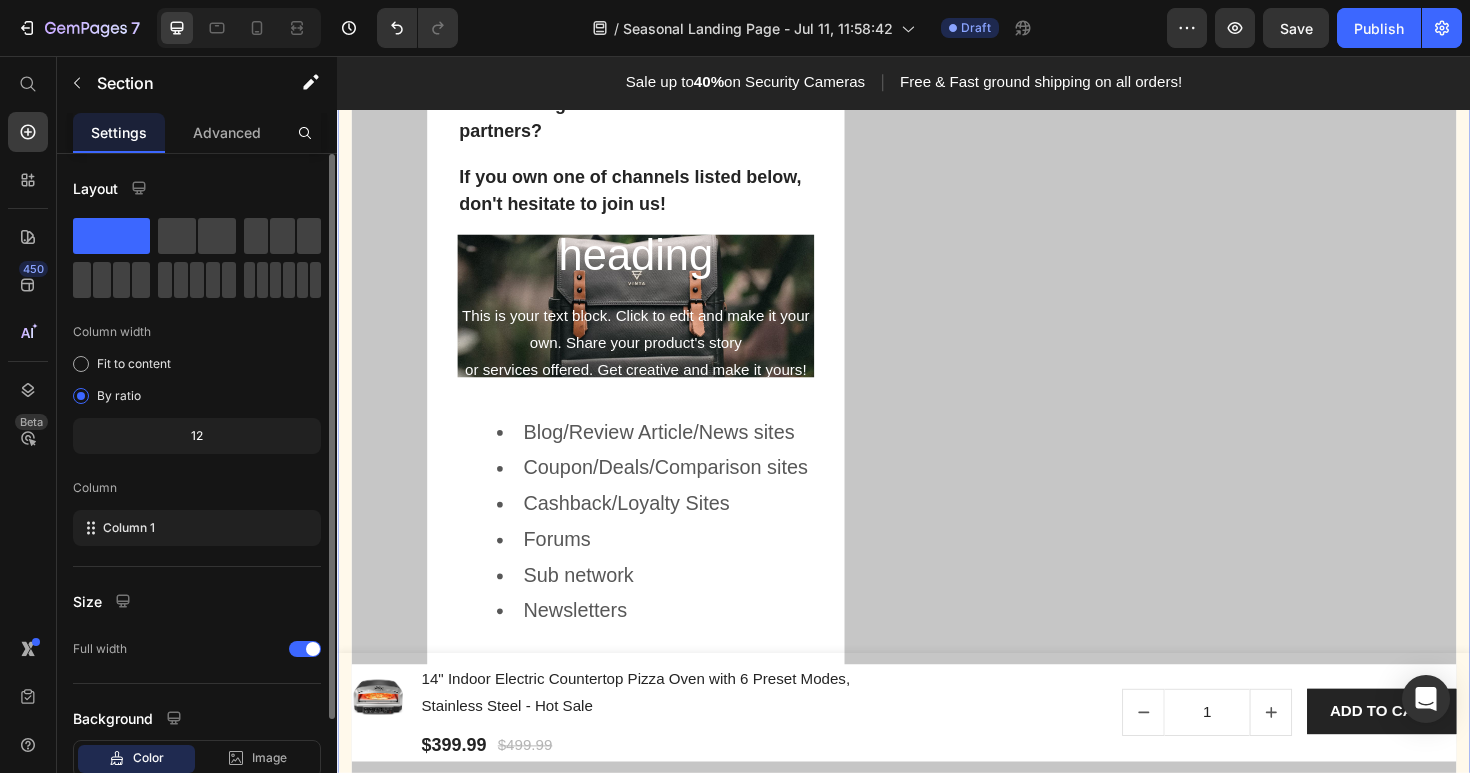 scroll, scrollTop: 3477, scrollLeft: 0, axis: vertical 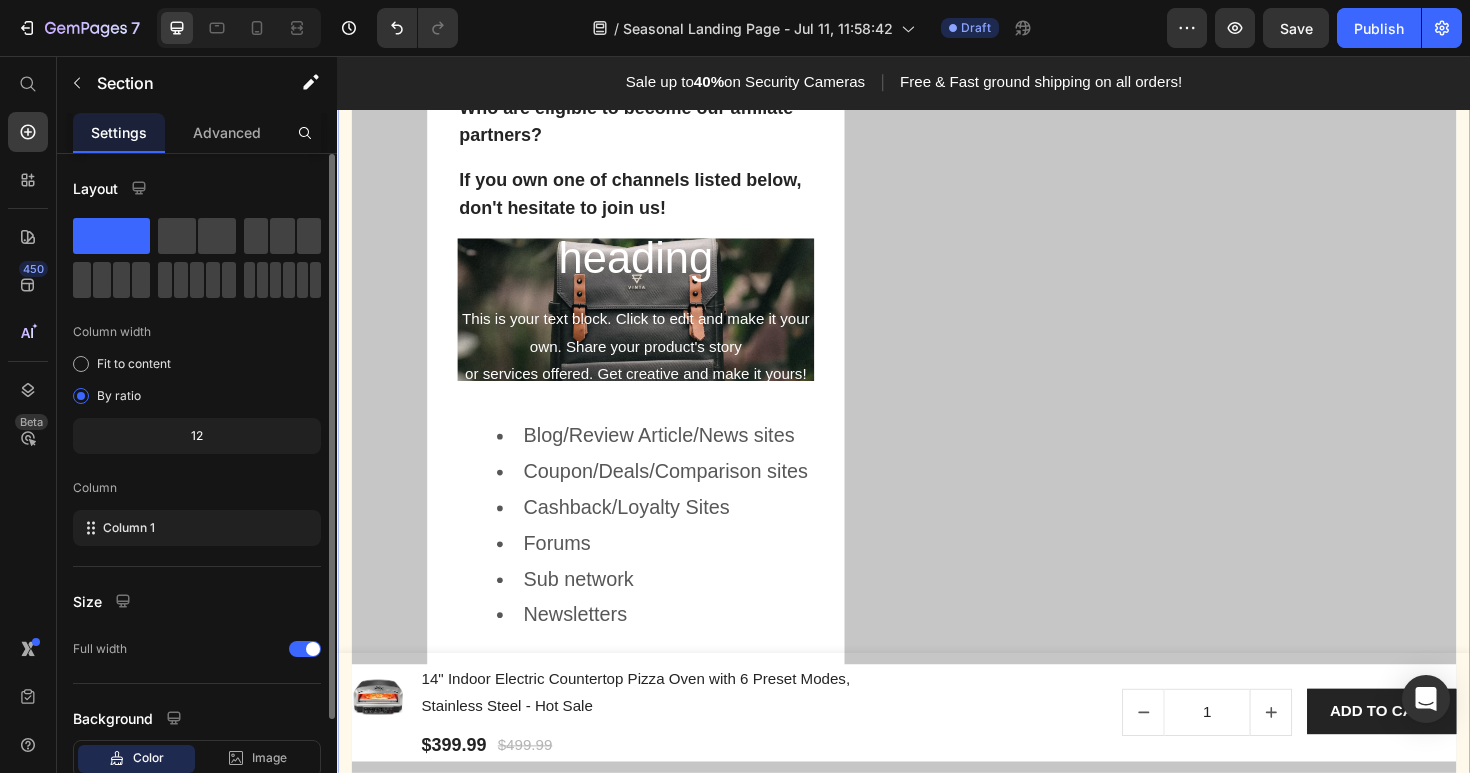click 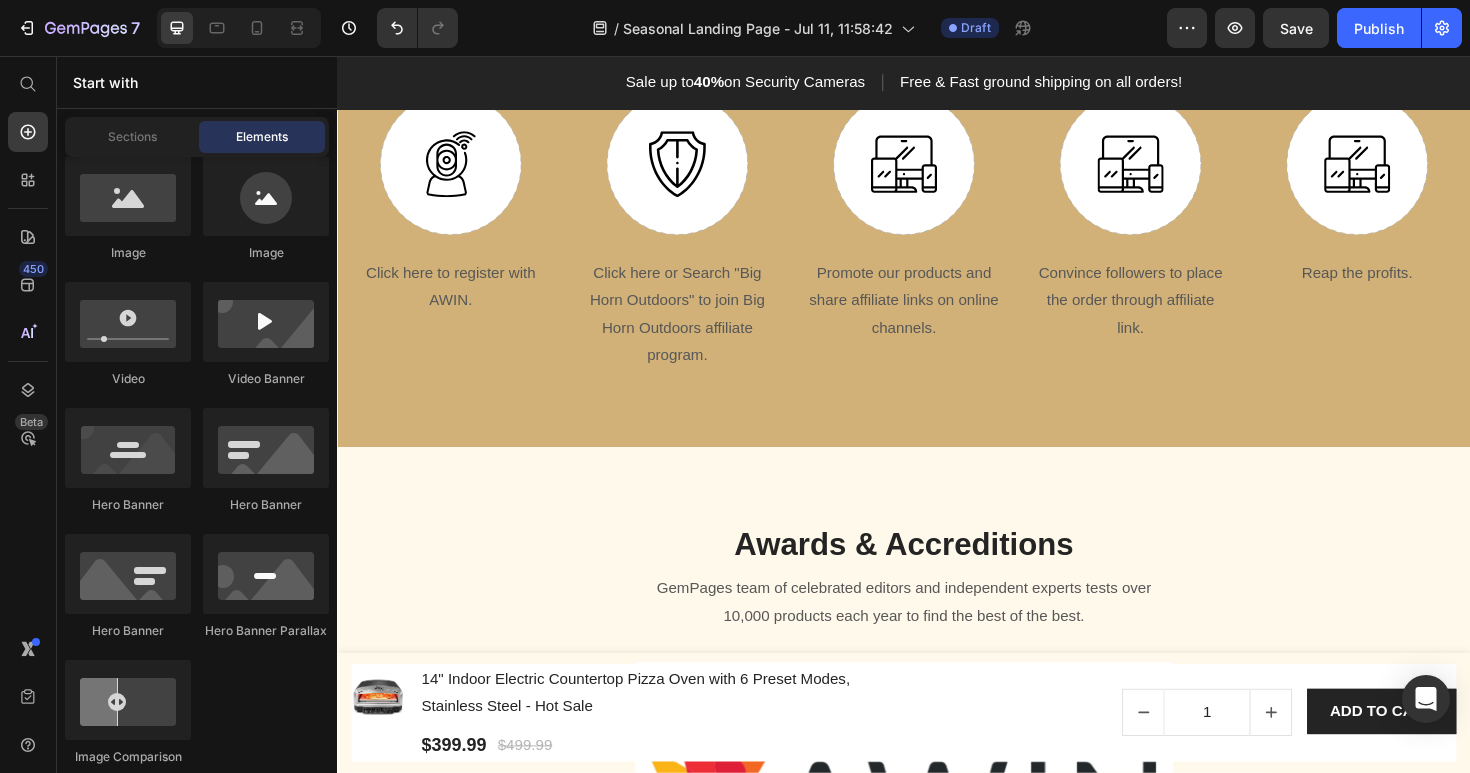 scroll, scrollTop: 2517, scrollLeft: 0, axis: vertical 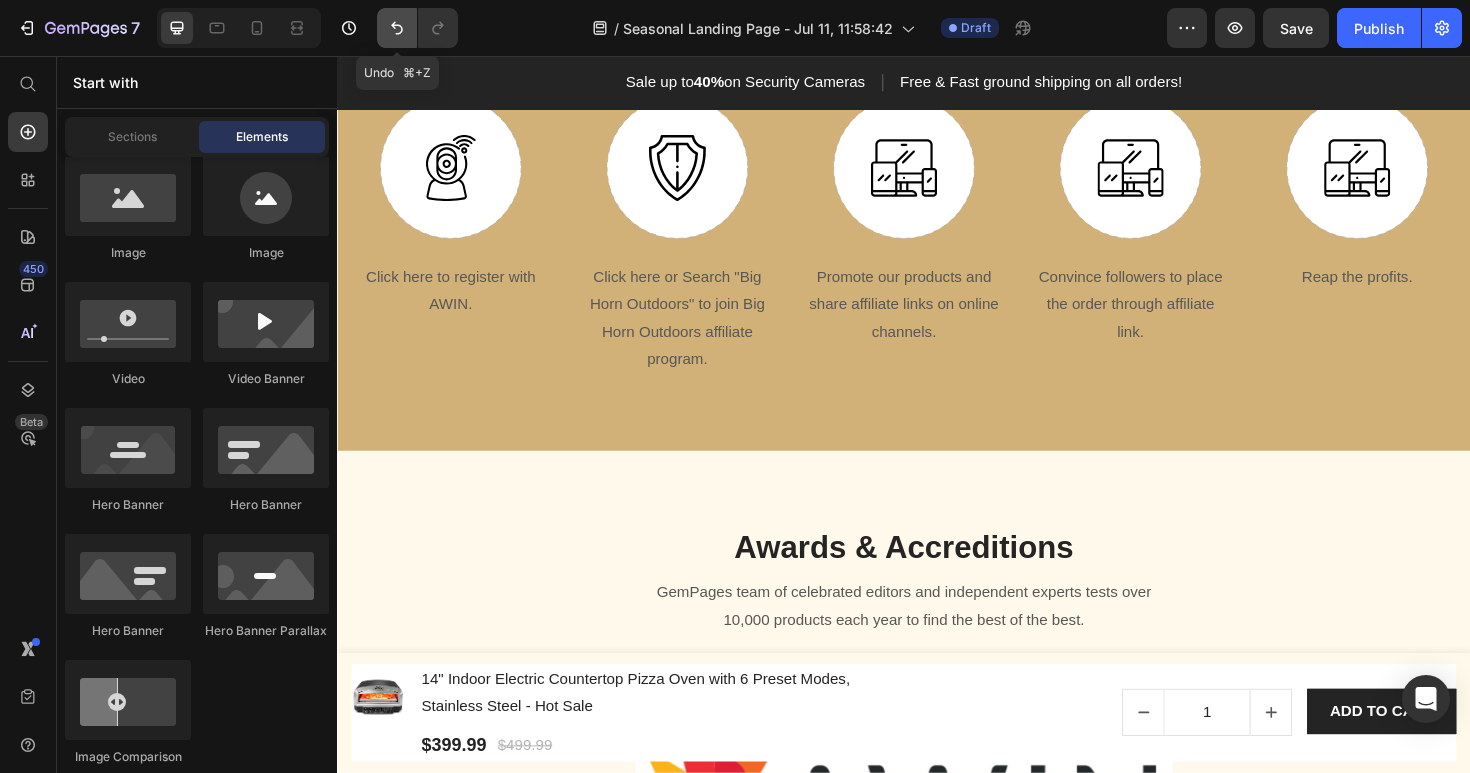 click 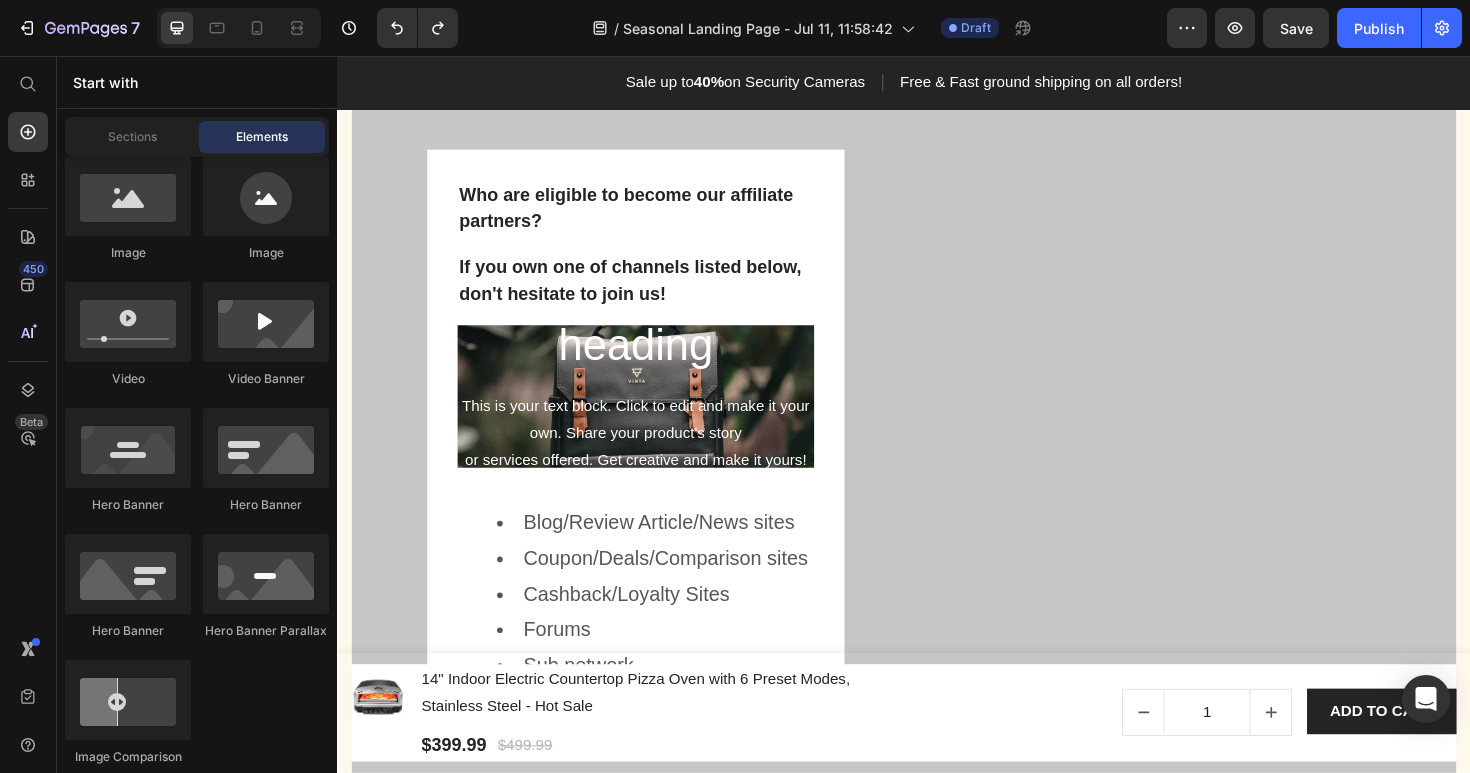 scroll, scrollTop: 3646, scrollLeft: 0, axis: vertical 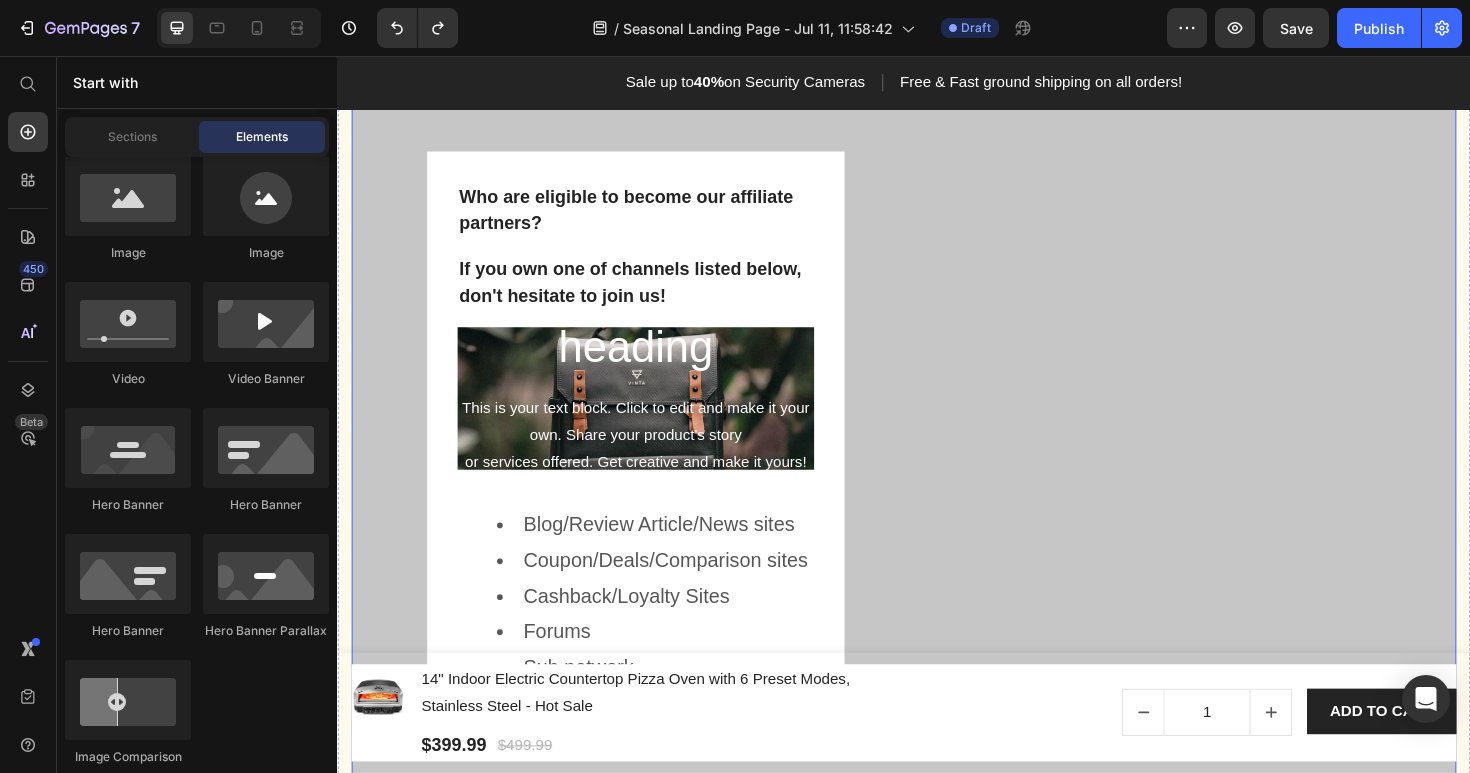 click on "Who are eligible to become our affiliate partners? Heading If you own one of channels listed below, don't hesitate to join us! Heading Click here to edit heading Heading This is your text block. Click to edit and make it your own. Share your product's story                   or services offered. Get creative and make it yours! Text Block Get started Button Hero Banner Blog/Review Article/News sites  Coupon/Deals/Comparison sites  Cashback/Loyalty Sites Forums  Sub network  Newsletters Text block Row
Accordion 1
Drop element here
Accordion 2
Accordion 3 Accordion" at bounding box center (937, 598) 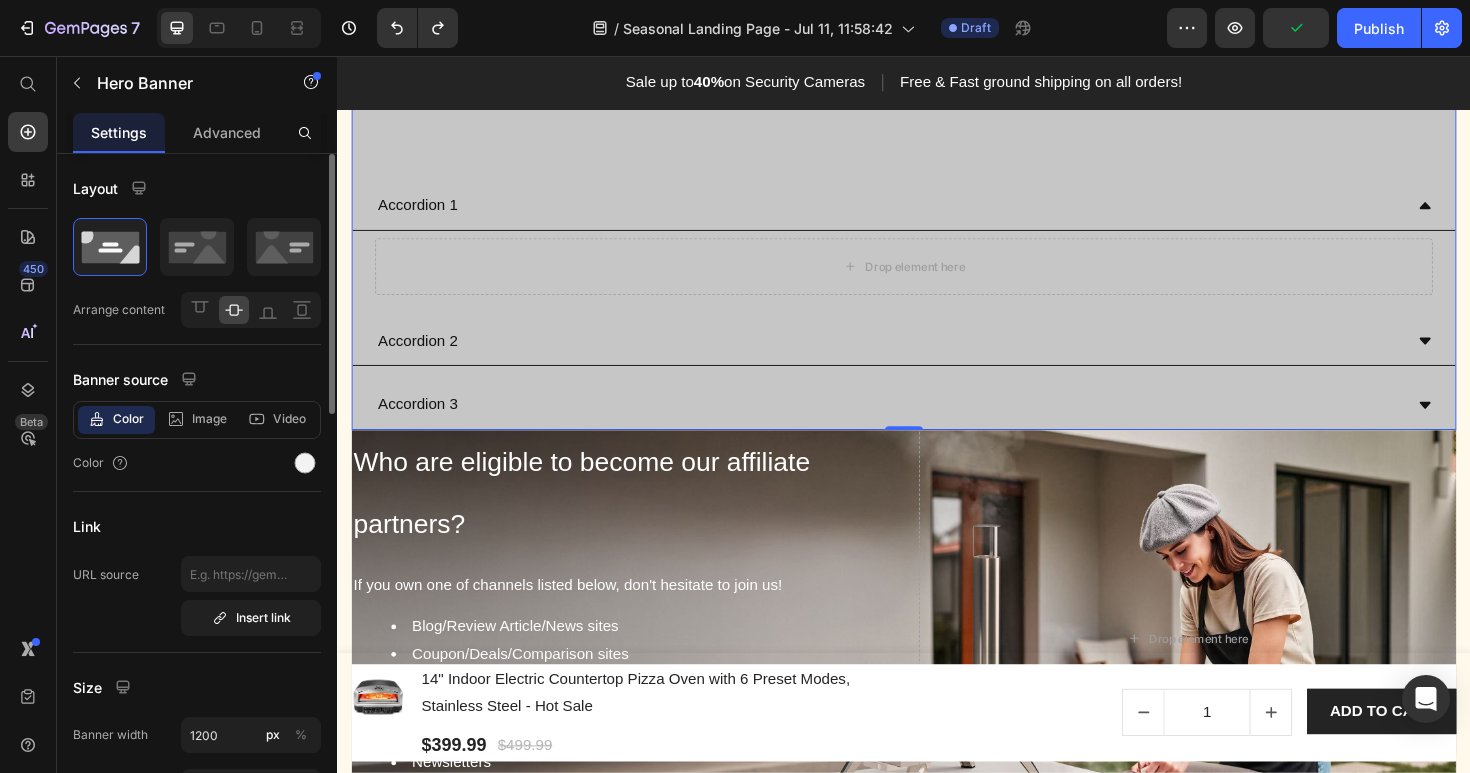 scroll, scrollTop: 4351, scrollLeft: 0, axis: vertical 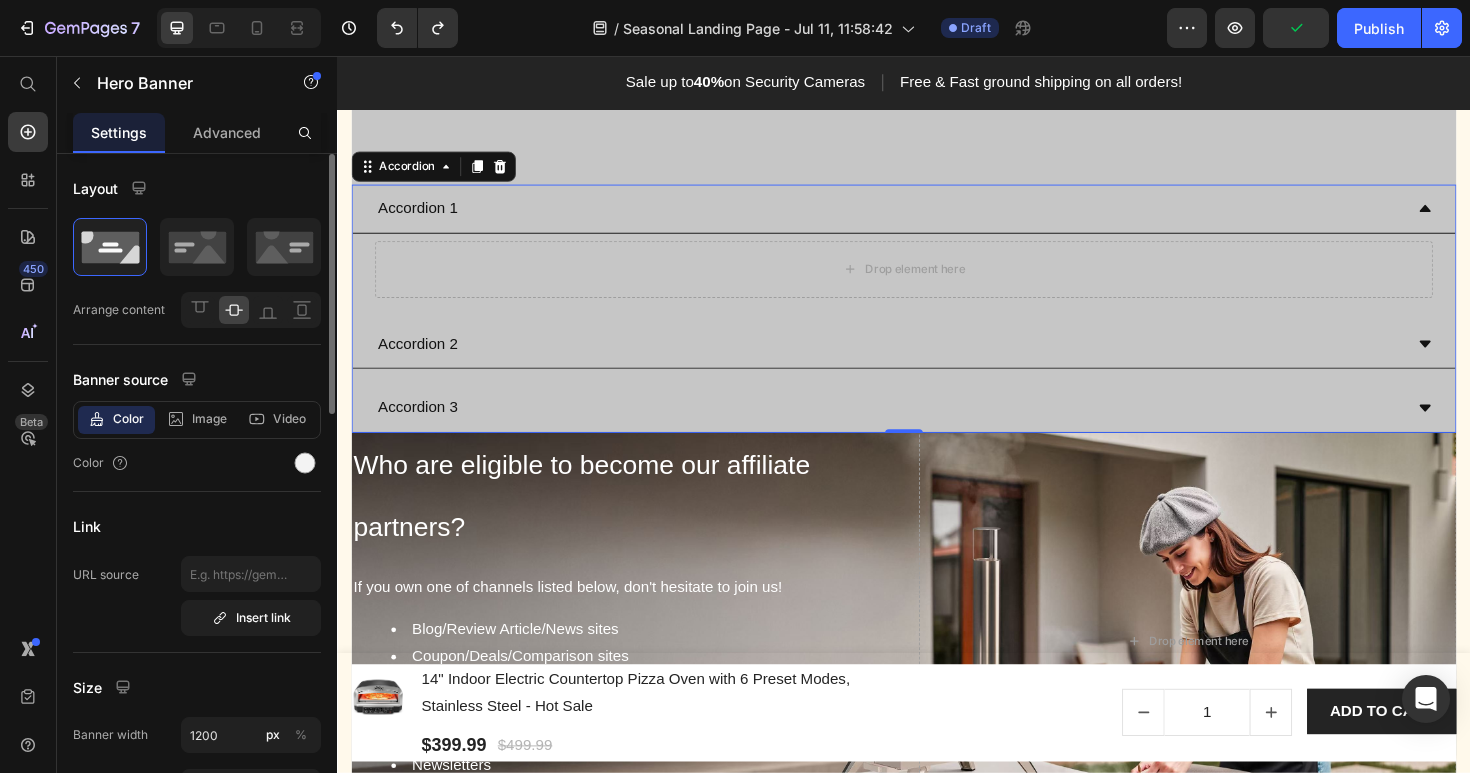 click on "Accordion 3" at bounding box center [937, 429] 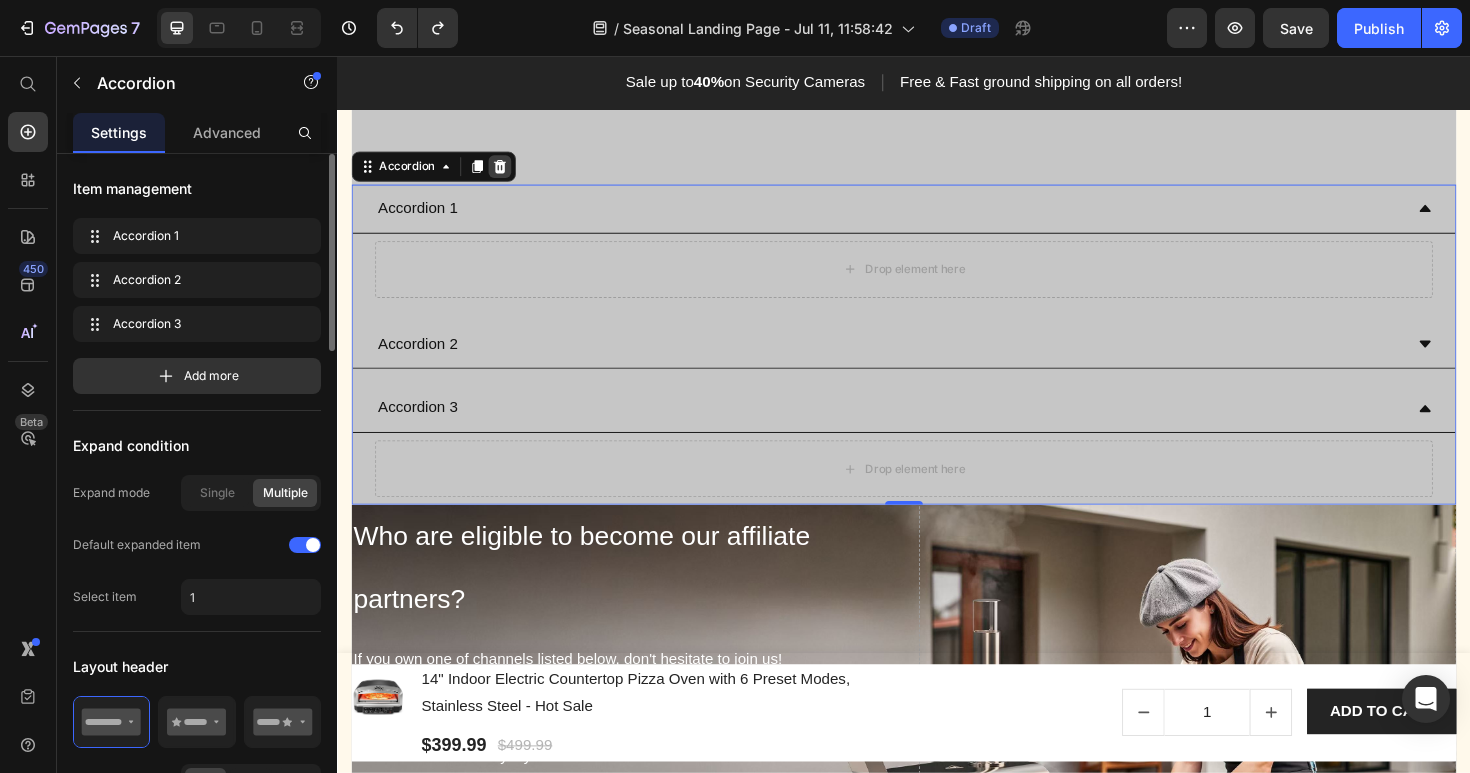 click at bounding box center (509, 173) 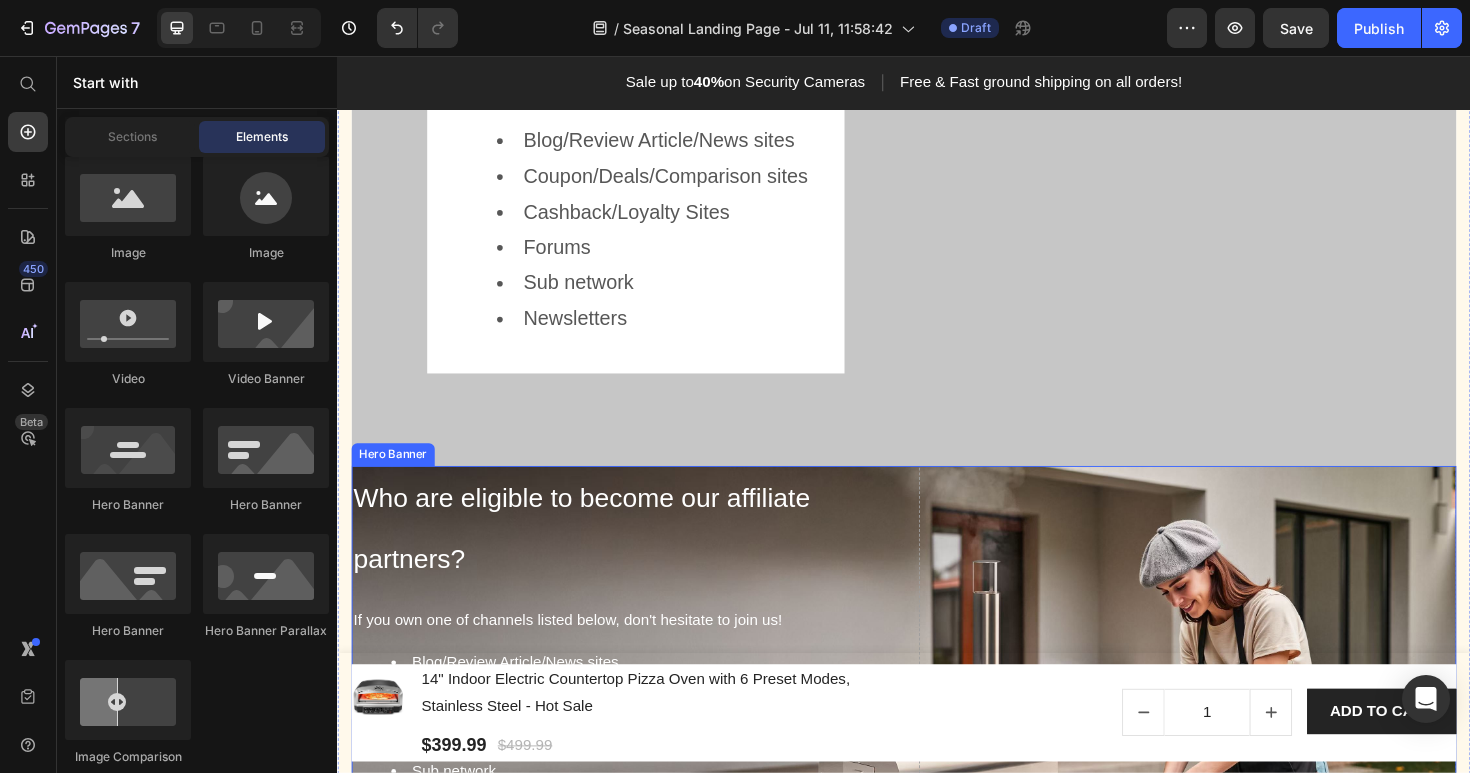 scroll, scrollTop: 3983, scrollLeft: 0, axis: vertical 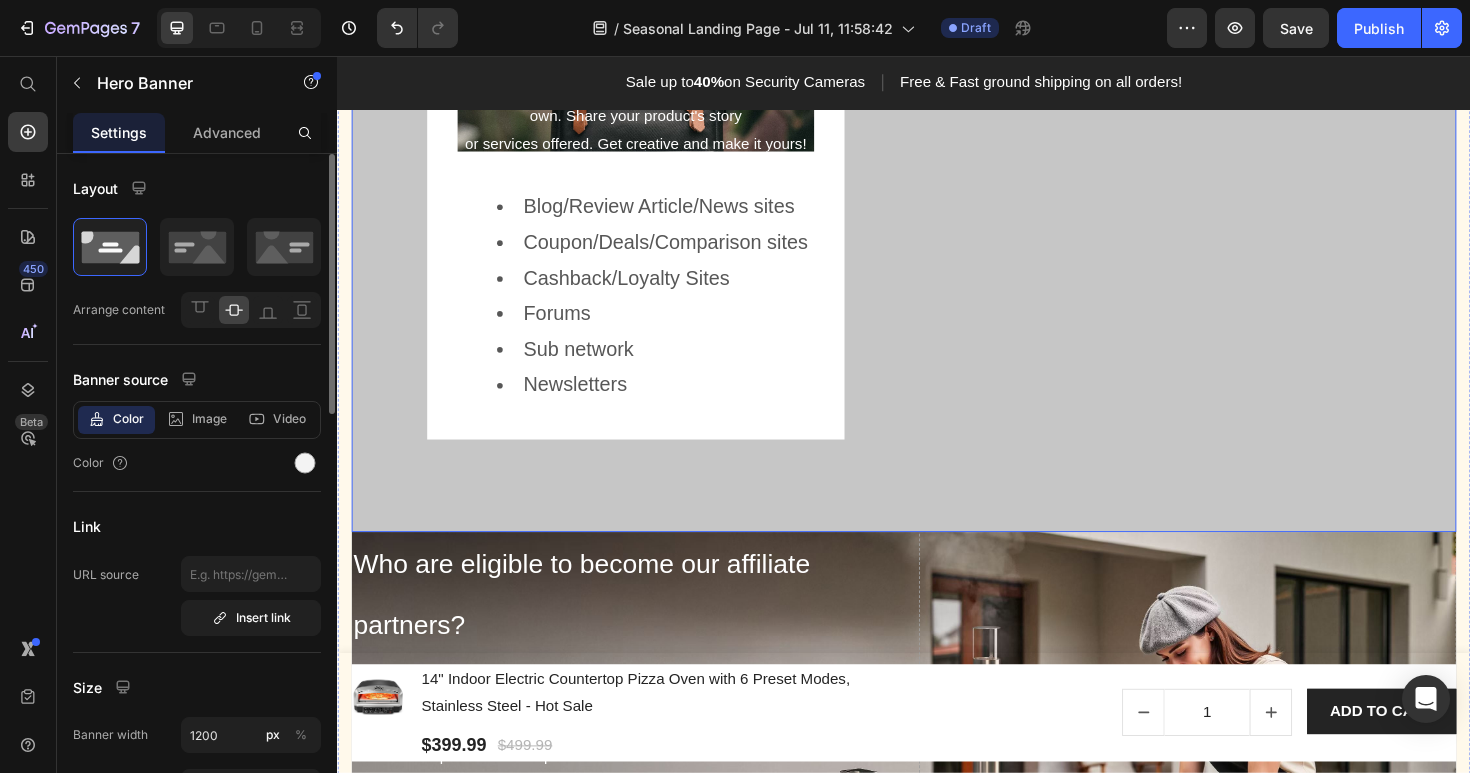 click on "Who are eligible to become our affiliate partners? Heading If you own one of channels listed below, don't hesitate to join us! Heading Click here to edit heading Heading This is your text block. Click to edit and make it your own. Share your product's story                   or services offered. Get creative and make it yours! Text Block Get started Button Hero Banner Blog/Review Article/News sites  Coupon/Deals/Comparison sites  Cashback/Loyalty Sites Forums  Sub network  Newsletters Text block Row" at bounding box center (937, 130) 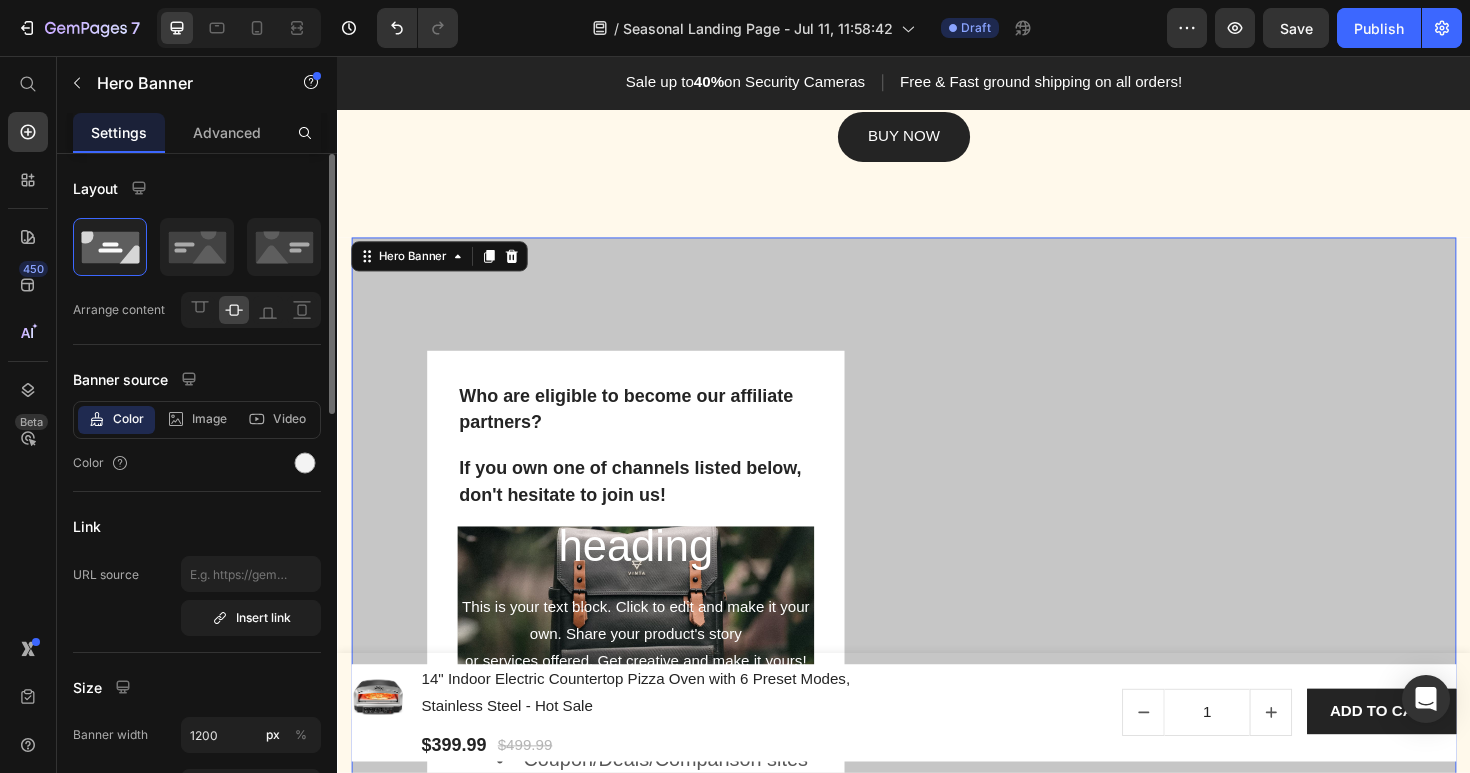 scroll, scrollTop: 3425, scrollLeft: 0, axis: vertical 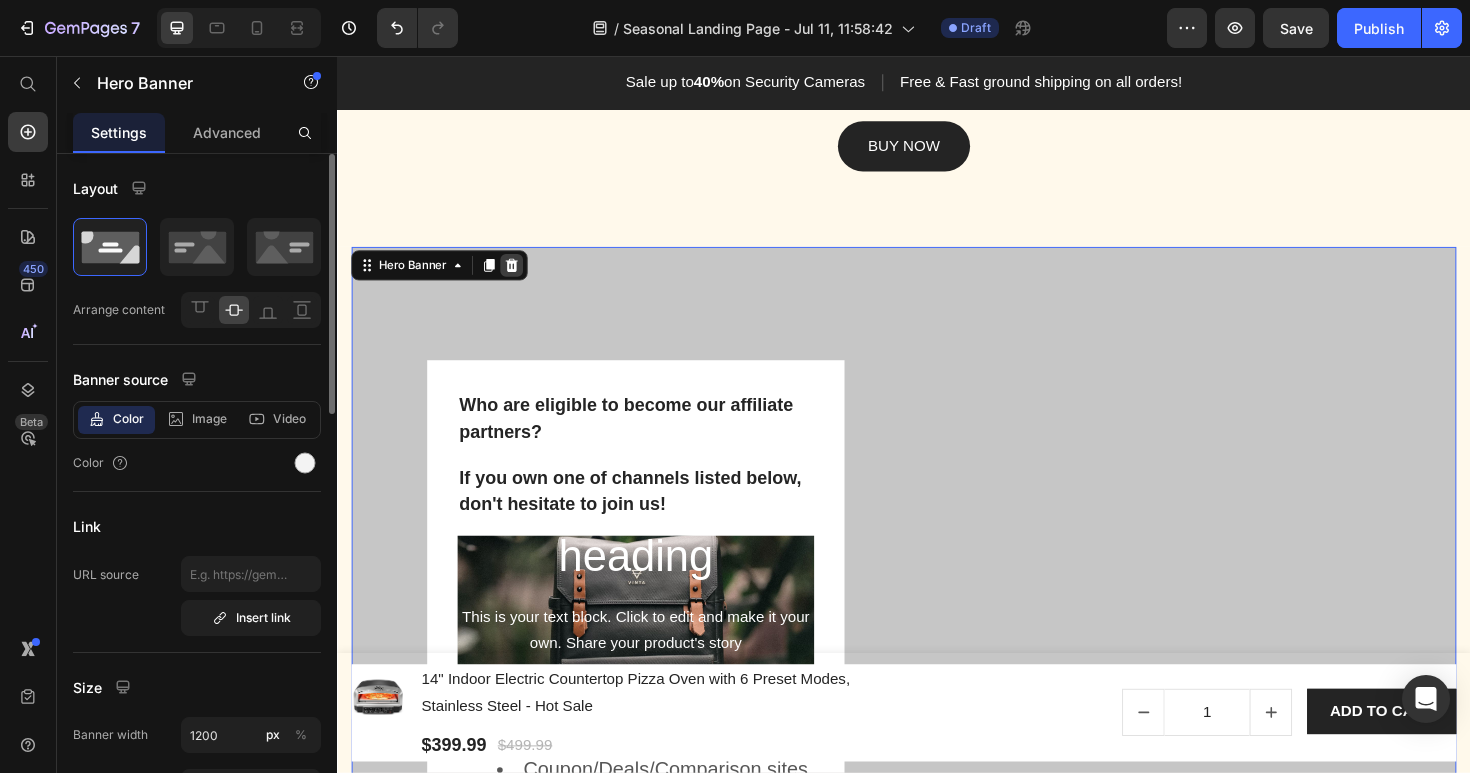 click 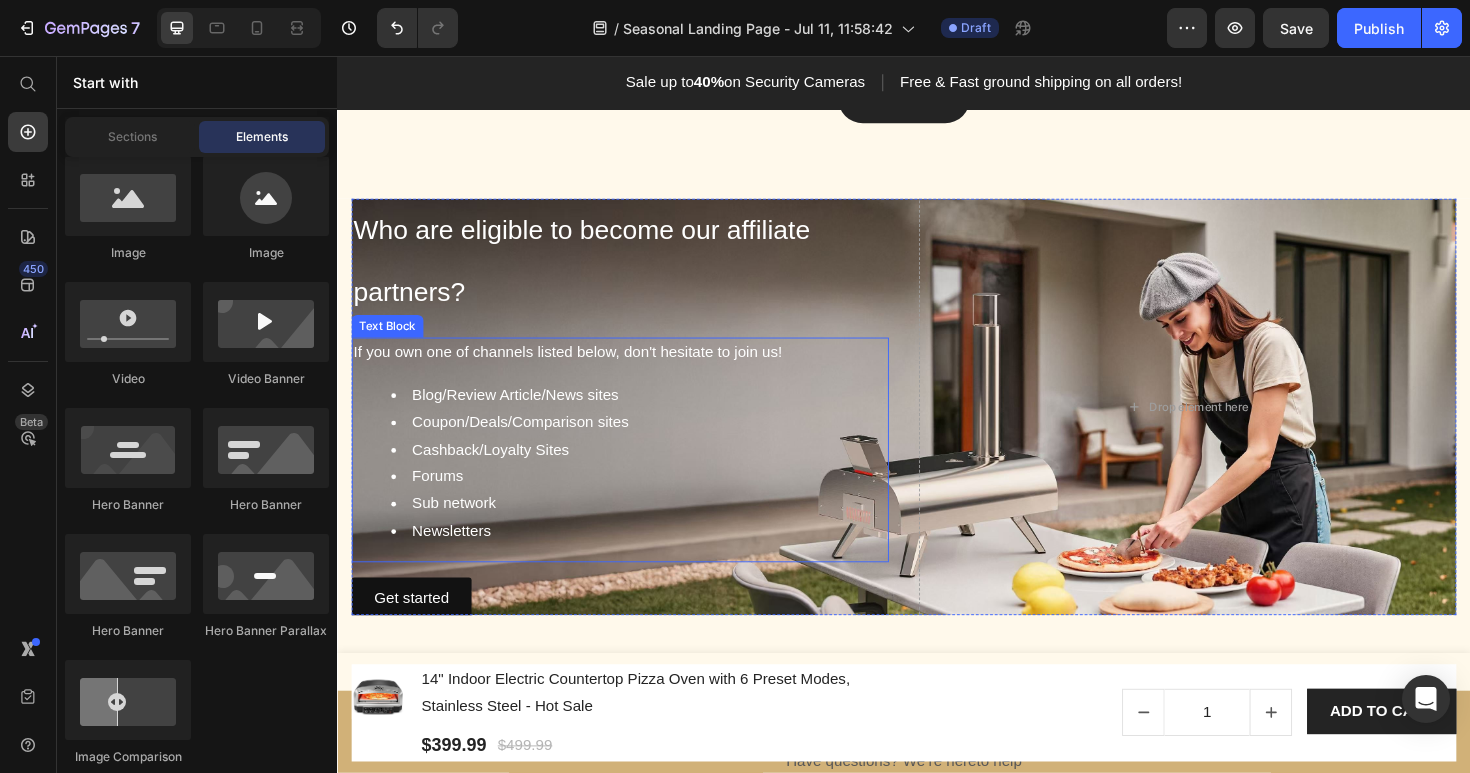 scroll, scrollTop: 3477, scrollLeft: 0, axis: vertical 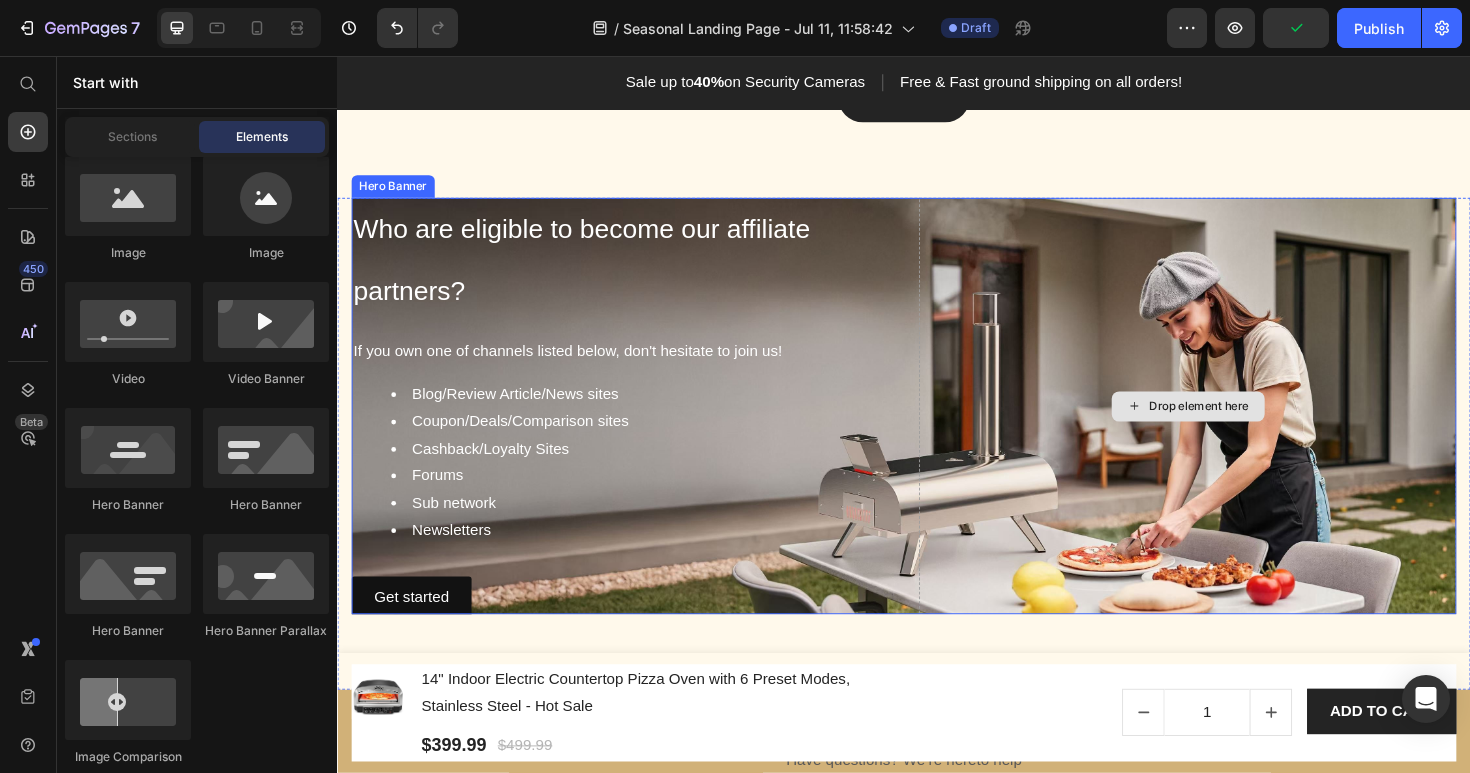 click on "Drop element here" at bounding box center [1250, 427] 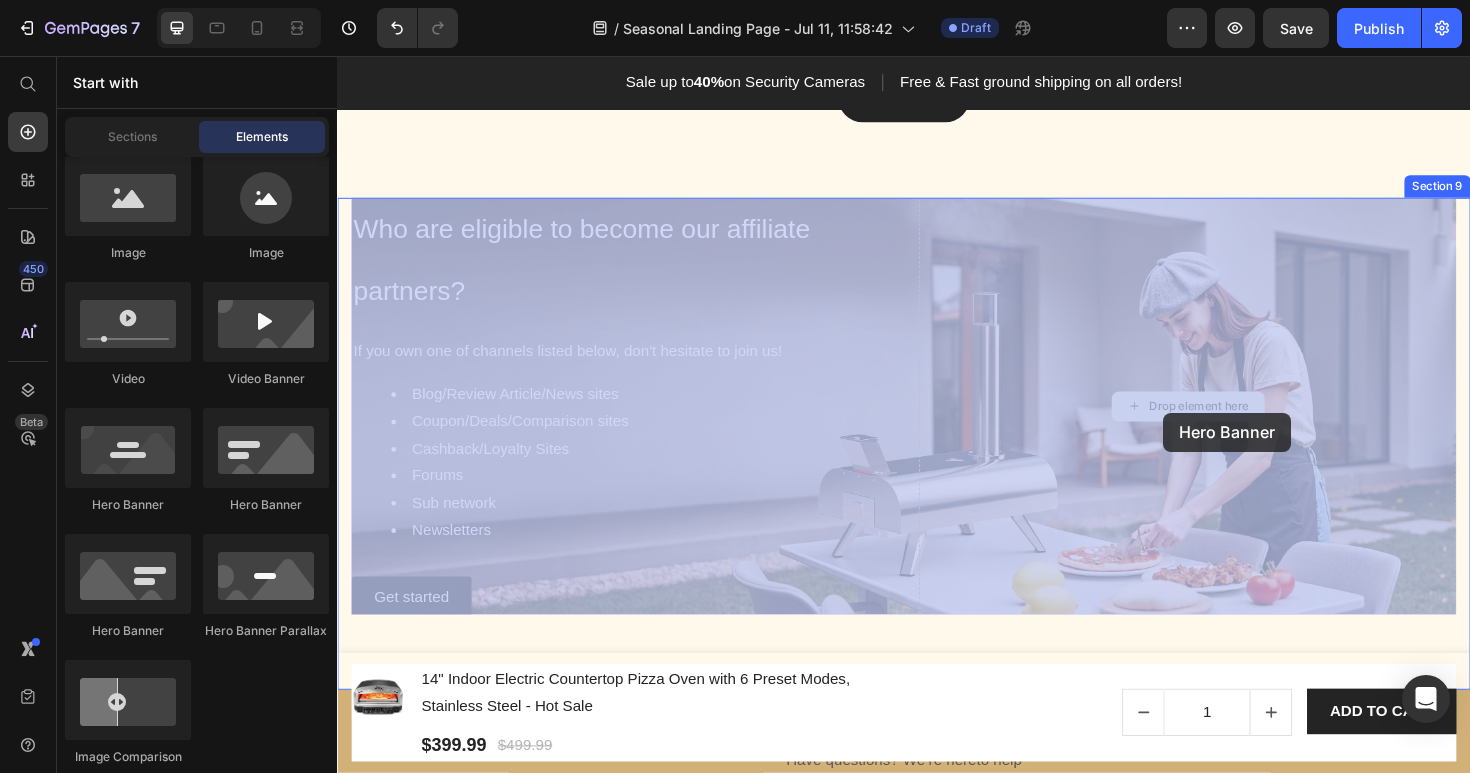 drag, startPoint x: 1204, startPoint y: 420, endPoint x: 1211, endPoint y: 434, distance: 15.652476 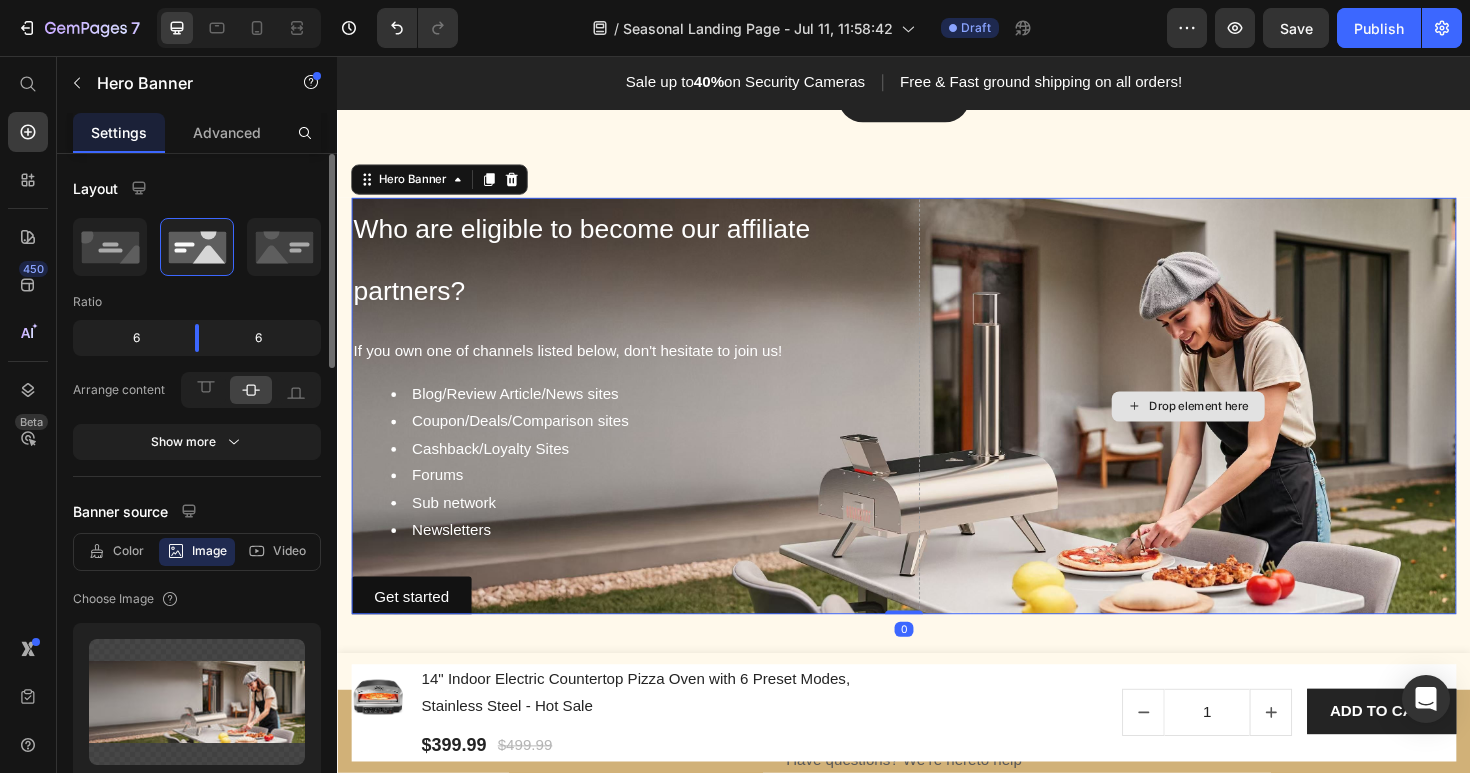 click on "Drop element here" at bounding box center [1250, 427] 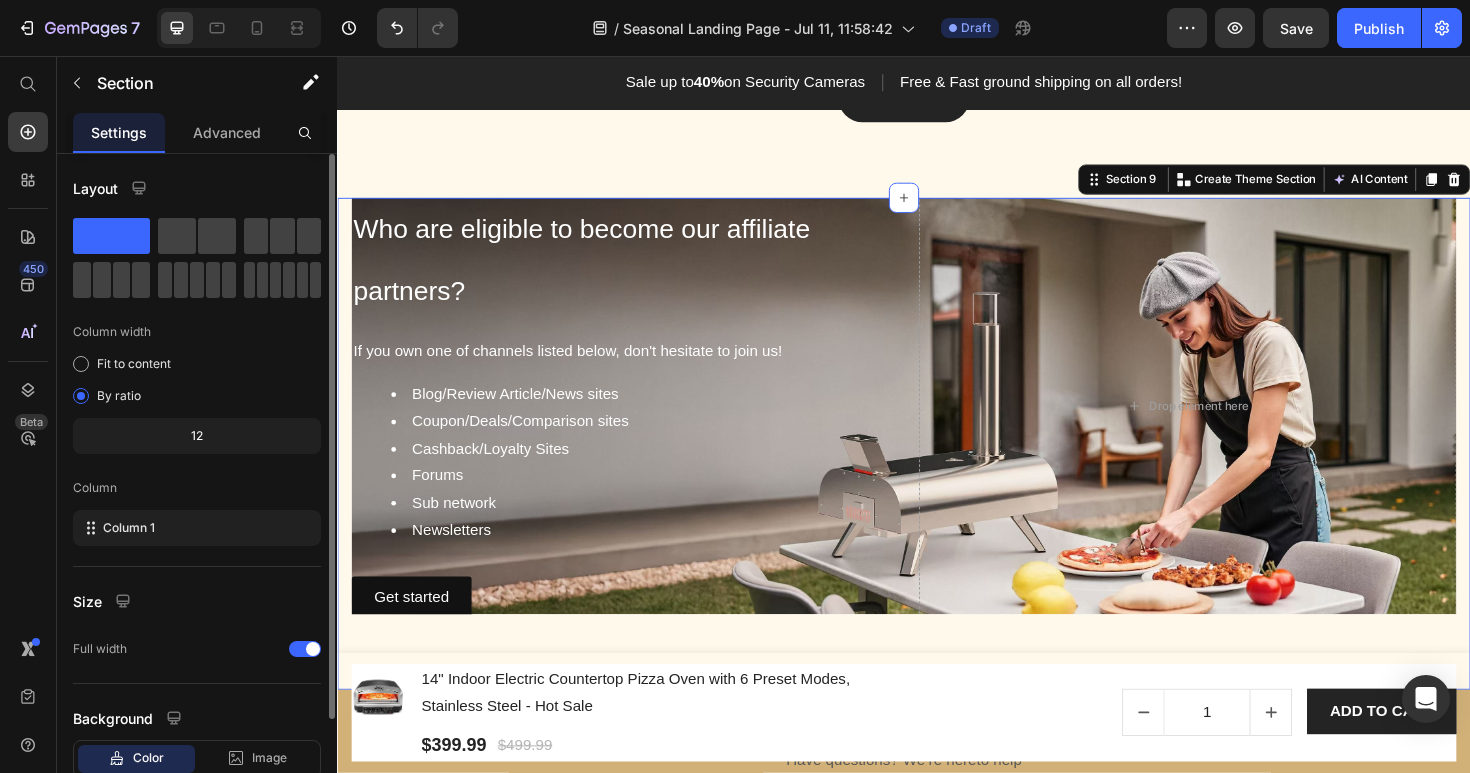 click on "Image Hero Banner Who are eligible to become our affiliate partners? Heading If you own one of channels listed below, don't hesitate to join us! Blog/Review Article/News sites  Coupon/Deals/Comparison sites  Cashback/Loyalty Sites Forums  Sub network  Newsletters Text Block Get started Button
Drop element here Hero Banner Section 9   You can create reusable sections Create Theme Section AI Content Write with GemAI What would you like to describe here? Tone and Voice Persuasive Product 14" Indoor Electric Countertop Pizza Oven with 6 Preset Modes, Stainless Steel - Hot Sale Show more Generate" at bounding box center (937, 467) 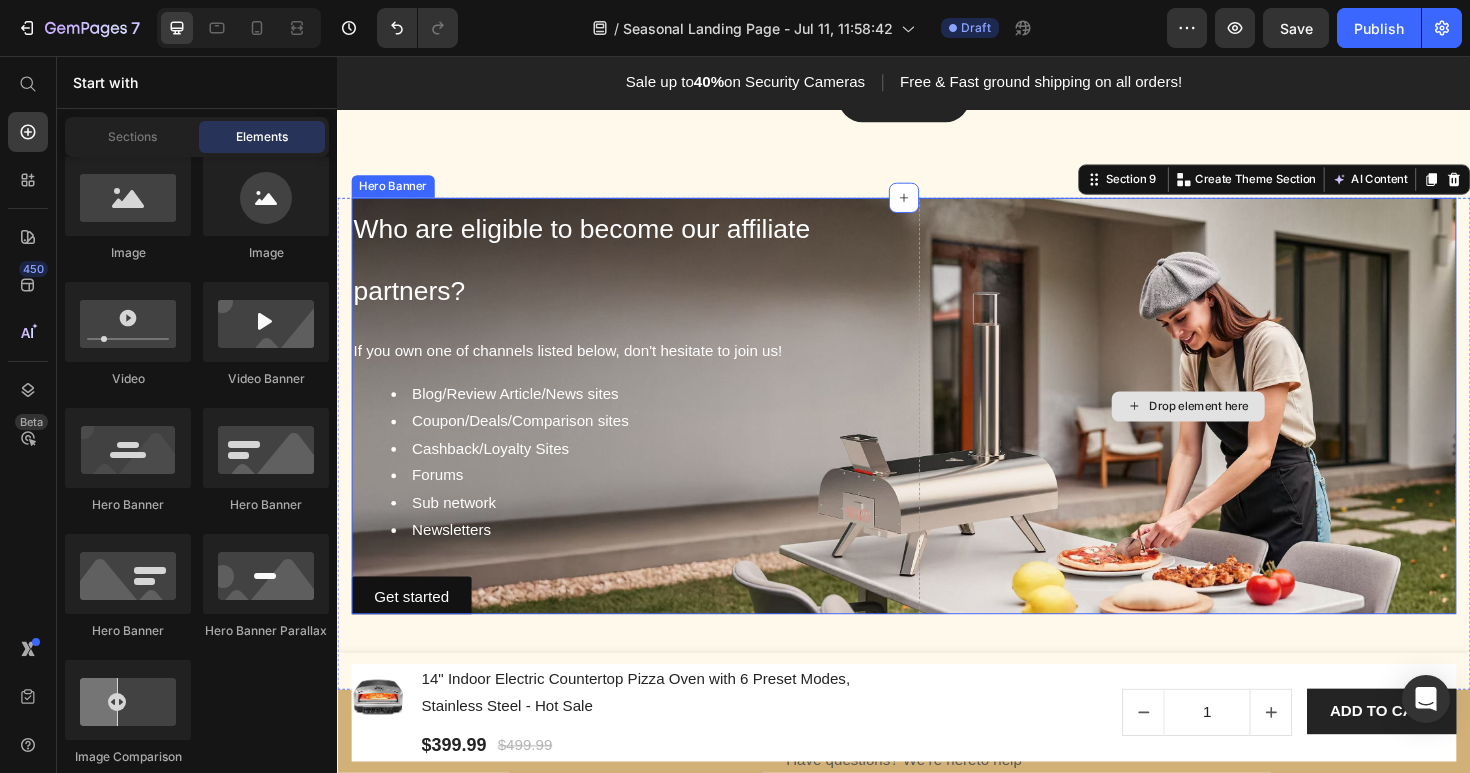 click on "Drop element here" at bounding box center [1238, 427] 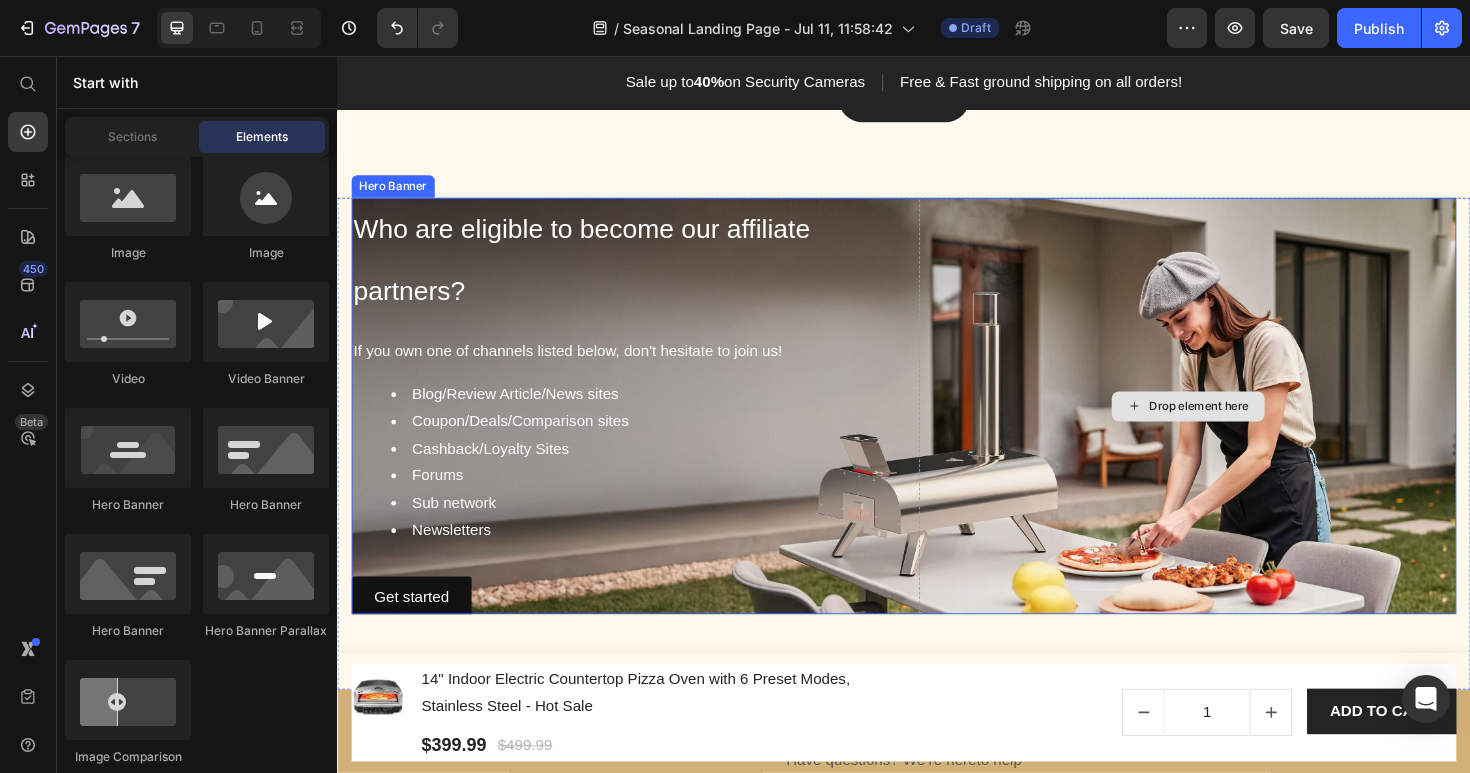 click on "Drop element here" at bounding box center (1250, 427) 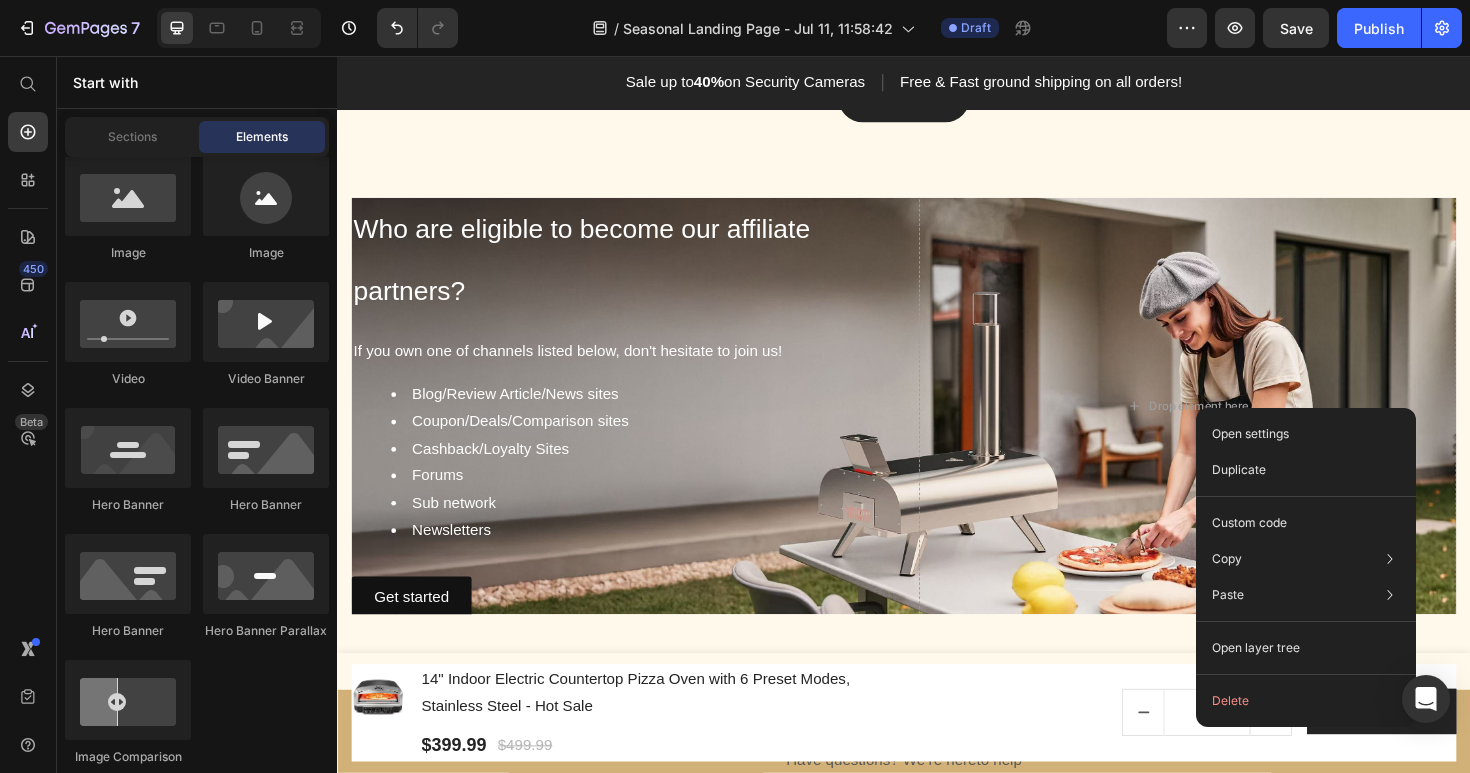 click on "Open settings Duplicate Custom code Copy Copy element  Cmd + C Copy style  Copy class  .gXkNOynaxa Paste Paste element  Cmd + V Paste style  Cmd + Shift + V  Please allow access tp clipboard to paste content from other pages  Allow Access Open layer tree  Delete" 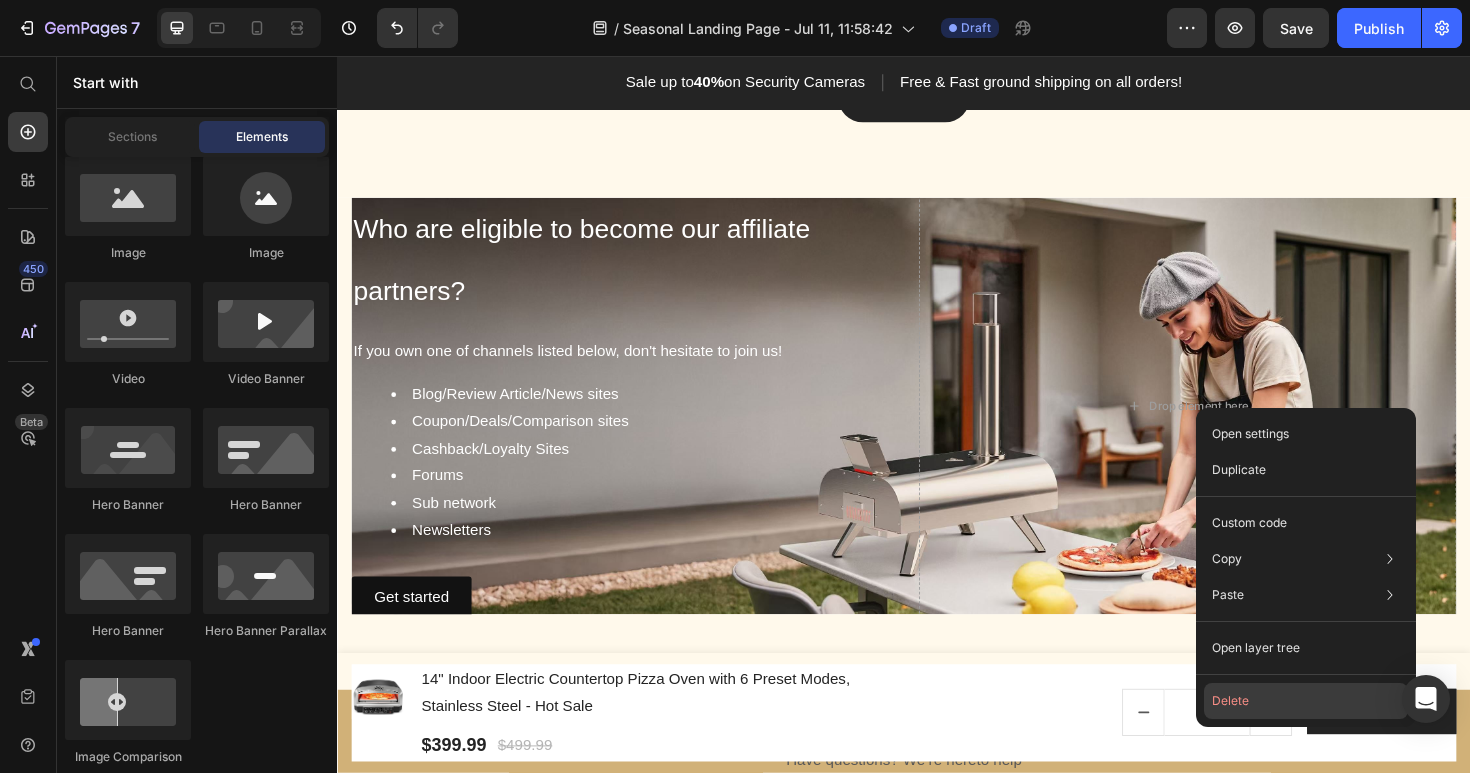 click on "Delete" 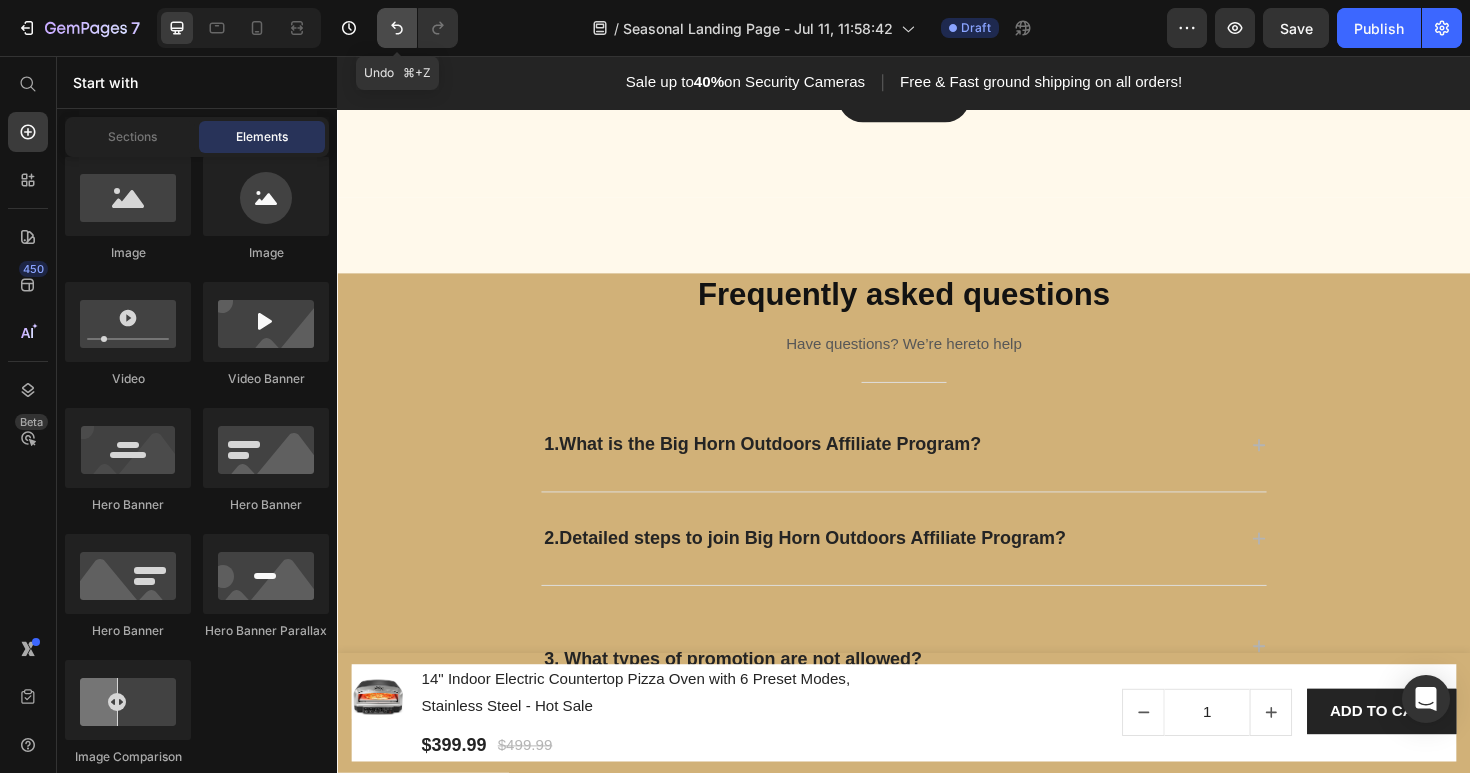 click 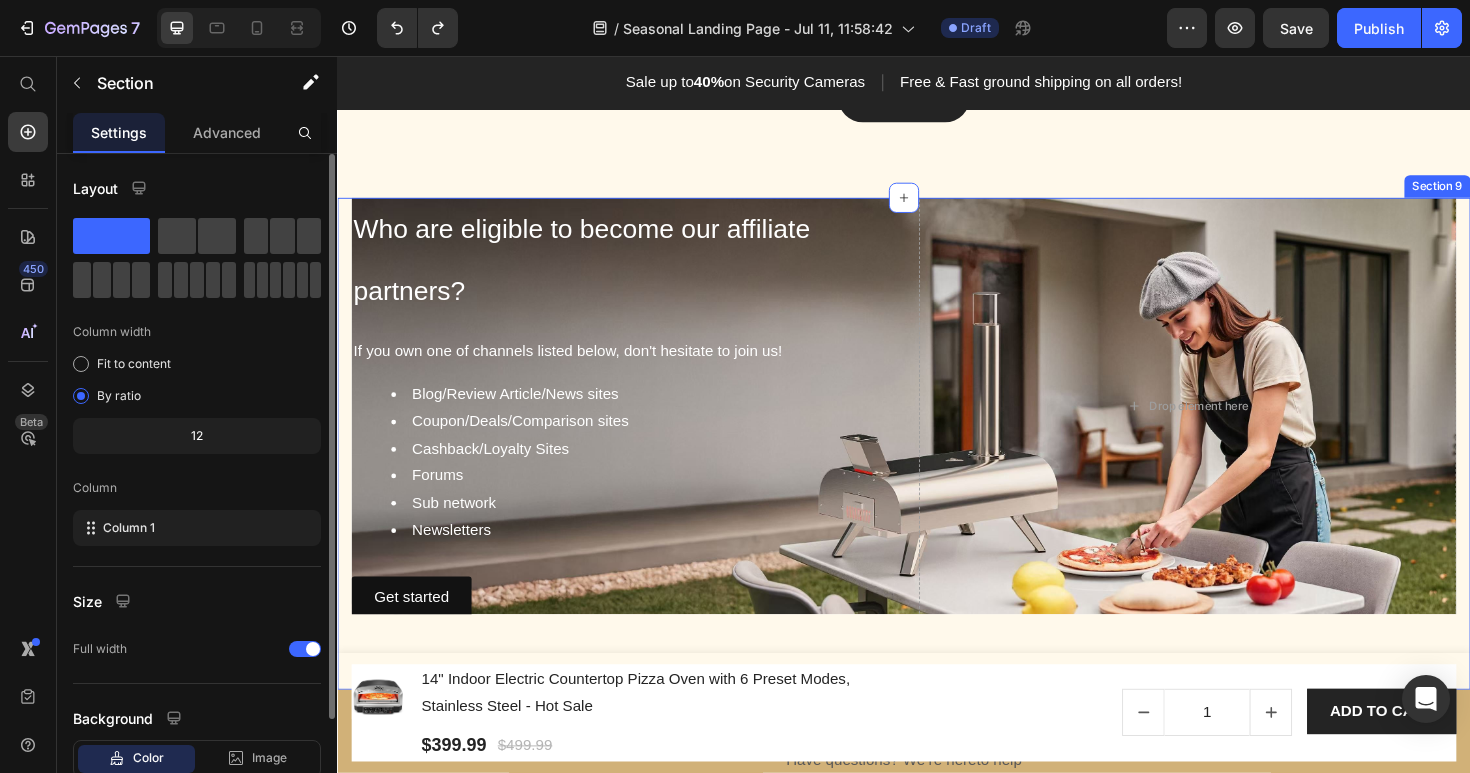 click on "Image Hero Banner Who are eligible to become our affiliate partners? Heading If you own one of channels listed below, don't hesitate to join us! Blog/Review Article/News sites  Coupon/Deals/Comparison sites  Cashback/Loyalty Sites Forums  Sub network  Newsletters Text Block Get started Button
Drop element here Hero Banner Section 9" at bounding box center (937, 467) 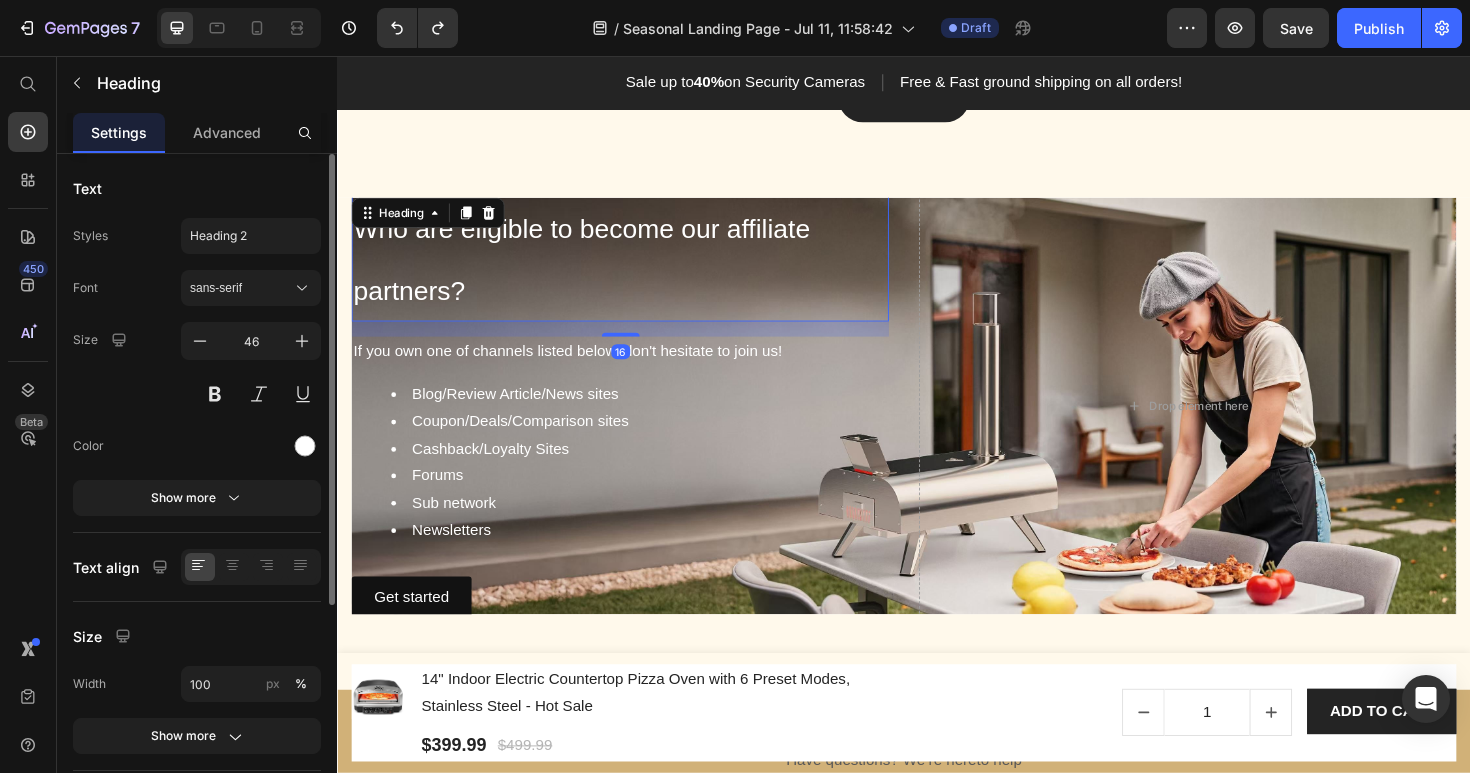 click on "Who are eligible to become our affiliate partners?" at bounding box center (636, 270) 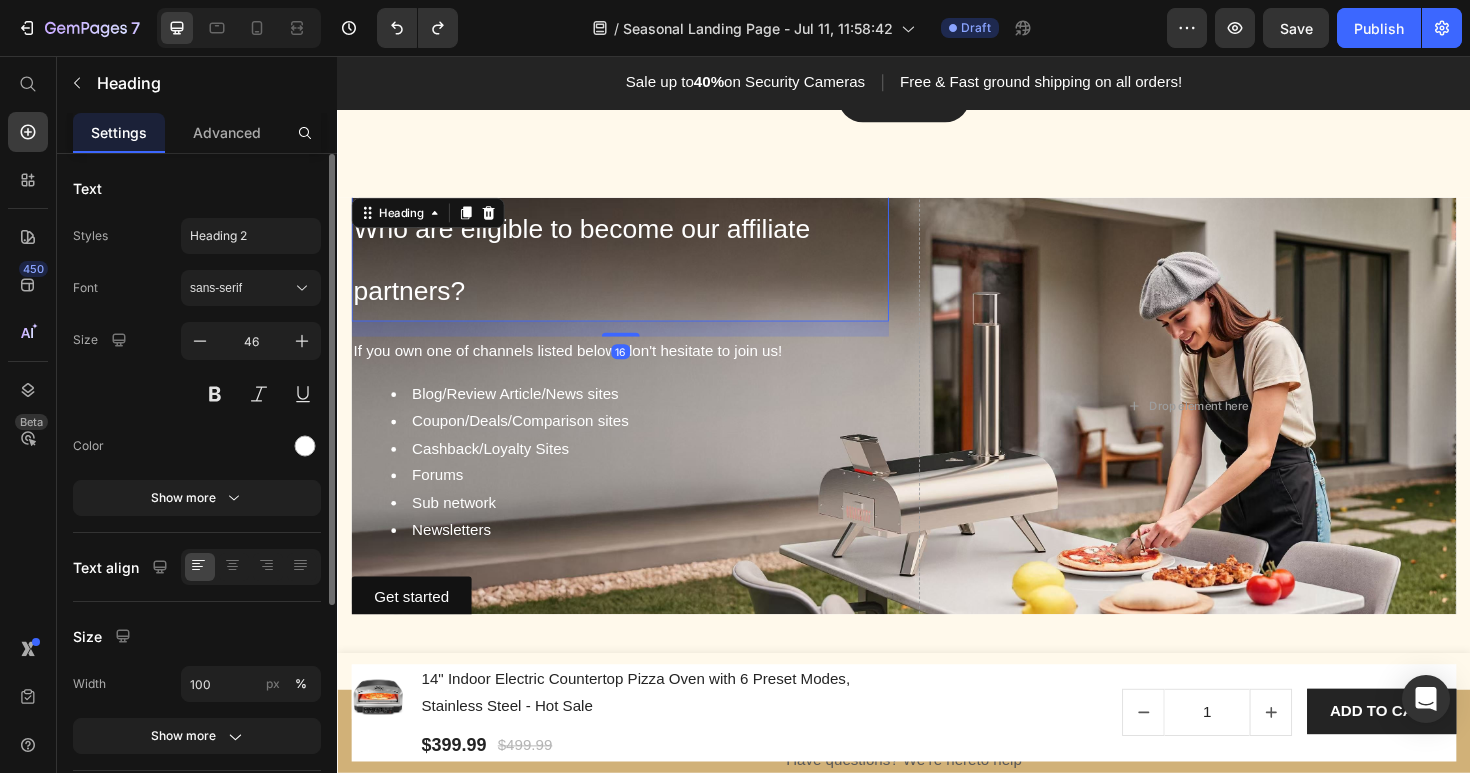 click on "Who are eligible to become our affiliate partners?" at bounding box center [636, 270] 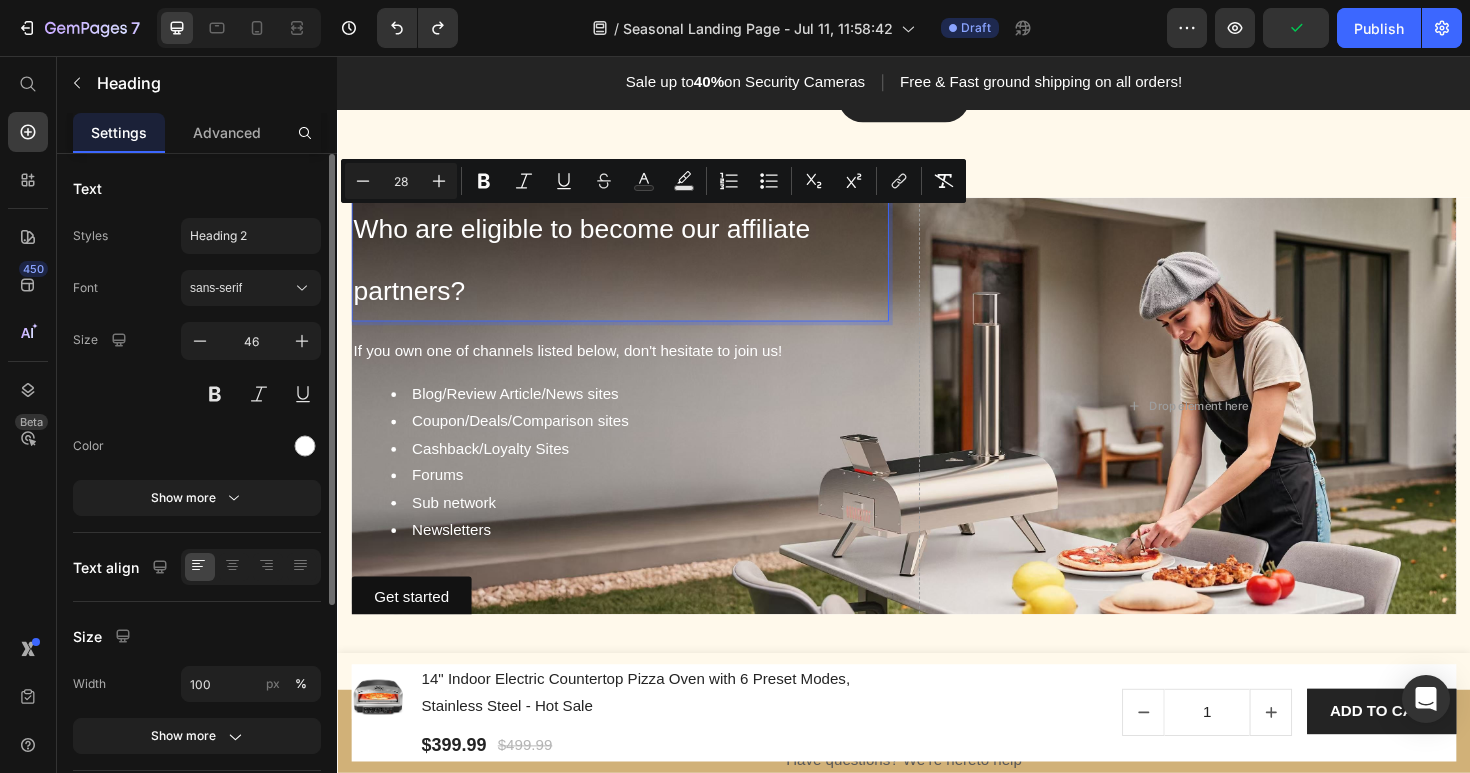 click on "Who are eligible to become our affiliate partners?" at bounding box center [636, 270] 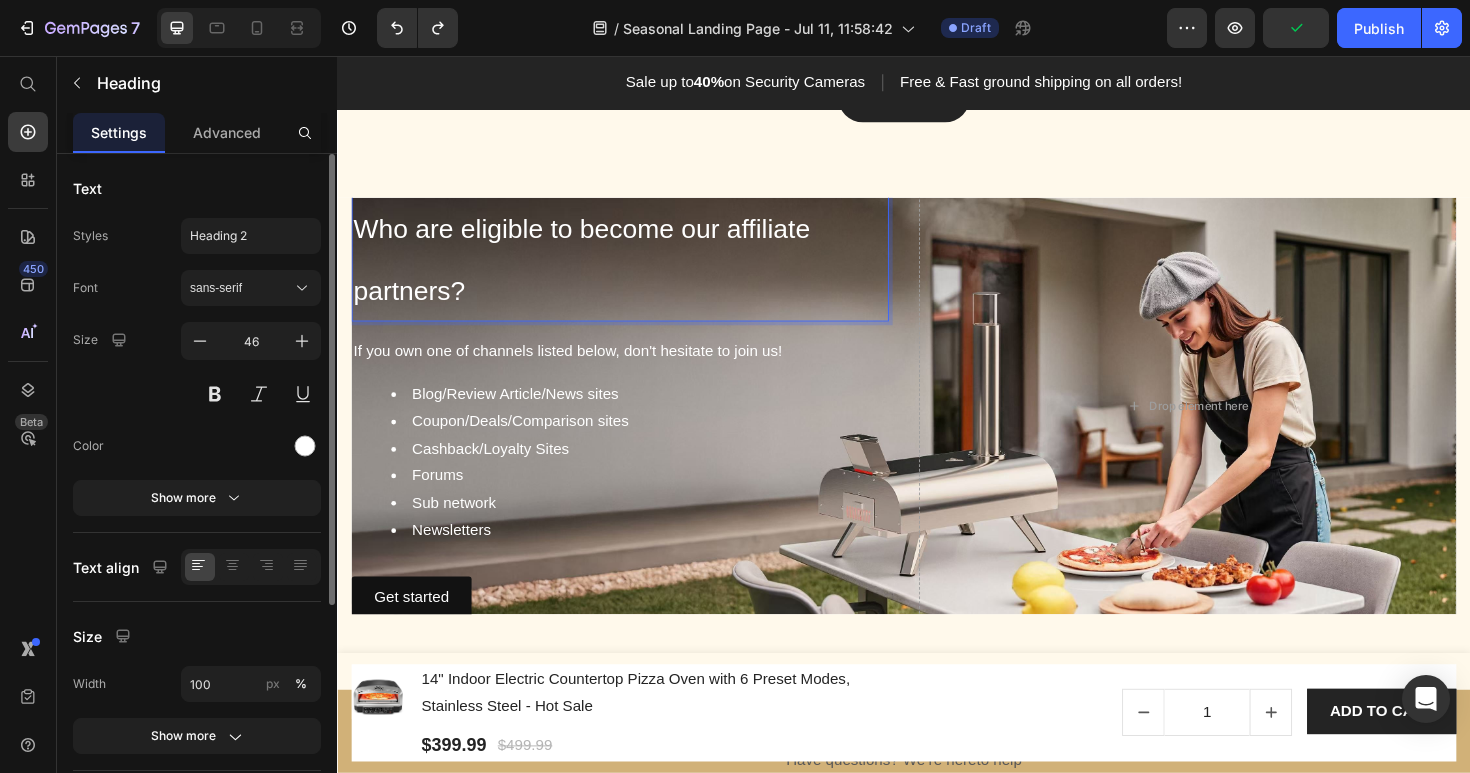 click on "Who are eligible to become our affiliate partners?" at bounding box center (596, 272) 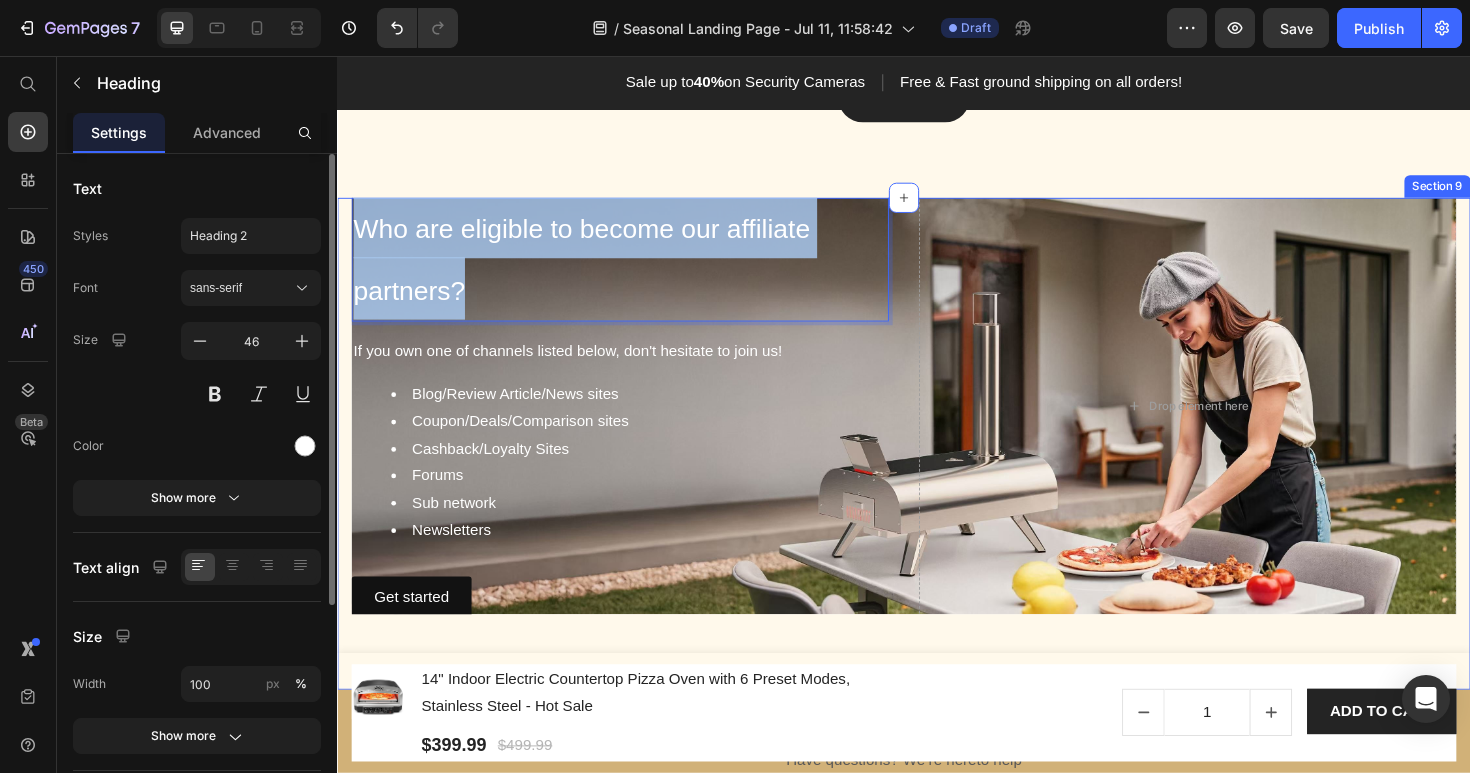 drag, startPoint x: 497, startPoint y: 308, endPoint x: 351, endPoint y: 235, distance: 163.23296 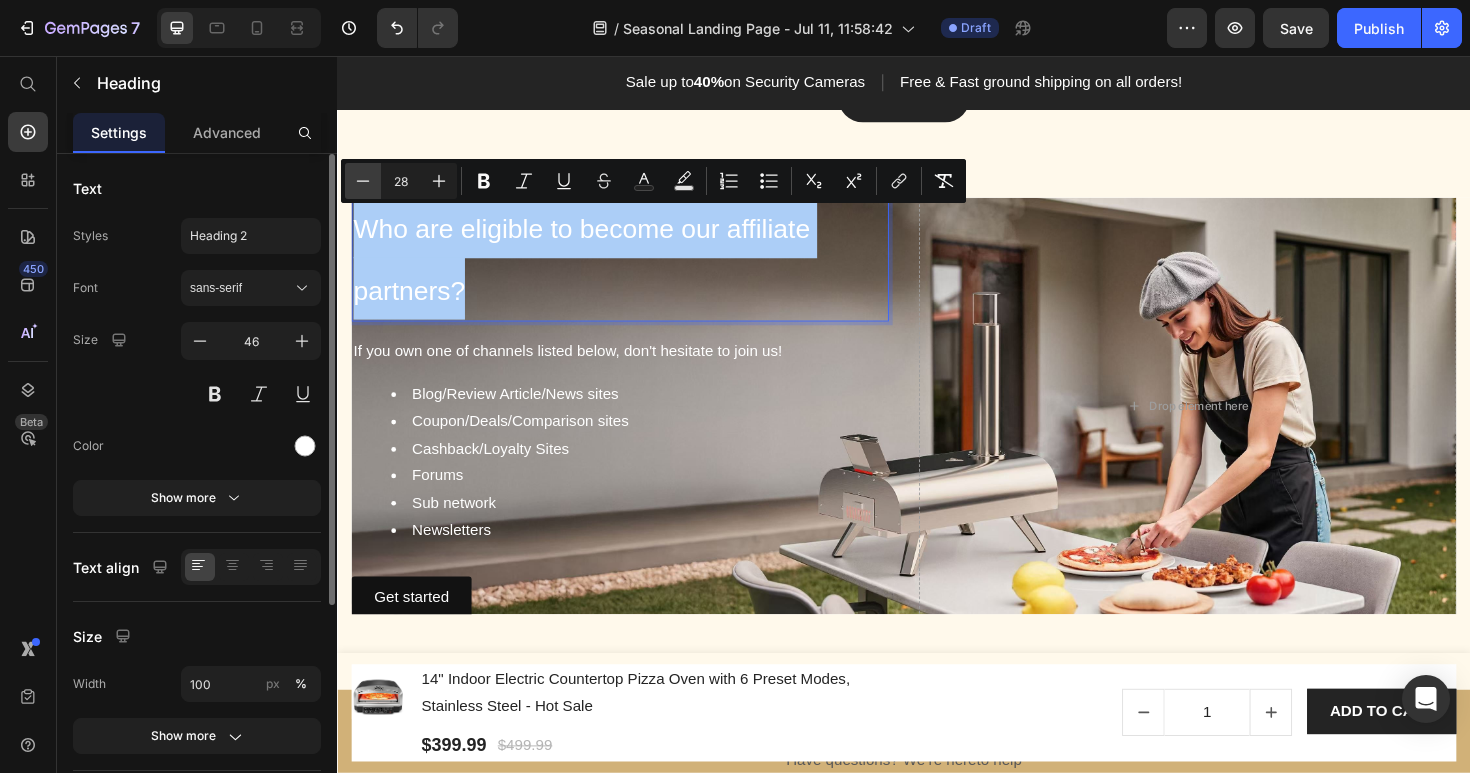 click 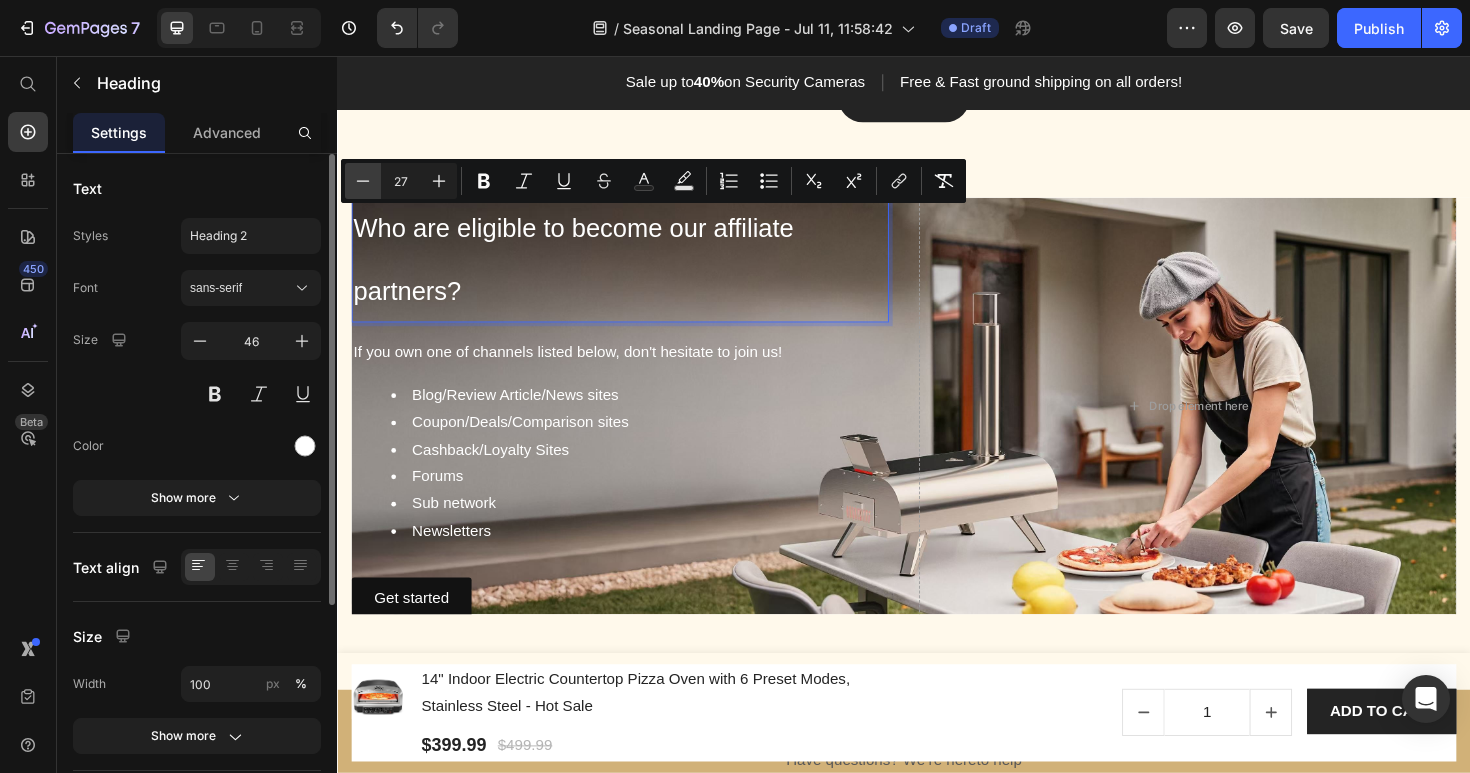 click 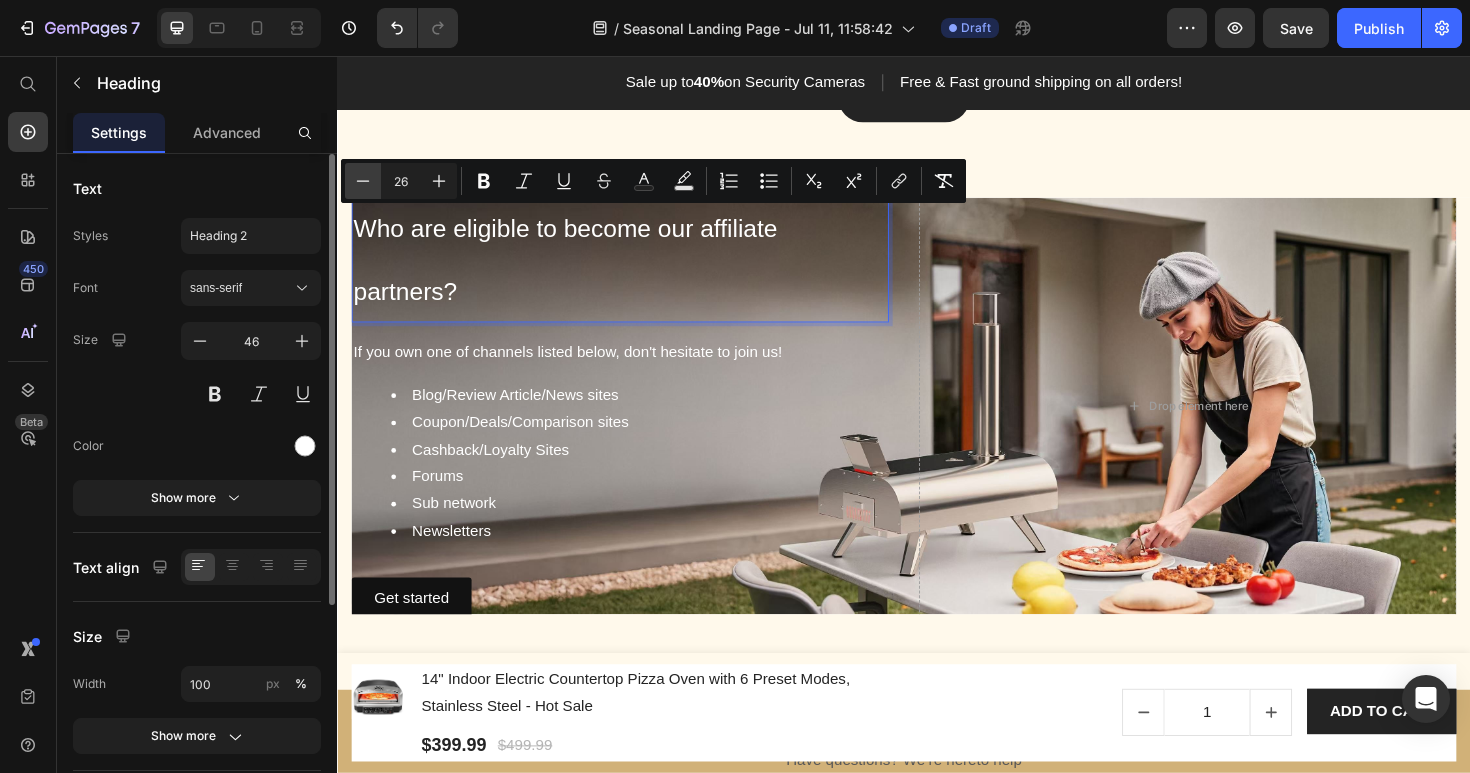 click 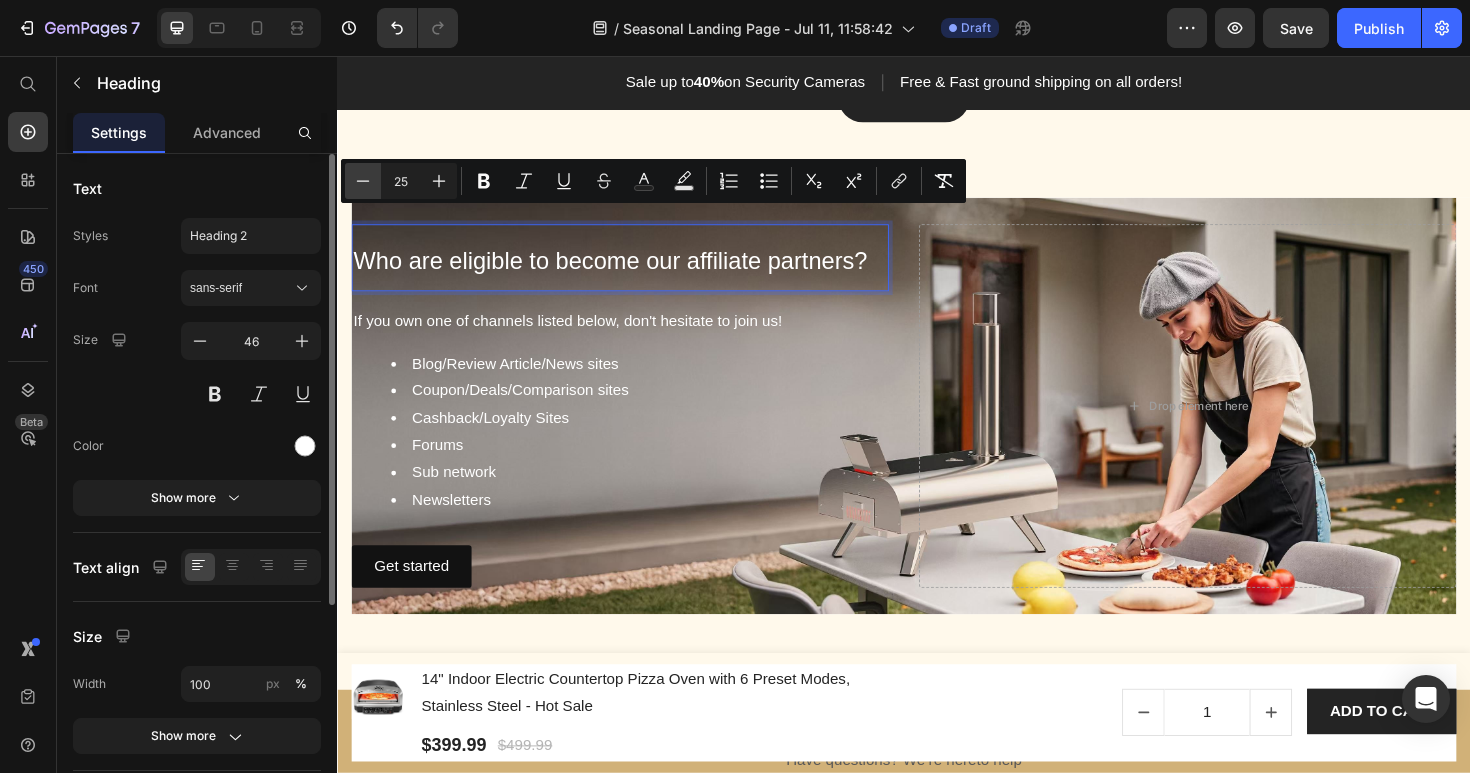 click 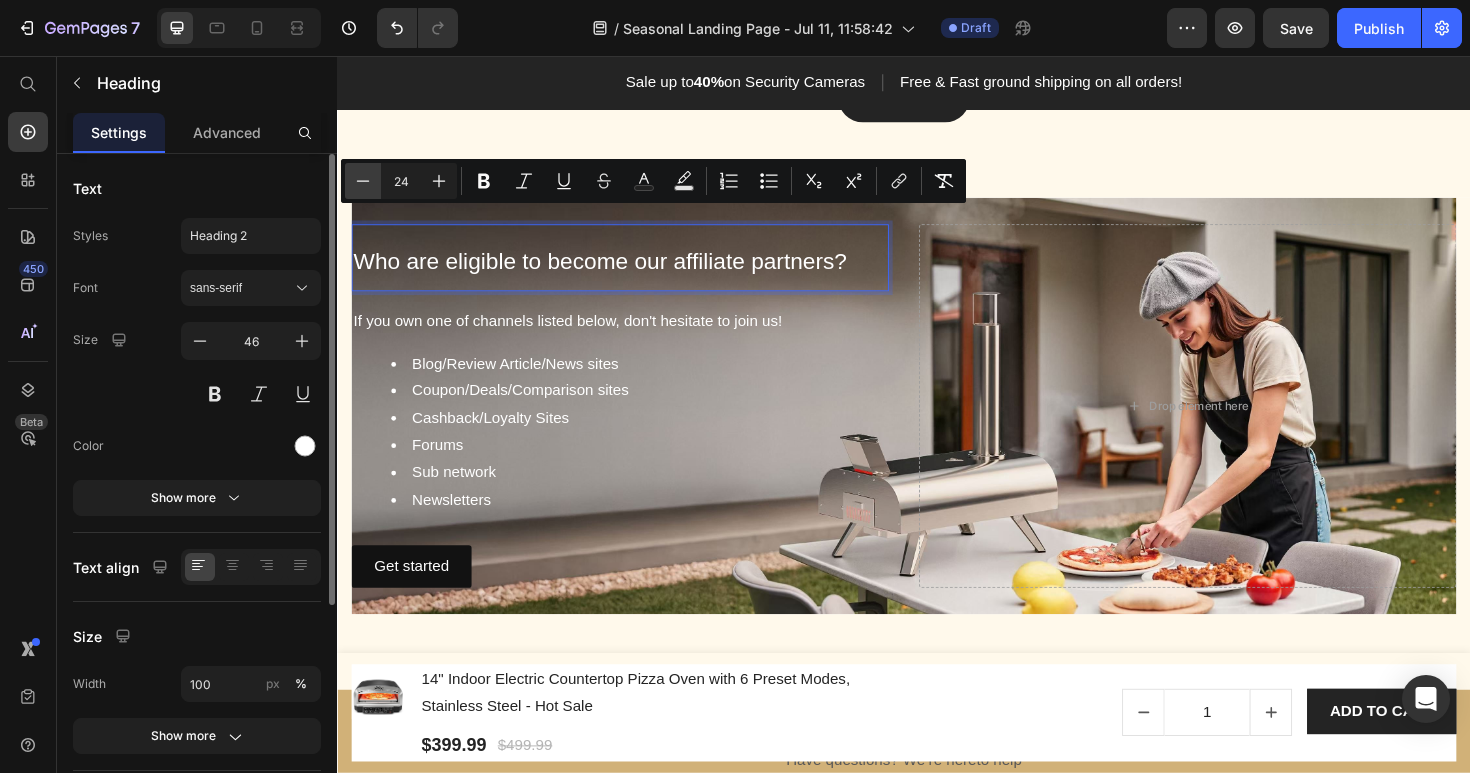 click 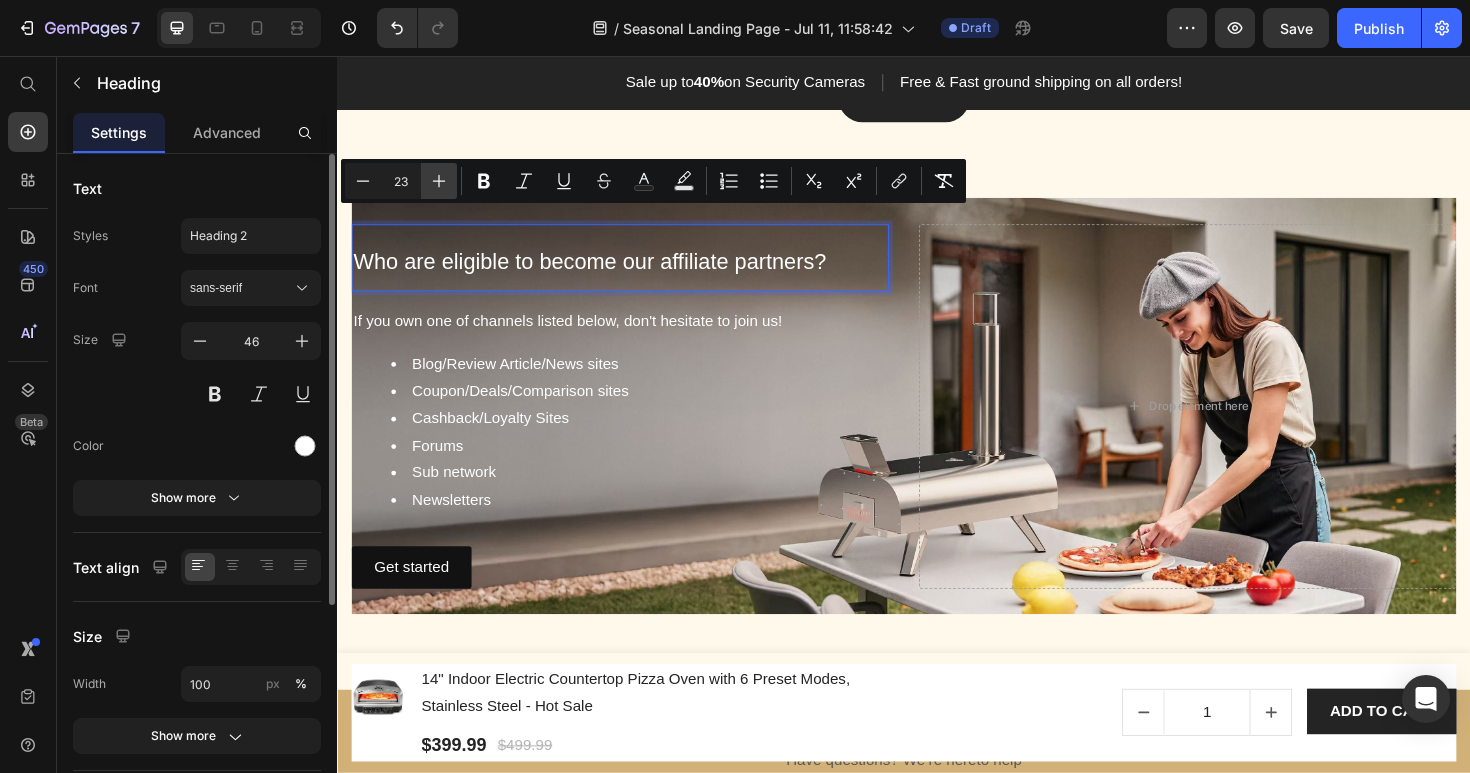 click 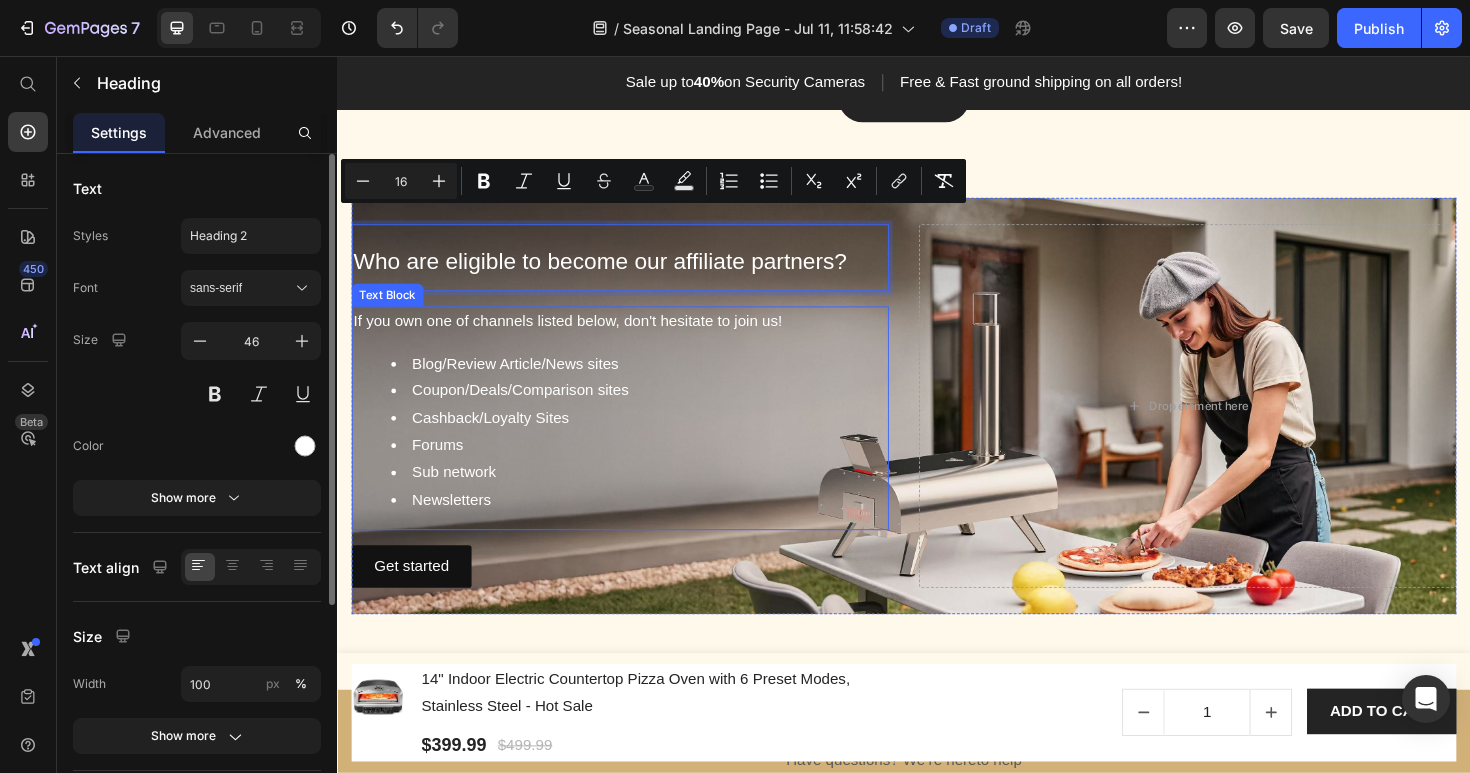 click on "Coupon/Deals/Comparison sites" at bounding box center (656, 410) 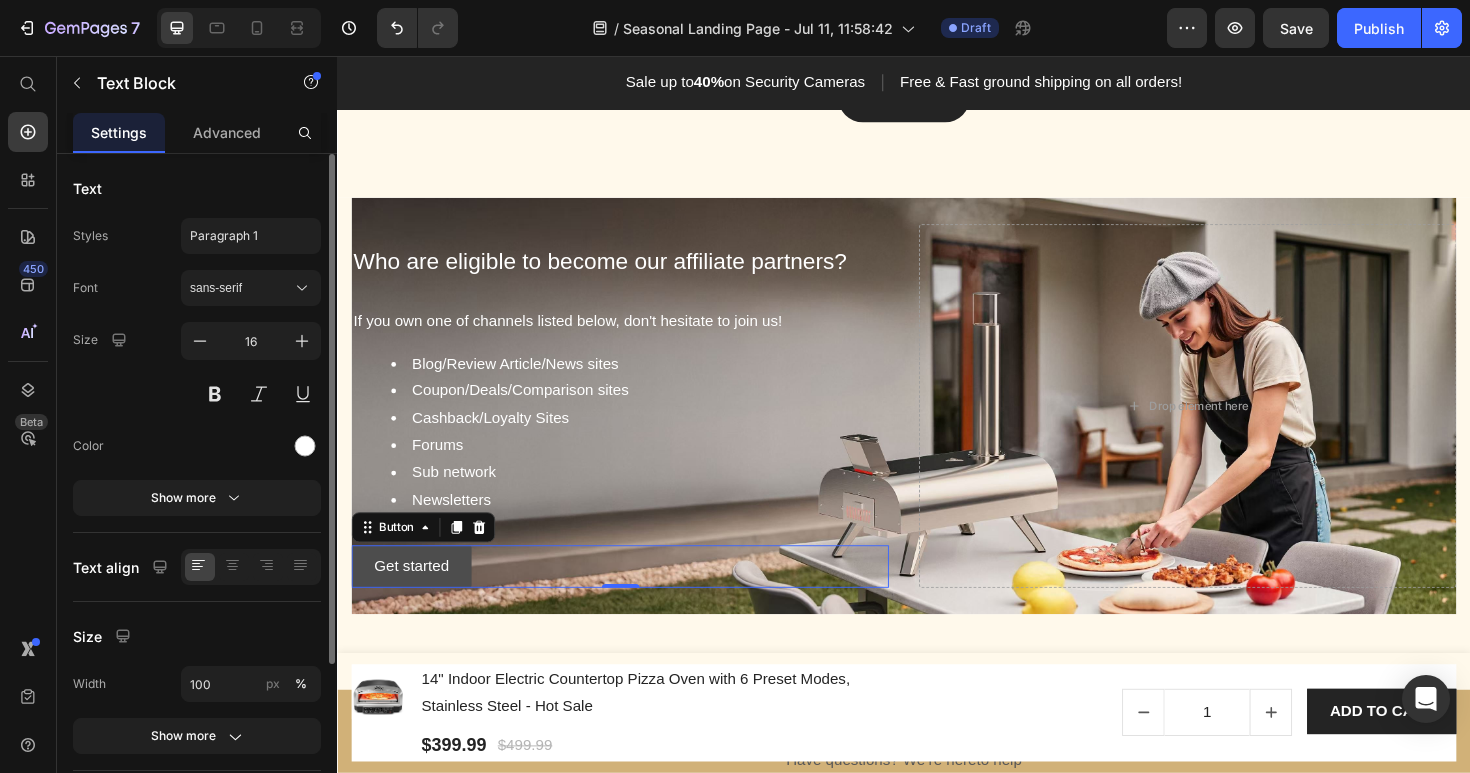 click on "Get started" at bounding box center (415, 596) 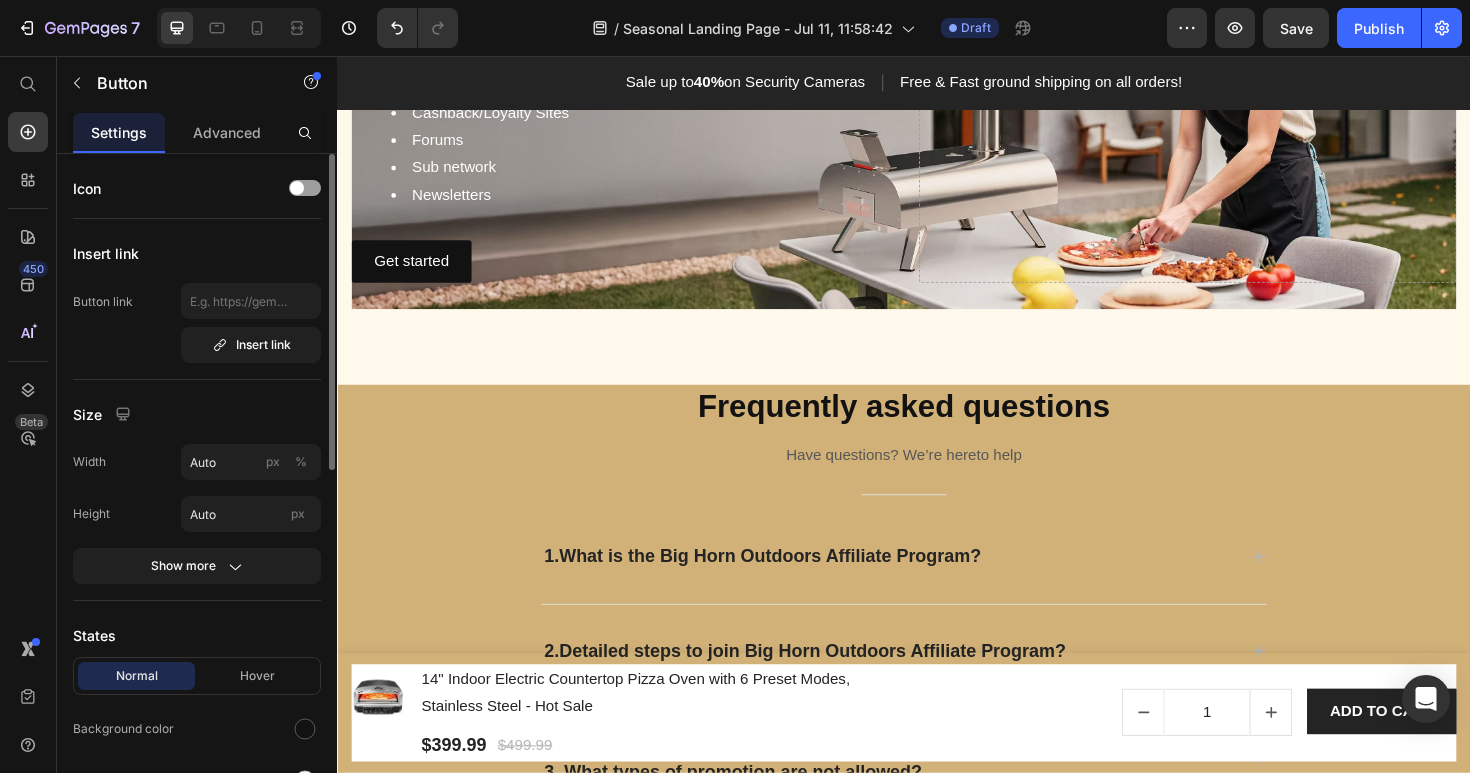 scroll, scrollTop: 3797, scrollLeft: 0, axis: vertical 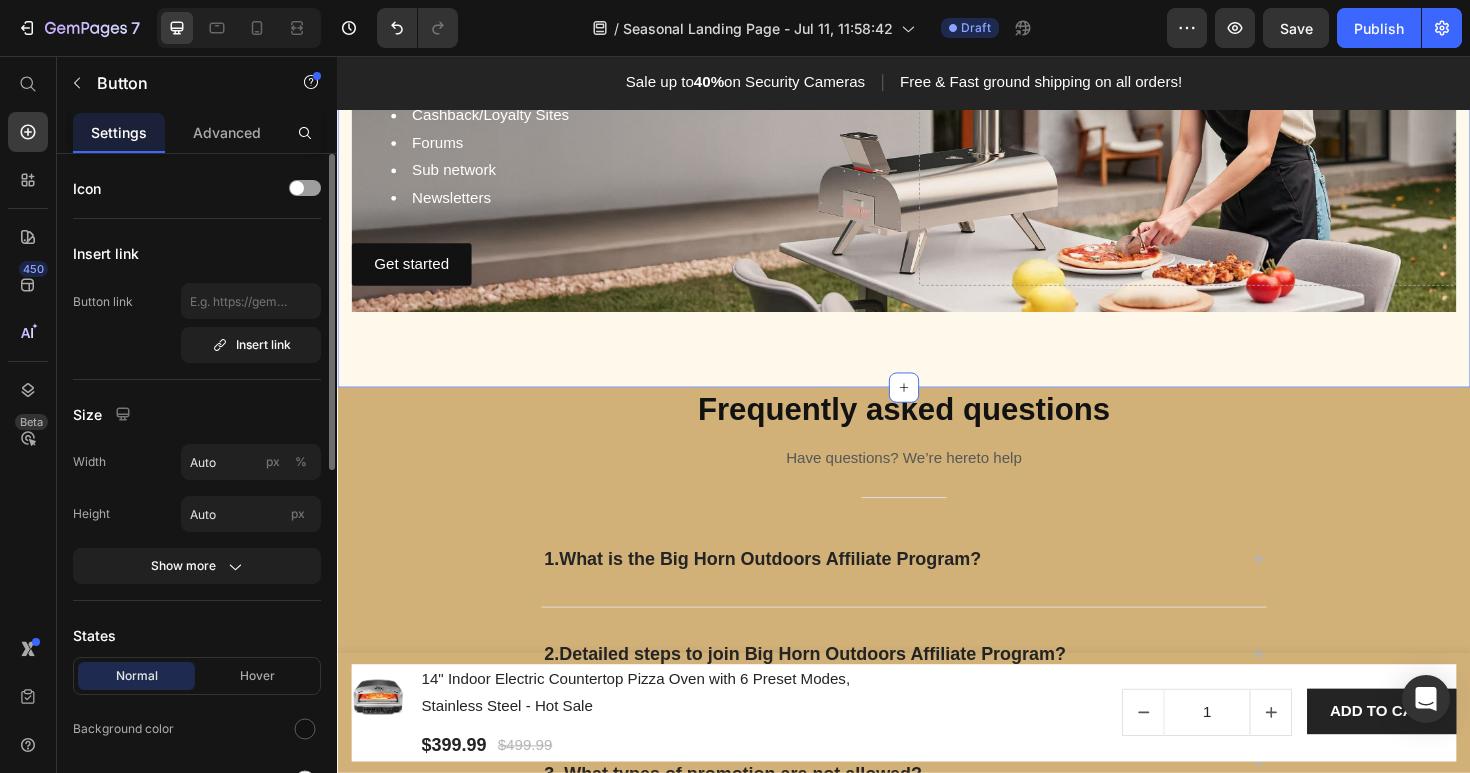 click on "Image Hero Banner Who are eligible to become our affiliate partners? Heading If you own one of channels listed below, don't hesitate to join us! Blog/Review Article/News sites  Coupon/Deals/Comparison sites  Cashback/Loyalty Sites Forums  Sub network  Newsletters Text Block Get started Button
Drop element here Hero Banner Section 9   You can create reusable sections Create Theme Section AI Content Write with GemAI What would you like to describe here? Tone and Voice Persuasive Product 14" Indoor Electric Countertop Pizza Oven with 6 Preset Modes, Stainless Steel - Hot Sale Show more Generate" at bounding box center [937, 147] 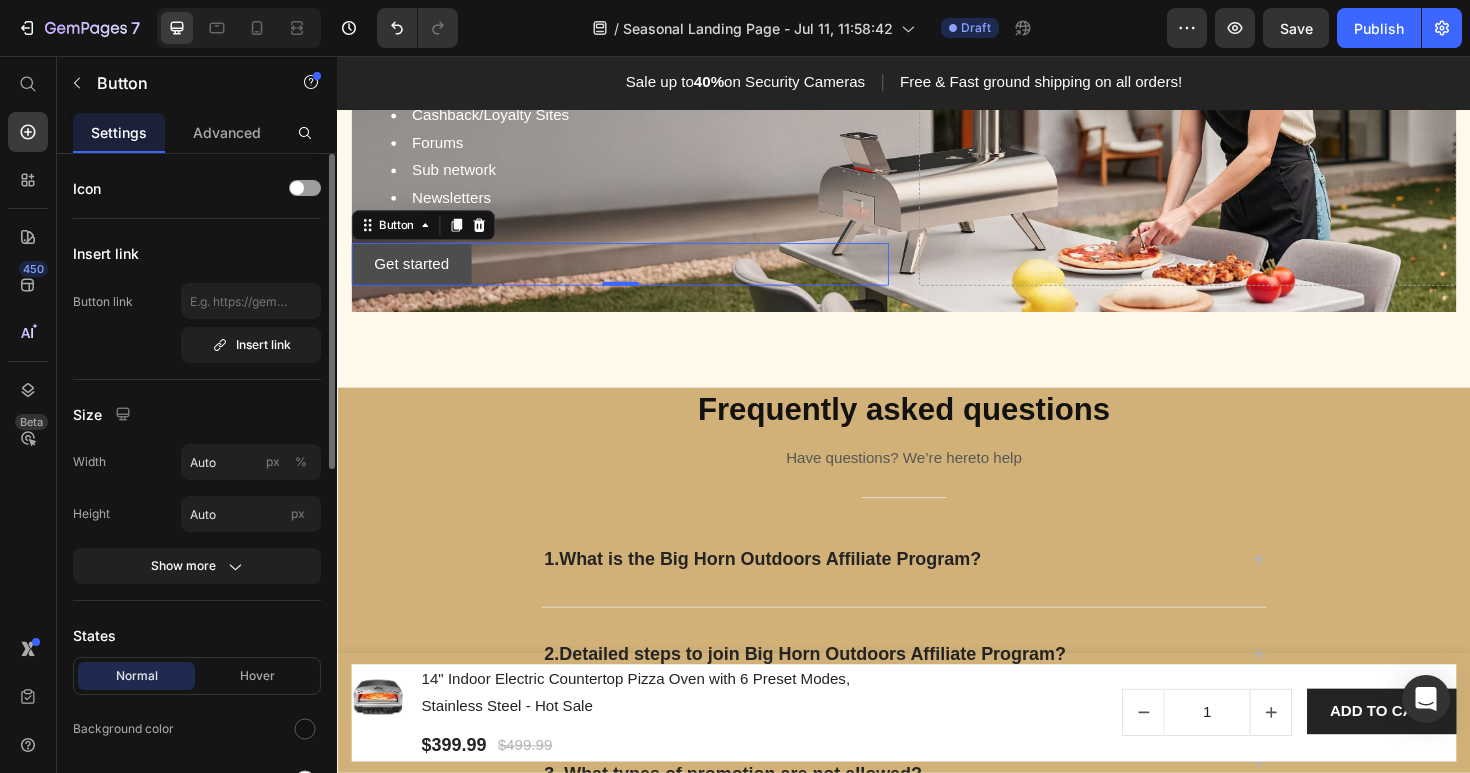 click on "Get started" at bounding box center (415, 276) 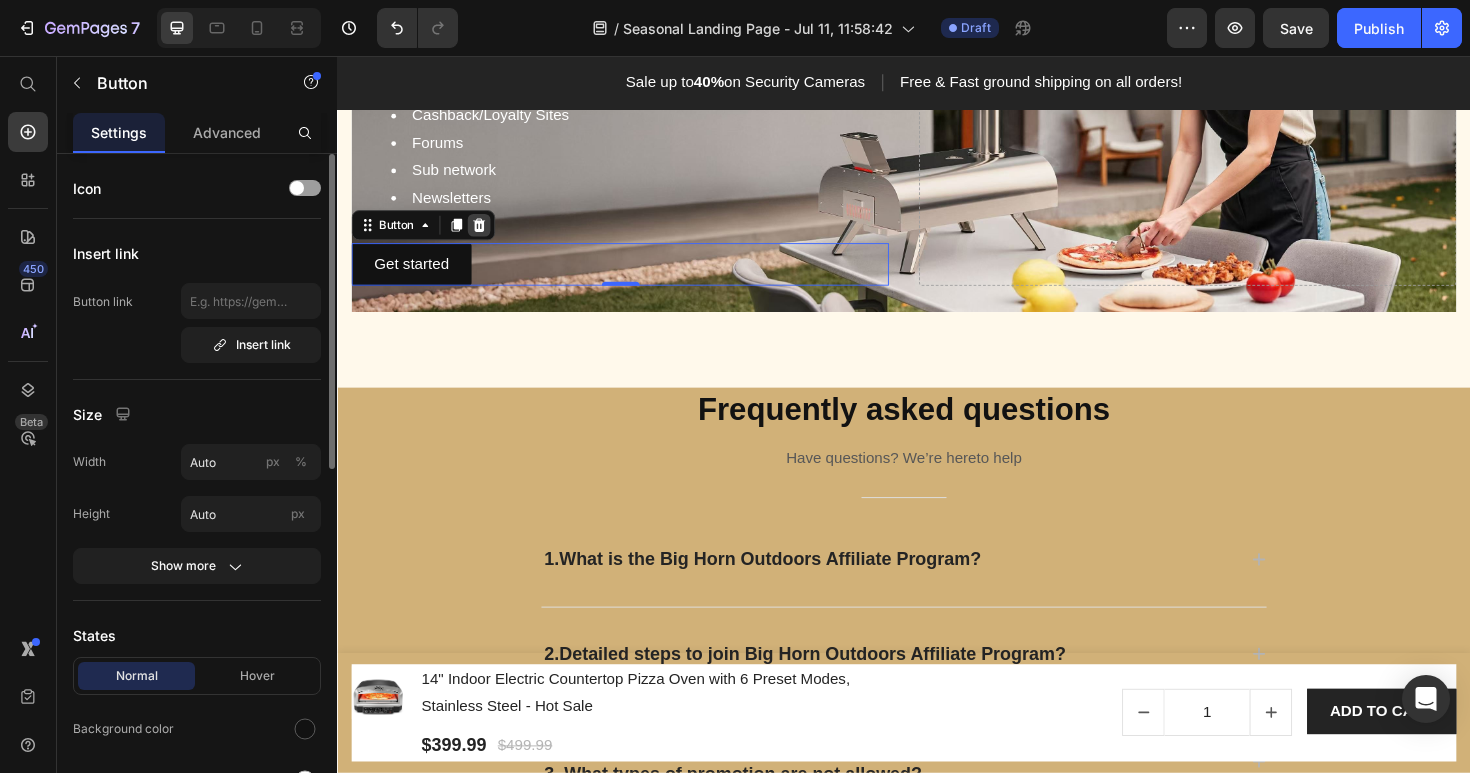 click 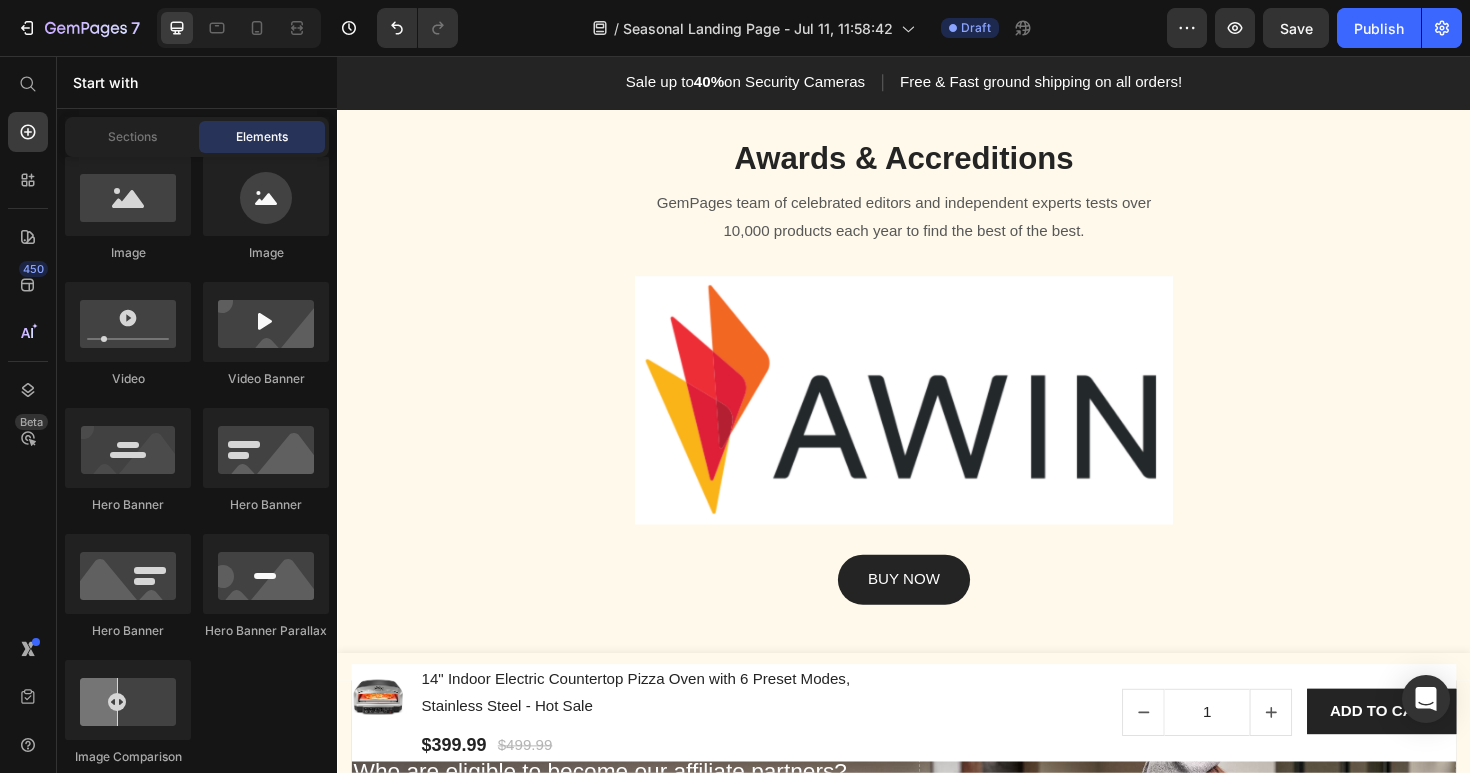 scroll, scrollTop: 2965, scrollLeft: 0, axis: vertical 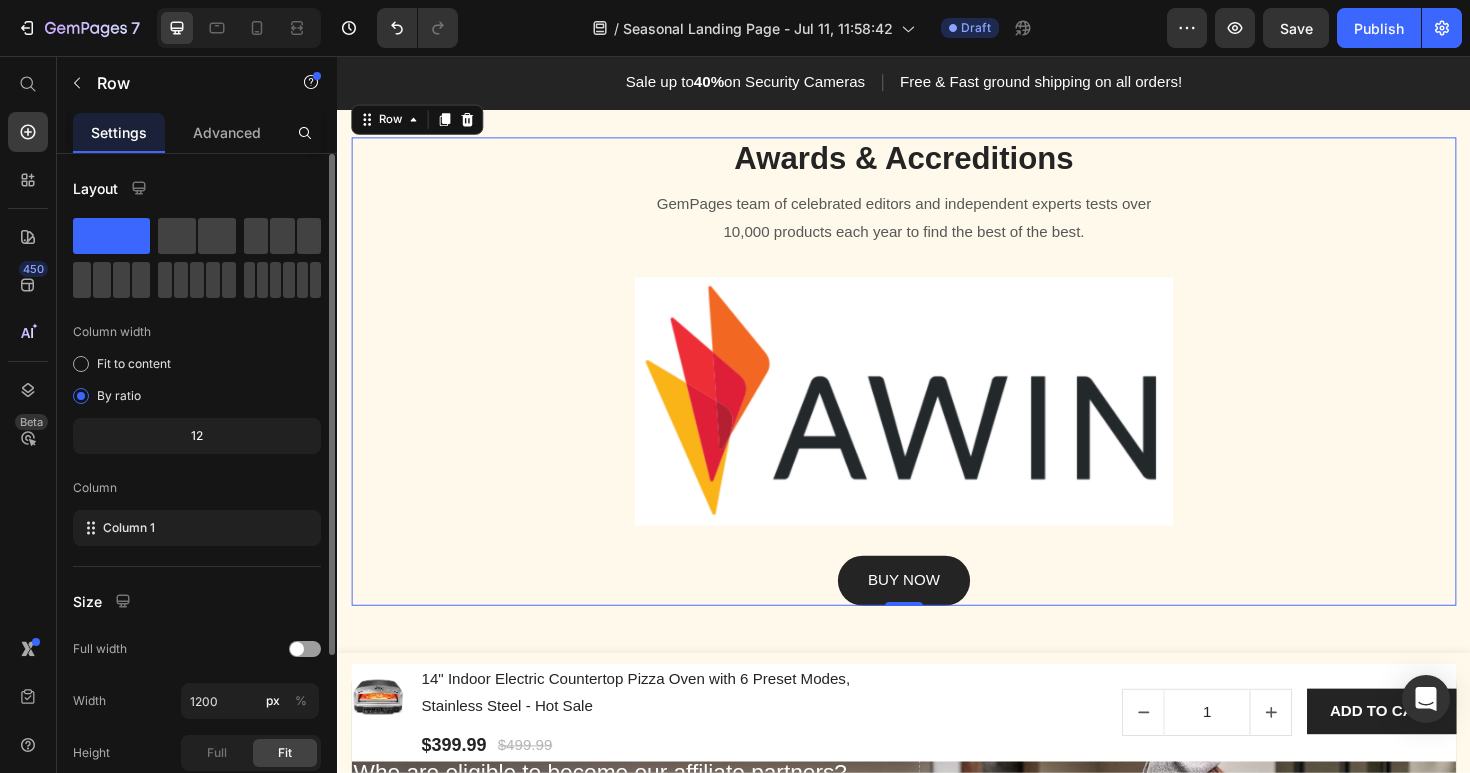 click on "Awards  & Accreditions Heading GemPages team of celebrated editors and independent experts tests over 10,000 products each year to find the best of the best. Text block Image BUY NOW Button Row   0" at bounding box center [937, 390] 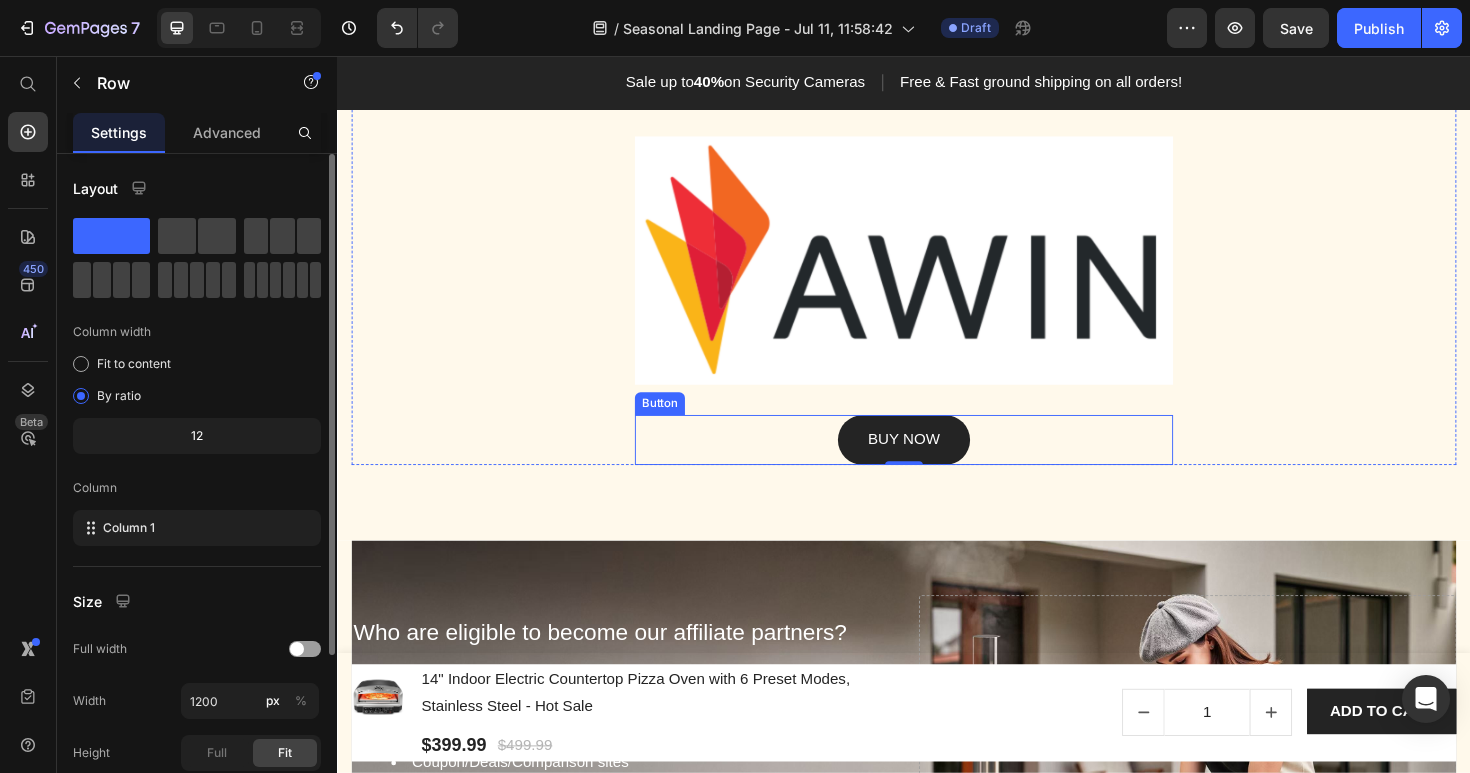 scroll, scrollTop: 3115, scrollLeft: 0, axis: vertical 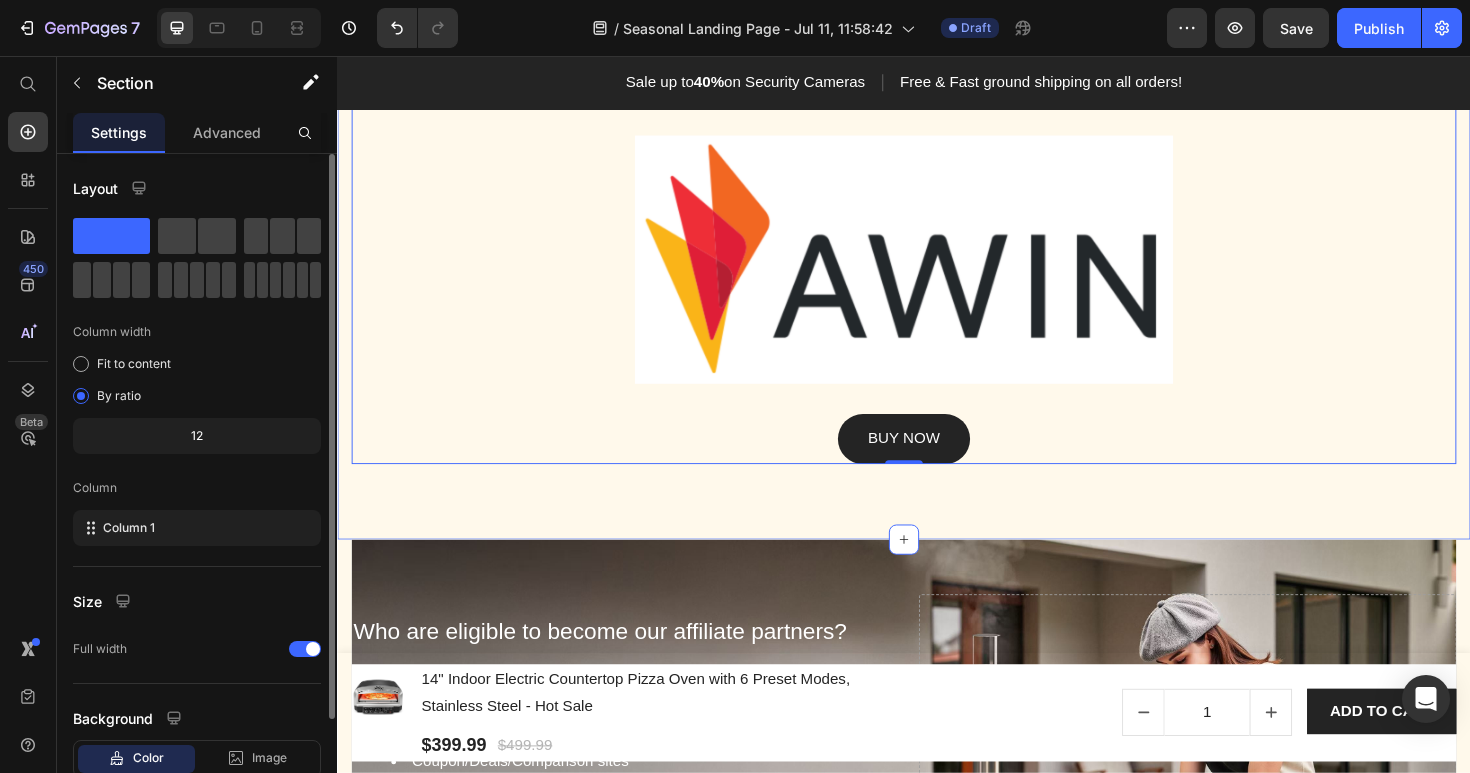 click on "Awards & Accreditions Heading GemPages team of celebrated editors and independent experts tests over 10,000 products each year to find the best of the best. Text block Image BUY NOW Button Row 0 Section 8" at bounding box center [937, 240] 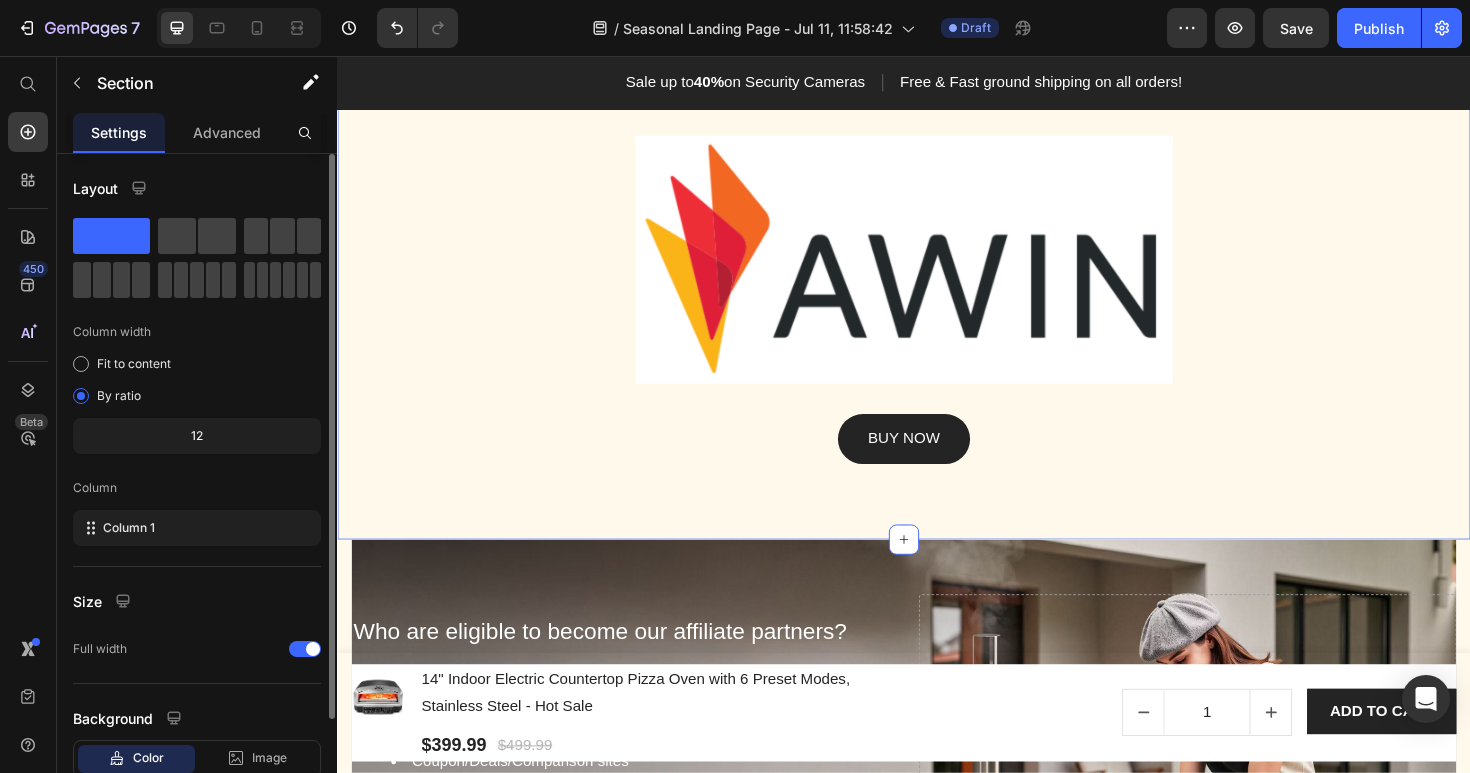click on "Awards  & Accreditions Heading GemPages team of celebrated editors and independent experts tests over 10,000 products each year to find the best of the best. Text block Image BUY NOW Button Row   0 You can create reusable sections Create Theme Section AI Content Write with GemAI What would you like to describe here? Tone and Voice Persuasive Product 14" Indoor Electric Countertop Pizza Oven with 6 Preset Modes, Stainless Steel - Hot Sale Show more Generate" at bounding box center (937, 240) 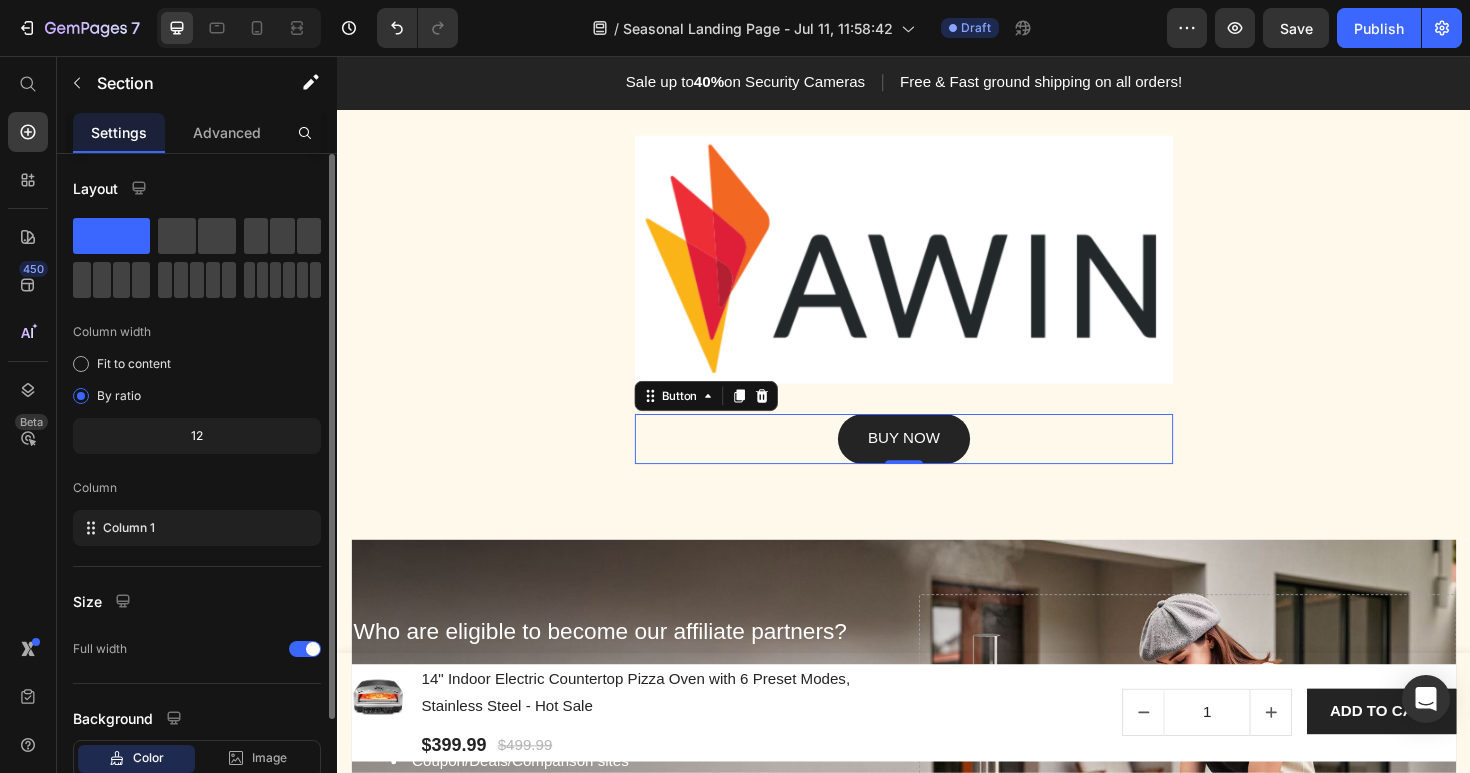 click on "BUY NOW Button   0" at bounding box center [937, 461] 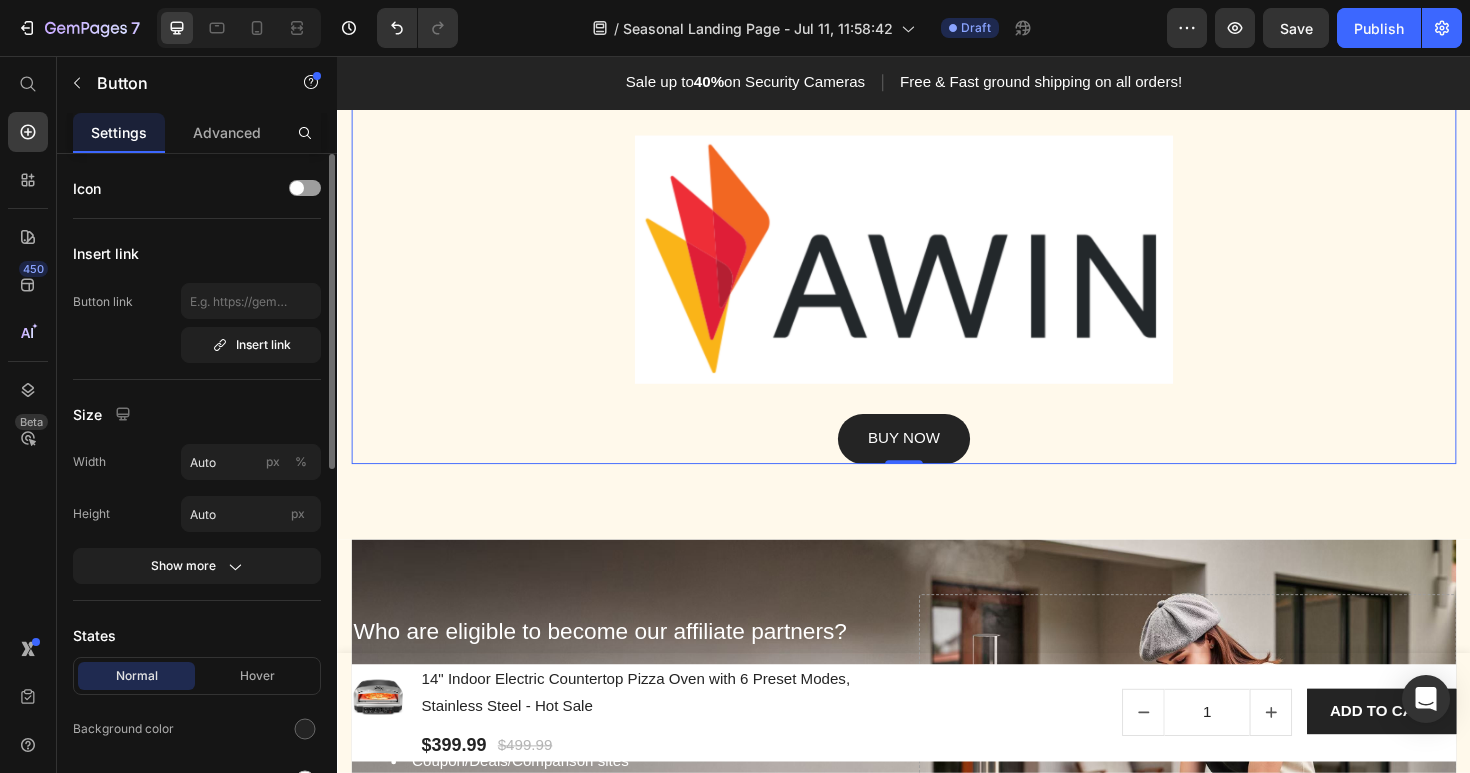 click on "Awards  & Accreditions Heading GemPages team of celebrated editors and independent experts tests over 10,000 products each year to find the best of the best. Text block Image BUY NOW Button Row   0" at bounding box center (937, 240) 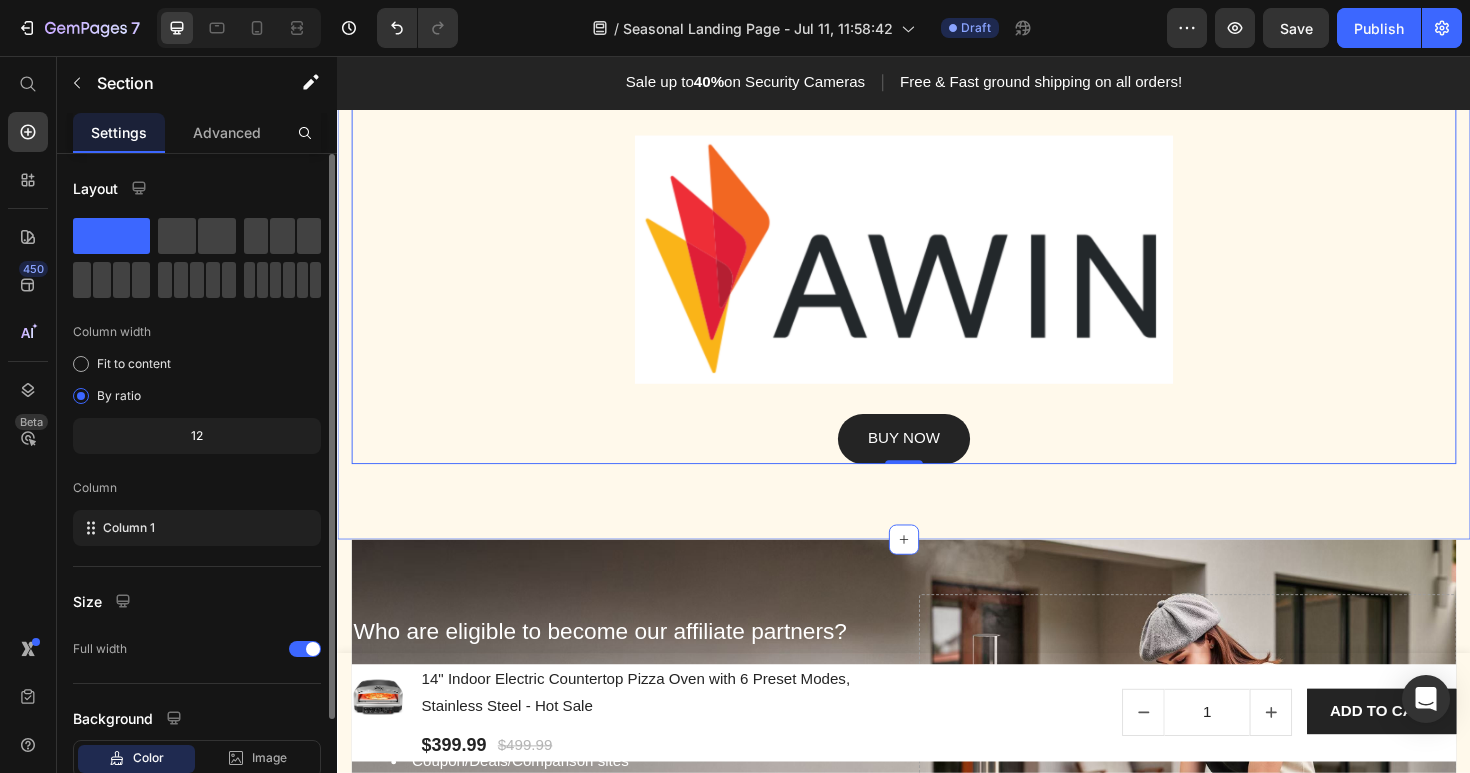 click on "Awards & Accreditions Heading GemPages team of celebrated editors and independent experts tests over 10,000 products each year to find the best of the best. Text block Image BUY NOW Button Row 0 Section 8" at bounding box center (937, 240) 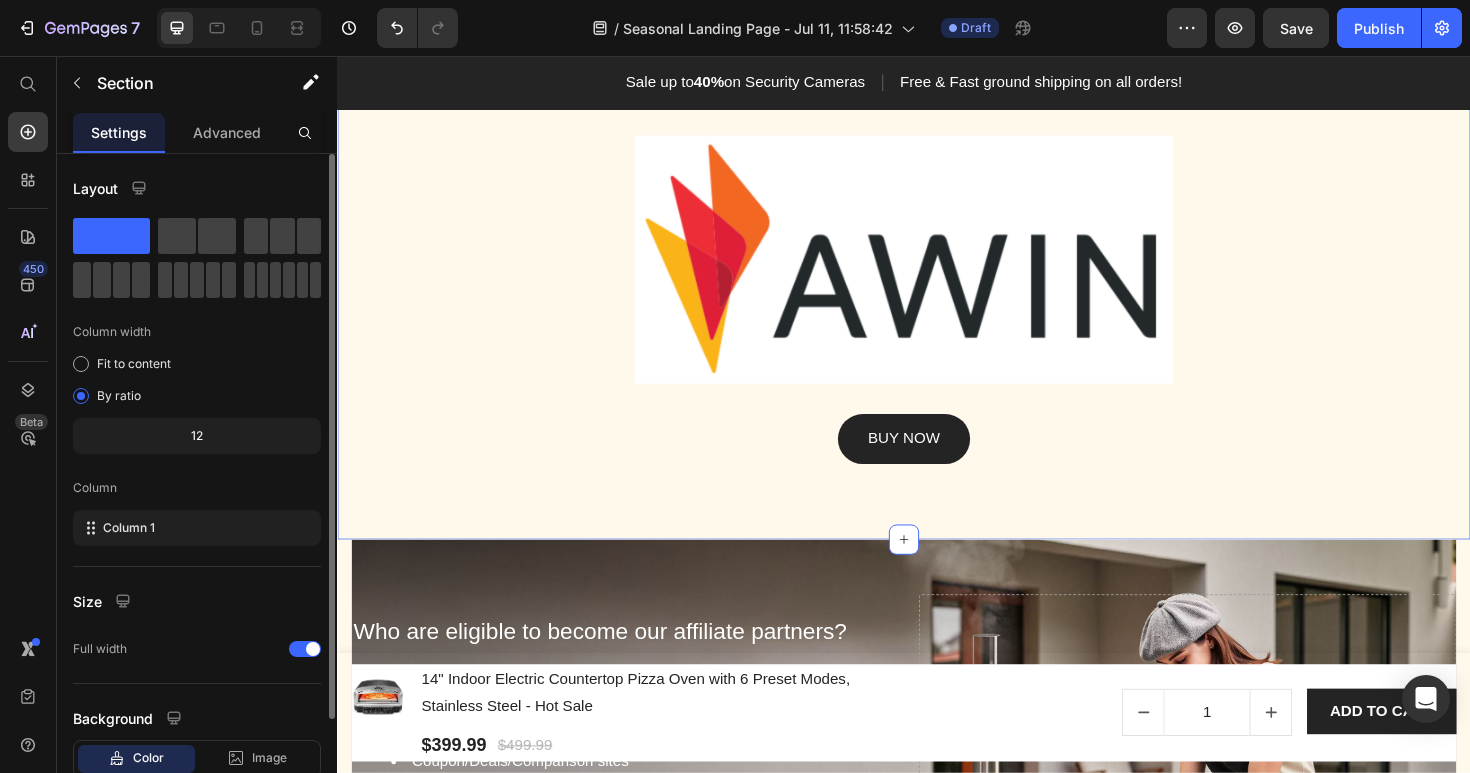 click on "Awards  & Accreditions Heading GemPages team of celebrated editors and independent experts tests over 10,000 products each year to find the best of the best. Text block Image BUY NOW Button Row   0 You can create reusable sections Create Theme Section AI Content Write with GemAI What would you like to describe here? Tone and Voice Persuasive Product 14" Indoor Electric Countertop Pizza Oven with 6 Preset Modes, Stainless Steel - Hot Sale Show more Generate" at bounding box center (937, 240) 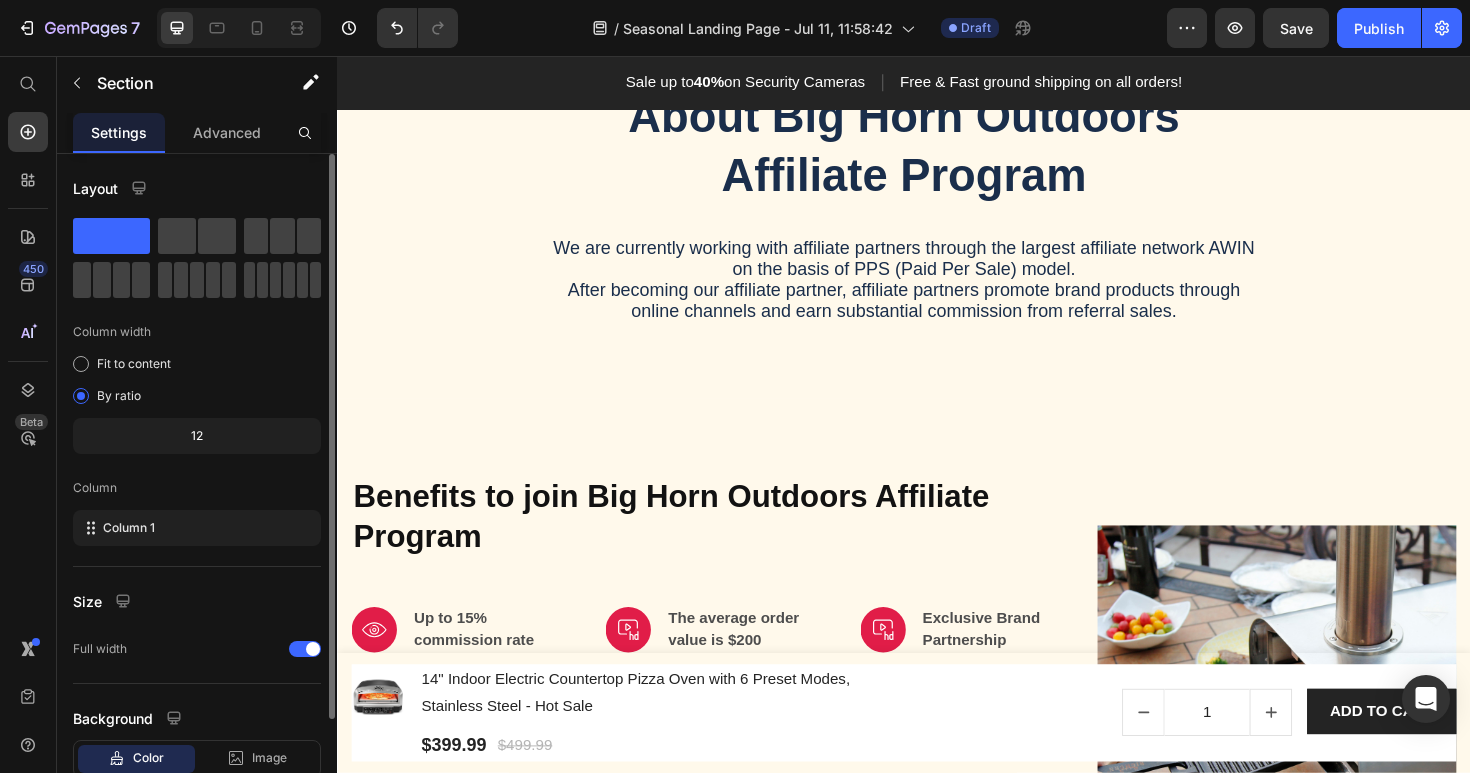 scroll, scrollTop: 535, scrollLeft: 0, axis: vertical 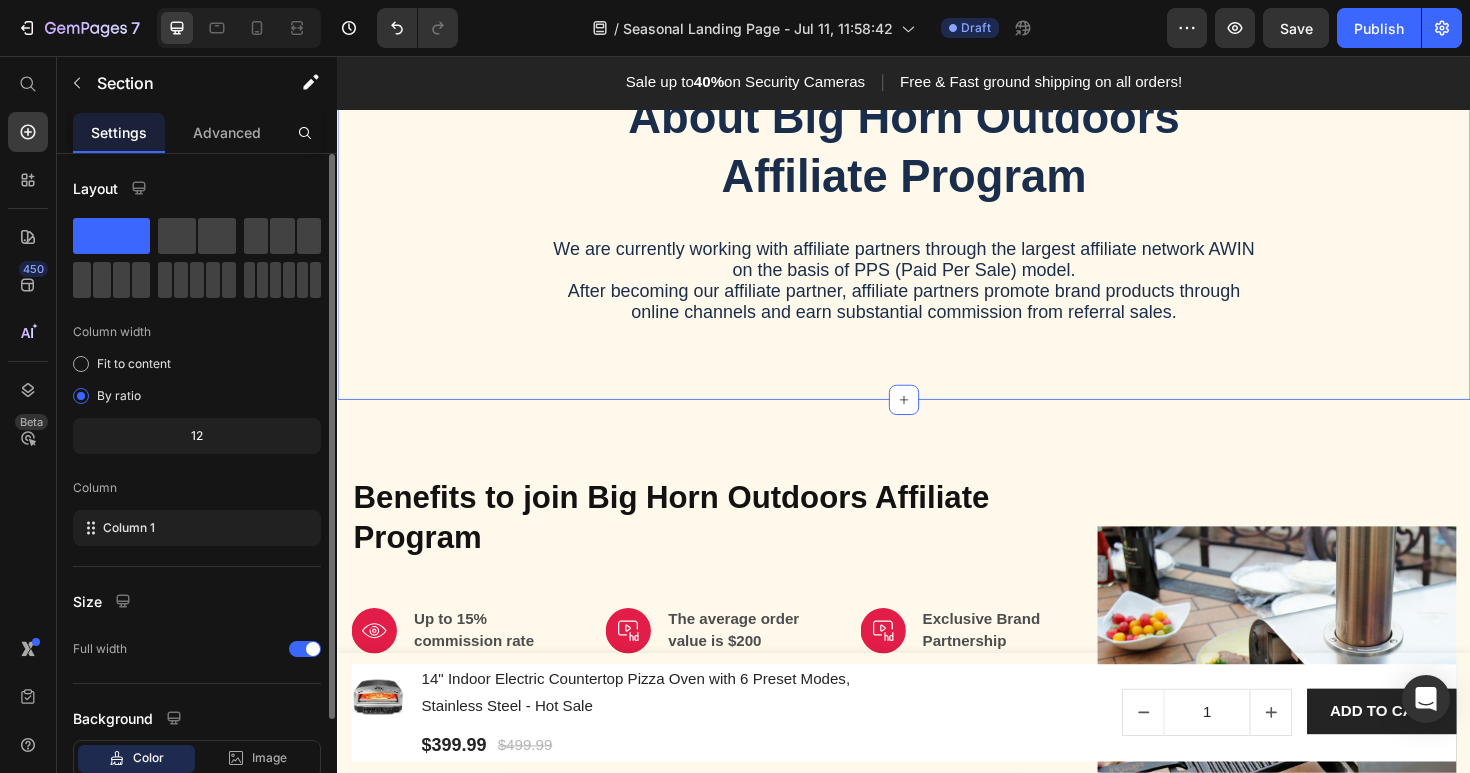 click on "About Big Horn Outdoors Affiliate Program Heading We are currently working with affiliate partners through the largest affiliate network AWIN on the basis of PPS (Paid Per Sale) model. After becoming our affiliate partner, affiliate partners promote brand products through online channels and earn substantial commission from referral sales. Text Block Row Section 4 You can create reusable sections Create Theme Section AI Content Write with GemAI What would you like to describe here? Tone and Voice Persuasive Product 14" Indoor Electric Countertop Pizza Oven with 6 Preset Modes, Stainless Steel - Hot Sale Show more Generate" at bounding box center [937, 214] 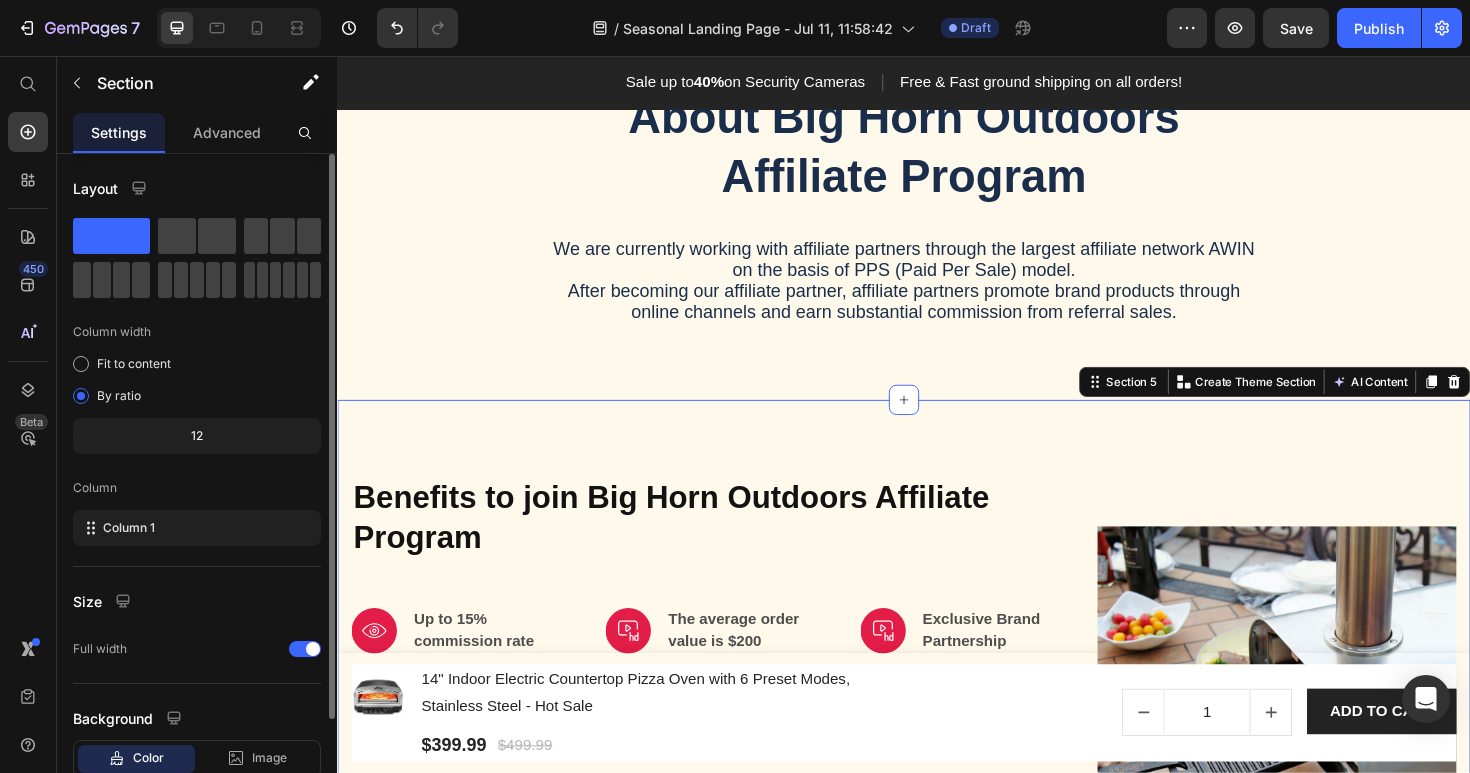 click on "Benefits to join Big Horn Outdoors Affiliate Program Heading Image Up to 15% commission rate Text block Row Increasing commission rate based on your monthly sale Text block Image The average order value is $200 Text block Row 2X clearer than 1080p HD. More details, better visual experience. Text block Image Exclusive Brand Partnership Text block Row Real-time updates on discounts, promotions, and creatives Text block Row Image 45-day Validation period Text block Row You can insert a micro SD card for local storage (up to 128GB) Text block Image 30-day cookie duration Text block Row Zero-cable installation. Long-lasting on one charge. Text block Image A dedicated affiliate manager to support Text block Row Zero-cable installation. Long-lasting on one charge. Text block Row Image Row Section 5 You can create reusable sections Create Theme Section AI Content Write with GemAI What would you like to describe here? Tone and Voice Persuasive Product Show more Generate" at bounding box center (937, 743) 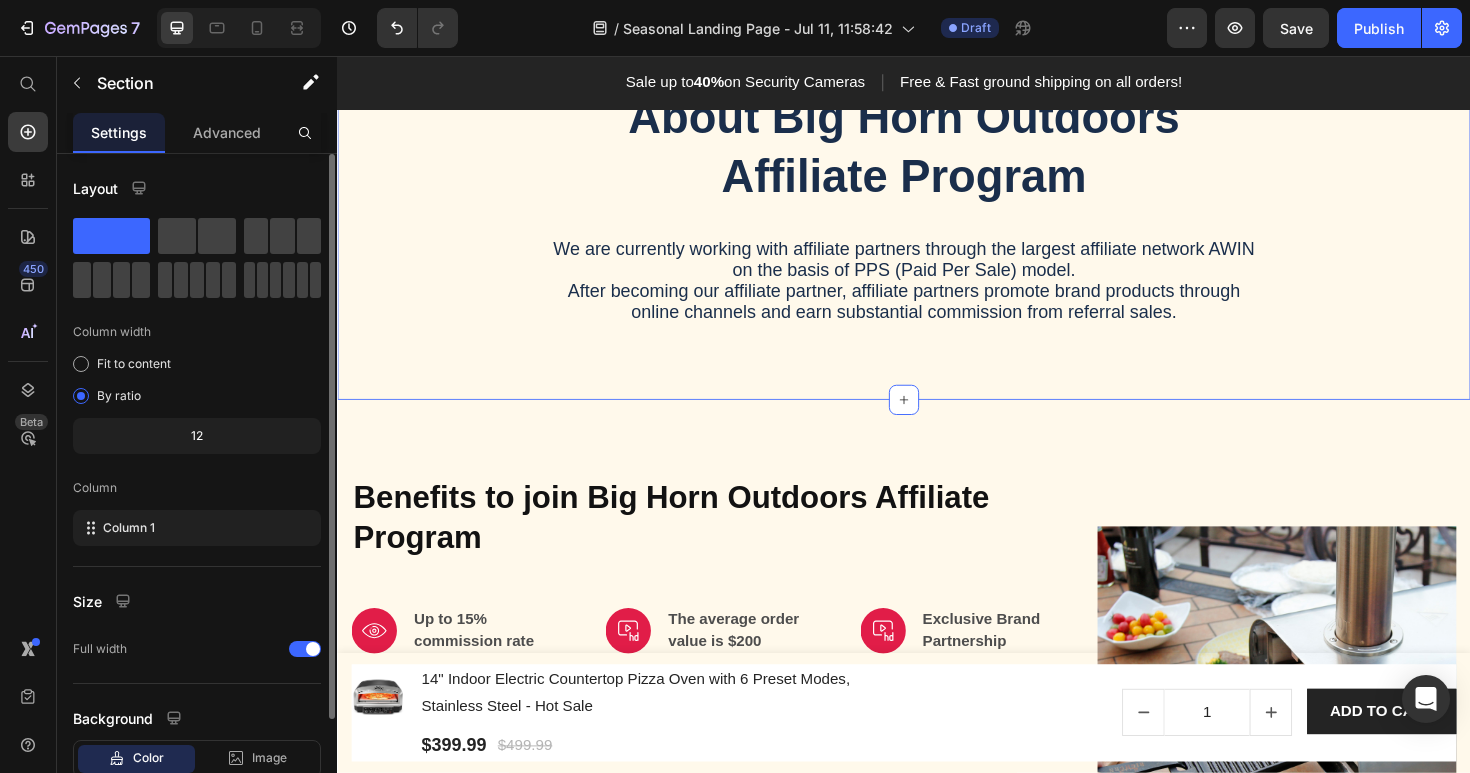 click on "About Big Horn Outdoors Affiliate Program Heading We are currently working with affiliate partners through the largest affiliate network AWIN on the basis of PPS (Paid Per Sale) model. After becoming our affiliate partner, affiliate partners promote brand products through online channels and earn substantial commission from referral sales. Text Block Row" at bounding box center [937, 230] 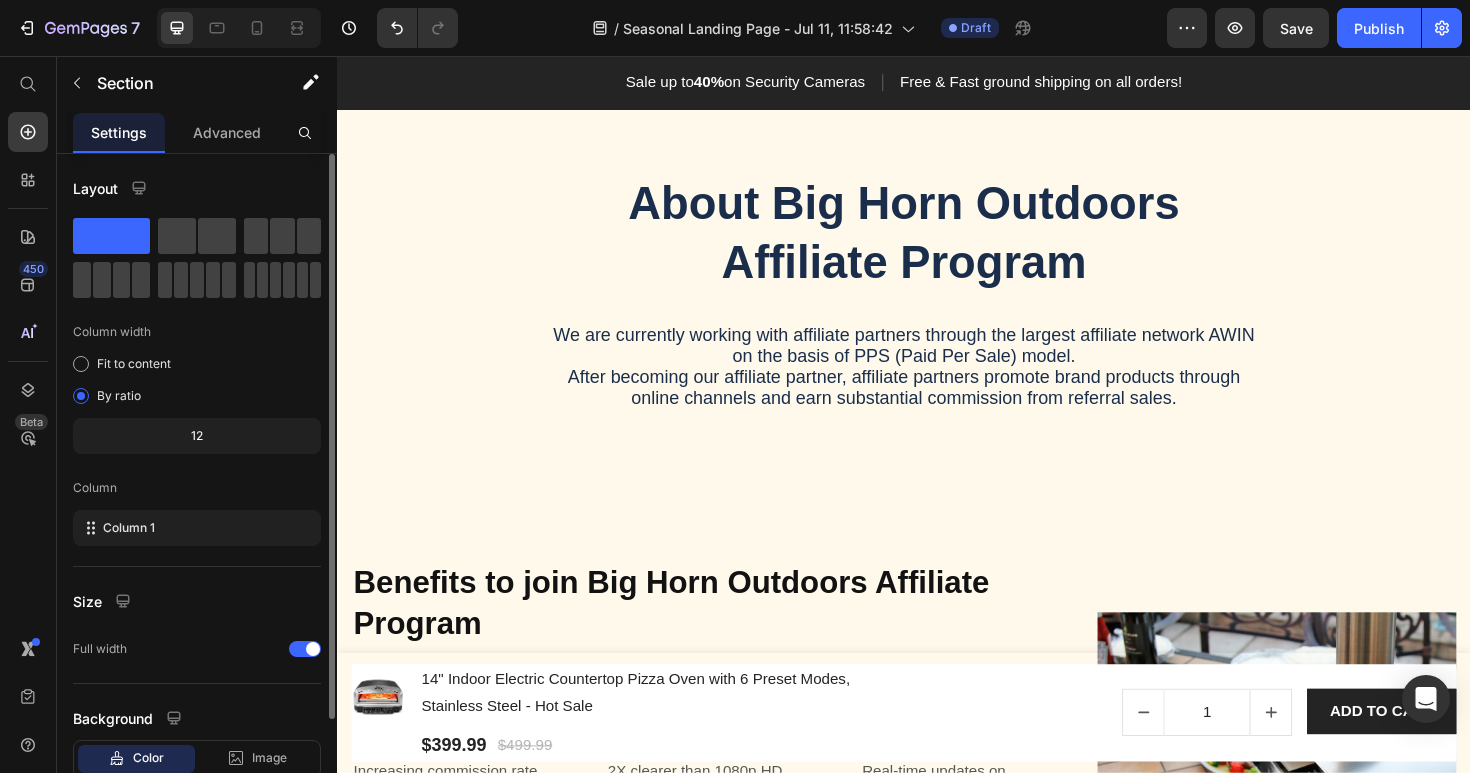 scroll, scrollTop: 424, scrollLeft: 0, axis: vertical 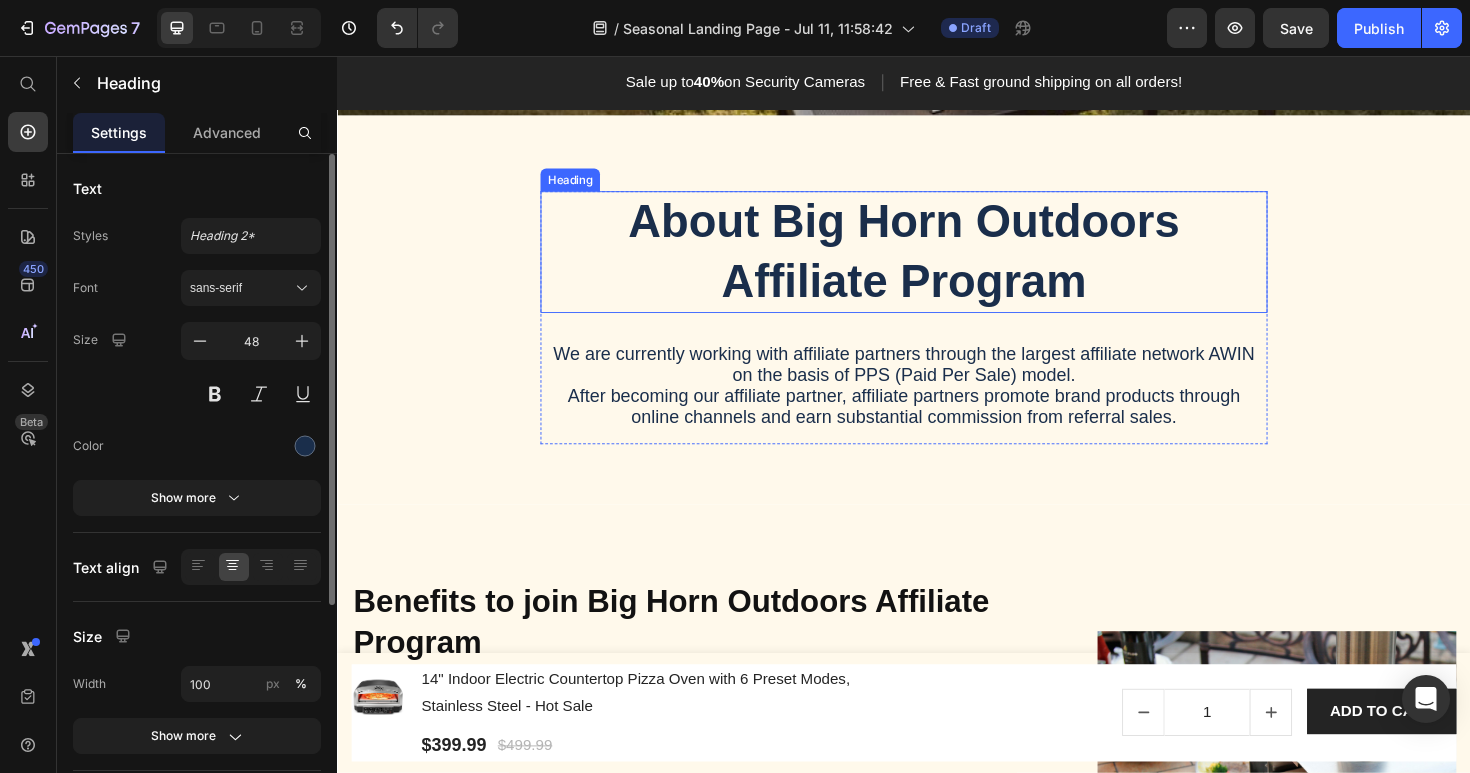 click on "About Big Horn Outdoors Affiliate Program" at bounding box center [937, 263] 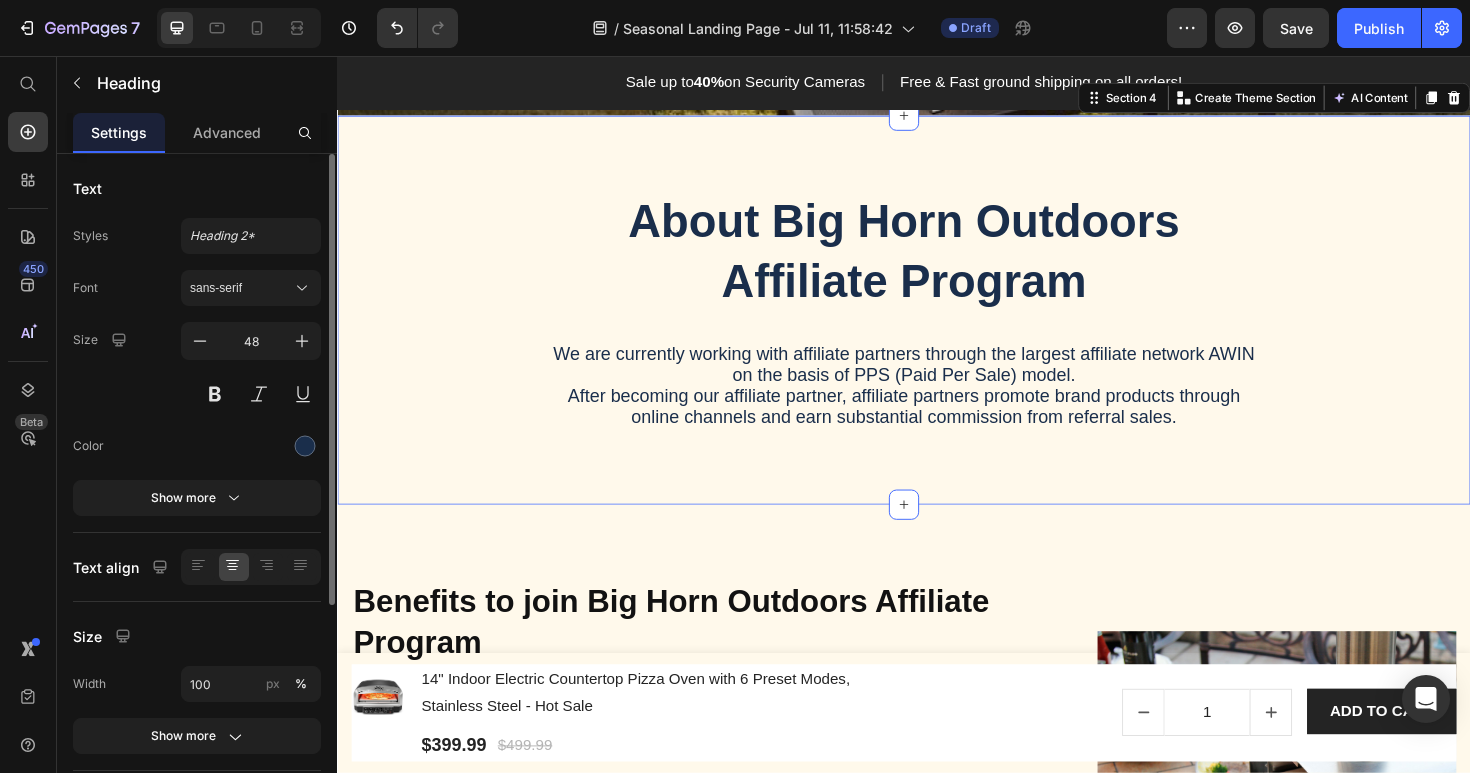 click on "About Big Horn Outdoors Affiliate Program Heading We are currently working with affiliate partners through the largest affiliate network AWIN on the basis of PPS (Paid Per Sale) model. After becoming our affiliate partner, affiliate partners promote brand products through online channels and earn substantial commission from referral sales. Text Block Row" at bounding box center [937, 341] 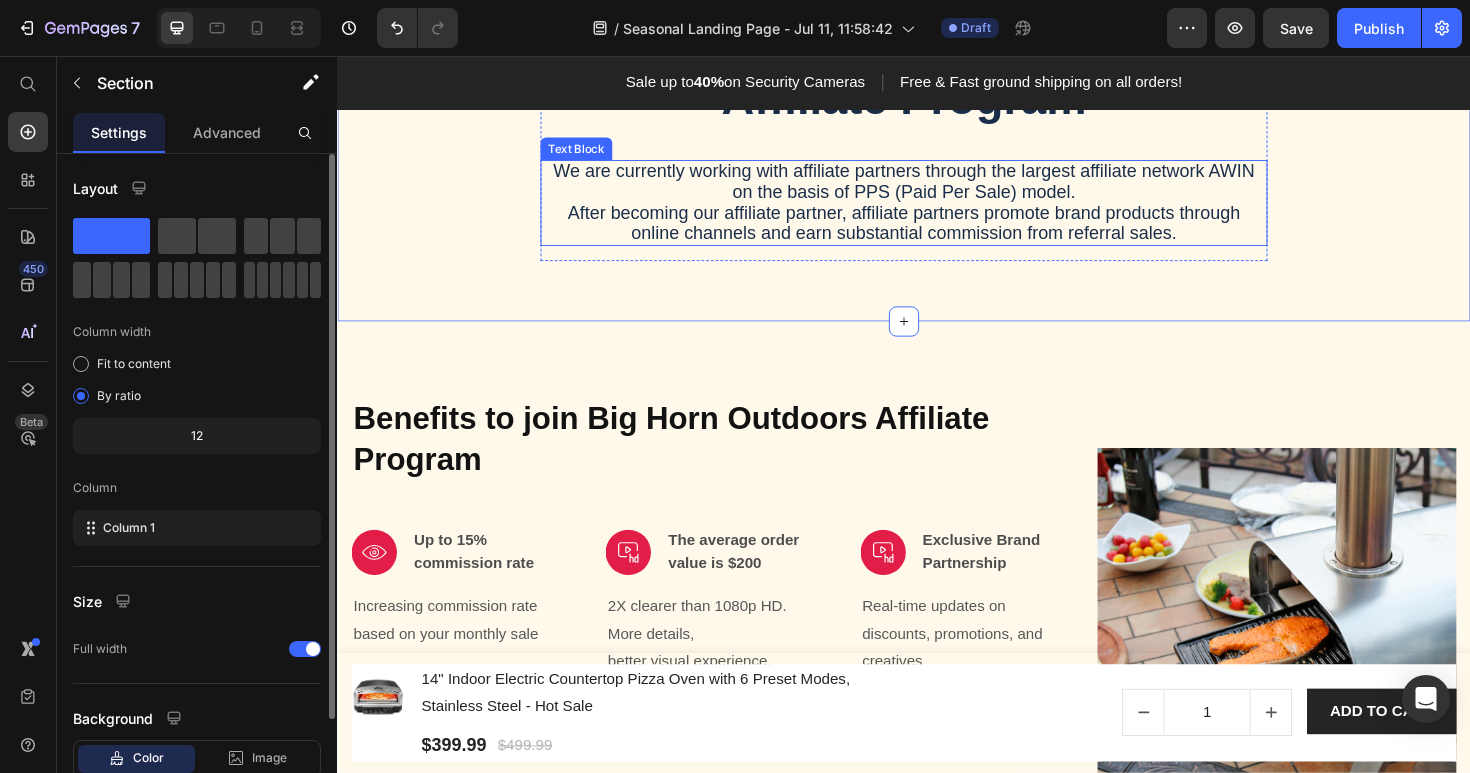 scroll, scrollTop: 620, scrollLeft: 0, axis: vertical 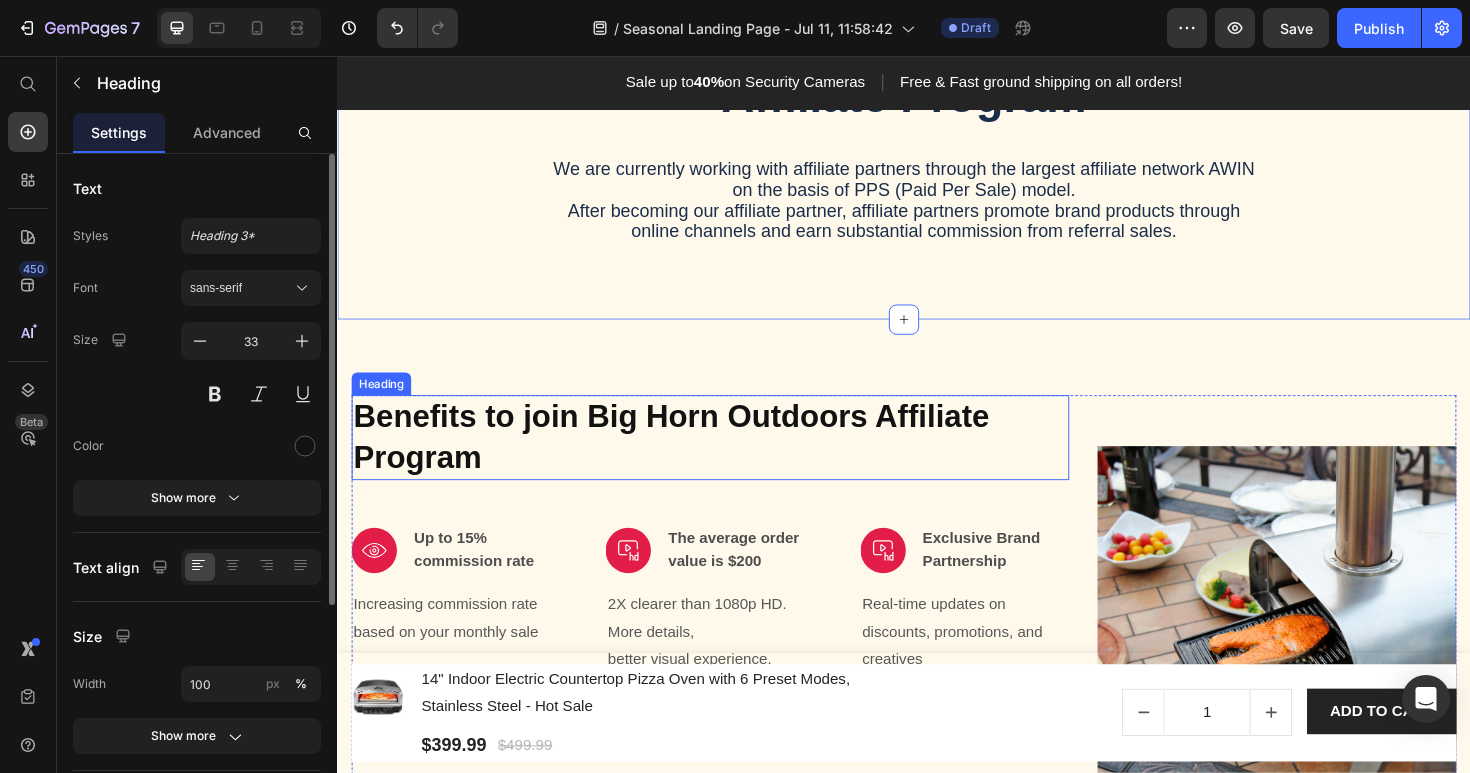 click on "Benefits to join Big Horn Outdoors Affiliate Program" at bounding box center [732, 460] 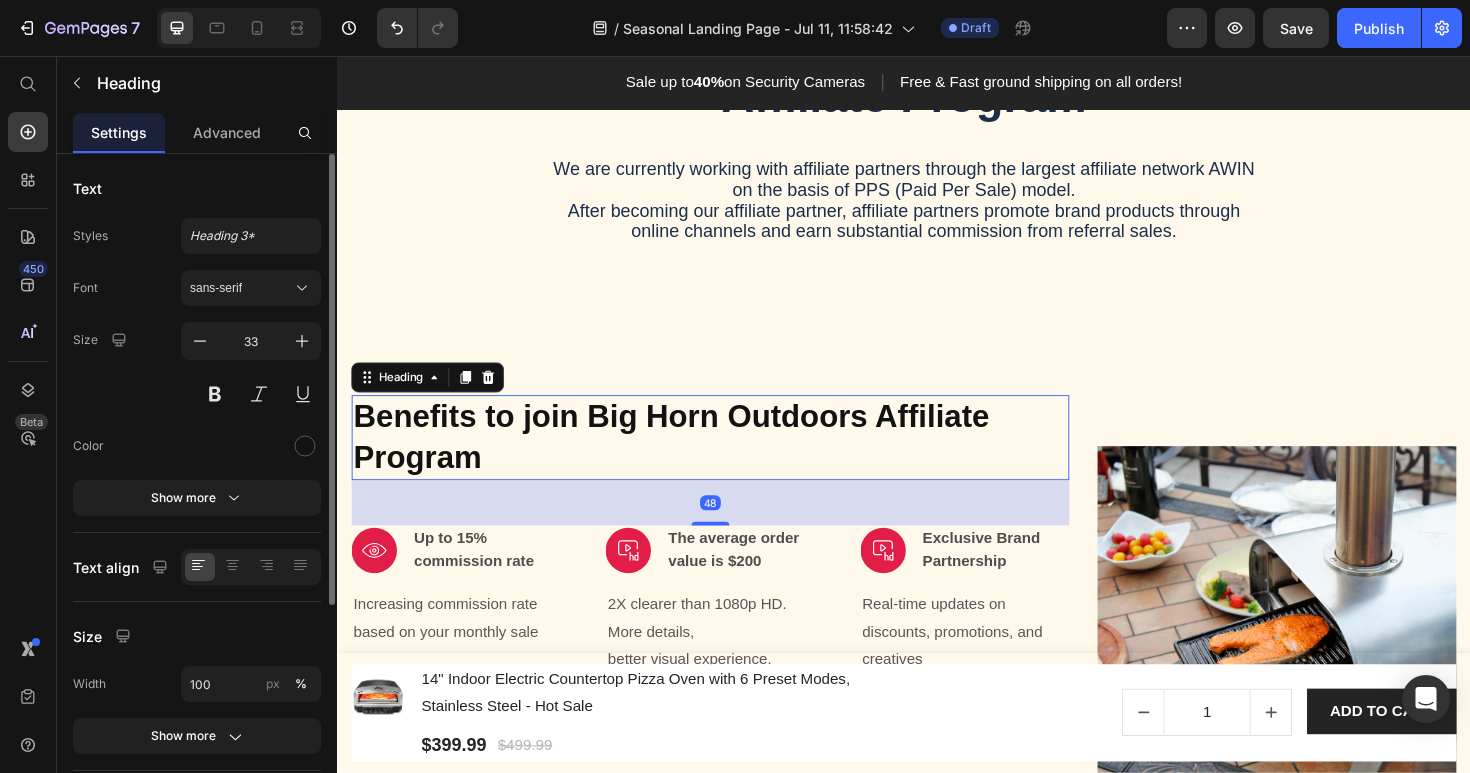 click on "Benefits to join Big Horn Outdoors Affiliate Program" at bounding box center [732, 460] 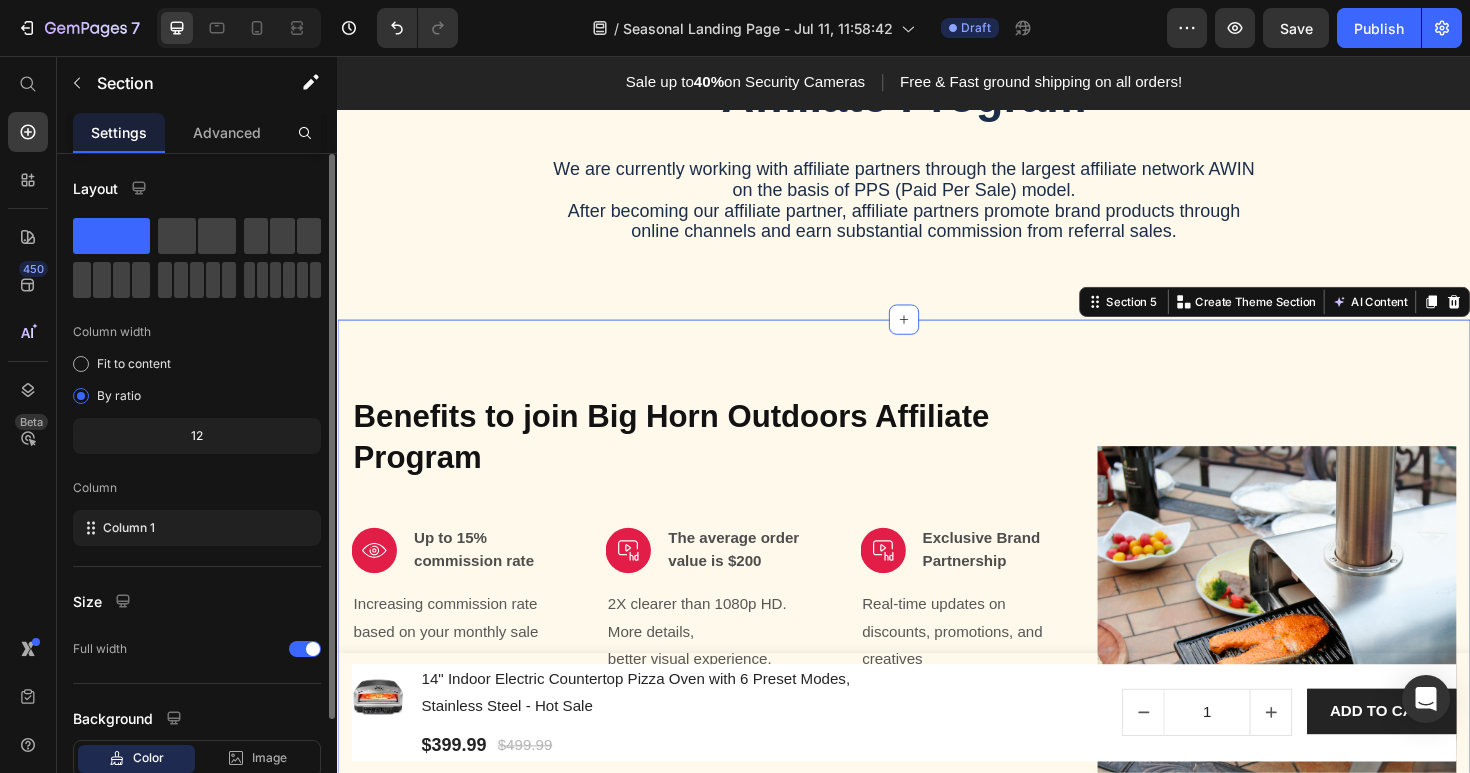 click on "Benefits to join Big Horn Outdoors Affiliate Program Heading Image Up to 15% commission rate Text block Row Increasing commission rate based on your monthly sale Text block Image The average order value is $200 Text block Row 2X clearer than 1080p HD. More details, better visual experience. Text block Image Exclusive Brand Partnership Text block Row Real-time updates on discounts, promotions, and creatives Text block Row Image 45-day Validation period Text block Row You can insert a micro SD card for local storage (up to 128GB) Text block Image 30-day cookie duration Text block Row Zero-cable installation. Long-lasting on one charge. Text block Image A dedicated affiliate manager to support Text block Row Zero-cable installation. Long-lasting on one charge. Text block Row Image Row Section 5 You can create reusable sections Create Theme Section AI Content Write with GemAI What would you like to describe here? Tone and Voice Persuasive Product Show more Generate" at bounding box center [937, 658] 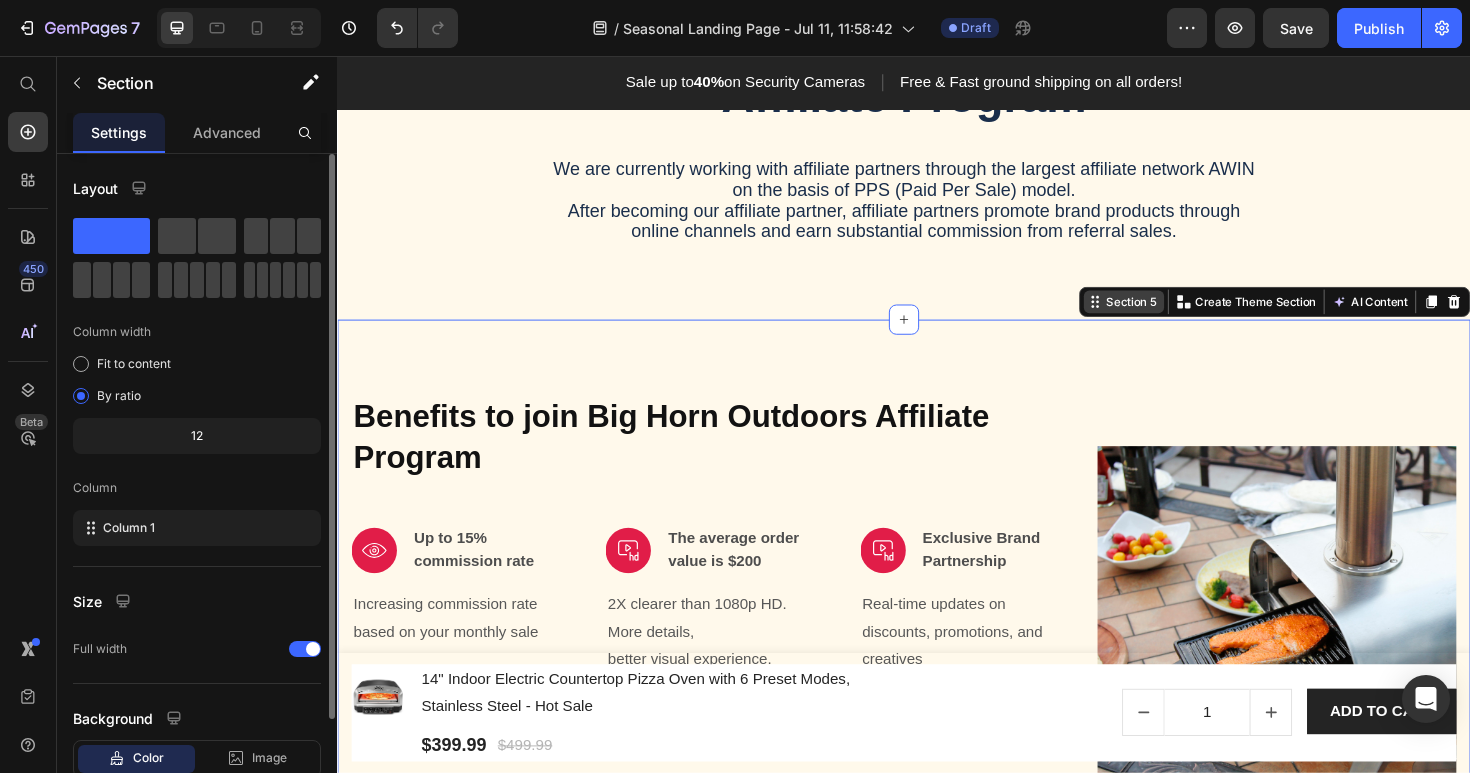 click on "Section 5" at bounding box center (1178, 316) 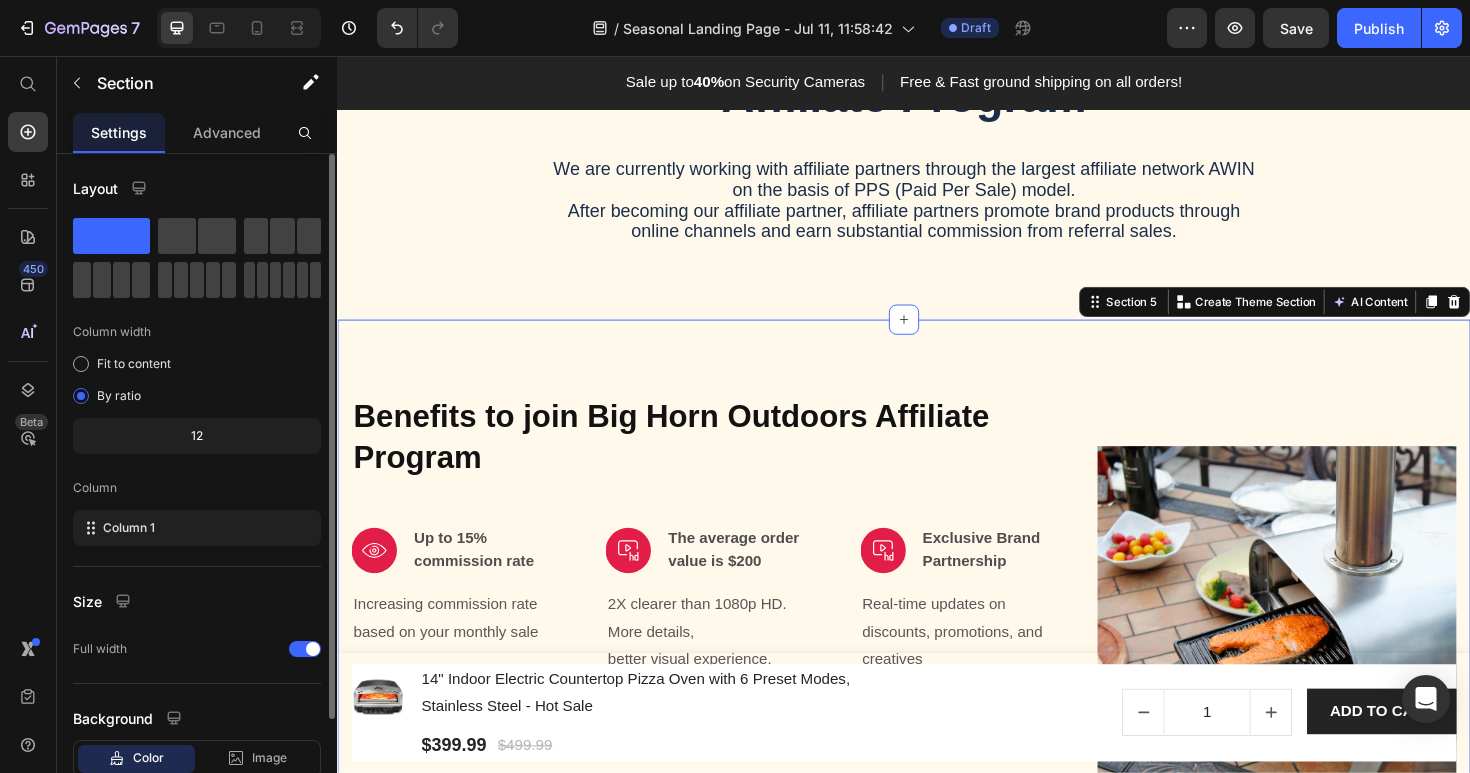 click on "Benefits to join Big Horn Outdoors Affiliate Program Heading Image Up to 15% commission rate Text block Row Increasing commission rate based on your monthly sale Text block Image The average order value is $200 Text block Row 2X clearer than 1080p HD. More details, better visual experience. Text block Image Exclusive Brand Partnership Text block Row Real-time updates on discounts, promotions, and creatives Text block Row Image 45-day Validation period Text block Row You can insert a micro SD card for local storage (up to 128GB) Text block Image 30-day cookie duration Text block Row Zero-cable installation. Long-lasting on one charge. Text block Image A dedicated affiliate manager to support Text block Row Zero-cable installation. Long-lasting on one charge. Text block Row Image Row Section 5 You can create reusable sections Create Theme Section AI Content Write with GemAI What would you like to describe here? Tone and Voice Persuasive Product Show more Generate" at bounding box center (937, 658) 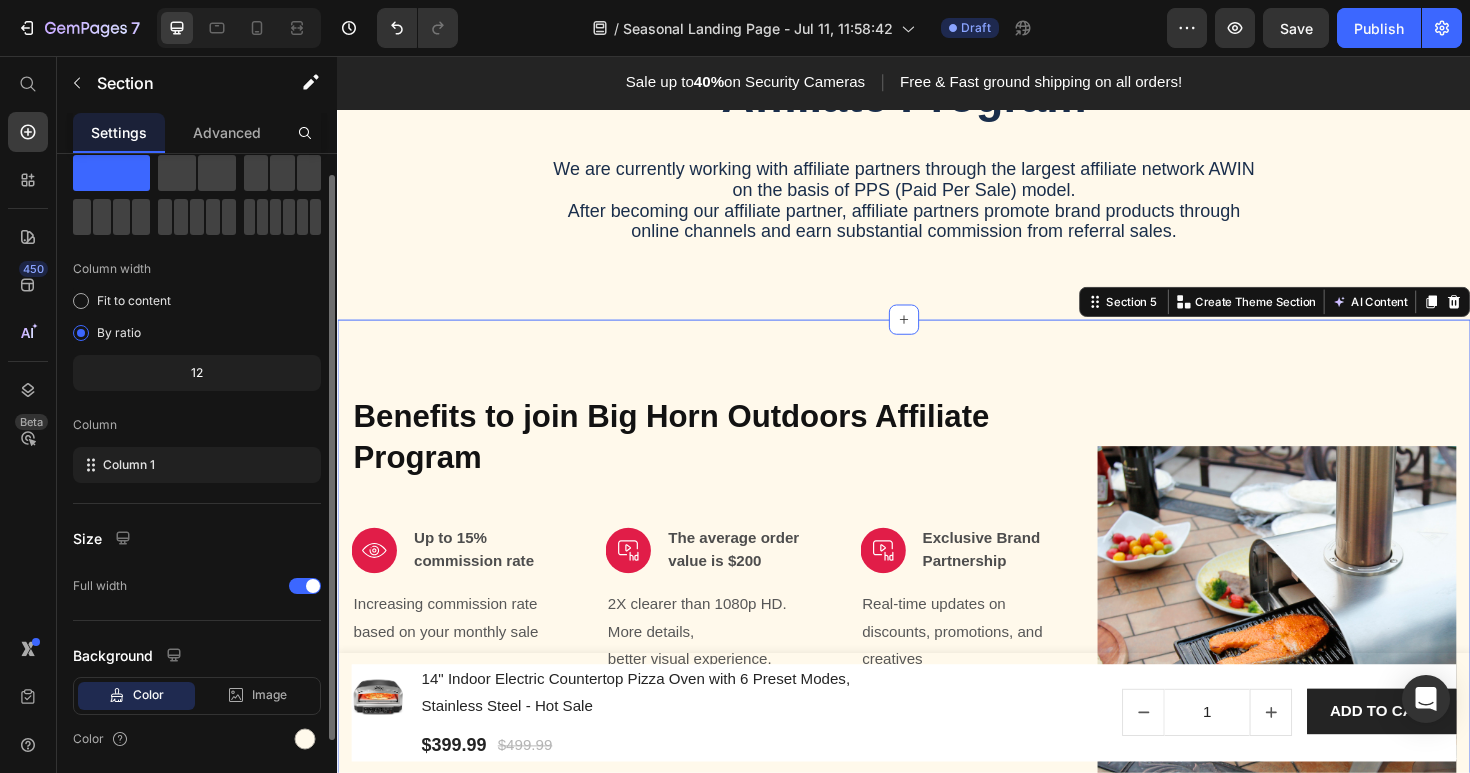 scroll, scrollTop: 80, scrollLeft: 0, axis: vertical 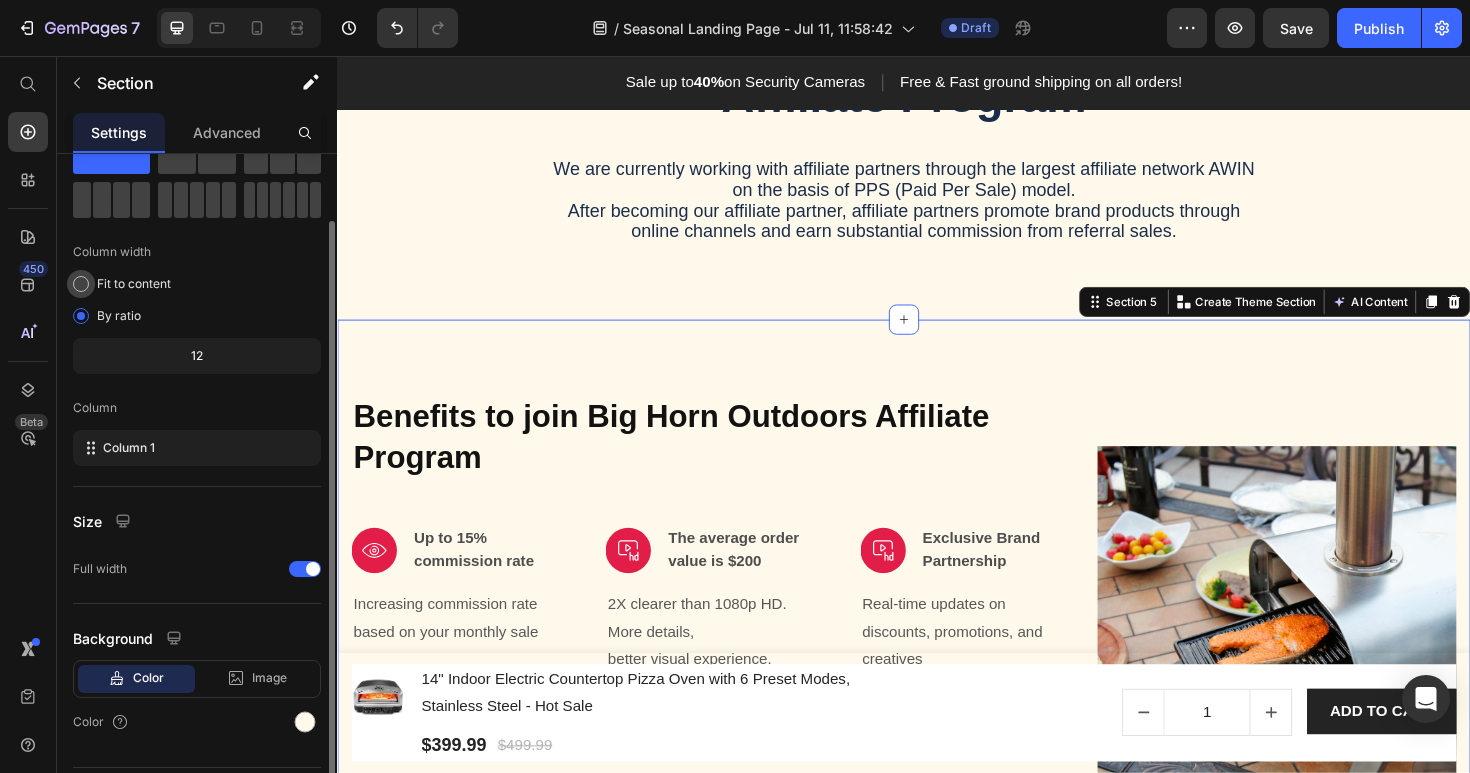 click at bounding box center [81, 284] 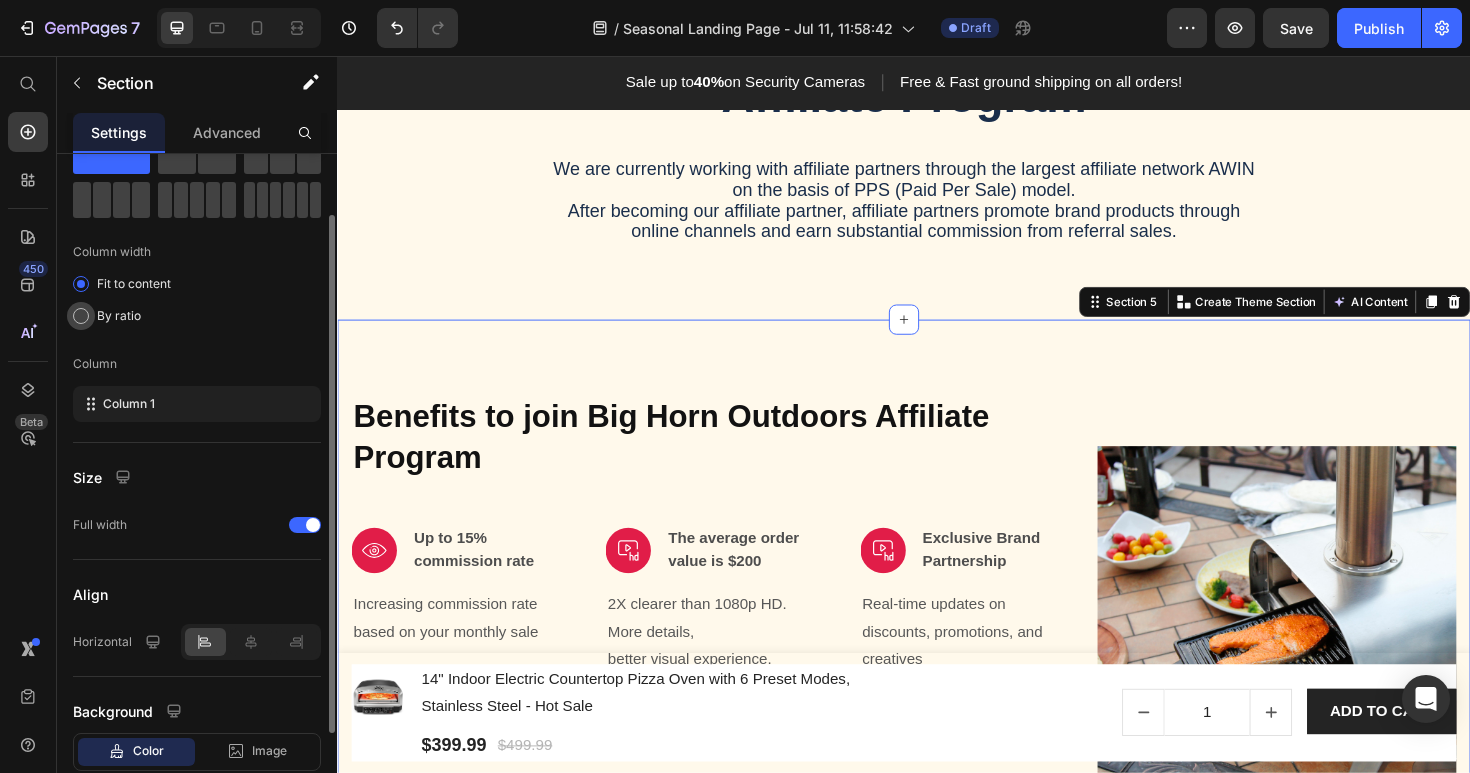 click at bounding box center [81, 316] 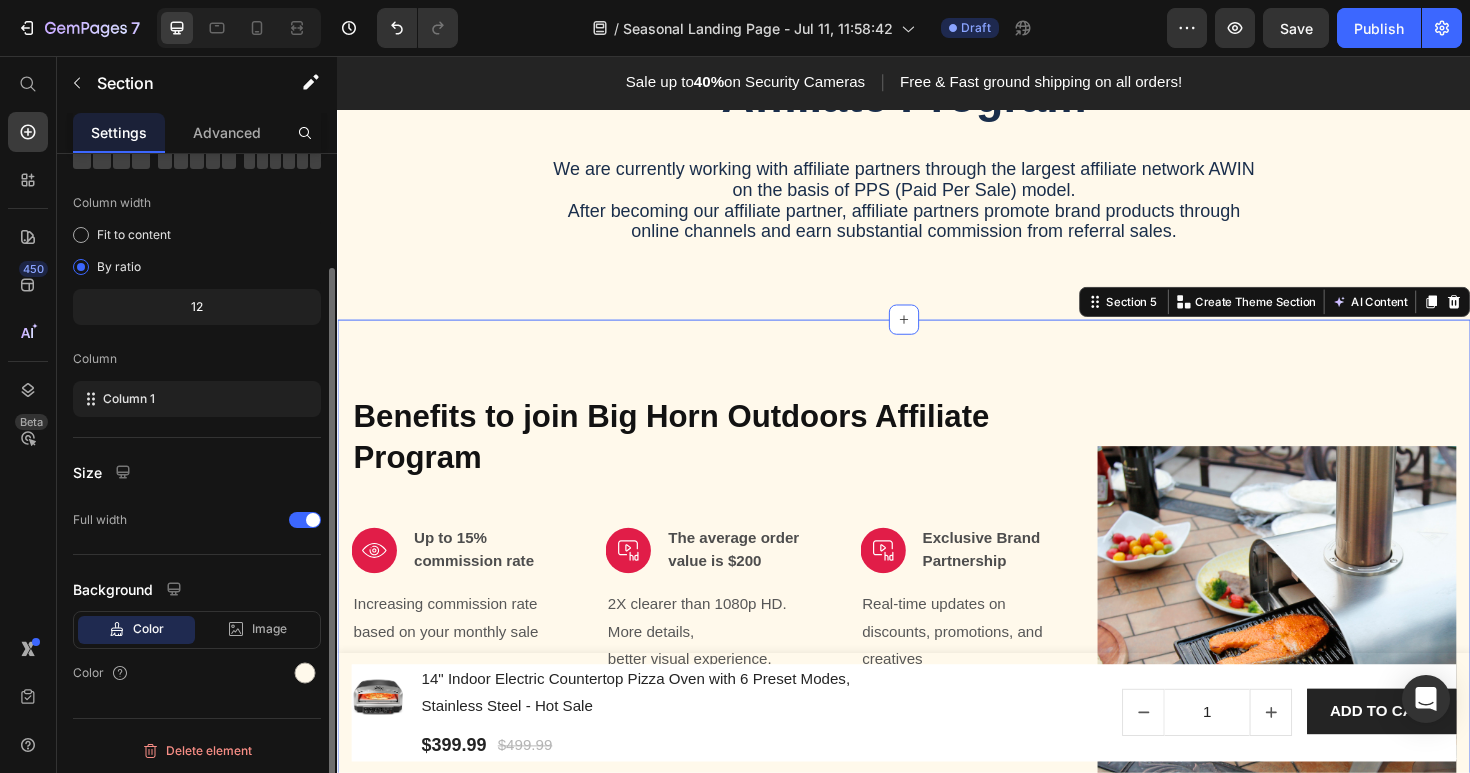 scroll, scrollTop: 132, scrollLeft: 0, axis: vertical 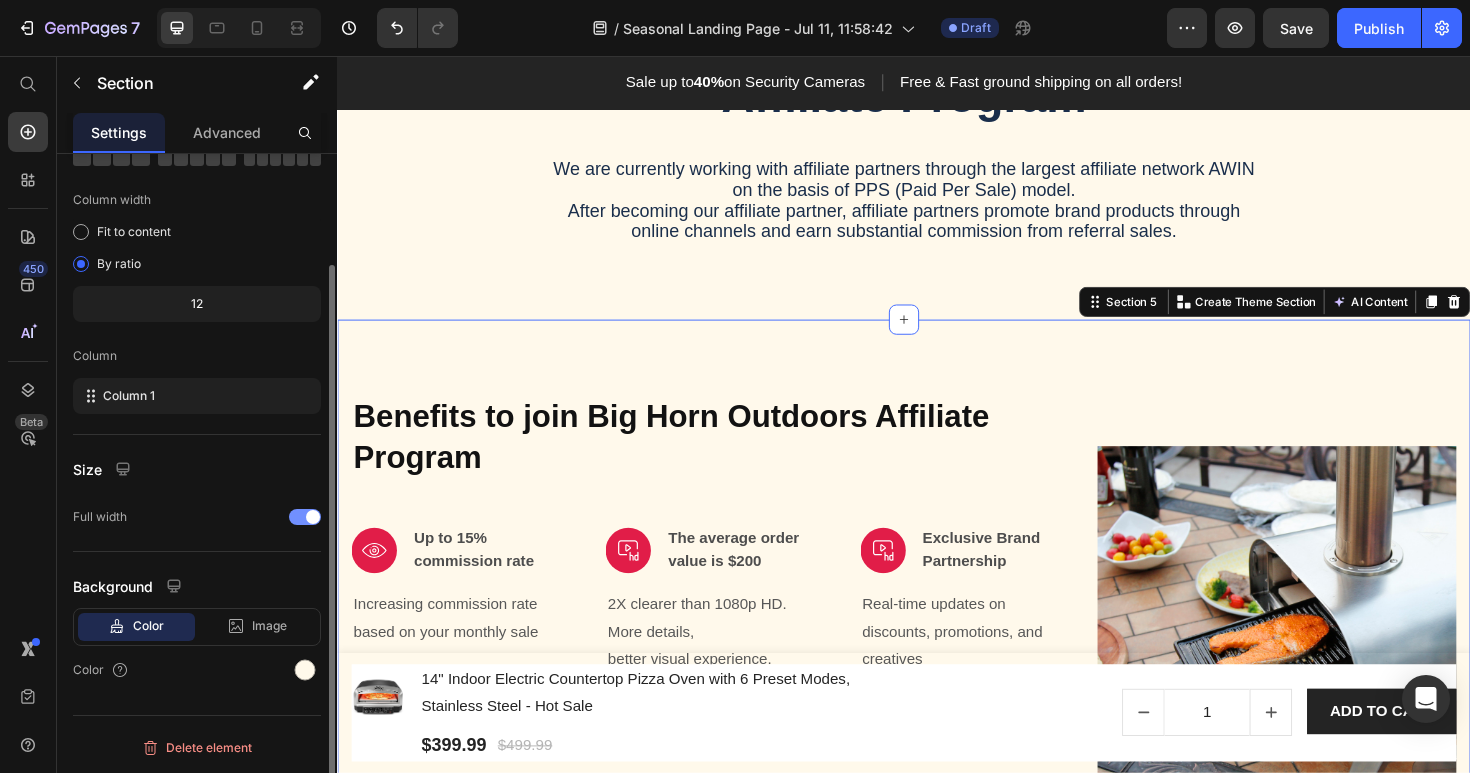 click at bounding box center [305, 517] 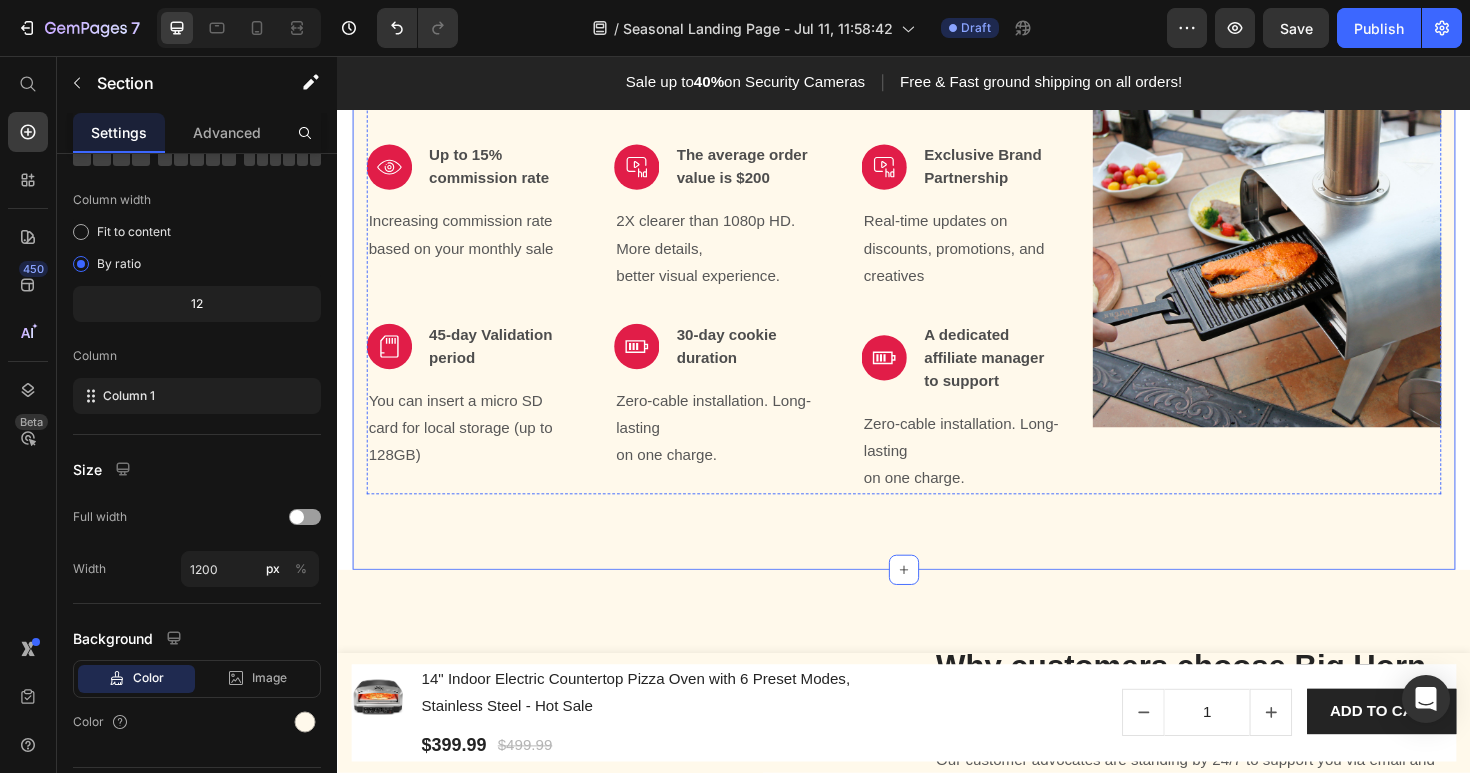 scroll, scrollTop: 1028, scrollLeft: 0, axis: vertical 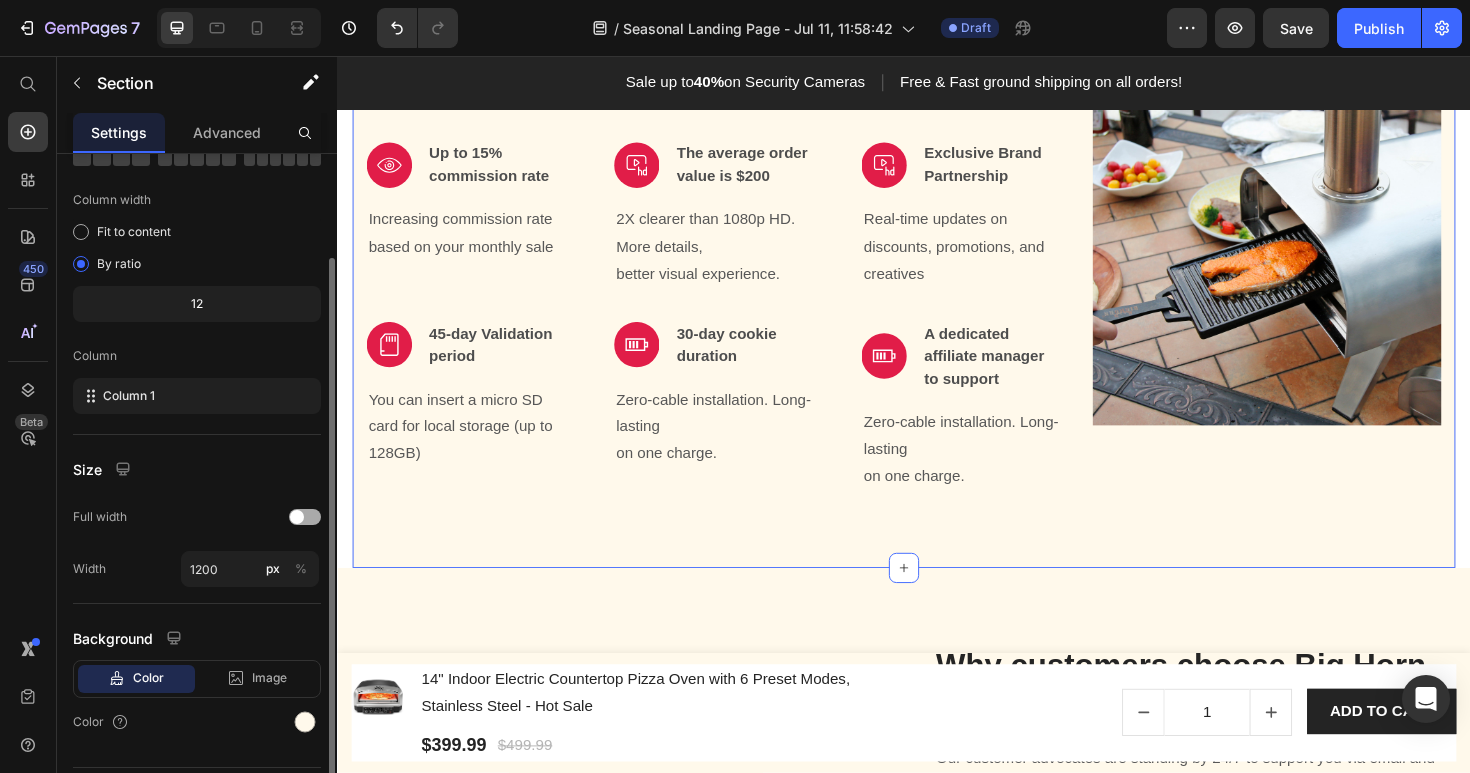 click at bounding box center [305, 517] 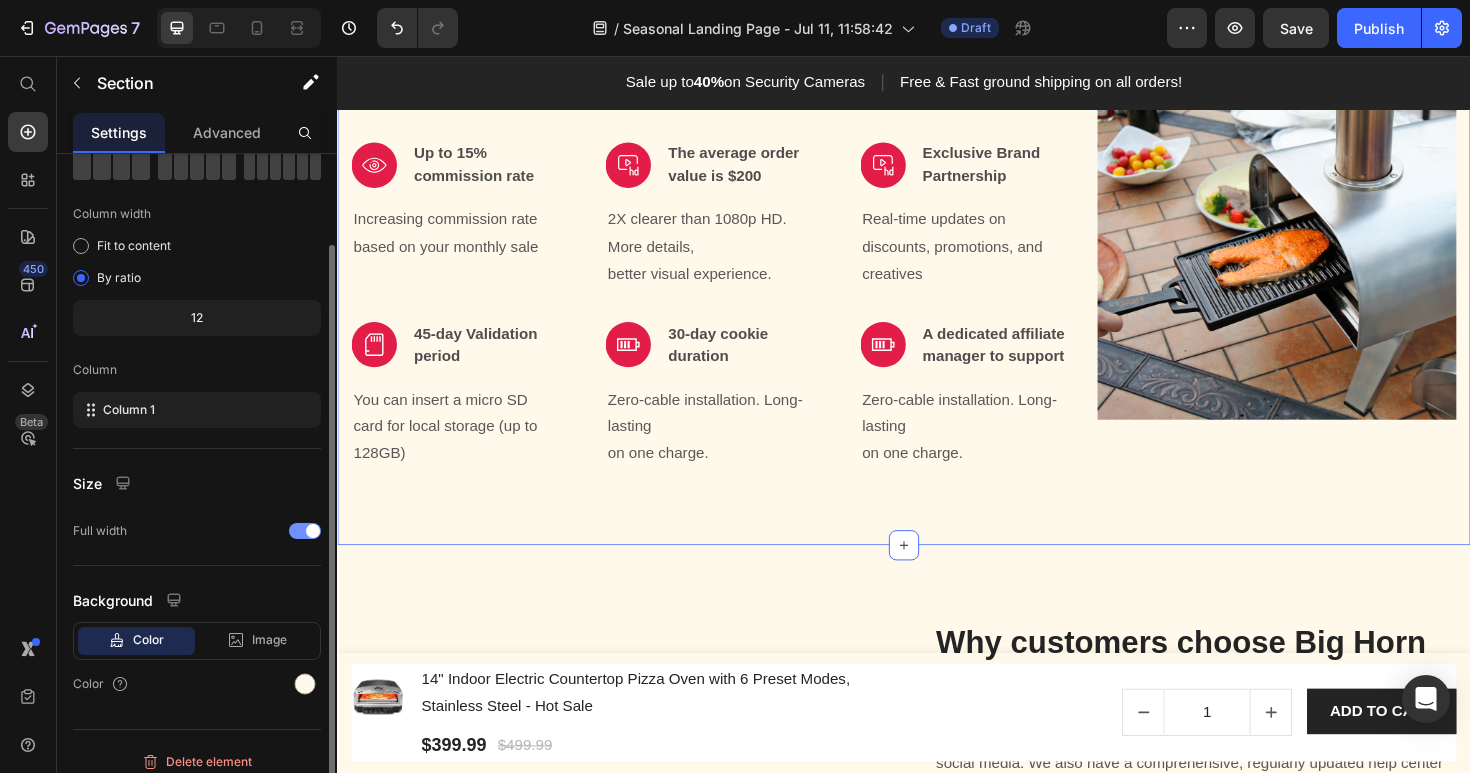 scroll, scrollTop: 105, scrollLeft: 0, axis: vertical 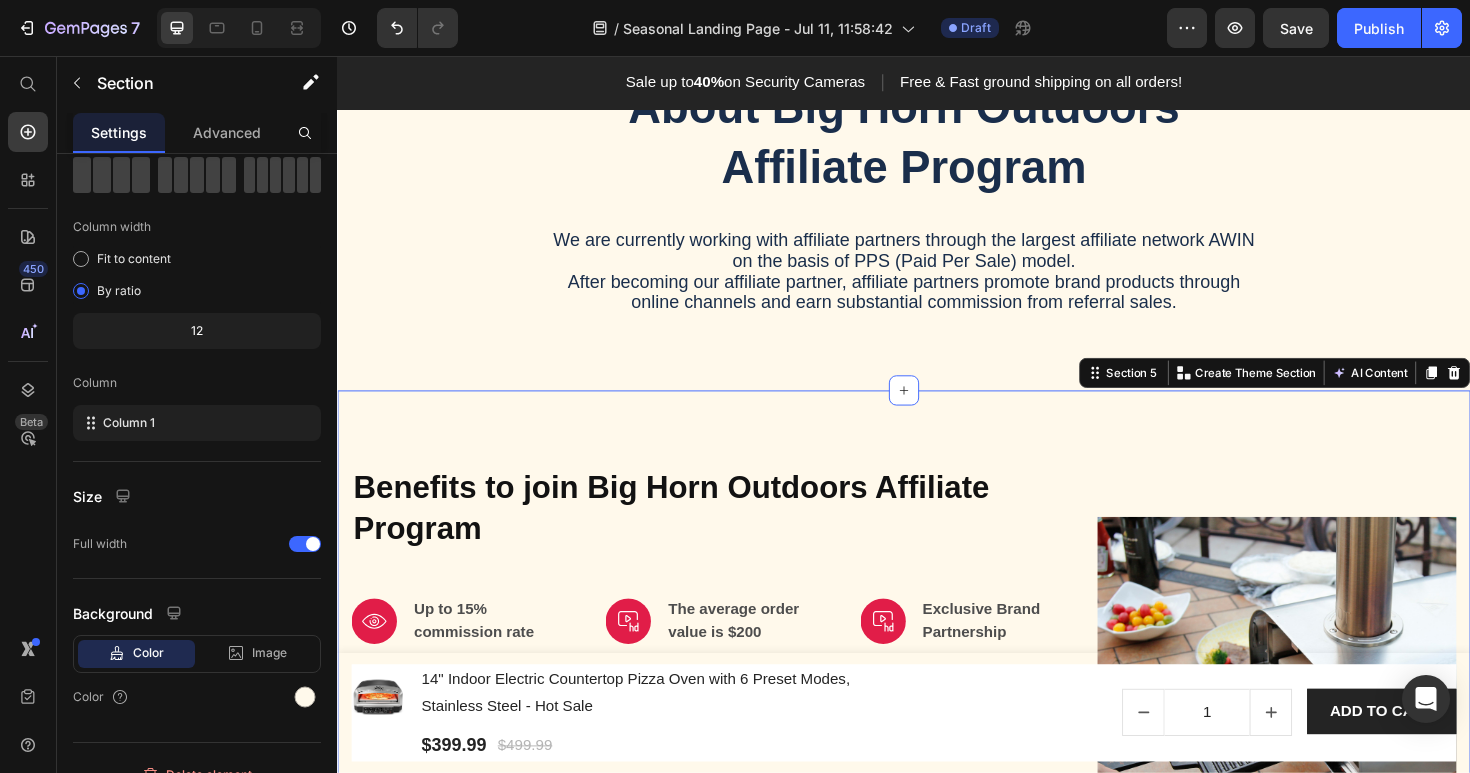 click on "Benefits to join Big Horn Outdoors Affiliate Program Heading Image Up to 15% commission rate Text block Row Increasing commission rate based on your monthly sale Text block Image The average order value is $200 Text block Row 2X clearer than 1080p HD. More details, better visual experience. Text block Image Exclusive Brand Partnership Text block Row Real-time updates on discounts, promotions, and creatives Text block Row Image 45-day Validation period Text block Row You can insert a micro SD card for local storage (up to 128GB) Text block Image 30-day cookie duration Text block Row Zero-cable installation. Long-lasting on one charge. Text block Image A dedicated affiliate manager to support Text block Row Zero-cable installation. Long-lasting on one charge. Text block Row Image Row Section 5 You can create reusable sections Create Theme Section AI Content Write with GemAI What would you like to describe here? Tone and Voice Persuasive Product Show more Generate" at bounding box center (937, 733) 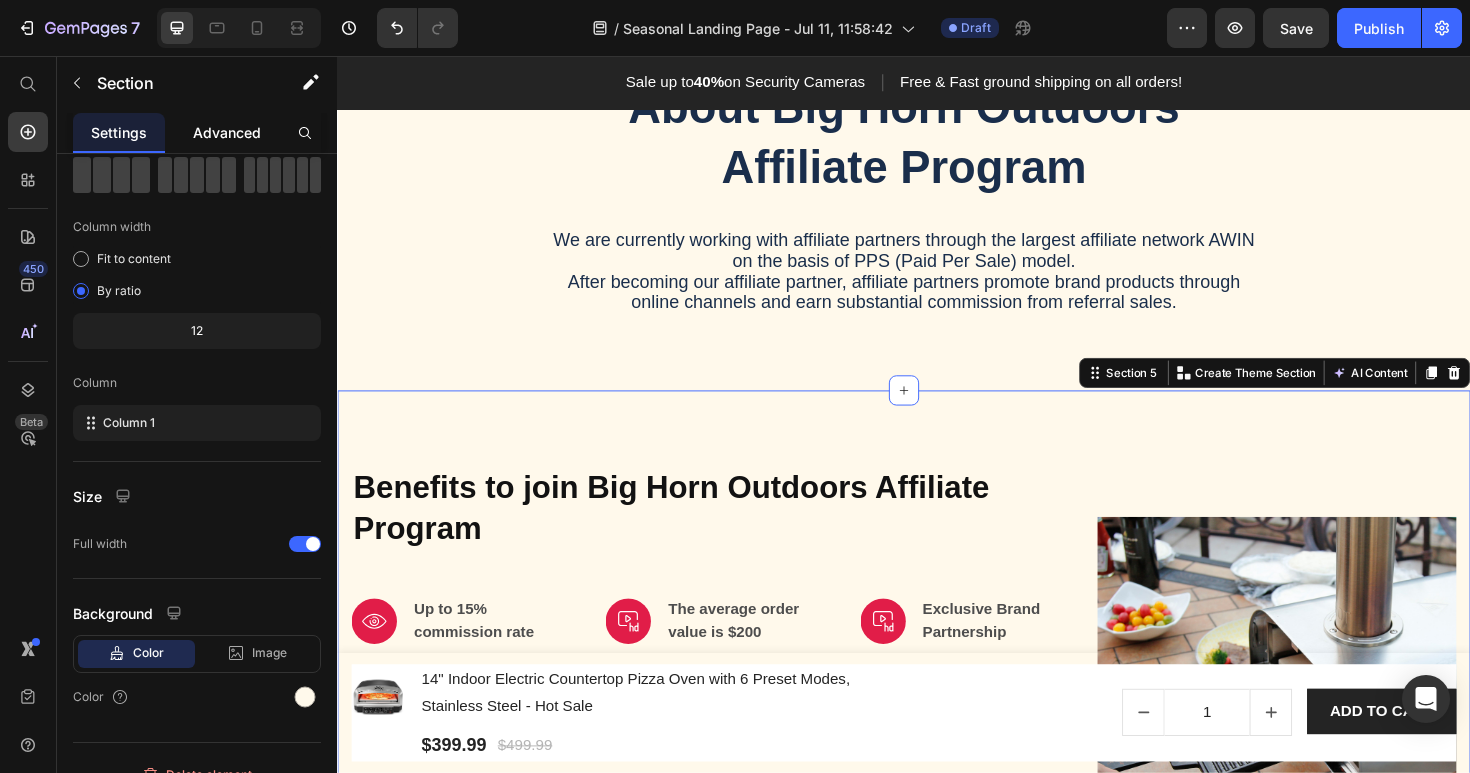 click on "Advanced" at bounding box center (227, 132) 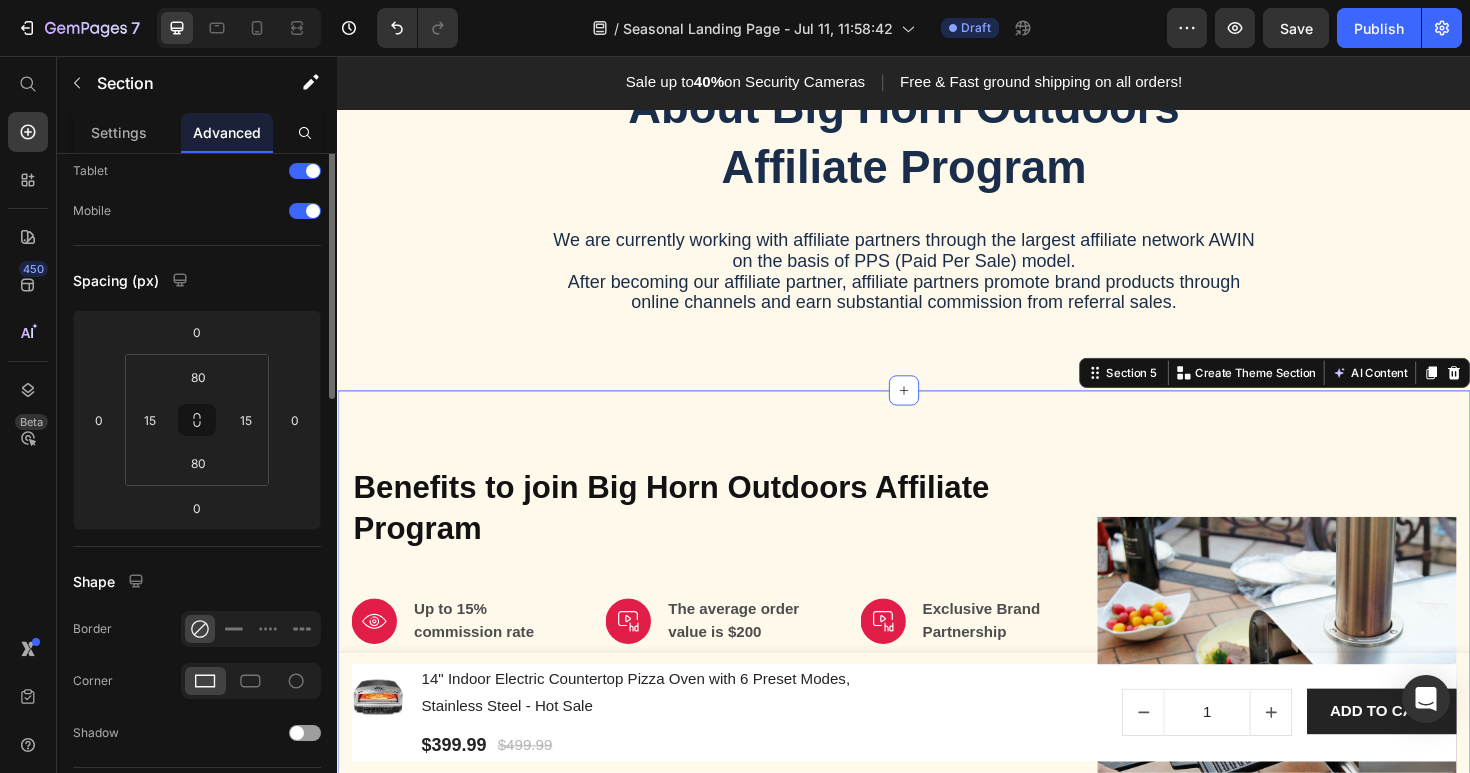 scroll, scrollTop: 0, scrollLeft: 0, axis: both 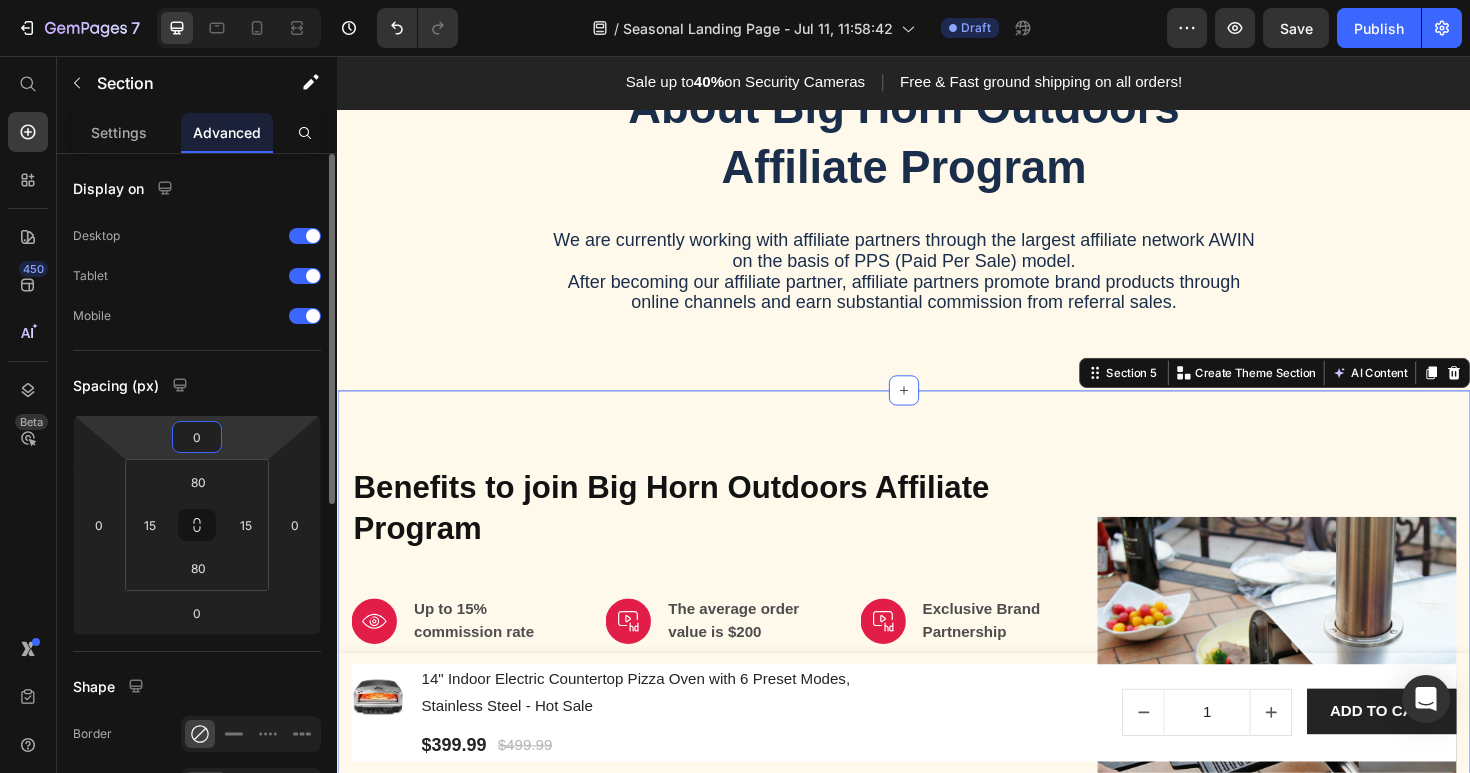 click on "0" at bounding box center (197, 437) 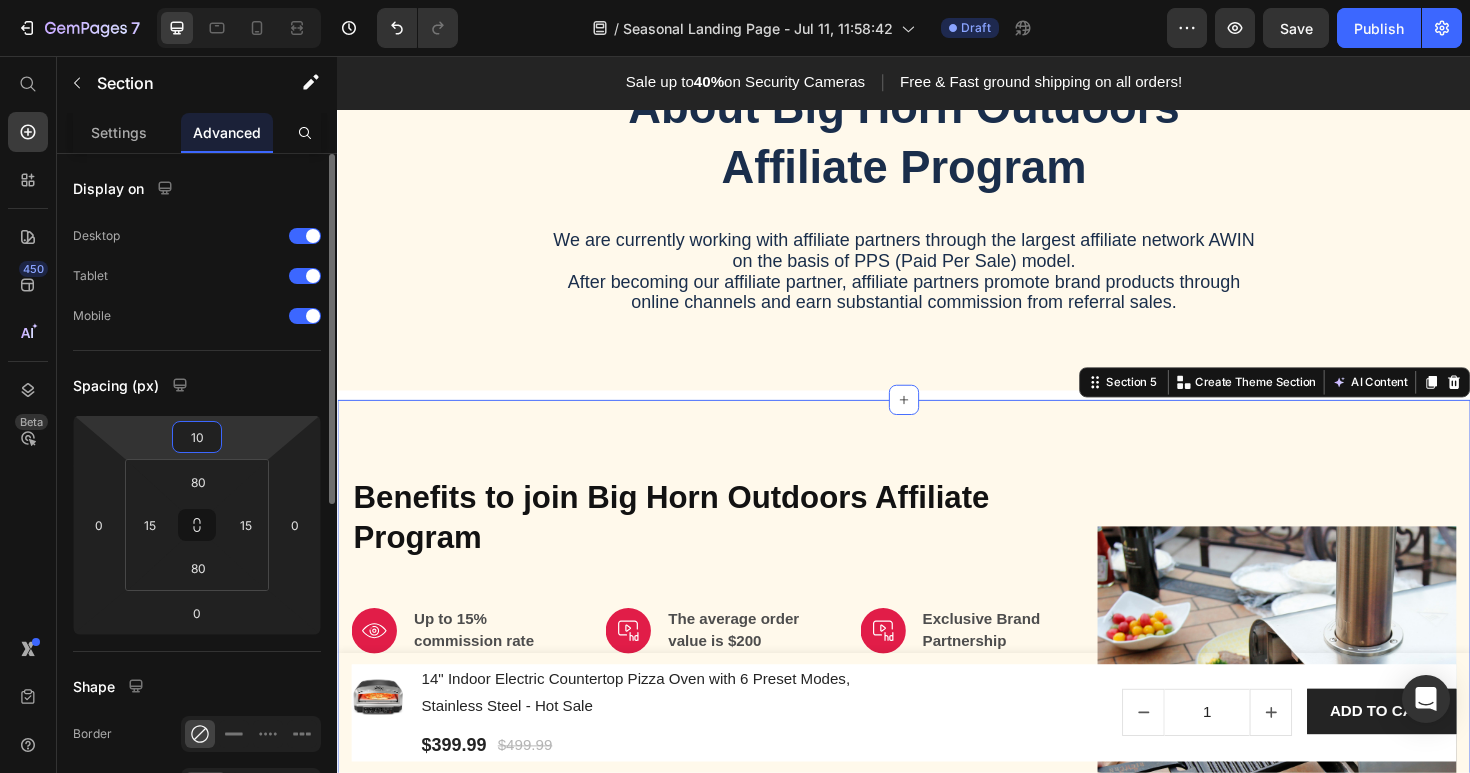 type on "100" 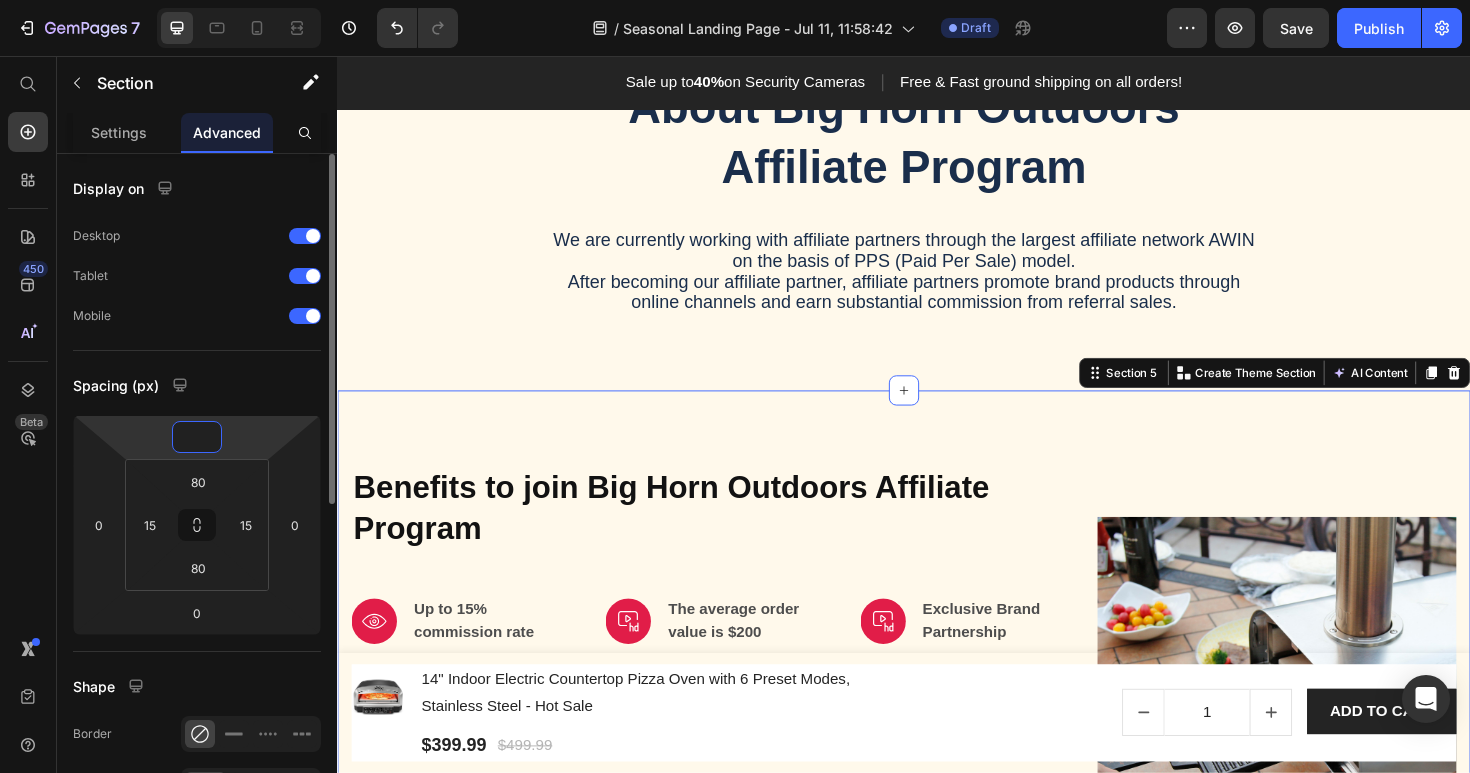type on "0" 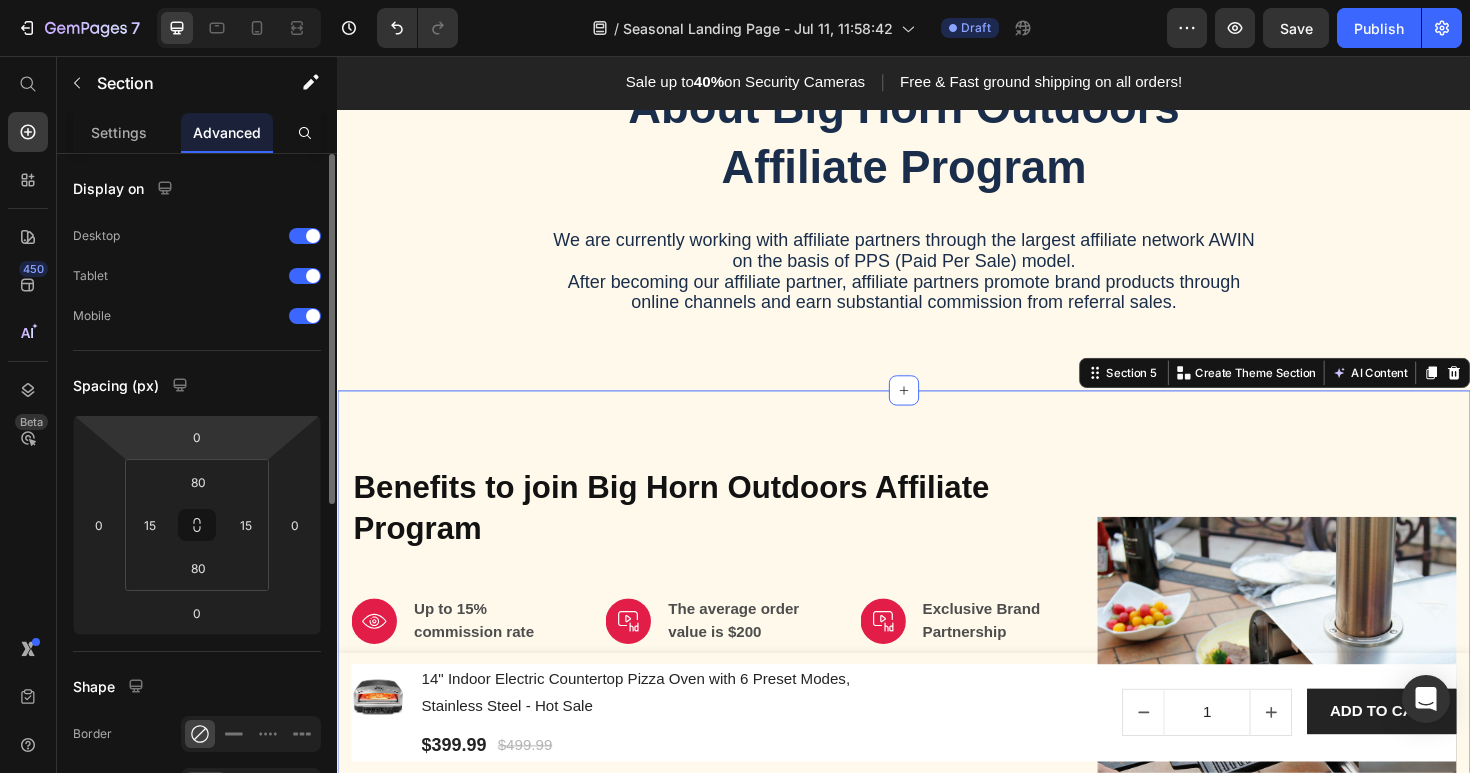 click on "Spacing (px)" at bounding box center [197, 385] 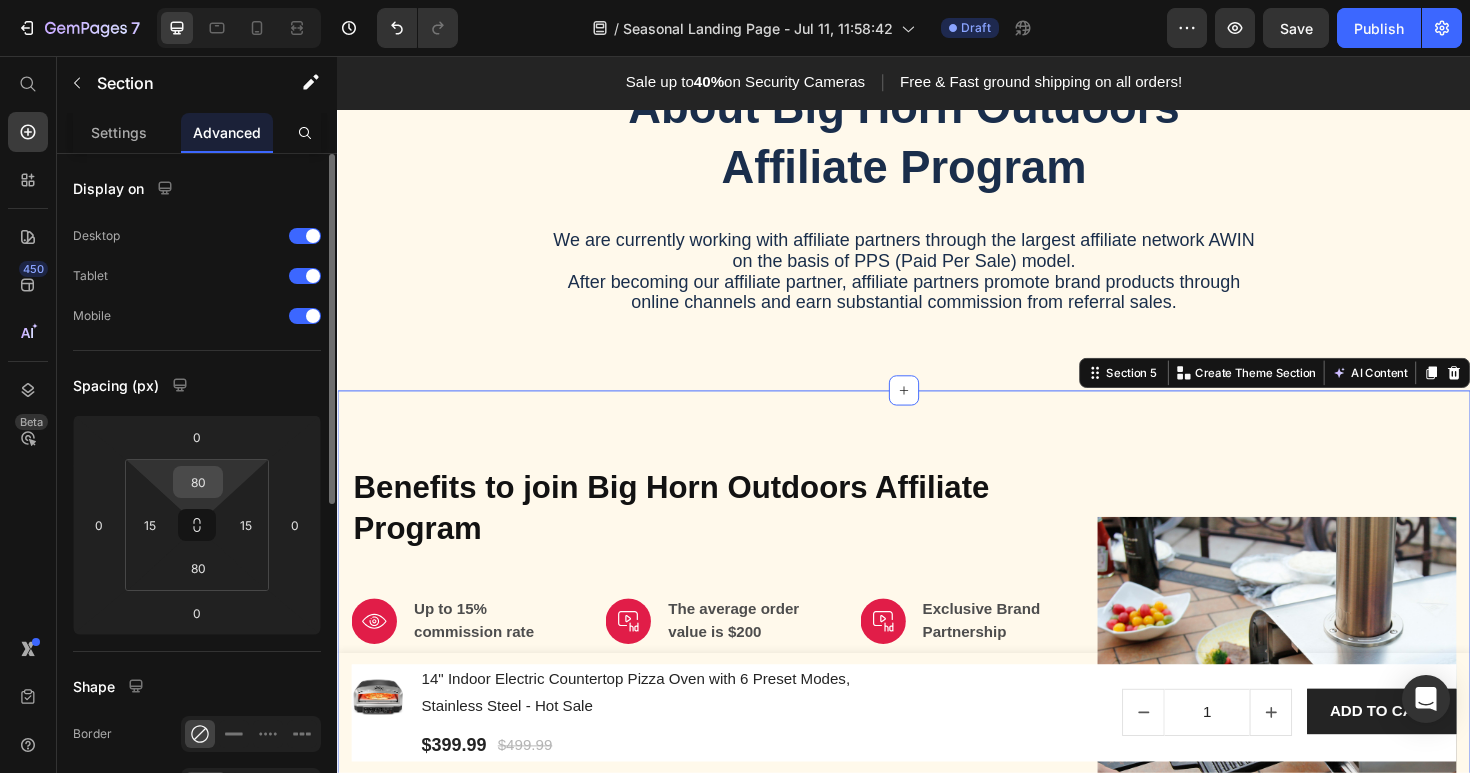 click on "80" at bounding box center (198, 482) 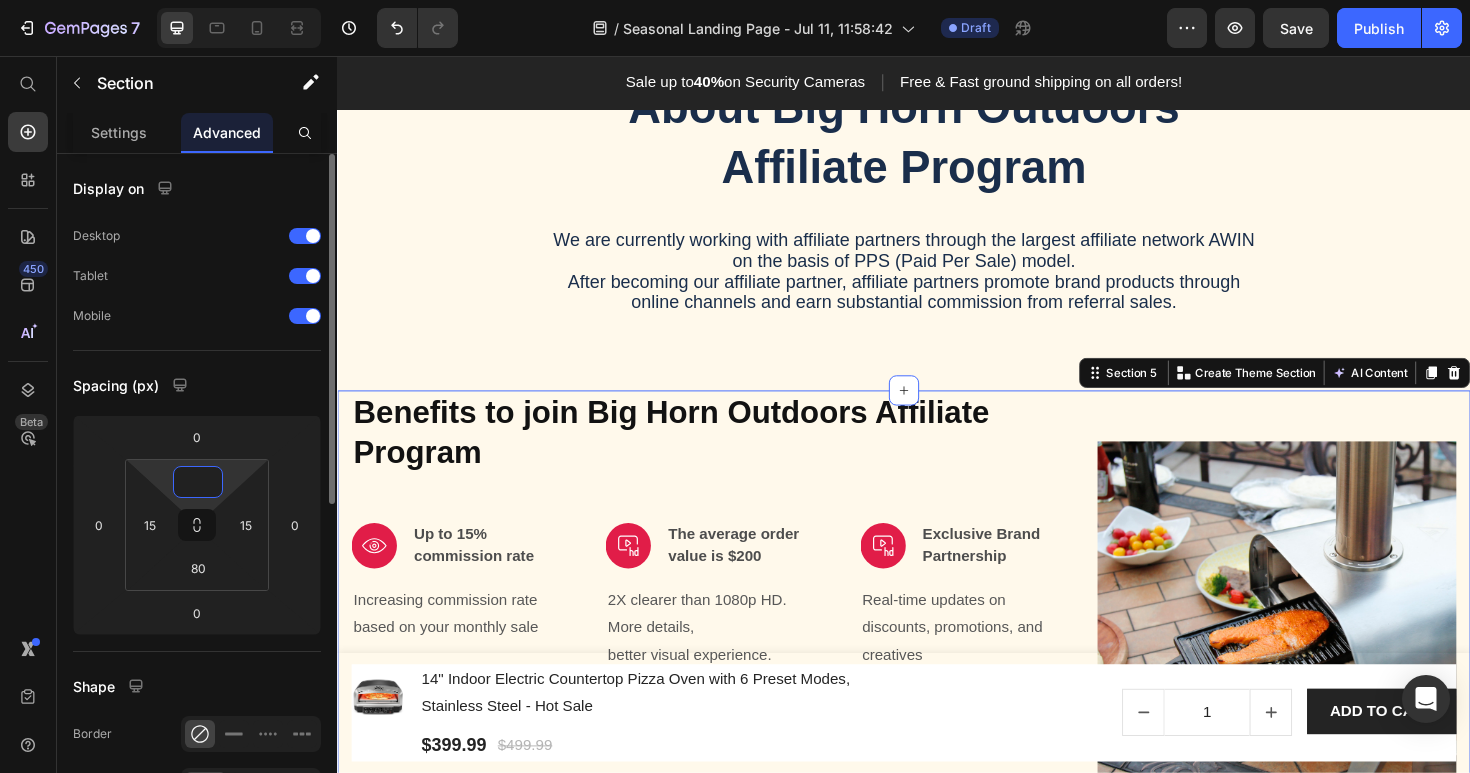 type on "7" 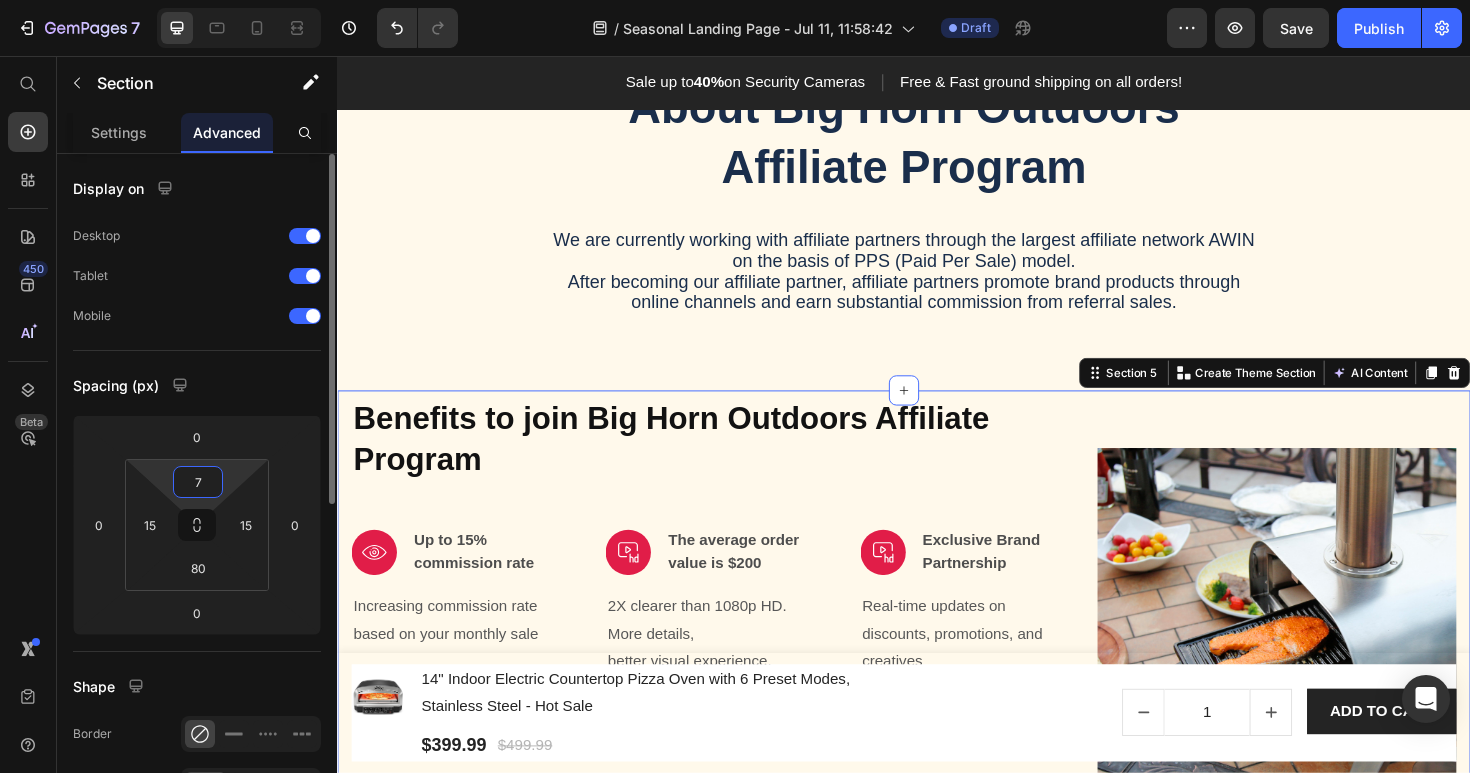 type on "70" 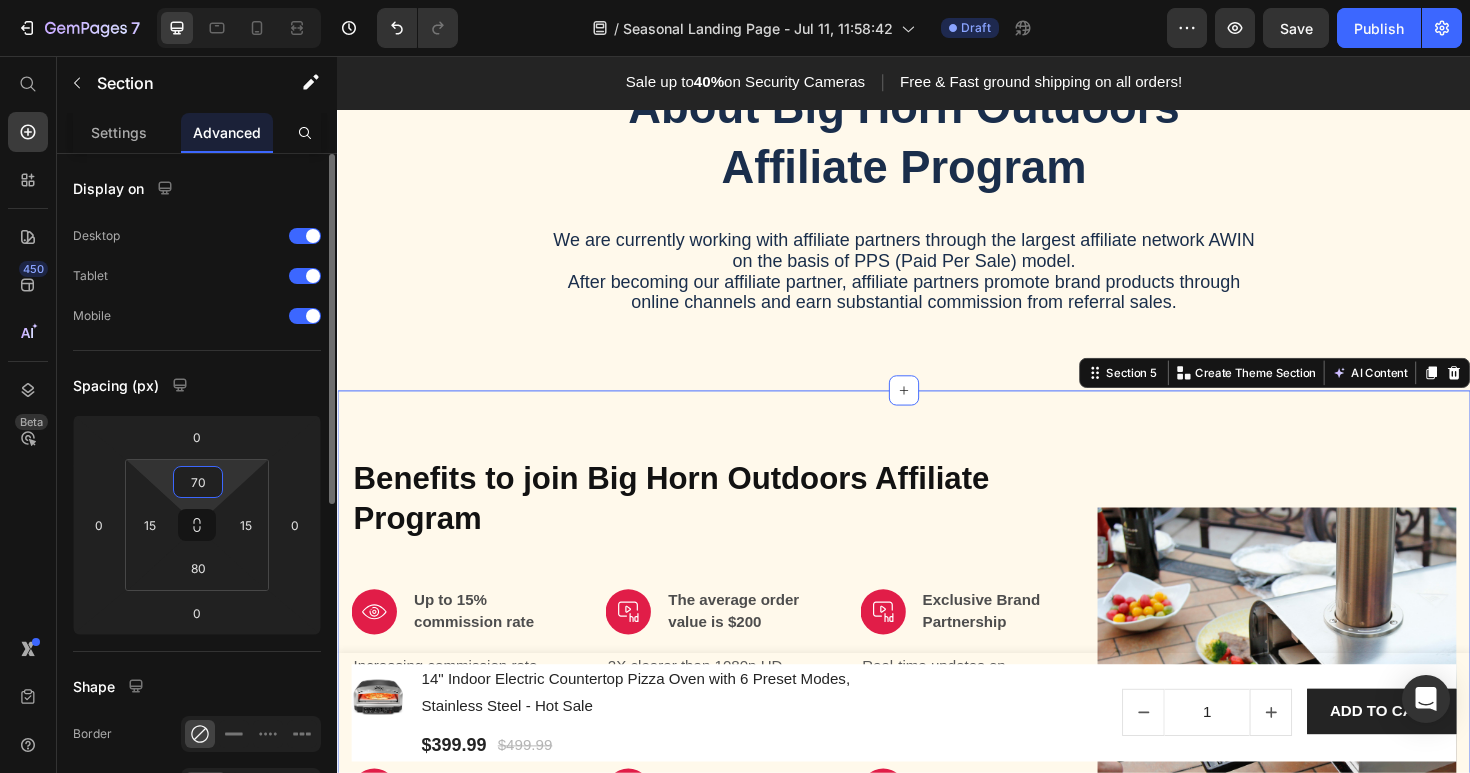 type 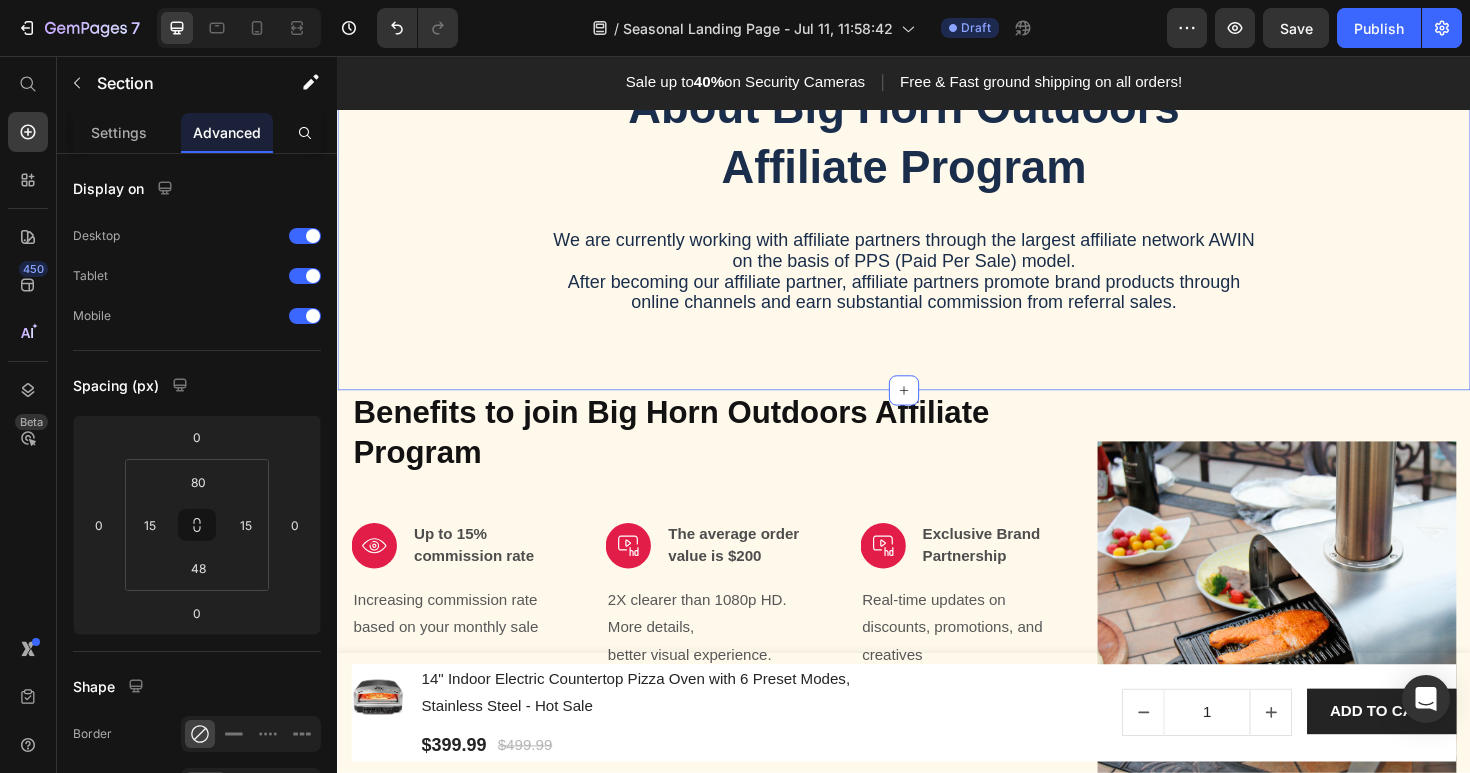 click on "About Big Horn Outdoors Affiliate Program Heading We are currently working with affiliate partners through the largest affiliate network AWIN on the basis of PPS (Paid Per Sale) model. After becoming our affiliate partner, affiliate partners promote brand products through online channels and earn substantial commission from referral sales. Text Block Row" at bounding box center (937, 220) 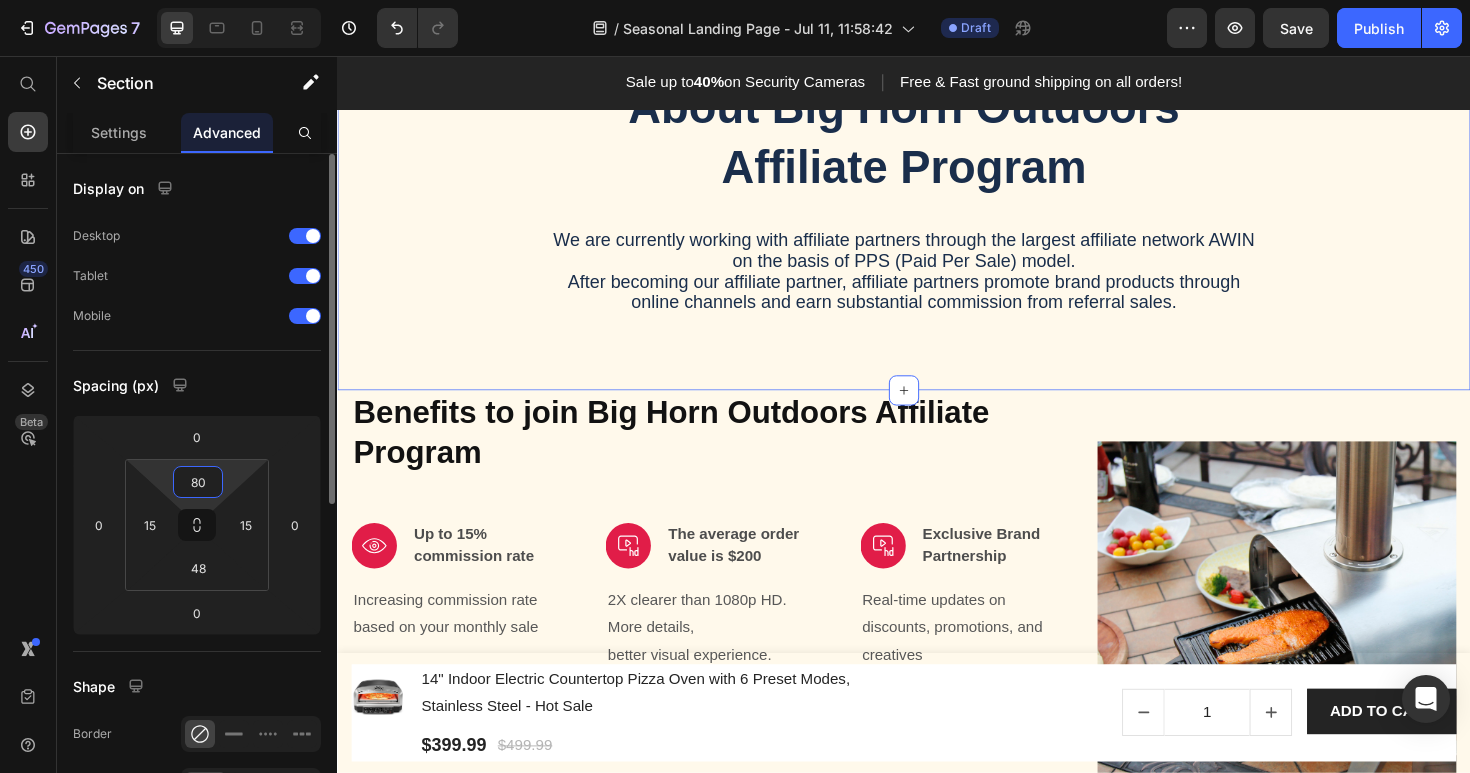 click on "80" at bounding box center (198, 482) 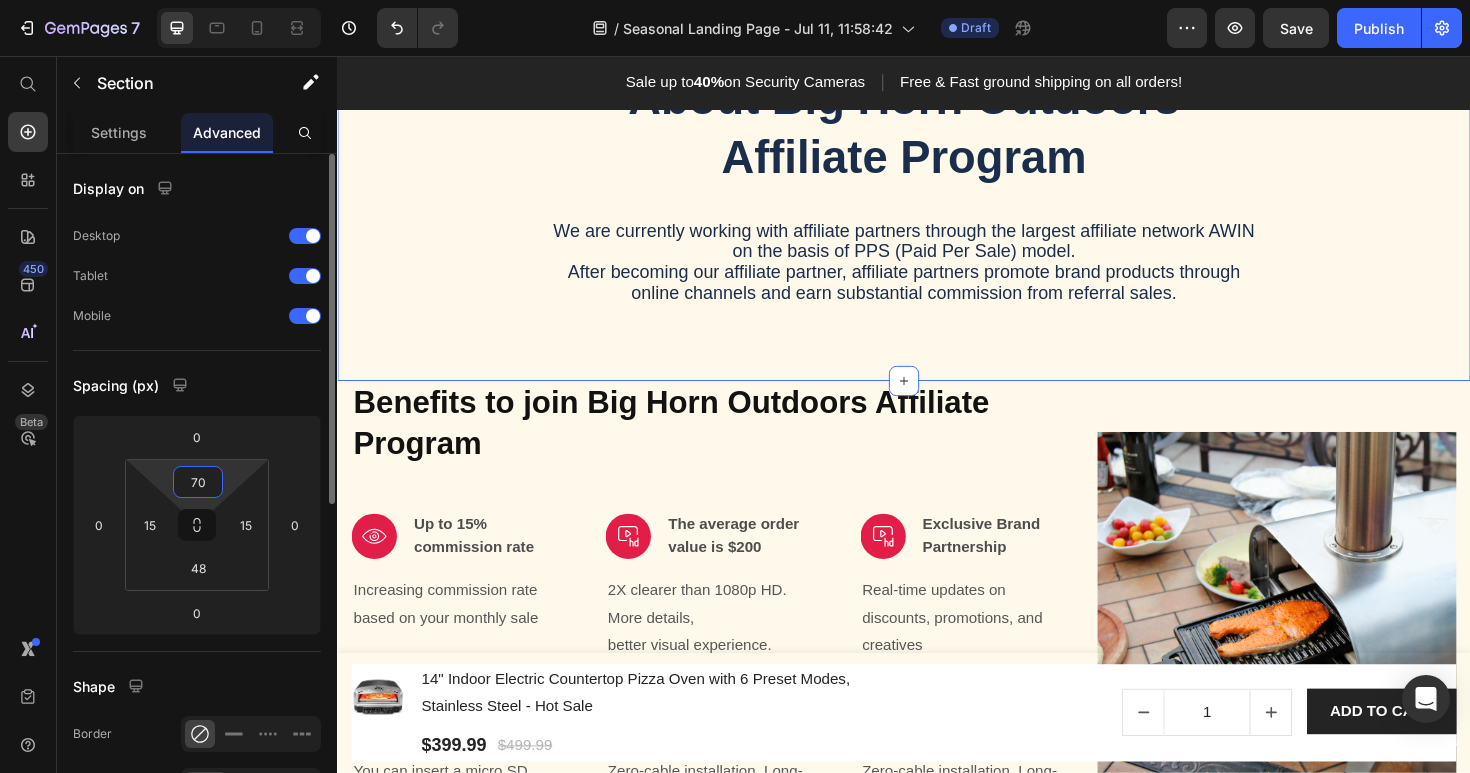type on "7" 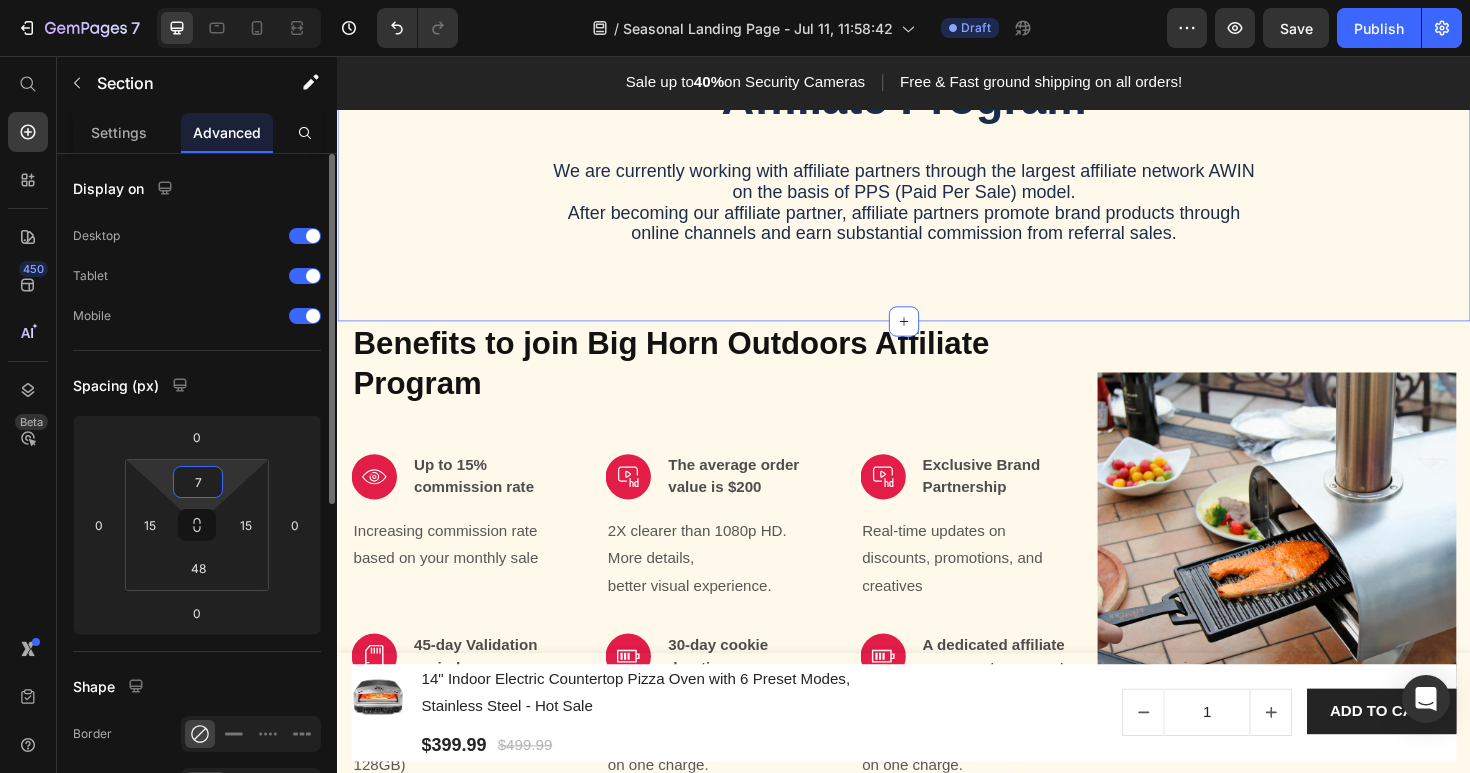 type 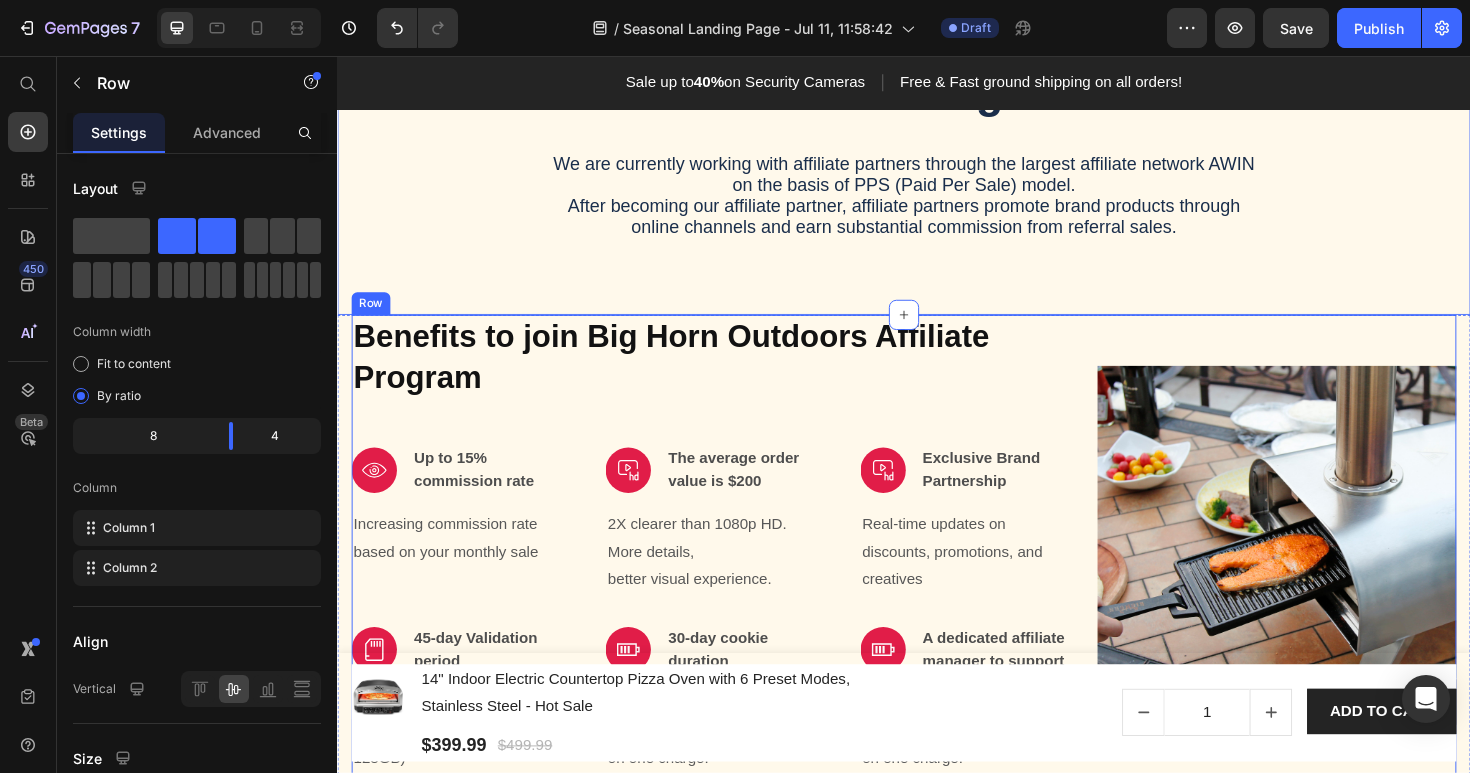 click on "Image" at bounding box center [1332, 573] 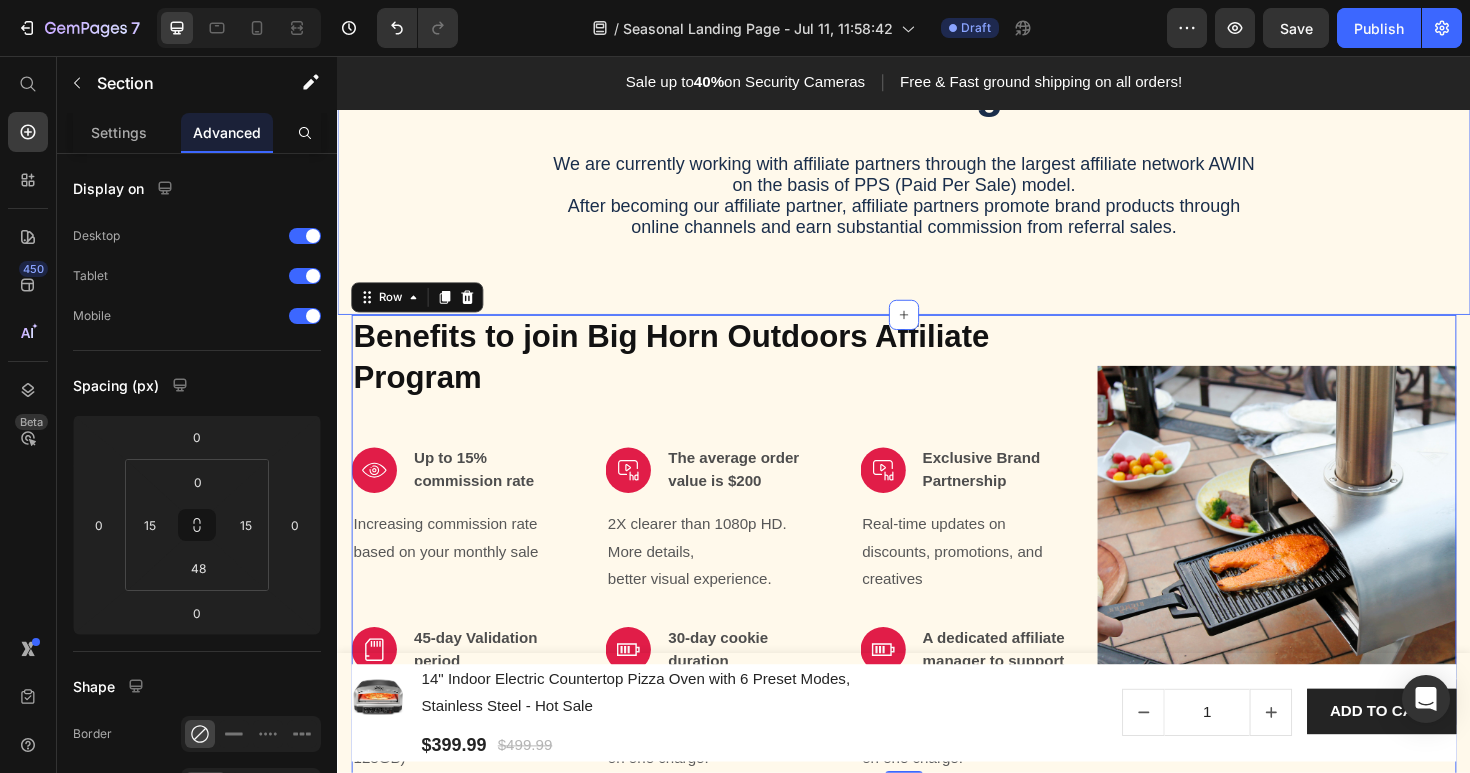 click on "About Big Horn Outdoors Affiliate Program Heading We are currently working with affiliate partners through the largest affiliate network AWIN on the basis of PPS (Paid Per Sale) model. After becoming our affiliate partner, affiliate partners promote brand products through online channels and earn substantial commission from referral sales. Text Block Row Section 4" at bounding box center (937, 164) 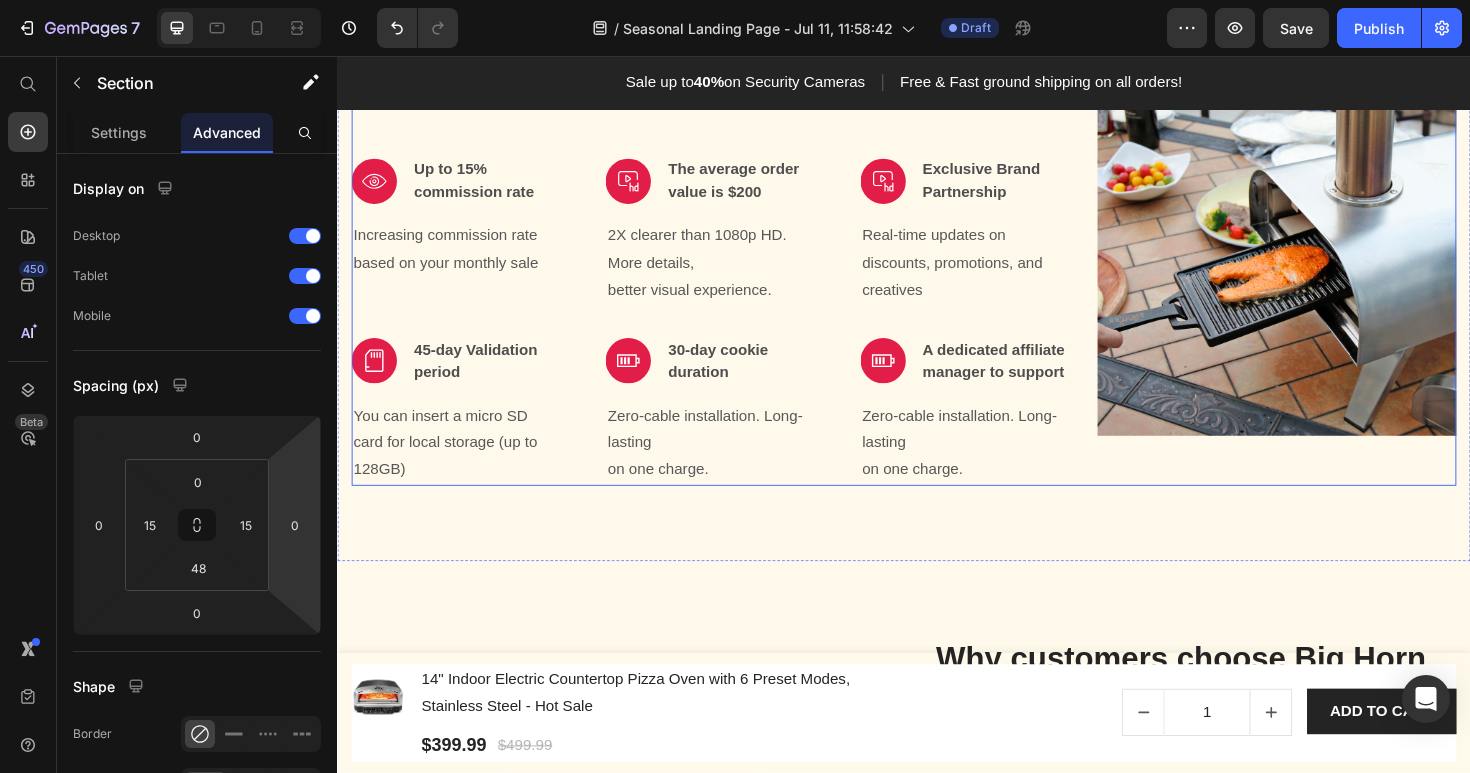 scroll, scrollTop: 839, scrollLeft: 0, axis: vertical 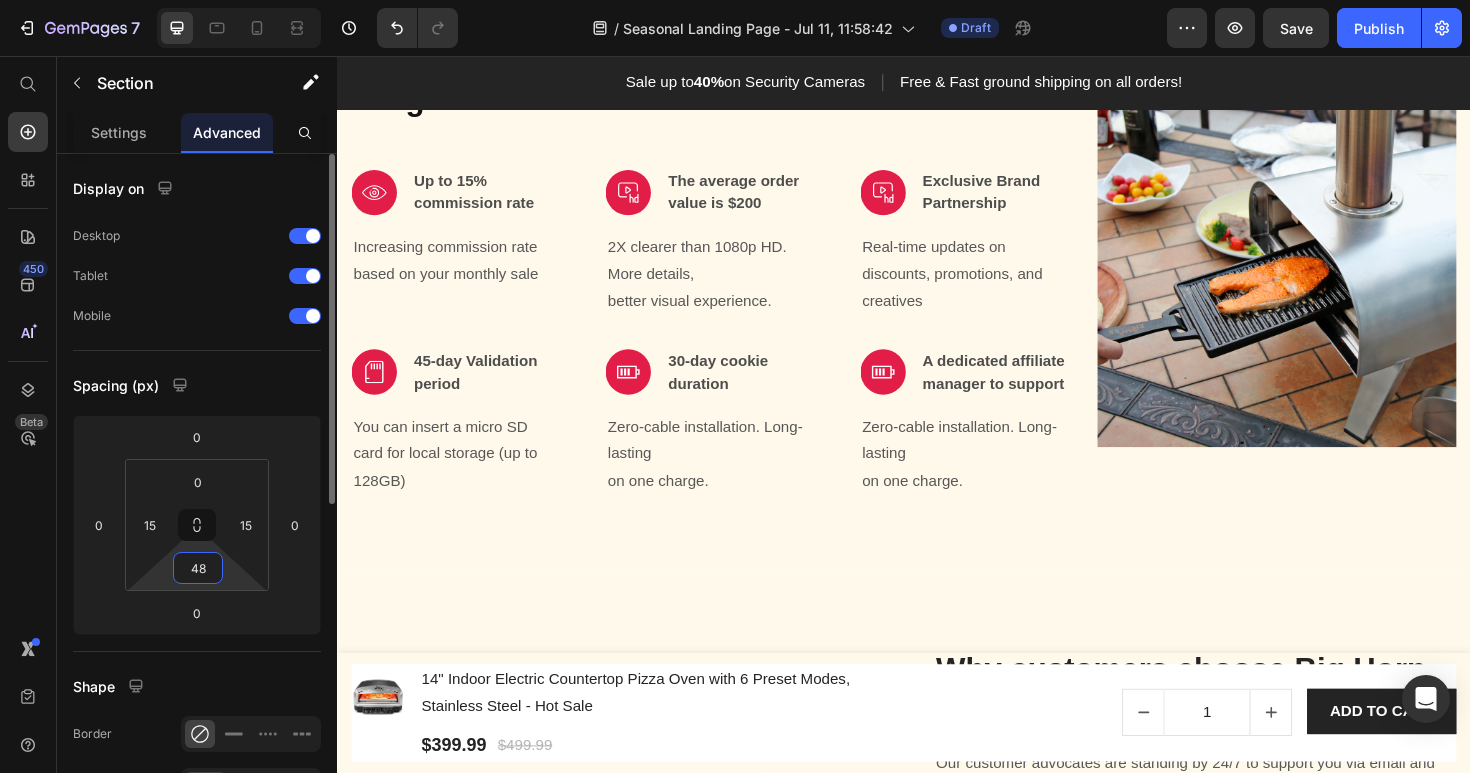 click on "48" at bounding box center (198, 568) 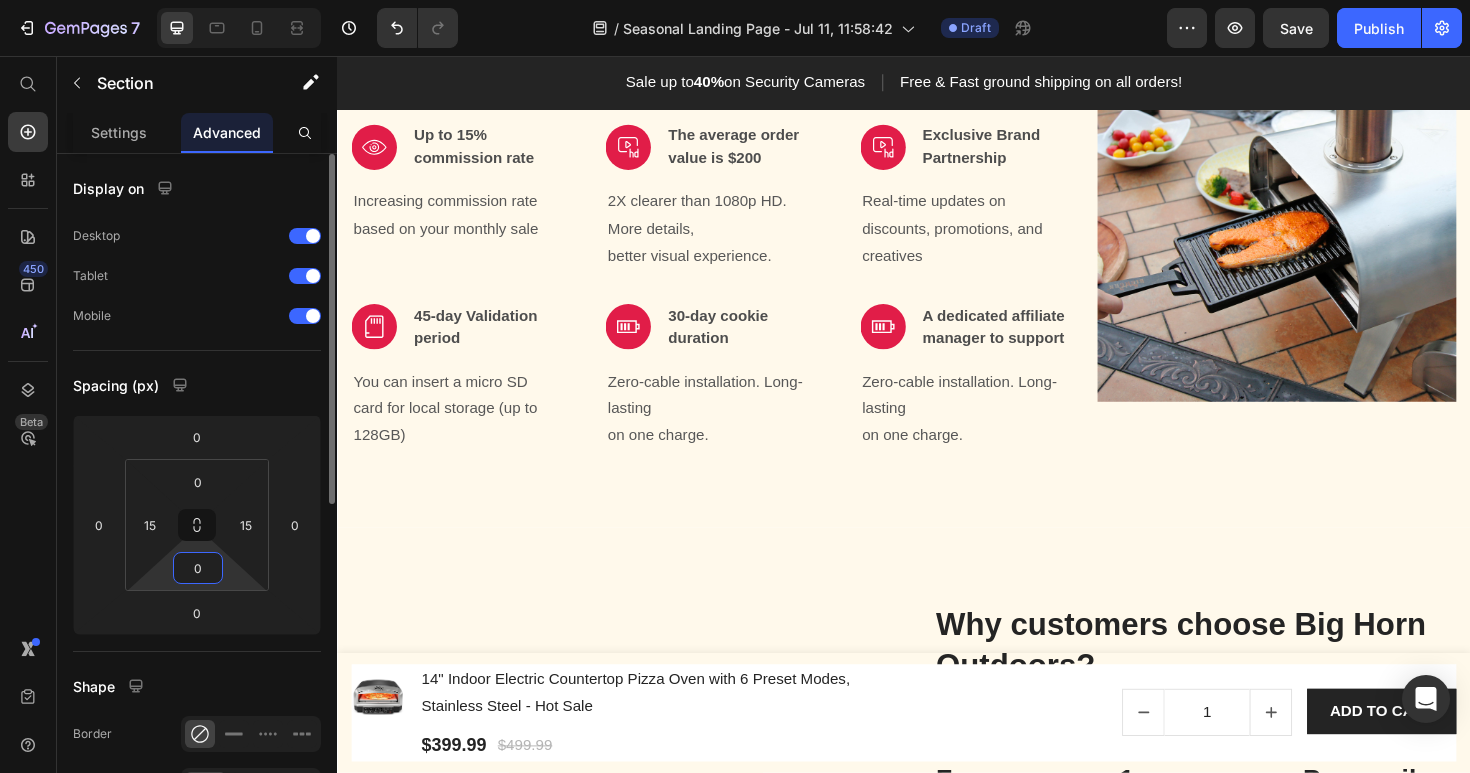type on "0" 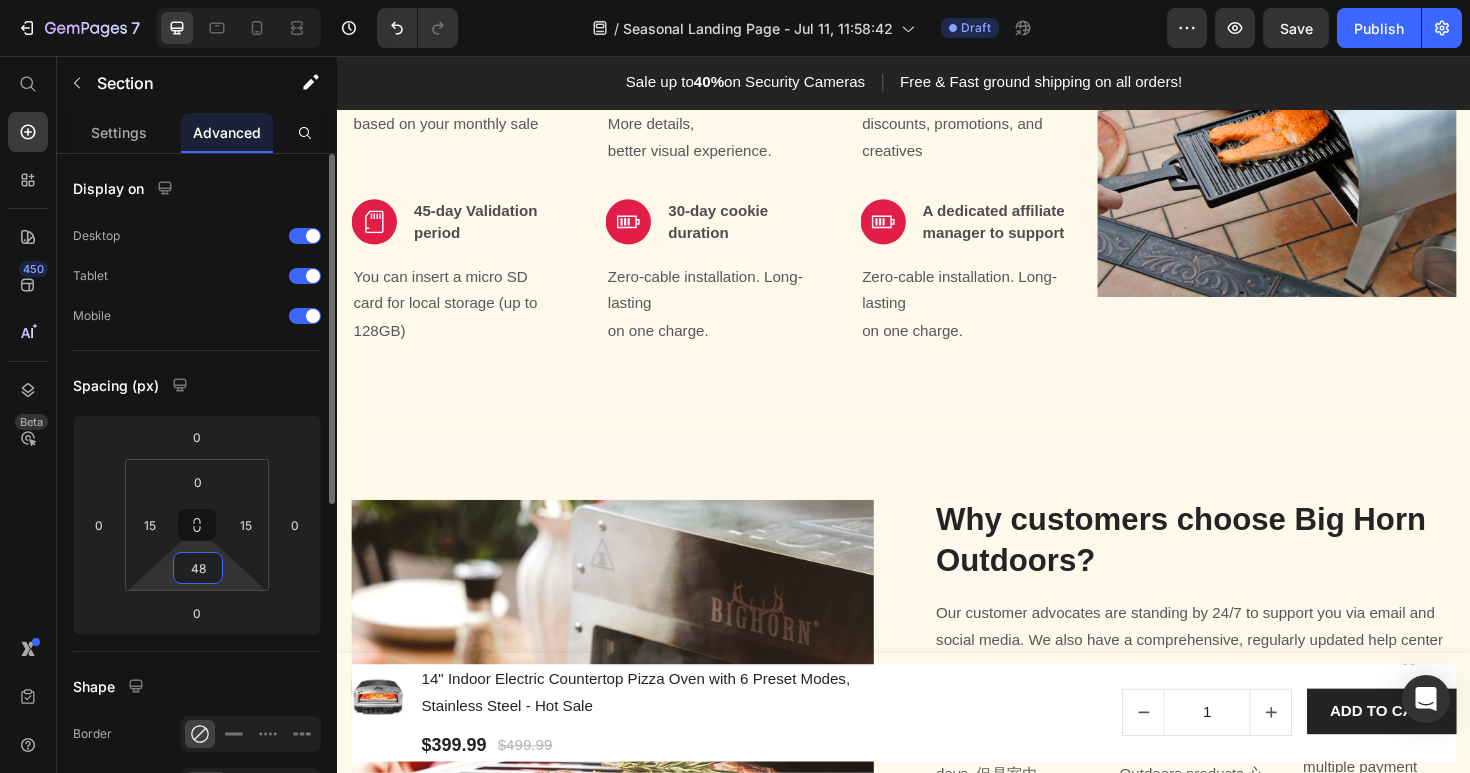 scroll, scrollTop: 1042, scrollLeft: 0, axis: vertical 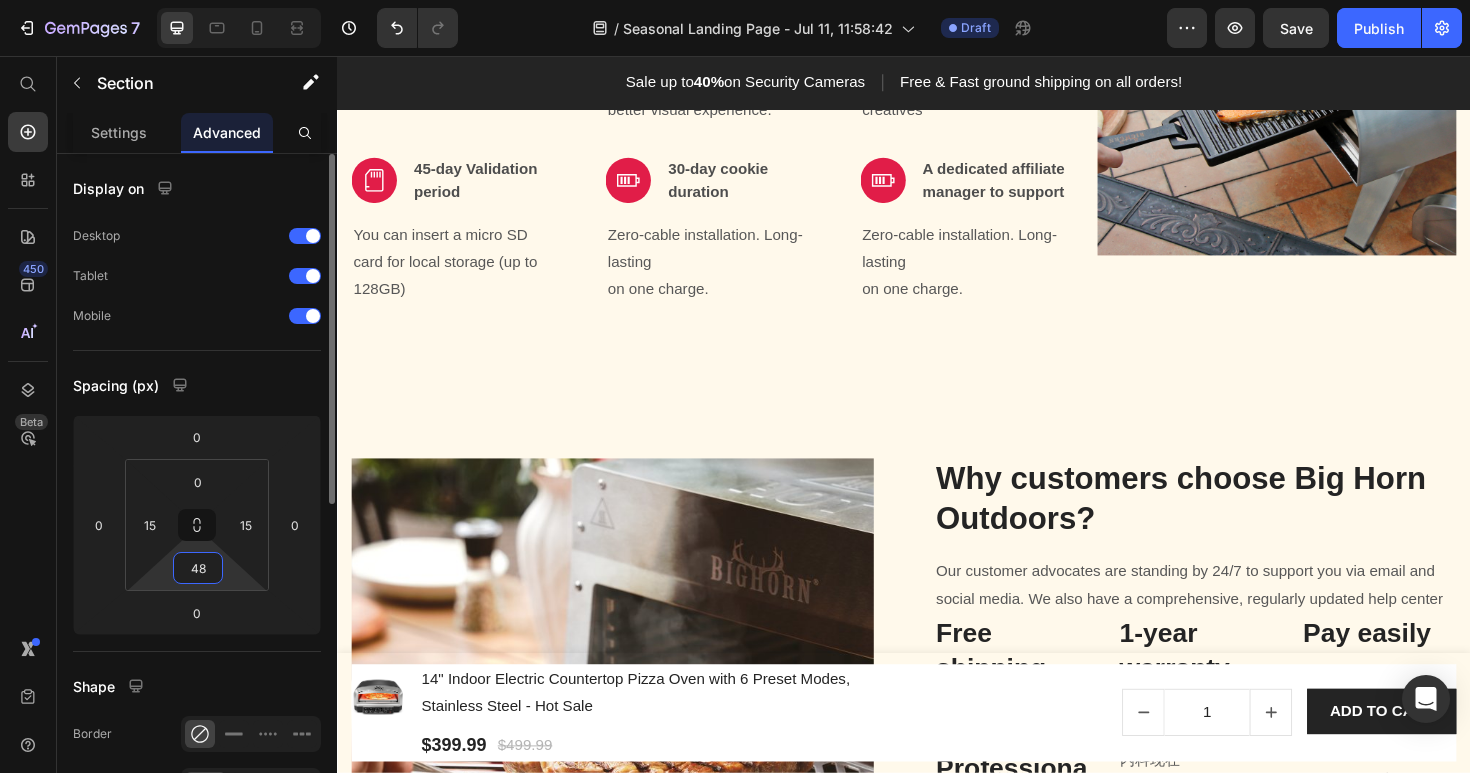 type on "48" 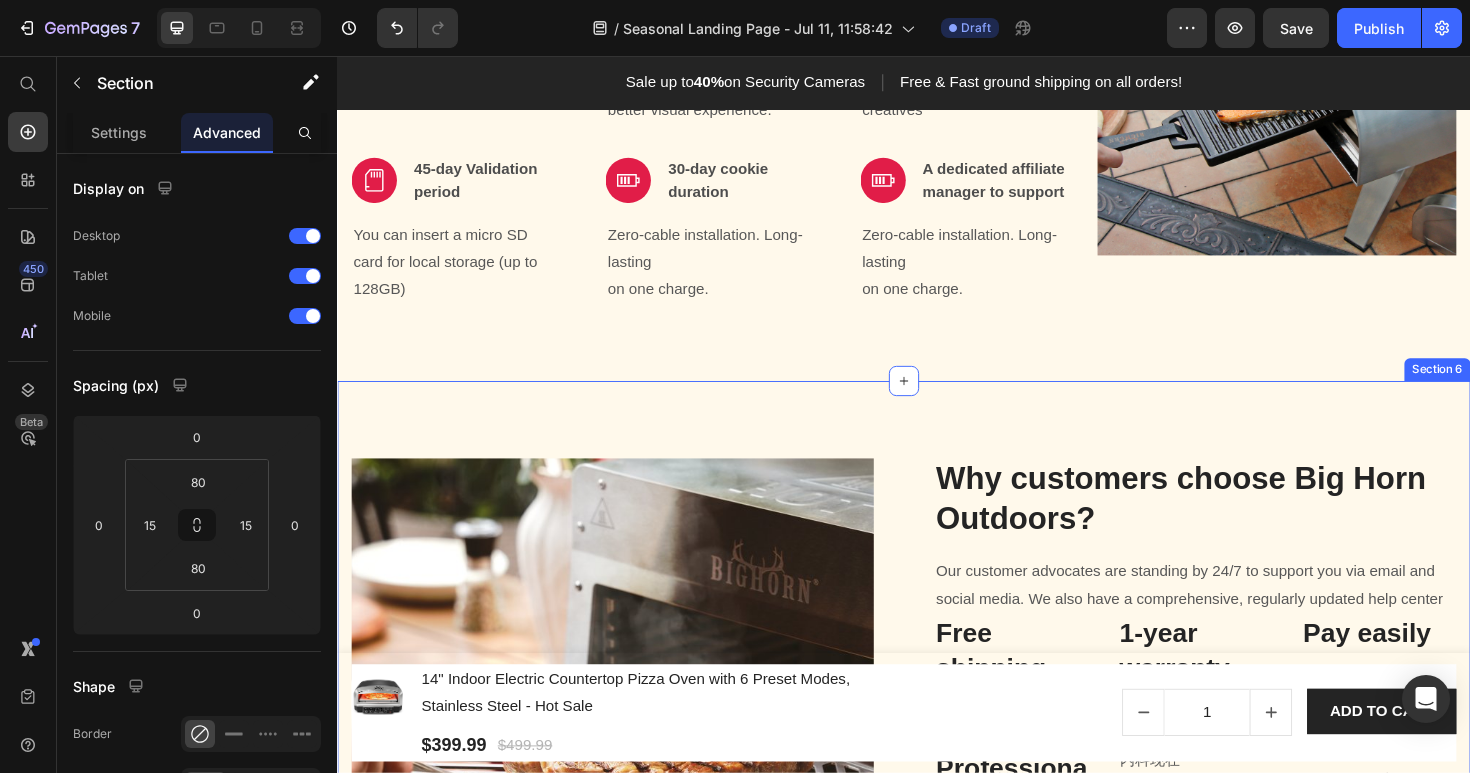 click on "Image Why customers choose Big Horn Outdoors? Heading Our customer advocates are standing by 24/7 to support you via email and social media. We also have a comprehensive, regularly updated help center  Text block Free shipping Heading delivery in 2-7 working days. Text block Professional after-sales team Heading providing online support. Text block 1-year warranty Heading  on all Big Horn Outdoors products Text block independent Heading Recommended by many independent review sites. Text block Pay easily Heading Provide a fast and secure payment with  multiple payment methods Text block 50+程序池付电话费是的想除 Heading Regular clearance, special offers and discounts  Text block Row Row Section 6" at bounding box center [937, 749] 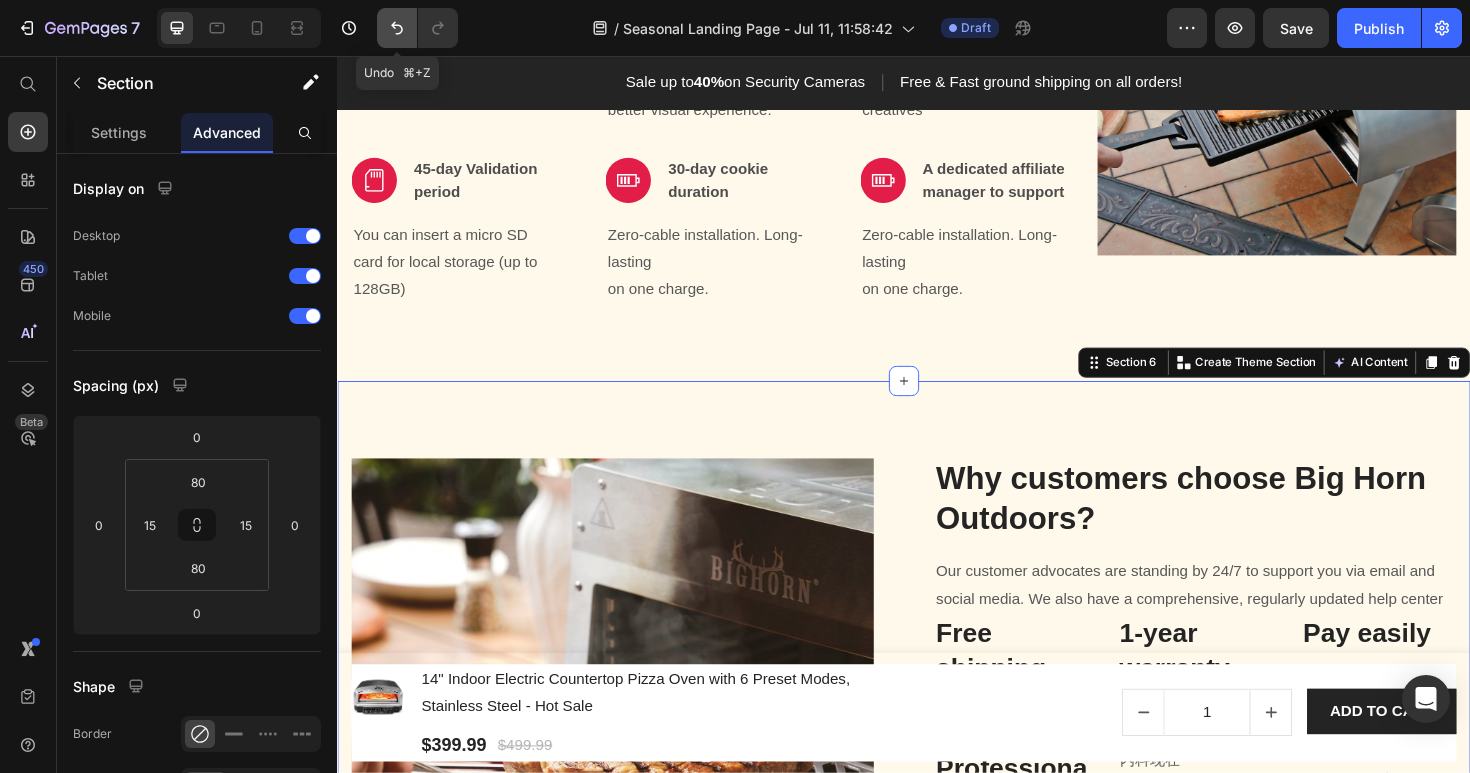 click 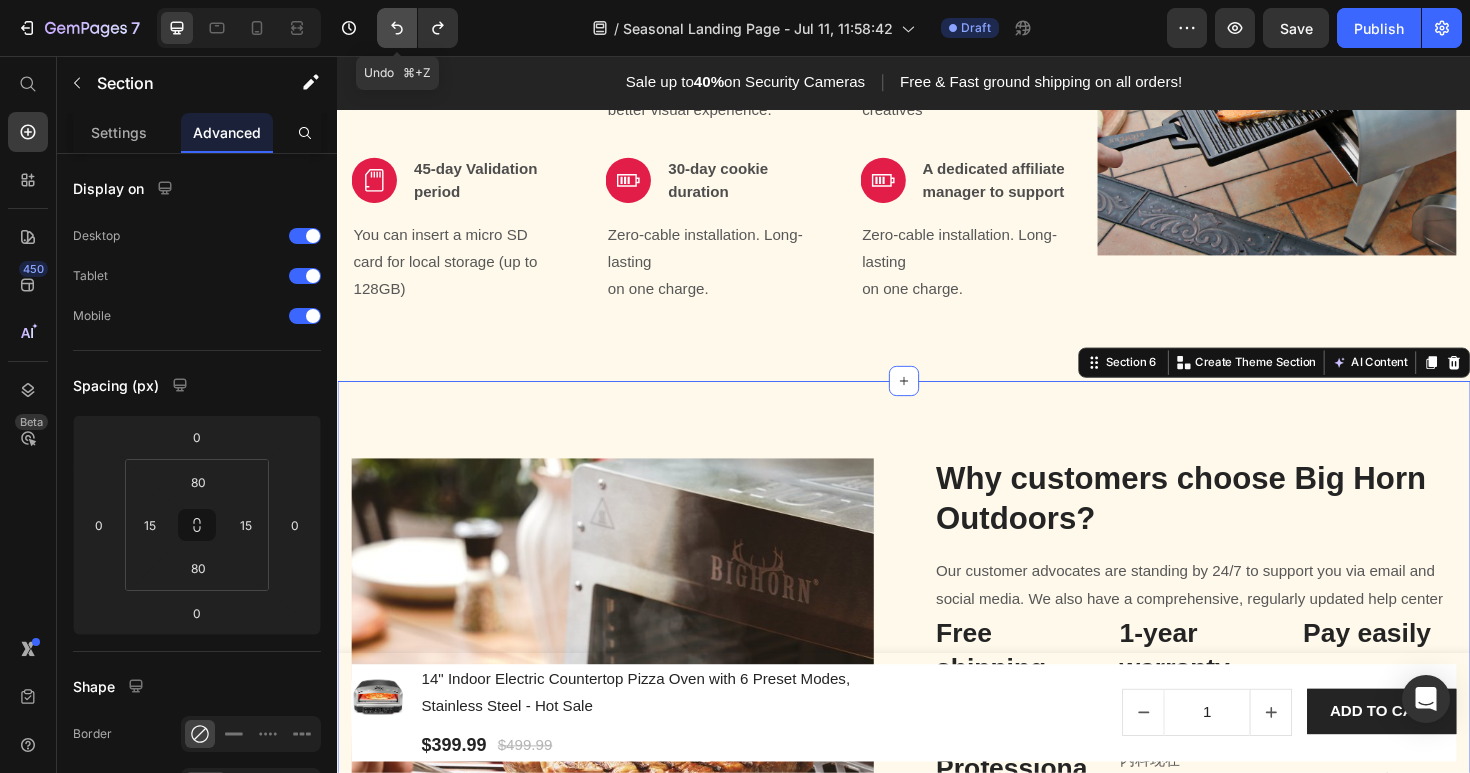 click 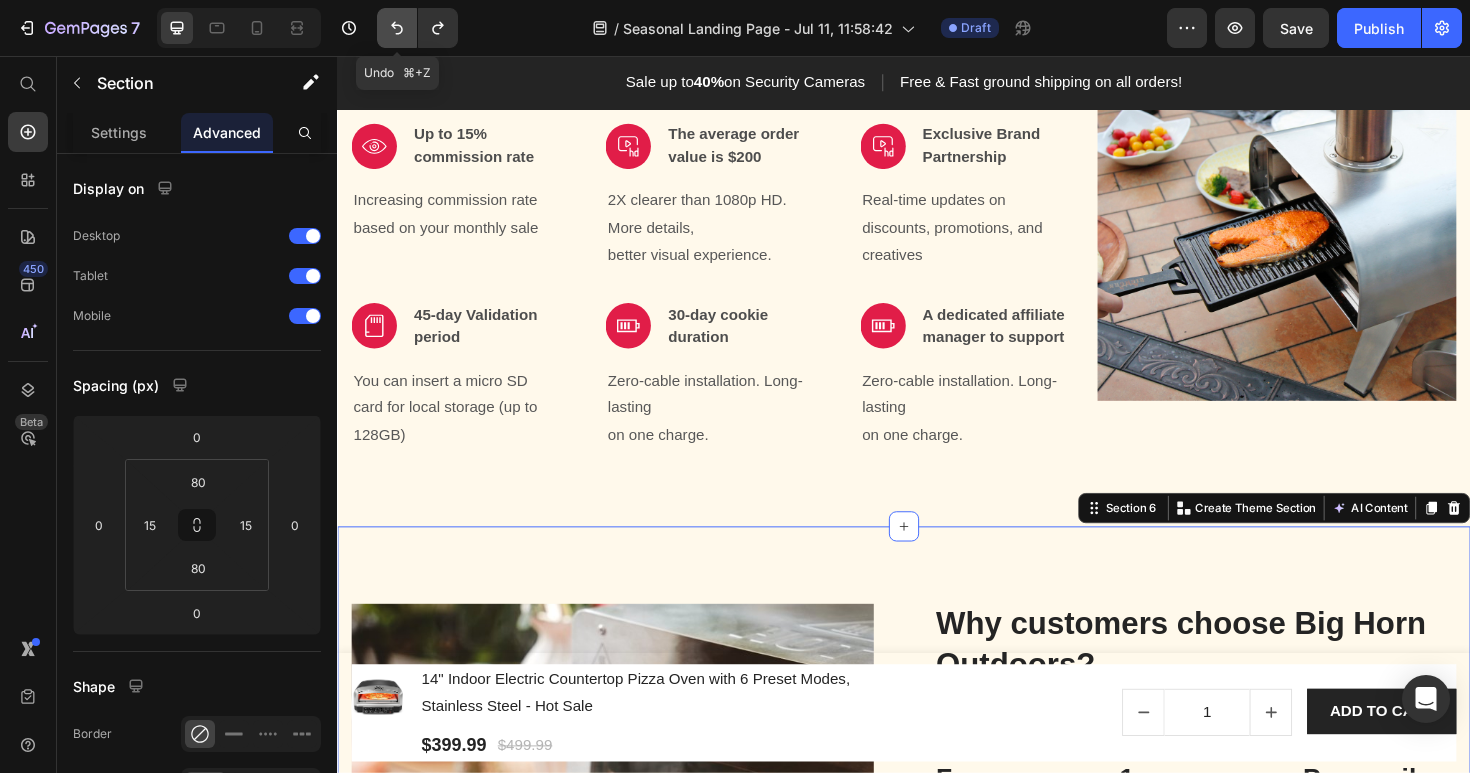 scroll, scrollTop: 1122, scrollLeft: 0, axis: vertical 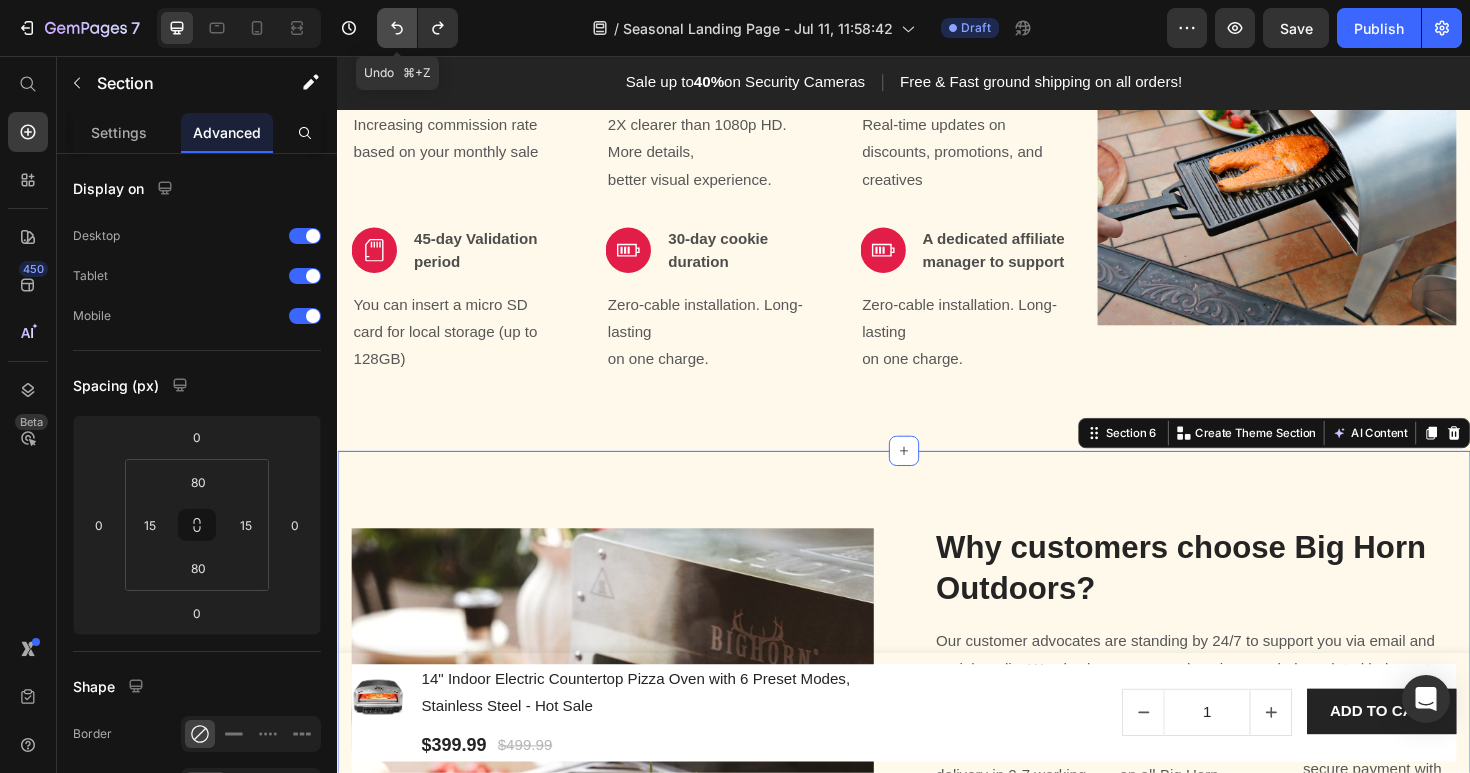 click 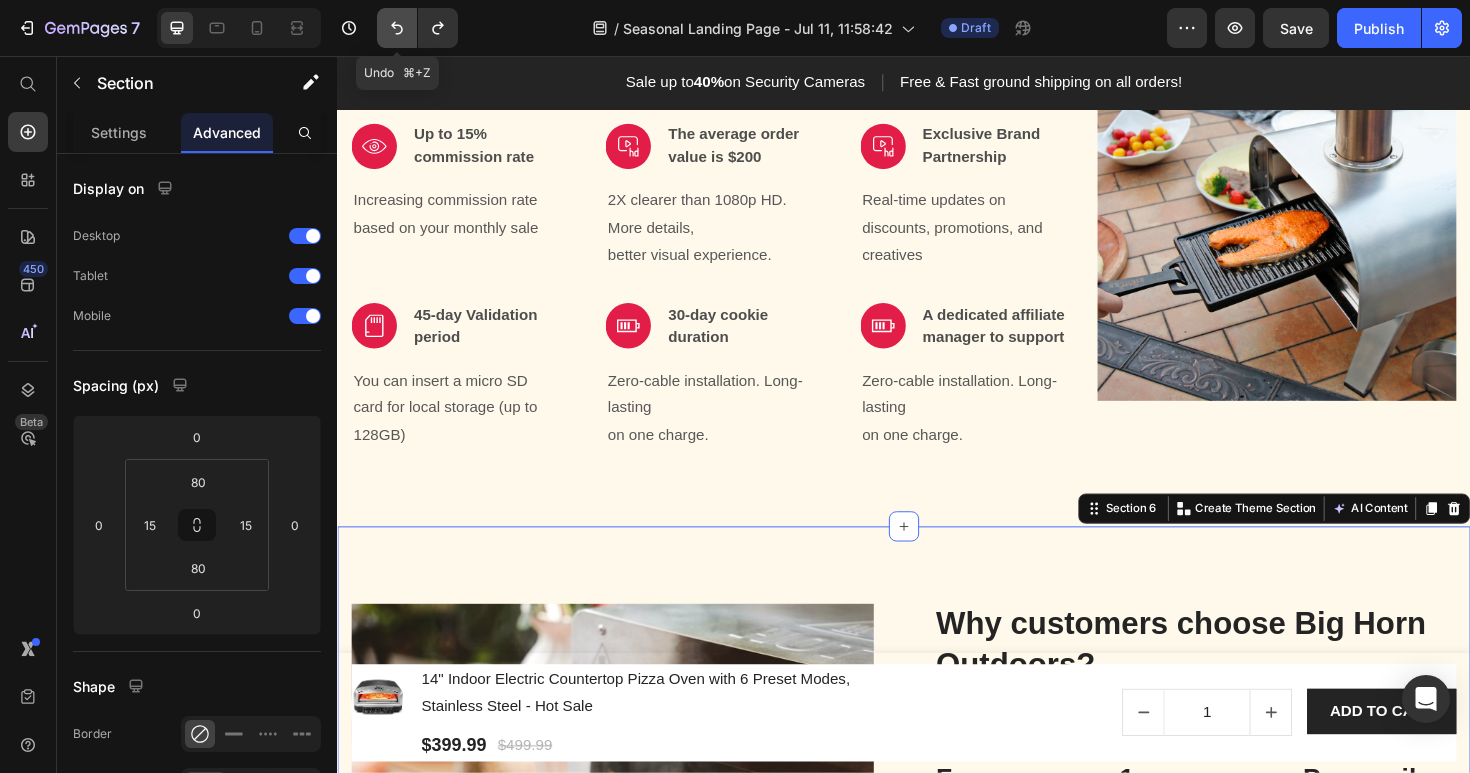 click 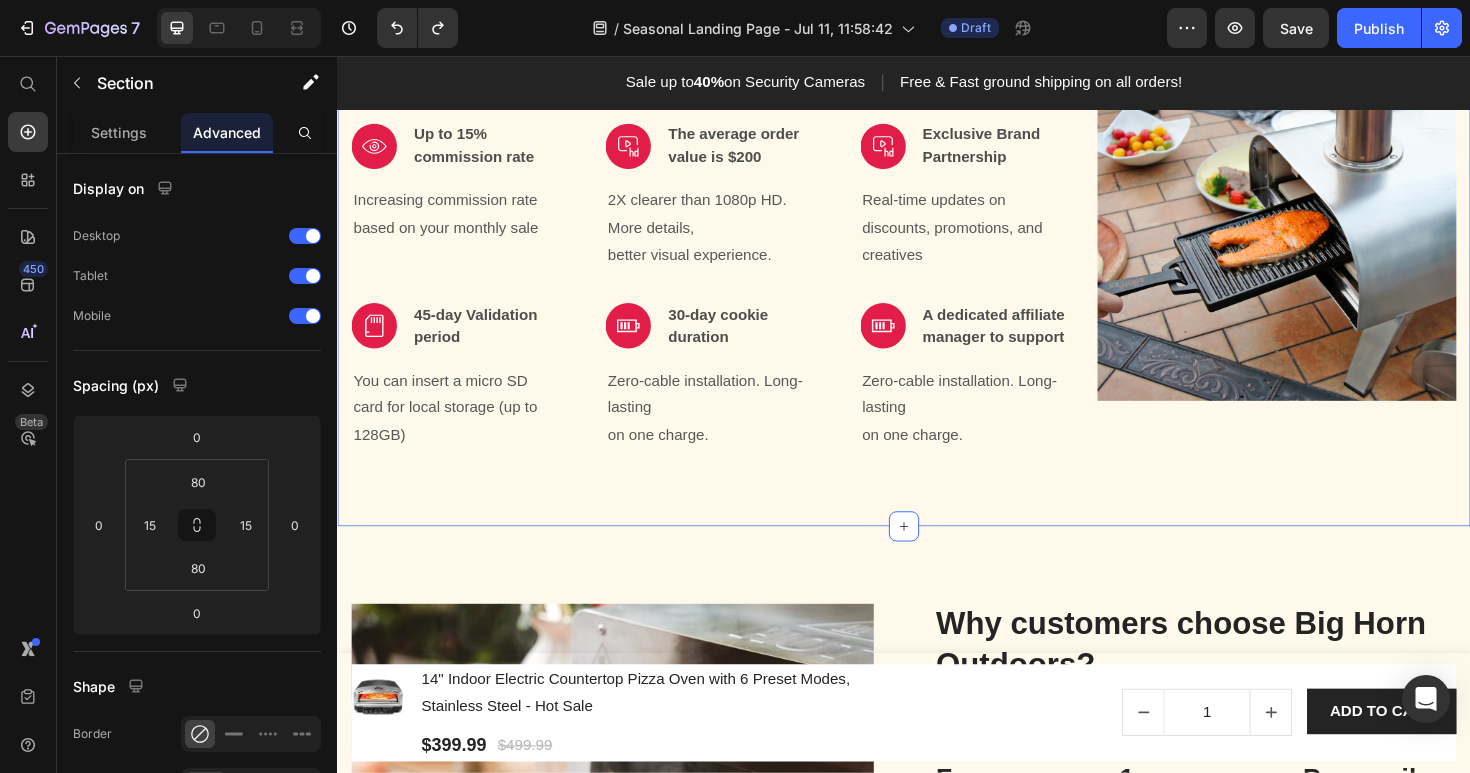 click on "Benefits to join Big Horn Outdoors Affiliate Program Heading Image Up to 15% commission rate Text block Row Increasing commission rate based on your monthly sale Text block Image The average order value is $200 Text block Row 2X clearer than 1080p HD. More details, better visual experience. Text block Image Exclusive Brand Partnership Text block Row Real-time updates on discounts, promotions, and creatives Text block Row Image 45-day Validation period Text block Row You can insert a micro SD card for local storage (up to 128GB) Text block Image 30-day cookie duration Text block Row Zero-cable installation. Long-lasting on one charge. Text block Image A dedicated affiliate manager to support Text block Row Zero-cable installation. Long-lasting on one charge. Text block Row Image Row Section 5 You can create reusable sections Create Theme Section AI Content Write with GemAI What would you like to describe here? Tone and Voice Persuasive Product Show more Generate" at bounding box center (937, 230) 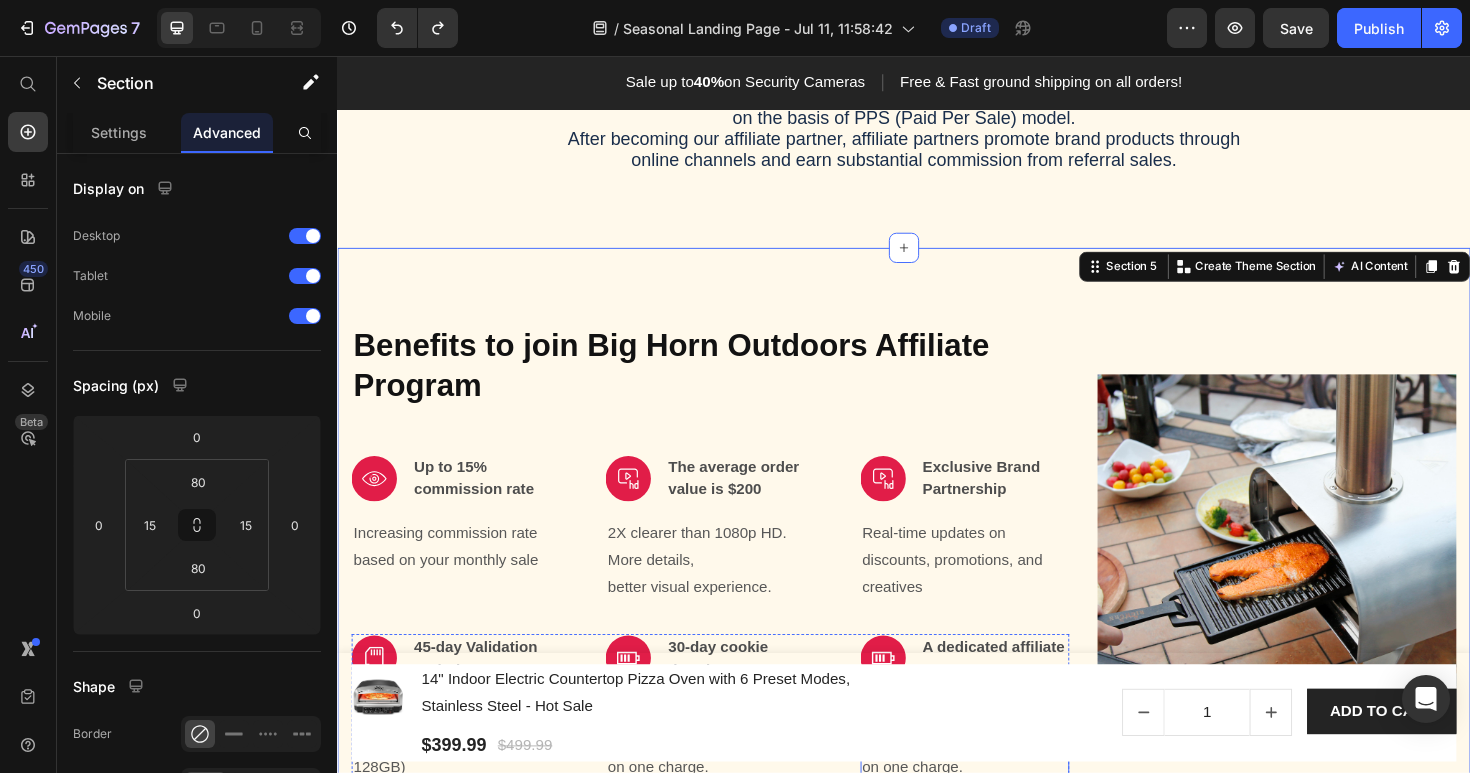 scroll, scrollTop: 671, scrollLeft: 0, axis: vertical 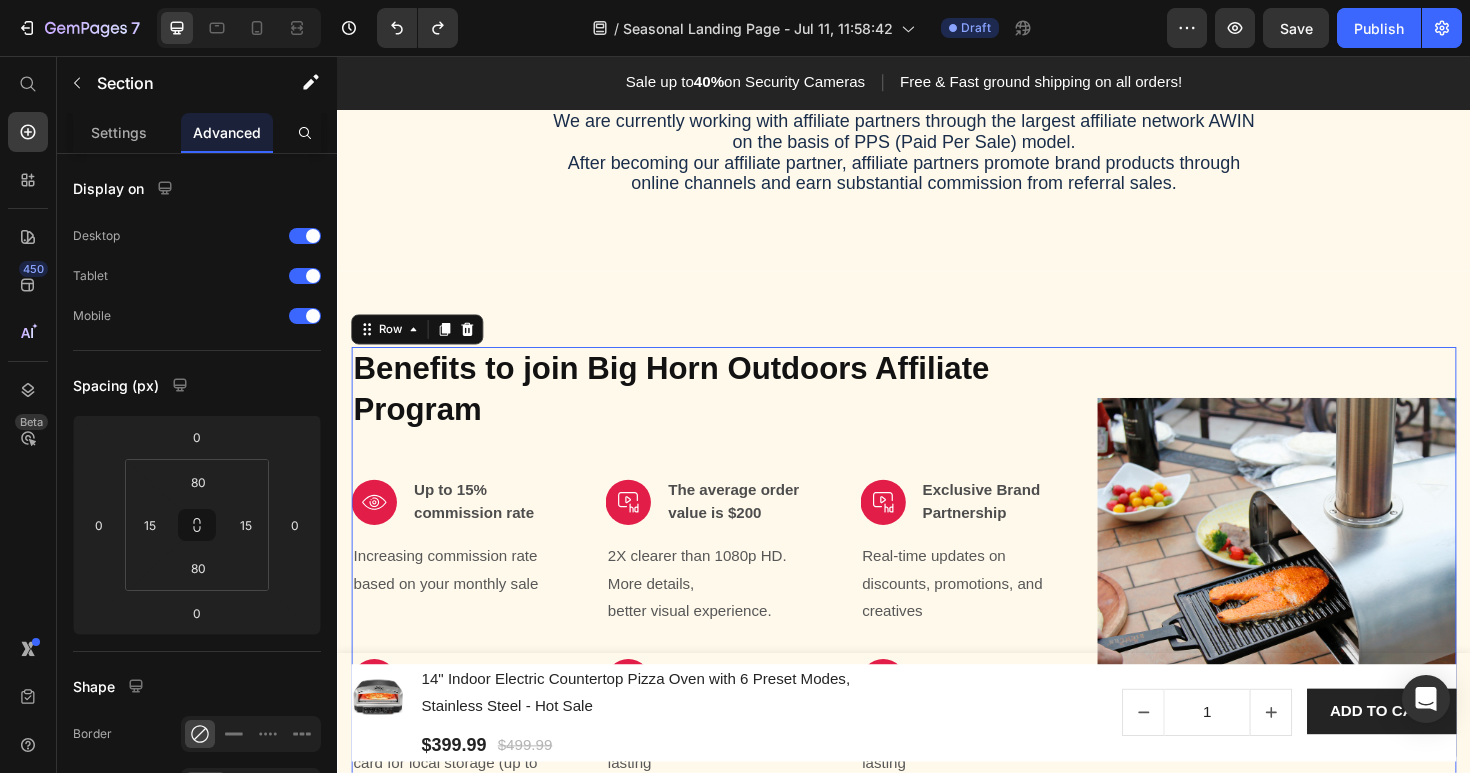click on "Benefits to join Big Horn Outdoors Affiliate Program Heading Image Up to 15% commission rate Text block Row Increasing commission rate based on your monthly sale Text block Image The average order value is $200  Text block Row 2X clearer than 1080p HD. More details, better visual experience. Text block Image Exclusive Brand Partnership  Text block Row Real-time updates on discounts, promotions, and creatives Text block Row Image 45-day Validation period Text block Row You can insert a micro SD card for local storage (up to 128GB) Text block Image 30-day cookie duration Text block Row Zero-cable installation. Long-lasting on one charge. Text block Image A dedicated affiliate manager to support Text block Row Zero-cable installation. Long-lasting on one charge. Text block Row Image Row   0" at bounding box center (937, 607) 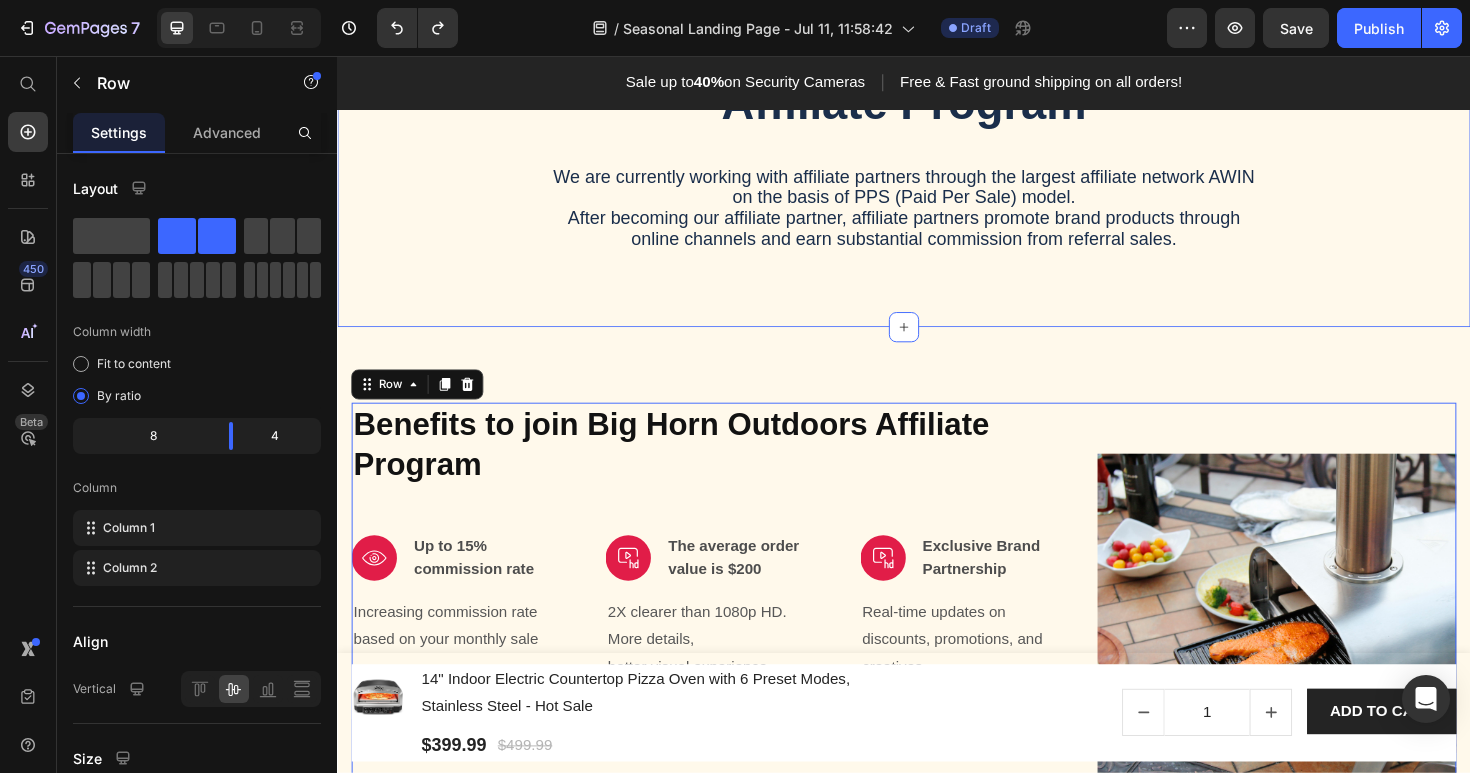 scroll, scrollTop: 494, scrollLeft: 0, axis: vertical 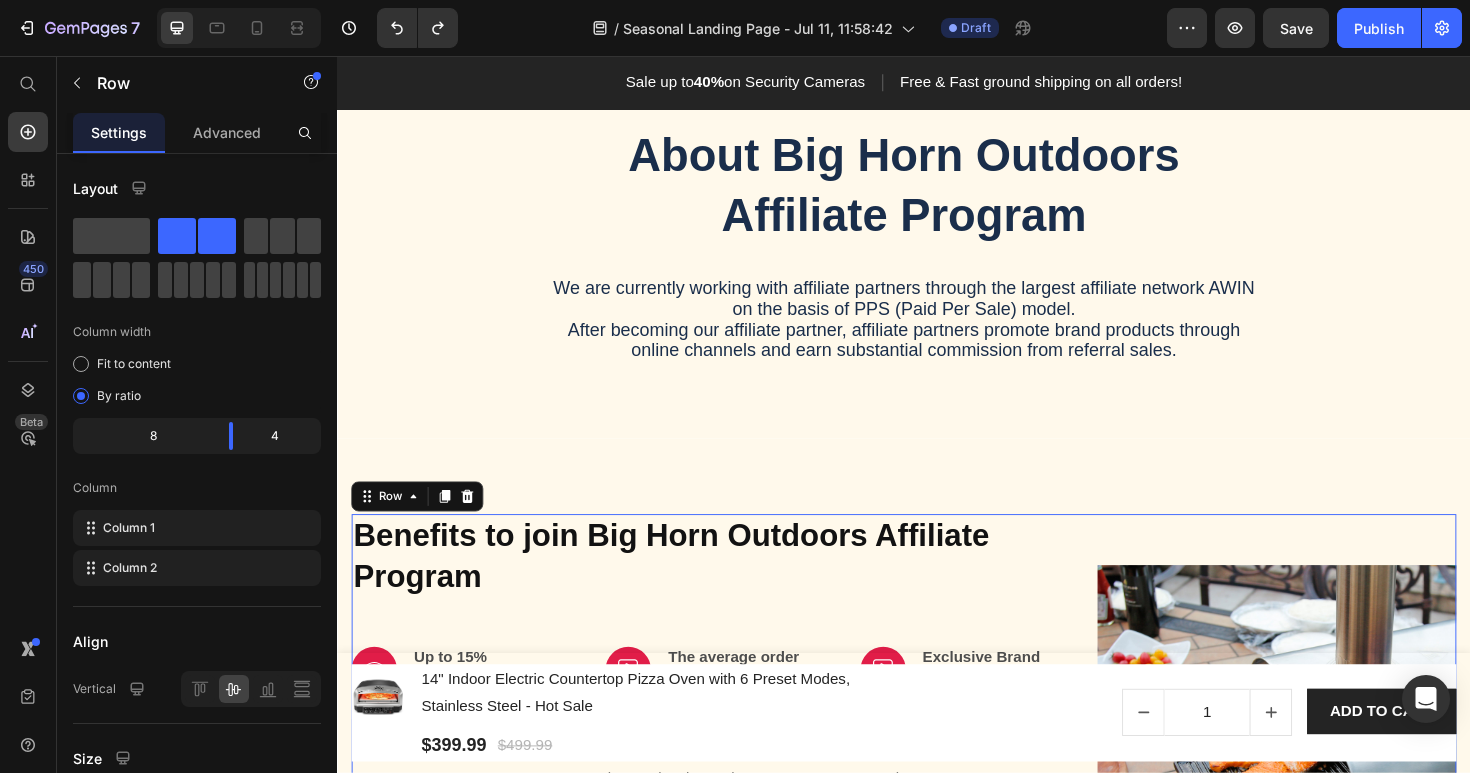click on "Image" at bounding box center [1332, 784] 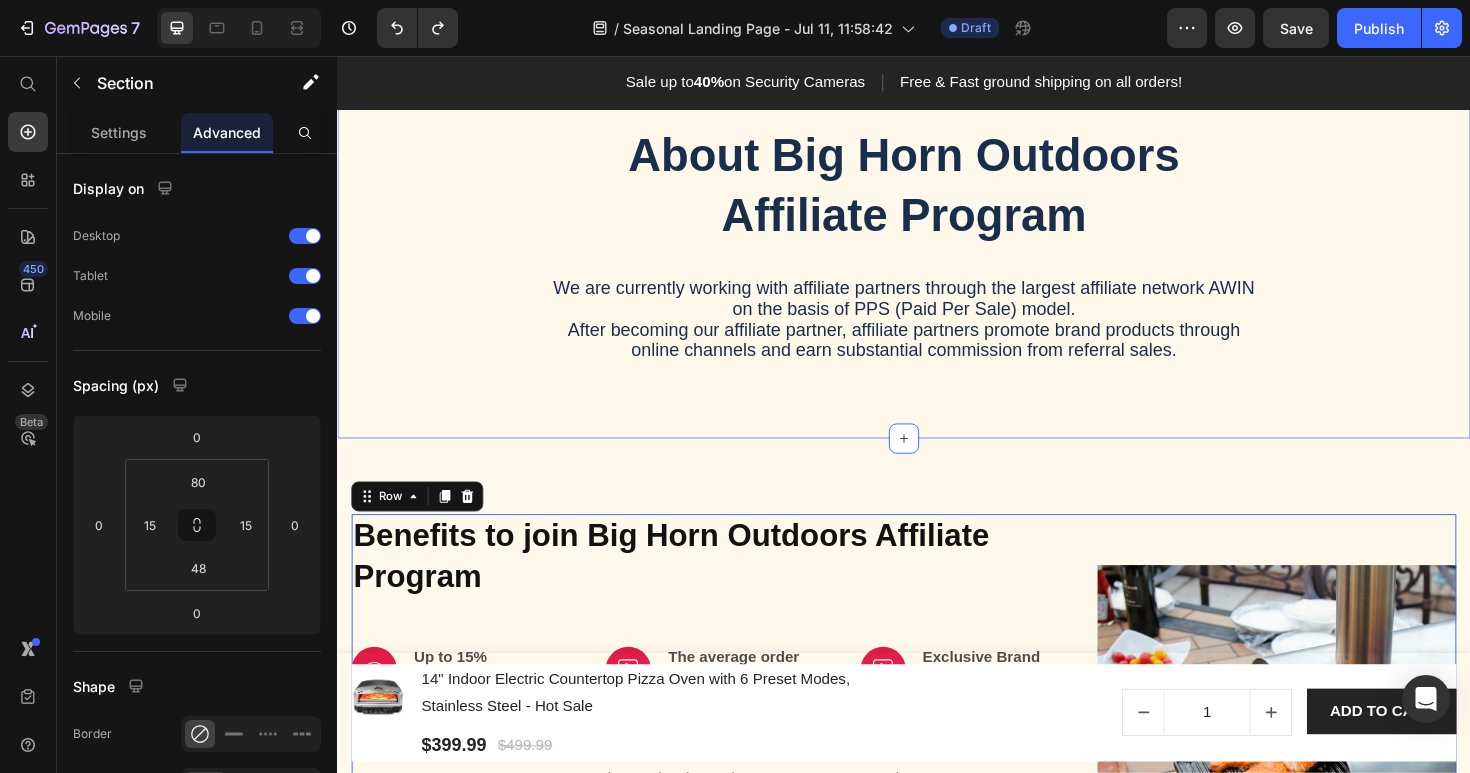 click on "About Big Horn Outdoors Affiliate Program Heading We are currently working with affiliate partners through the largest affiliate network AWIN on the basis of PPS (Paid Per Sale) model. After becoming our affiliate partner, affiliate partners promote brand products through online channels and earn substantial commission from referral sales. Text Block Row Section 4" at bounding box center (937, 255) 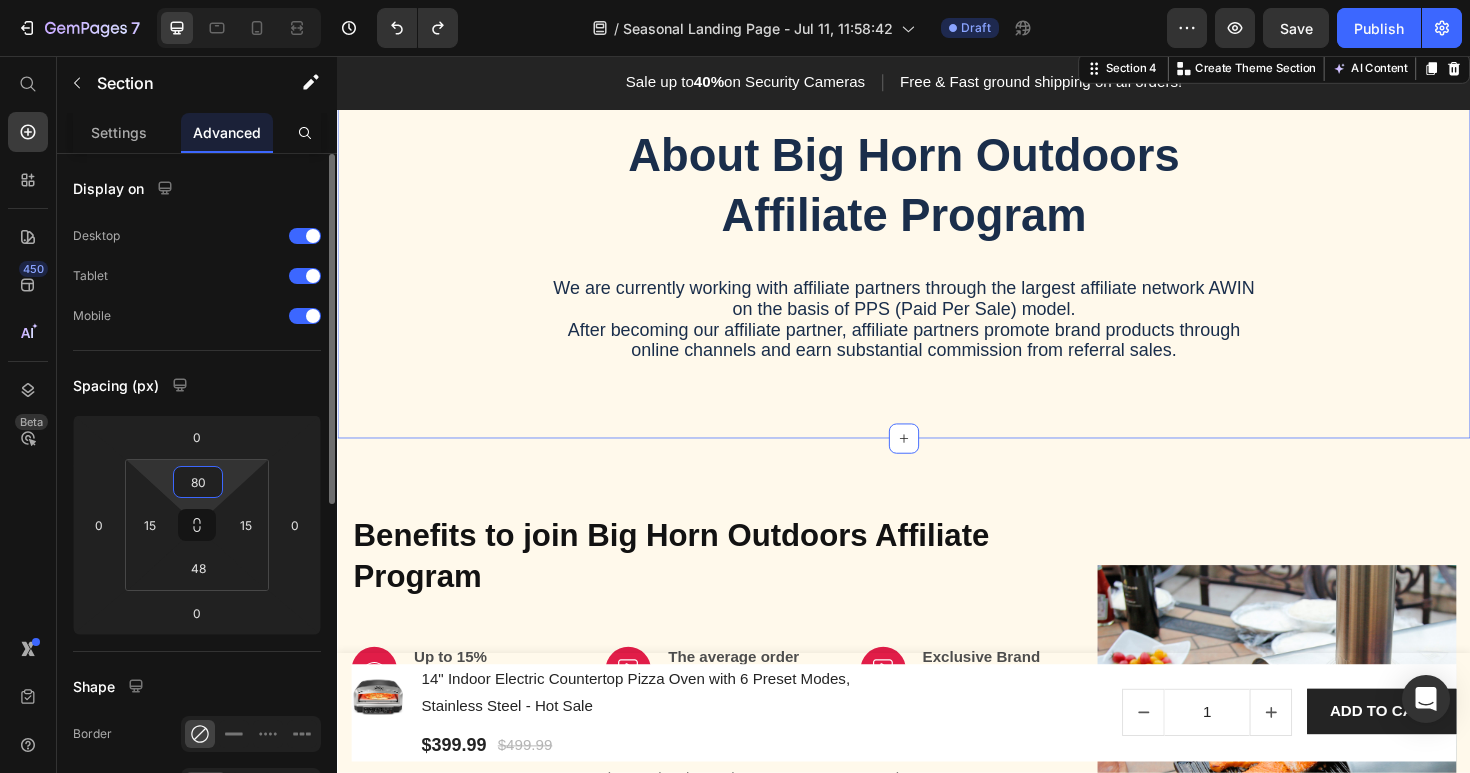 click on "80" at bounding box center [198, 482] 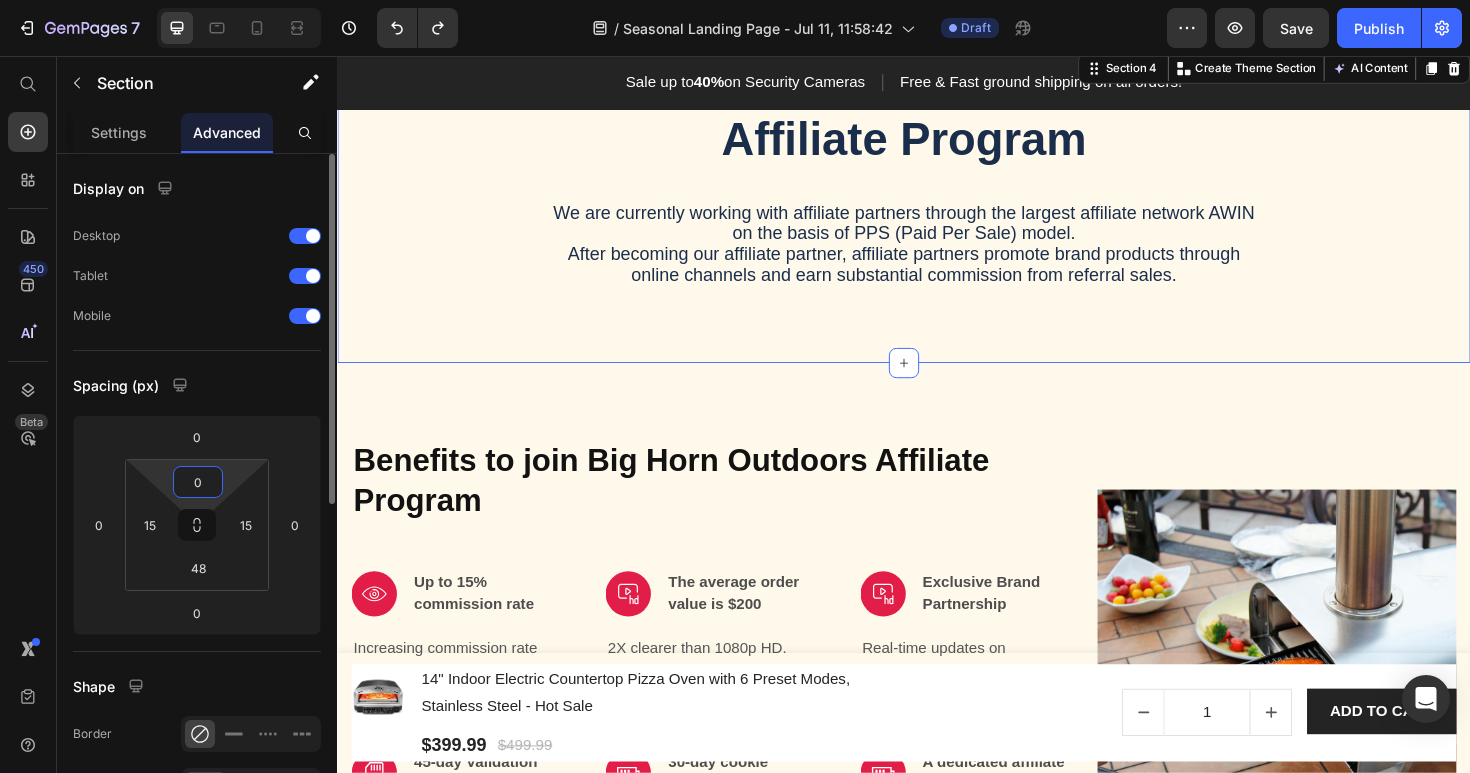 type on "0" 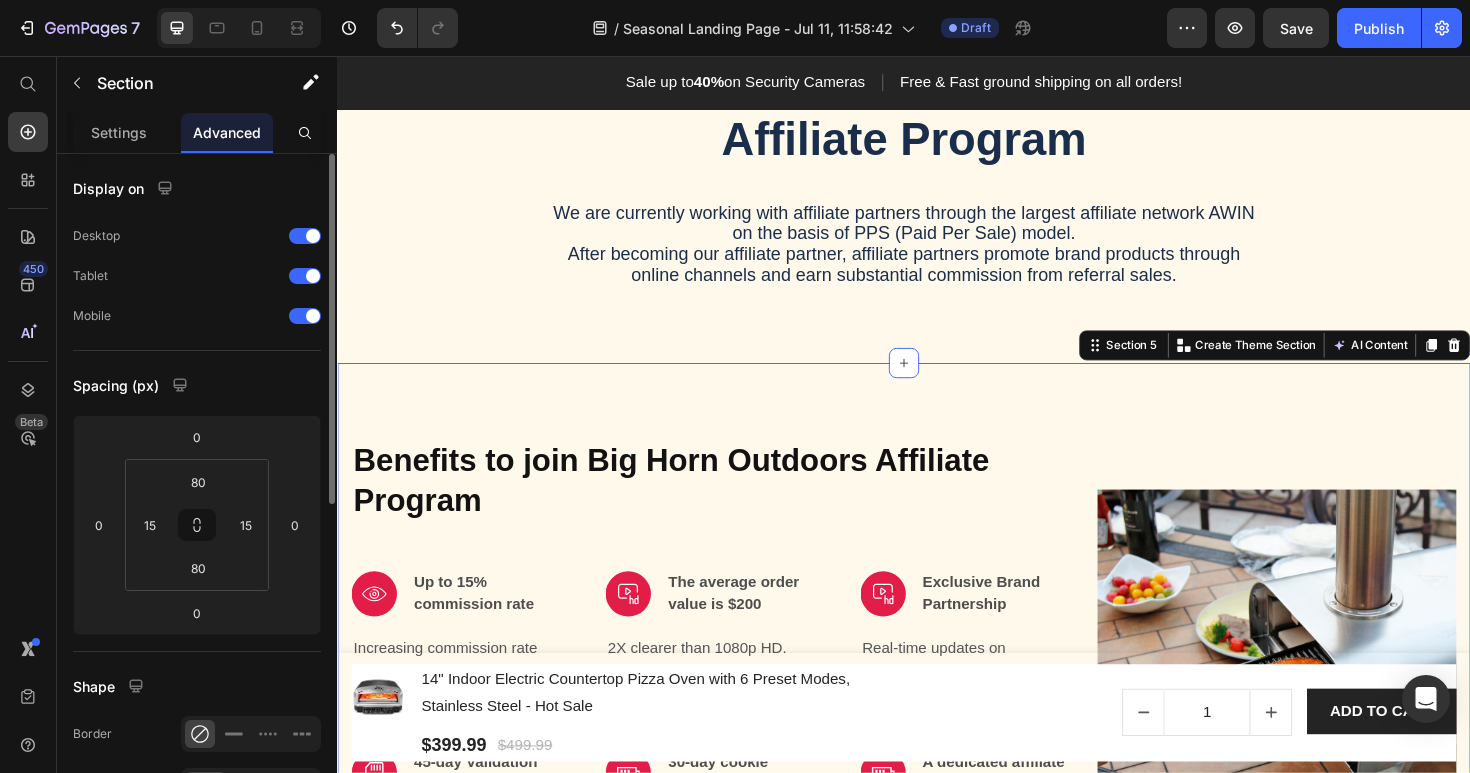 click on "Benefits to join Big Horn Outdoors Affiliate Program Heading Image Up to 15% commission rate Text block Row Increasing commission rate based on your monthly sale Text block Image The average order value is $200 Text block Row 2X clearer than 1080p HD. More details, better visual experience. Text block Image Exclusive Brand Partnership Text block Row Real-time updates on discounts, promotions, and creatives Text block Row Image 45-day Validation period Text block Row You can insert a micro SD card for local storage (up to 128GB) Text block Image 30-day cookie duration Text block Row Zero-cable installation. Long-lasting on one charge. Text block Image A dedicated affiliate manager to support Text block Row Zero-cable installation. Long-lasting on one charge. Text block Row Image Row Section 5 You can create reusable sections Create Theme Section AI Content Write with GemAI What would you like to describe here? Tone and Voice Persuasive Product Show more Generate" at bounding box center [937, 704] 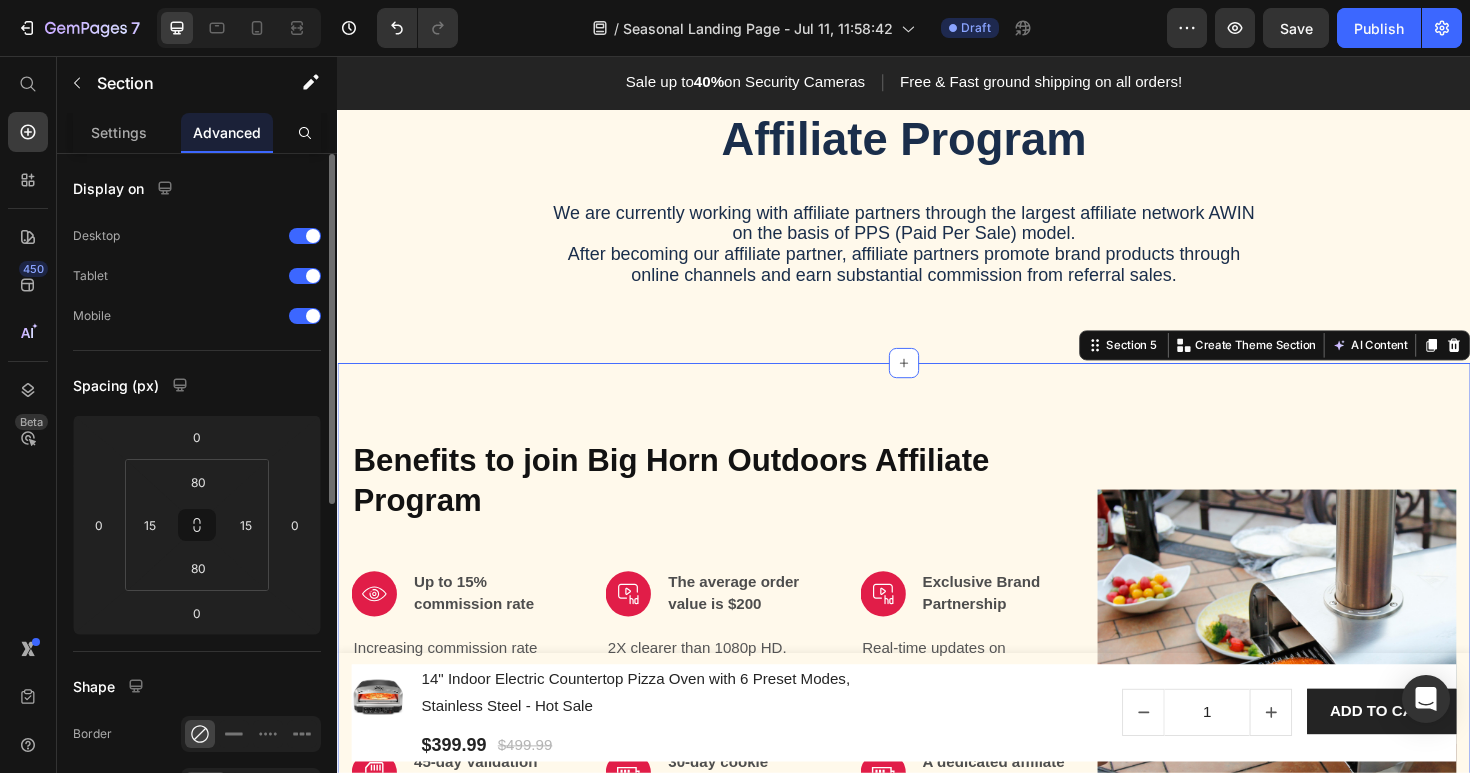 click on "Benefits to join Big Horn Outdoors Affiliate Program Heading Image Up to 15% commission rate Text block Row Increasing commission rate based on your monthly sale Text block Image The average order value is $200 Text block Row 2X clearer than 1080p HD. More details, better visual experience. Text block Image Exclusive Brand Partnership Text block Row Real-time updates on discounts, promotions, and creatives Text block Row Image 45-day Validation period Text block Row You can insert a micro SD card for local storage (up to 128GB) Text block Image 30-day cookie duration Text block Row Zero-cable installation. Long-lasting on one charge. Text block Image A dedicated affiliate manager to support Text block Row Zero-cable installation. Long-lasting on one charge. Text block Row Image Row Section 5 You can create reusable sections Create Theme Section AI Content Write with GemAI What would you like to describe here? Tone and Voice Persuasive Product Show more Generate" at bounding box center (937, 704) 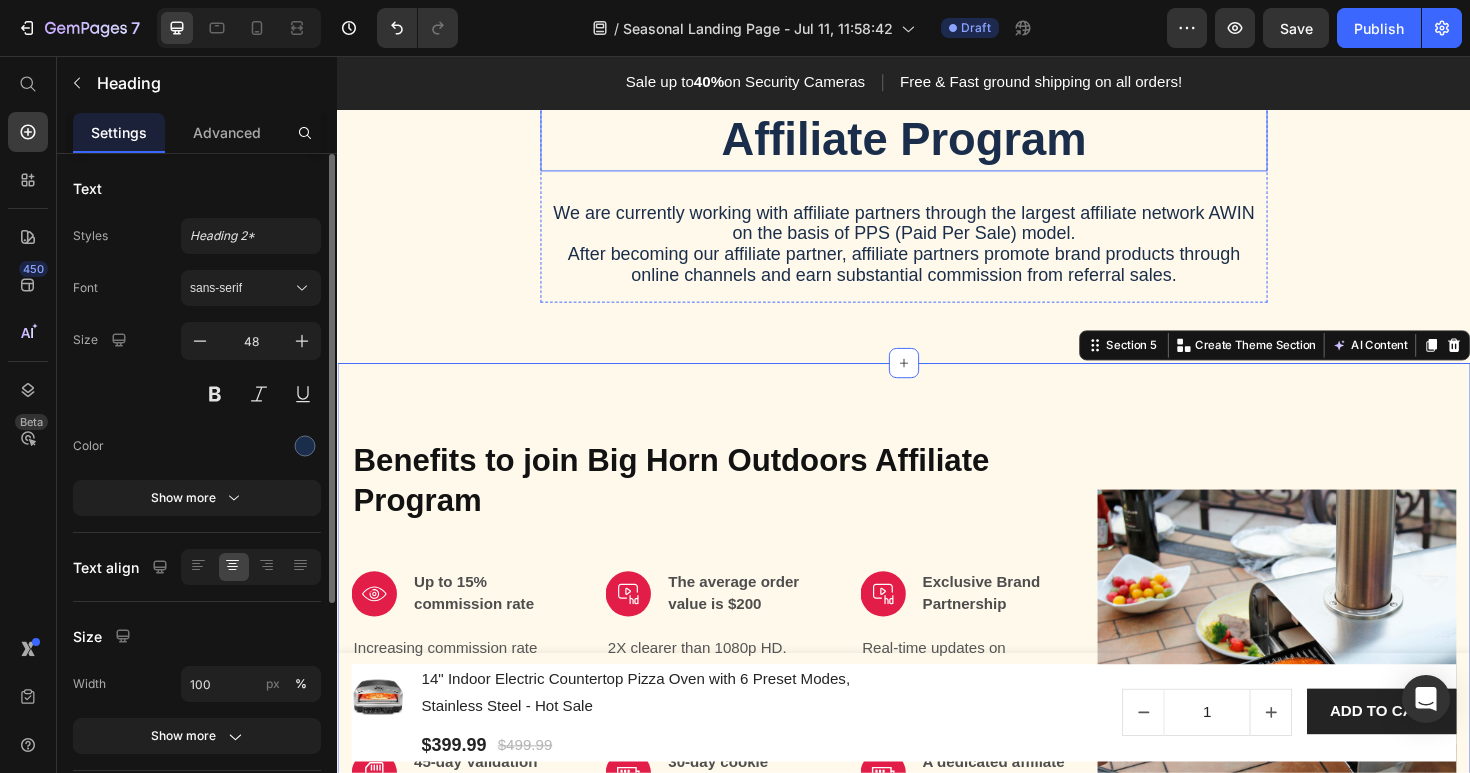 click on "About Big Horn Outdoors Affiliate Program" at bounding box center [937, 113] 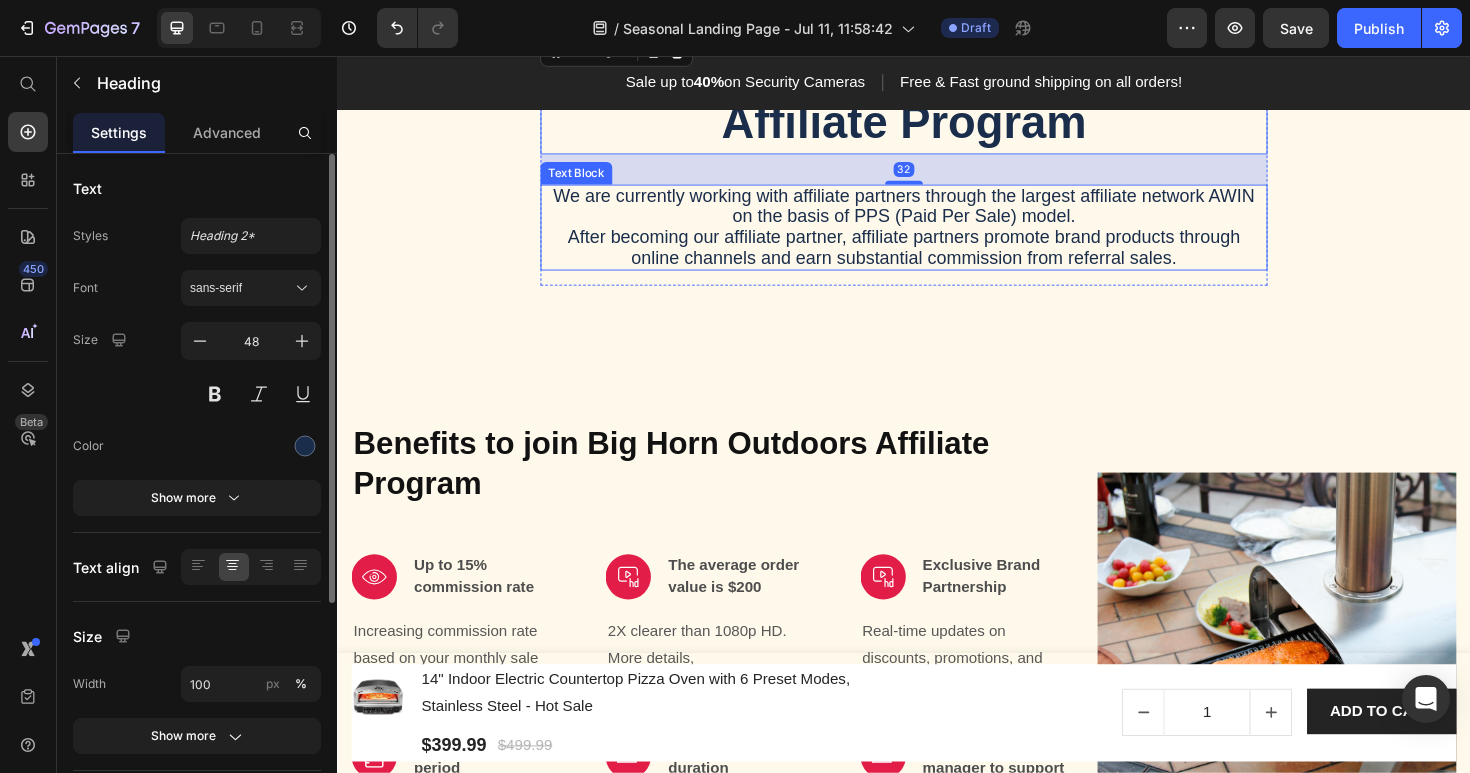 scroll, scrollTop: 516, scrollLeft: 0, axis: vertical 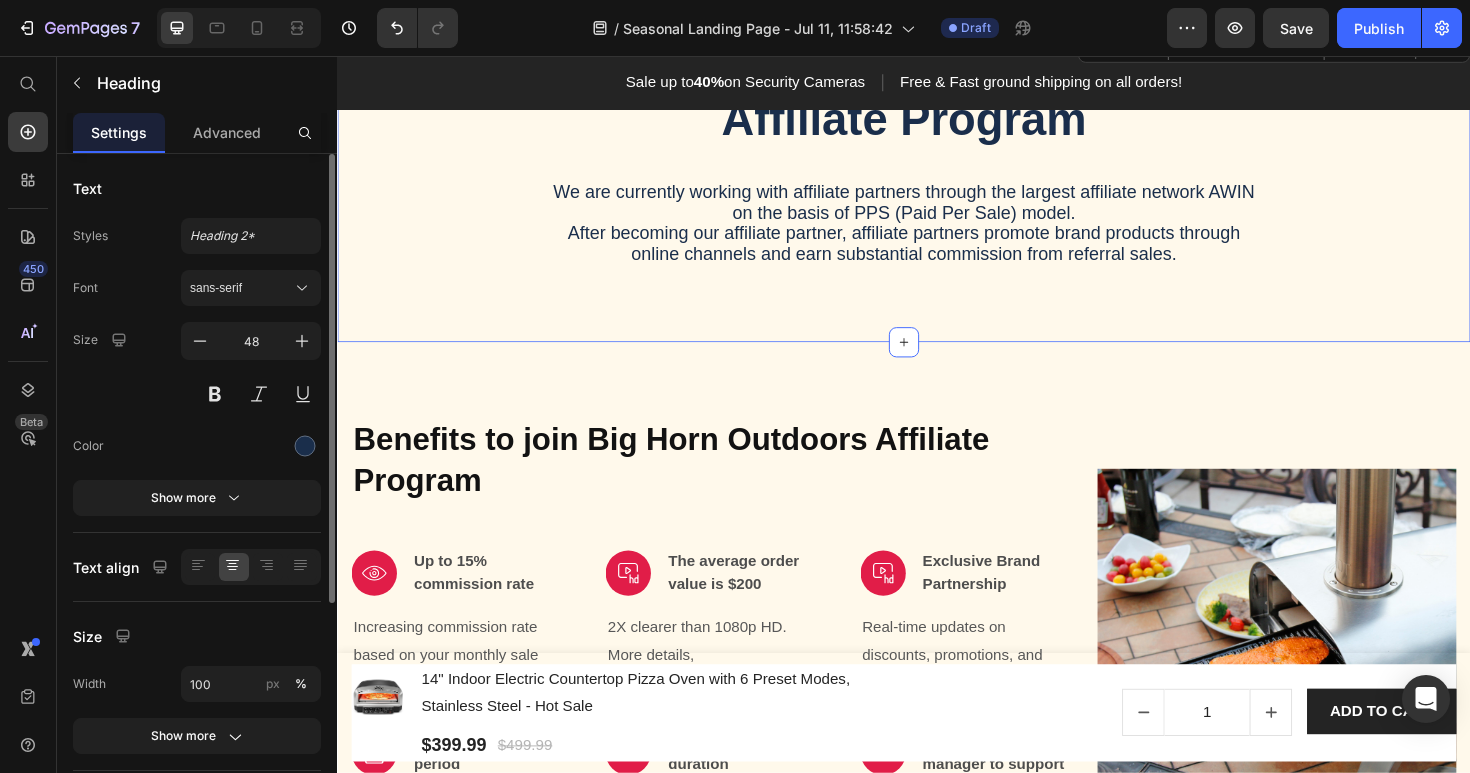 click on "About Big Horn Outdoors Affiliate Program Heading We are currently working with affiliate partners through the largest affiliate network AWIN on the basis of PPS (Paid Per Sale) model. After becoming our affiliate partner, affiliate partners promote brand products through online channels and earn substantial commission from referral sales. Text Block Row" at bounding box center [937, 169] 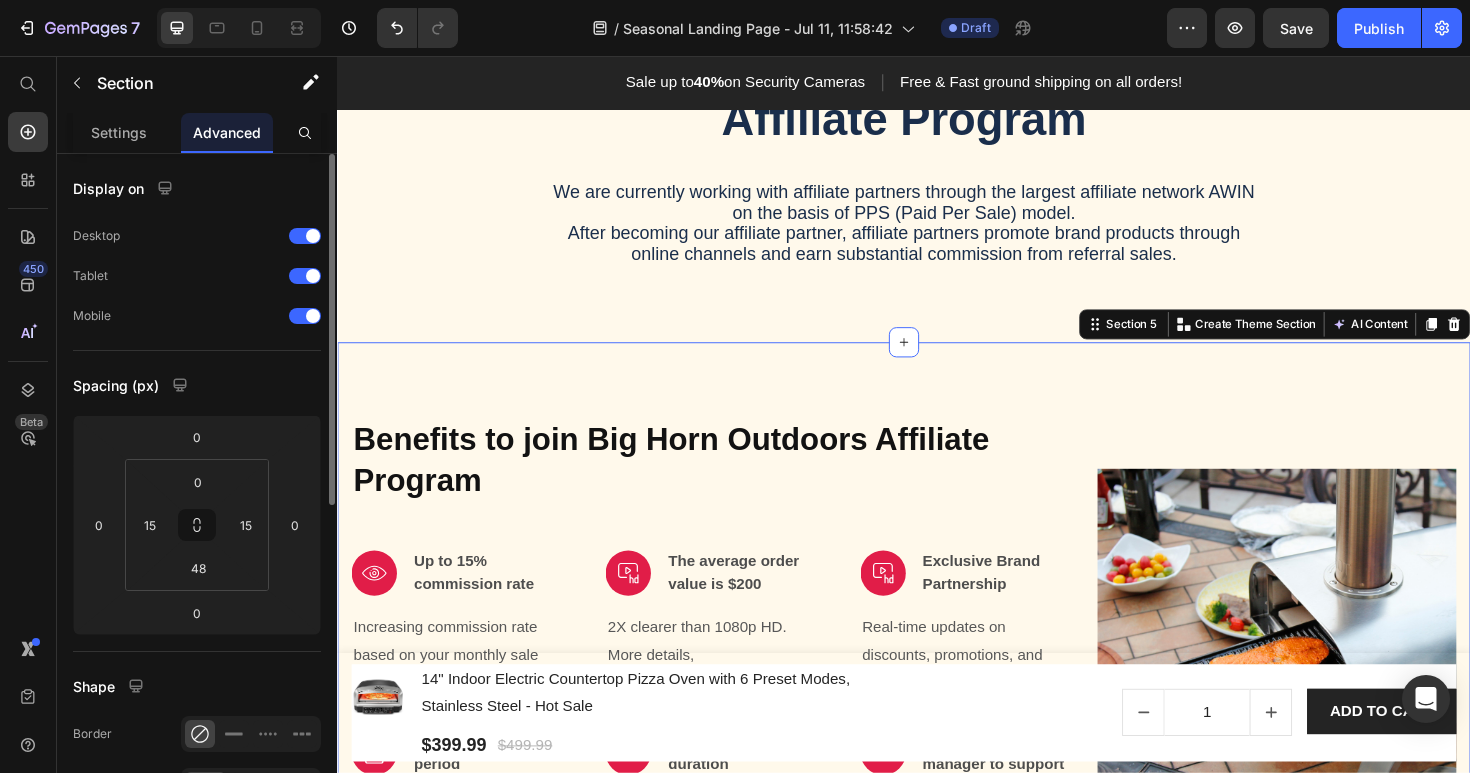 click on "Benefits to join Big Horn Outdoors Affiliate Program Heading Image Up to 15% commission rate Text block Row Increasing commission rate based on your monthly sale Text block Image The average order value is $200 Text block Row 2X clearer than 1080p HD. More details, better visual experience. Text block Image Exclusive Brand Partnership Text block Row Real-time updates on discounts, promotions, and creatives Text block Row Image 45-day Validation period Text block Row You can insert a micro SD card for local storage (up to 128GB) Text block Image 30-day cookie duration Text block Row Zero-cable installation. Long-lasting on one charge. Text block Image A dedicated affiliate manager to support Text block Row Zero-cable installation. Long-lasting on one charge. Text block Row Image Row Section 5 You can create reusable sections Create Theme Section AI Content Write with GemAI What would you like to describe here? Tone and Voice Persuasive Product Show more Generate" at bounding box center [937, 682] 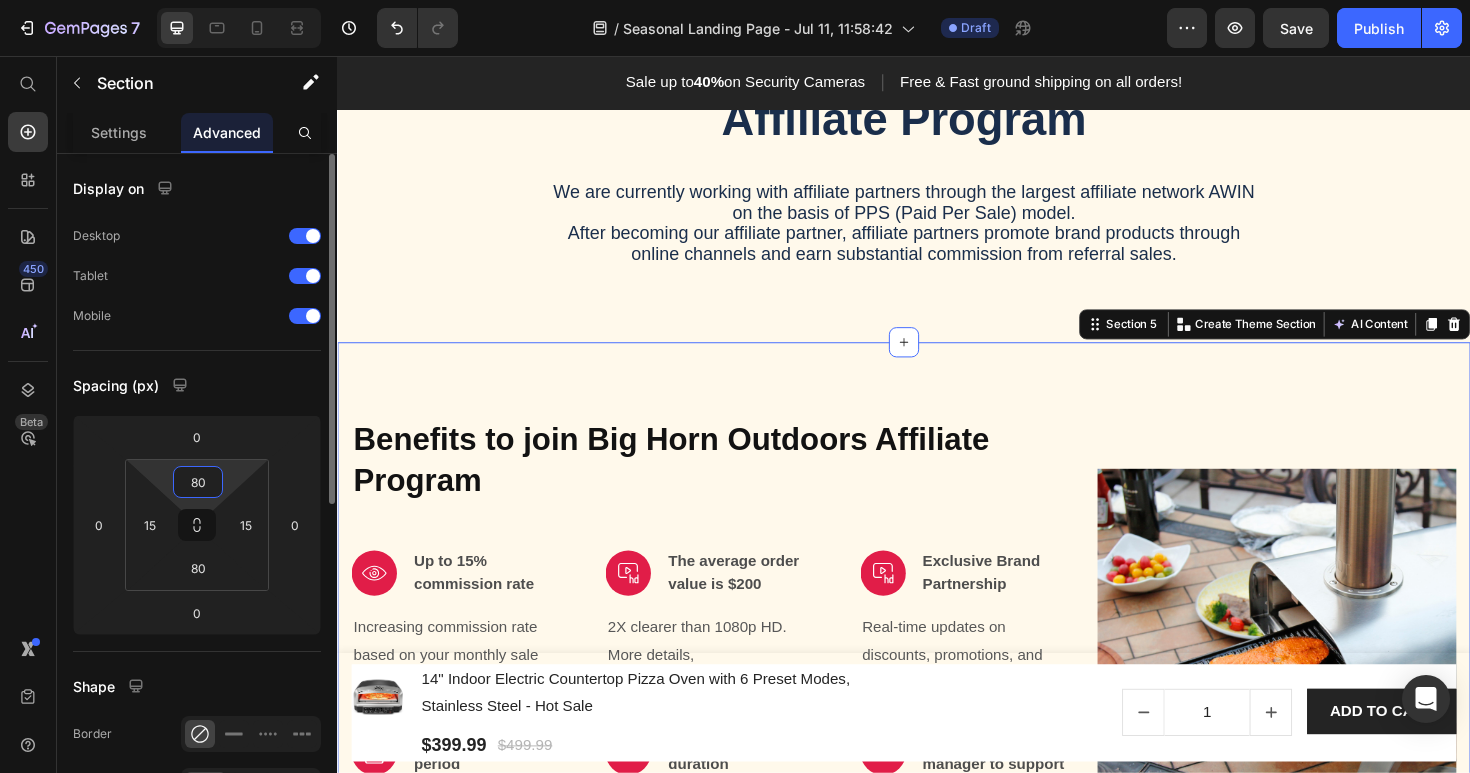 click on "80" at bounding box center (198, 482) 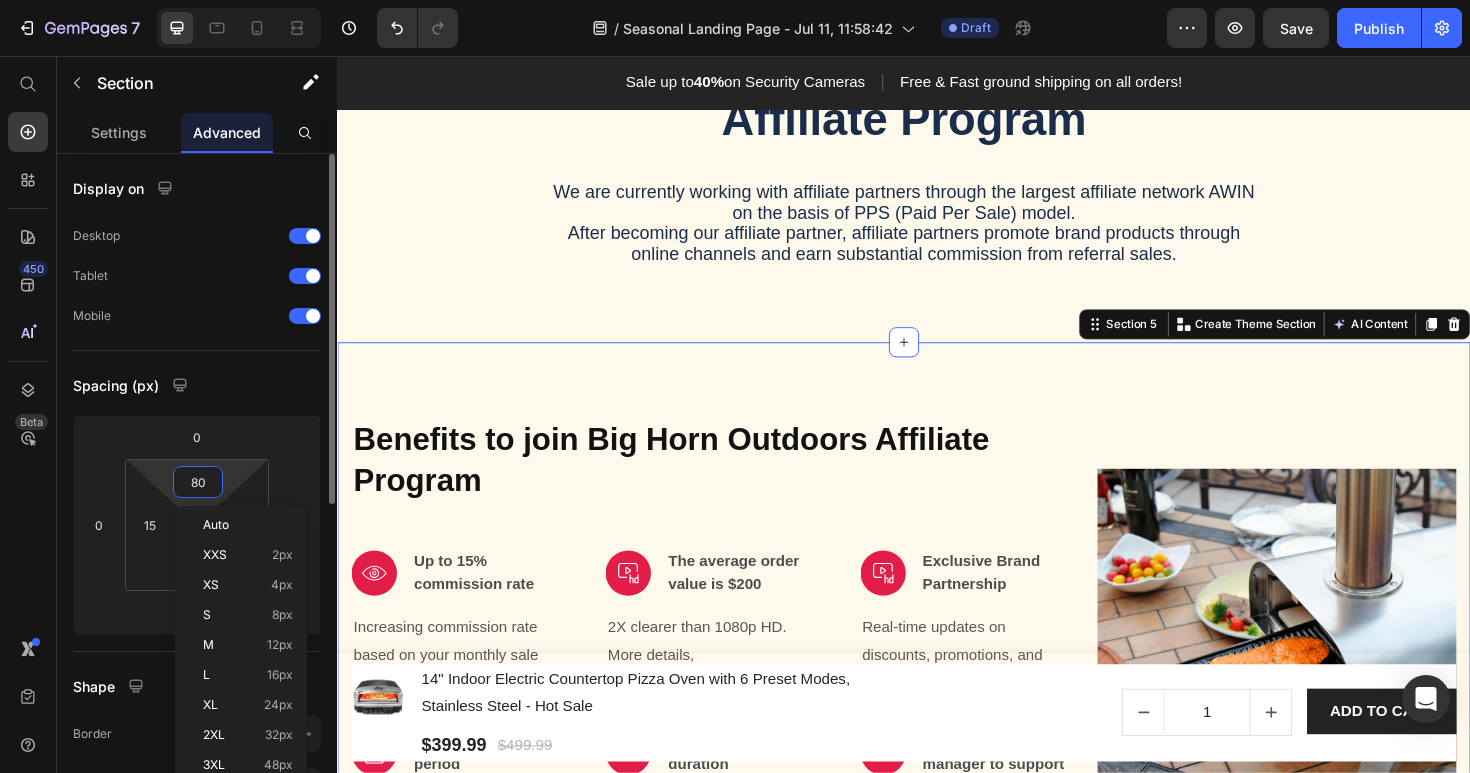 type 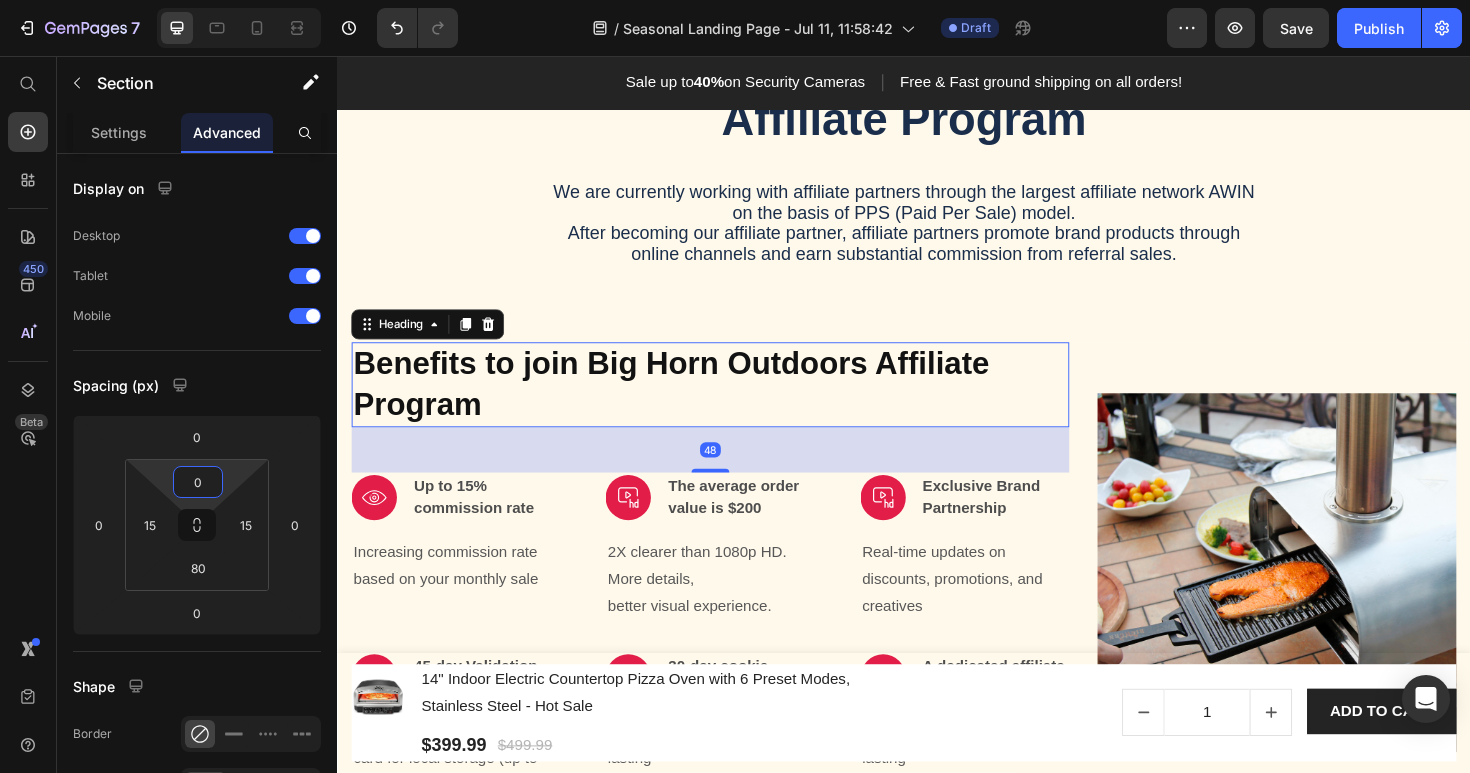 click on "Benefits to join Big Horn Outdoors Affiliate Program" at bounding box center (732, 404) 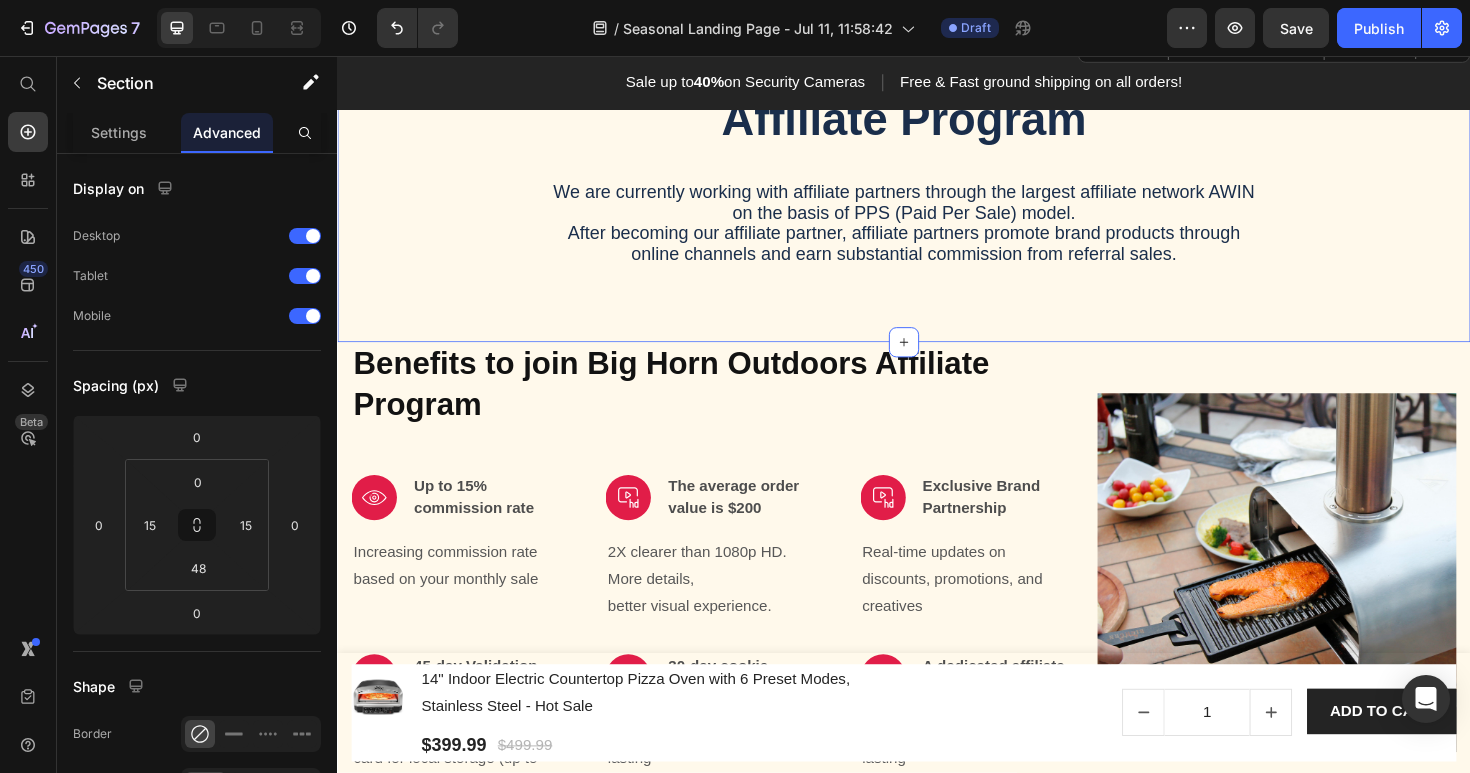 click on "About Big Horn Outdoors Affiliate Program Heading We are currently working with affiliate partners through the largest affiliate network AWIN on the basis of PPS (Paid Per Sale) model. After becoming our affiliate partner, affiliate partners promote brand products through online channels and earn substantial commission from referral sales. Text Block Row Section 4 You can create reusable sections Create Theme Section AI Content Write with GemAI What would you like to describe here? Tone and Voice Persuasive Product 14" Indoor Electric Countertop Pizza Oven with 6 Preset Modes, Stainless Steel - Hot Sale Show more Generate" at bounding box center (937, 193) 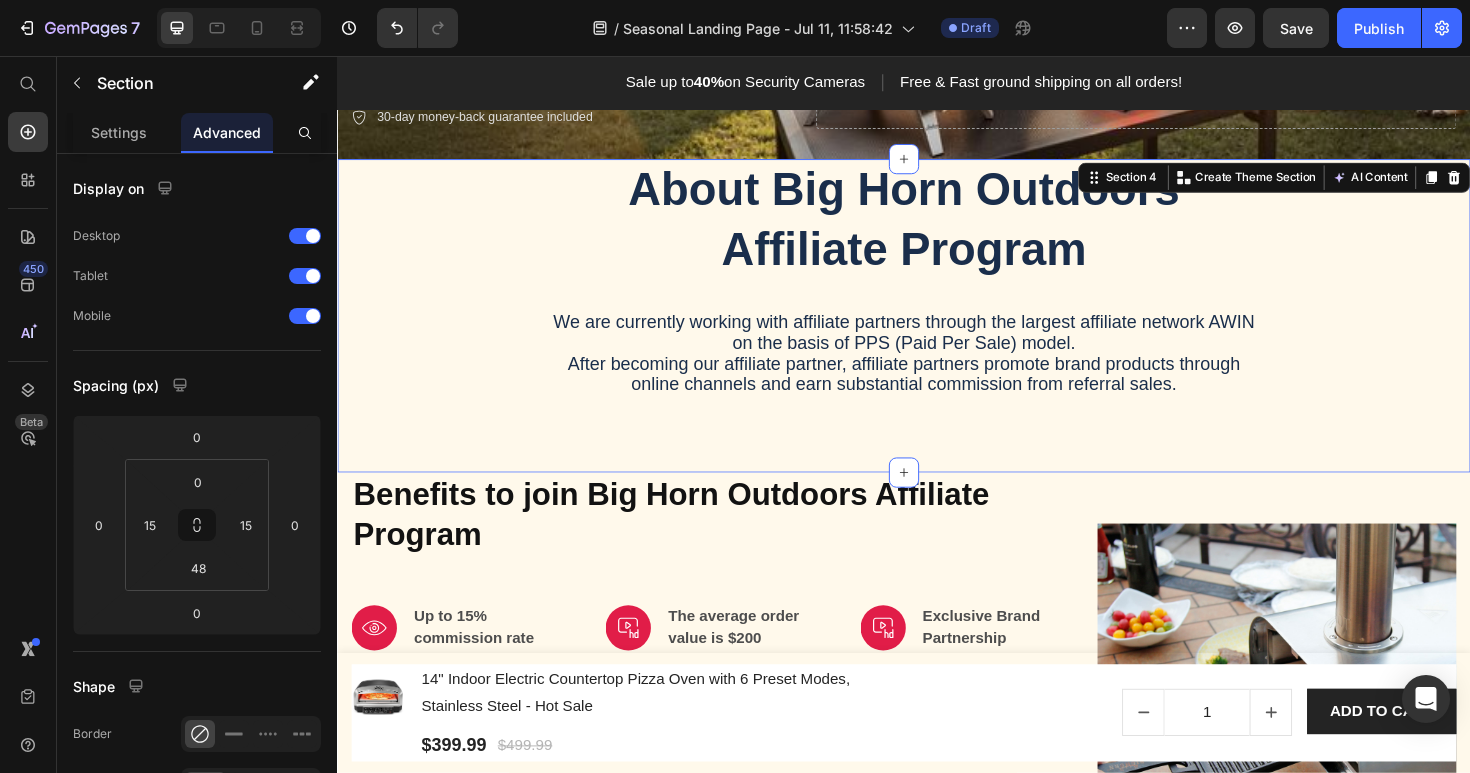 scroll, scrollTop: 376, scrollLeft: 0, axis: vertical 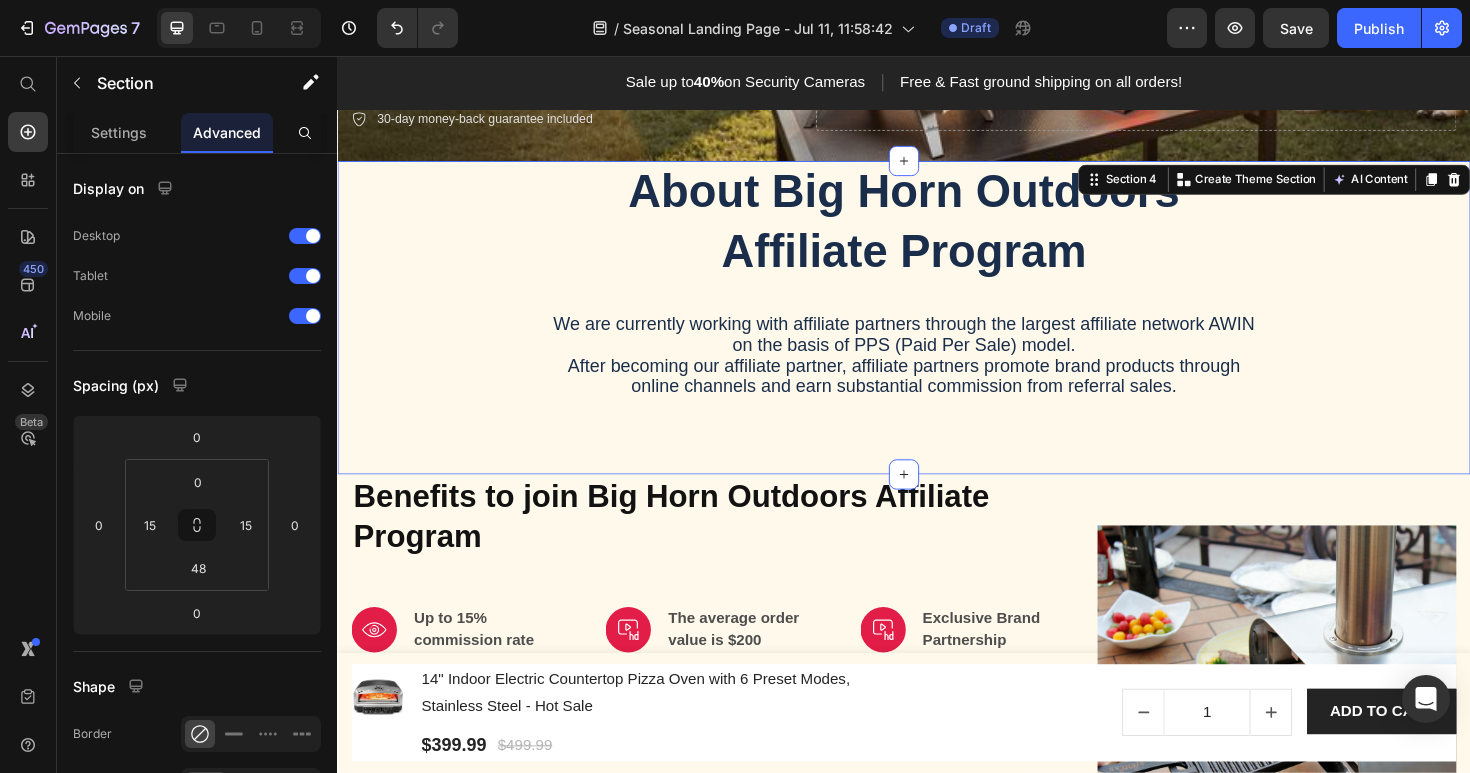 click on "About Big Horn Outdoors Affiliate Program Heading We are currently working with affiliate partners through the largest affiliate network AWIN on the basis of PPS (Paid Per Sale) model. After becoming our affiliate partner, affiliate partners promote brand products through online channels and earn substantial commission from referral sales. Text Block Row" at bounding box center (937, 309) 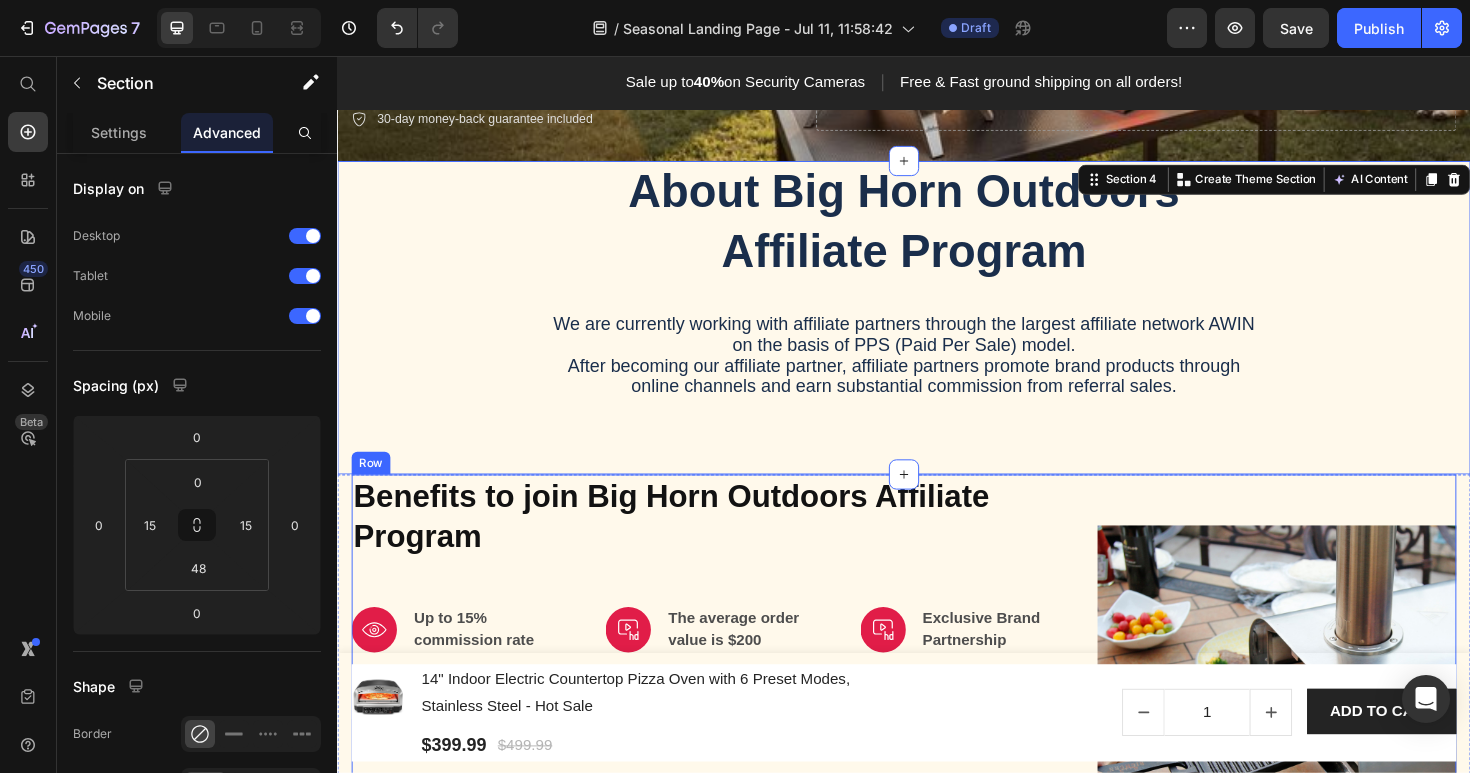 click on "Image" at bounding box center (1332, 742) 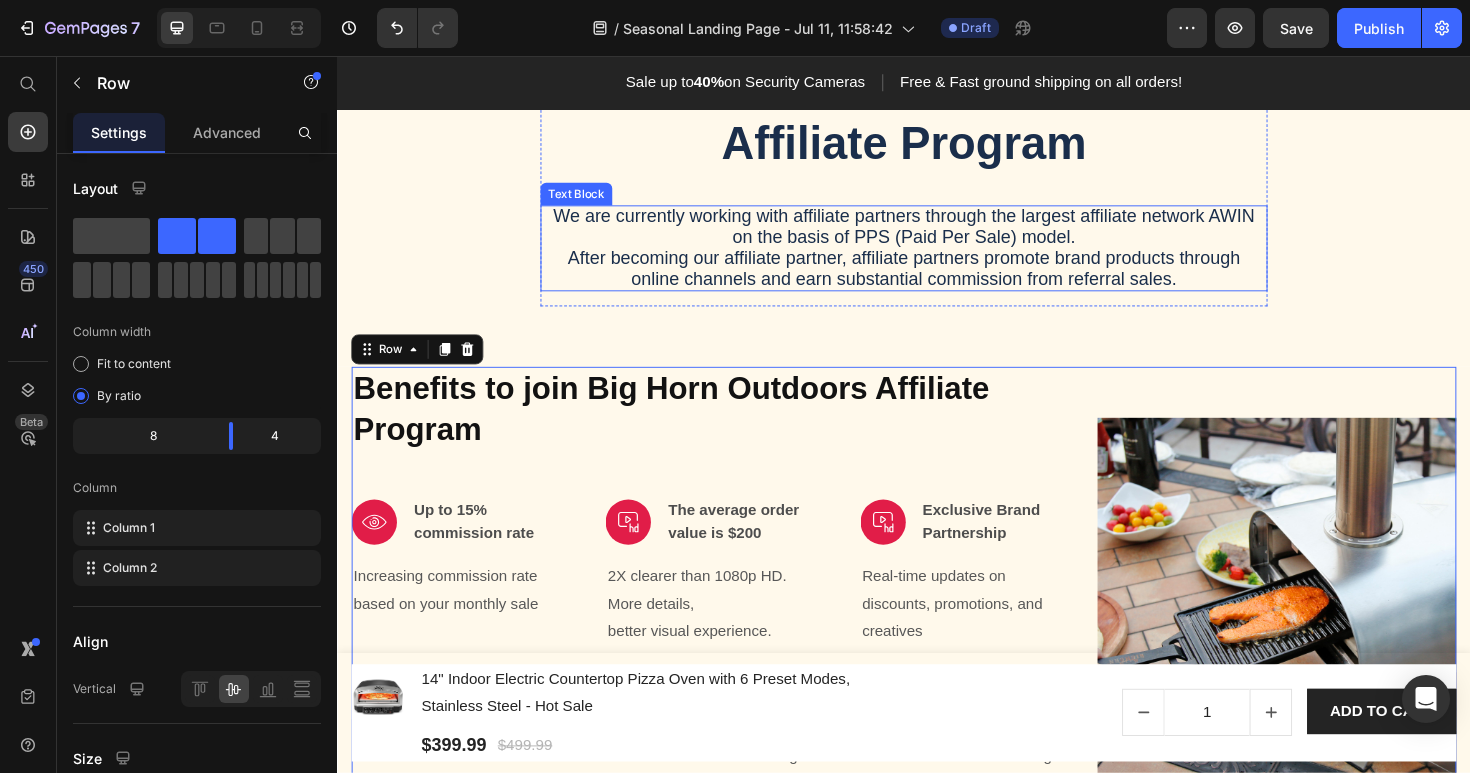scroll, scrollTop: 564, scrollLeft: 0, axis: vertical 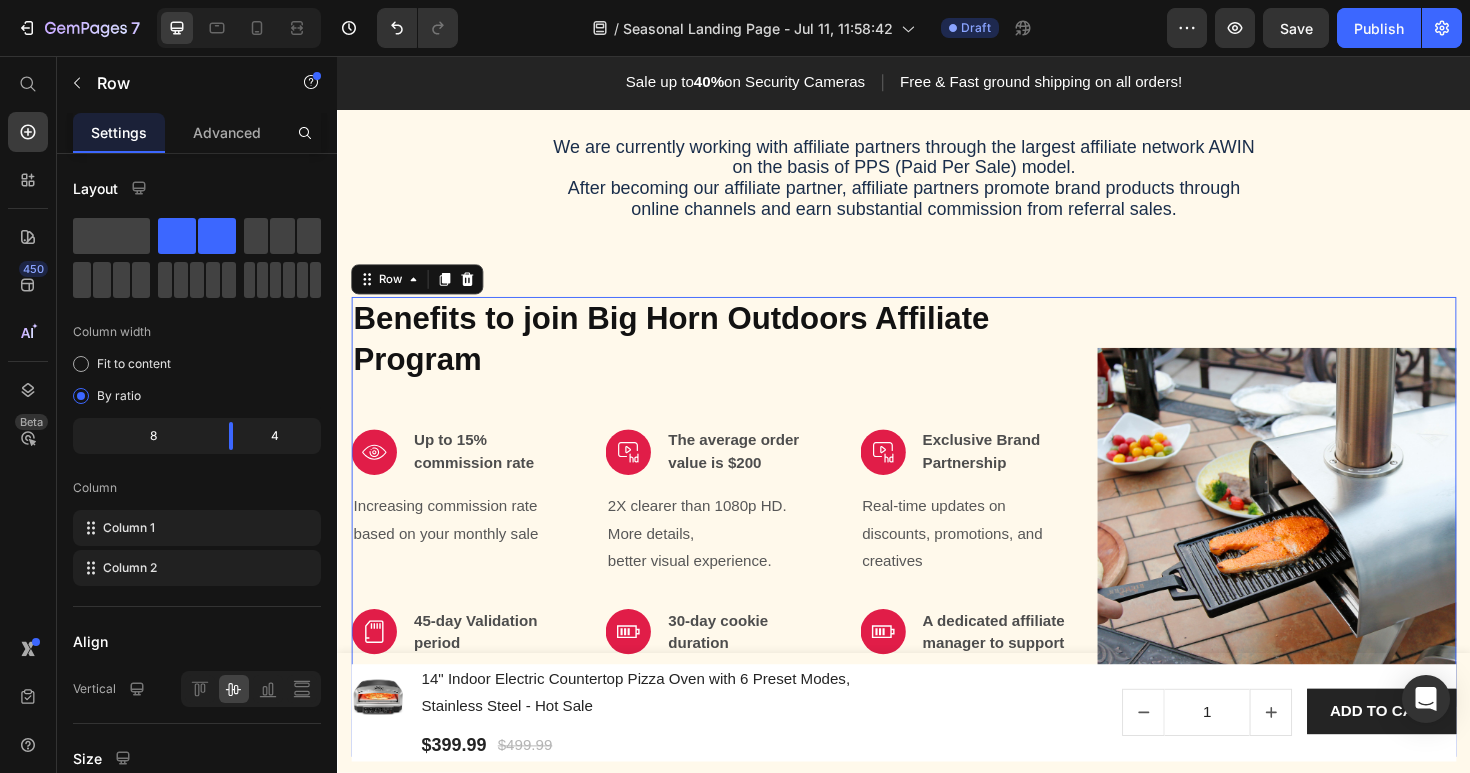 click on "Benefits to join Big Horn Outdoors Affiliate Program Heading Image Up to 15% commission rate Text block Row Increasing commission rate based on your monthly sale Text block Image The average order value is $200  Text block Row 2X clearer than 1080p HD. More details, better visual experience. Text block Image Exclusive Brand Partnership  Text block Row Real-time updates on discounts, promotions, and creatives Text block Row Image 45-day Validation period Text block Row You can insert a micro SD card for local storage (up to 128GB) Text block Image 30-day cookie duration Text block Row Zero-cable installation. Long-lasting on one charge. Text block Image A dedicated affiliate manager to support Text block Row Zero-cable installation. Long-lasting on one charge. Text block Row" at bounding box center (732, 554) 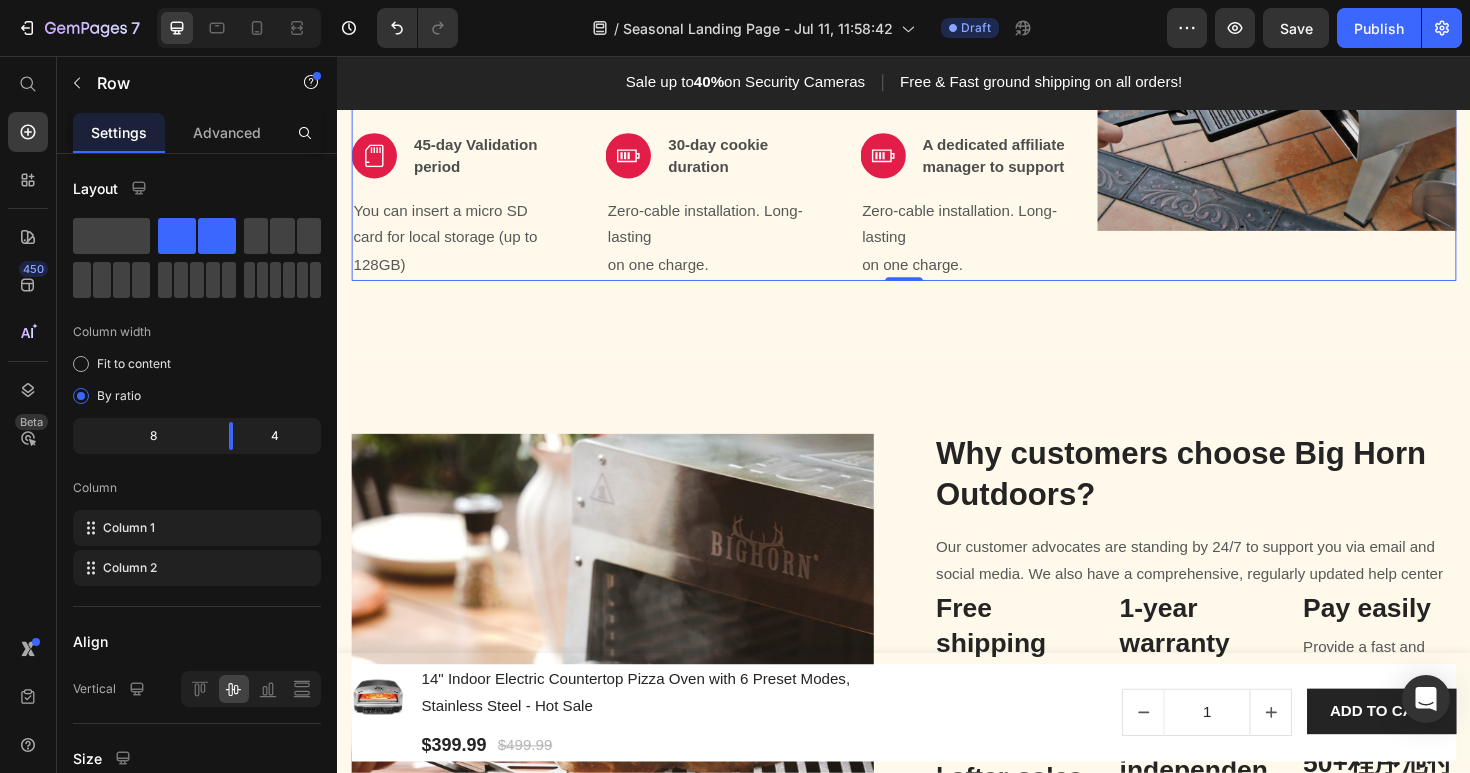 scroll, scrollTop: 1150, scrollLeft: 0, axis: vertical 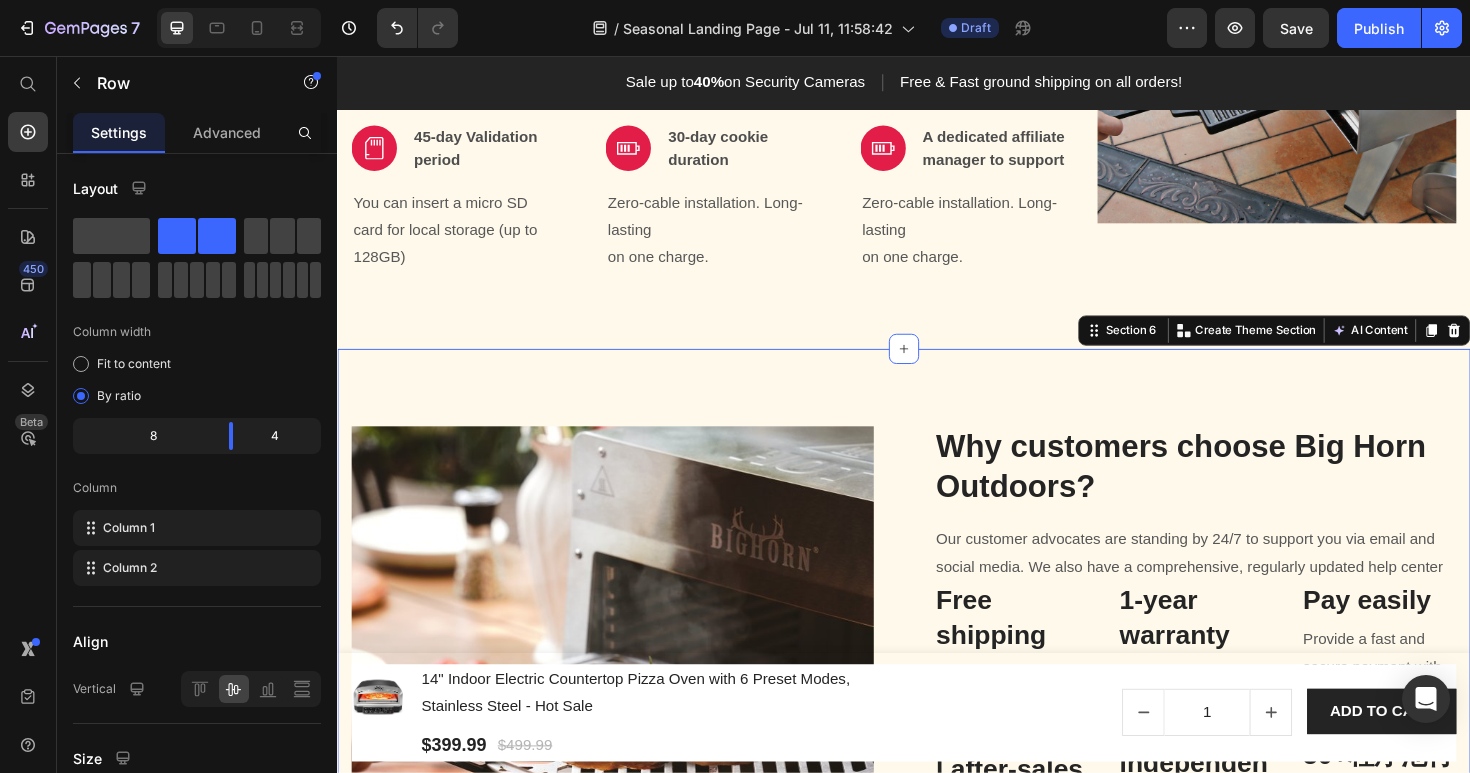 click on "Image Why customers choose Big Horn Outdoors? Heading Our customer advocates are standing by 24/7 to support you via email and social media. We also have a comprehensive, regularly updated help center Text block Free shipping Heading delivery in [DAYS] working days. 但是室内， Text block Professional after-sales team Heading providing online support. Text block 1-year warranty Heading on all Big Horn Outdoors products 心内科现在 Text block independent 小女子水电费收到 Heading Recommended by many independent review sites. Text block Pay easily Heading Provide a fast and secure payment with multiple payment methods Text block 50+程序池付电话费是的想除 Heading Regular clearance, special offers and discounts Text block Row Row Section 6 You can create reusable sections Create Theme Section AI Content Write with GemAI What would you like to describe here? Tone and Voice Persuasive Product 14" Indoor Electric Countertop Pizza Oven with 6 Preset Modes, Stainless Steel - Hot Sale" at bounding box center [937, 715] 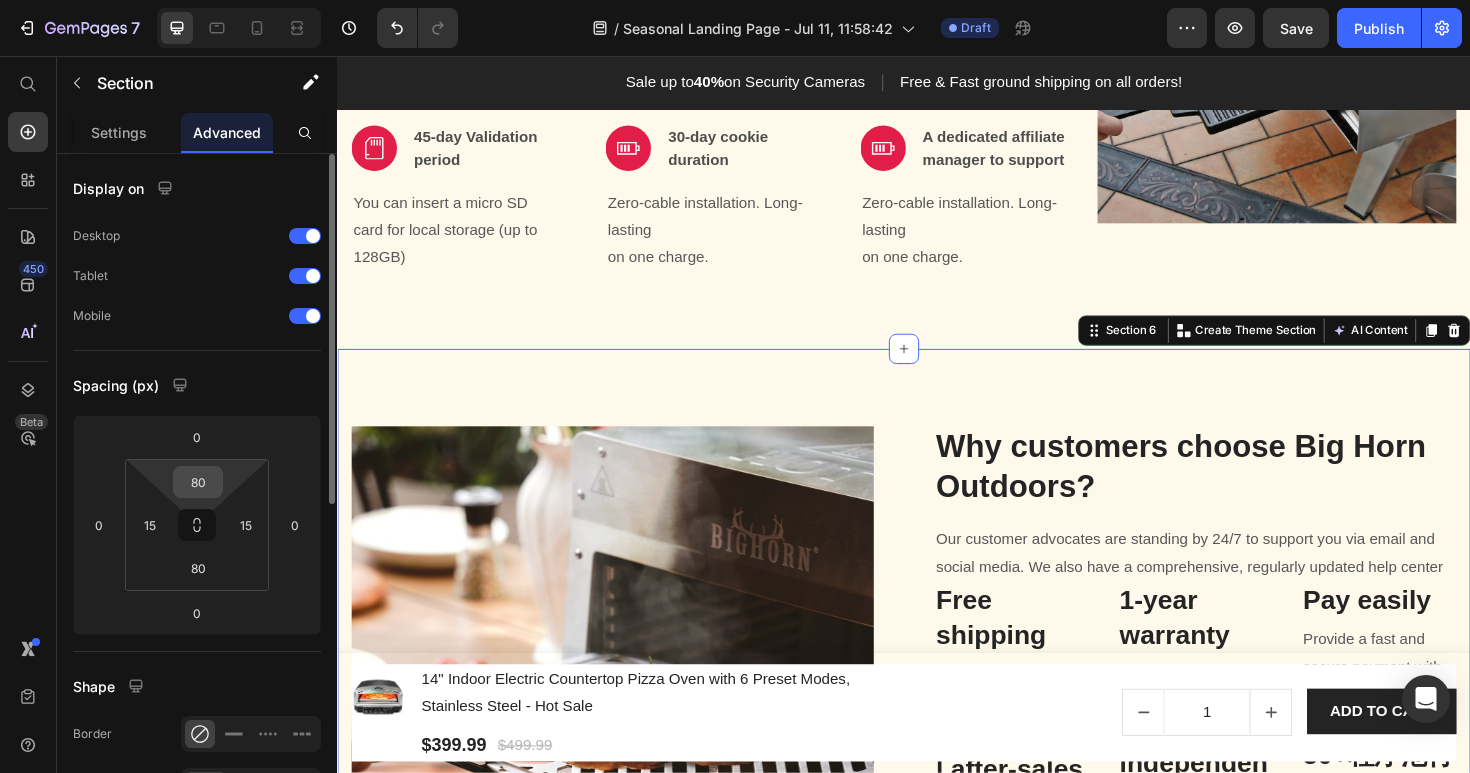 click on "80" at bounding box center [198, 482] 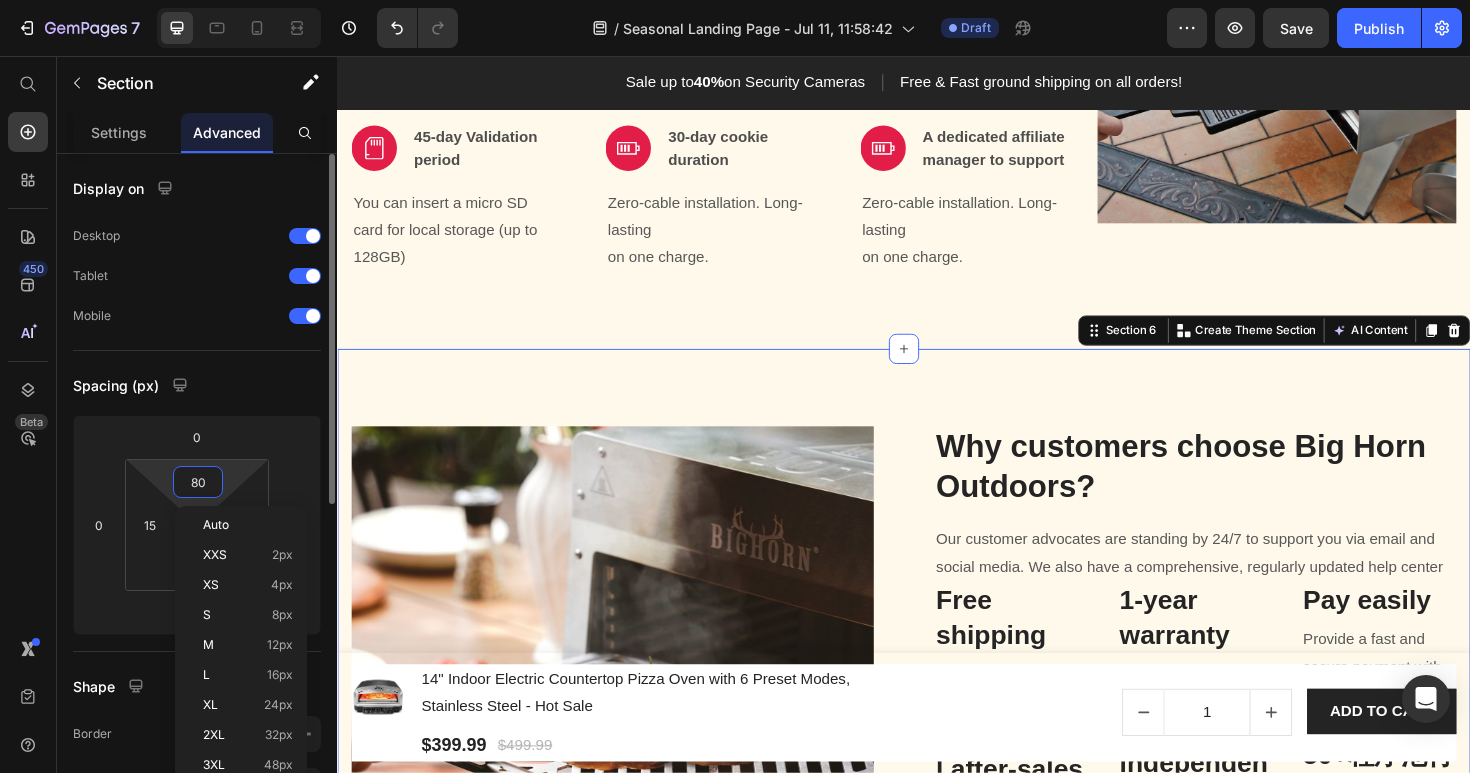 type 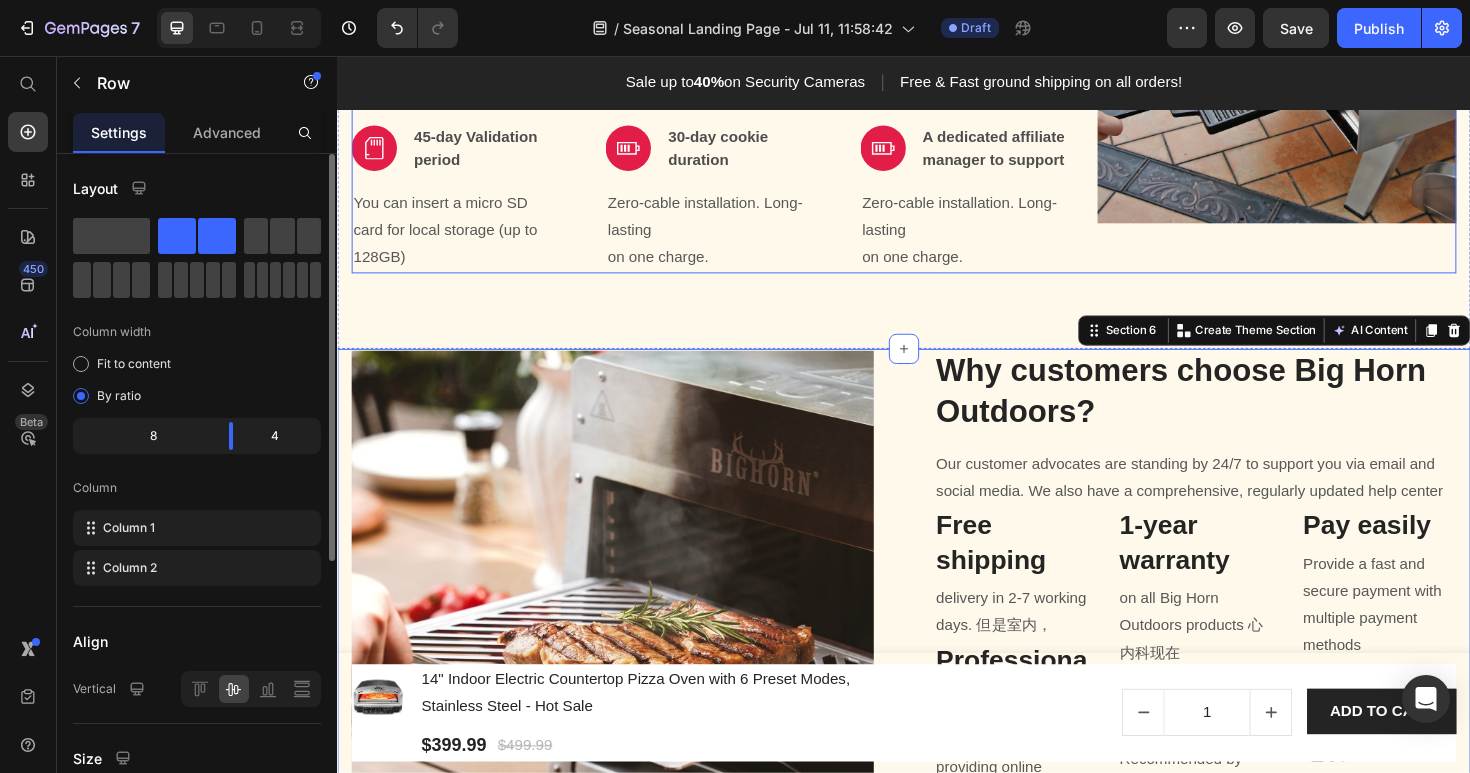 click on "Image" at bounding box center (1332, 42) 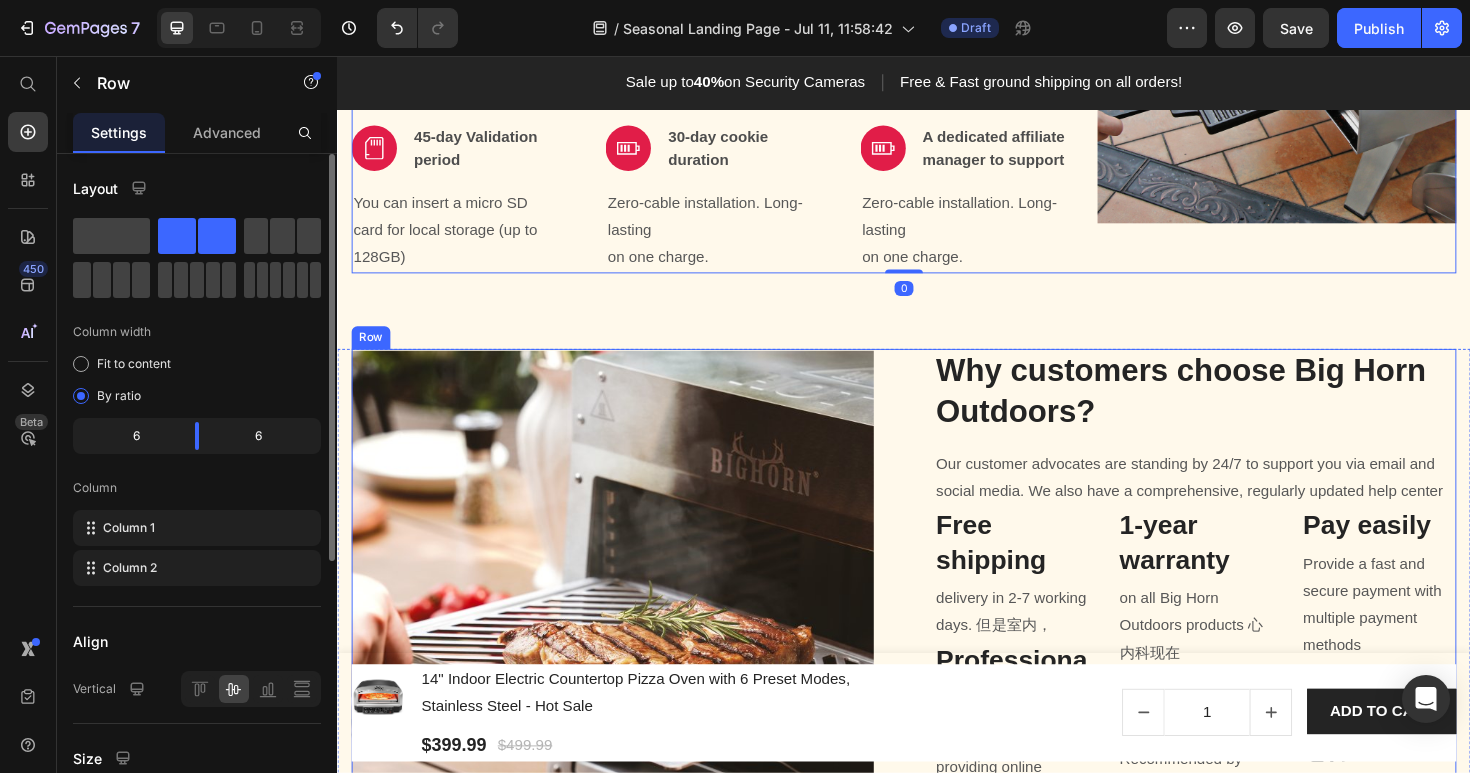 click on "Why customers choose Big Horn Outdoors? Heading Our customer advocates are standing by 24/7 to support you via email and social media. We also have a comprehensive, regularly updated help center Text block Free shipping Heading delivery in [DAYS] working days. 但是室内， Text block Professional after-sales team Heading providing online support. Text block 1-year warranty Heading on all Big Horn Outdoors products 心内科现在 Text block independent 小女子水电费收到 Heading Recommended by many independent review sites. Text block Pay easily Heading Provide a fast and secure payment with multiple payment methods Text block 50+程序池付电话费是的想除 Heading Regular clearance, special offers and discounts Text block Row" at bounding box center (1245, 635) 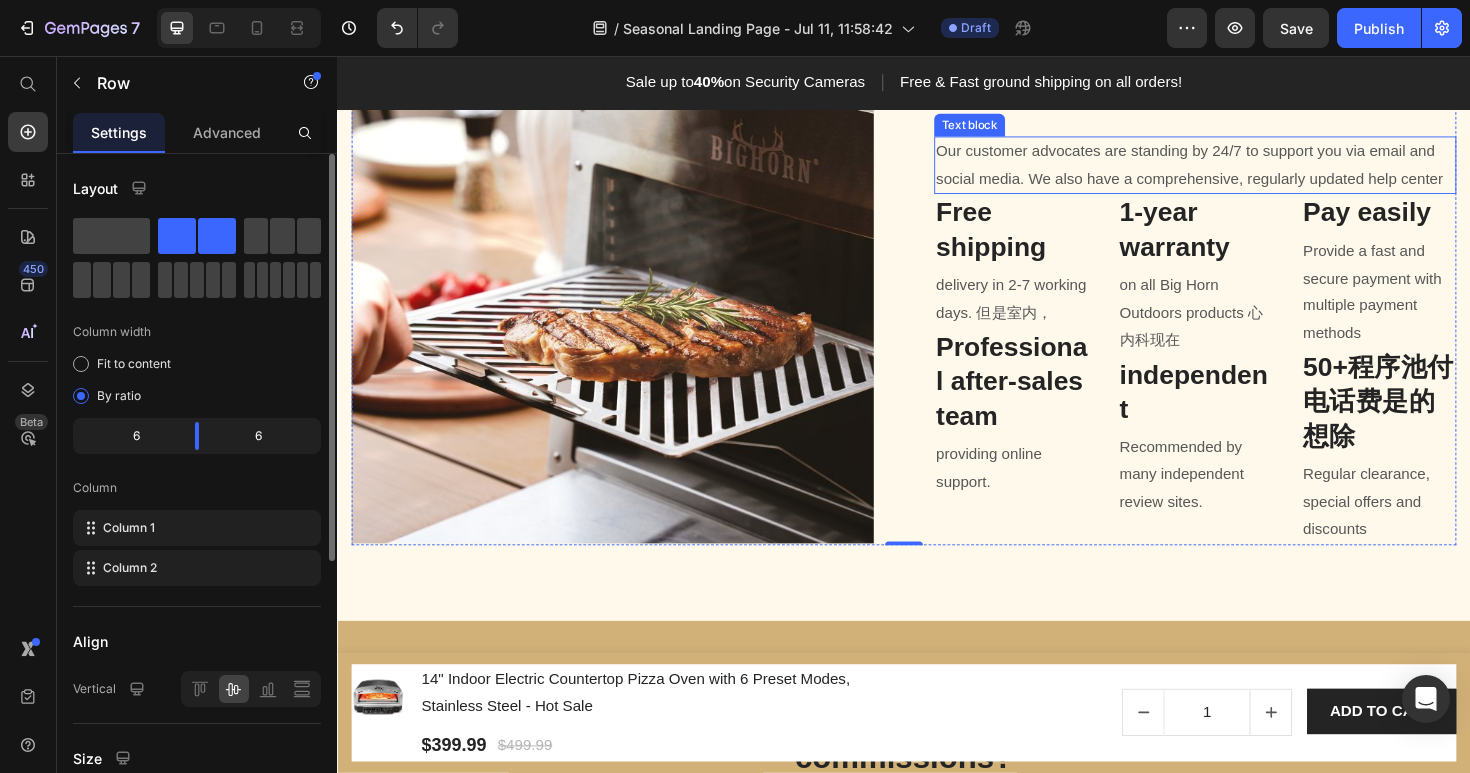 scroll, scrollTop: 1688, scrollLeft: 0, axis: vertical 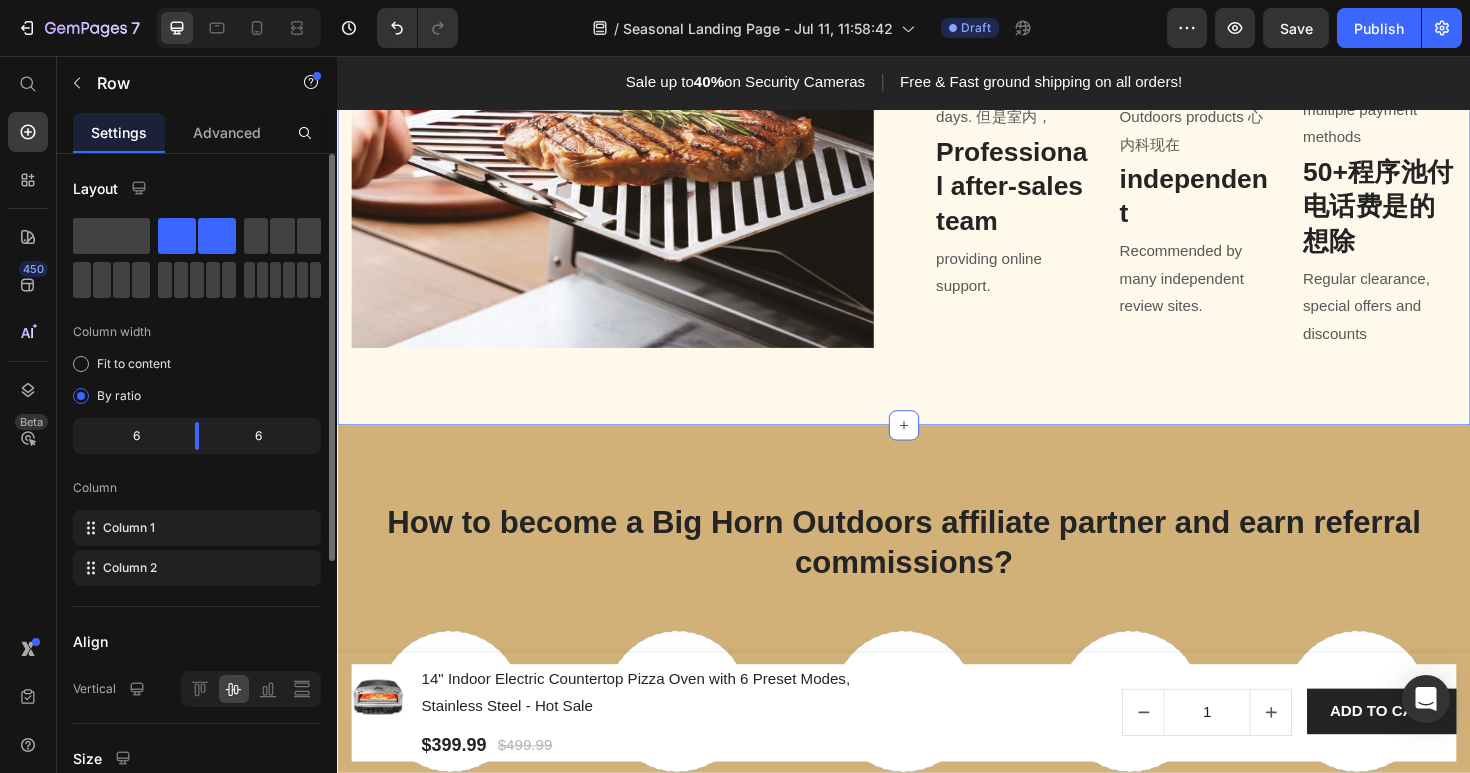 click on "Image Why customers choose Big Horn Outdoors? Heading Our customer advocates are standing by 24/7 to support you via email and social media. We also have a comprehensive, regularly updated help center Text block Free shipping Heading delivery in [DAYS] working days. 但是室内， Text block Professional after-sales team Heading providing online support. Text block 1-year warranty Heading on all Big Horn Outdoors products 心内科现在 Text block independent 小女子水电费收到 Heading Recommended by many independent review sites. Text block Pay easily Heading Provide a fast and secure payment with multiple payment methods Text block 50+程序池付电话费是的想除 Heading Regular clearance, special offers and discounts Text block Row Row Section 6 You can create reusable sections Create Theme Section AI Content Write with GemAI What would you like to describe here? Tone and Voice Persuasive Product 14" Indoor Electric Countertop Pizza Oven with 6 Preset Modes, Stainless Steel - Hot Sale" at bounding box center (937, 137) 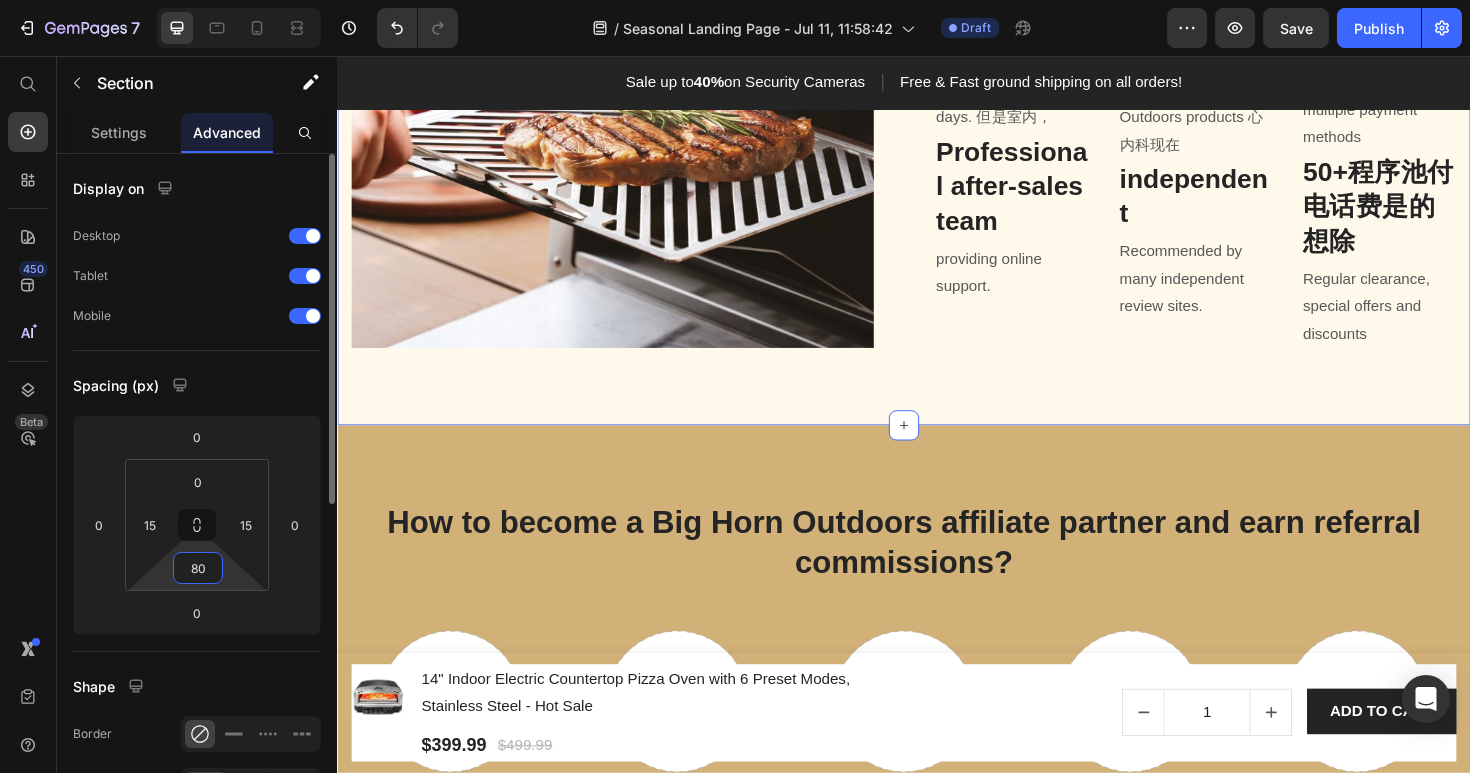 click on "80" at bounding box center (198, 568) 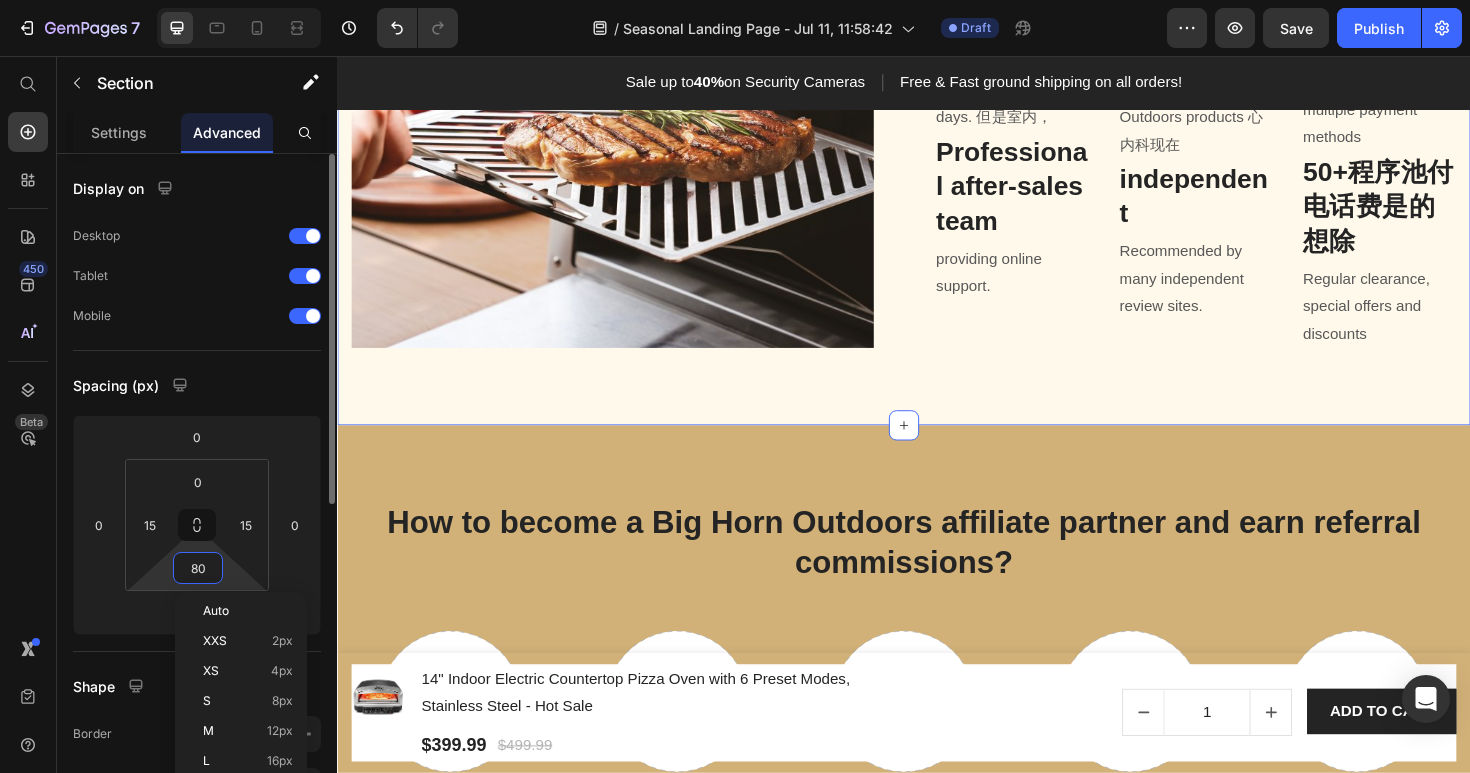 type 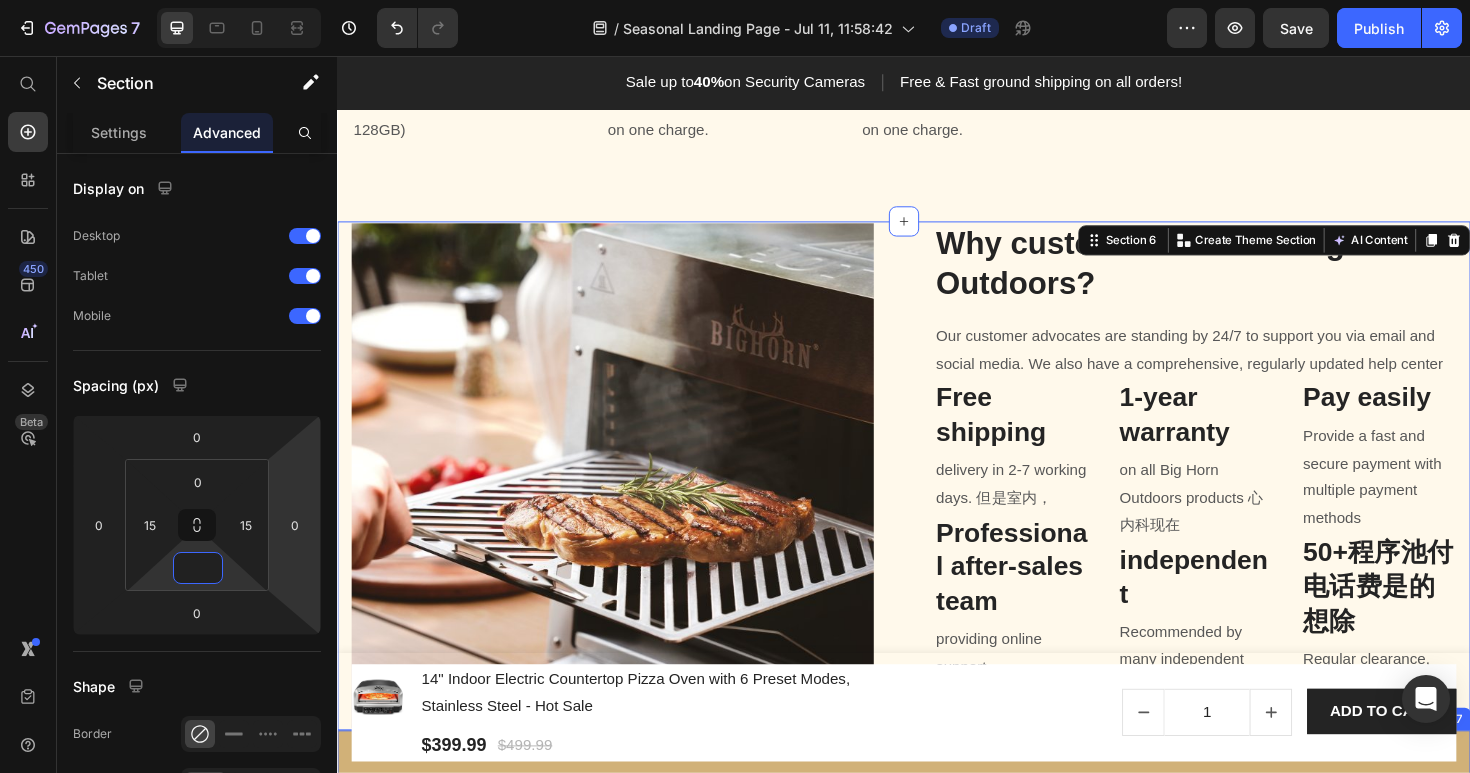 scroll, scrollTop: 1129, scrollLeft: 0, axis: vertical 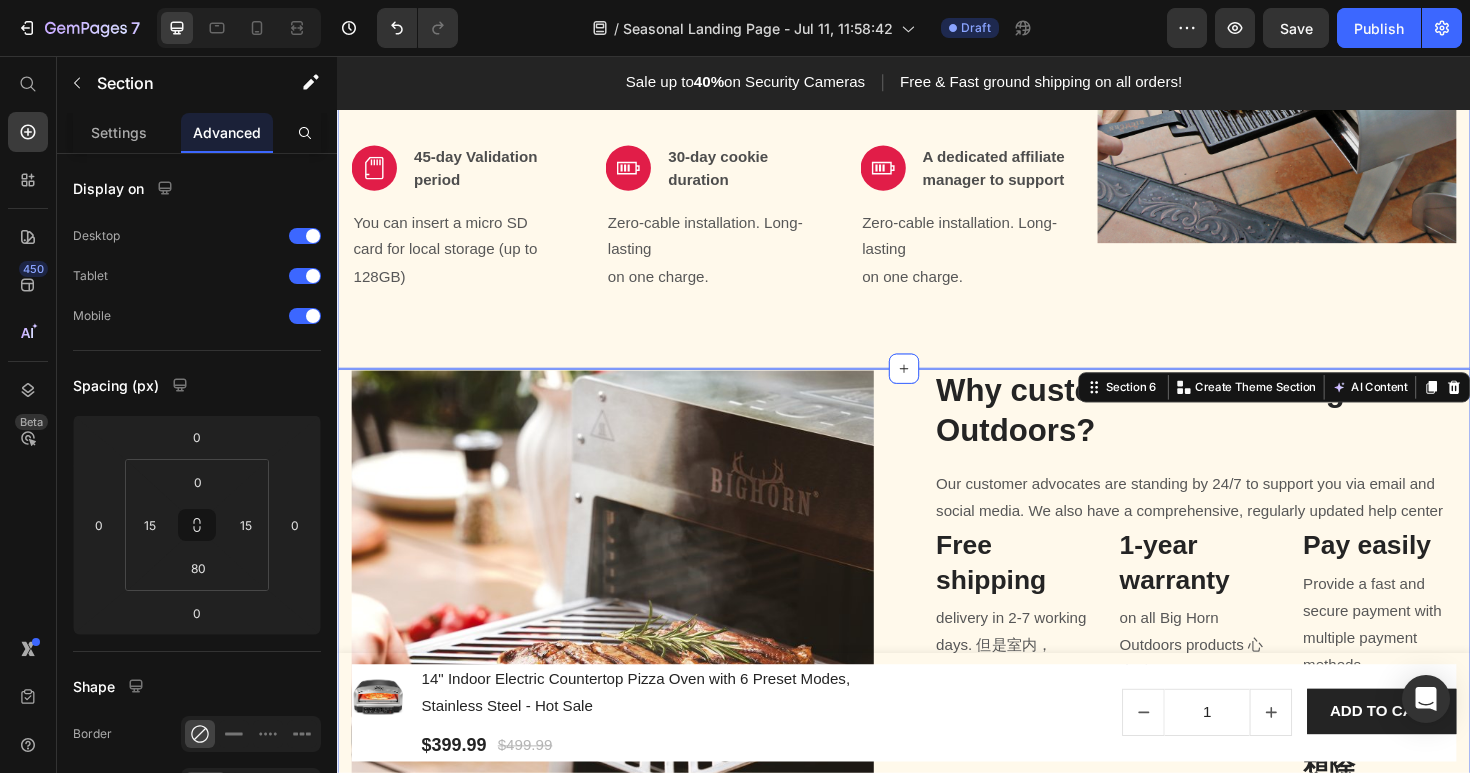 click on "Benefits to join Big Horn Outdoors Affiliate Program Heading Image Up to 15% commission rate Text block Row Increasing commission rate based on your monthly sale Text block Image The average order value is $200 Text block Row 2X clearer than 1080p HD. More details, better visual experience. Text block Image Exclusive Brand Partnership Text block Row Real-time updates on discounts, promotions, and creatives Text block Row Image 45-day Validation period Text block Row You can insert a micro SD card for local storage (up to 128GB) Text block Image 30-day cookie duration Text block Row Zero-cable installation. Long-lasting on one charge. Text block Image A dedicated affiliate manager to support Text block Row Zero-cable installation. Long-lasting on one charge. Text block Row Image Row Section 5" at bounding box center [937, 103] 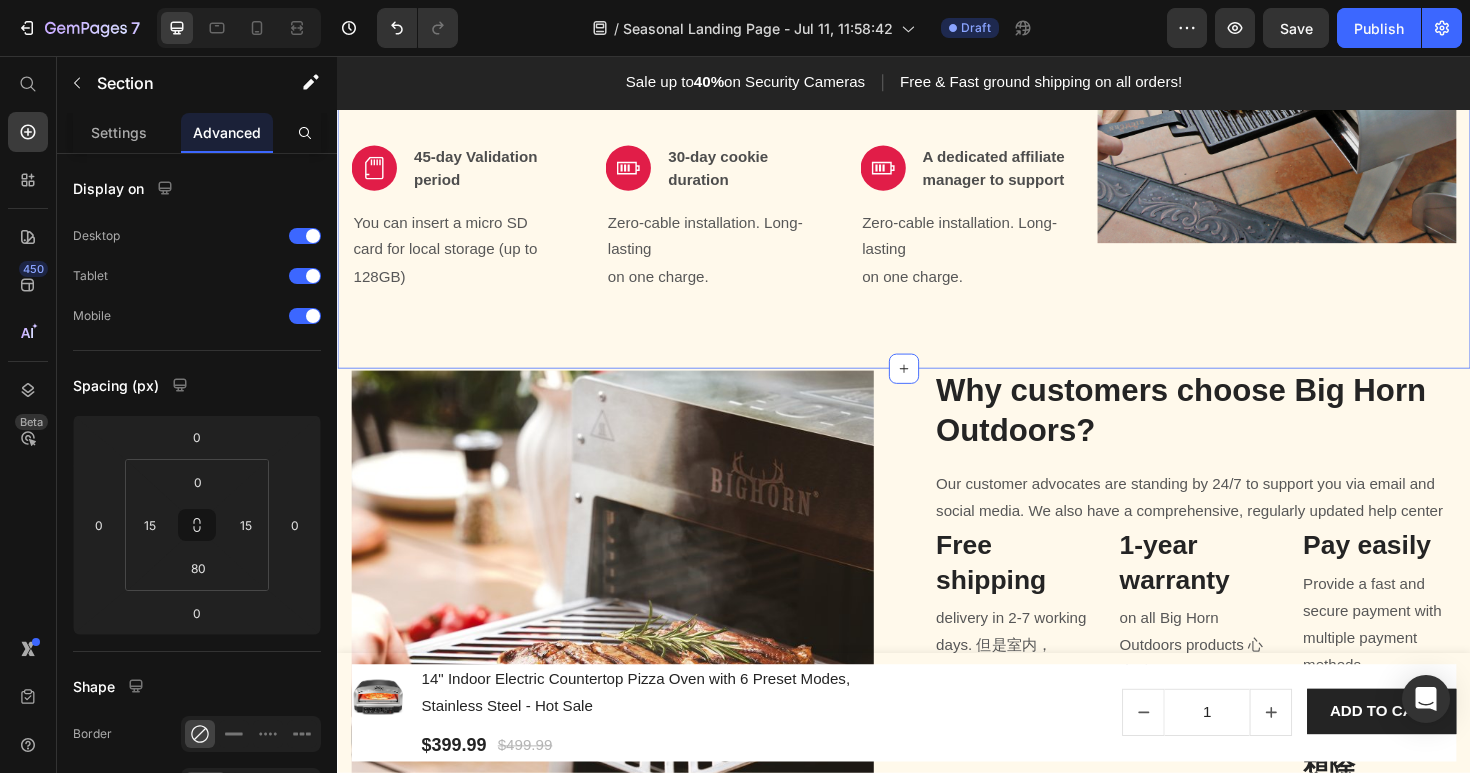 click on "Benefits to join Big Horn Outdoors Affiliate Program Heading Image Up to 15% commission rate Text block Row Increasing commission rate based on your monthly sale Text block Image The average order value is $200 Text block Row 2X clearer than 1080p HD. More details, better visual experience. Text block Image Exclusive Brand Partnership Text block Row Real-time updates on discounts, promotions, and creatives Text block Row Image 45-day Validation period Text block Row You can insert a micro SD card for local storage (up to 128GB) Text block Image 30-day cookie duration Text block Row Zero-cable installation. Long-lasting on one charge. Text block Image A dedicated affiliate manager to support Text block Row Zero-cable installation. Long-lasting on one charge. Text block Row Image Row Section 5 You can create reusable sections Create Theme Section AI Content Write with GemAI What would you like to describe here? Tone and Voice Persuasive Product Show more Generate" at bounding box center [937, 103] 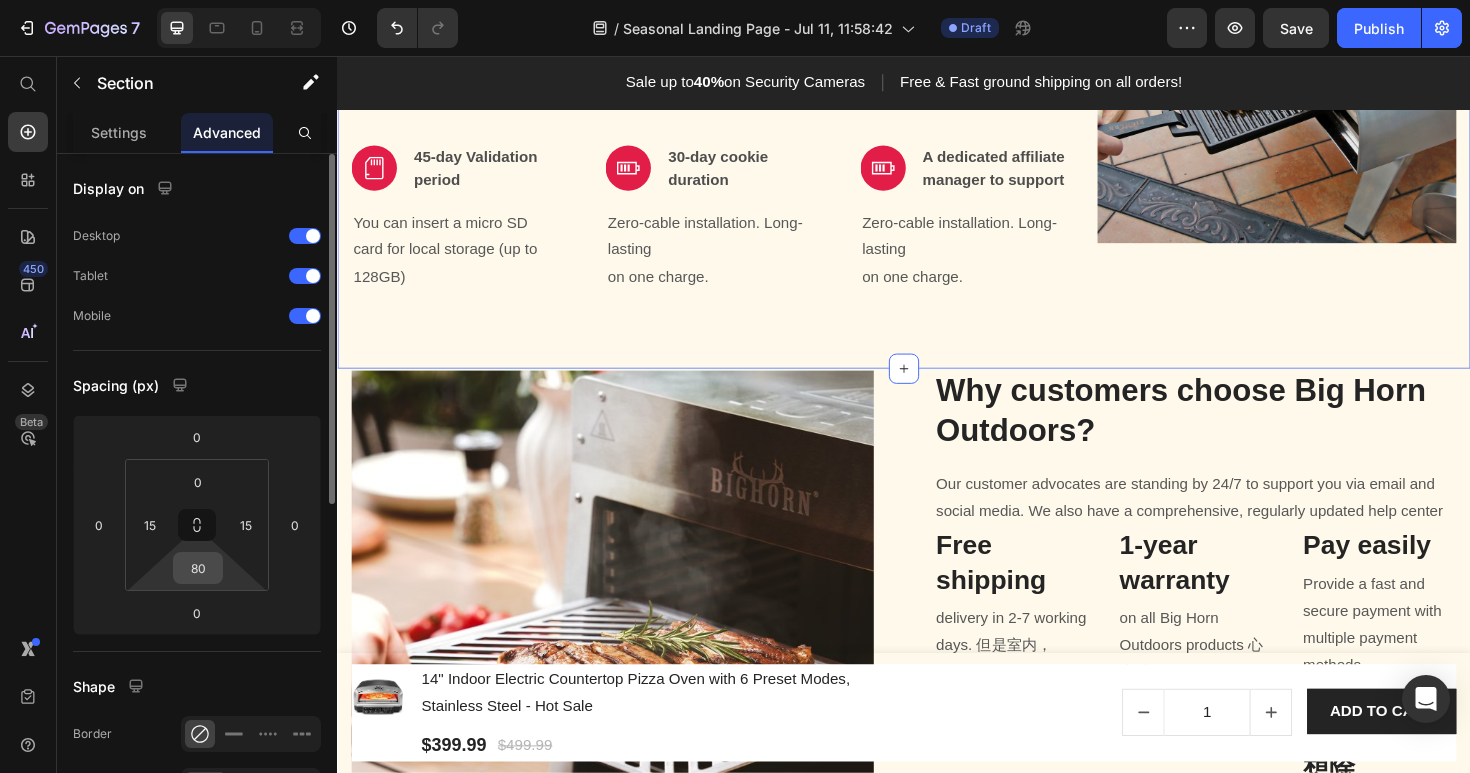 click on "80" at bounding box center (198, 568) 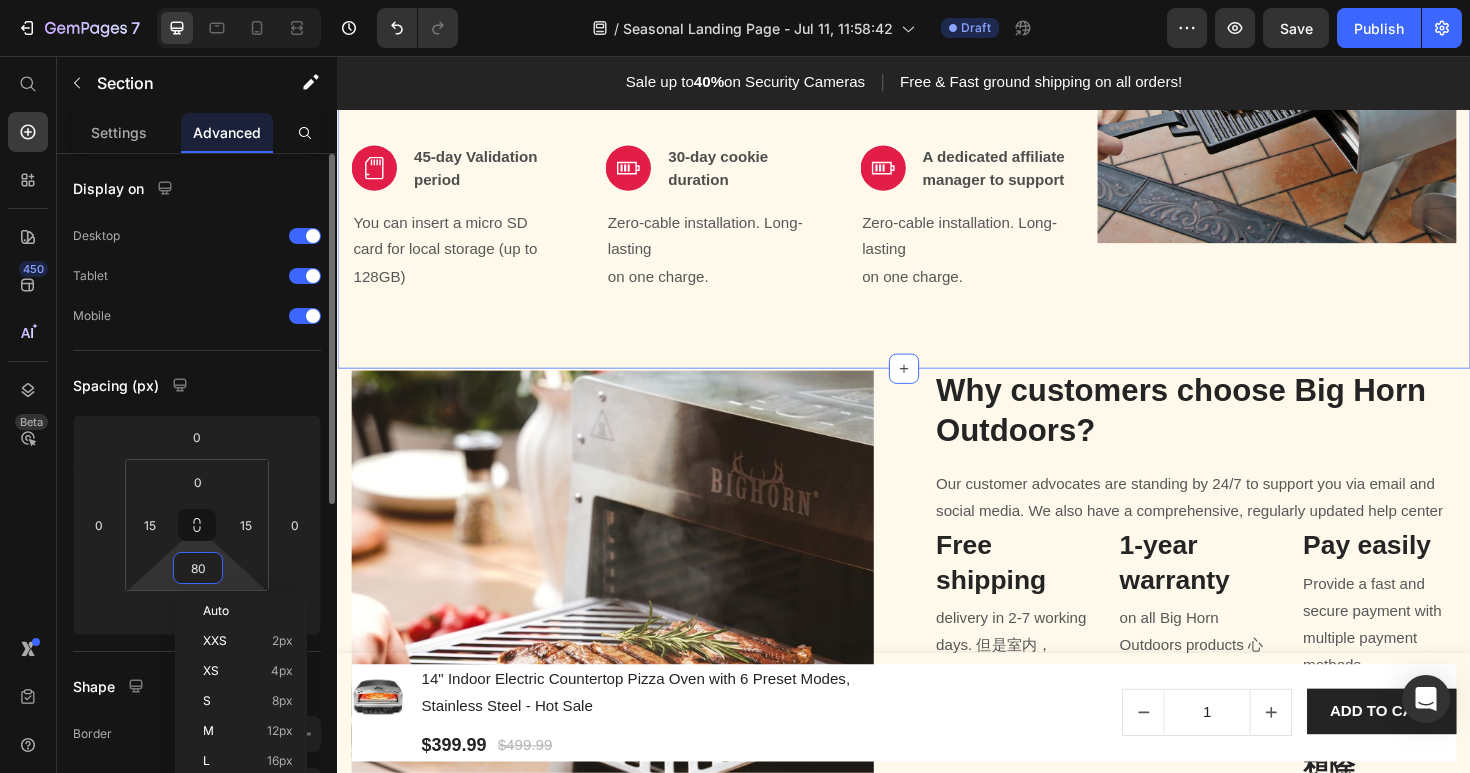 type 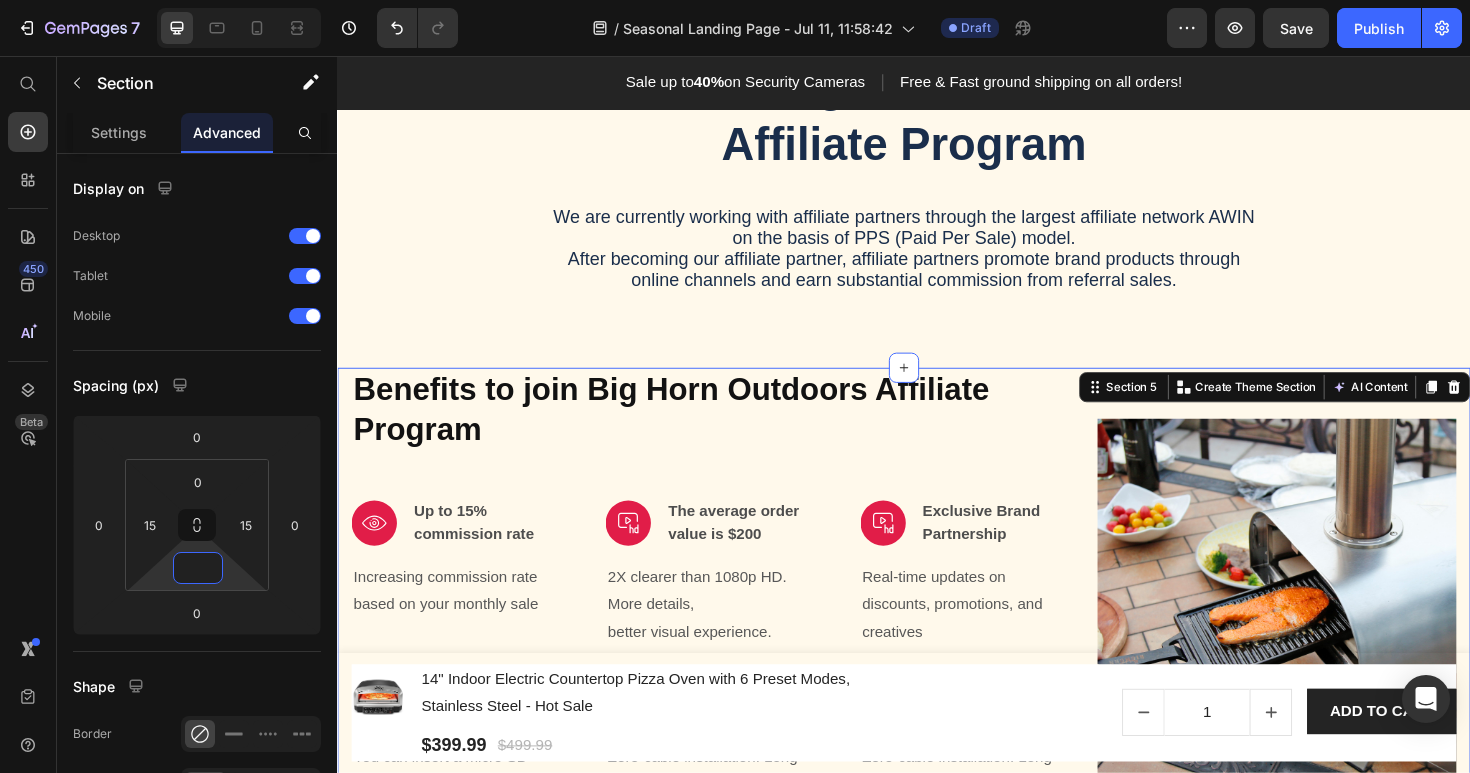 scroll, scrollTop: 441, scrollLeft: 0, axis: vertical 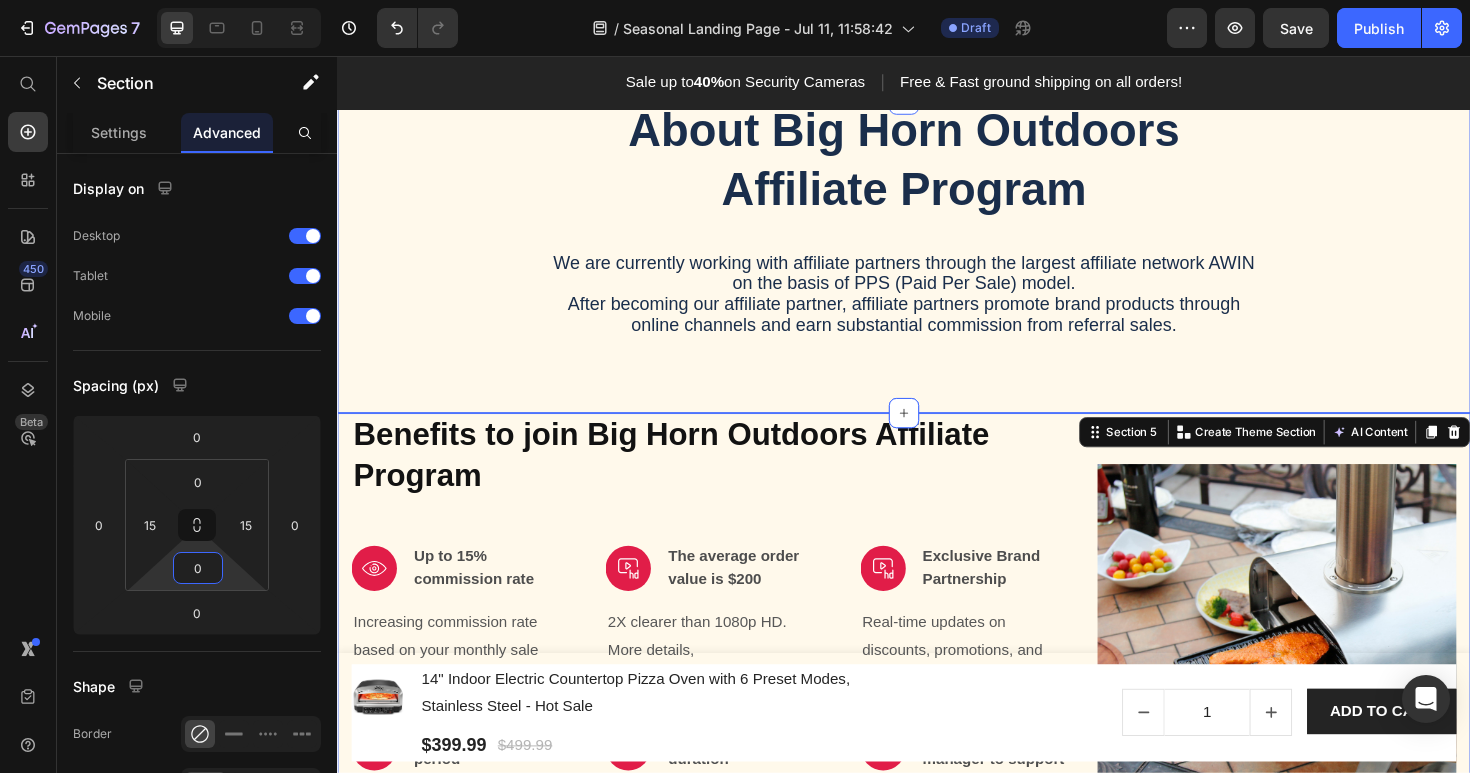 click on "About Big Horn Outdoors Affiliate Program Heading We are currently working with affiliate partners through the largest affiliate network AWIN on the basis of PPS (Paid Per Sale) model. After becoming our affiliate partner, affiliate partners promote brand products through online channels and earn substantial commission from referral sales. Text Block Row" at bounding box center [937, 244] 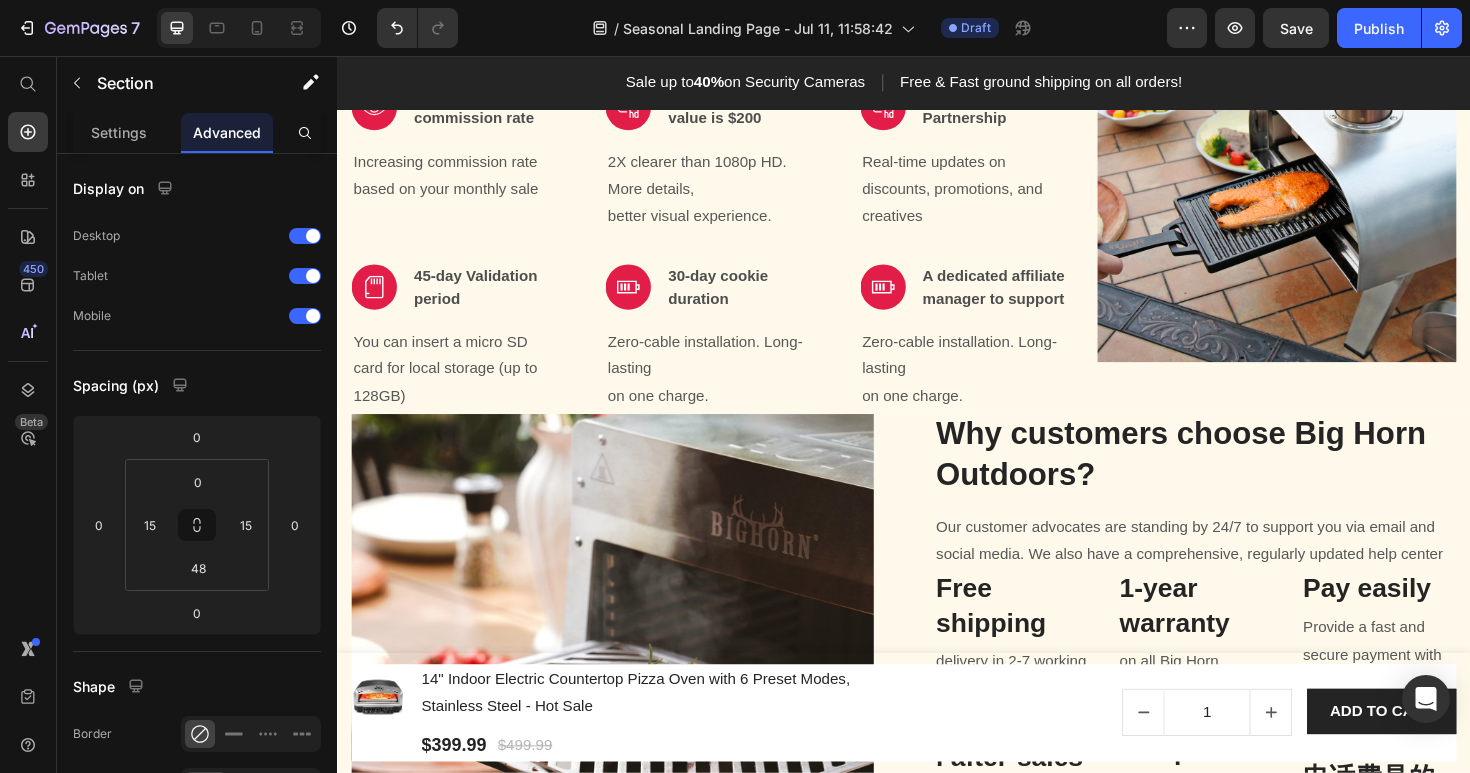 scroll, scrollTop: 928, scrollLeft: 0, axis: vertical 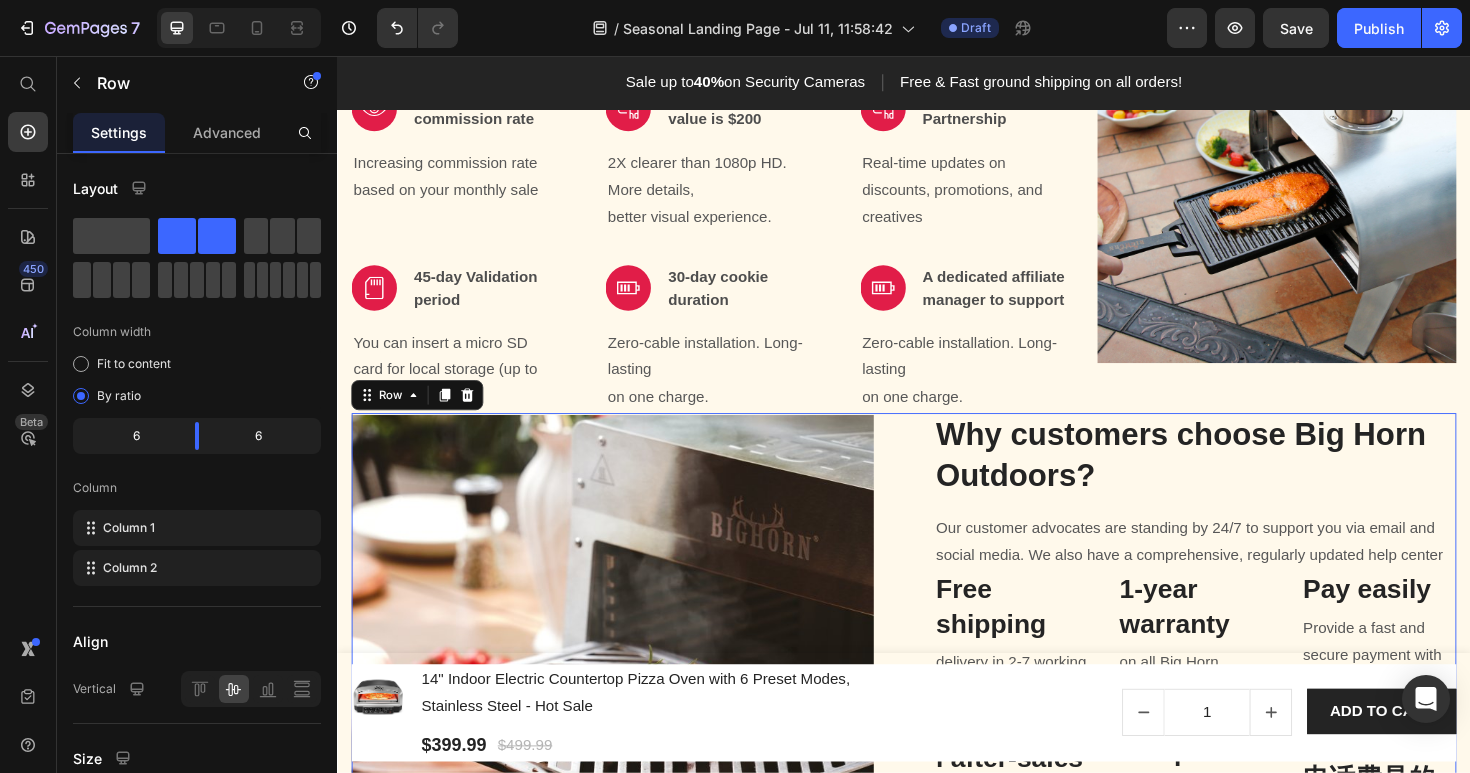 click on "Image Why customers choose Big Horn Outdoors? Heading Our customer advocates are standing by 24/7 to support you via email and social media. We also have a comprehensive, regularly updated help center Text block Free shipping Heading delivery in [DAYS] working days. 但是室内， Text block Professional after-sales team Heading providing online support. Text block 1-year warranty Heading on all Big Horn Outdoors products 心内科现在 Text block independent 小女子水电费收到 Heading Recommended by many independent review sites. Text block Pay easily Heading Provide a fast and secure payment with multiple payment methods Text block 50+程序池付电话费是的想除 Heading Regular clearance, special offers and discounts Text block Row Row 0" at bounding box center (937, 703) 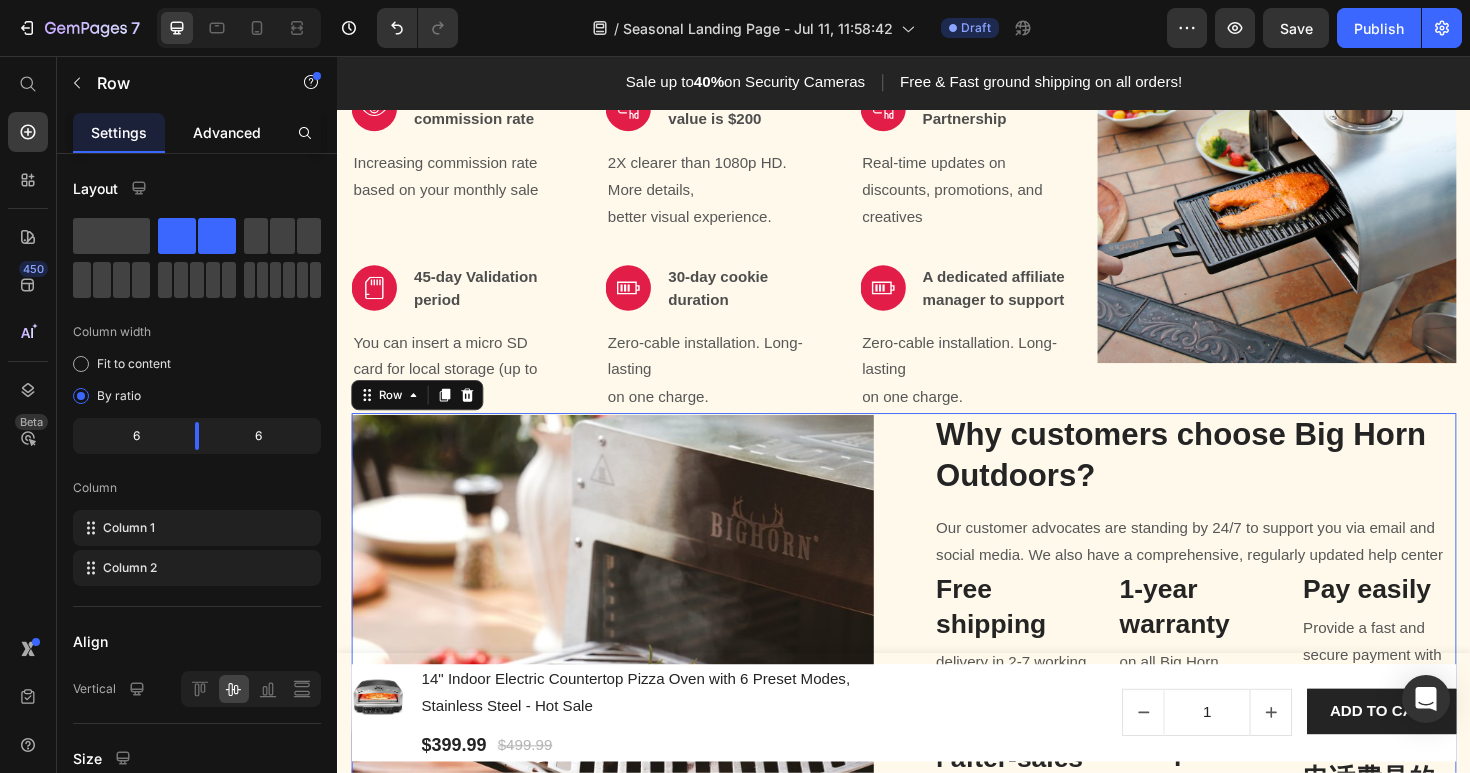 click on "Advanced" at bounding box center (227, 132) 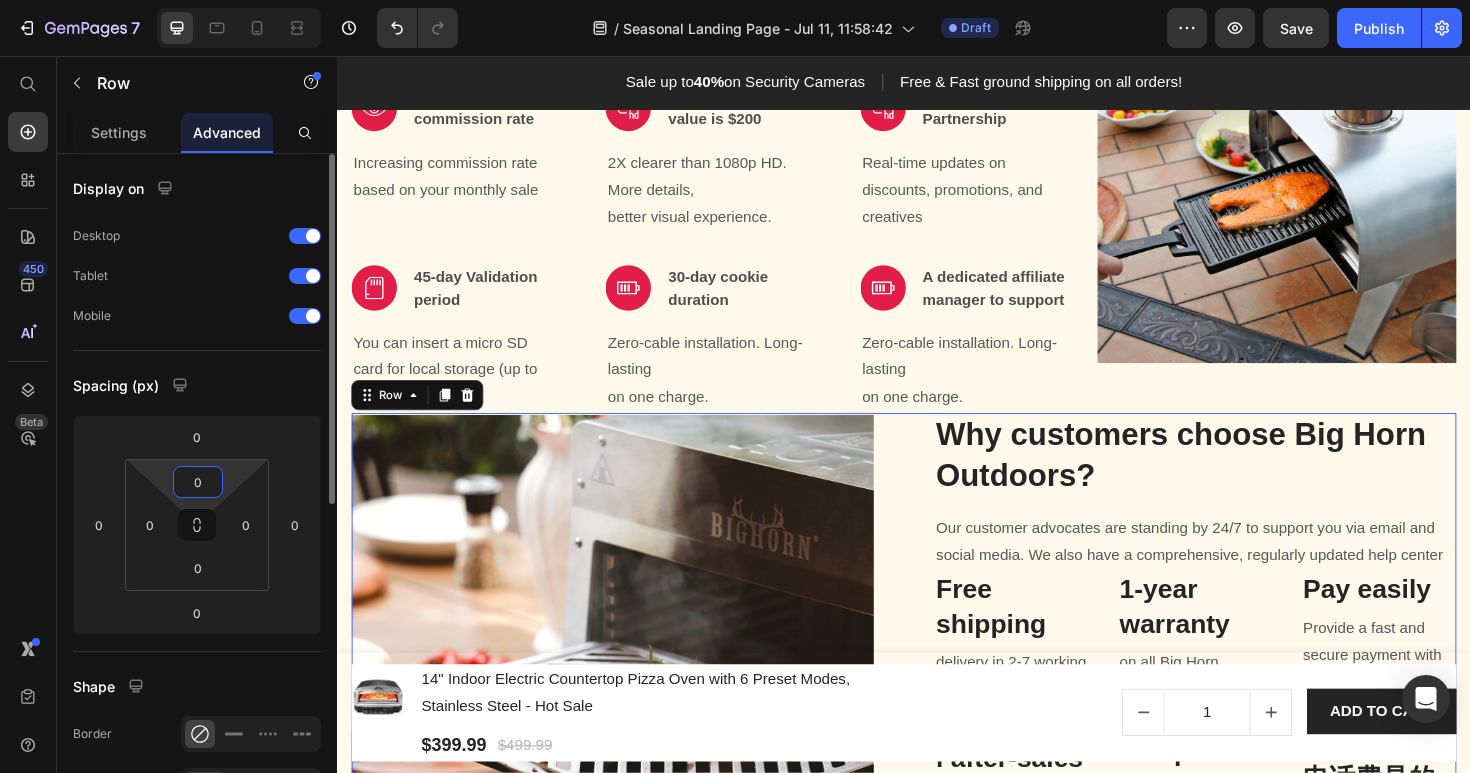 click on "0" at bounding box center (198, 482) 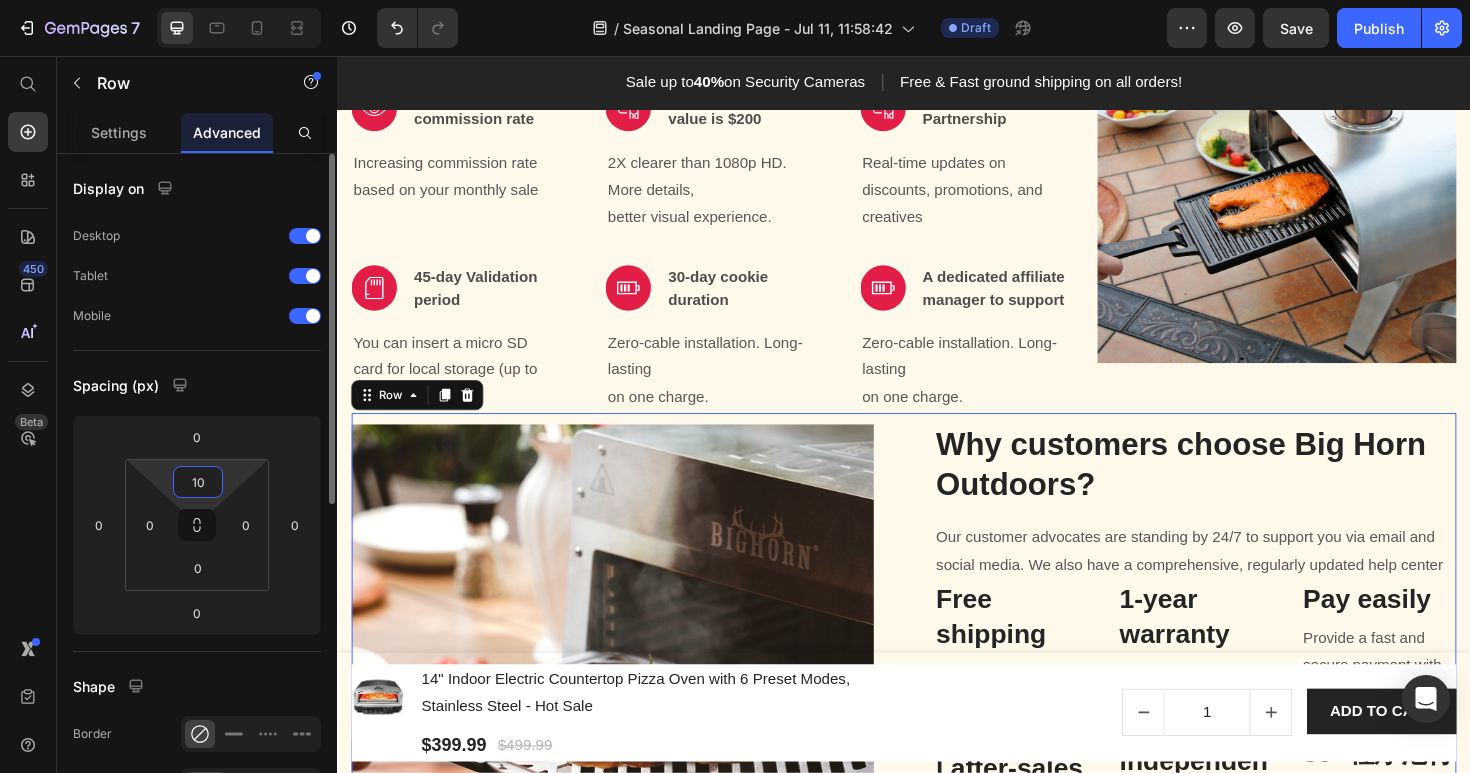 type on "1" 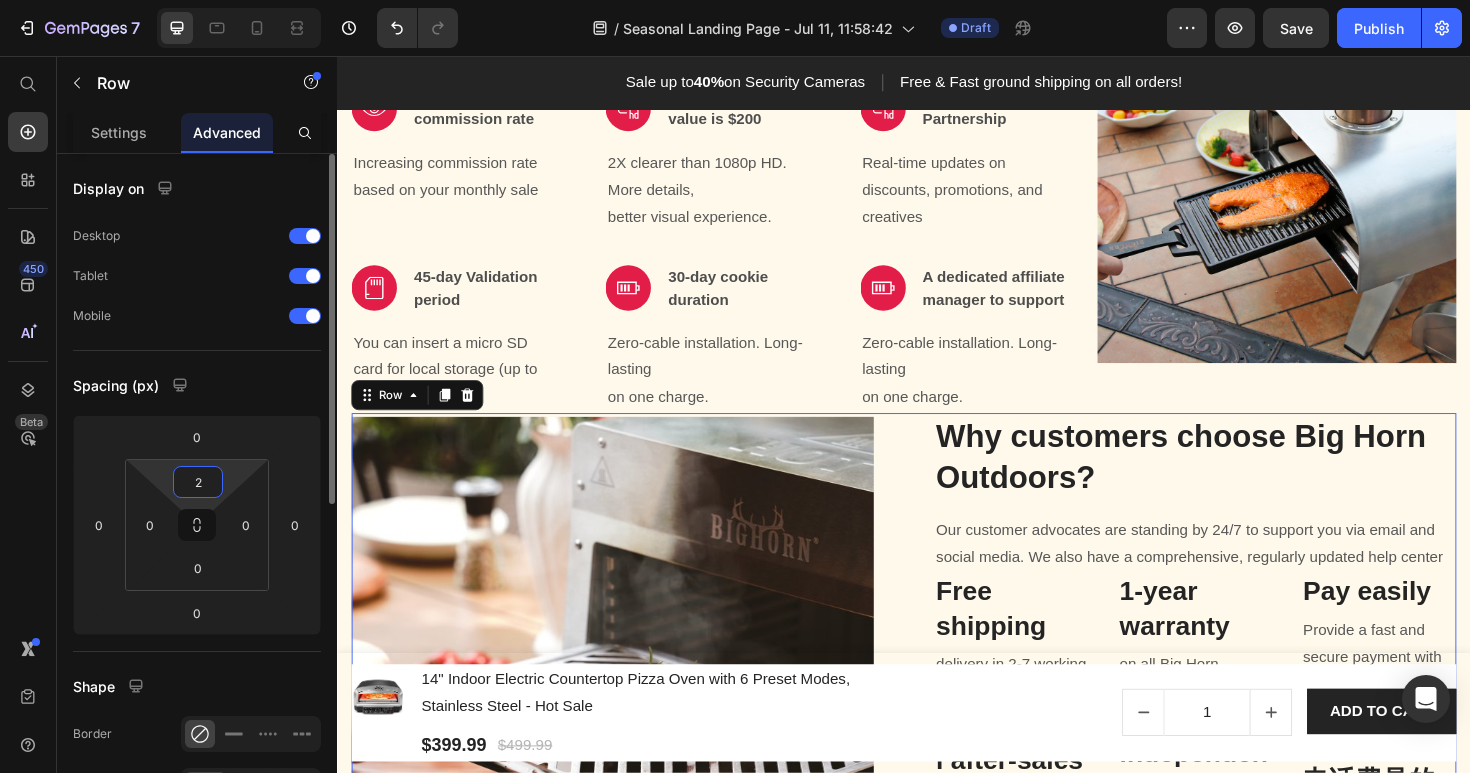 type on "20" 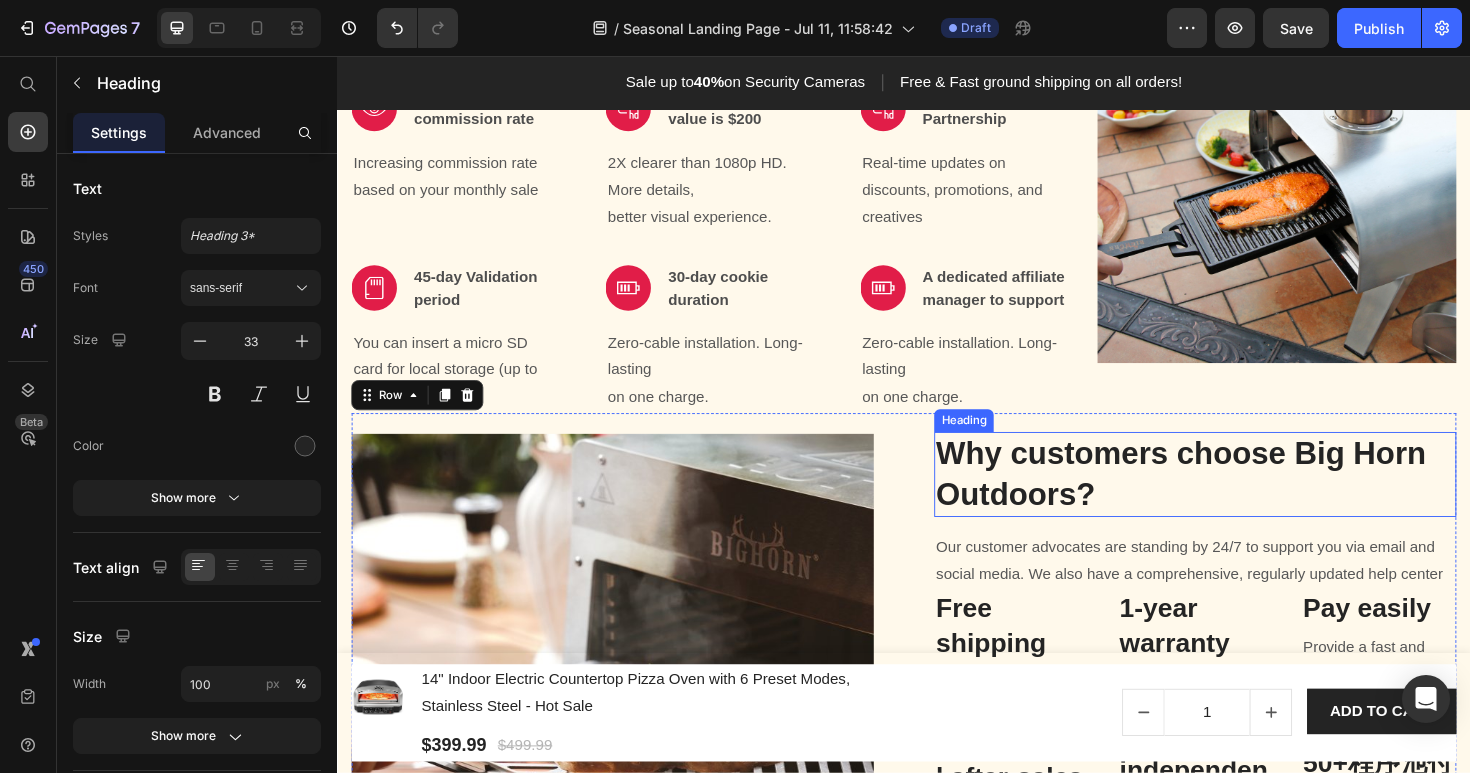 click on "Why customers choose Big Horn Outdoors?" at bounding box center (1245, 499) 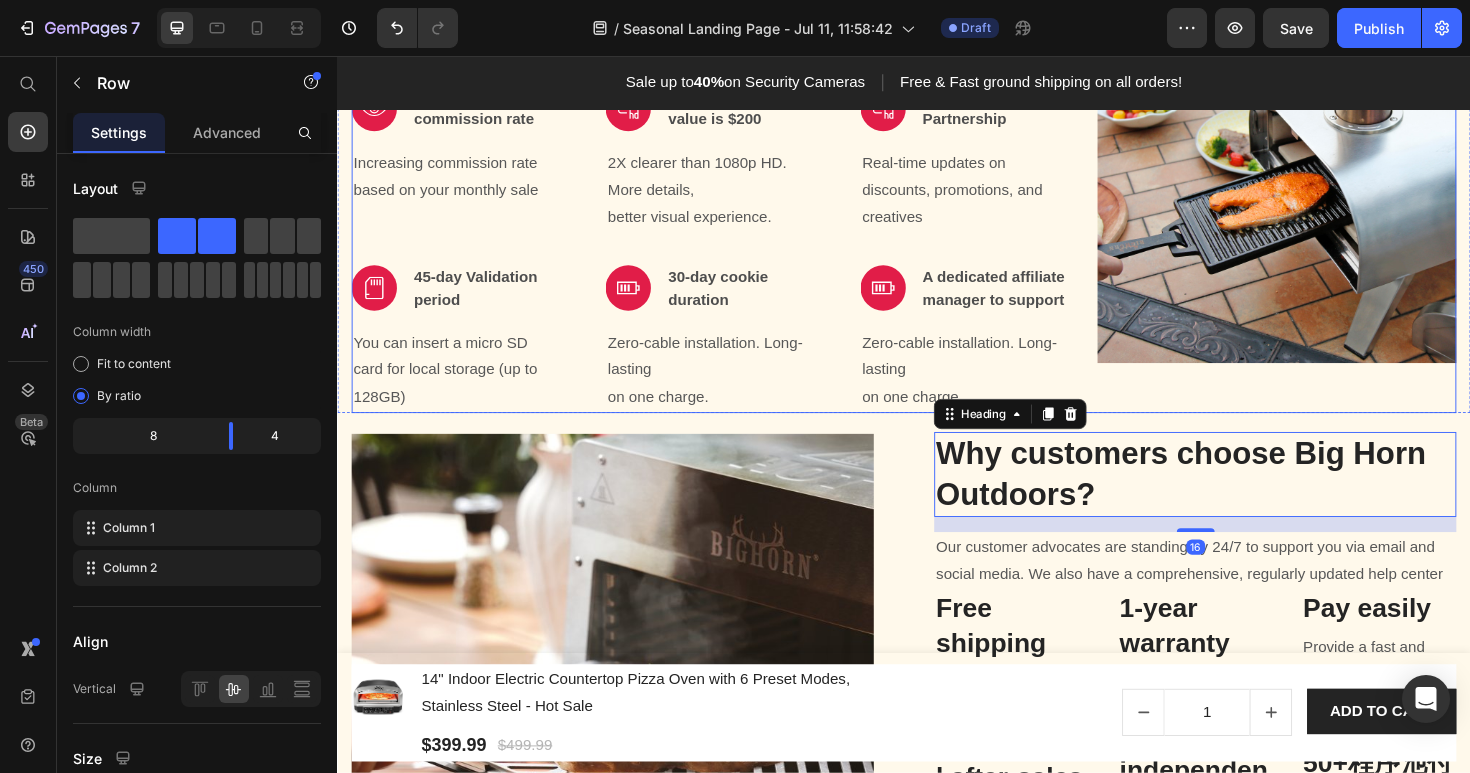 click on "Image" at bounding box center (1332, 190) 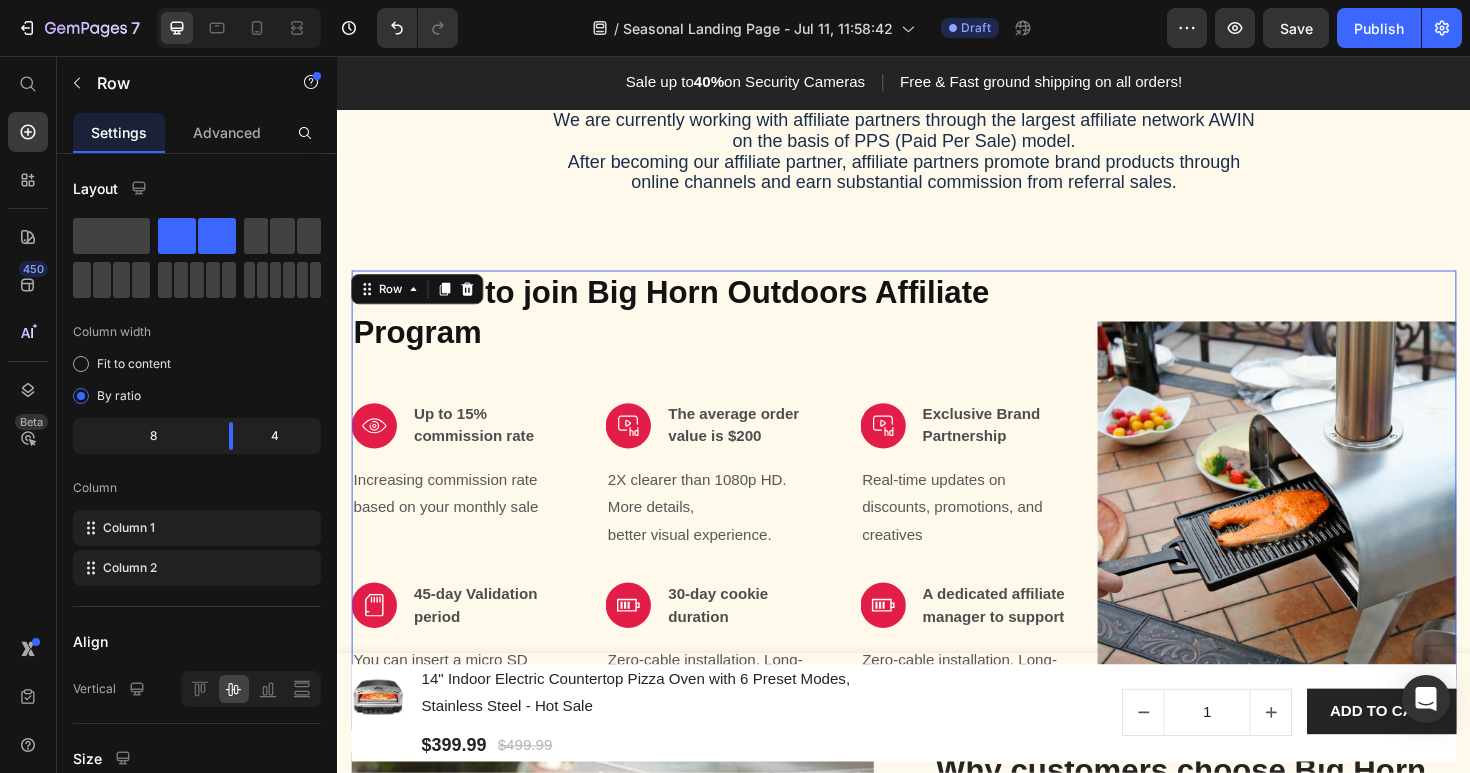 scroll, scrollTop: 575, scrollLeft: 0, axis: vertical 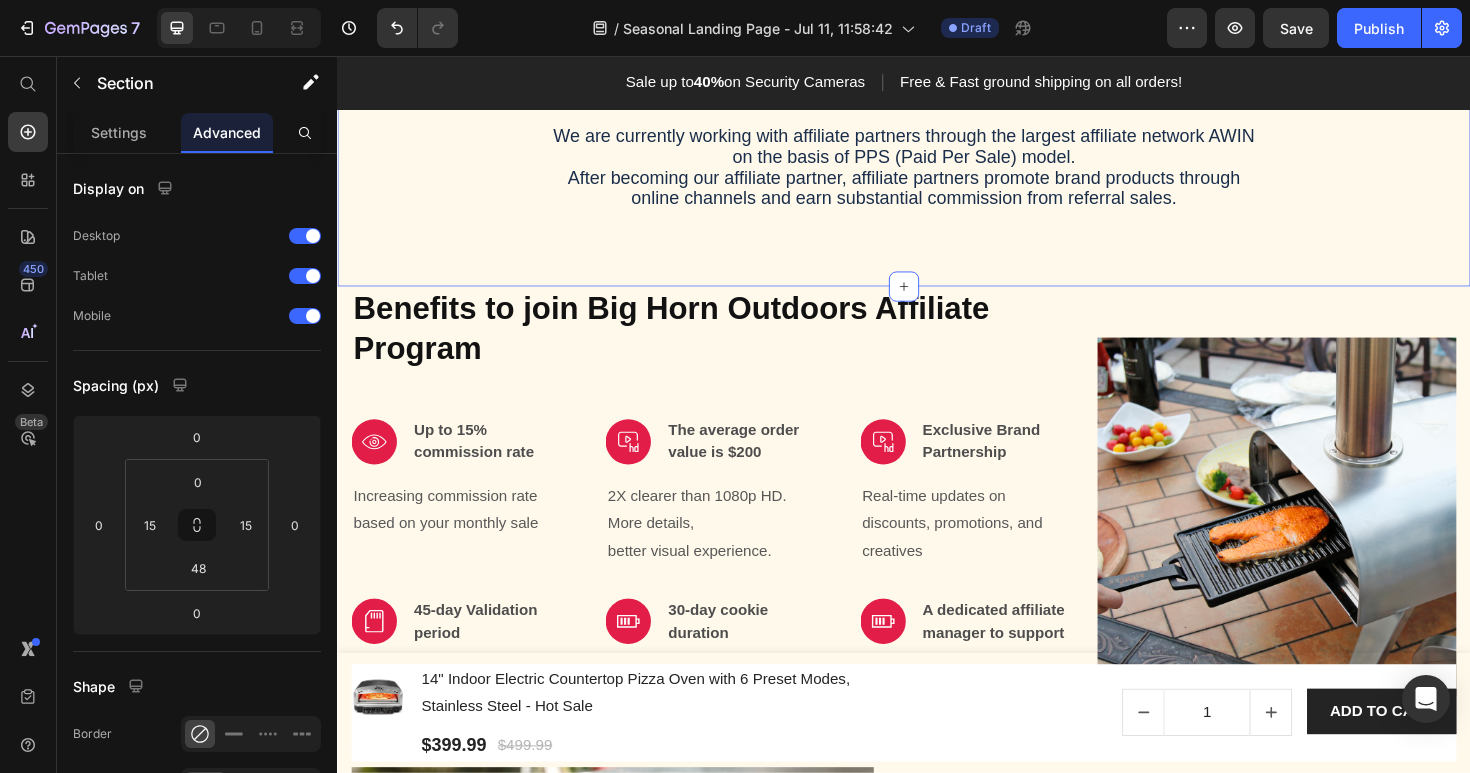 click on "About Big Horn Outdoors Affiliate Program Heading We are currently working with affiliate partners through the largest affiliate network AWIN on the basis of PPS (Paid Per Sale) model. After becoming our affiliate partner, affiliate partners promote brand products through online channels and earn substantial commission from referral sales. Text Block Row" at bounding box center [937, 110] 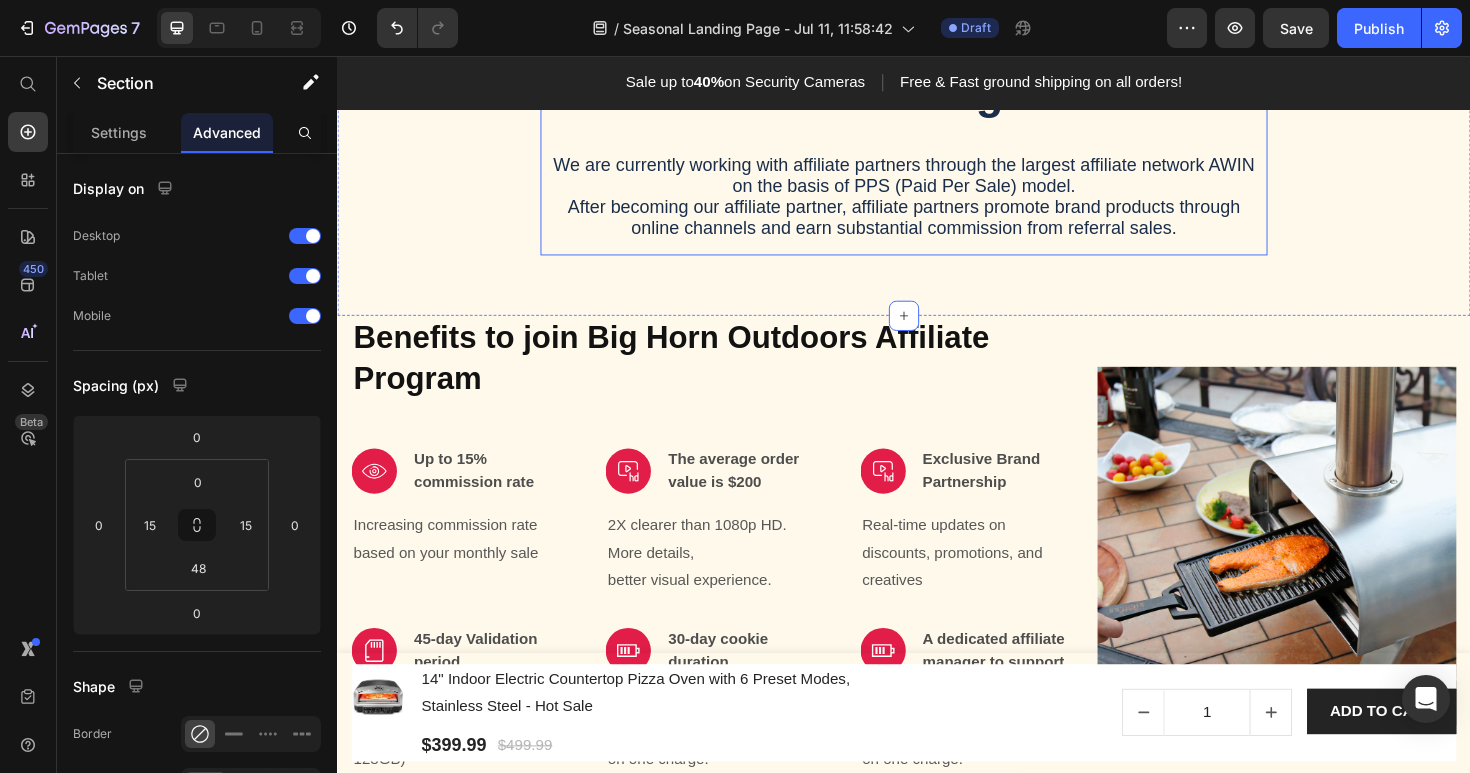 scroll, scrollTop: 549, scrollLeft: 0, axis: vertical 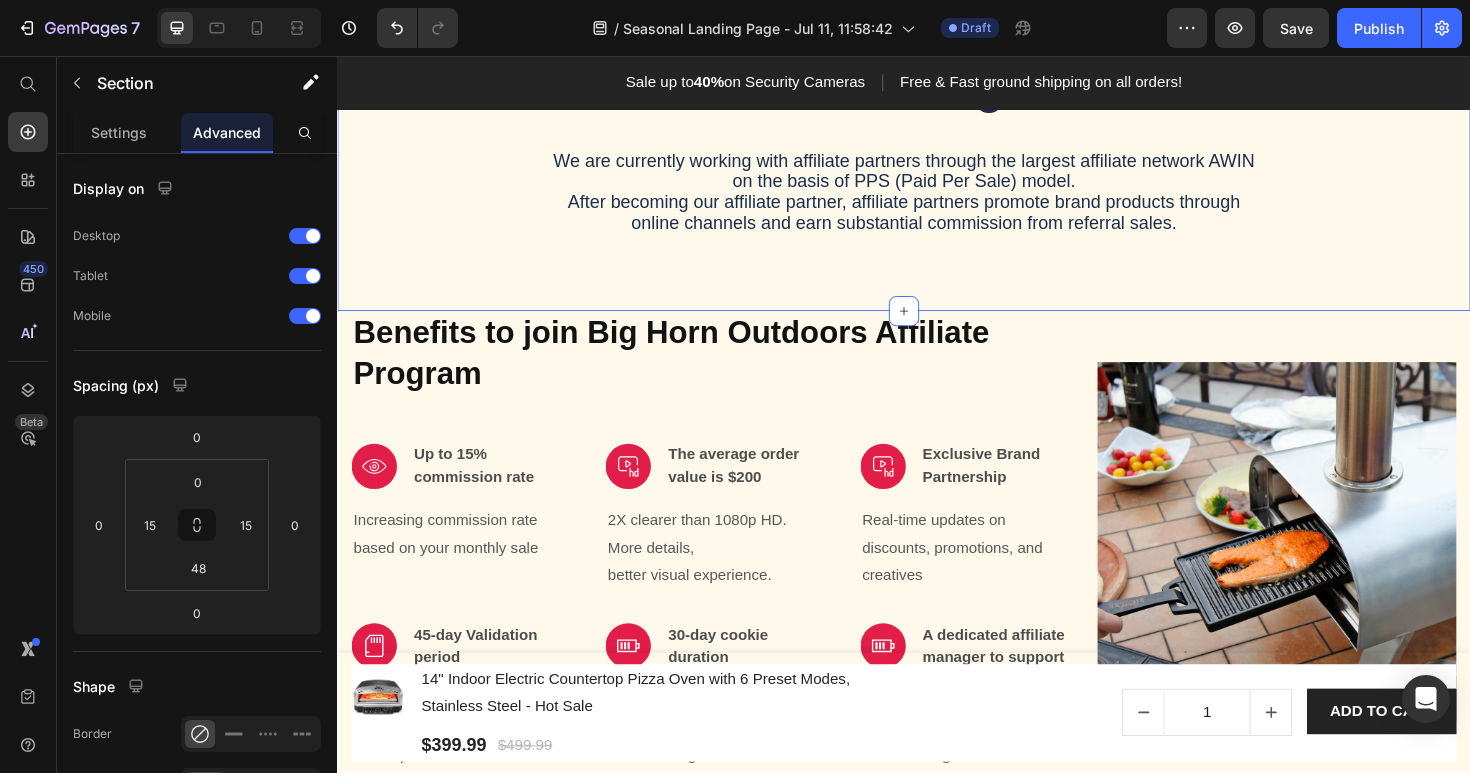 click on "About Big Horn Outdoors Affiliate Program Heading We are currently working with affiliate partners through the largest affiliate network AWIN on the basis of PPS (Paid Per Sale) model. After becoming our affiliate partner, affiliate partners promote brand products through online channels and earn substantial commission from referral sales. Text Block Row Section 4 You can create reusable sections Create Theme Section AI Content Write with GemAI What would you like to describe here? Tone and Voice Persuasive Product 14" Indoor Electric Countertop Pizza Oven with 6 Preset Modes, Stainless Steel - Hot Sale Show more Generate" at bounding box center [937, 160] 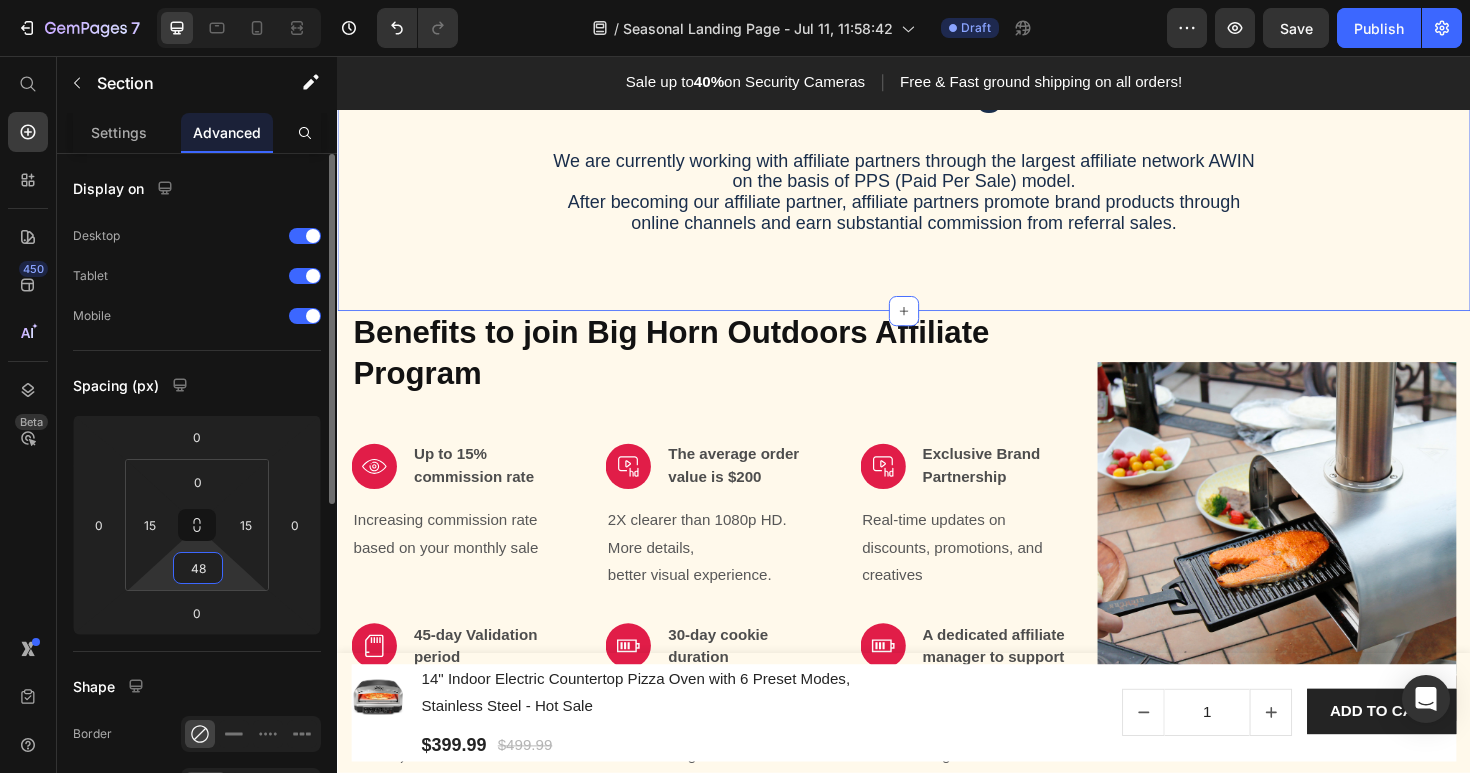 click on "48" at bounding box center (198, 568) 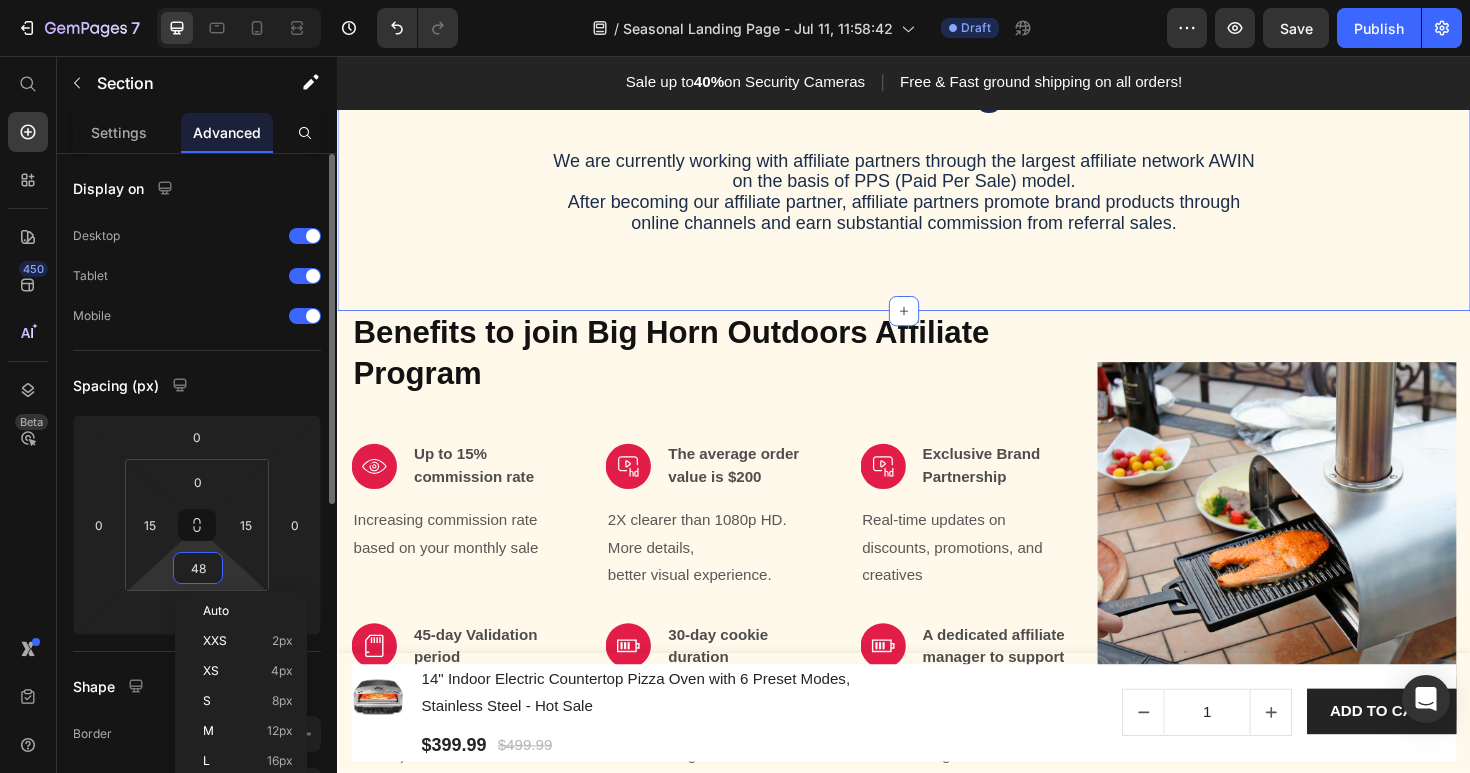 type 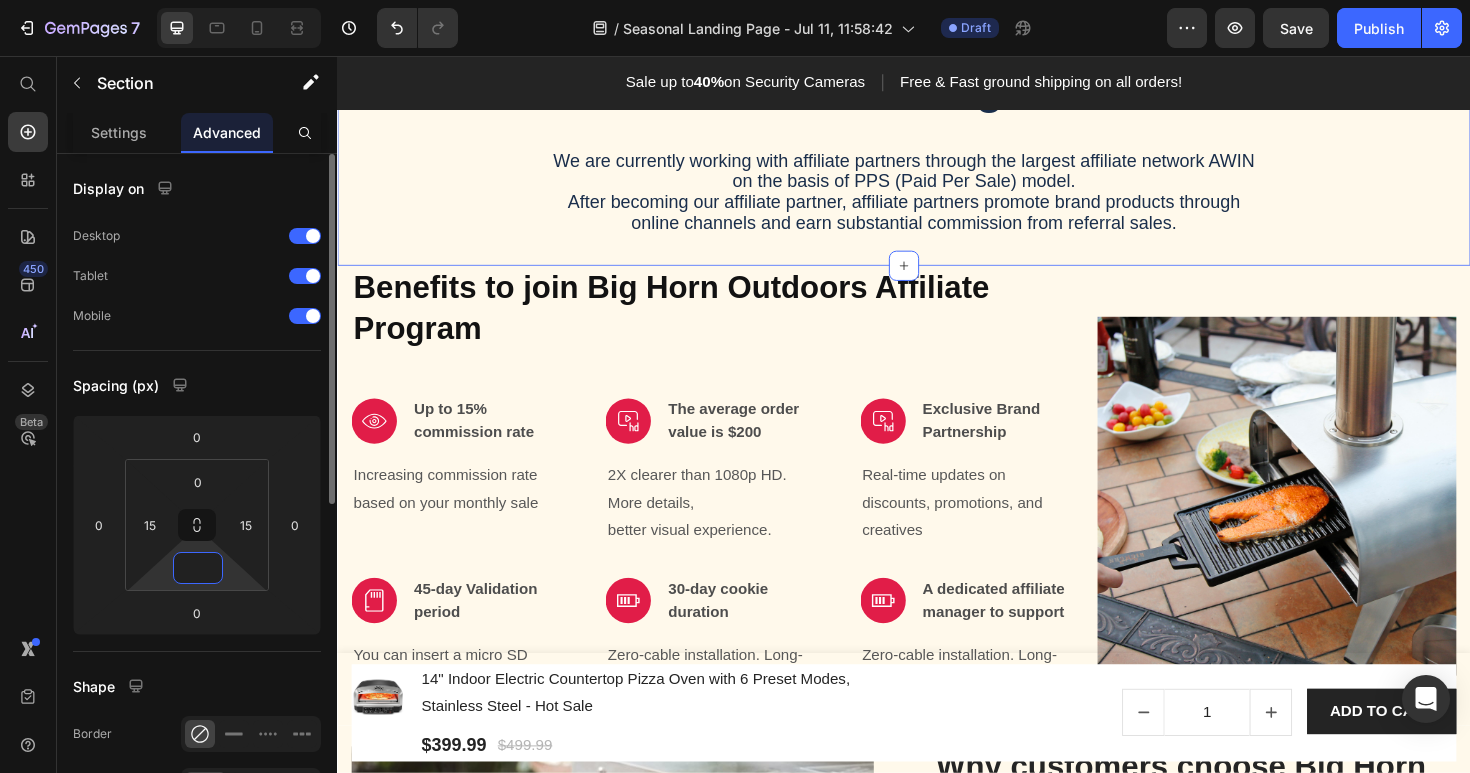 click on "Image" at bounding box center (1332, 521) 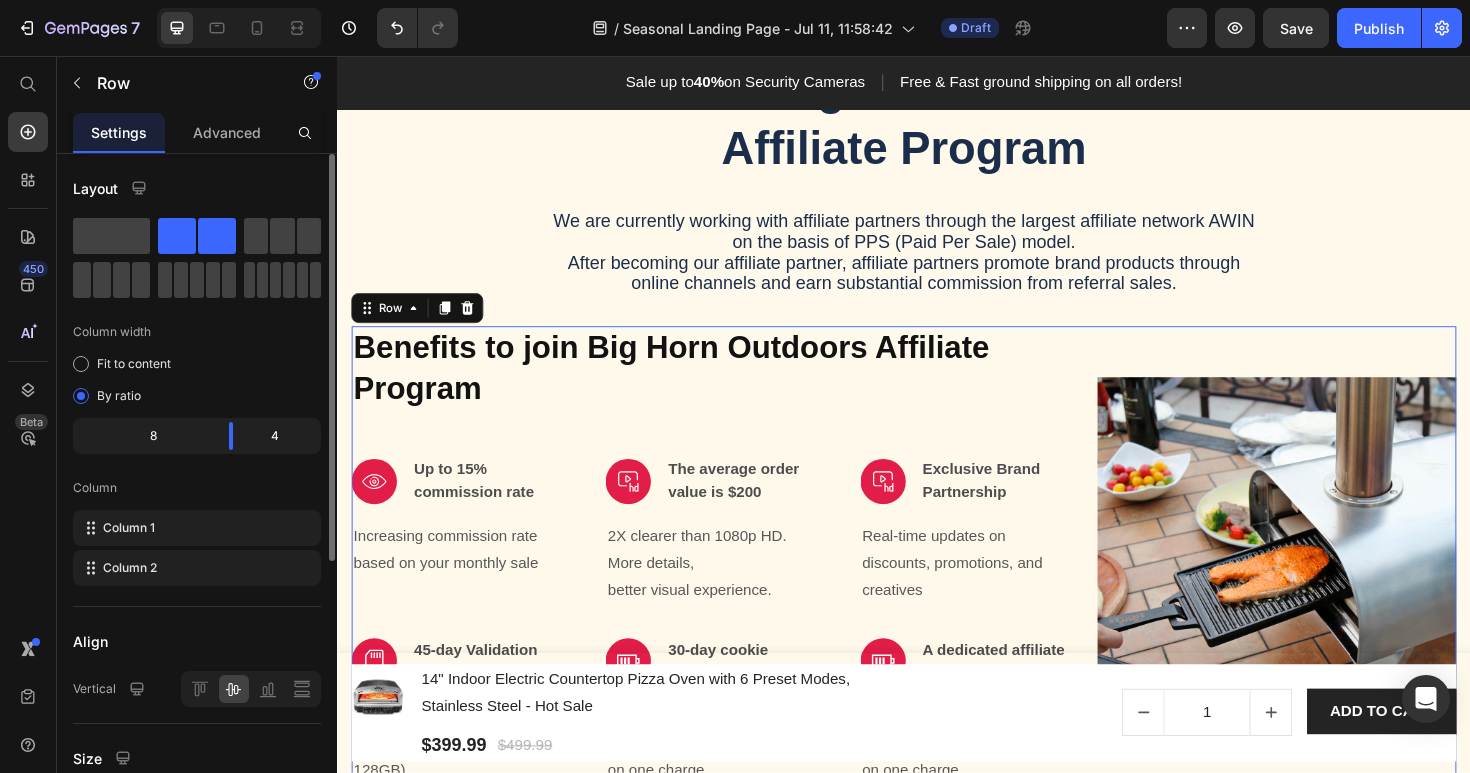 scroll, scrollTop: 488, scrollLeft: 0, axis: vertical 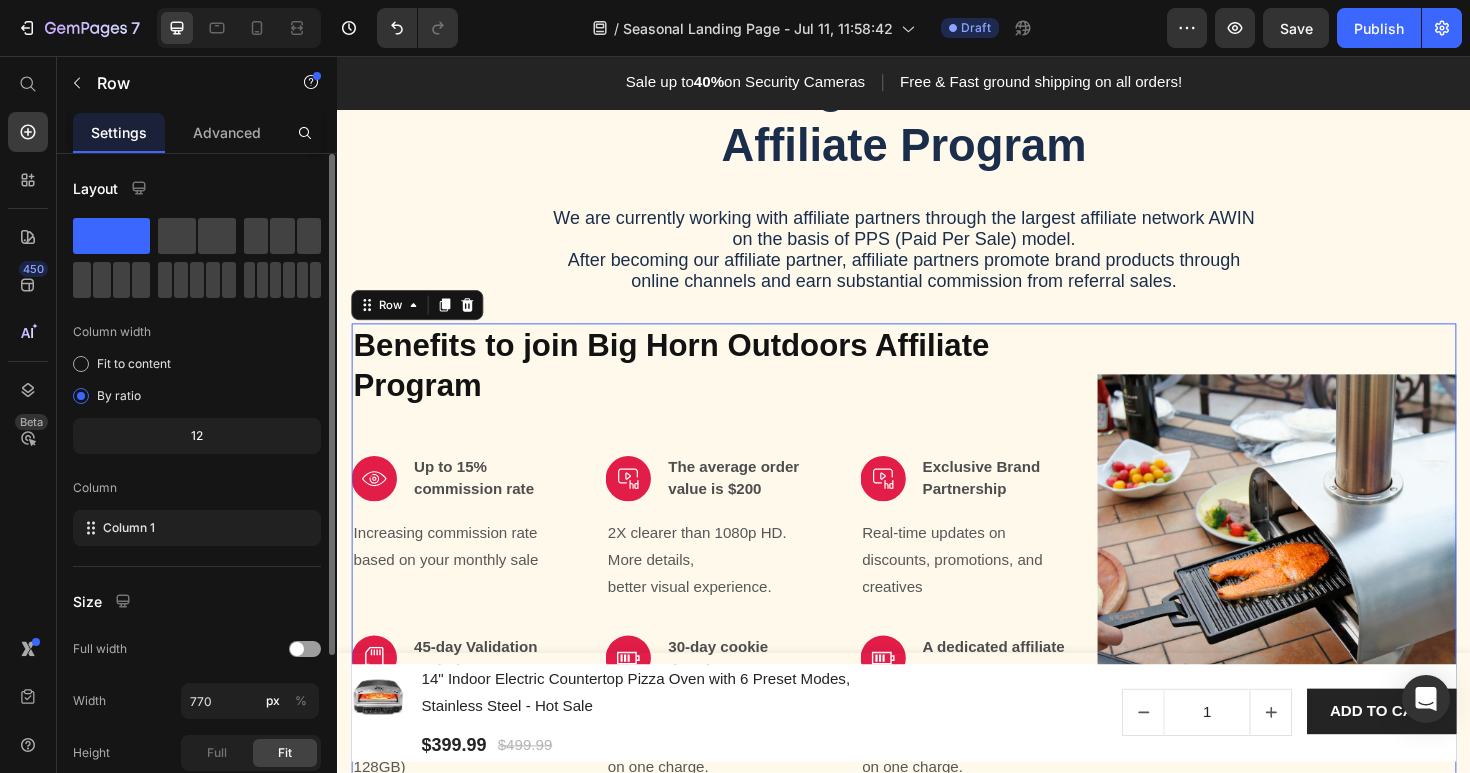 click on "About Big Horn Outdoors Affiliate Program Heading We are currently working with affiliate partners through the largest affiliate network AWIN on the basis of PPS (Paid Per Sale) model. After becoming our affiliate partner, affiliate partners promote brand products through online channels and earn substantial commission from referral sales. Text Block" at bounding box center [937, 189] 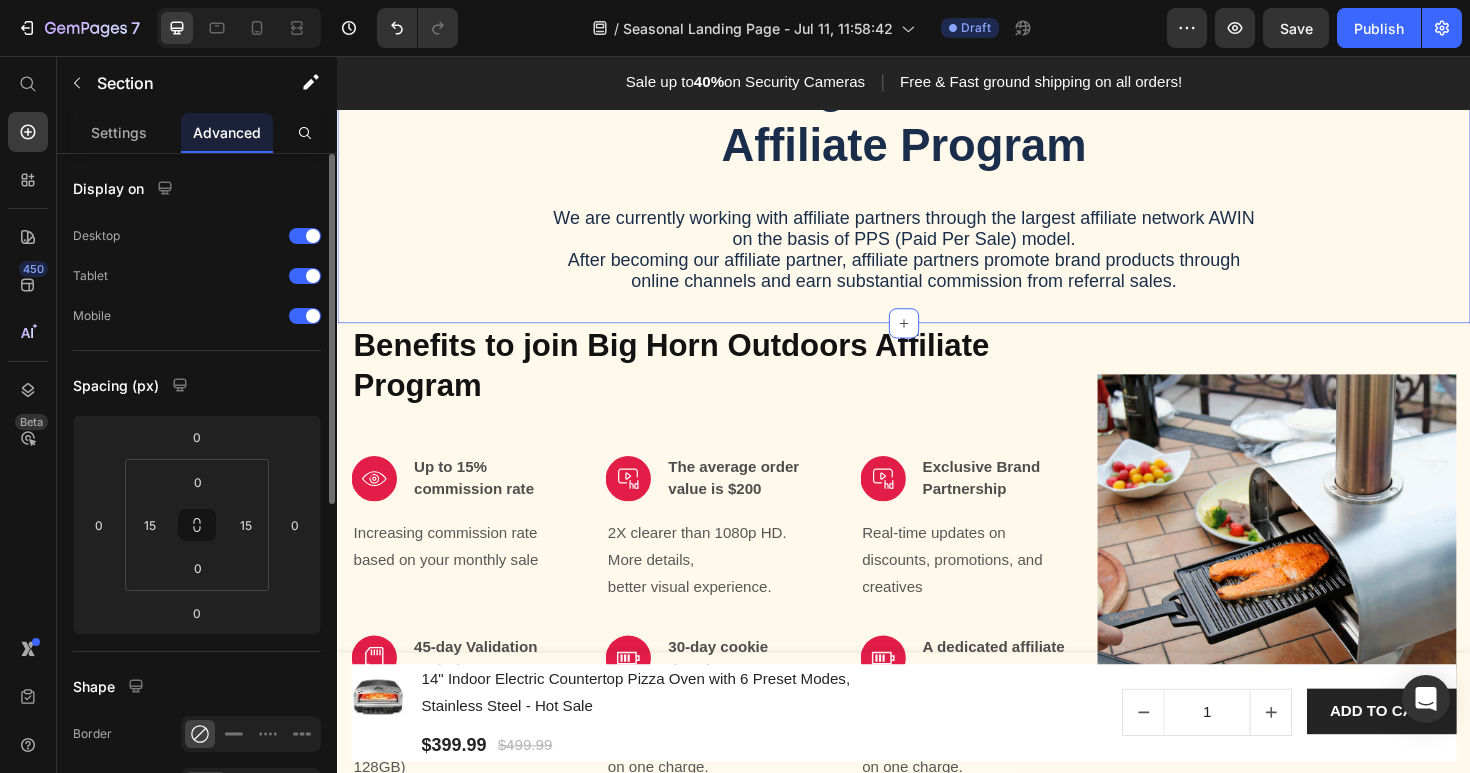 click on "About Big Horn Outdoors Affiliate Program Heading We are currently working with affiliate partners through the largest affiliate network AWIN on the basis of PPS (Paid Per Sale) model. After becoming our affiliate partner, affiliate partners promote brand products through online channels and earn substantial commission from referral sales. Text Block Row" at bounding box center (937, 197) 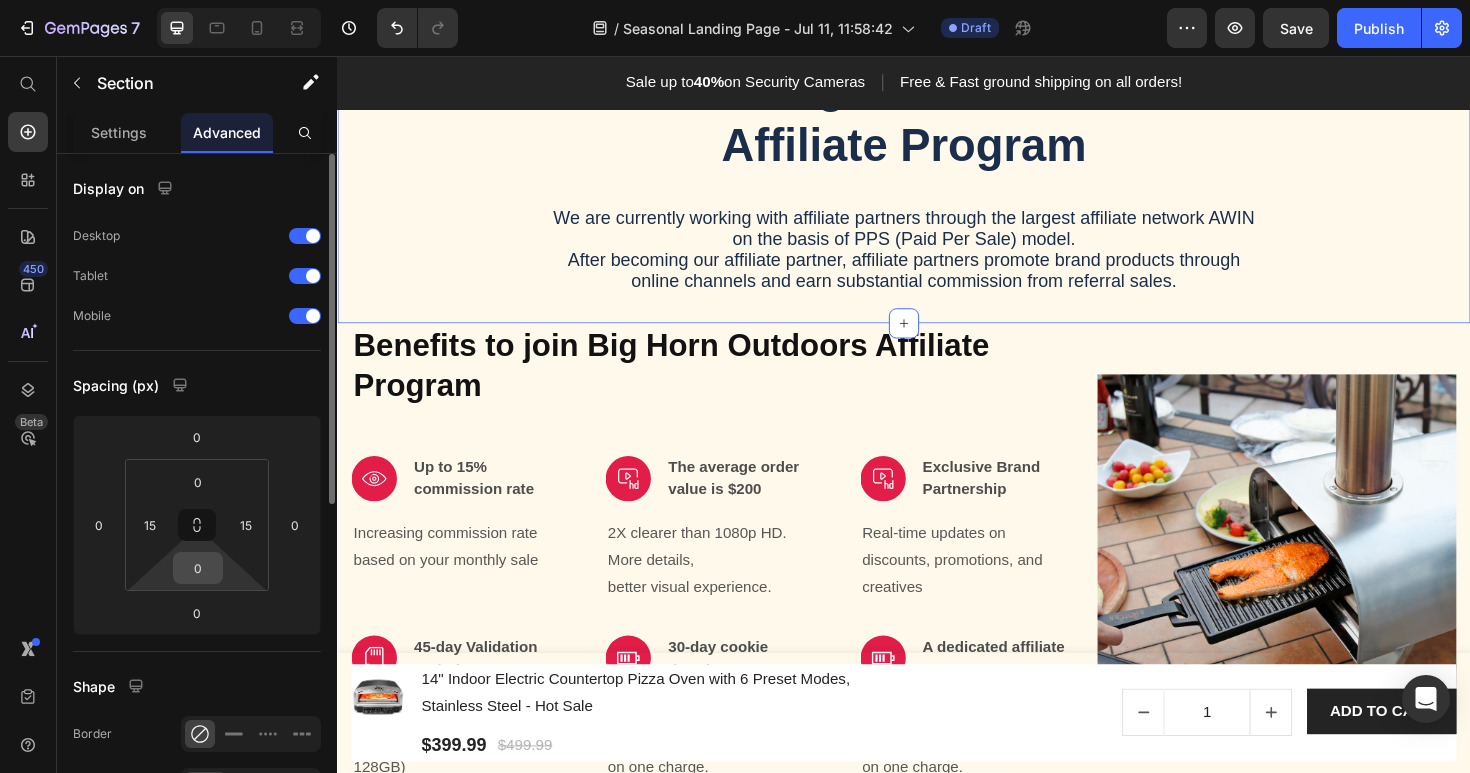 click on "0" at bounding box center [198, 568] 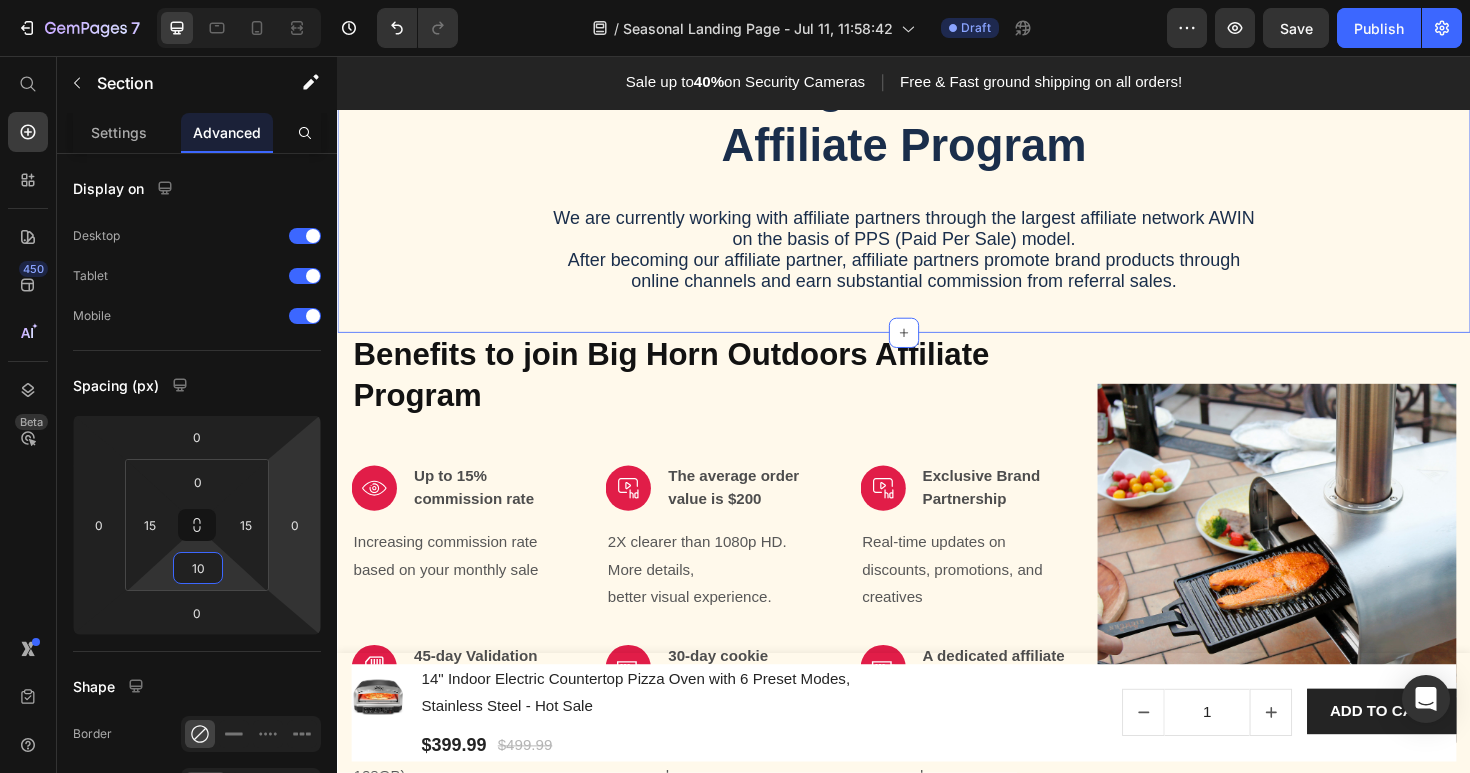 type on "10" 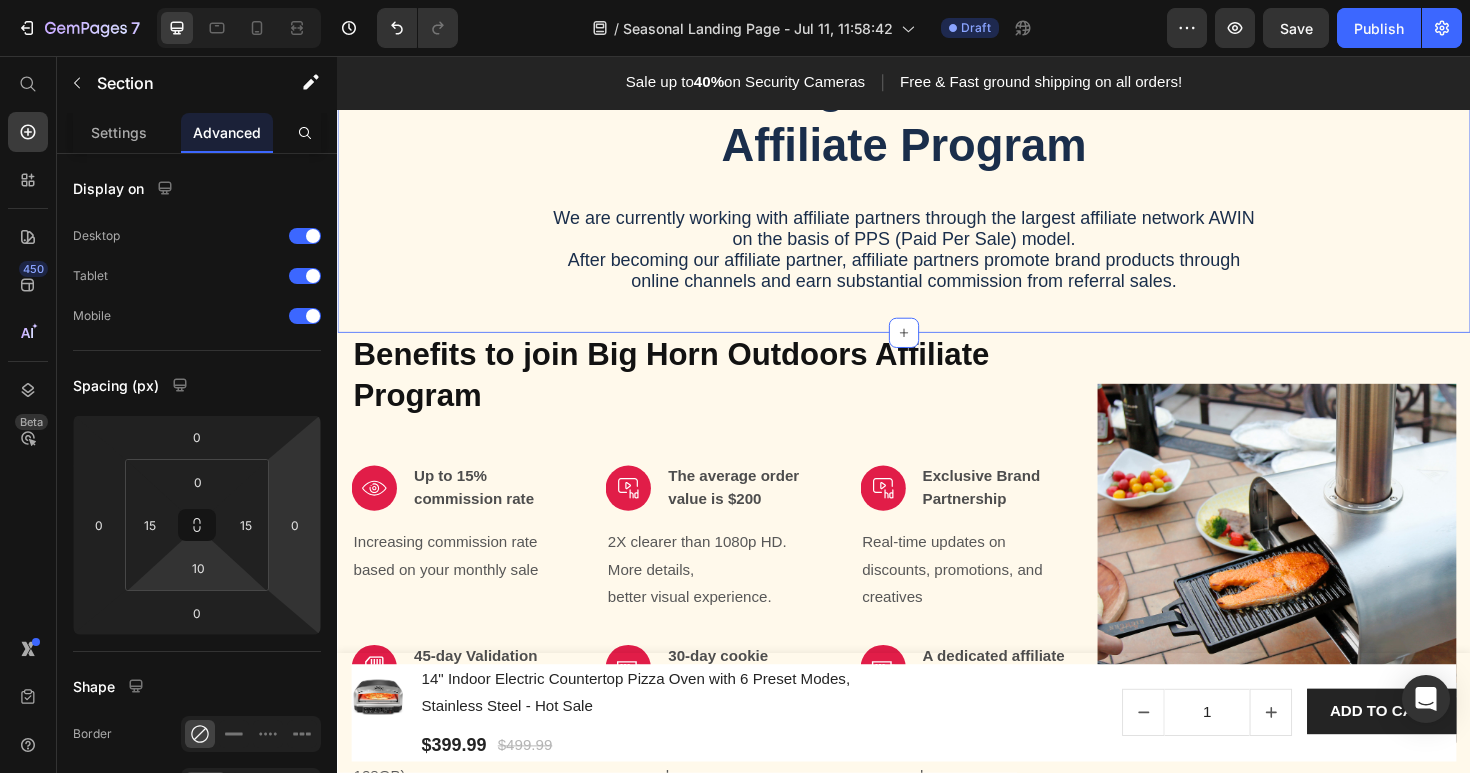 click on "About Big Horn Outdoors Affiliate Program Heading We are currently working with affiliate partners through the largest affiliate network AWIN on the basis of PPS (Paid Per Sale) model. After becoming our affiliate partner, affiliate partners promote brand products through online channels and earn substantial commission from referral sales. Text Block Row" at bounding box center [937, 197] 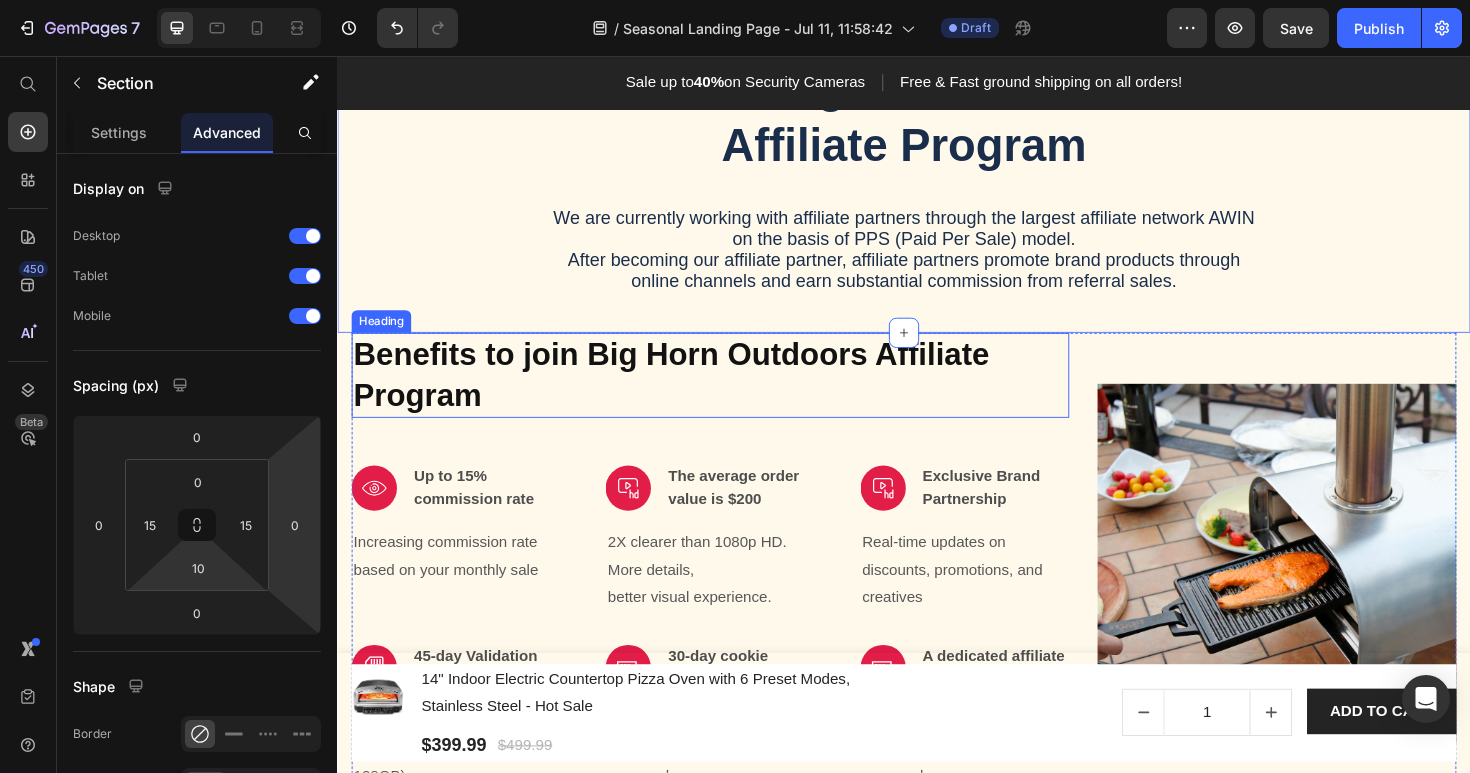 click on "Benefits to join Big Horn Outdoors Affiliate Program" at bounding box center [732, 394] 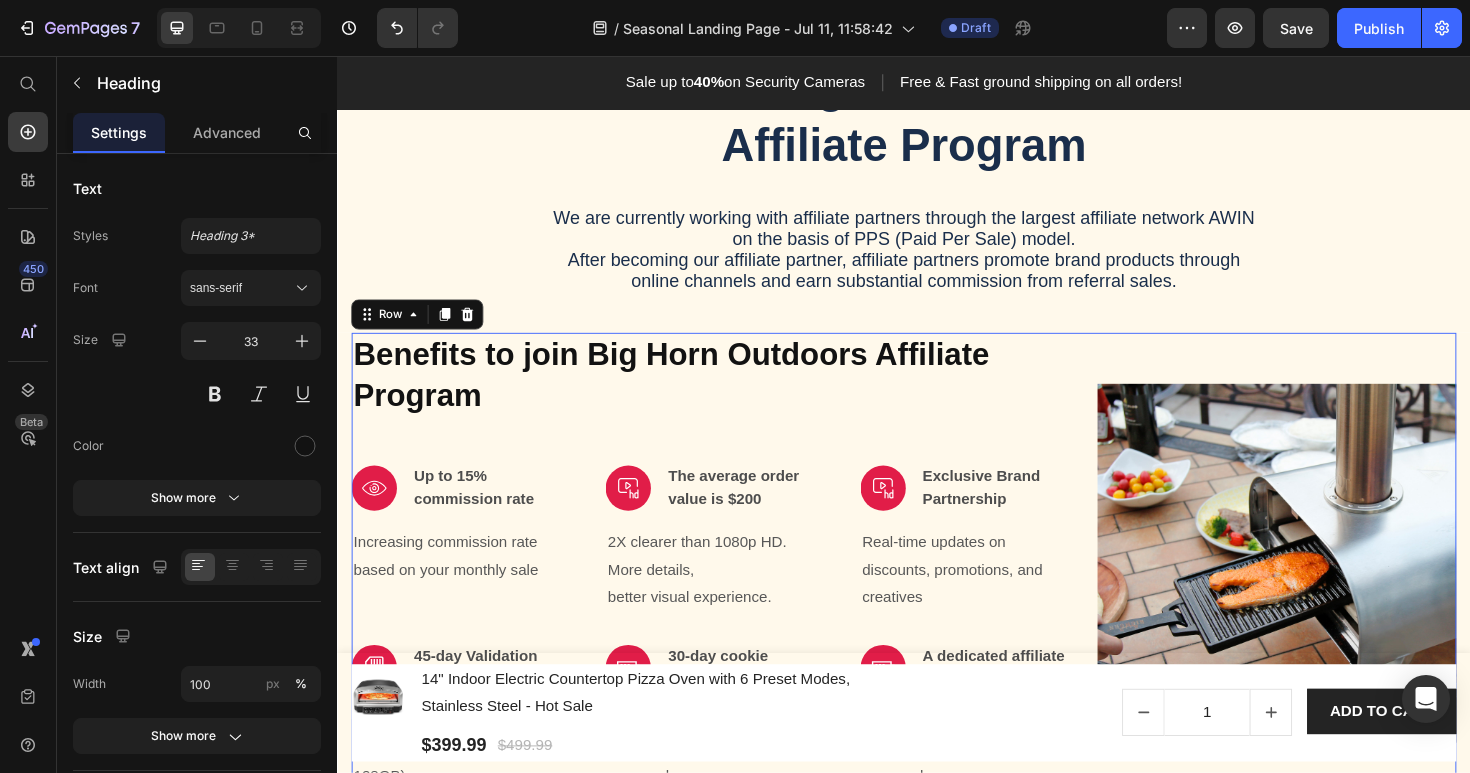 click on "Image" at bounding box center [1332, 592] 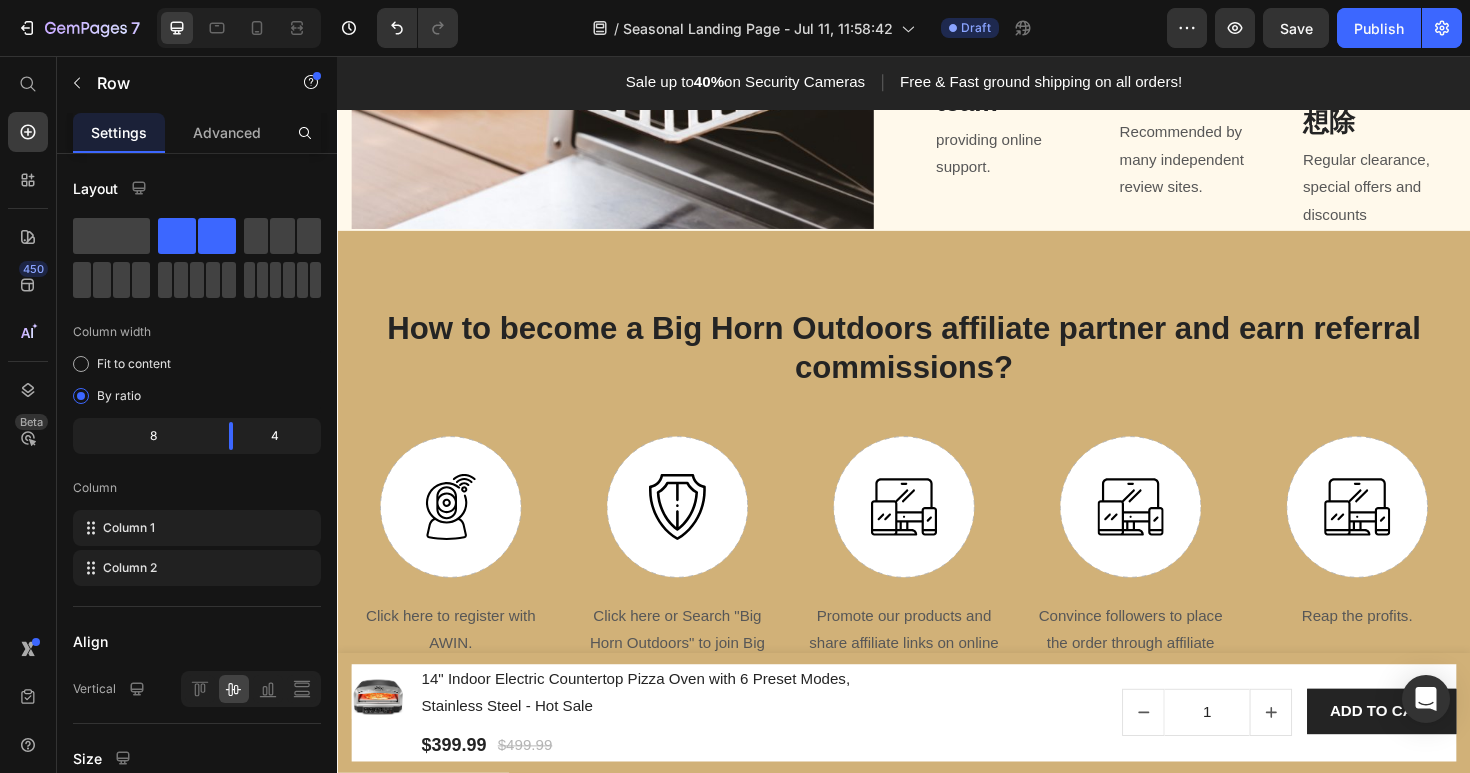 scroll, scrollTop: 1729, scrollLeft: 0, axis: vertical 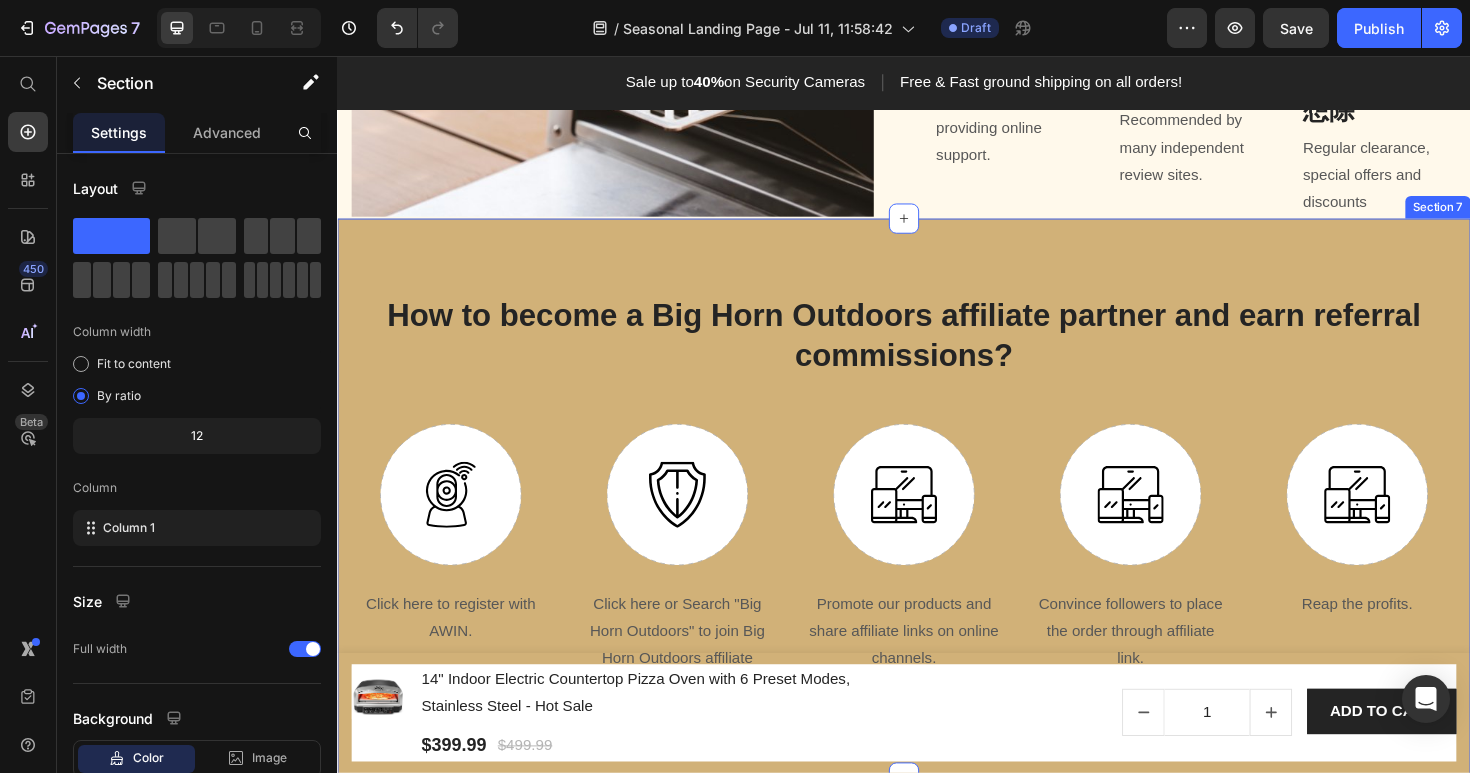 click on "How to become a Big Horn Outdoors affiliate partner and earn referral commissions? Heading Row Image Click here to register with AWIN. Text block Image Click here or Search "Big Horn Outdoors" to join Big Horn Outdoors affiliate program. Text block Image Promote our products and share affiliate links on online channels. Text block Image Convince followers to place the order through affiliate link. Text block Image Reap the profits. Text block Row Section 7" at bounding box center [937, 524] 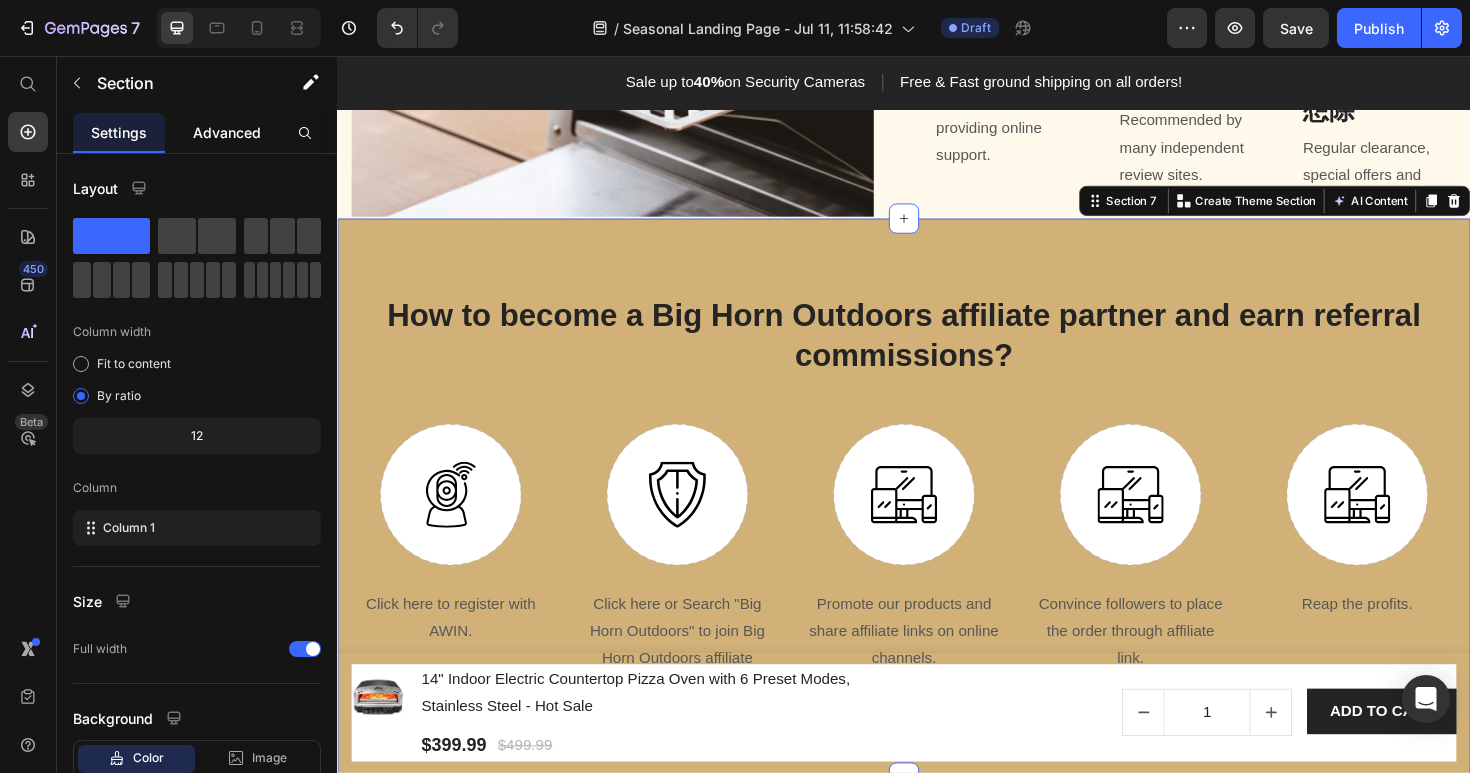 click on "Advanced" at bounding box center [227, 132] 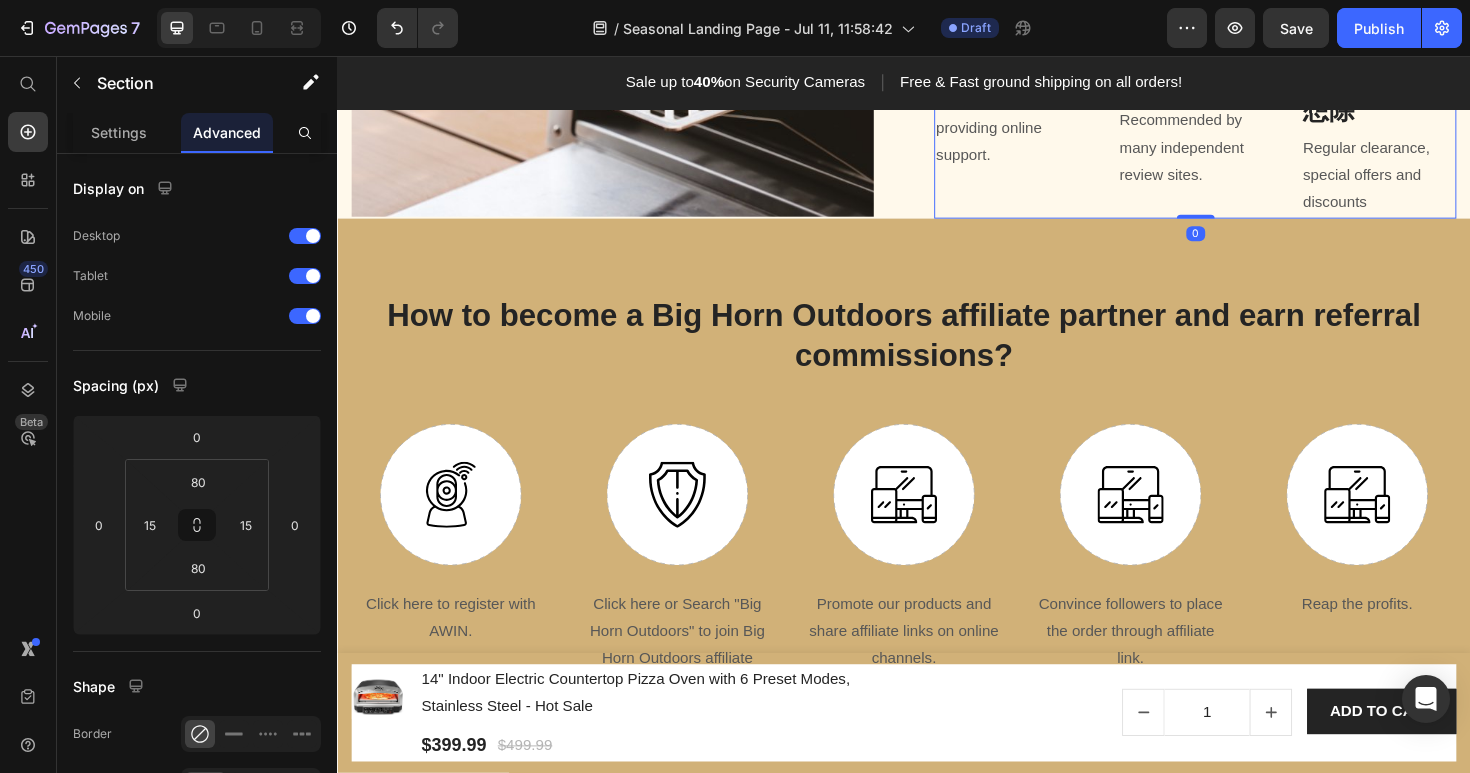 click on "Free shipping Heading delivery in 2-7 working days. Text block Professional after-sales team Heading providing online support. Text block" at bounding box center [1051, 41] 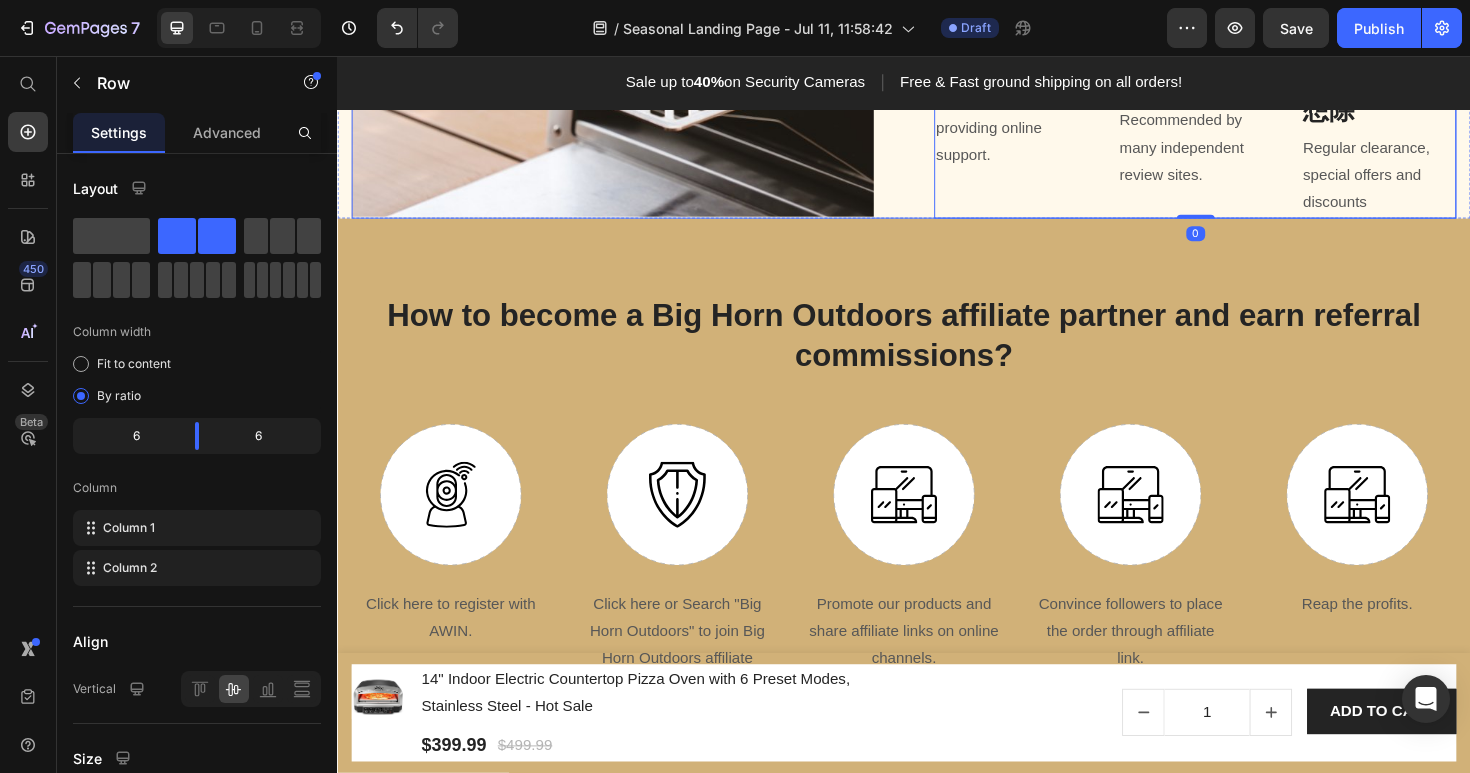 click on "Image" at bounding box center (628, -42) 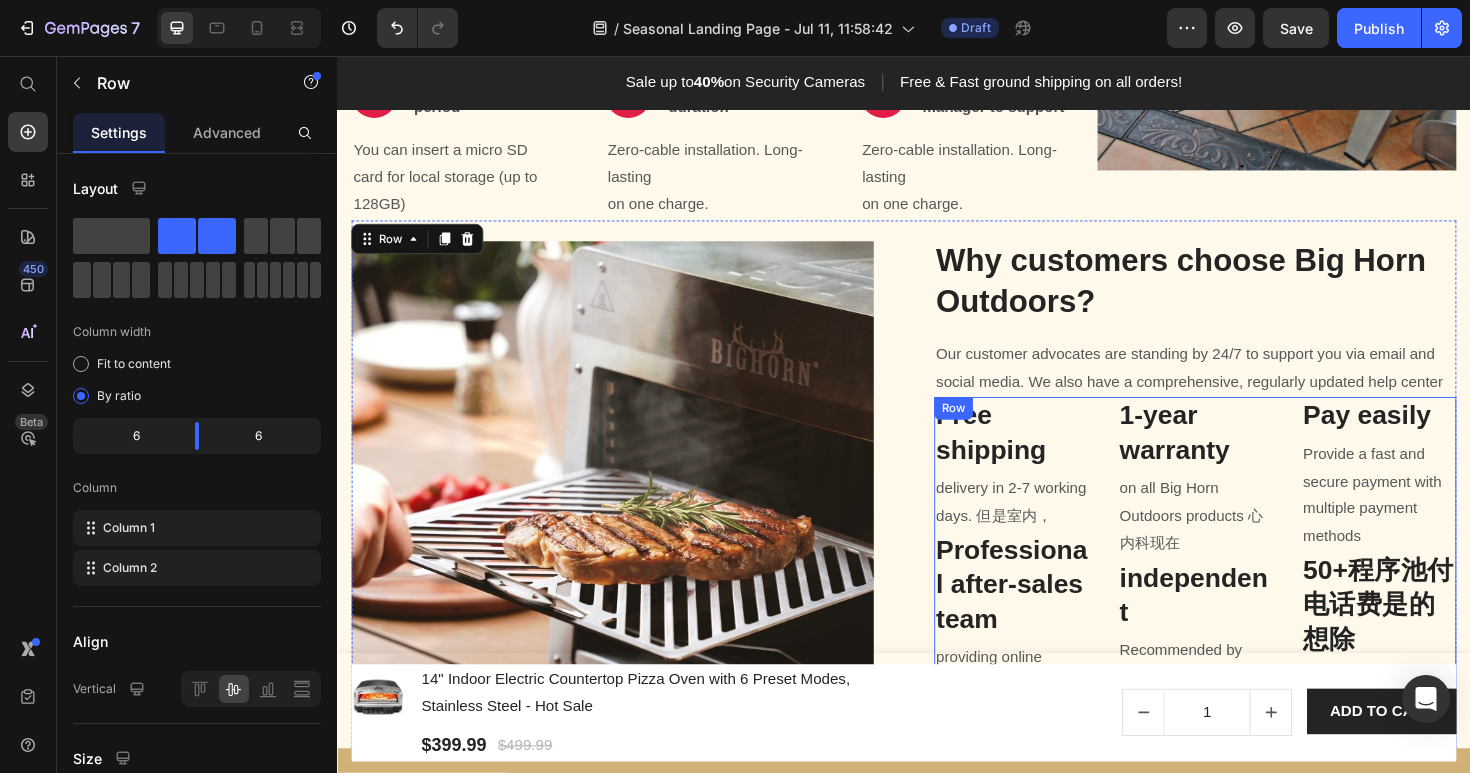 scroll, scrollTop: 1170, scrollLeft: 0, axis: vertical 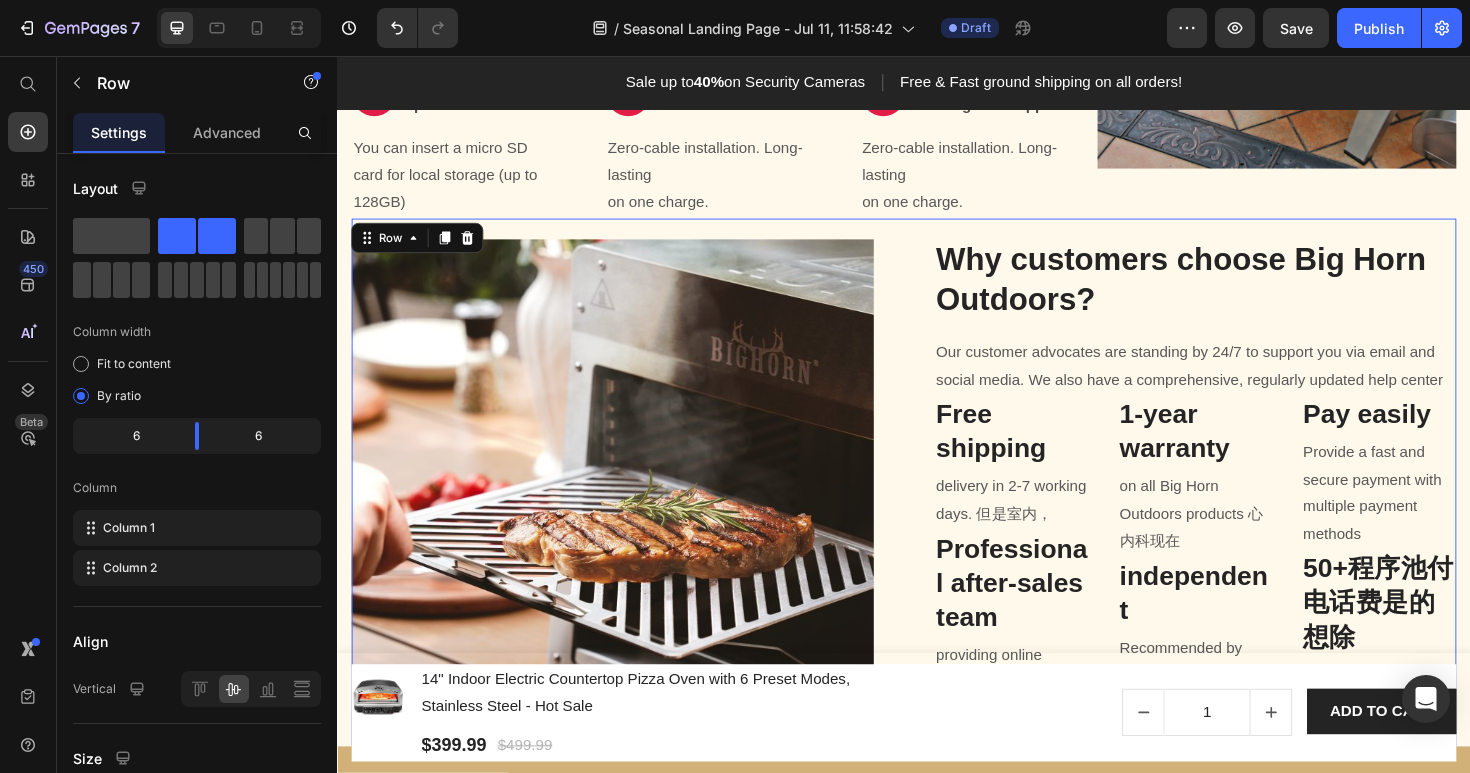 click on "Image Why customers choose Big Horn Outdoors? Heading Our customer advocates are standing by 24/7 to support you via email and social media. We also have a comprehensive, regularly updated help center Text block Free shipping Heading delivery in [DAYS] working days. 但是室内， Text block Professional after-sales team Heading providing online support. Text block 1-year warranty Heading on all Big Horn Outdoors products 心内科现在 Text block independent 小女子水电费收到 Heading Recommended by many independent review sites. Text block Pay easily Heading Provide a fast and secure payment with multiple payment methods Text block 50+程序池付电话费是的想除 Heading Regular clearance, special offers and discounts Text block Row Row 0" at bounding box center [937, 507] 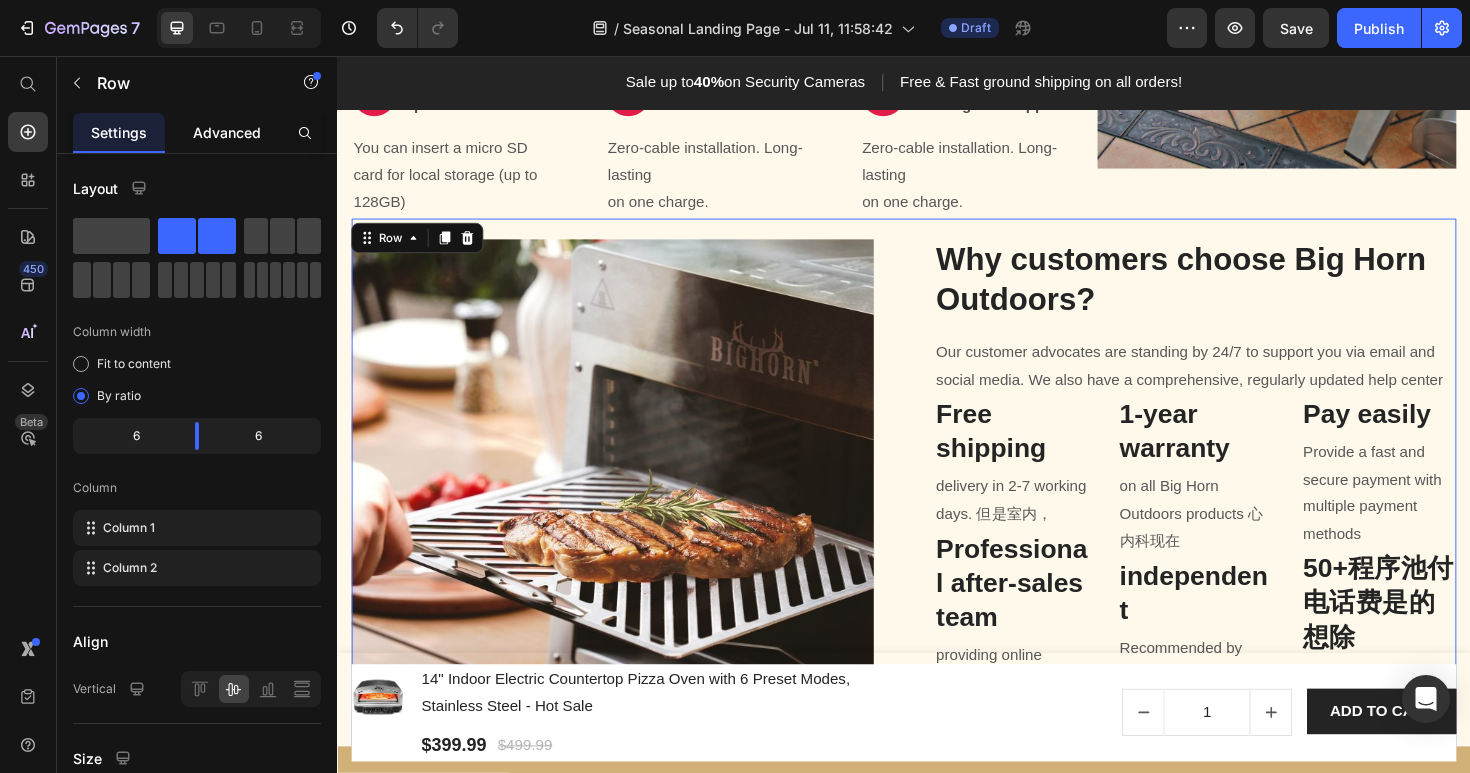 click on "Advanced" at bounding box center (227, 132) 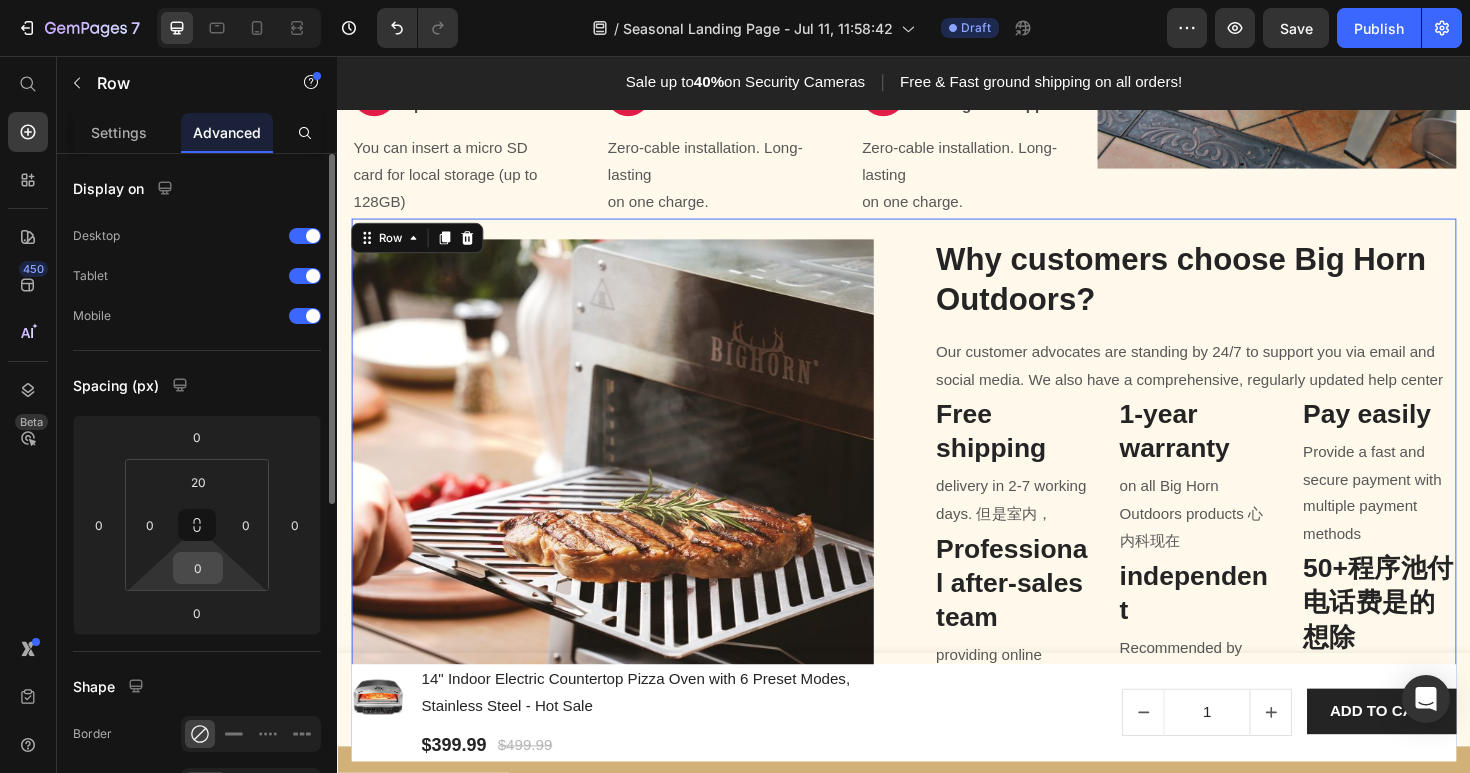 click on "0" at bounding box center (198, 568) 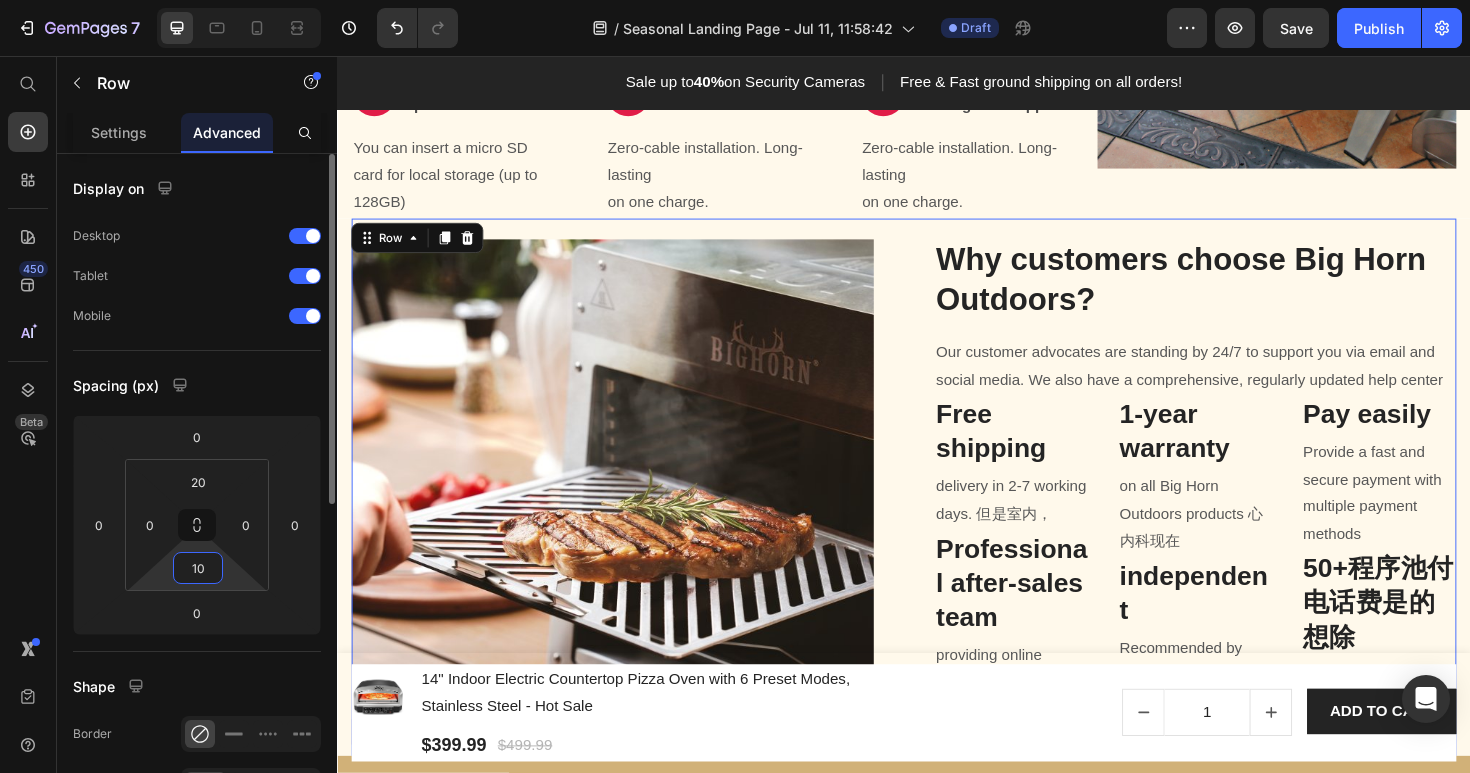 type on "10" 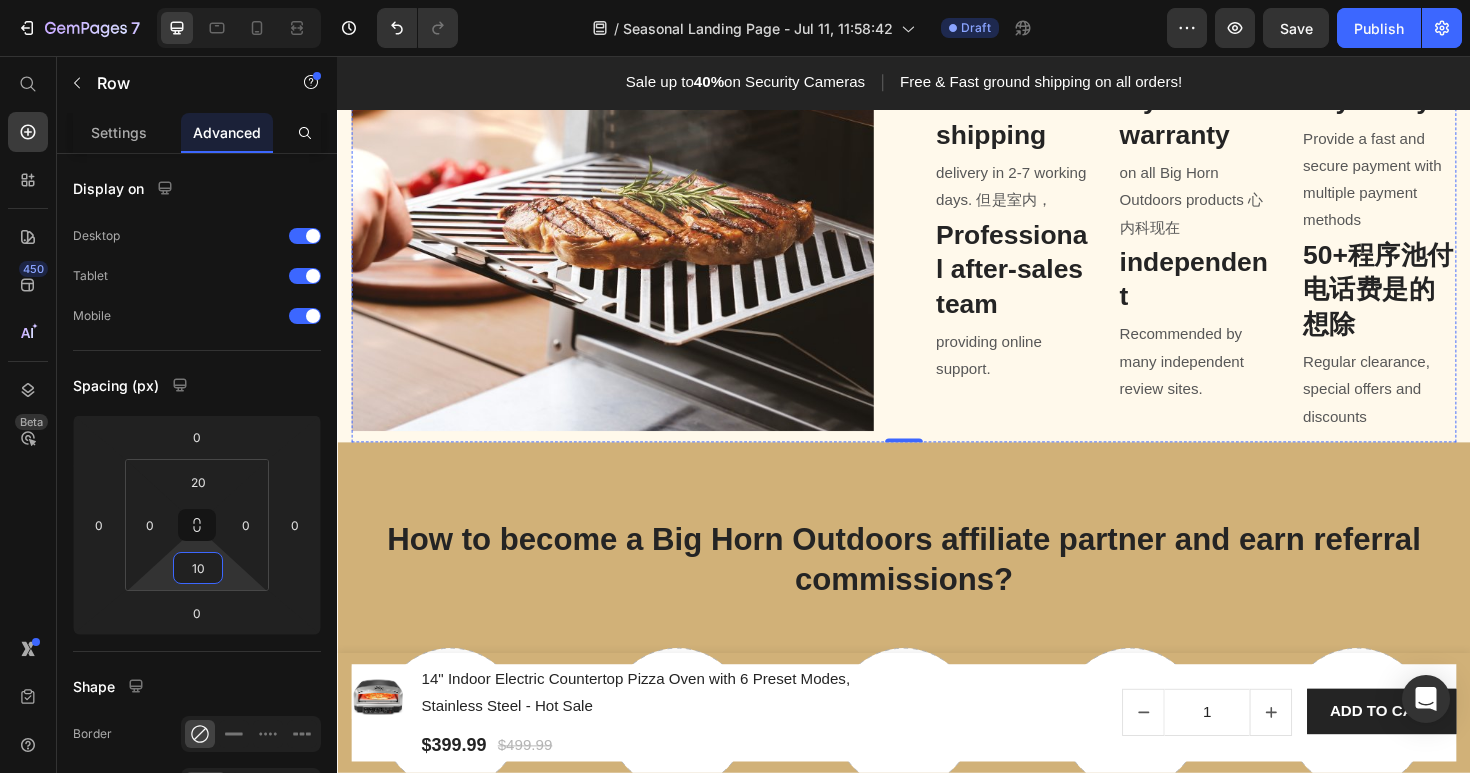 scroll, scrollTop: 1499, scrollLeft: 0, axis: vertical 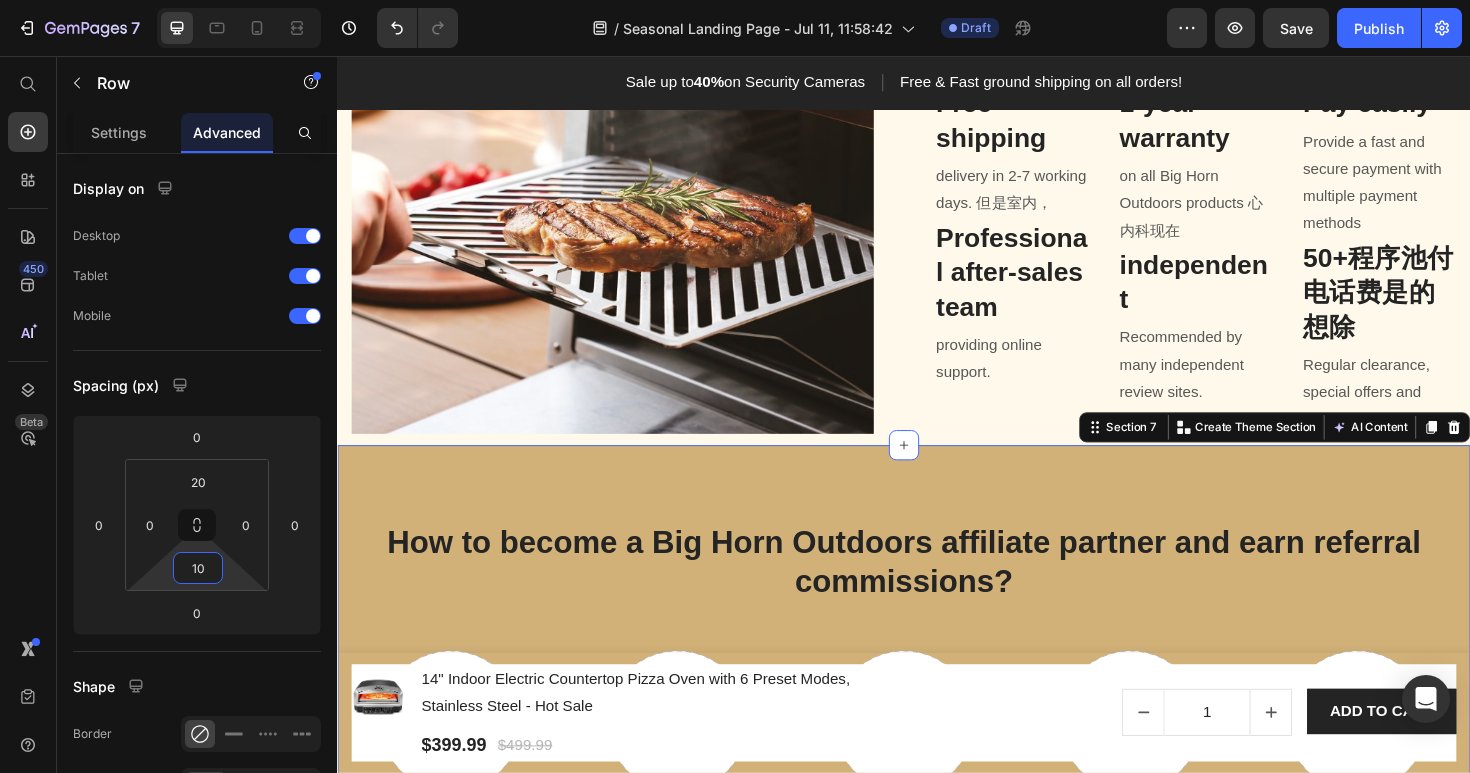 click on "How to become a Big Horn Outdoors affiliate partner and earn referral commissions? Heading Row Image Click here to register with AWIN. Text block Image Click here or Search "Big Horn Outdoors" to join Big Horn Outdoors affiliate program. Text block Image Promote our products and share affiliate links on online channels. Text block Image Convince followers to place the order through affiliate link. Text block Image Reap the profits. Text block Row Section 7 You can create reusable sections Create Theme Section AI Content Write with GemAI What would you like to describe here? Tone and Voice Persuasive Product 14" Indoor Electric Countertop Pizza Oven with 6 Preset Modes, Stainless Steel - Hot Sale Show more Generate" at bounding box center [937, 764] 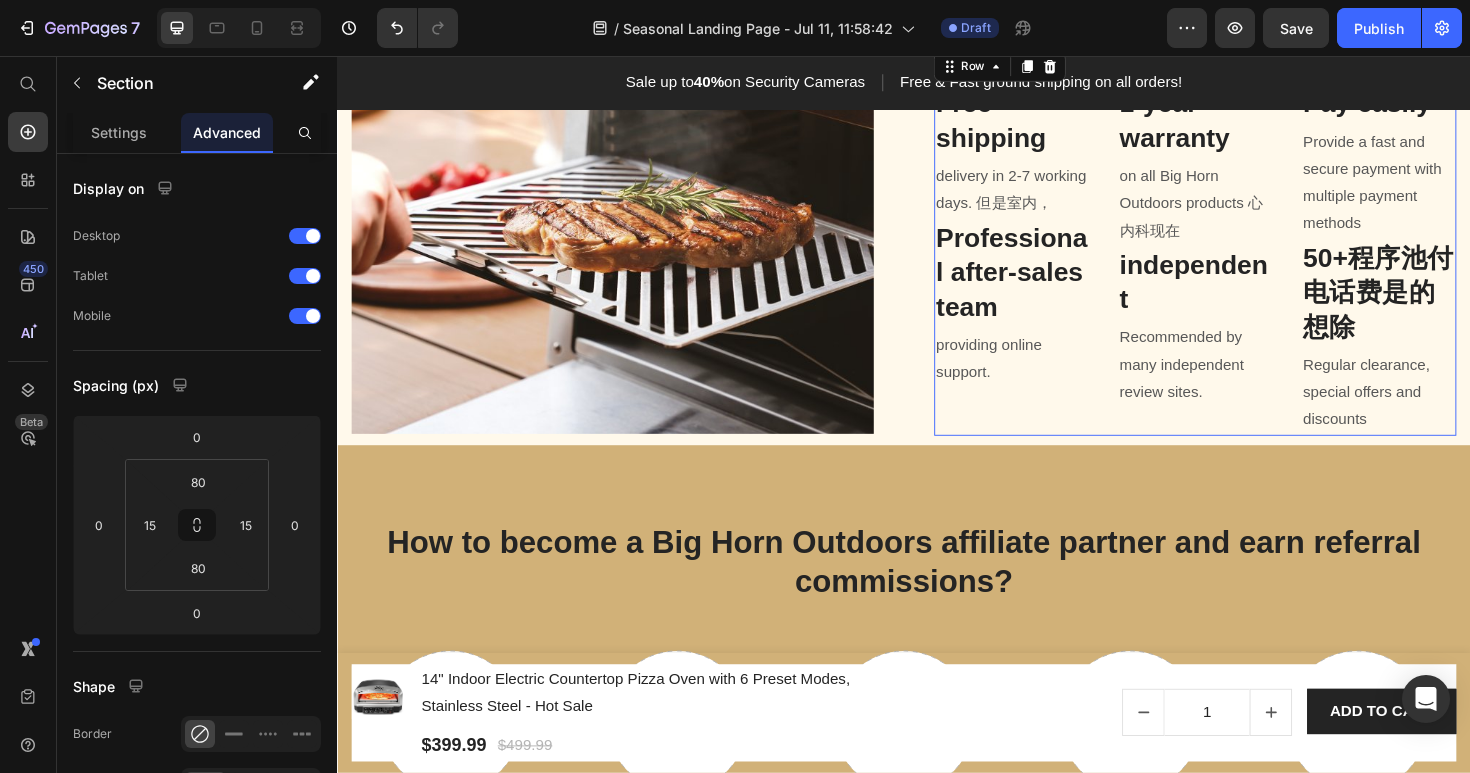 click on "Free shipping Heading delivery in 2-7 working days. Text block Professional after-sales team Heading providing online support. Text block" at bounding box center [1051, 271] 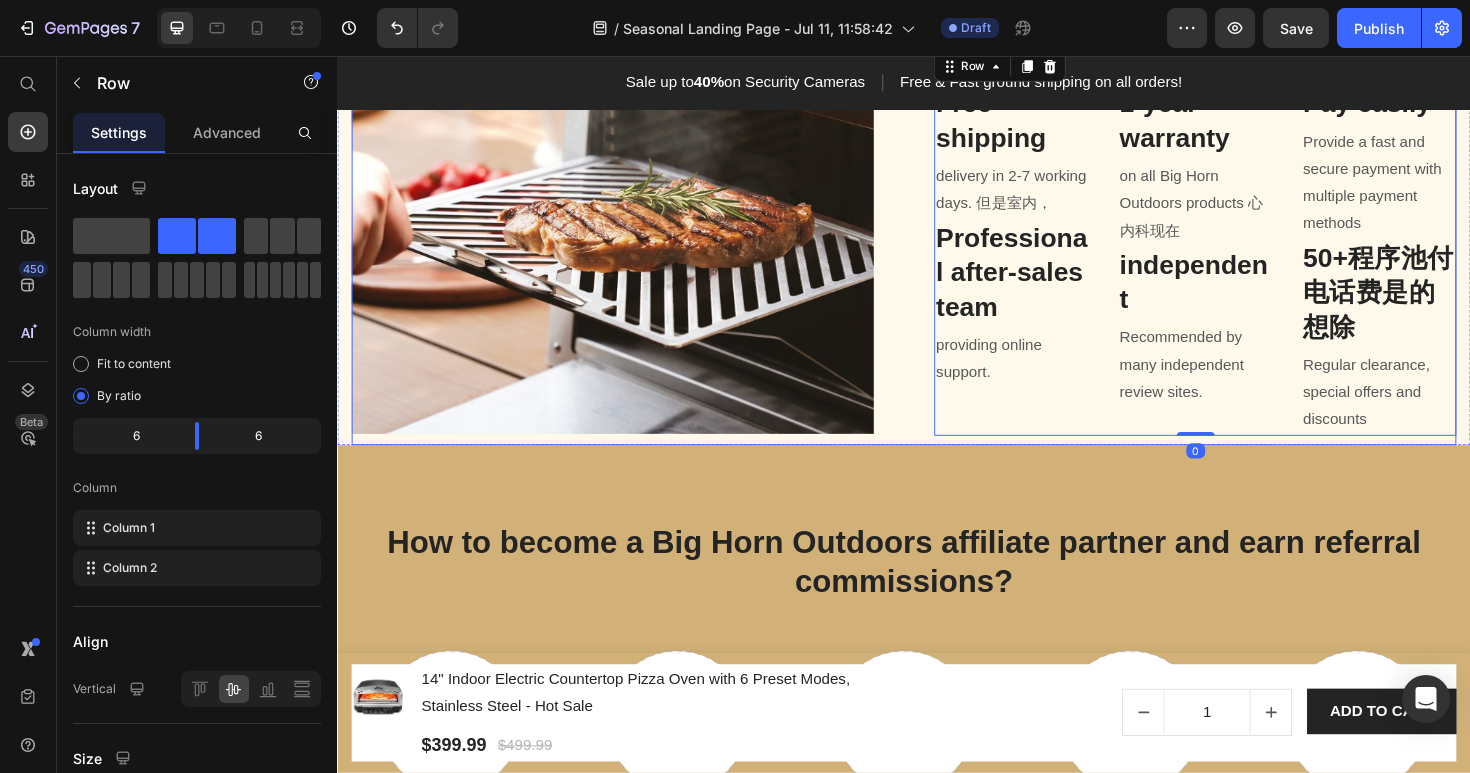 click on "Image Why customers choose Big Horn Outdoors? Heading Our customer advocates are standing by 24/7 to support you via email and social media. We also have a comprehensive, regularly updated help center Text block Free shipping Heading delivery in 2-7 working days. Text block Professional after-sales team Heading providing online support. Text block 1-year warranty Heading on all Big Horn Outdoors products Text block independent Heading Recommended by many independent review sites. Text block Pay easily Heading Provide a fast and secure payment with multiple payment methods Text block Heading Regular clearance, special offers and discounts Text block Row 0 Row" at bounding box center [937, 183] 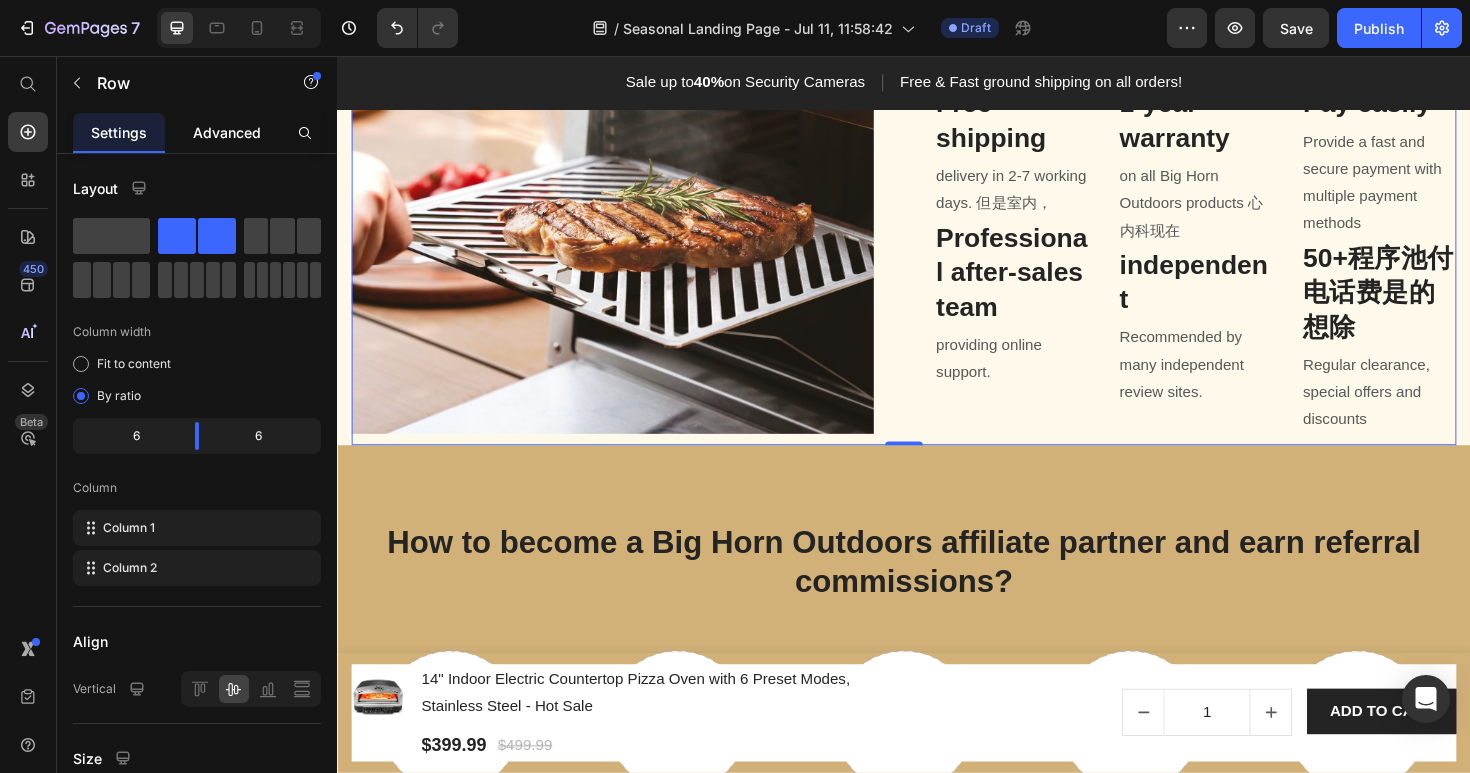 click on "Advanced" at bounding box center (227, 132) 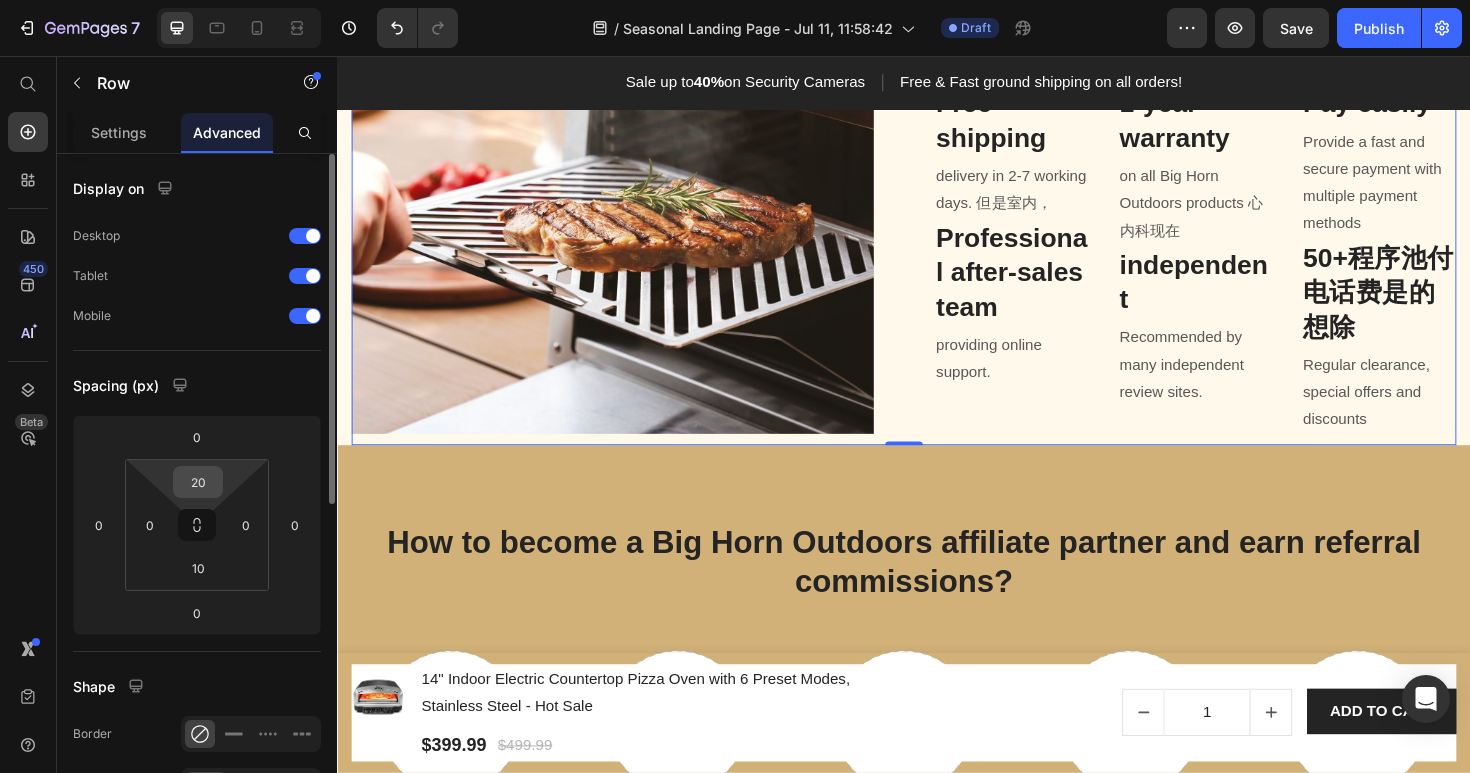 click on "20" at bounding box center [198, 482] 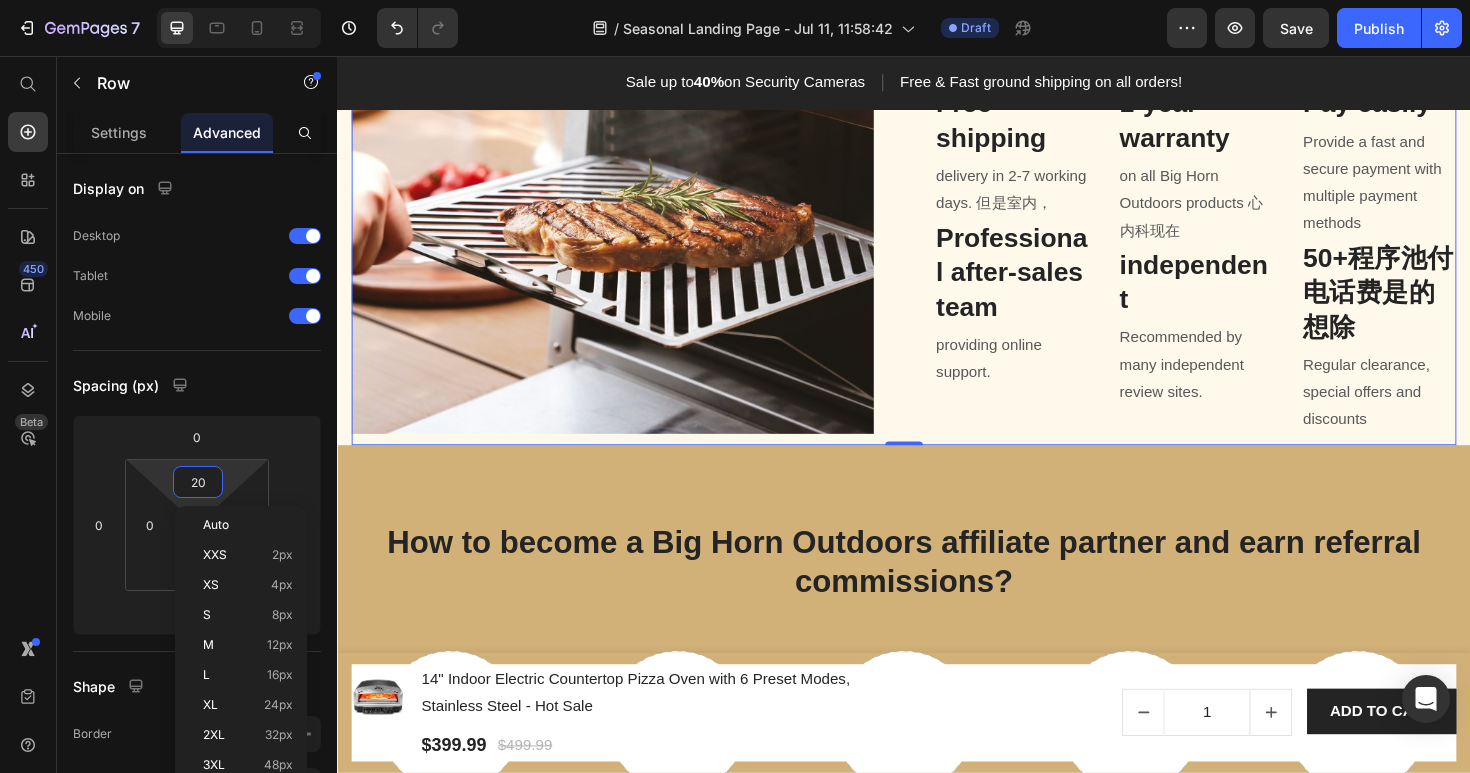 click on "Image" at bounding box center [628, 188] 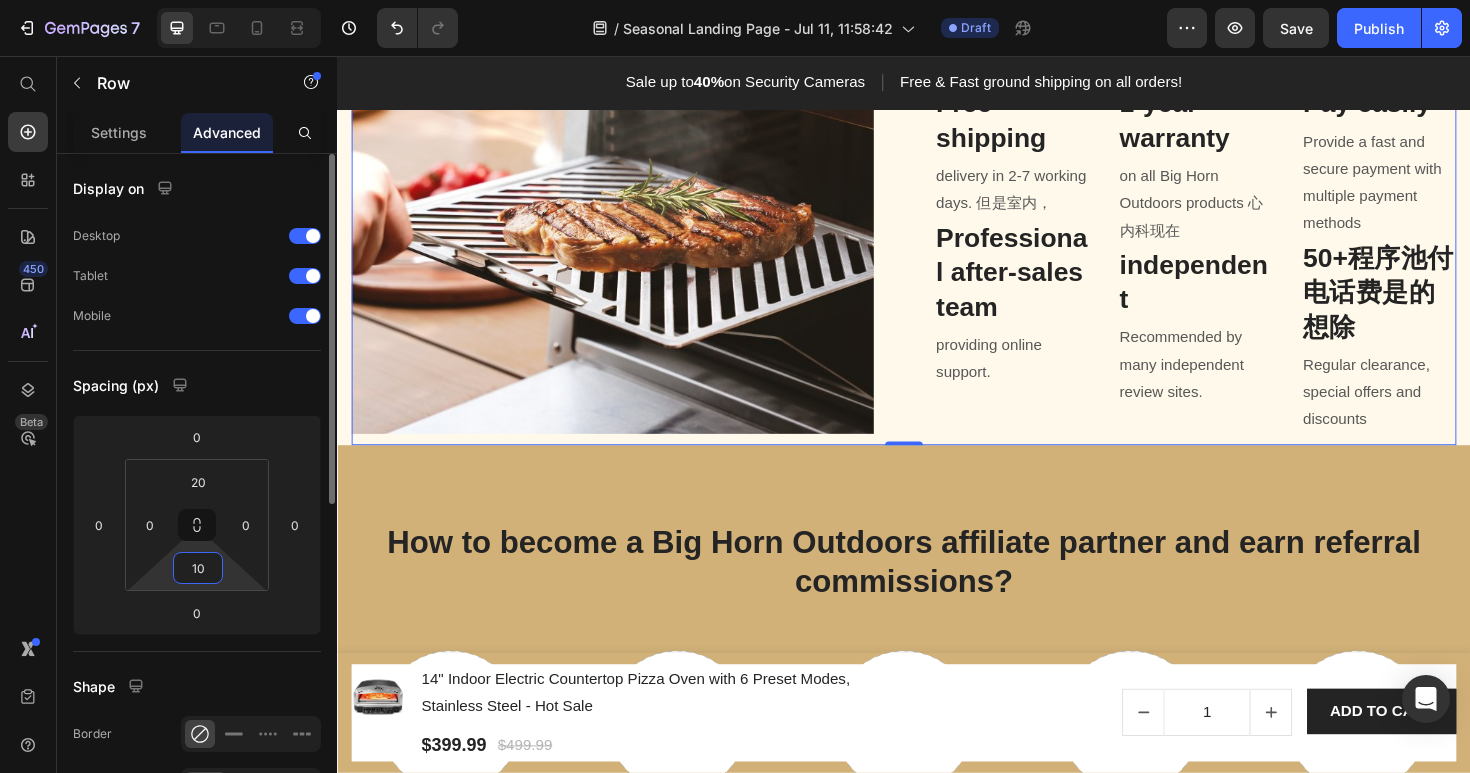 click on "10" at bounding box center [198, 568] 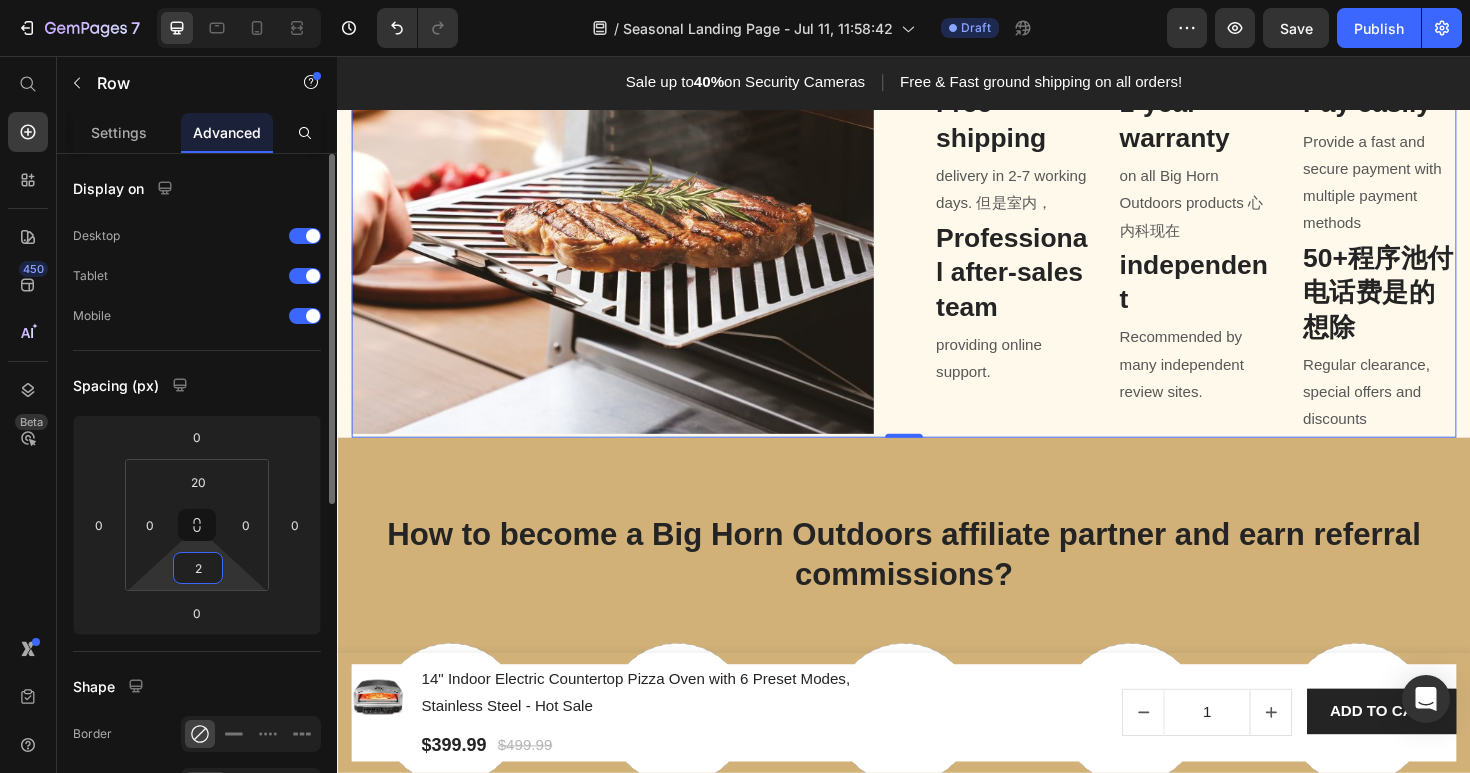 type on "20" 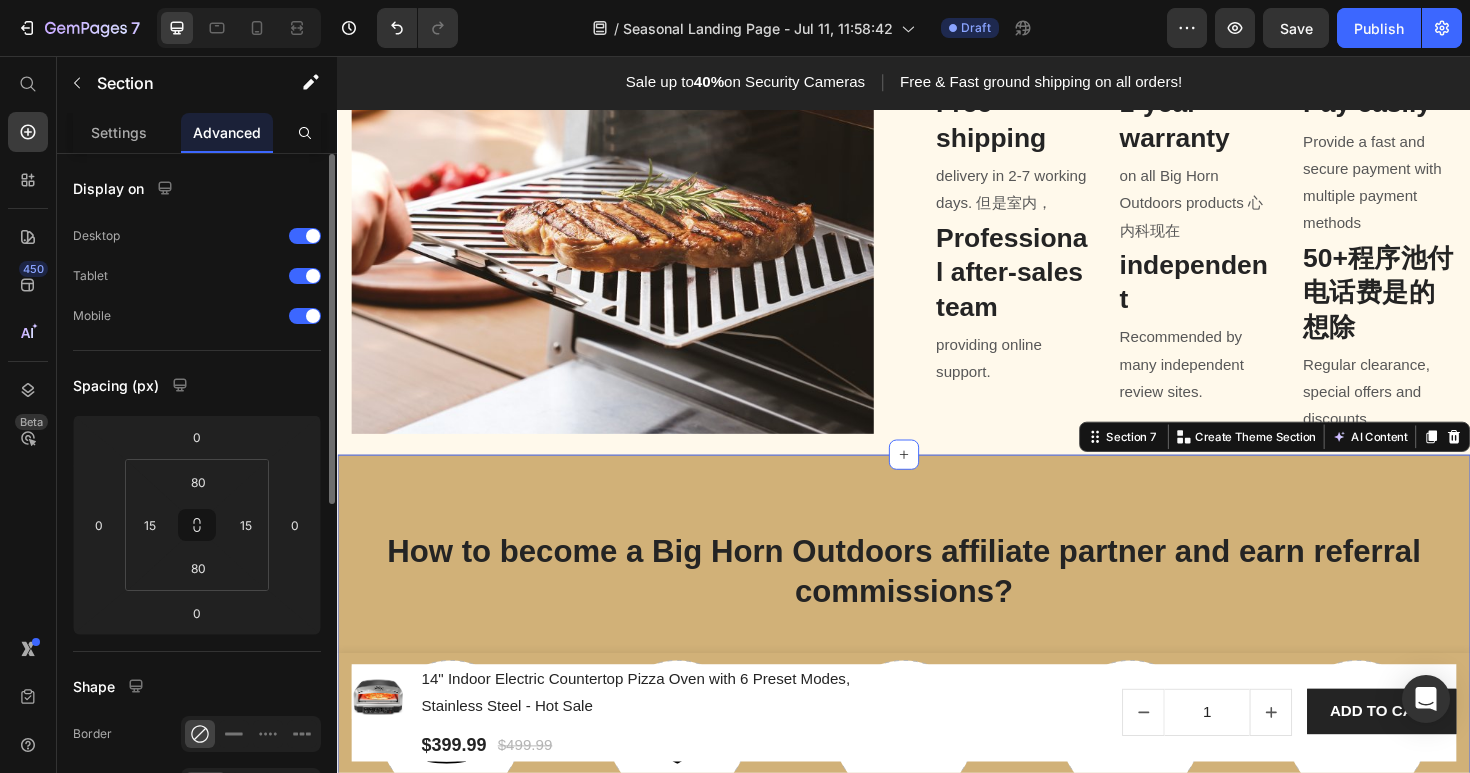 click on "How to become a Big Horn Outdoors affiliate partner and earn referral commissions? Heading Row Image Click here to register with AWIN. Text block Image Click here or Search "Big Horn Outdoors" to join Big Horn Outdoors affiliate program. Text block Image Promote our products and share affiliate links on online channels. Text block Image Convince followers to place the order through affiliate link. Text block Image Reap the profits. Text block Row Section 7 You can create reusable sections Create Theme Section AI Content Write with GemAI What would you like to describe here? Tone and Voice Persuasive Product 14" Indoor Electric Countertop Pizza Oven with 6 Preset Modes, Stainless Steel - Hot Sale Show more Generate" at bounding box center [937, 774] 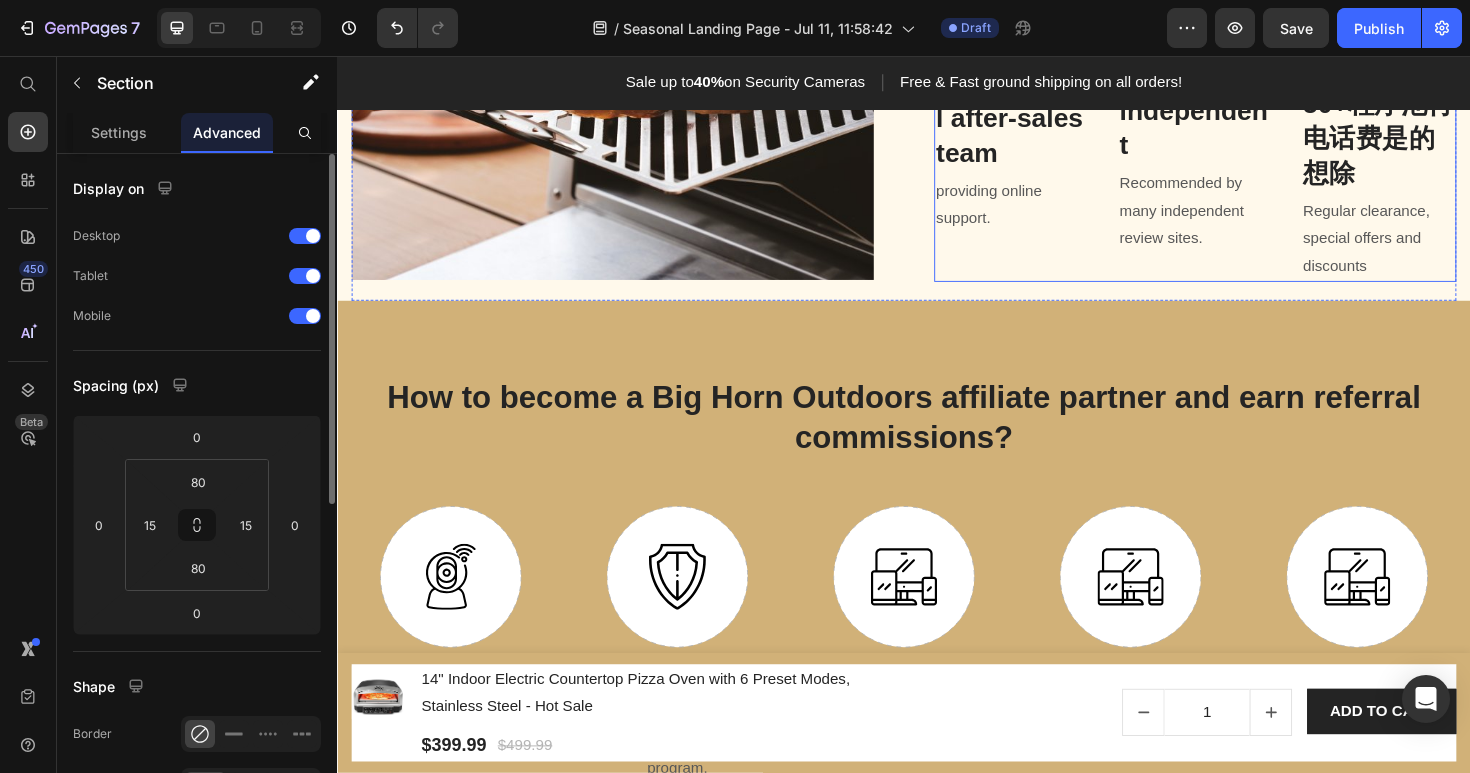 scroll, scrollTop: 1659, scrollLeft: 0, axis: vertical 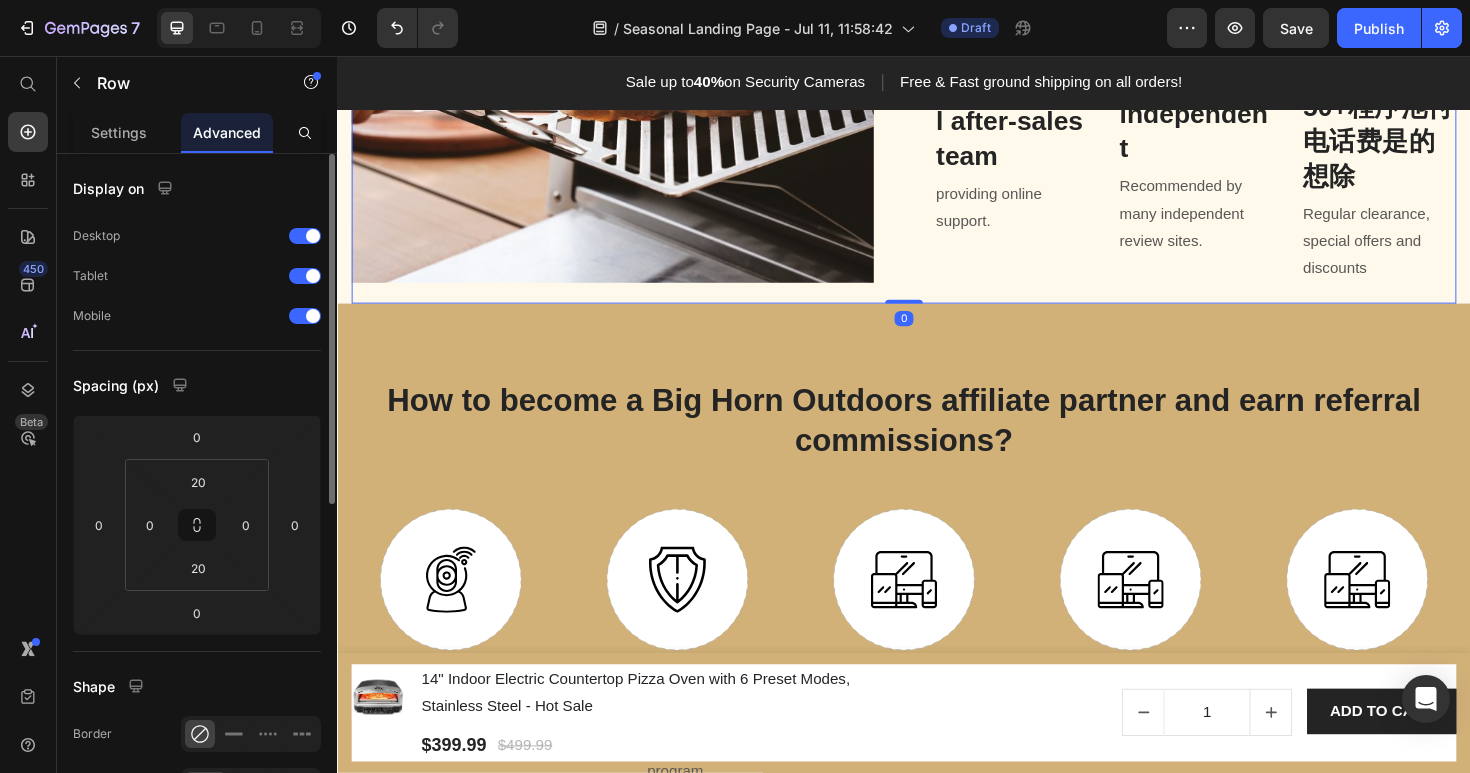 click on "Image Why customers choose Big Horn Outdoors? Heading Our customer advocates are standing by 24/7 to support you via email and social media. We also have a comprehensive, regularly updated help center Text block Free shipping Heading delivery in [DAYS] working days. 但是室内， Text block Professional after-sales team Heading providing online support. Text block 1-year warranty Heading on all Big Horn Outdoors products 心内科现在 Text block independent 小女子水电费收到 Heading Recommended by many independent review sites. Text block Pay easily Heading Provide a fast and secure payment with multiple payment methods Text block 50+程序池付电话费是的想除 Heading Regular clearance, special offers and discounts Text block Row Row 0" at bounding box center [937, 28] 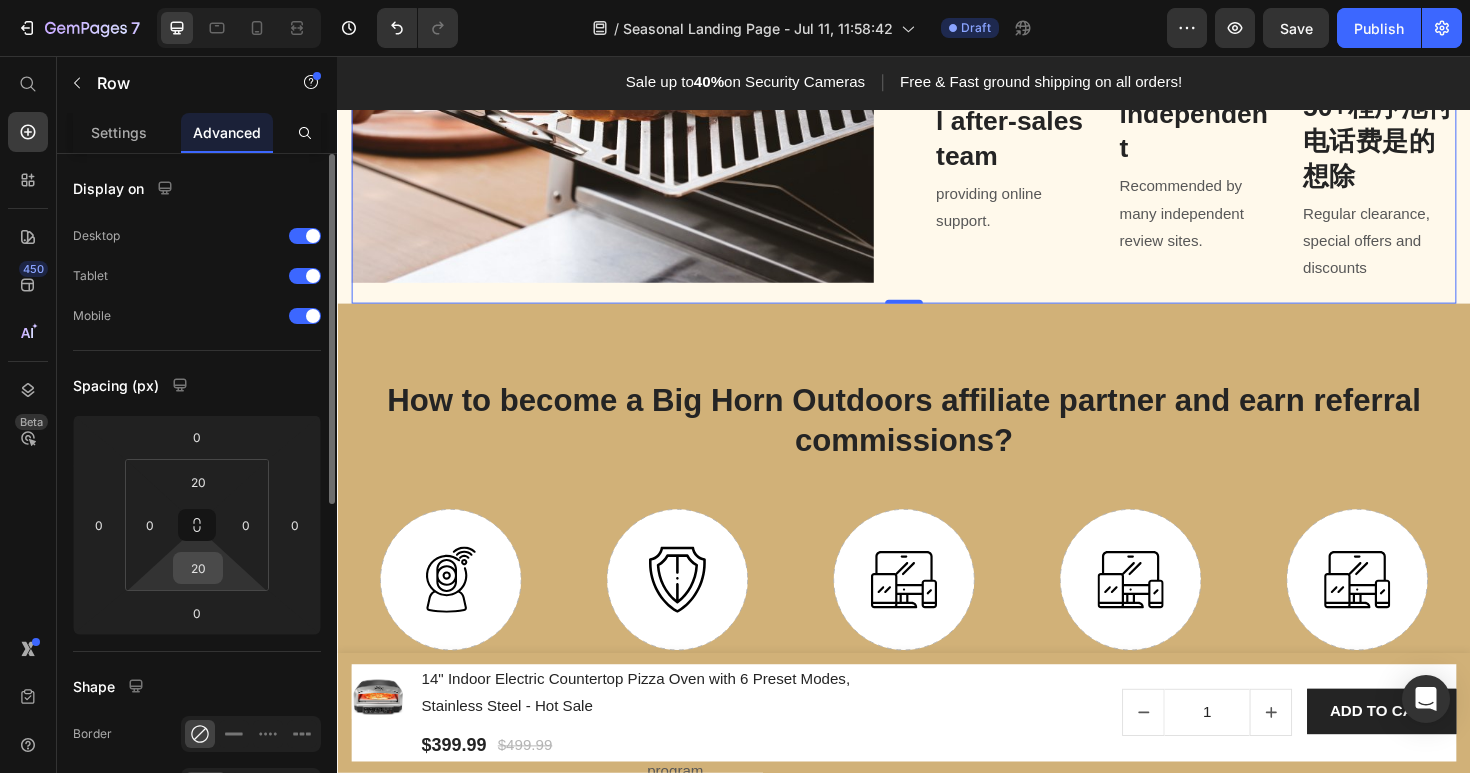 click on "20" at bounding box center [198, 568] 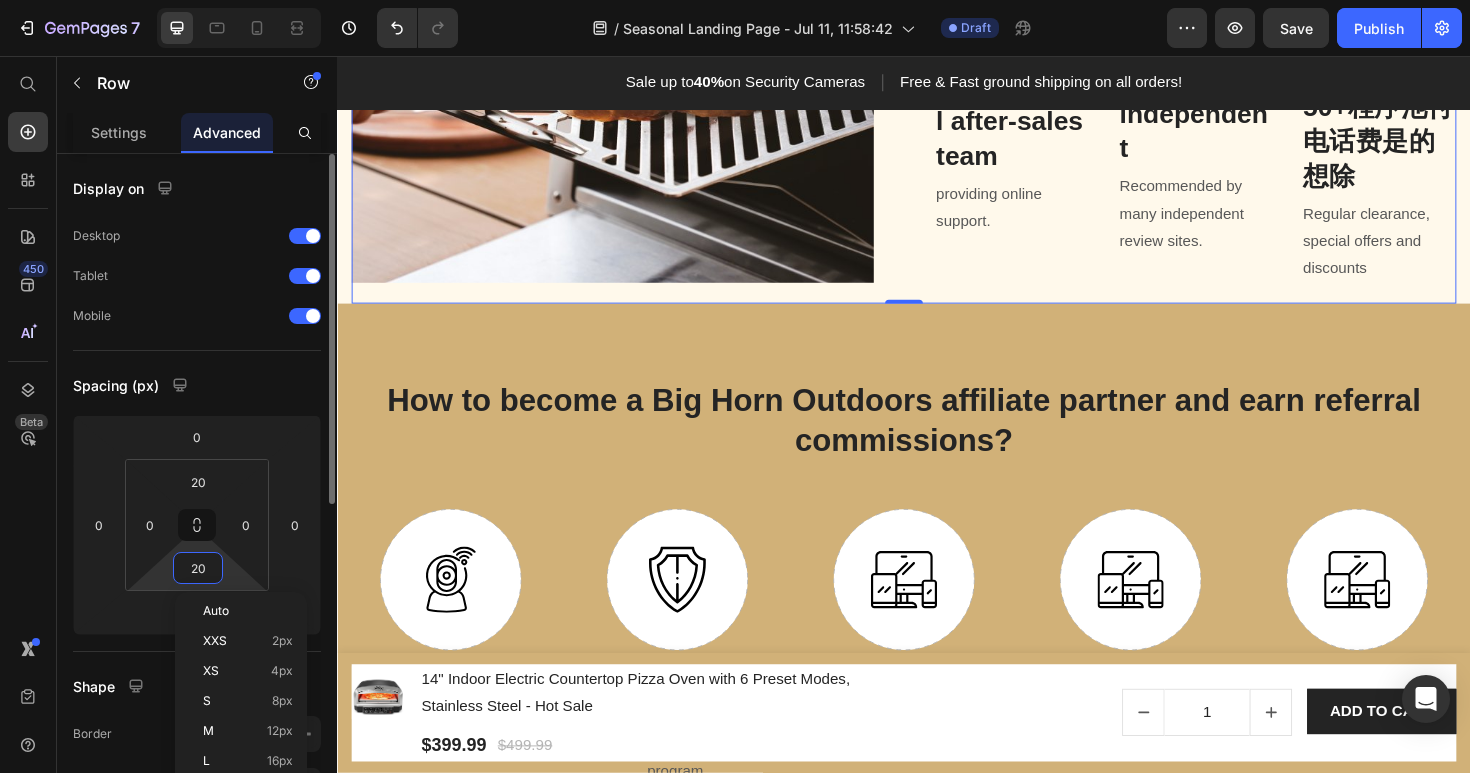 type 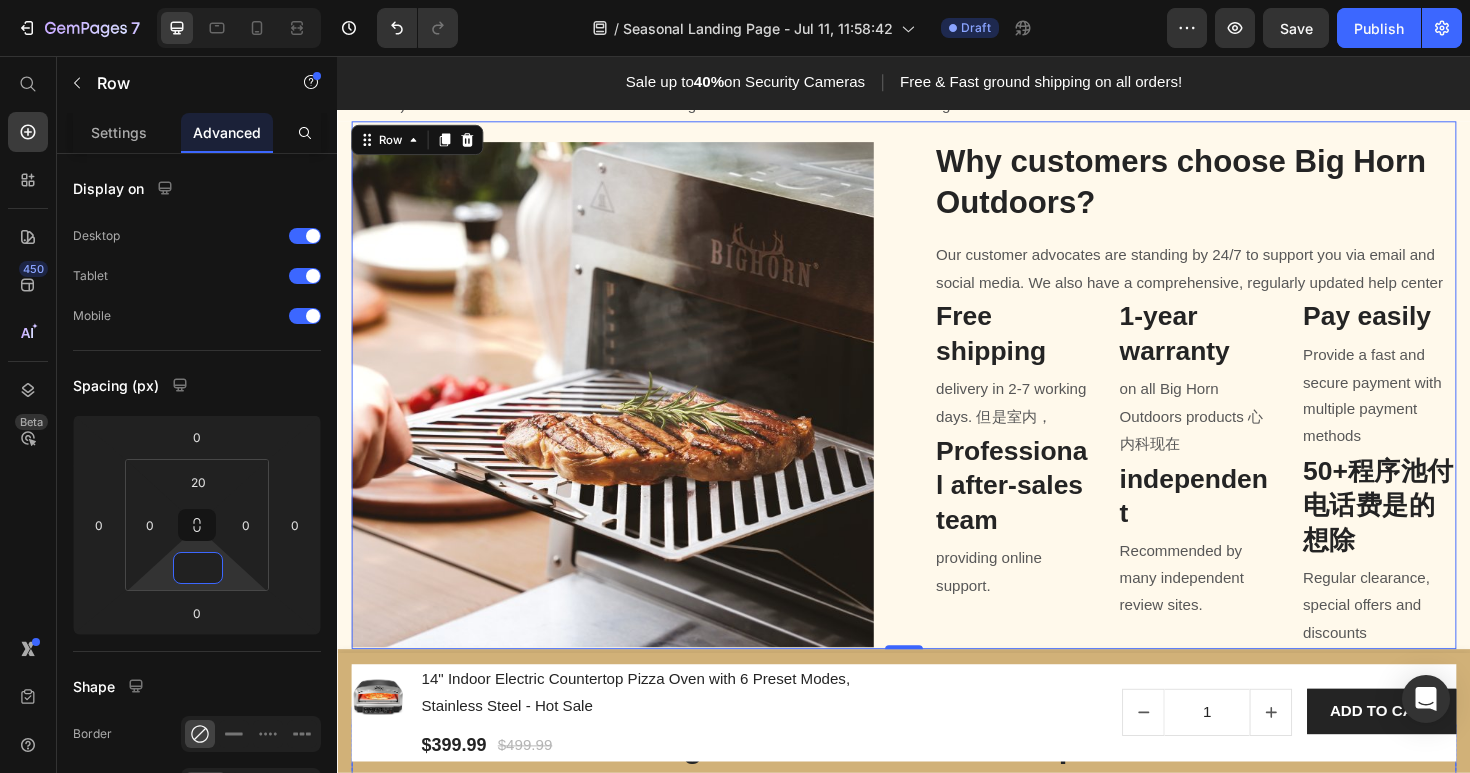 scroll, scrollTop: 1143, scrollLeft: 0, axis: vertical 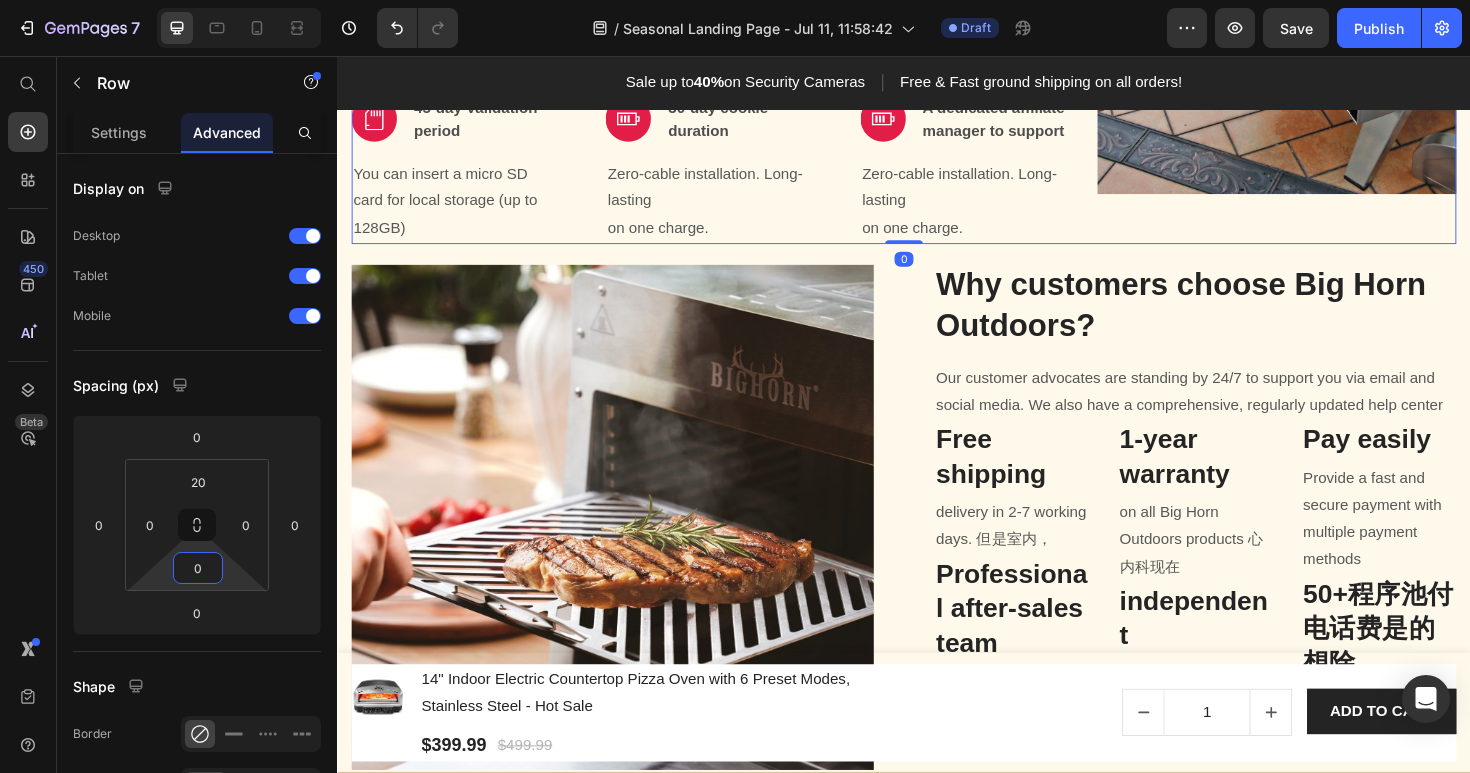 click on "Image" at bounding box center [1332, 11] 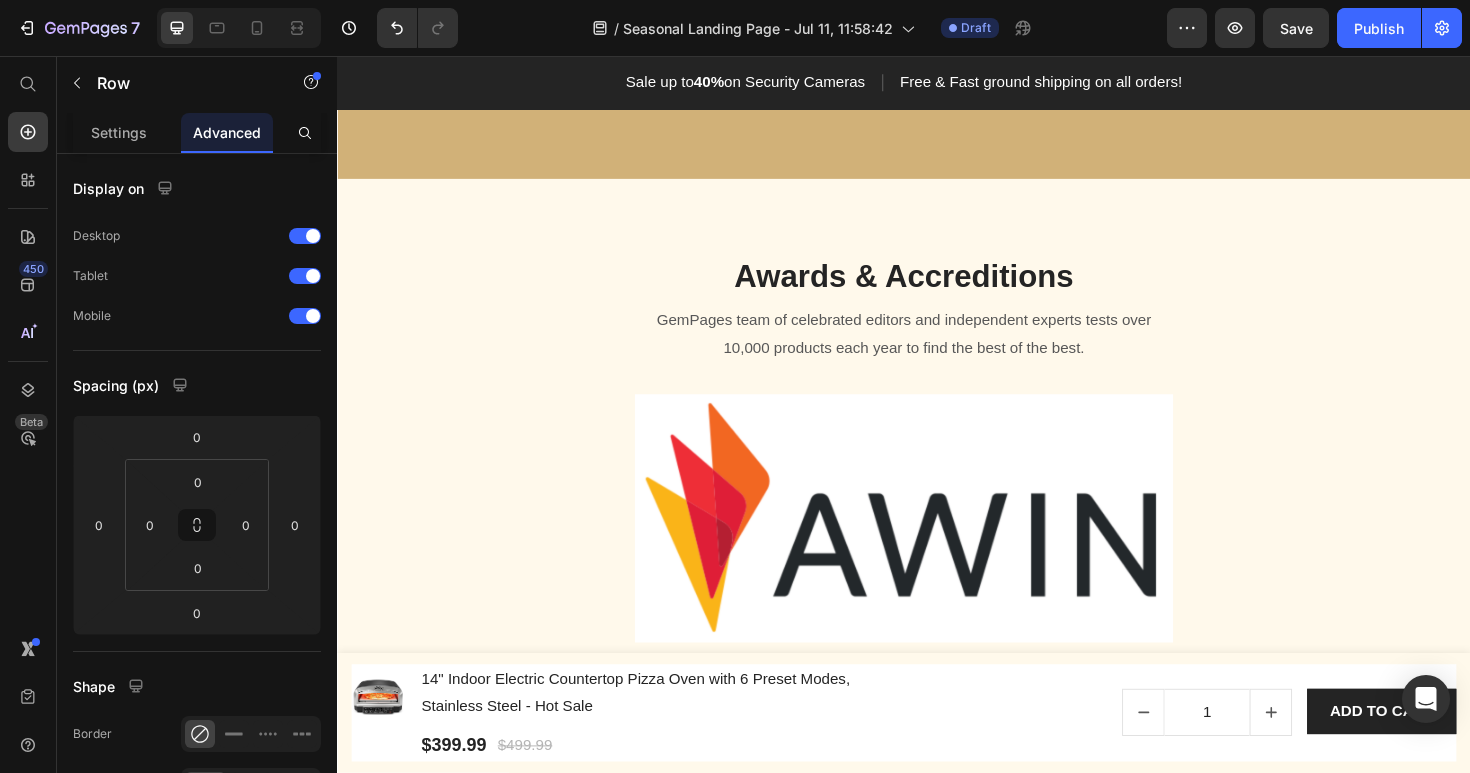scroll, scrollTop: 2386, scrollLeft: 0, axis: vertical 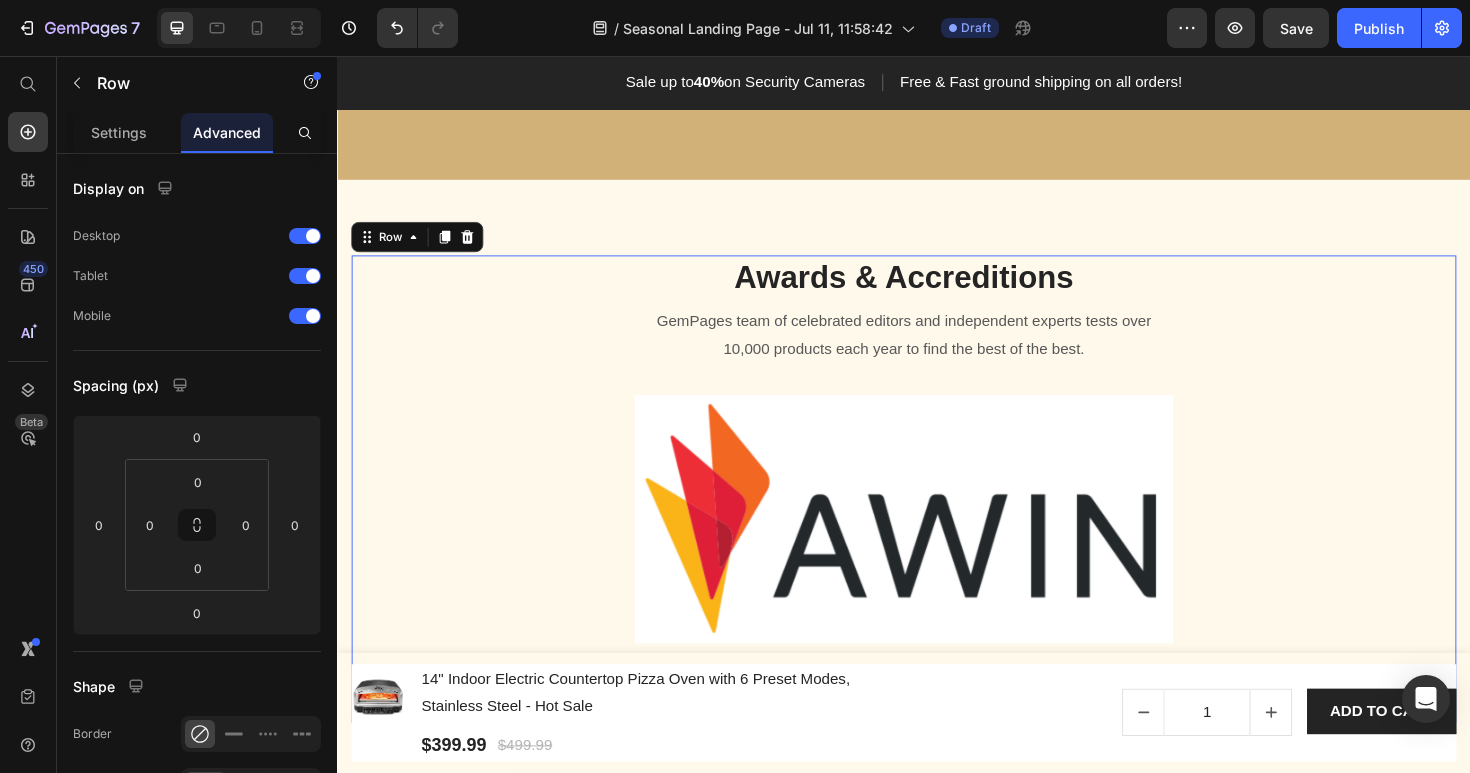 click on "Awards  & Accreditions Heading GemPages team of celebrated editors and independent experts tests over 10,000 products each year to find the best of the best. Text block Image BUY NOW Button Row   0" at bounding box center [937, 515] 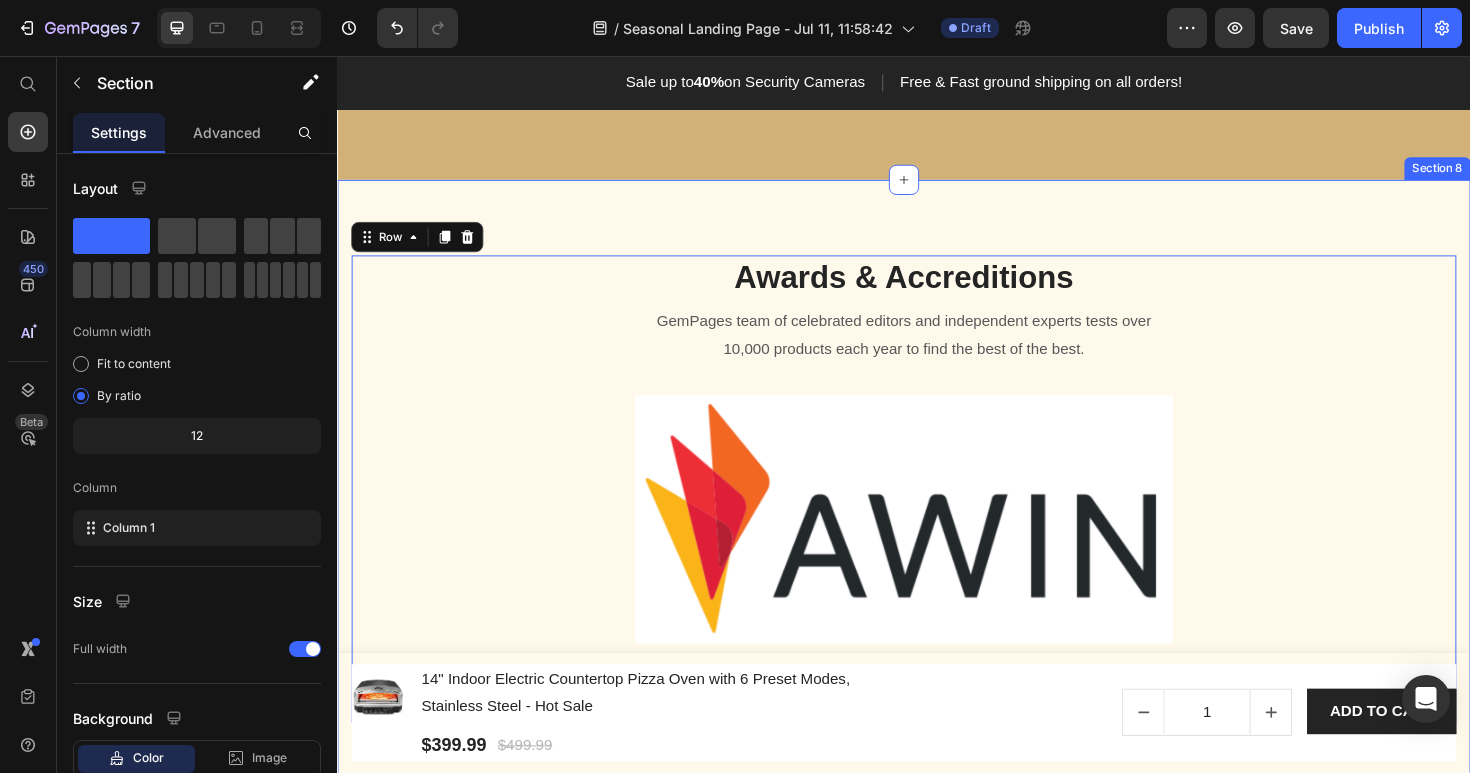 click on "Awards & Accreditions Heading GemPages team of celebrated editors and independent experts tests over 10,000 products each year to find the best of the best. Text block Image BUY NOW Button Row 0 Section 8" at bounding box center [937, 515] 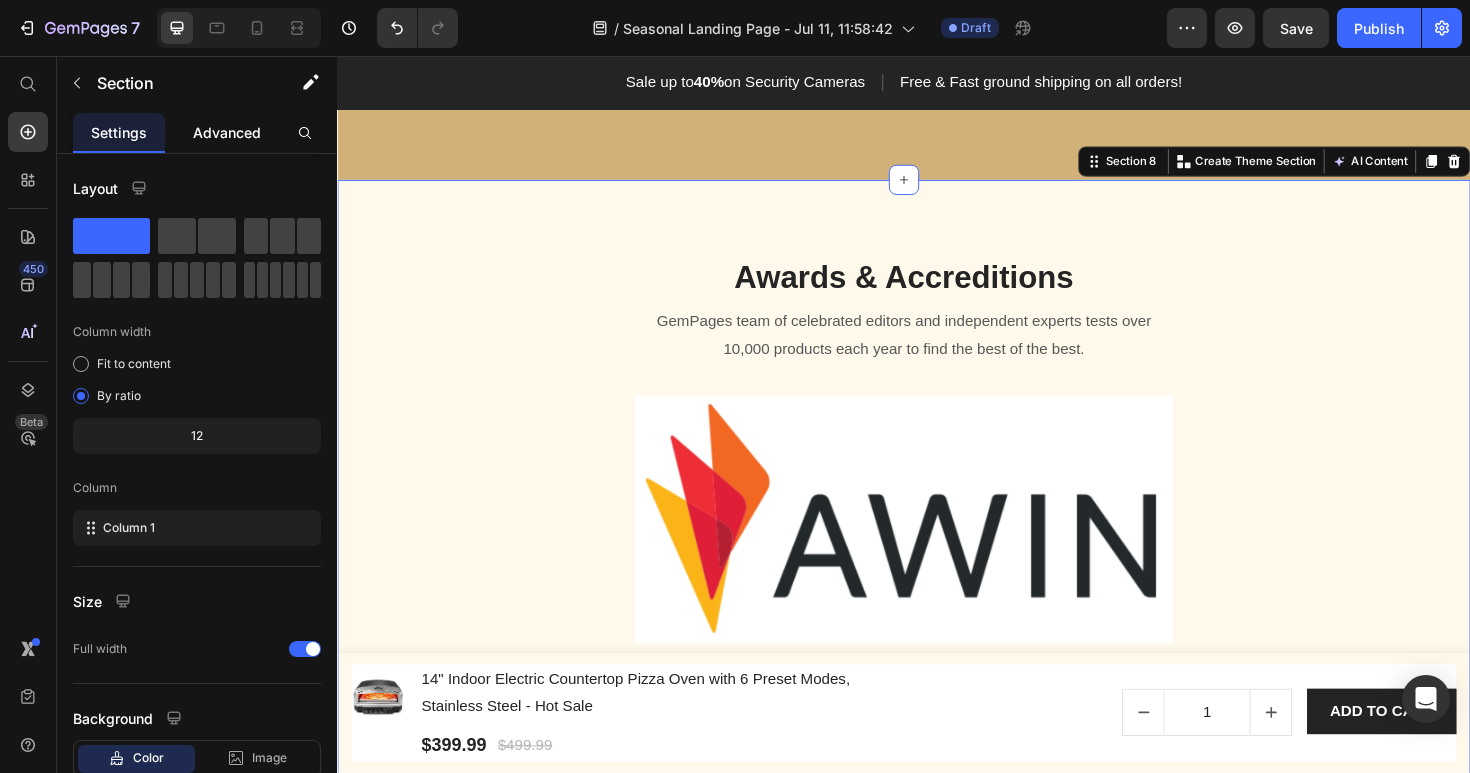 click on "Advanced" at bounding box center [227, 132] 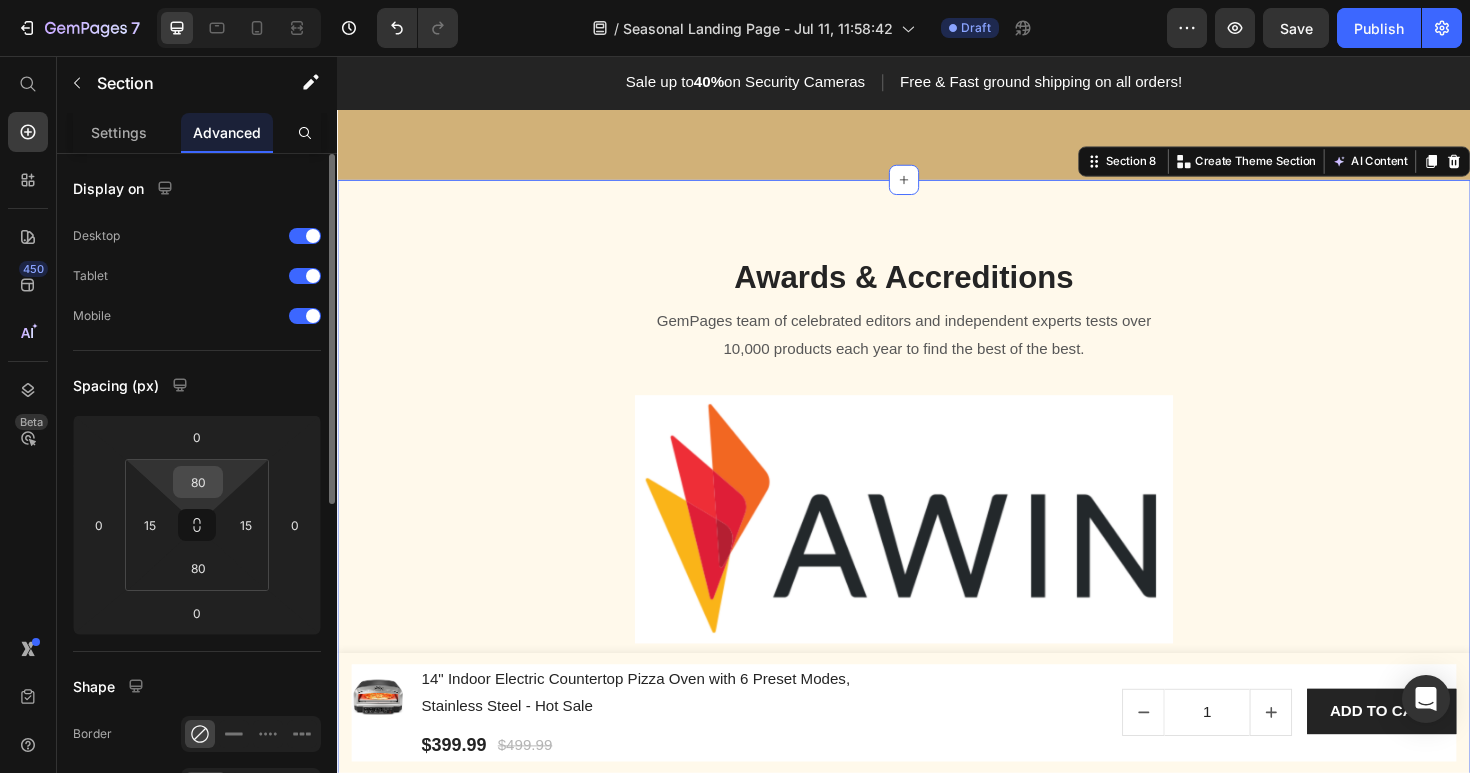 click on "80" at bounding box center [198, 482] 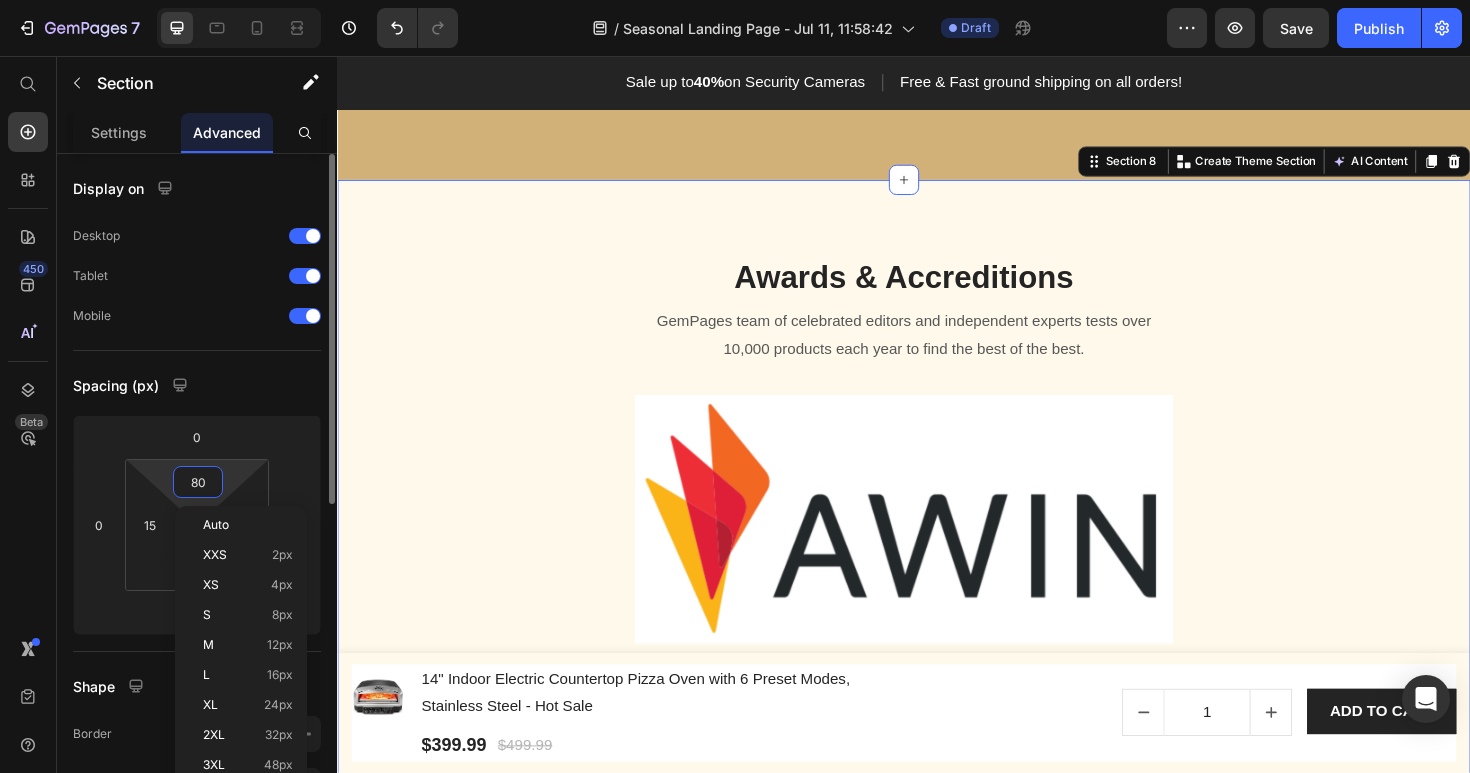 type 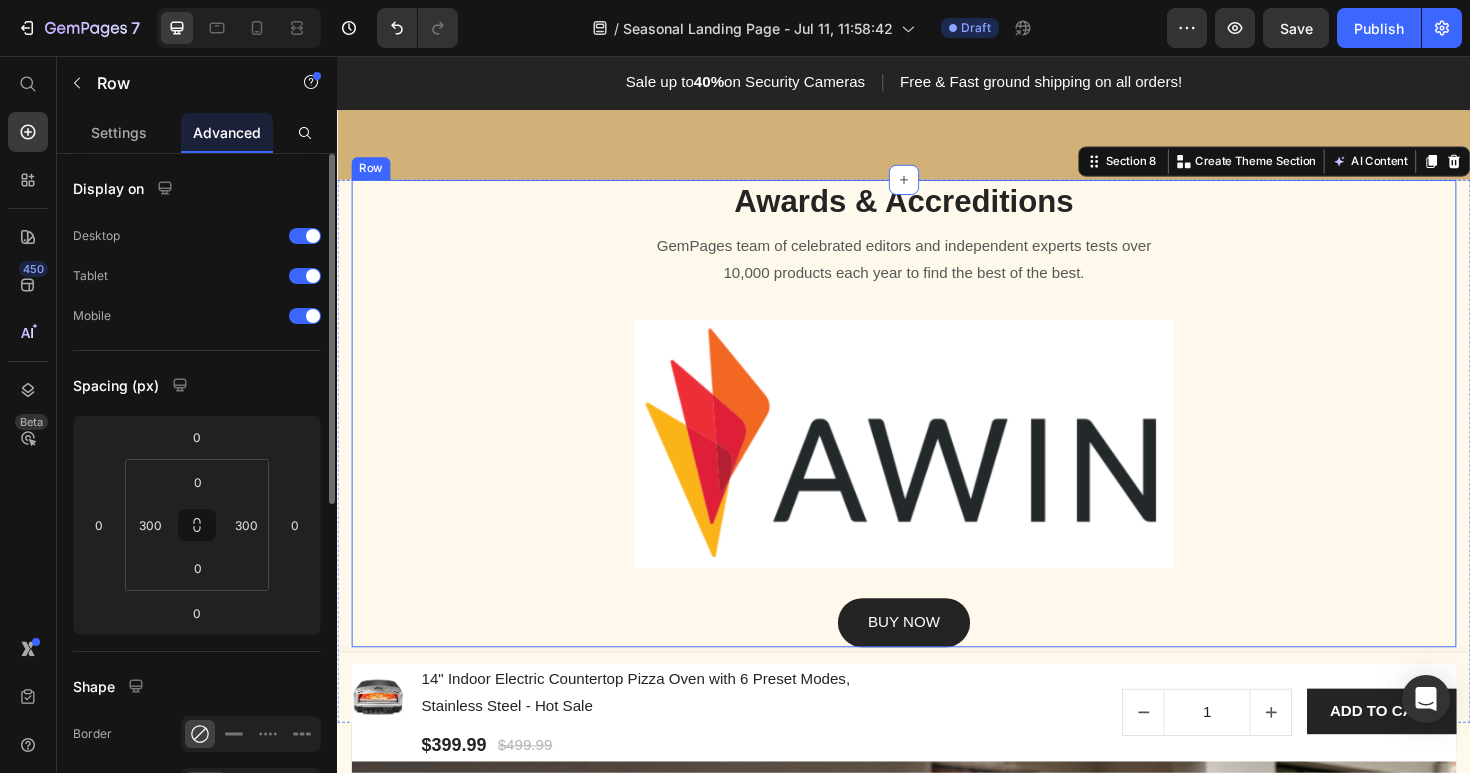 click on "Awards & Accreditions Heading GemPages team of celebrated editors and independent experts tests over 10,000 products each year to find the best of the best. Text block Image BUY NOW Button Row" at bounding box center (937, 435) 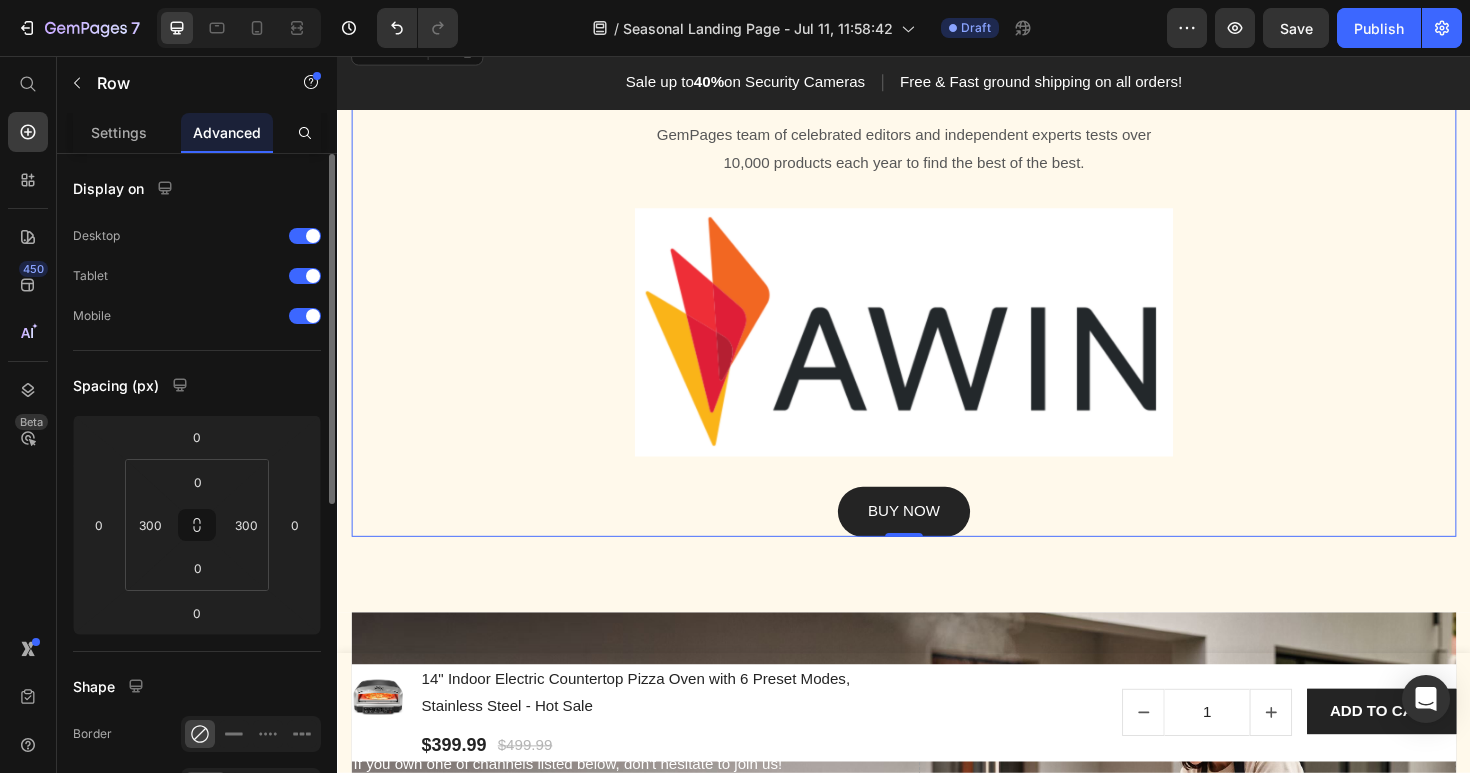 scroll, scrollTop: 2560, scrollLeft: 0, axis: vertical 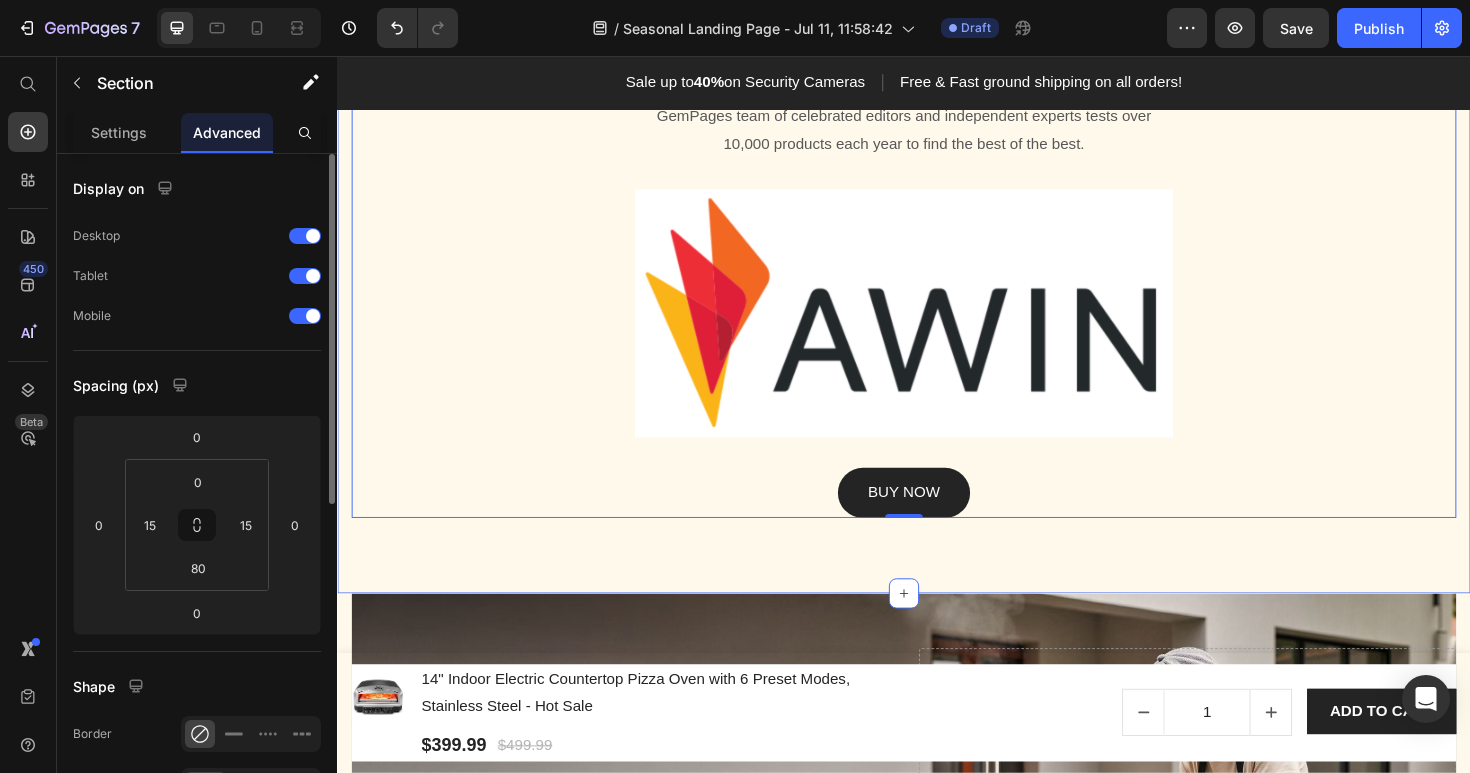 click on "Awards & Accreditions Heading GemPages team of celebrated editors and independent experts tests over 10,000 products each year to find the best of the best. Text block Image BUY NOW Button Row 0 Section 8" at bounding box center [937, 337] 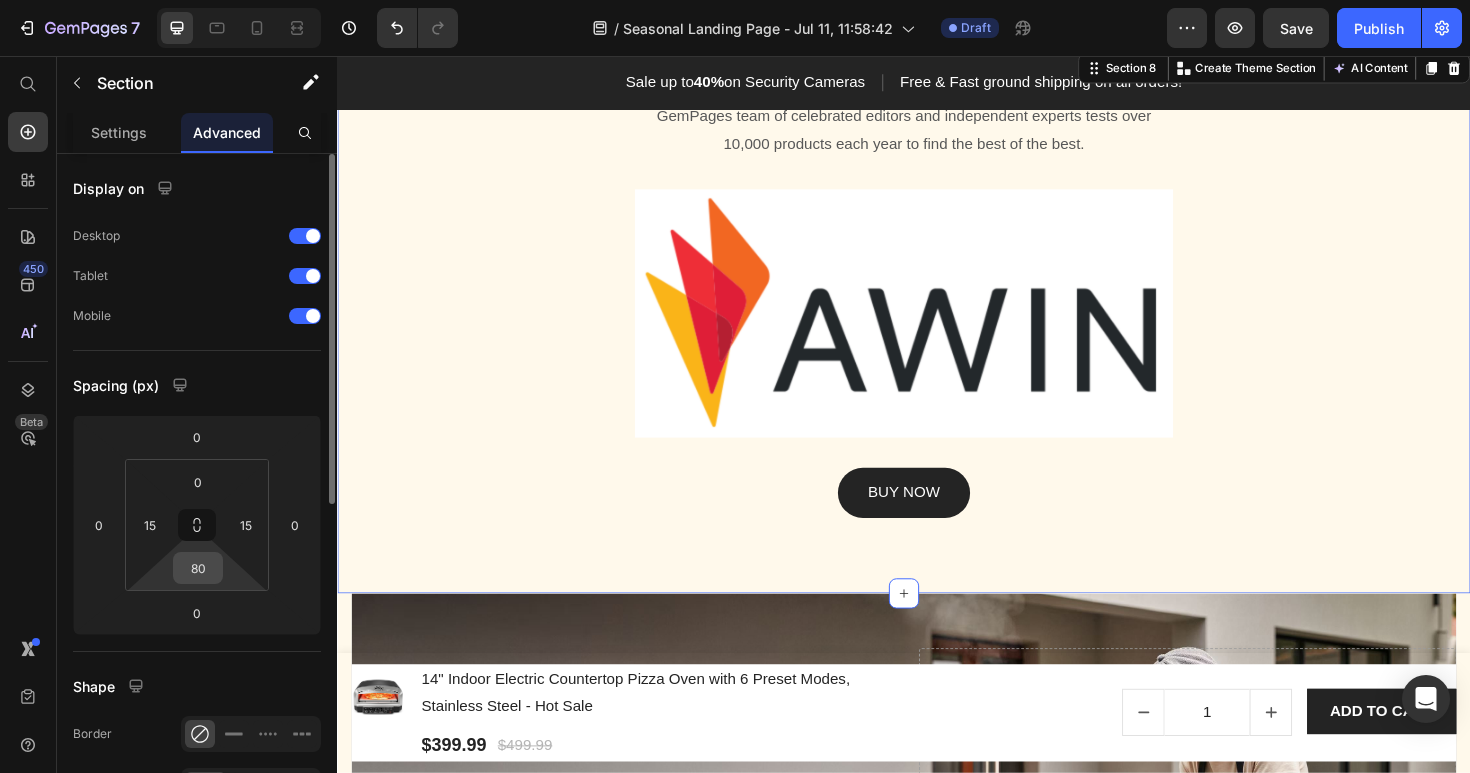 click on "80" at bounding box center (198, 568) 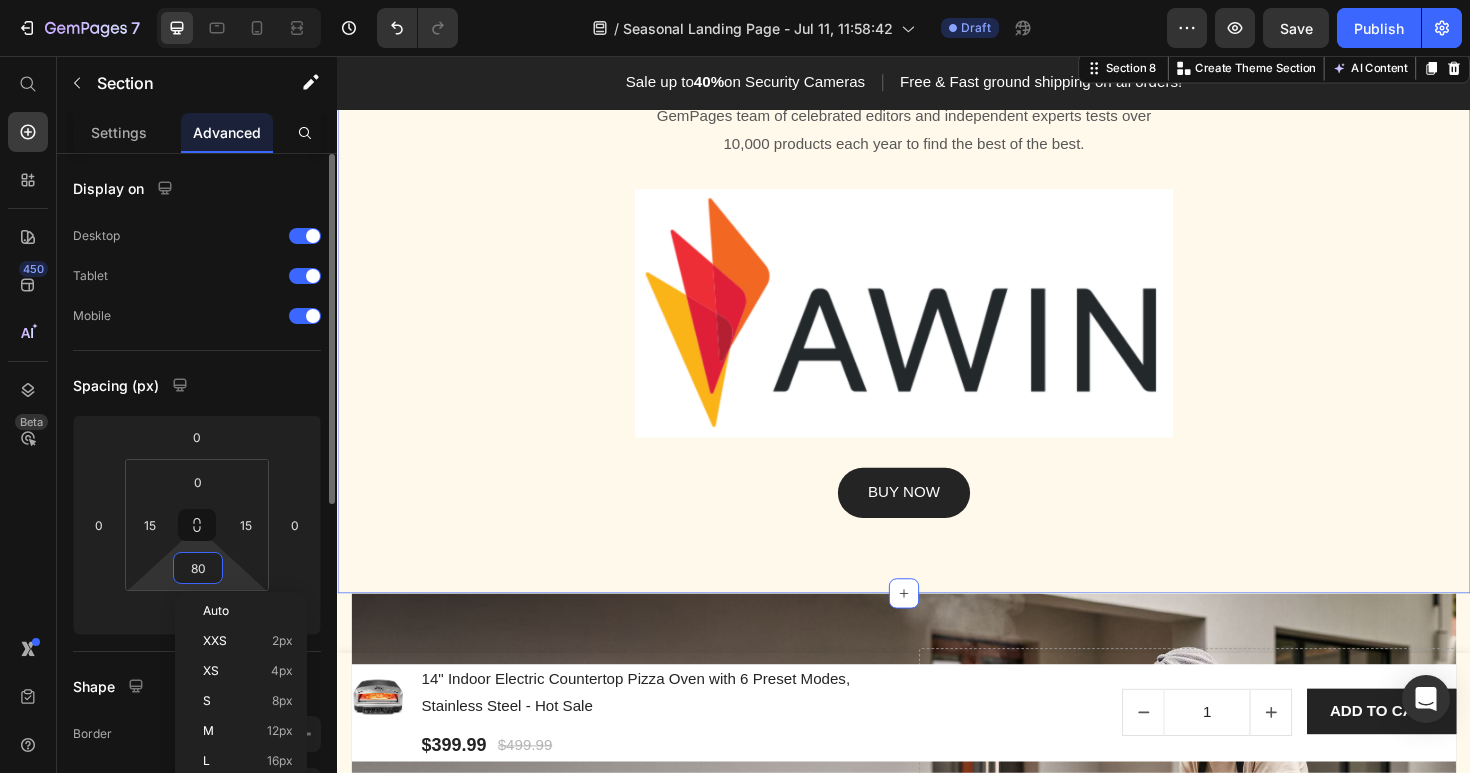 type 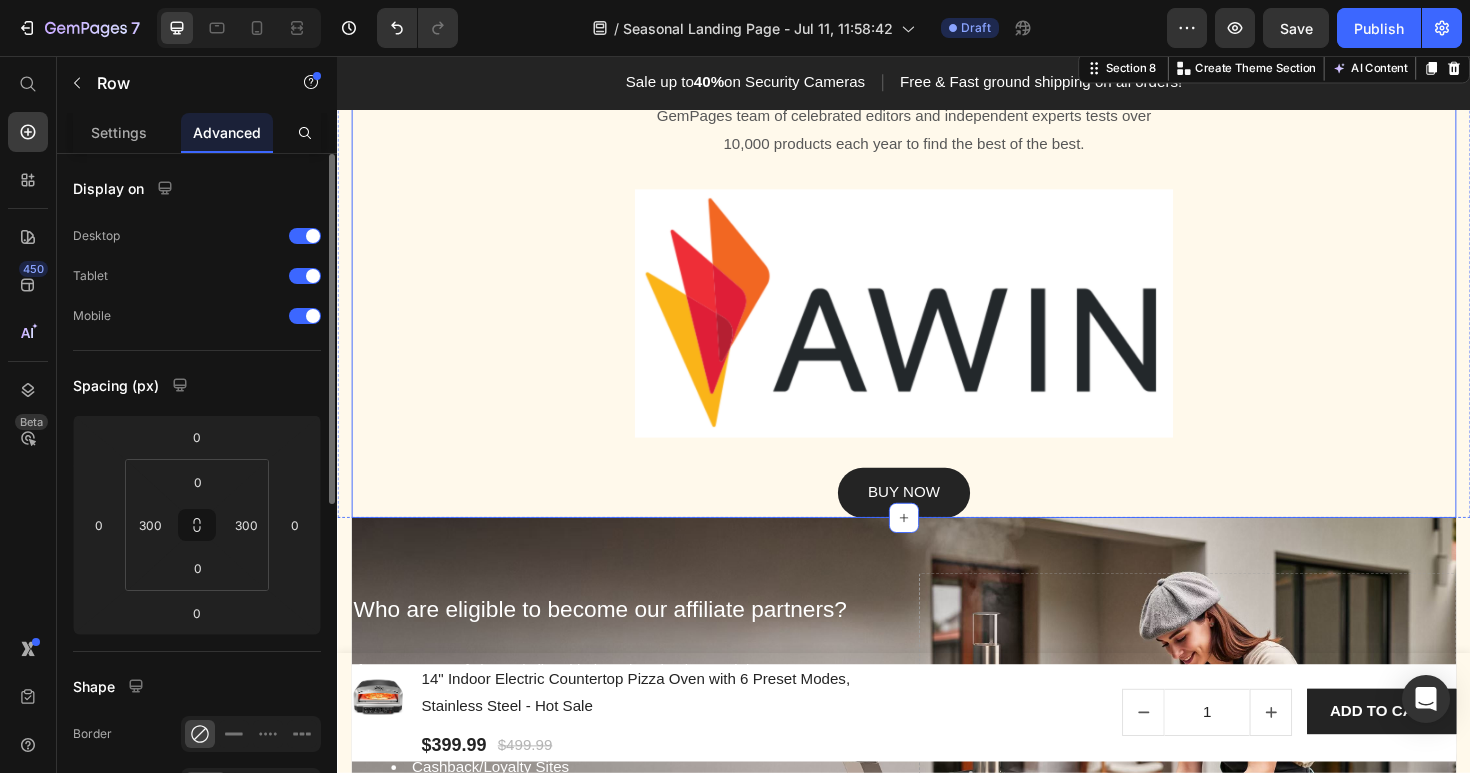 click on "Awards & Accreditions Heading GemPages team of celebrated editors and independent experts tests over 10,000 products each year to find the best of the best. Text block Image BUY NOW Button Row" at bounding box center [937, 297] 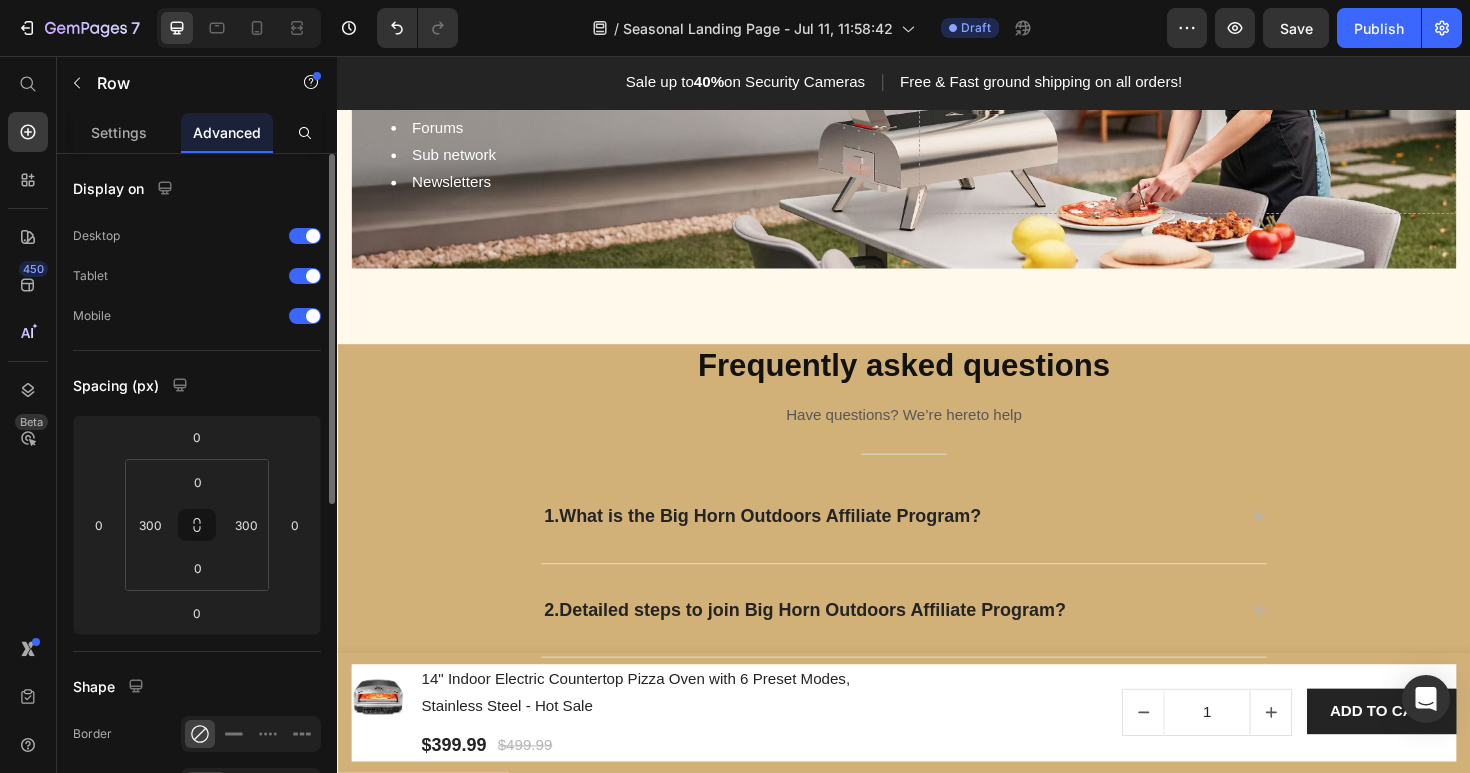 scroll, scrollTop: 3264, scrollLeft: 0, axis: vertical 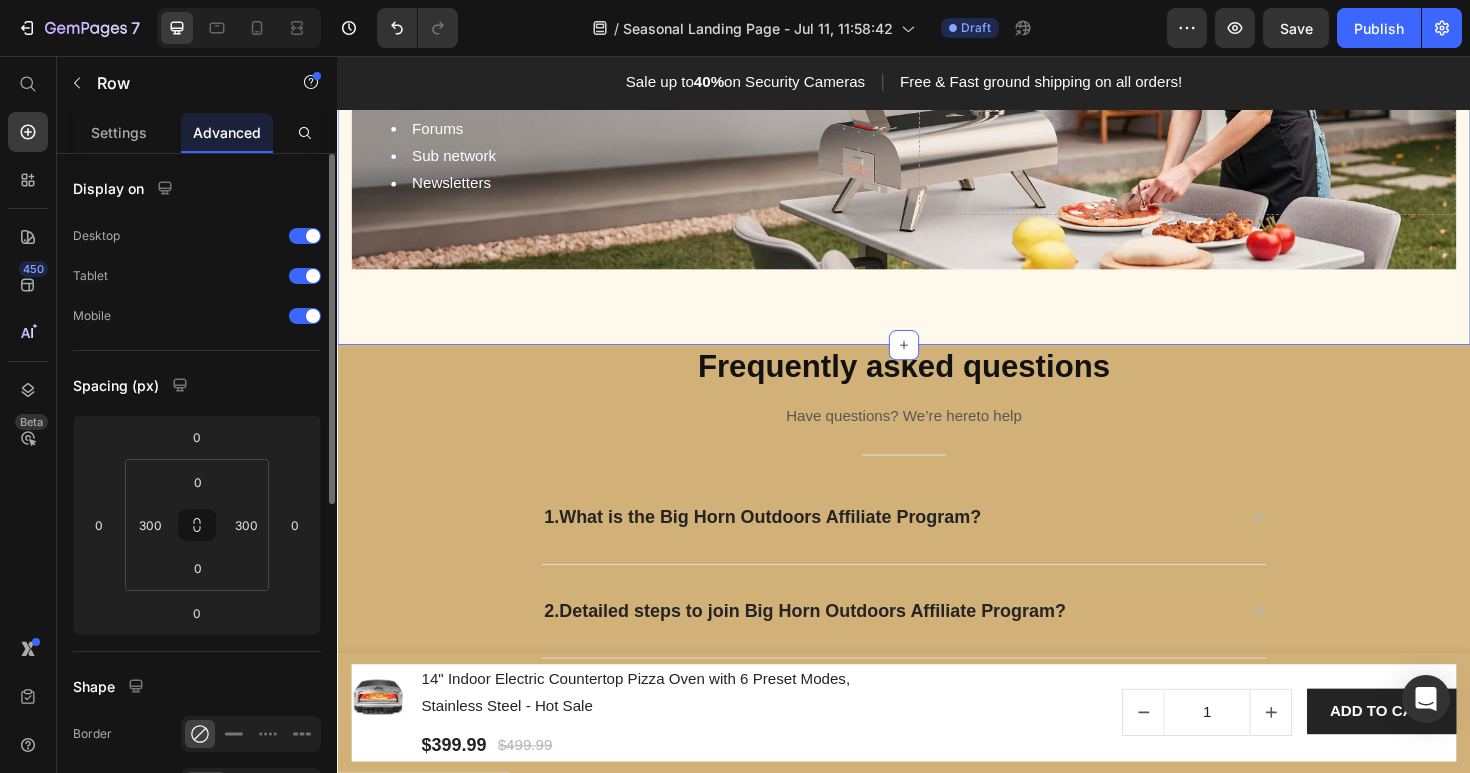 click on "Image Hero Banner Who are eligible to become our affiliate partners? Heading If you own one of channels listed below, don't hesitate to join us! Blog/Review Article/News sites  Coupon/Deals/Comparison sites  Cashback/Loyalty Sites Forums  Sub network  Newsletters Text Block
Drop element here Hero Banner Section 9   You can create reusable sections Create Theme Section AI Content Write with GemAI What would you like to describe here? Tone and Voice Persuasive Product 14" Indoor Electric Countertop Pizza Oven with 6 Preset Modes, Stainless Steel - Hot Sale Show more Generate" at bounding box center [937, 102] 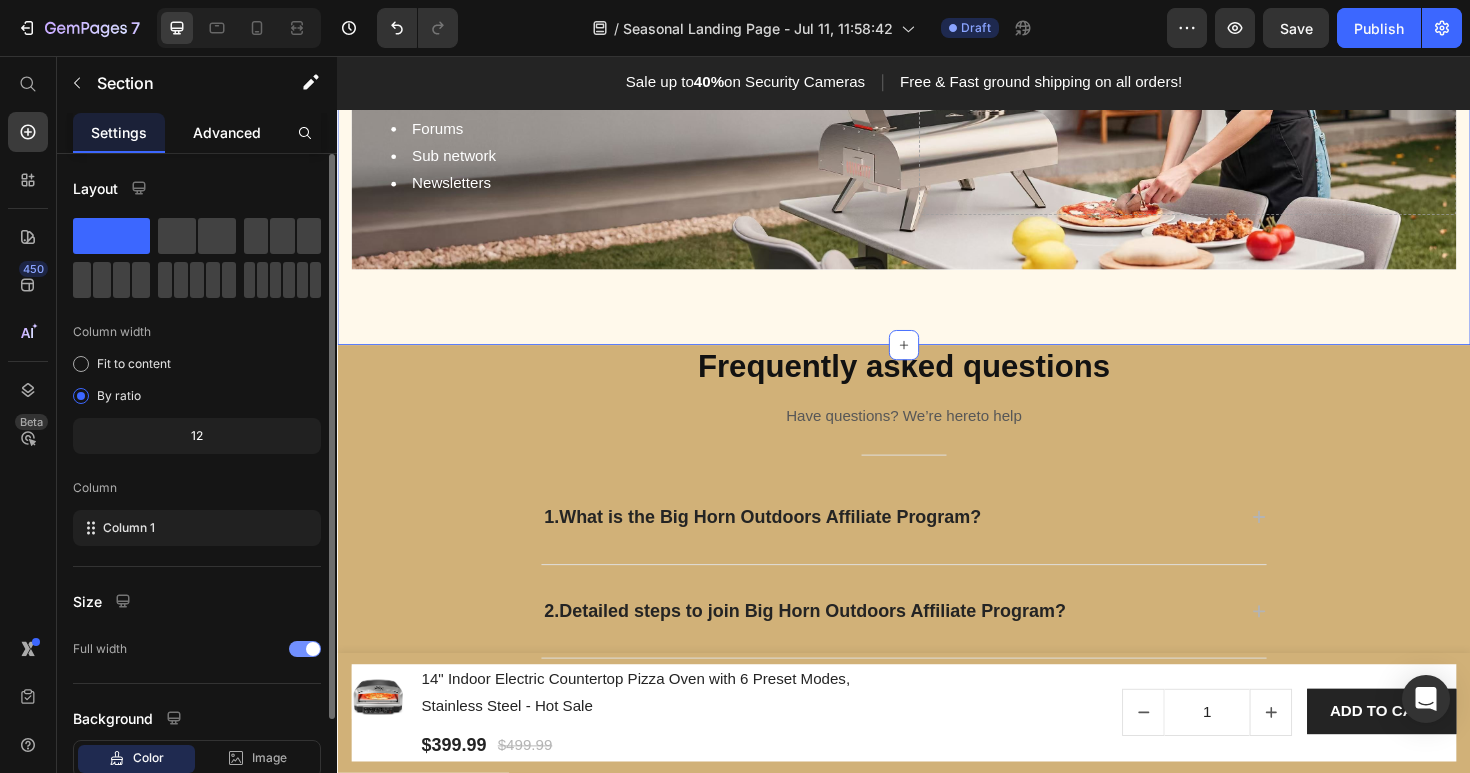 click on "Advanced" at bounding box center [227, 132] 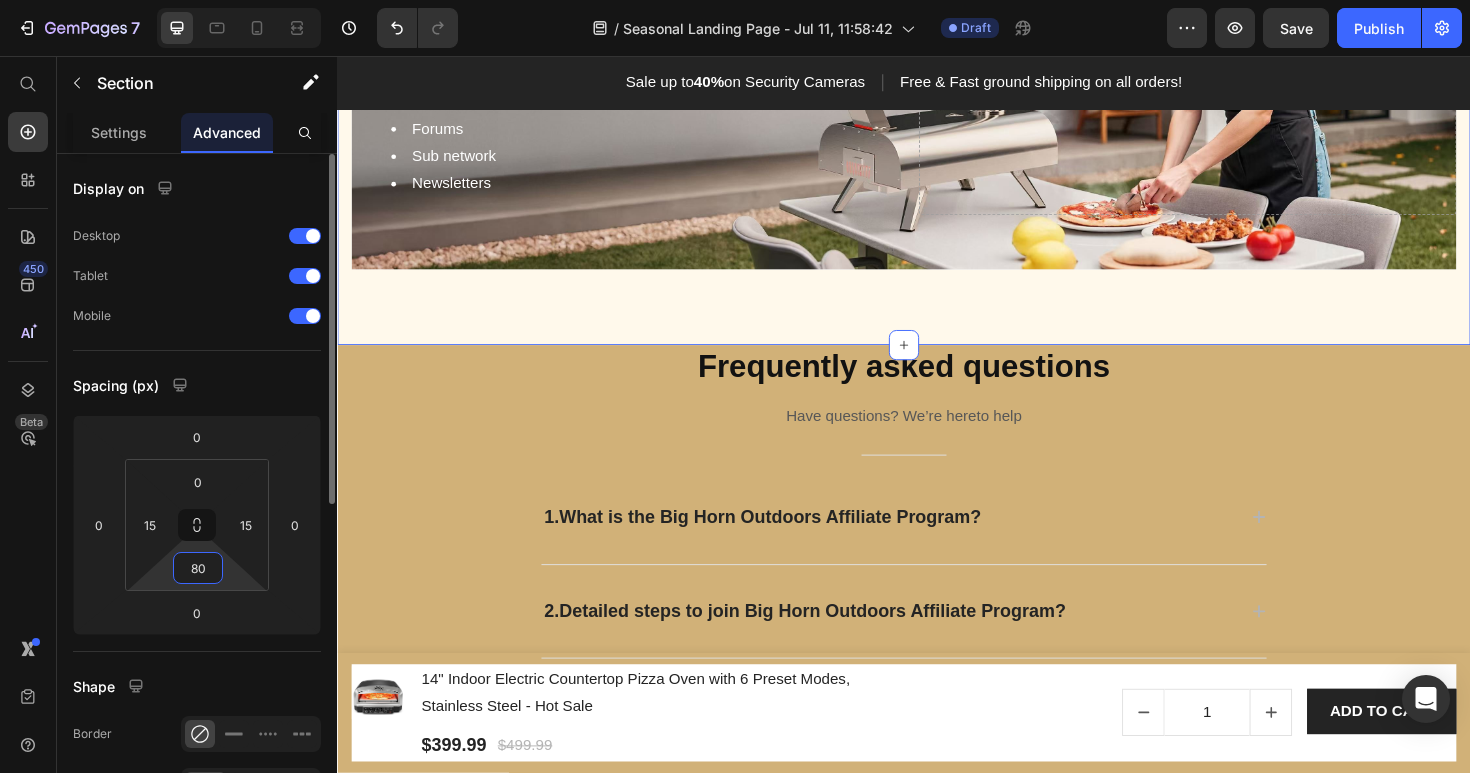 click on "80" at bounding box center [198, 568] 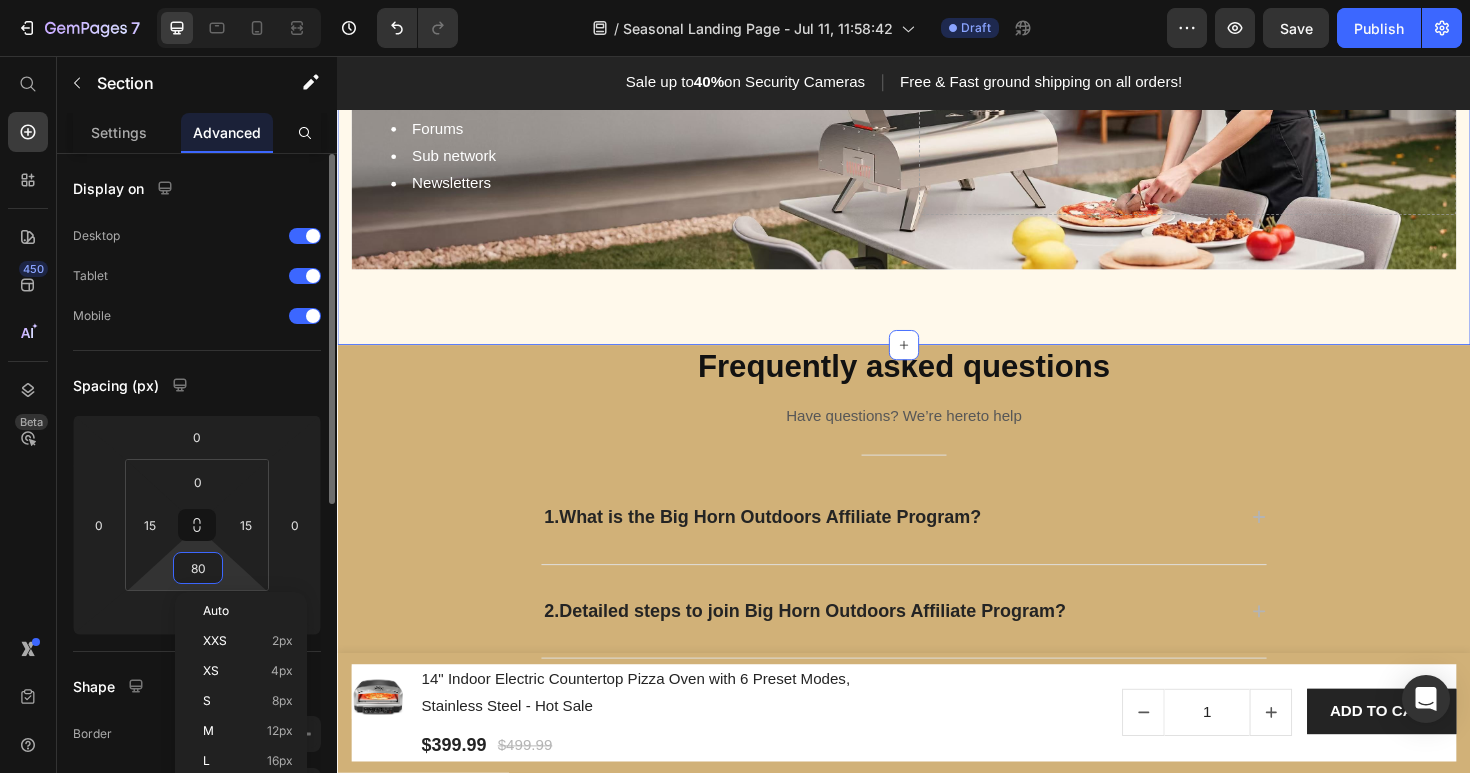 type 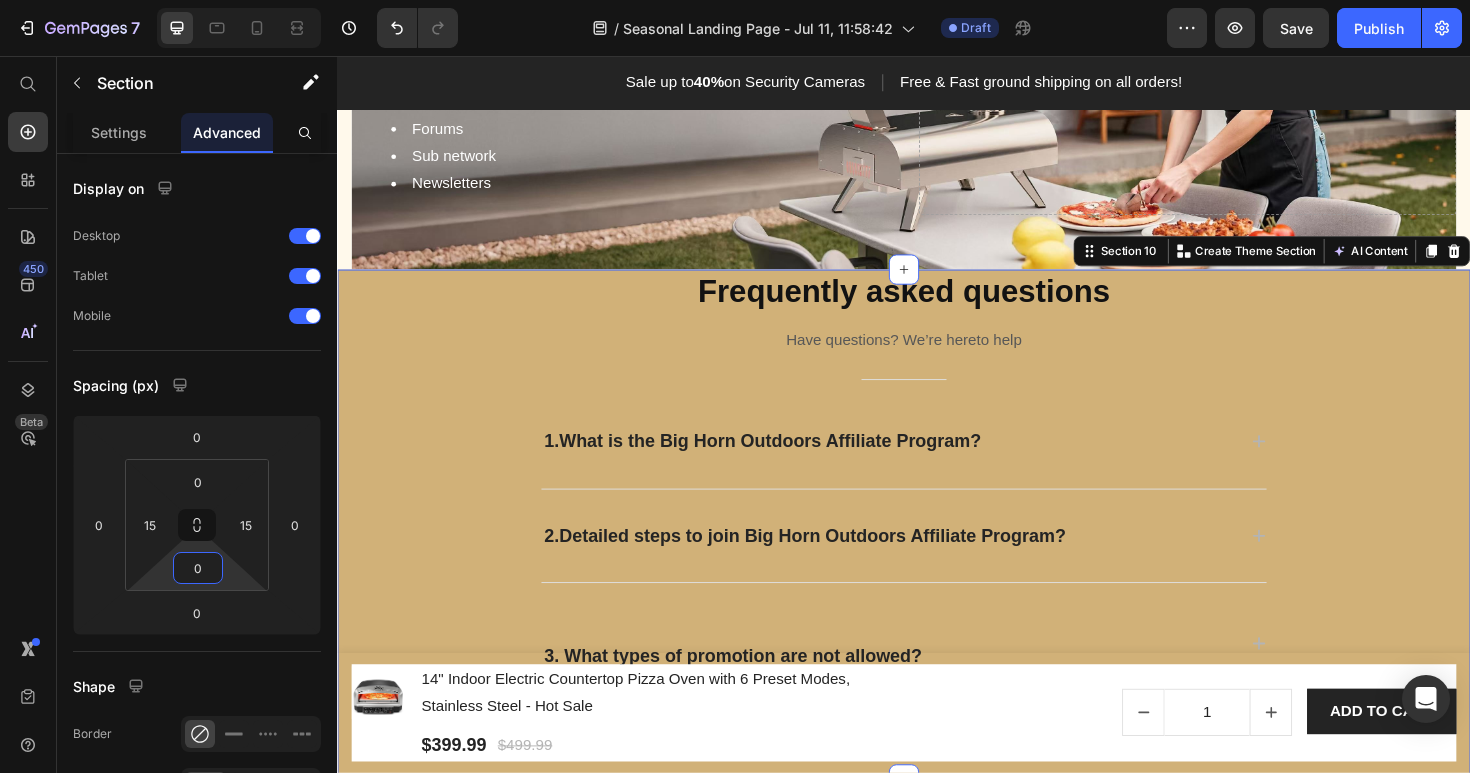 click on "Frequently asked questions Heading Have questions? We’re hereto help Text block Title Line 1.What is the Big Horn Outdoors Affiliate Program? 2.Detailed steps to join Big Horn Outdoors Affiliate Program? 3. What types of promotion are not allowed? Accordion Row" at bounding box center (937, 512) 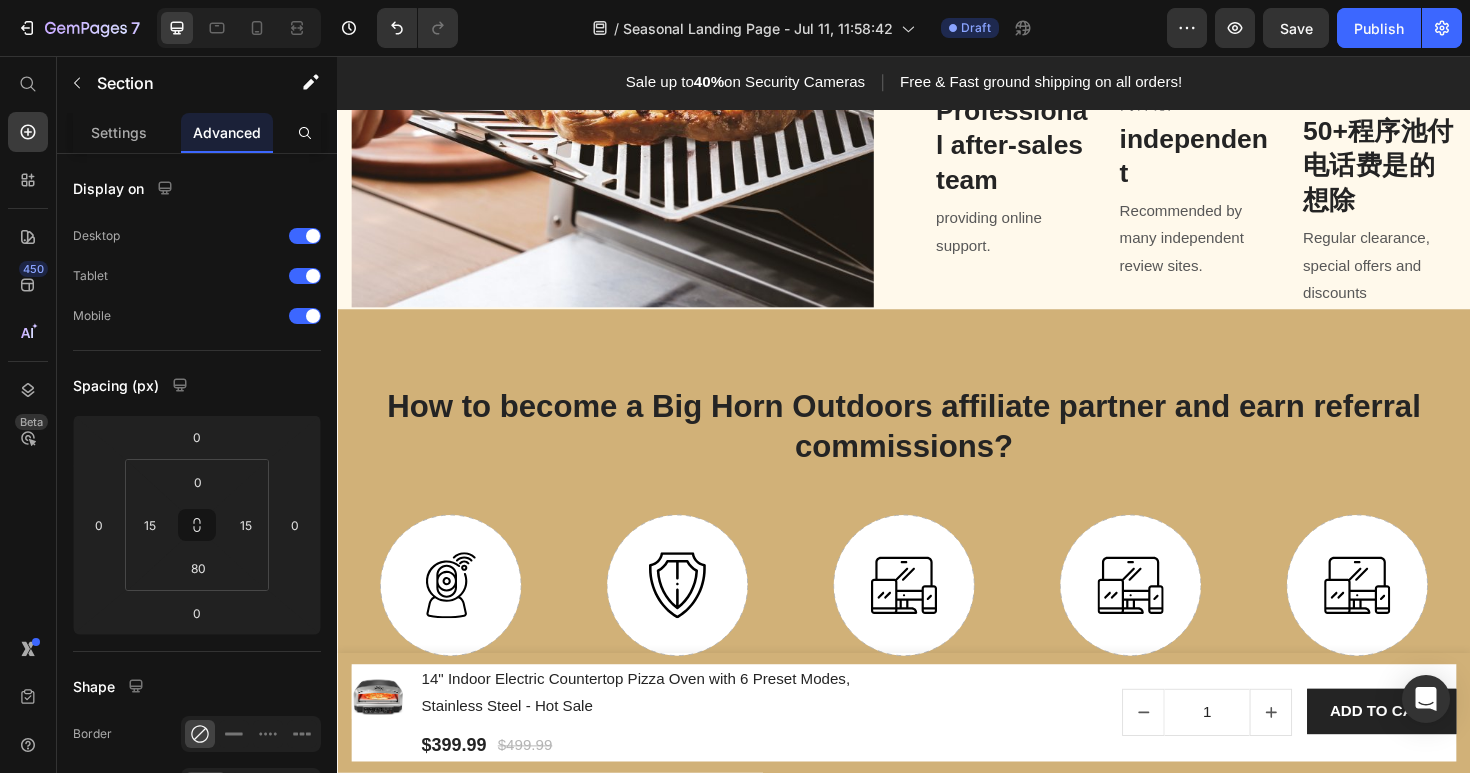 scroll, scrollTop: 1621, scrollLeft: 0, axis: vertical 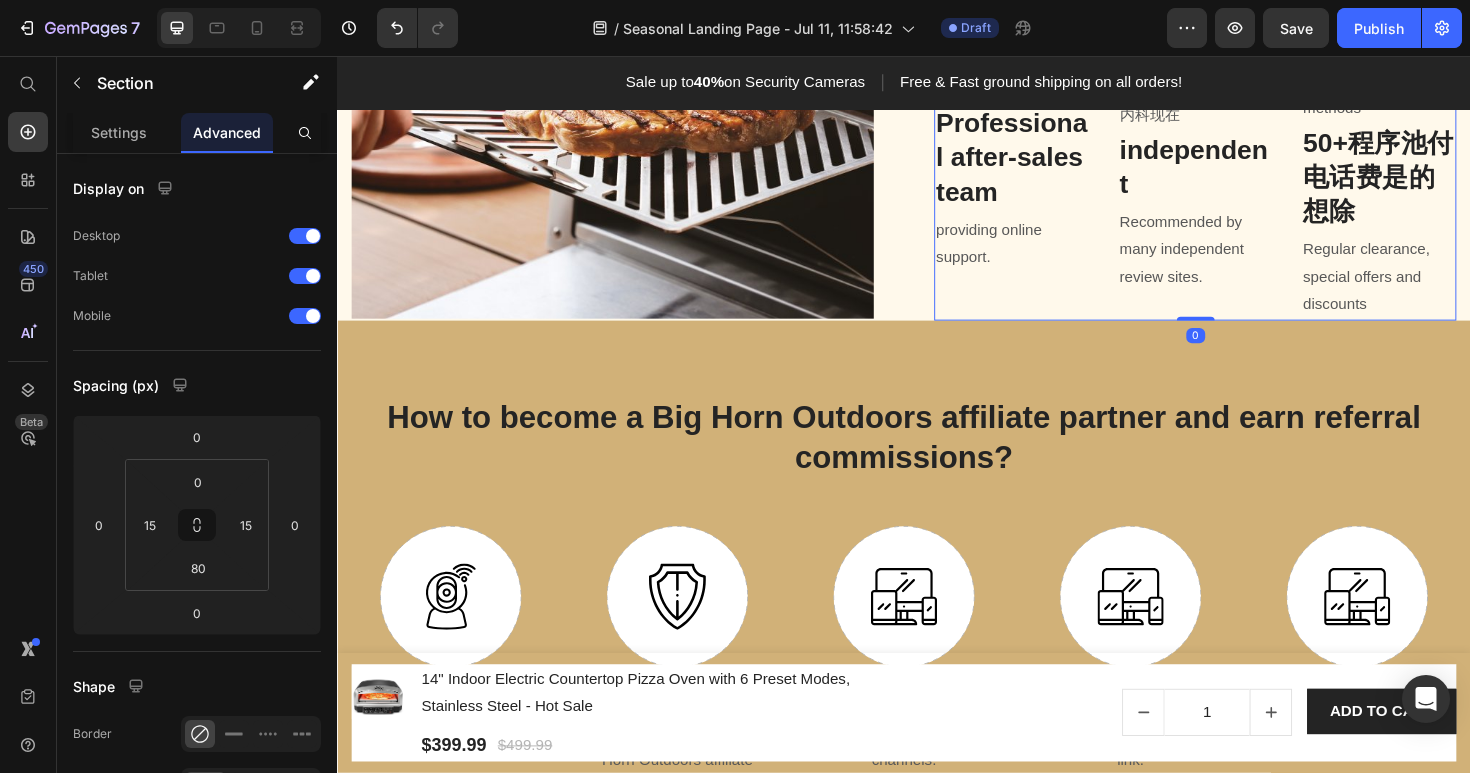 click on "Free shipping Heading delivery in 2-7 working days. Text block Professional after-sales team Heading providing online support. Text block" at bounding box center (1051, 149) 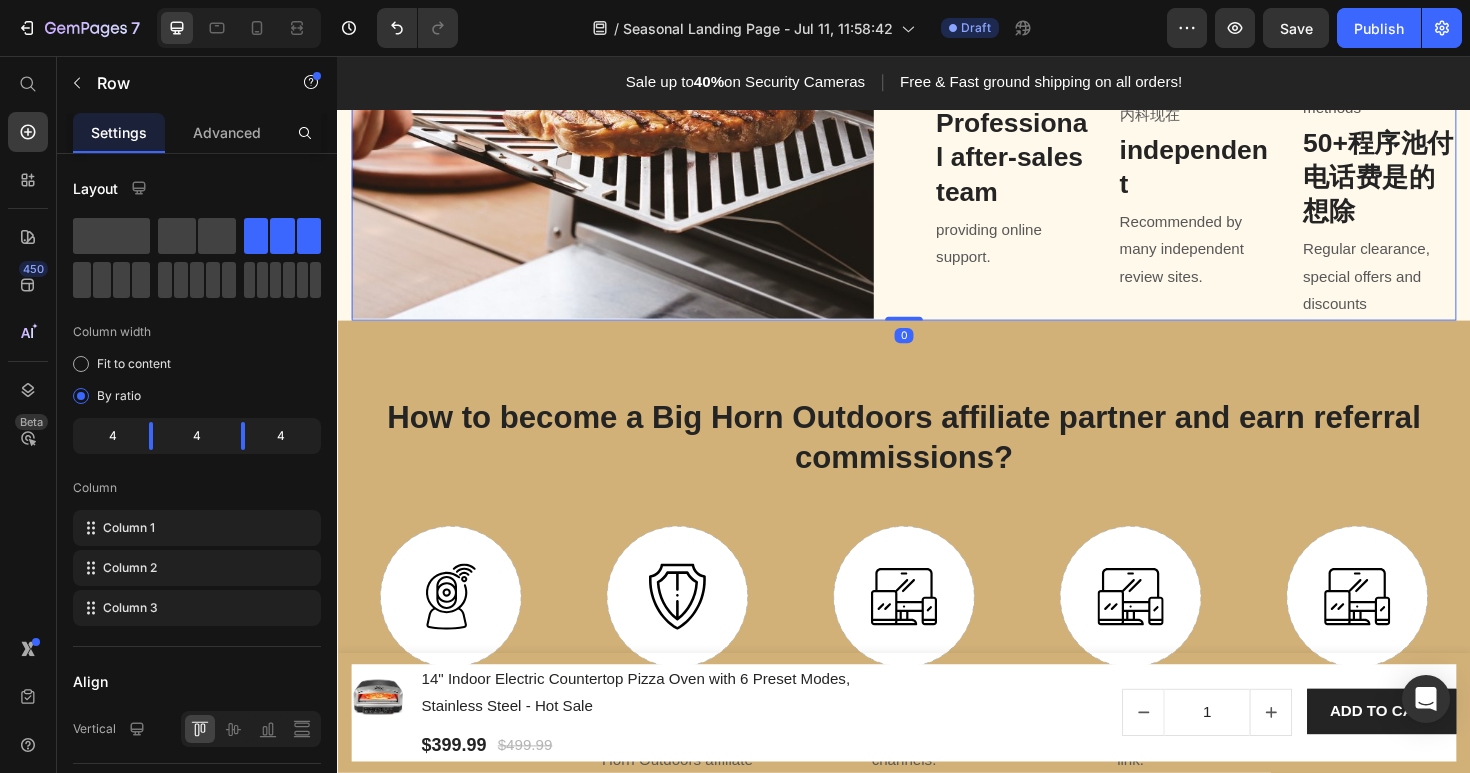 click on "Image Why customers choose Big Horn Outdoors? Heading Our customer advocates are standing by 24/7 to support you via email and social media. We also have a comprehensive, regularly updated help center Text block Free shipping Heading delivery in [DAYS] working days. 但是室内， Text block Professional after-sales team Heading providing online support. Text block 1-year warranty Heading on all Big Horn Outdoors products 心内科现在 Text block independent 小女子水电费收到 Heading Recommended by many independent review sites. Text block Pay easily Heading Provide a fast and secure payment with multiple payment methods Text block 50+程序池付电话费是的想除 Heading Regular clearance, special offers and discounts Text block Row Row 0" at bounding box center (937, 56) 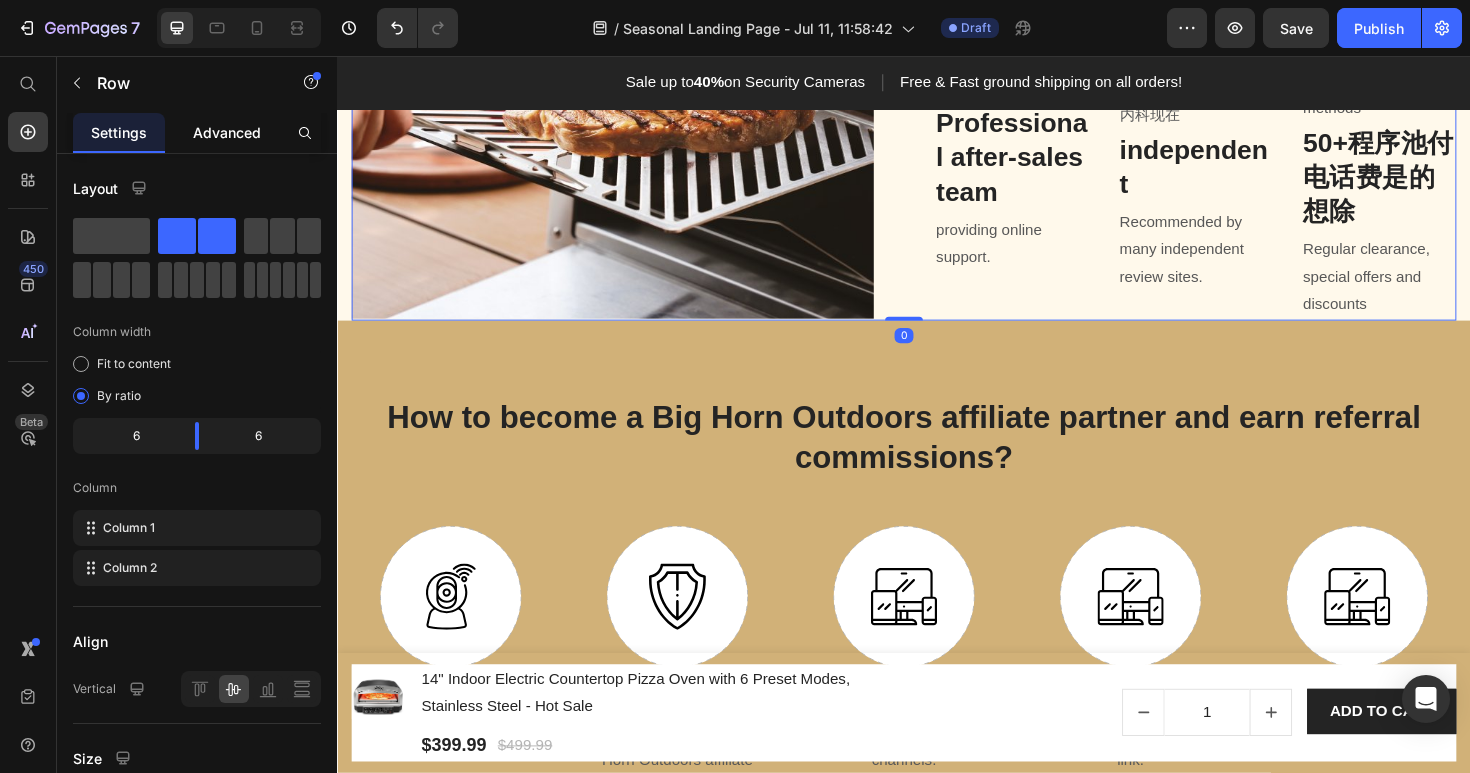 click on "Advanced" at bounding box center (227, 132) 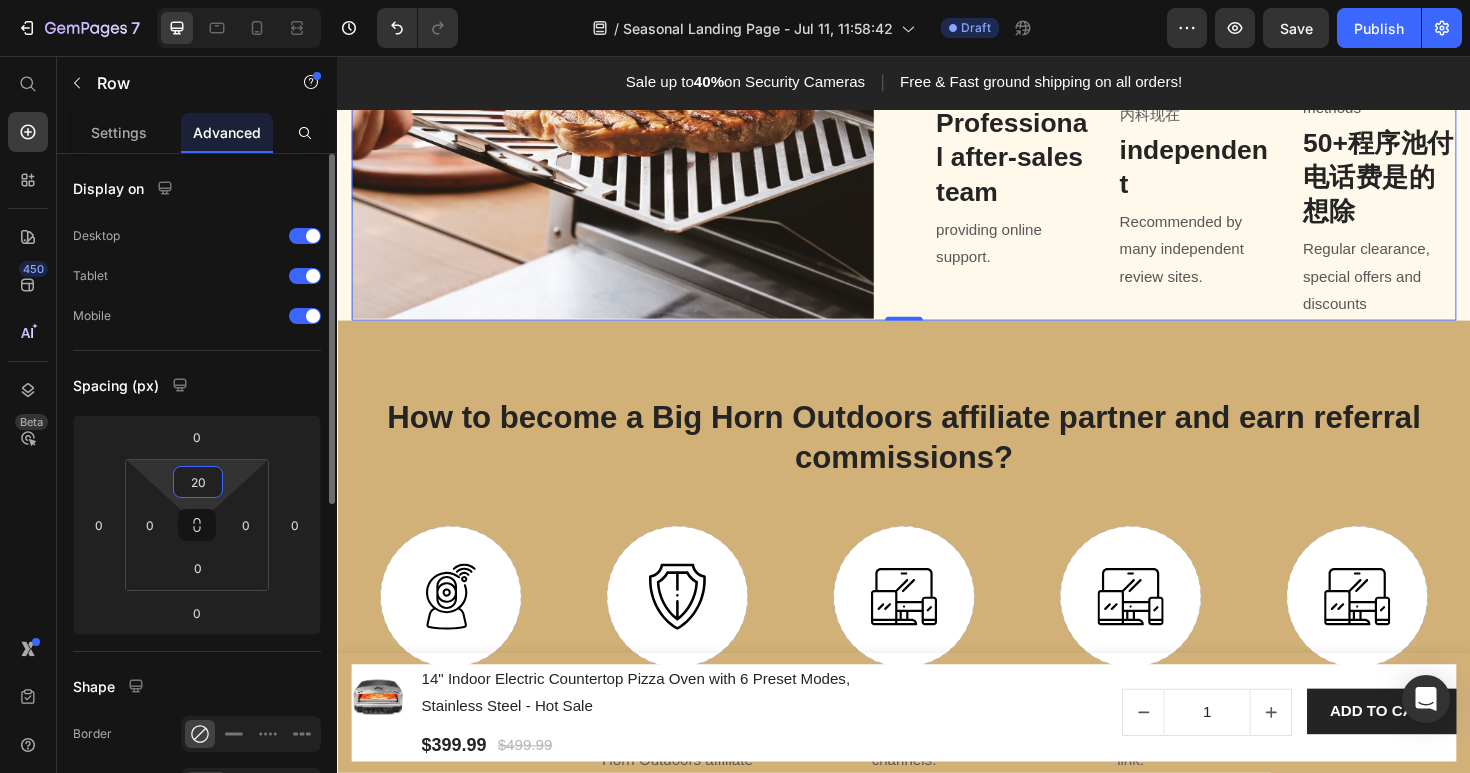 click on "20" at bounding box center (198, 482) 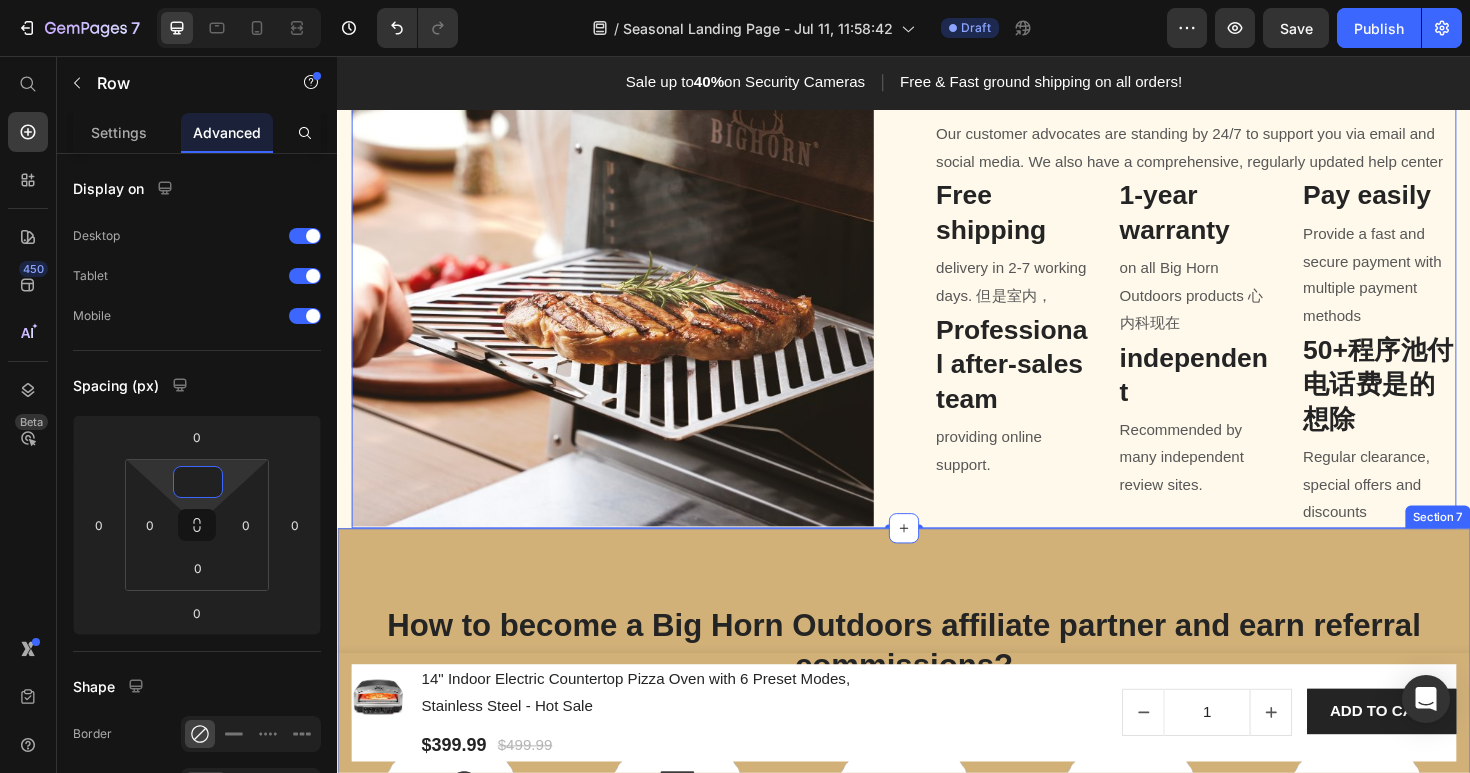 scroll, scrollTop: 1398, scrollLeft: 0, axis: vertical 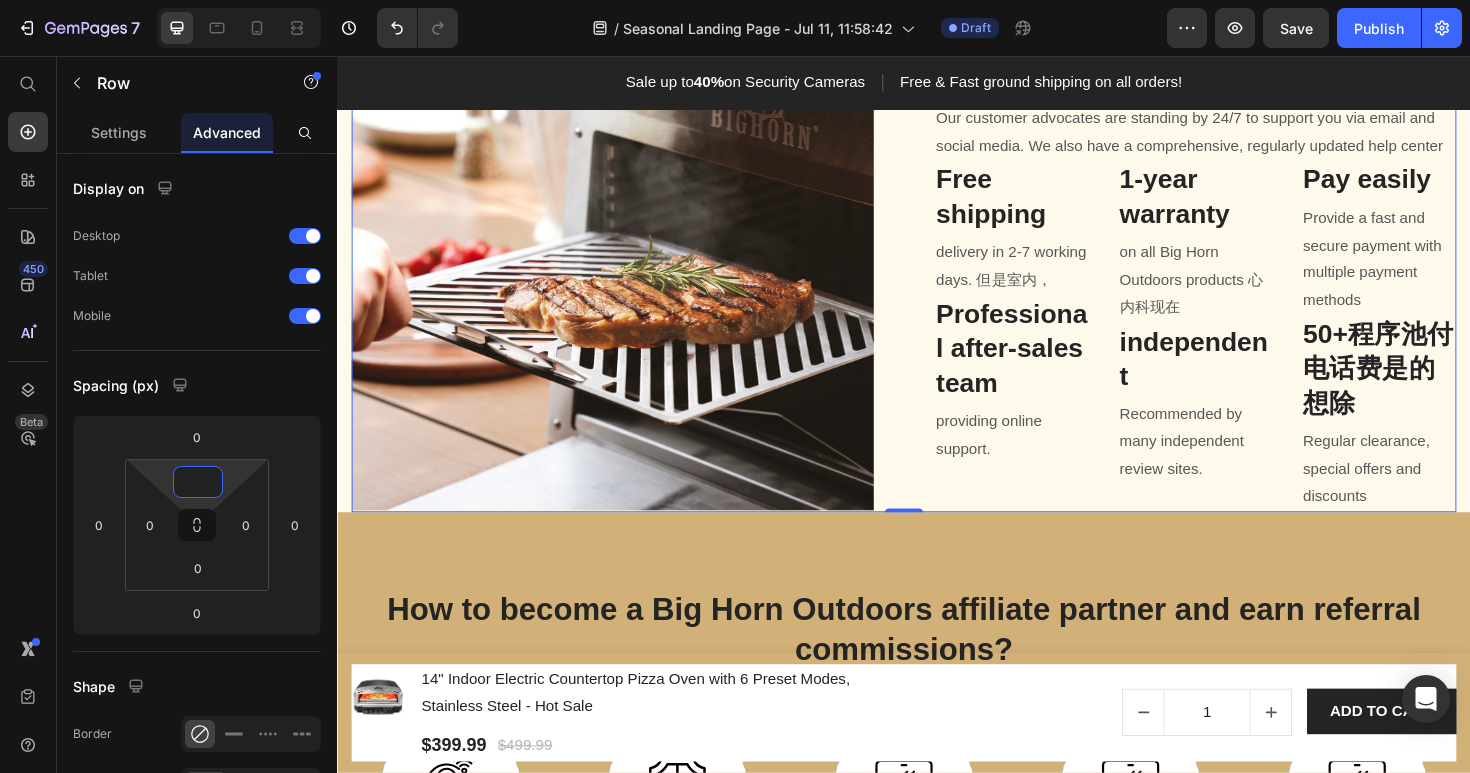 type on "0" 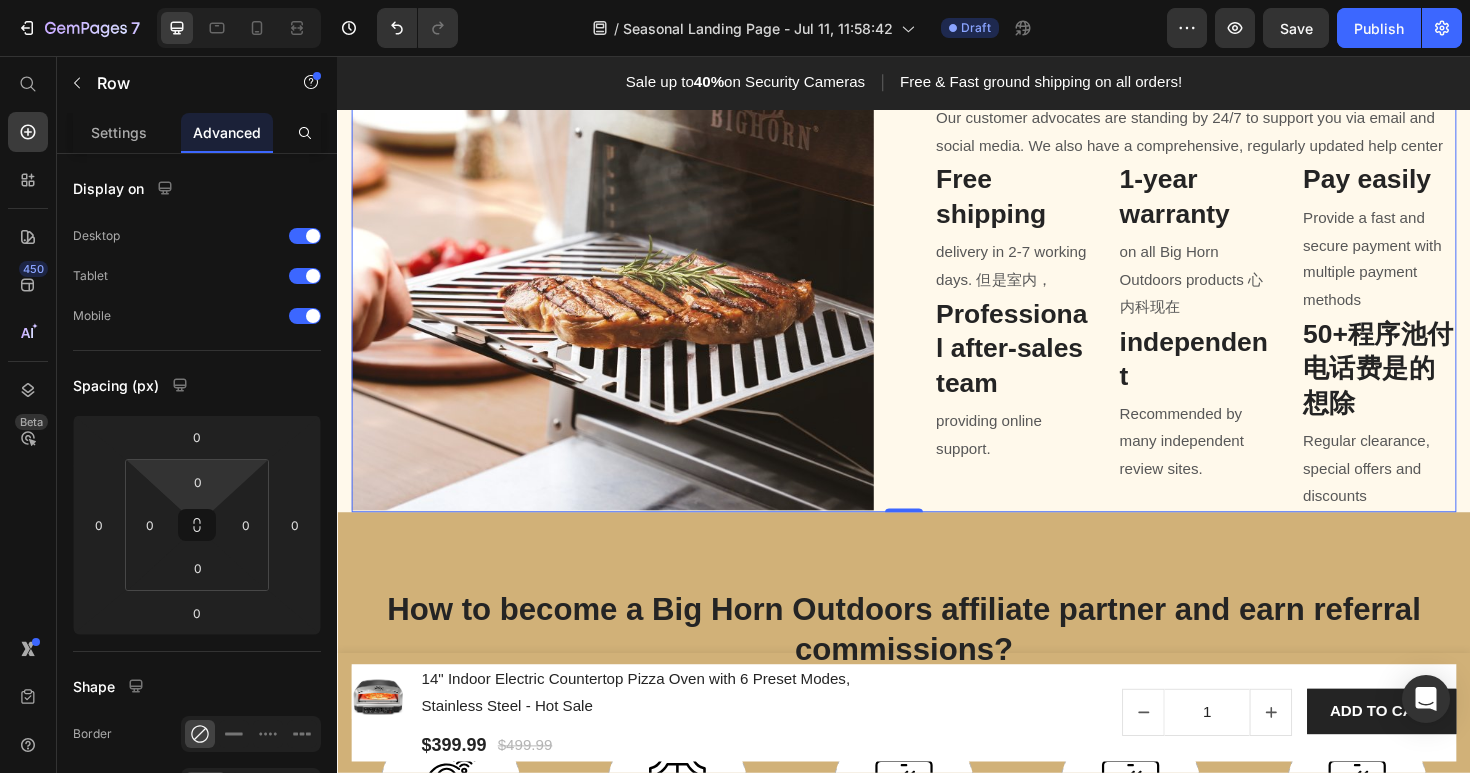click on "Image" at bounding box center (628, 269) 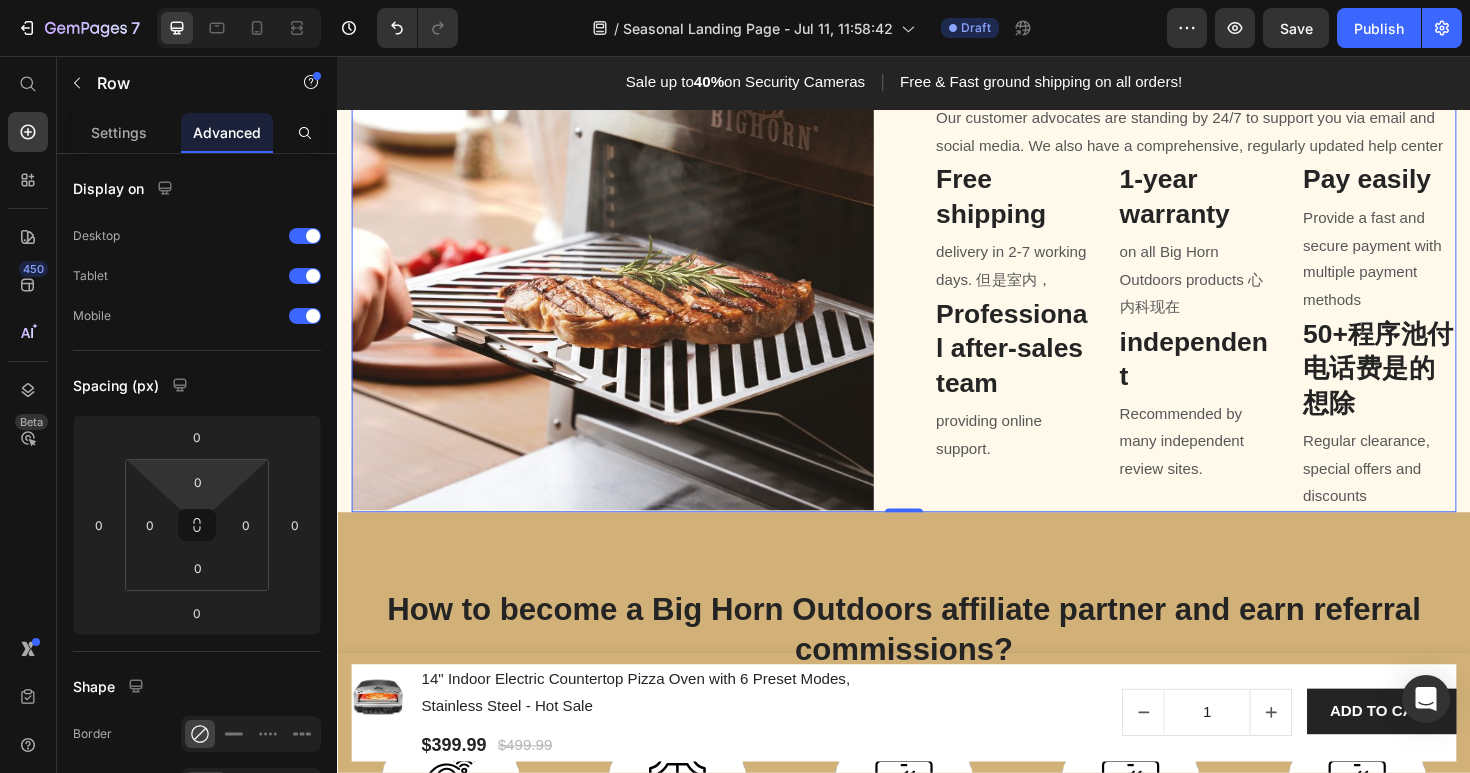 click on "Image" at bounding box center (628, 269) 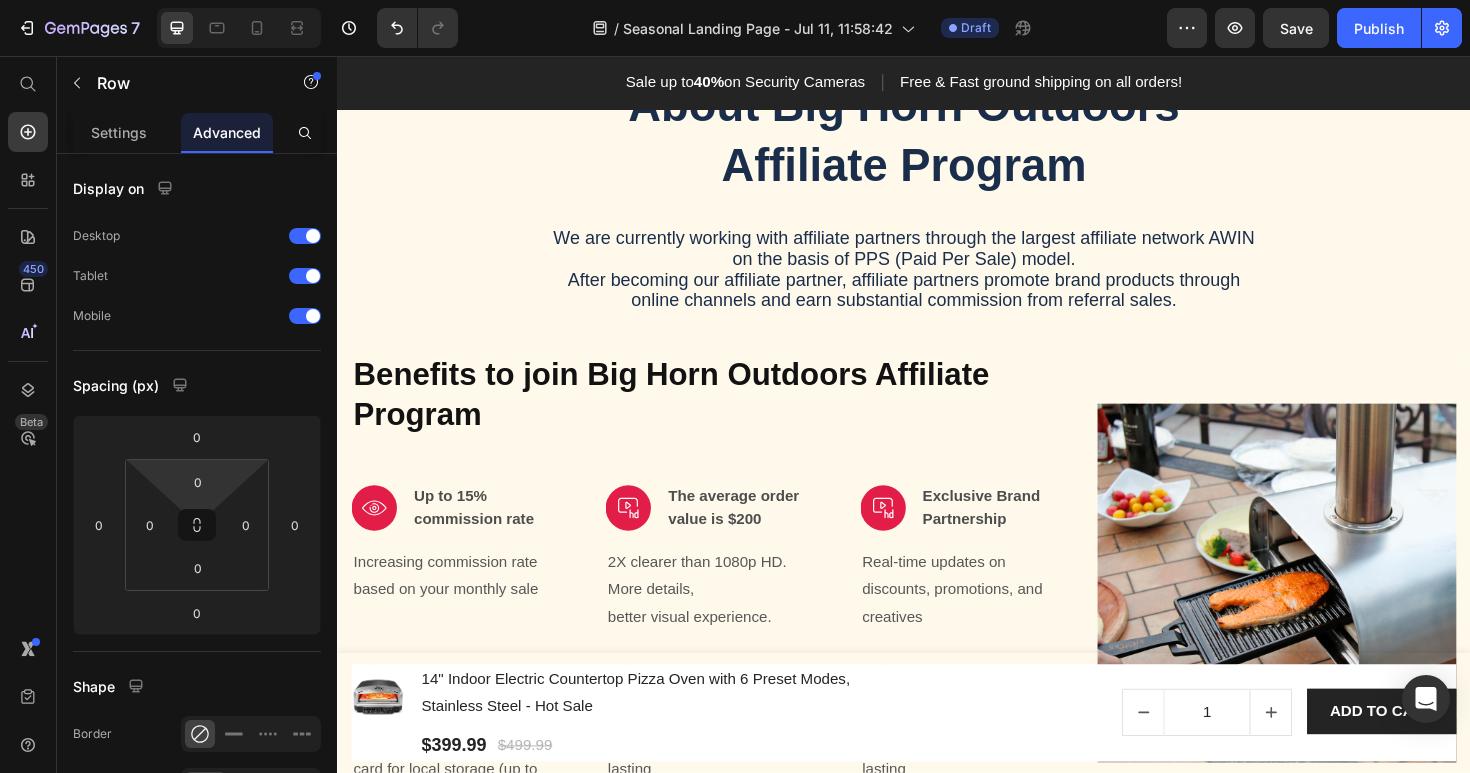 scroll, scrollTop: 392, scrollLeft: 0, axis: vertical 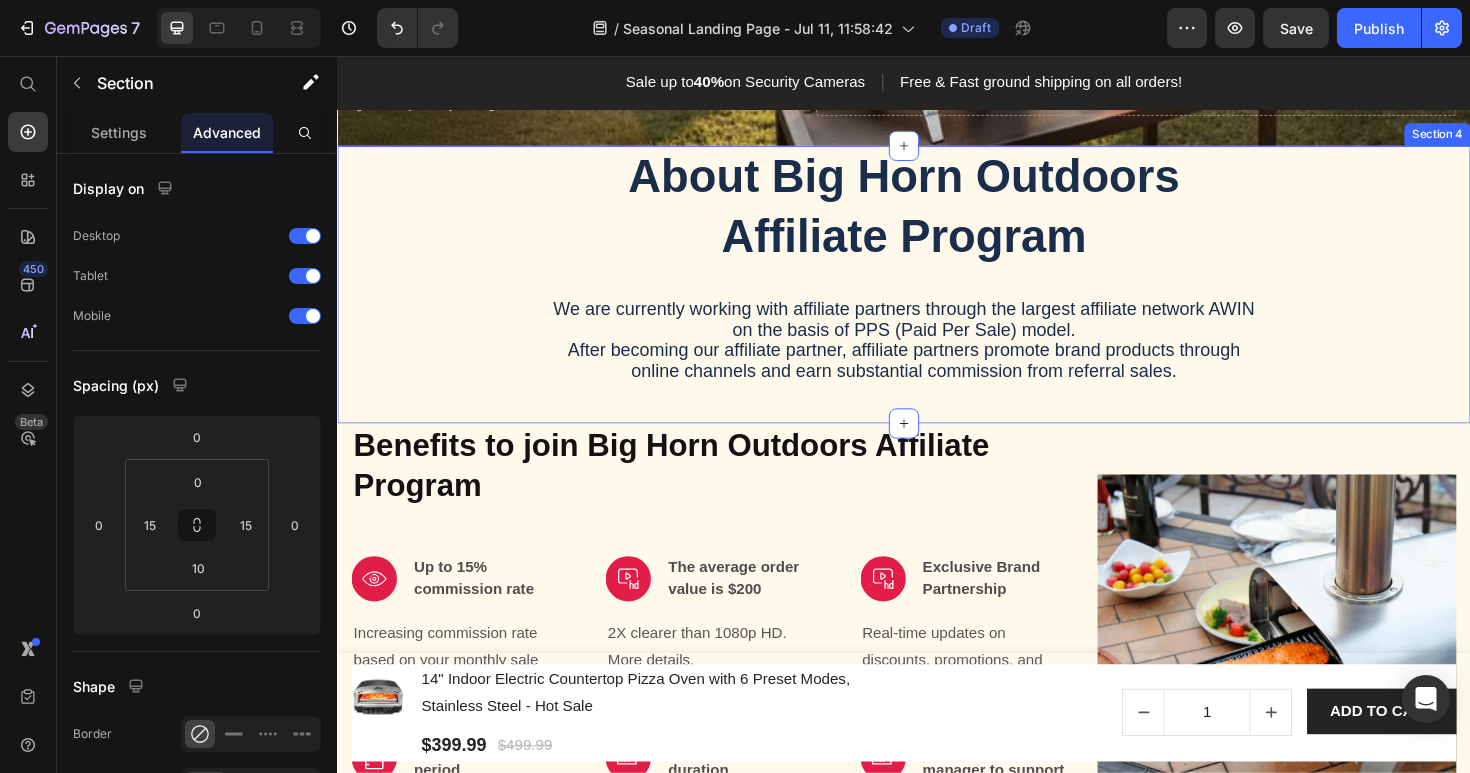click on "About Big Horn Outdoors Affiliate Program Heading We are currently working with affiliate partners through the largest affiliate network AWIN on the basis of PPS (Paid Per Sale) model. After becoming our affiliate partner, affiliate partners promote brand products through online channels and earn substantial commission from referral sales. Text Block Row" at bounding box center [937, 293] 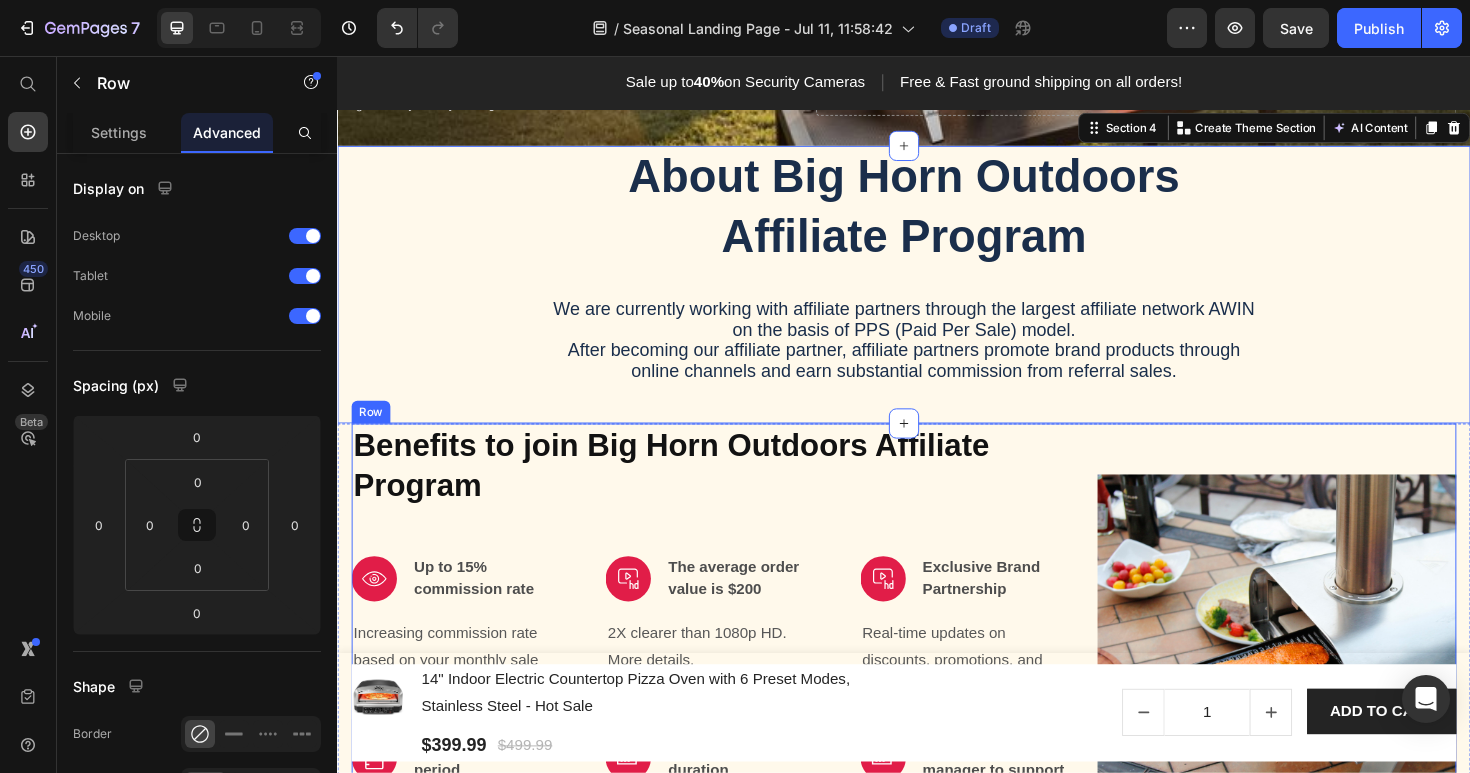 click on "Benefits to join Big Horn Outdoors Affiliate Program Heading Image Up to 15% commission rate Text block Row Increasing commission rate based on your monthly sale Text block Image The average order value is $200  Text block Row 2X clearer than 1080p HD. More details, better visual experience. Text block Image Exclusive Brand Partnership  Text block Row Real-time updates on discounts, promotions, and creatives Text block Row Image 45-day Validation period Text block Row You can insert a micro SD card for local storage (up to 128GB) Text block Image 30-day cookie duration Text block Row Zero-cable installation. Long-lasting on one charge. Text block Image A dedicated affiliate manager to support Text block Row Zero-cable installation. Long-lasting on one charge. Text block Row Image Row" at bounding box center [937, 688] 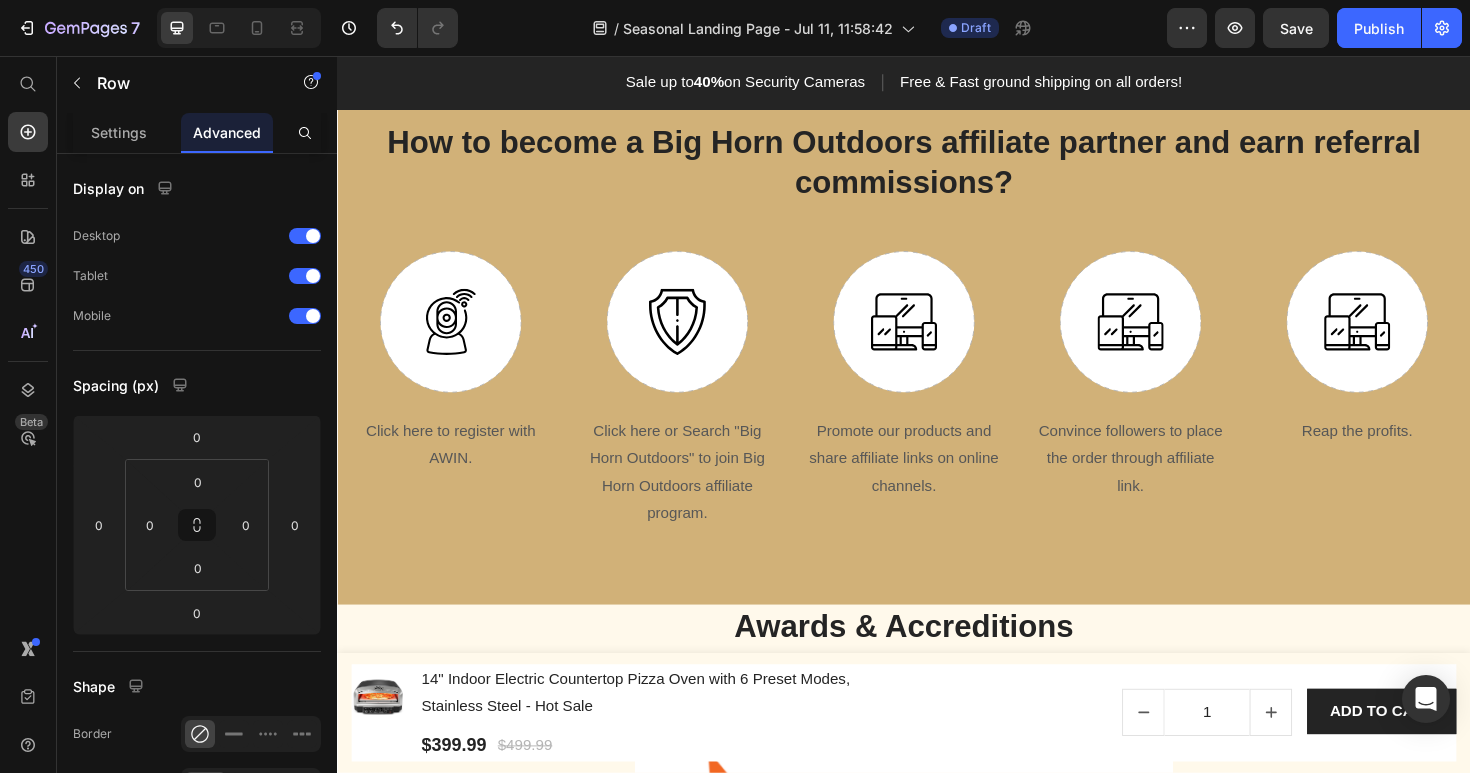 scroll, scrollTop: 1897, scrollLeft: 0, axis: vertical 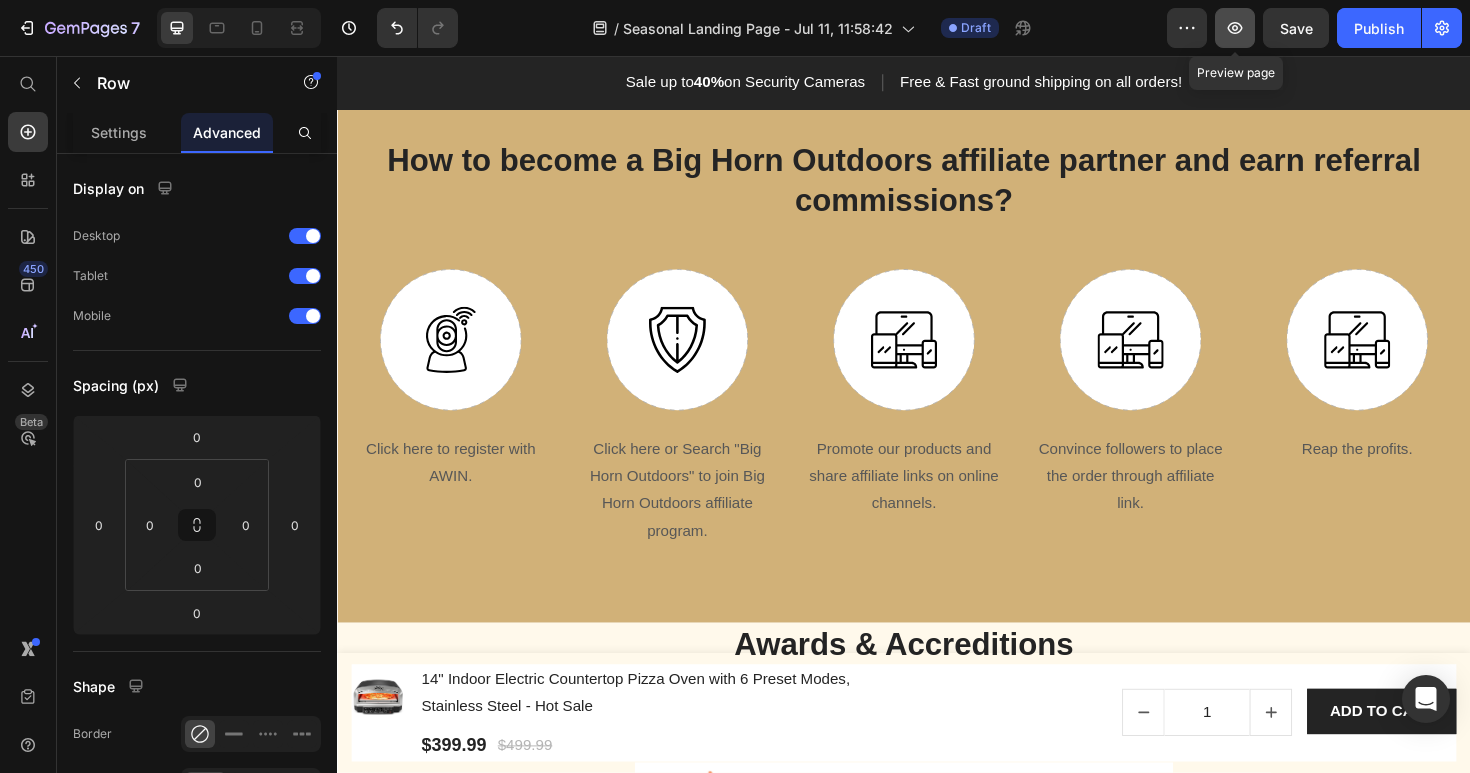 click 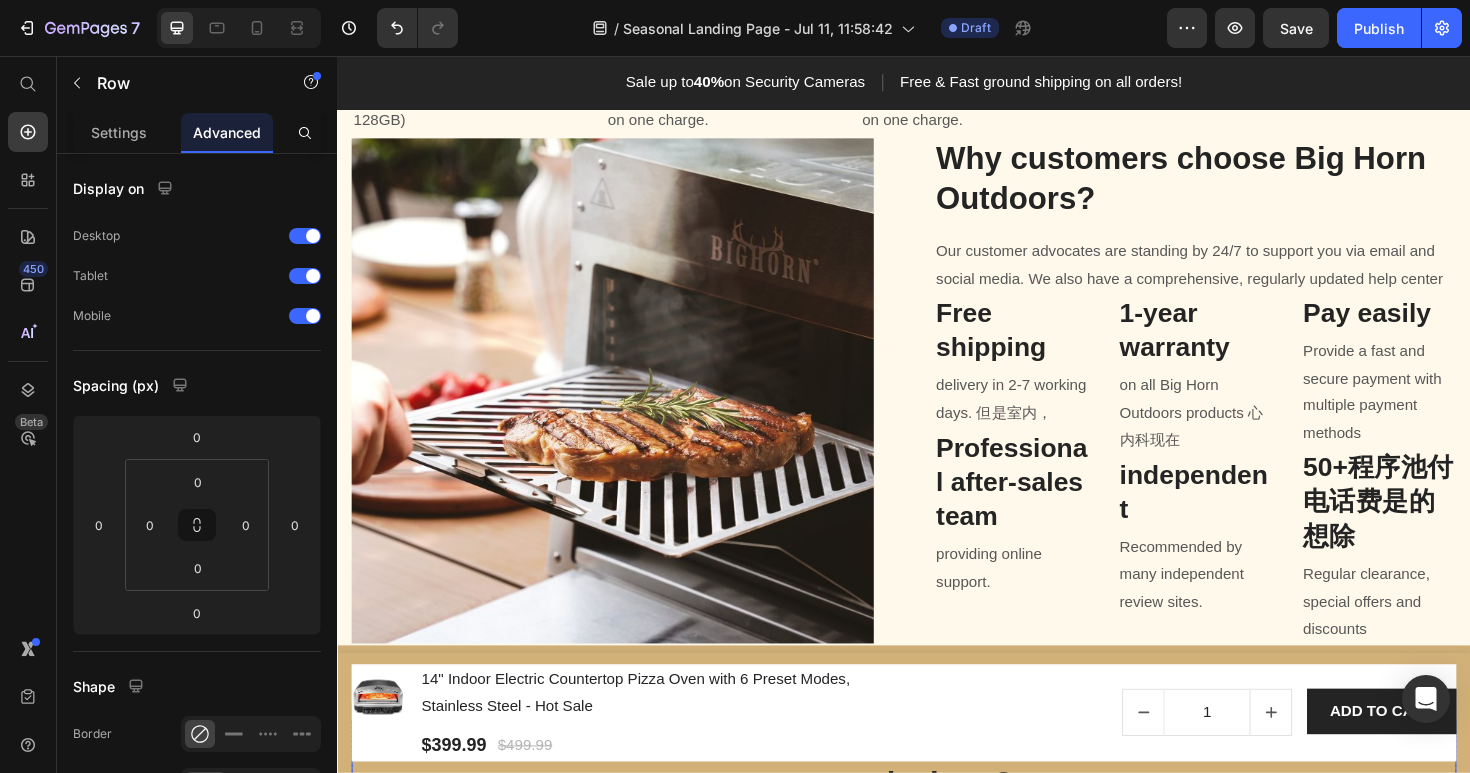scroll, scrollTop: 1259, scrollLeft: 0, axis: vertical 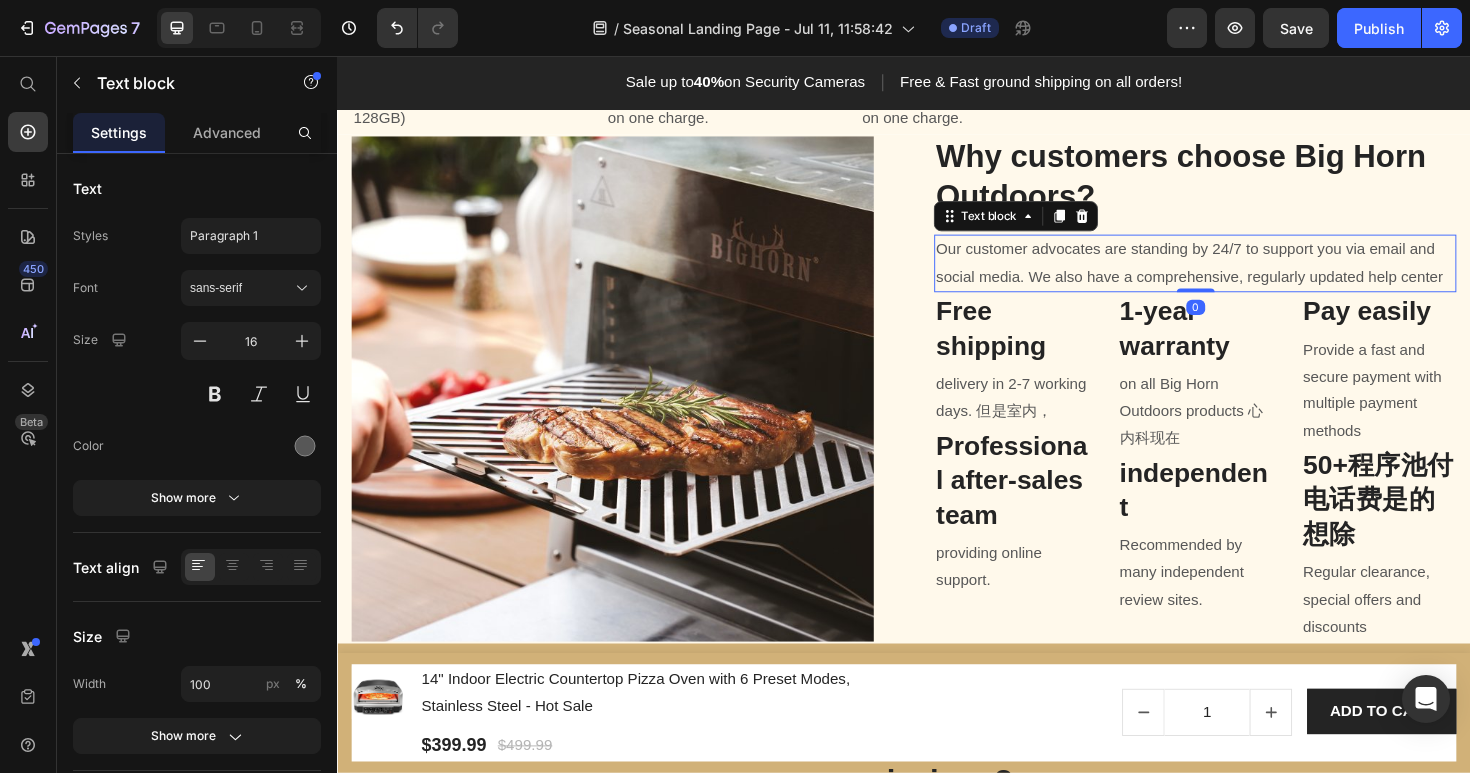 click on "Our customer advocates are standing by 24/7 to support you via email and social media. We also have a comprehensive, regularly updated help center" at bounding box center (1245, 276) 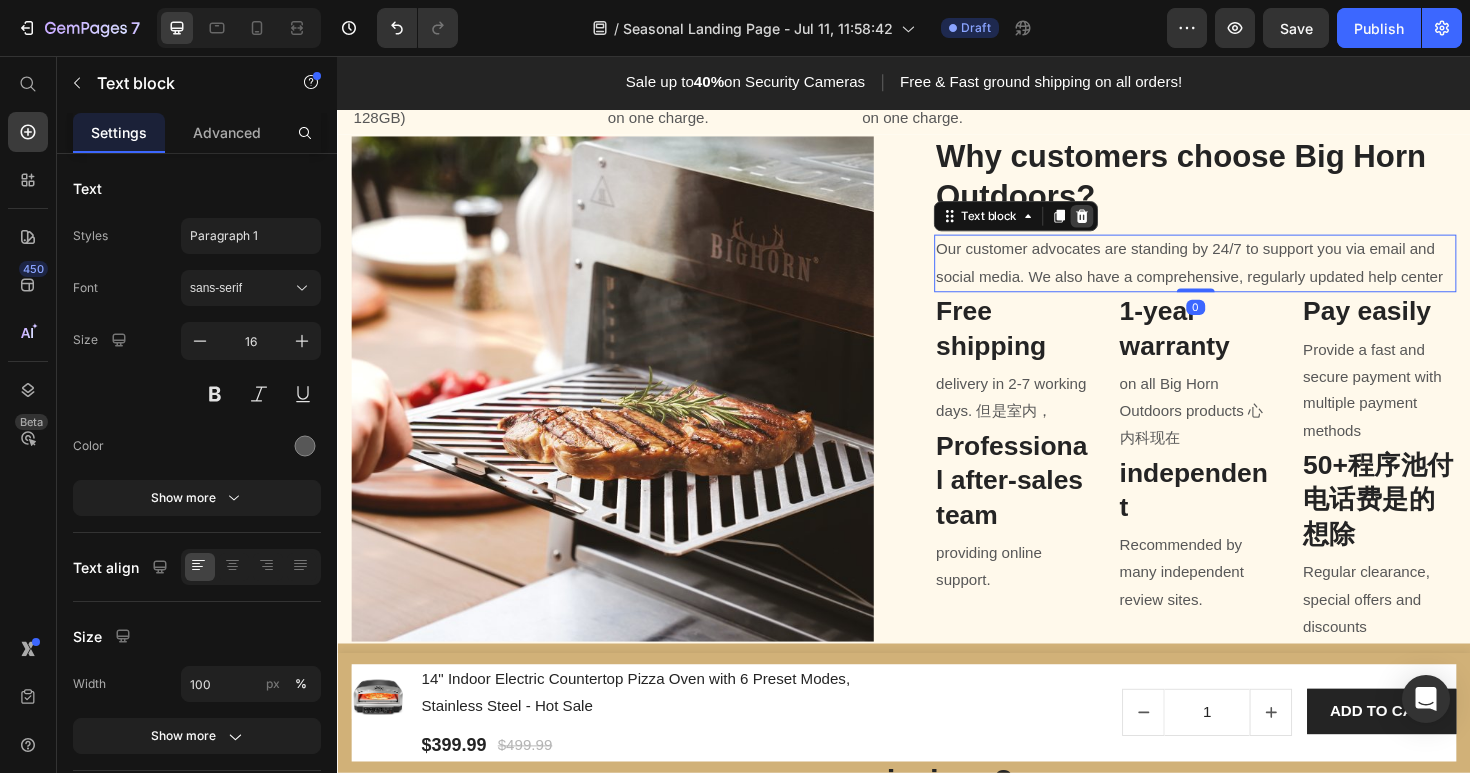 click 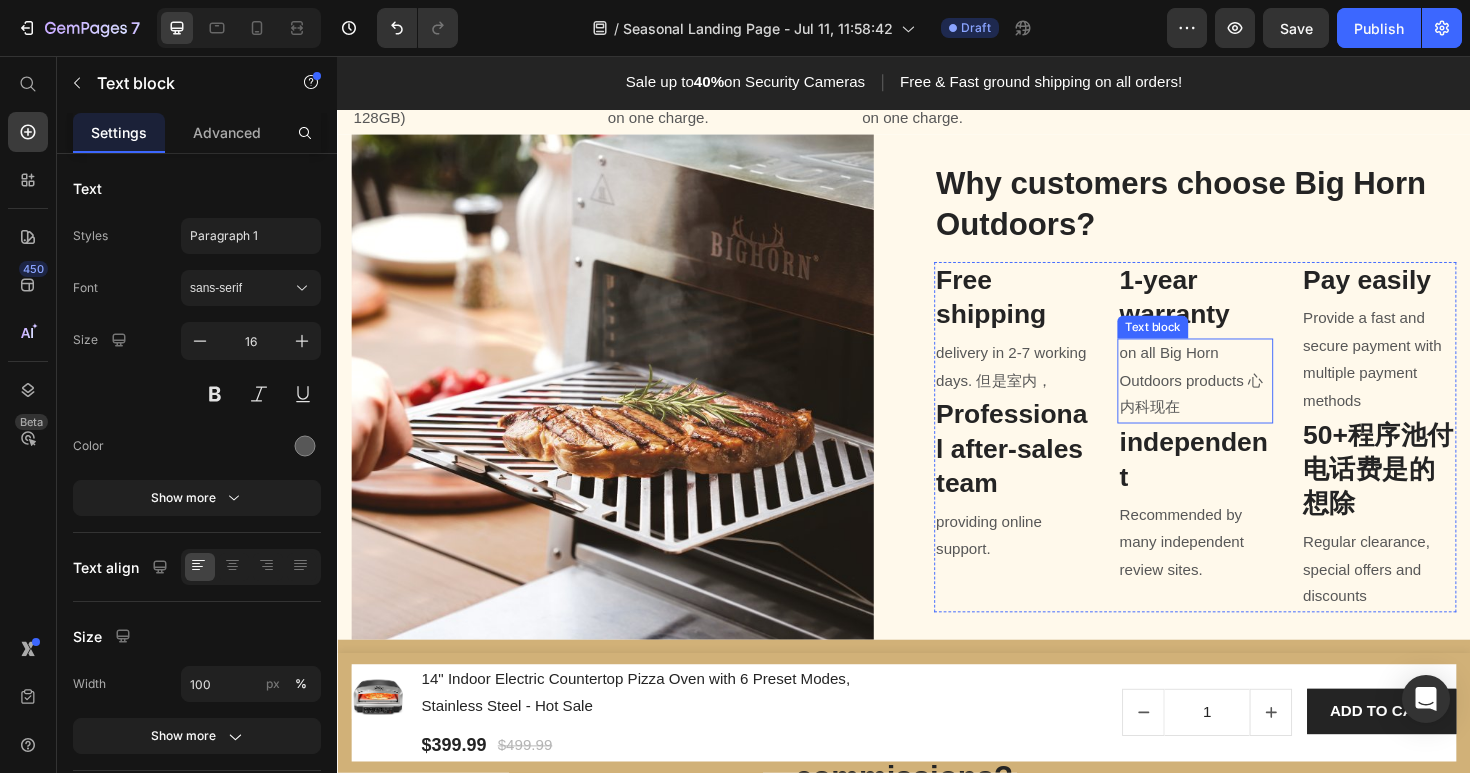 click on "on all Big Horn Outdoors products 心内科现在" at bounding box center [1245, 400] 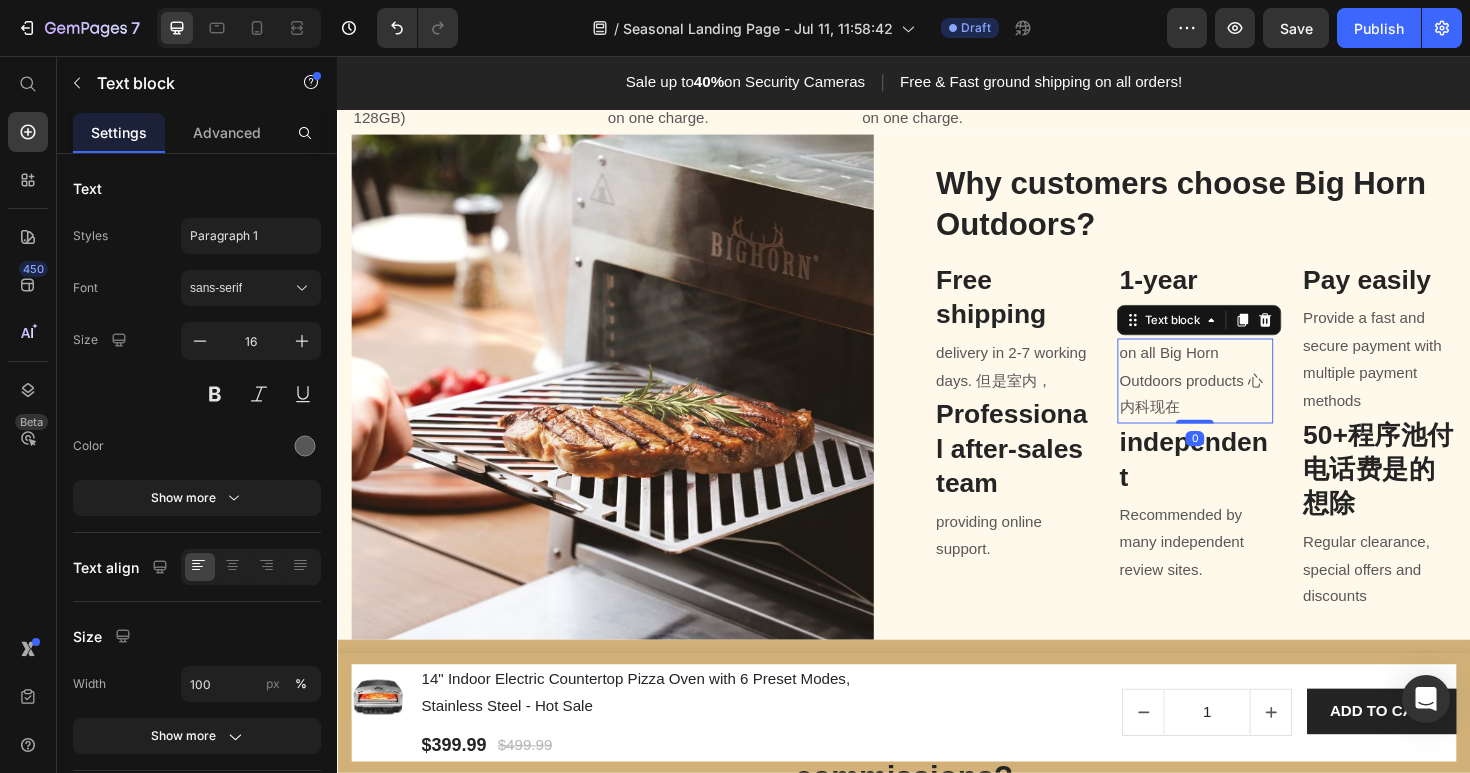 click on "on all Big Horn Outdoors products 心内科现在" at bounding box center (1245, 400) 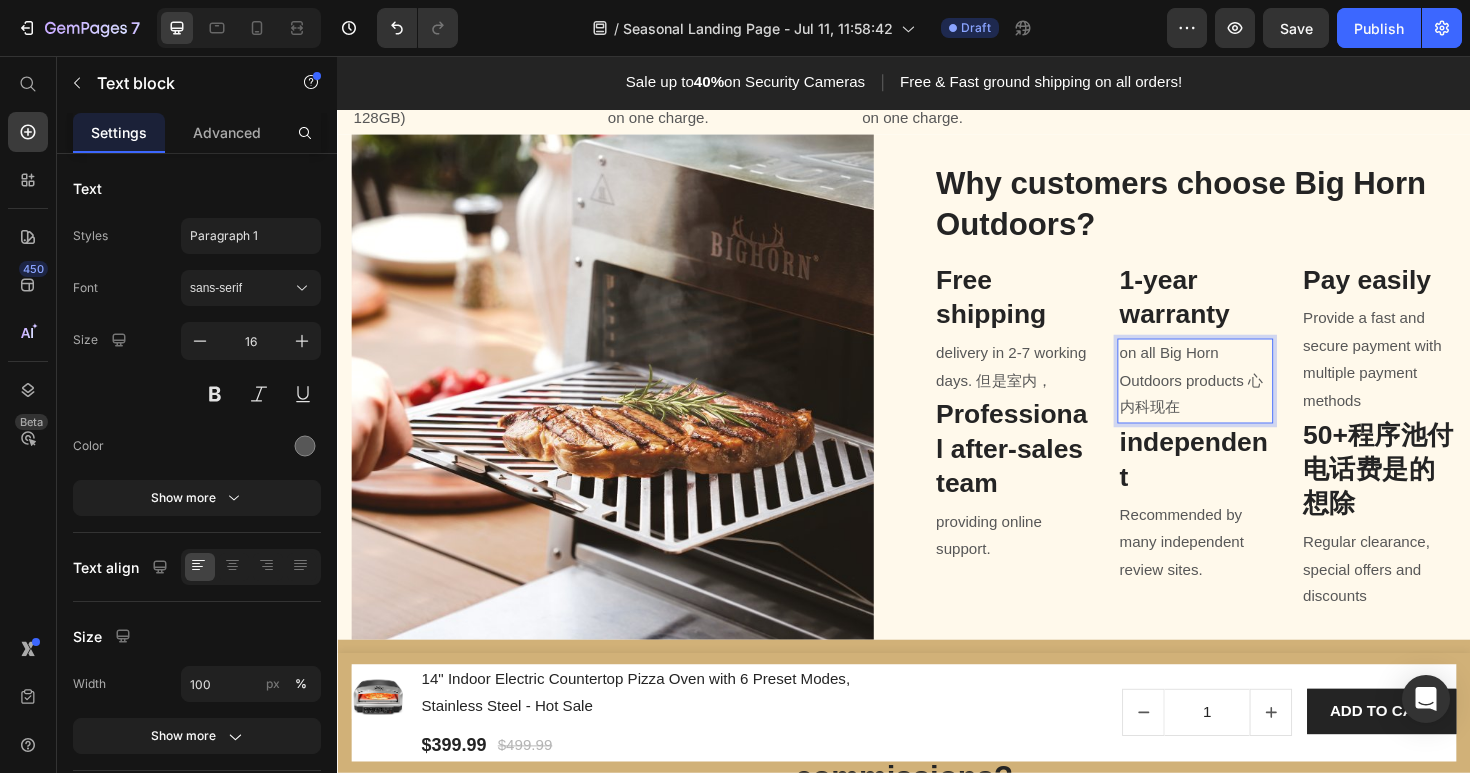 click on "on all Big Horn Outdoors products 心内科现在" at bounding box center (1245, 400) 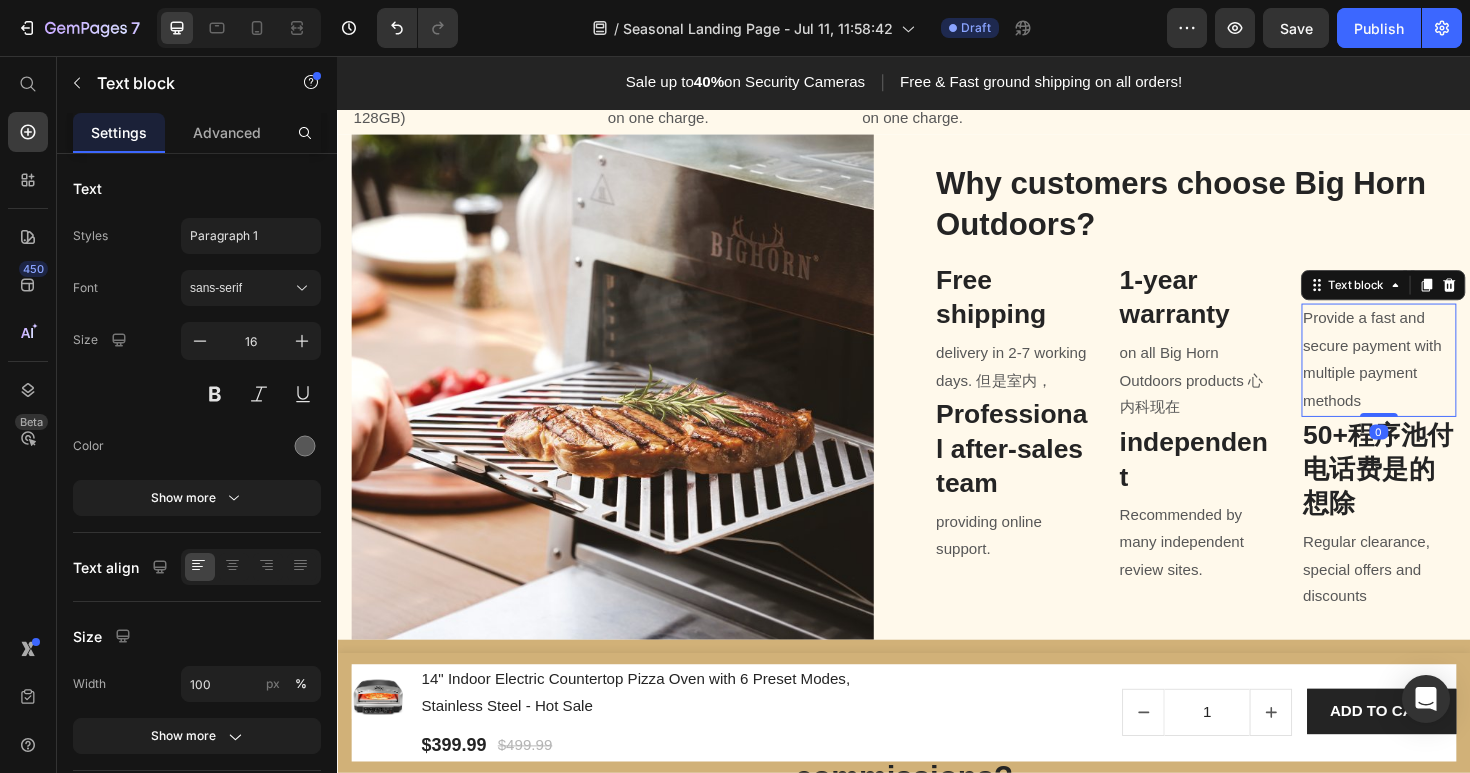 click on "Provide a fast and secure payment with multiple payment methods" at bounding box center [1440, 377] 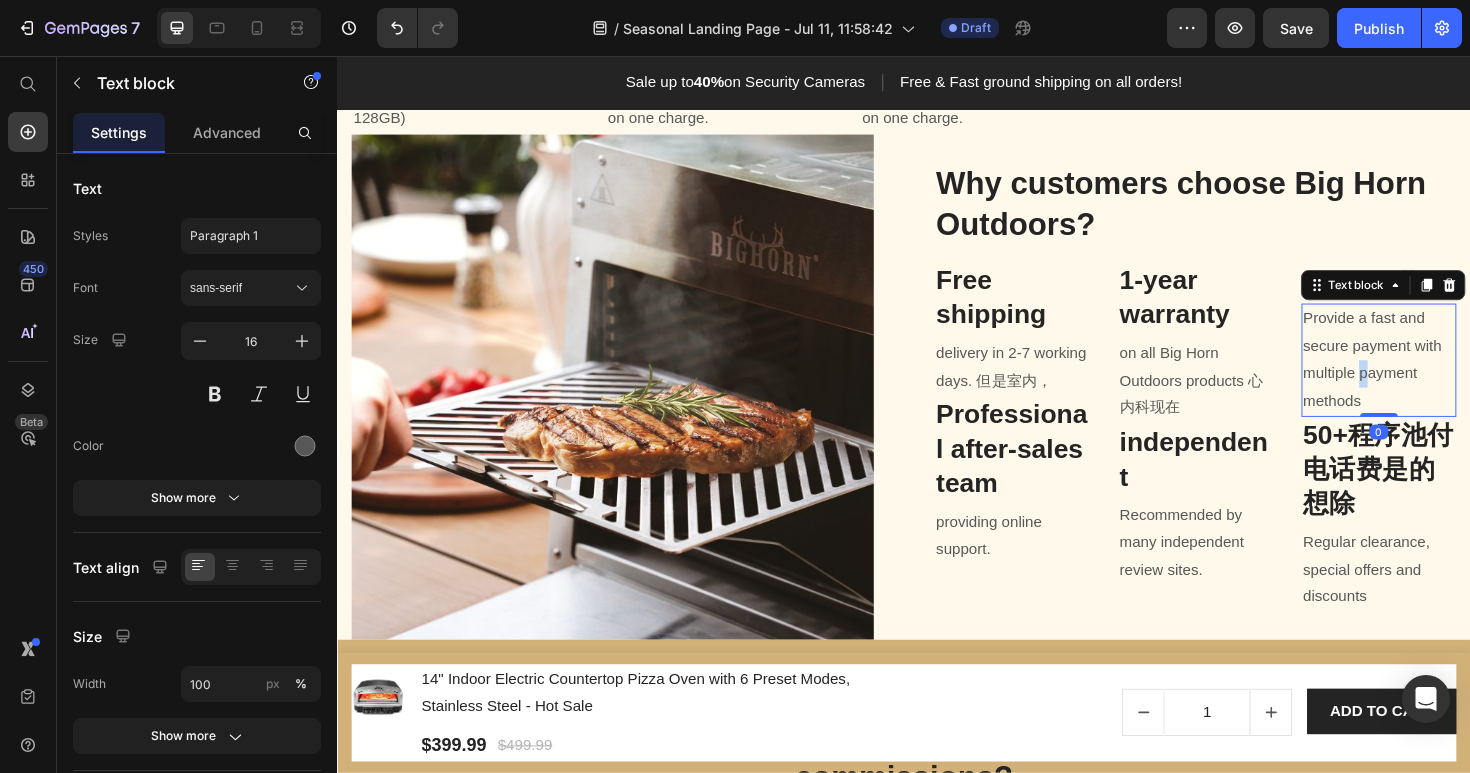 click on "Provide a fast and secure payment with multiple payment methods" at bounding box center (1440, 377) 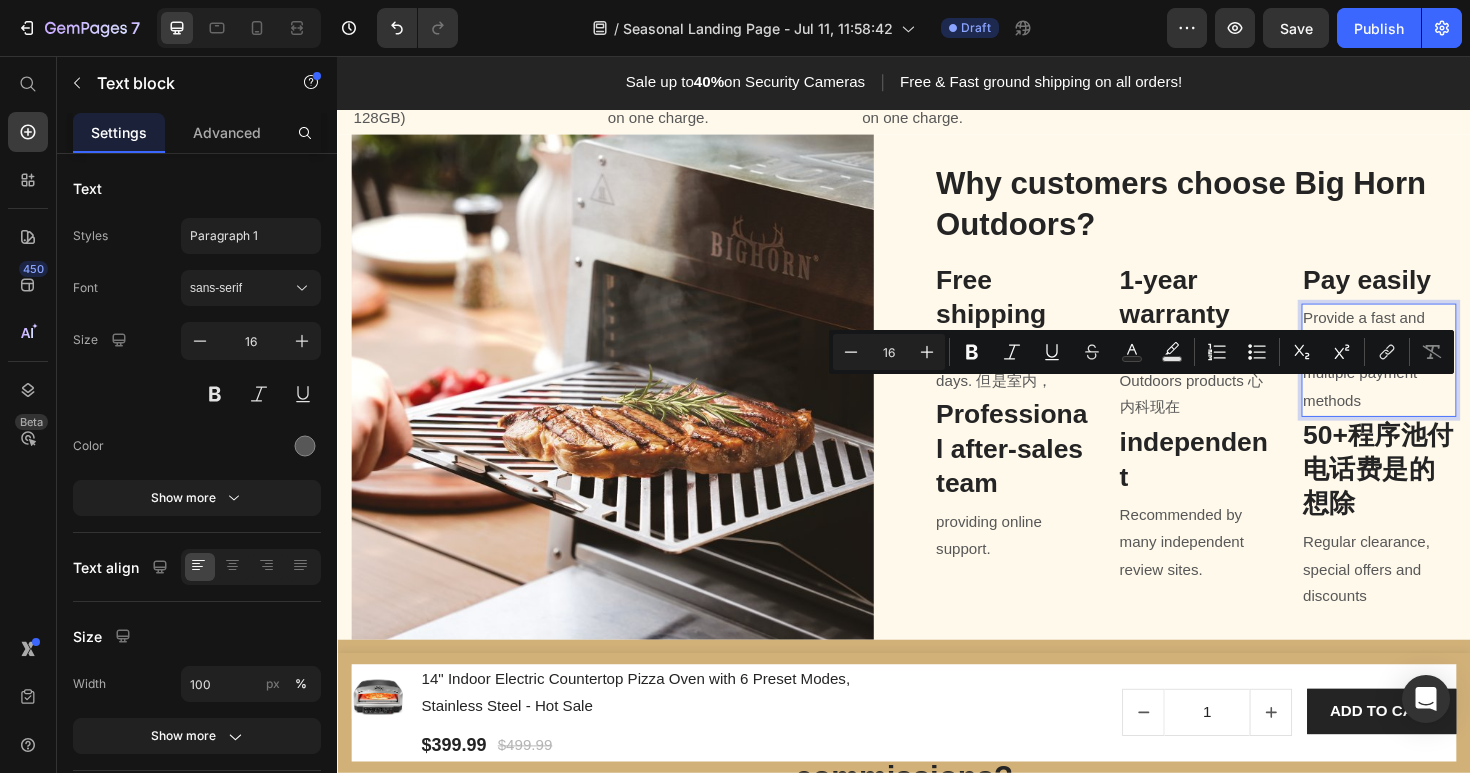 click on "Provide a fast and secure payment with multiple payment methods" at bounding box center [1440, 377] 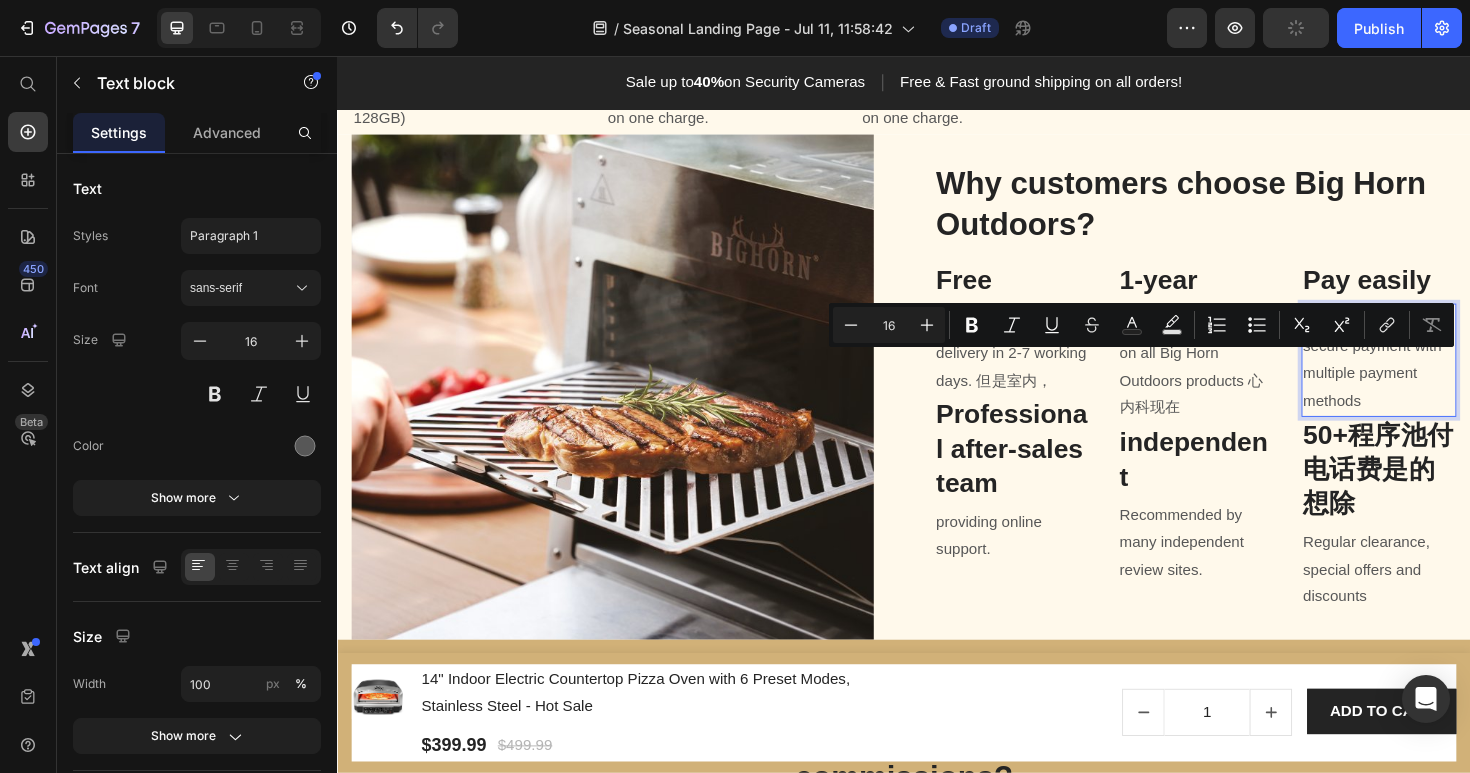 drag, startPoint x: 1485, startPoint y: 383, endPoint x: 1515, endPoint y: 428, distance: 54.08327 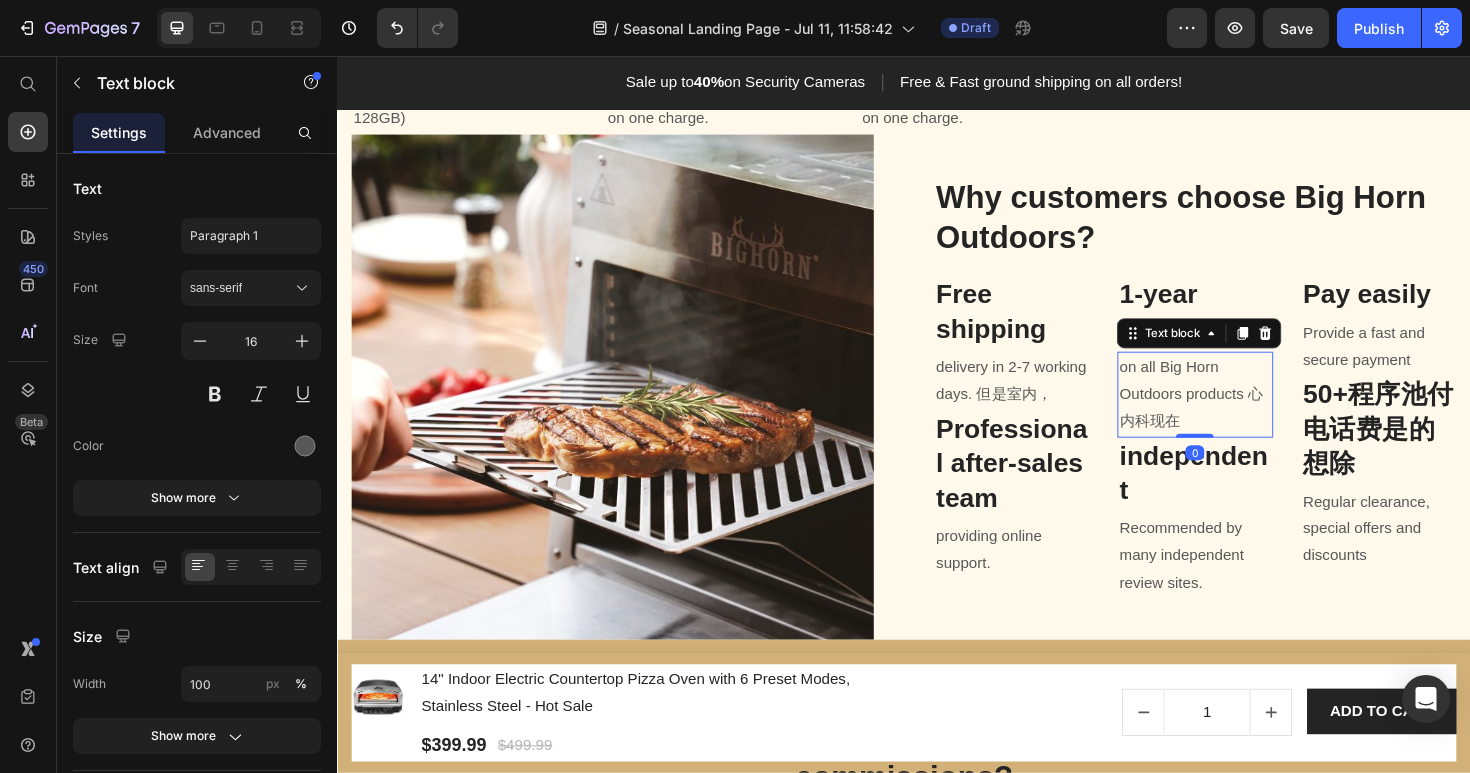 click on "on all Big Horn Outdoors products 心内科现在" at bounding box center [1245, 414] 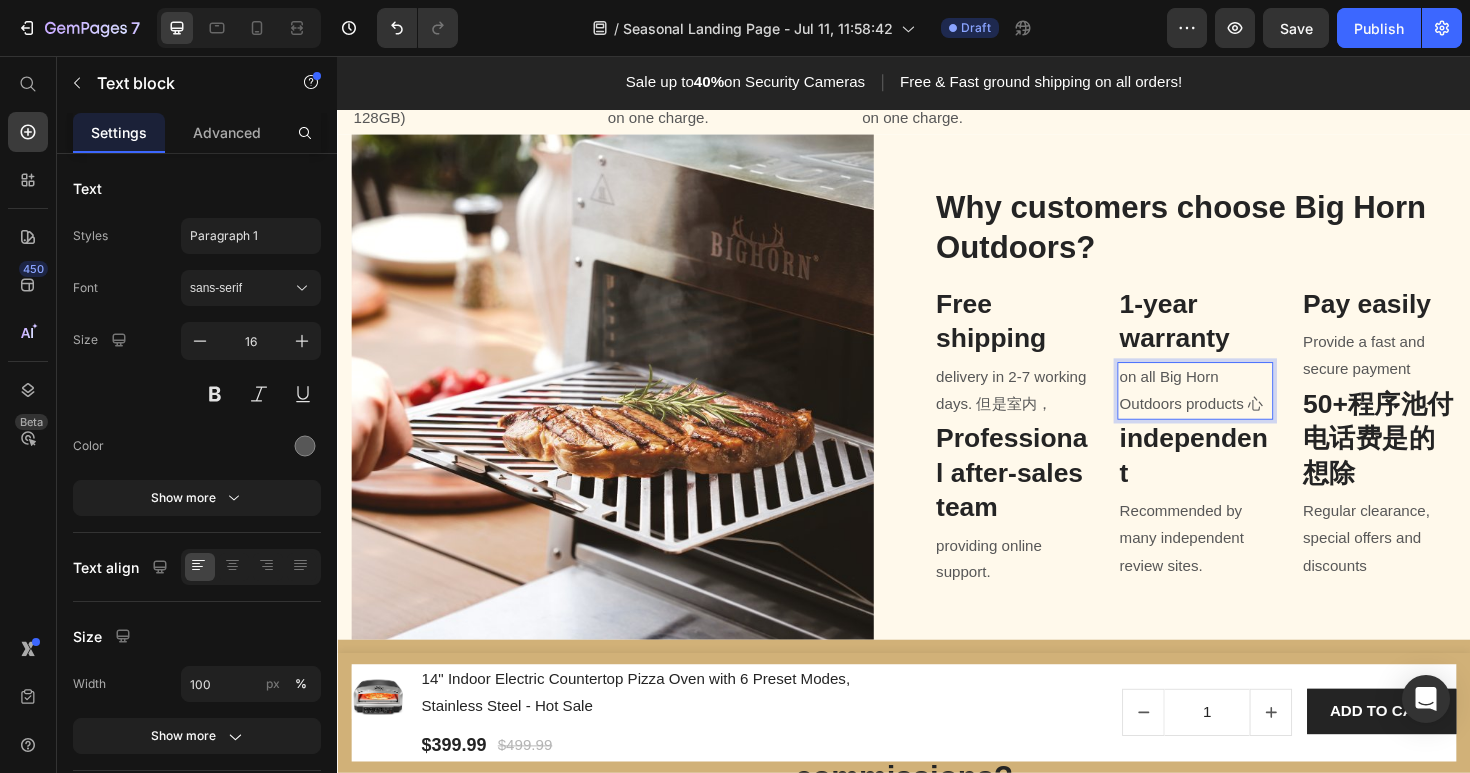 scroll, scrollTop: 1273, scrollLeft: 0, axis: vertical 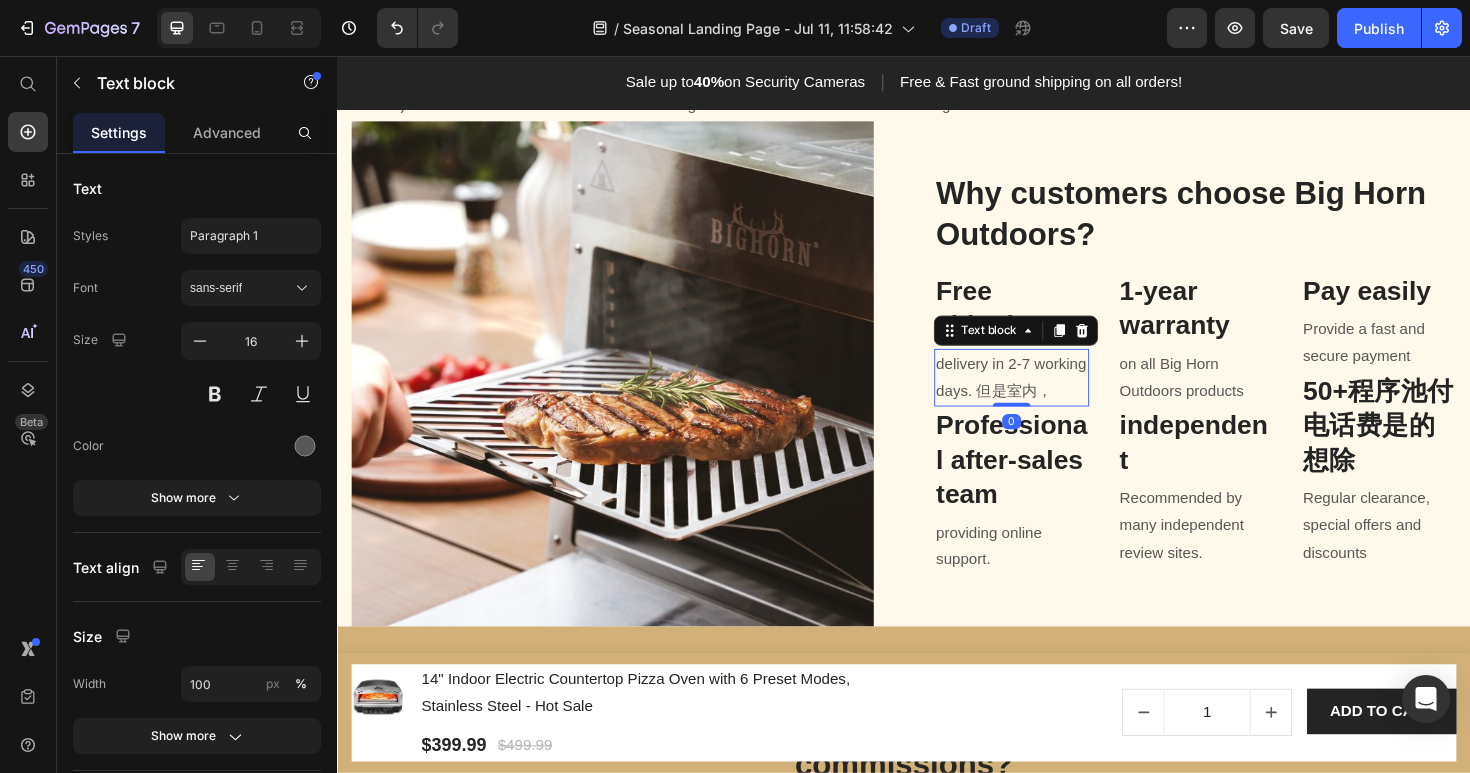 click on "delivery in 2-7 working days. 但是室内，" at bounding box center (1051, 397) 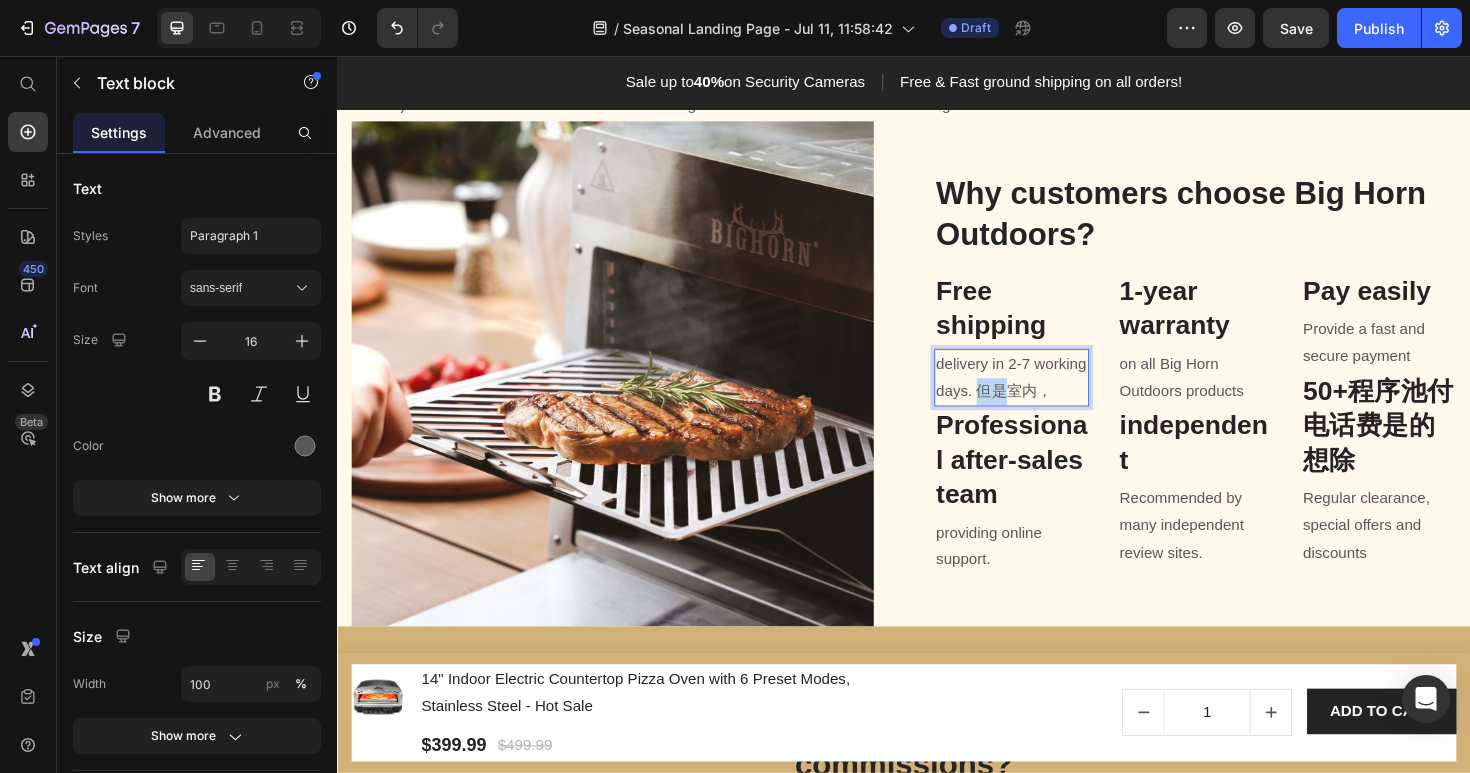 click on "delivery in 2-7 working days. 但是室内，" at bounding box center (1051, 397) 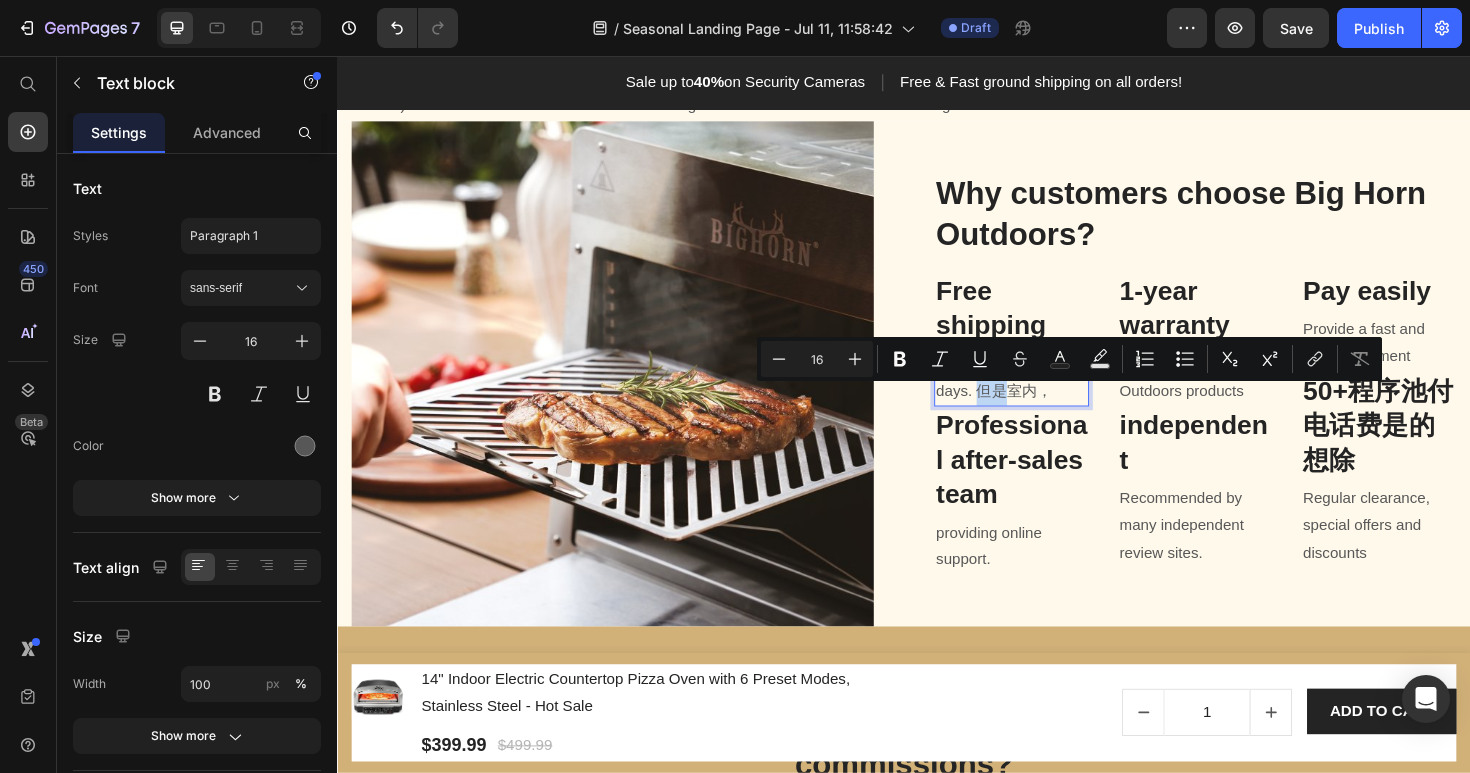 click on "delivery in 2-7 working days. 但是室内，" at bounding box center [1051, 397] 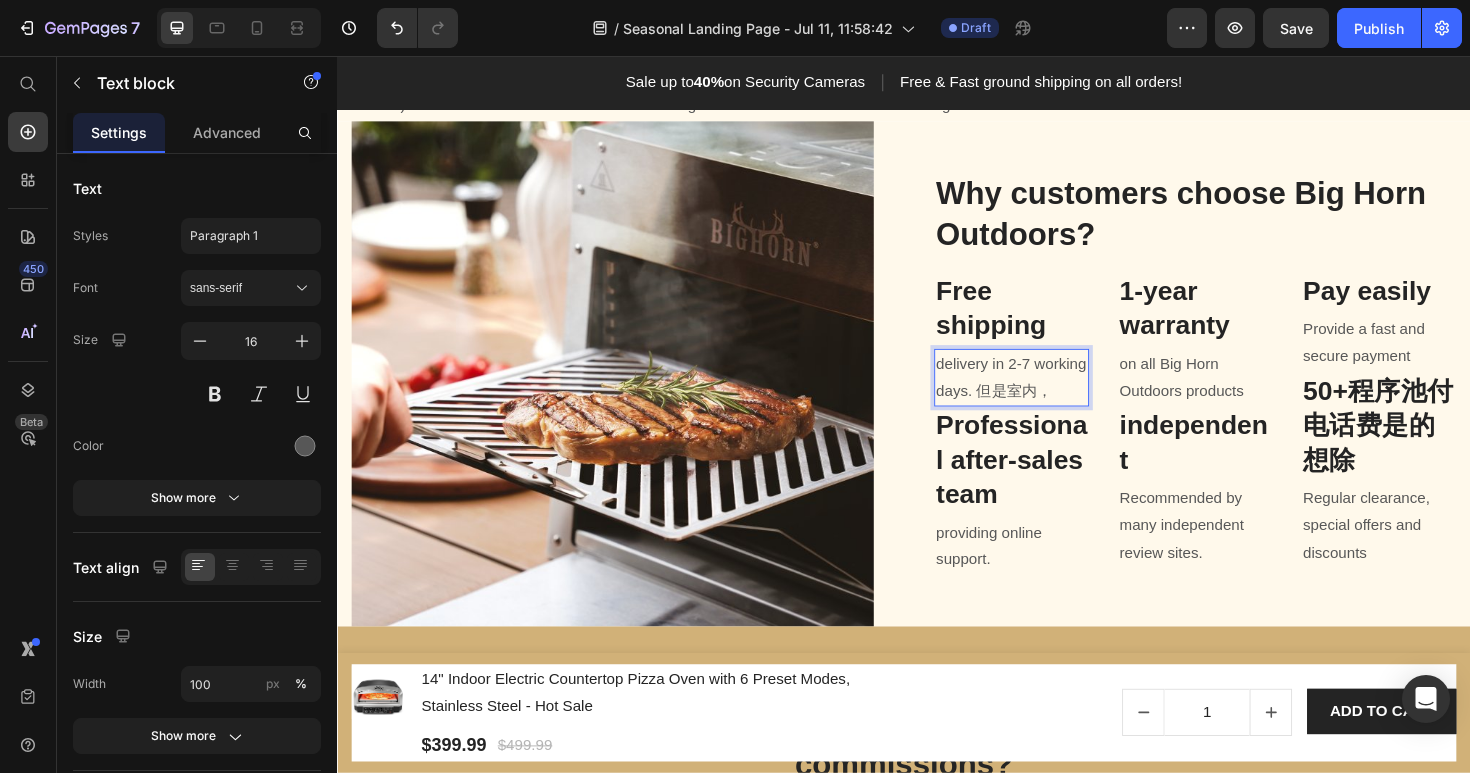 click on "delivery in 2-7 working days. 但是室内，" at bounding box center [1051, 397] 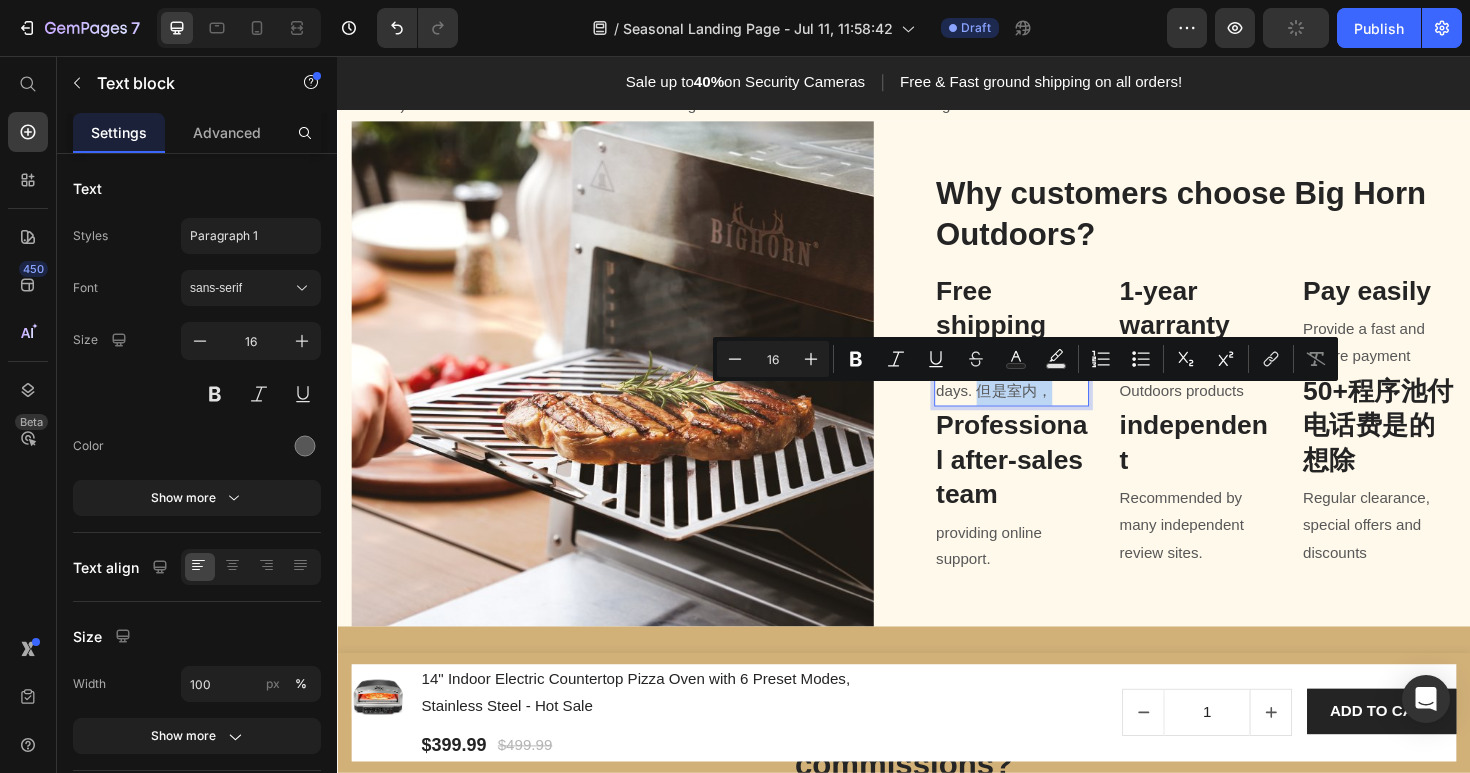 drag, startPoint x: 1084, startPoint y: 418, endPoint x: 1120, endPoint y: 453, distance: 50.20956 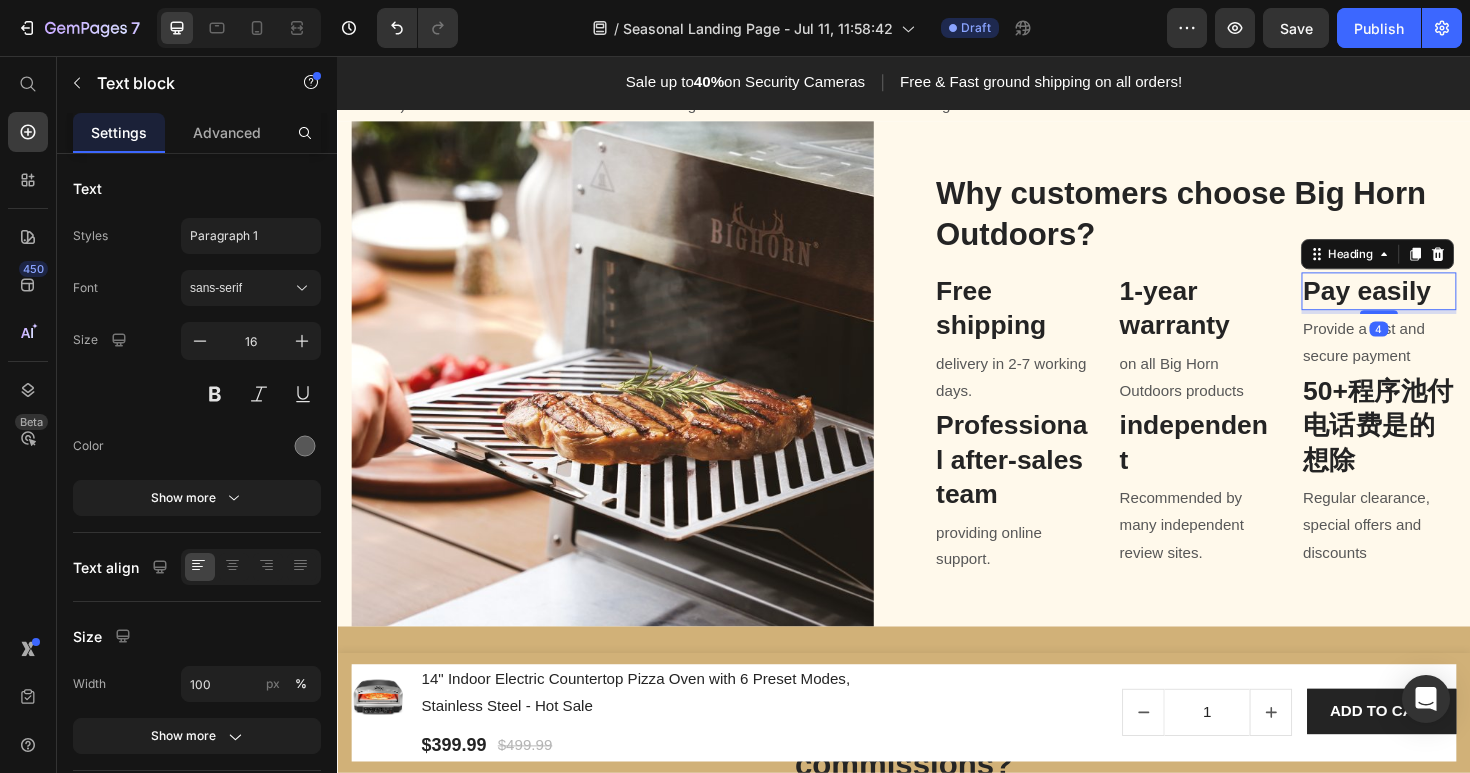 click on "Pay easily" at bounding box center [1440, 305] 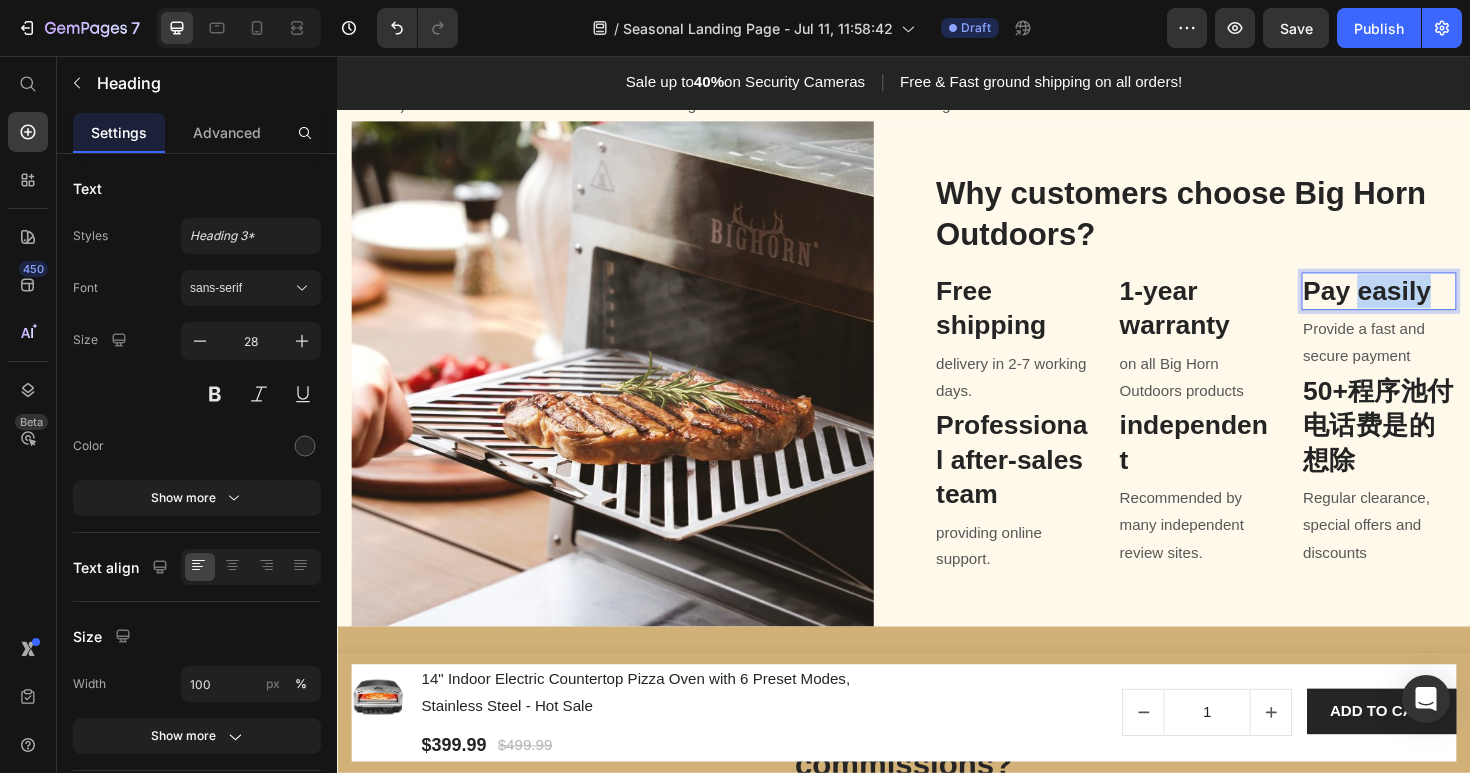 click on "Pay easily" at bounding box center [1440, 305] 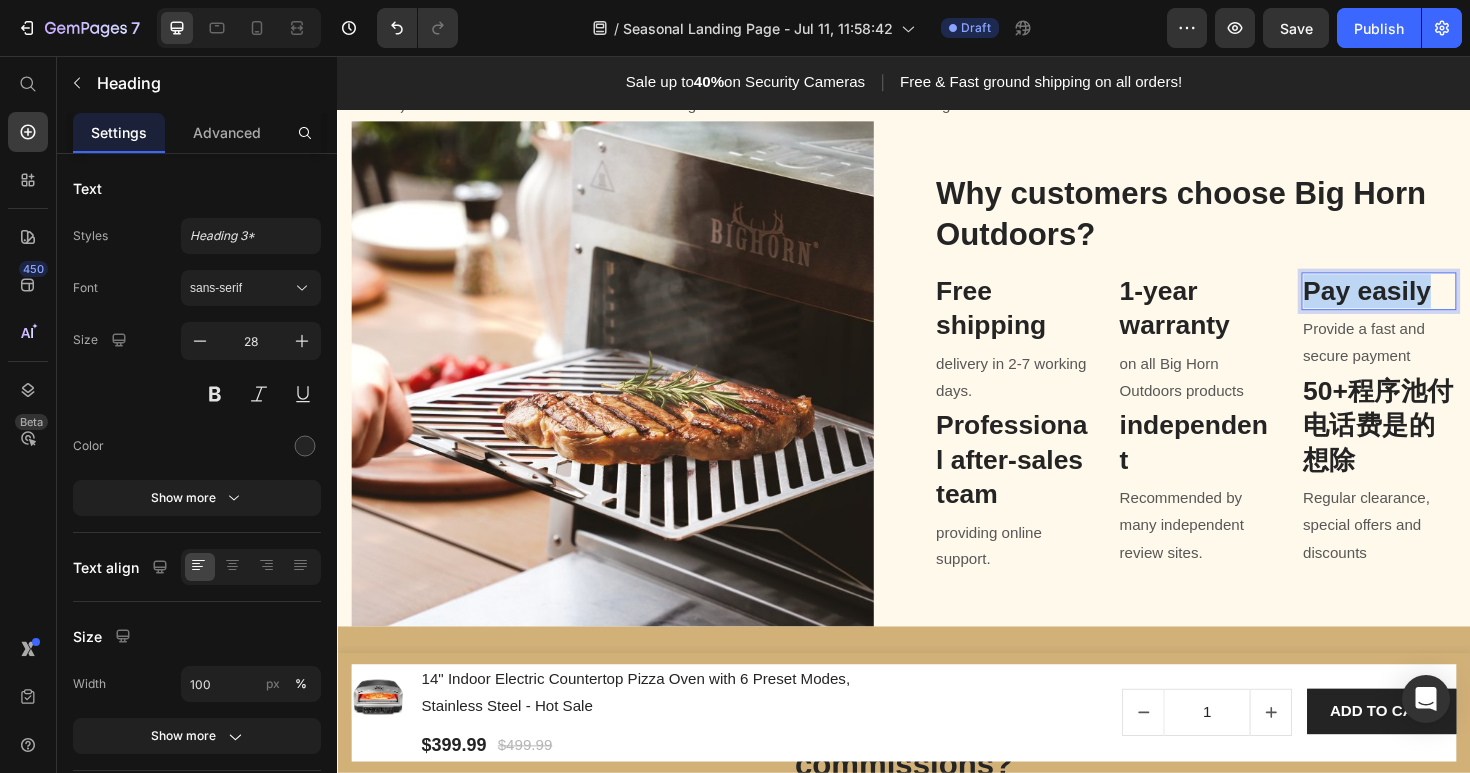 click on "Pay easily" at bounding box center [1440, 305] 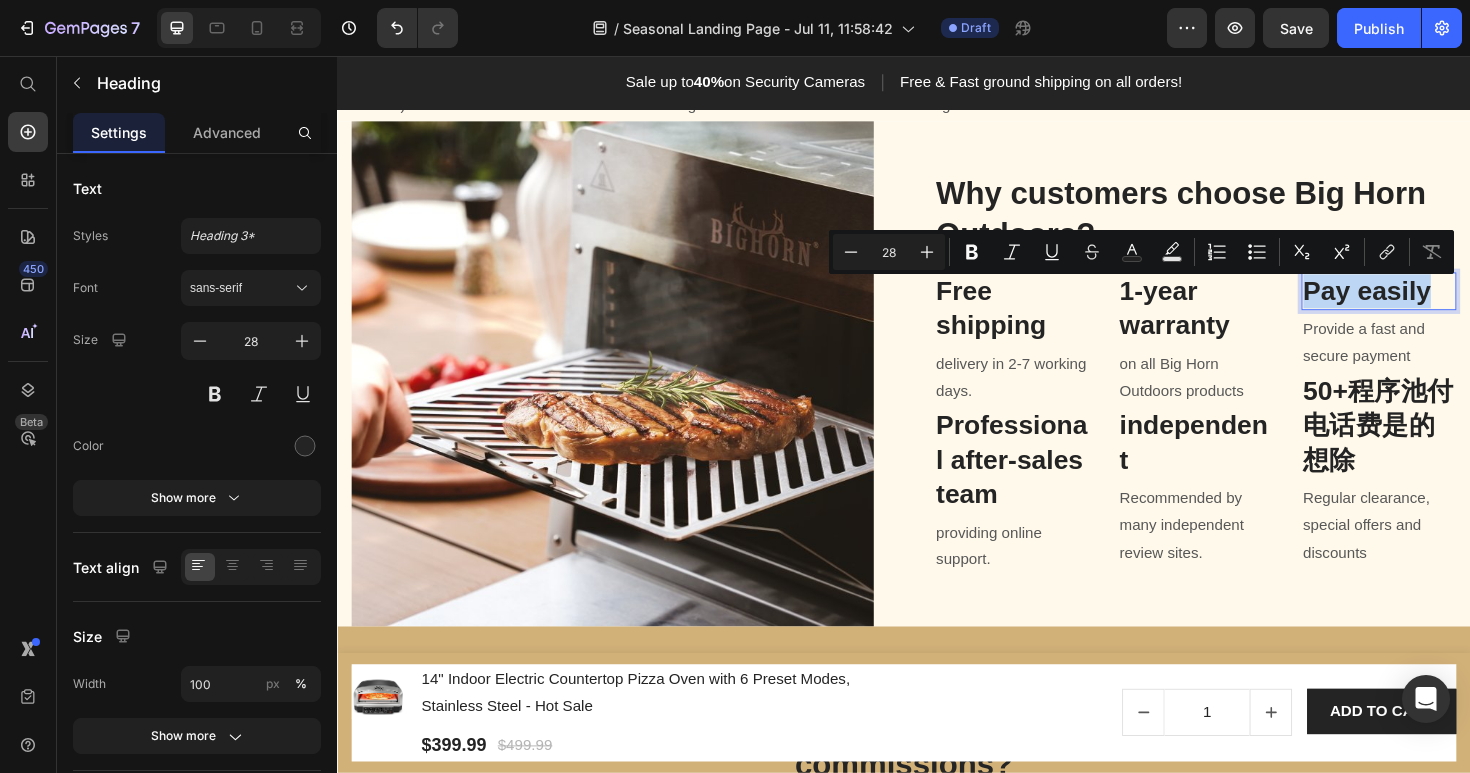 click on "Pay easily" at bounding box center (1440, 305) 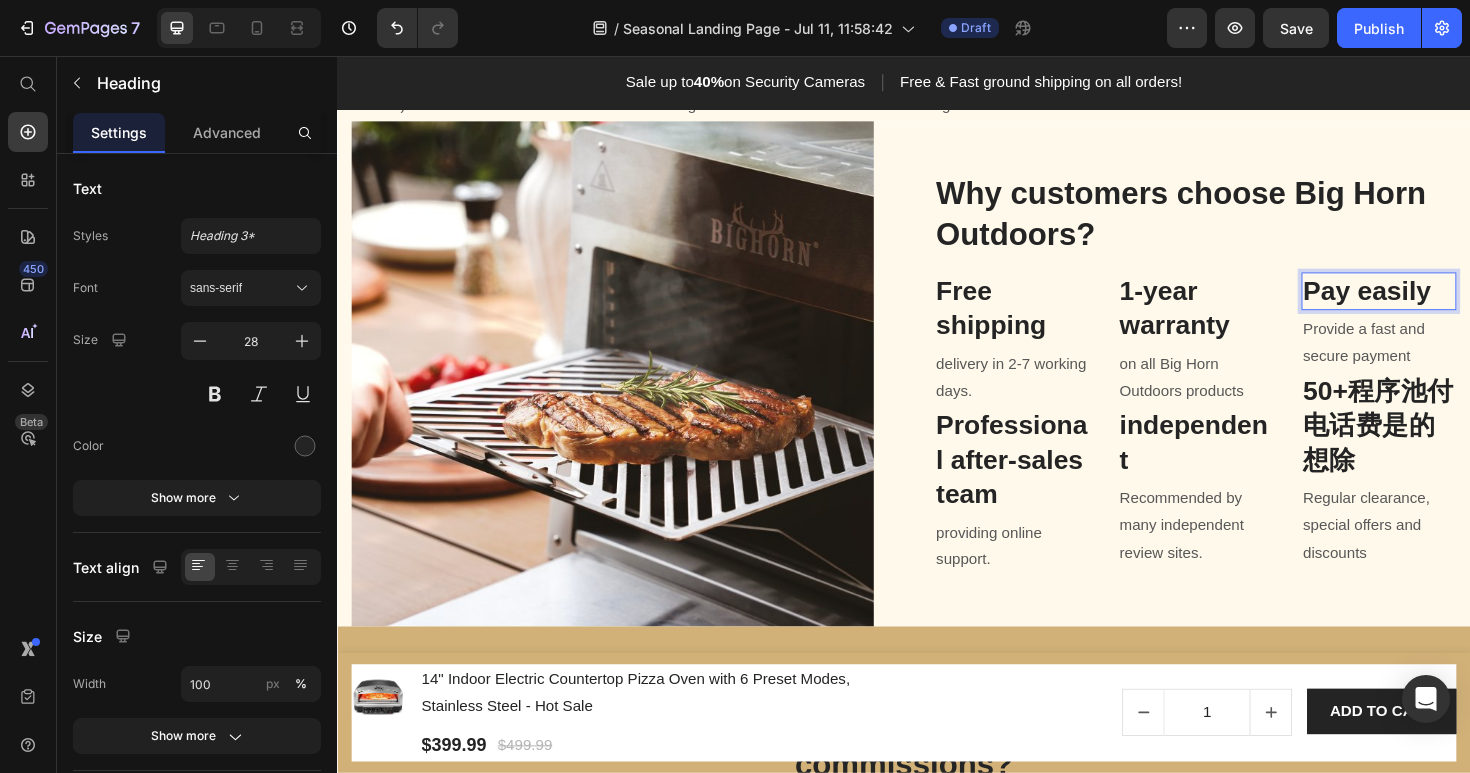 click on "Pay easily" at bounding box center [1440, 305] 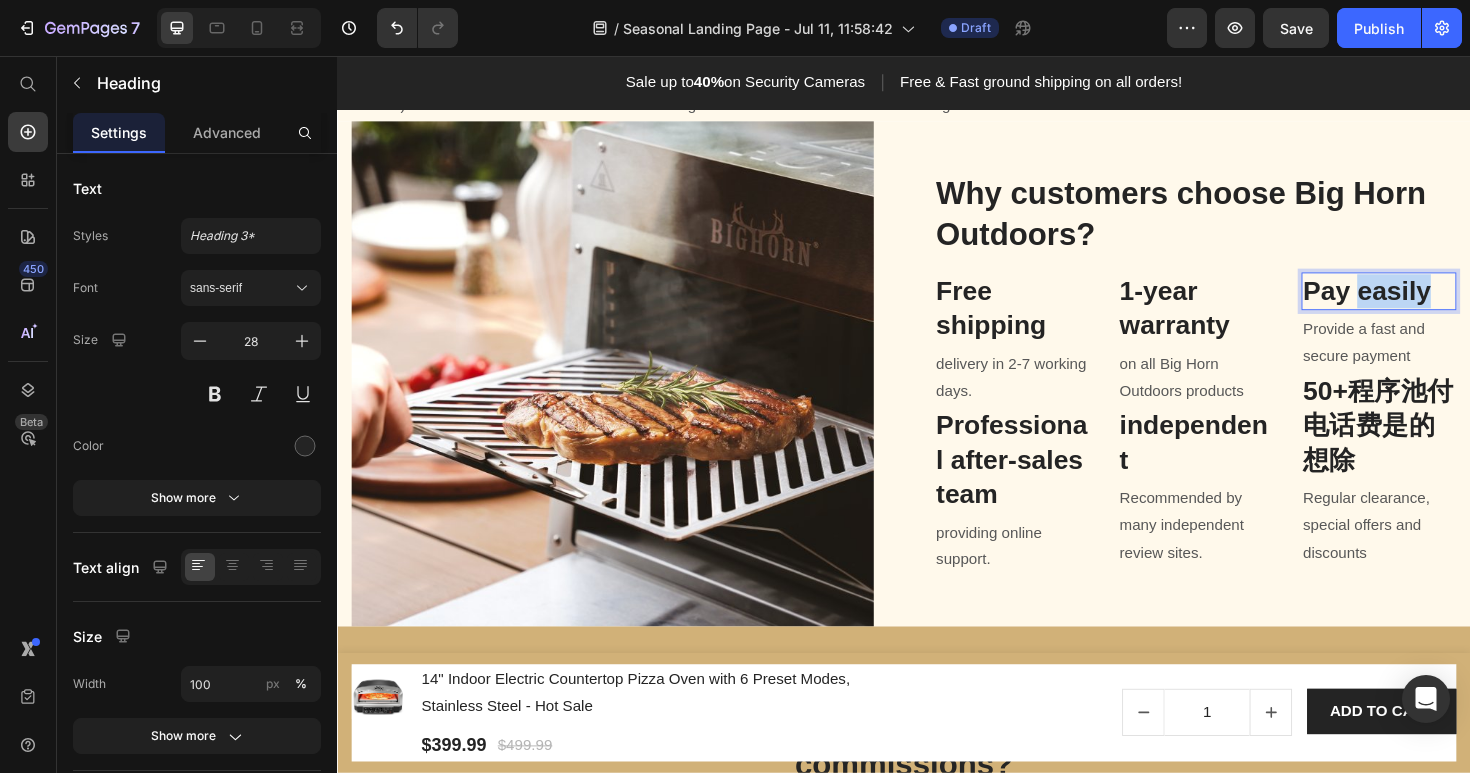 click on "Pay easily" at bounding box center (1440, 305) 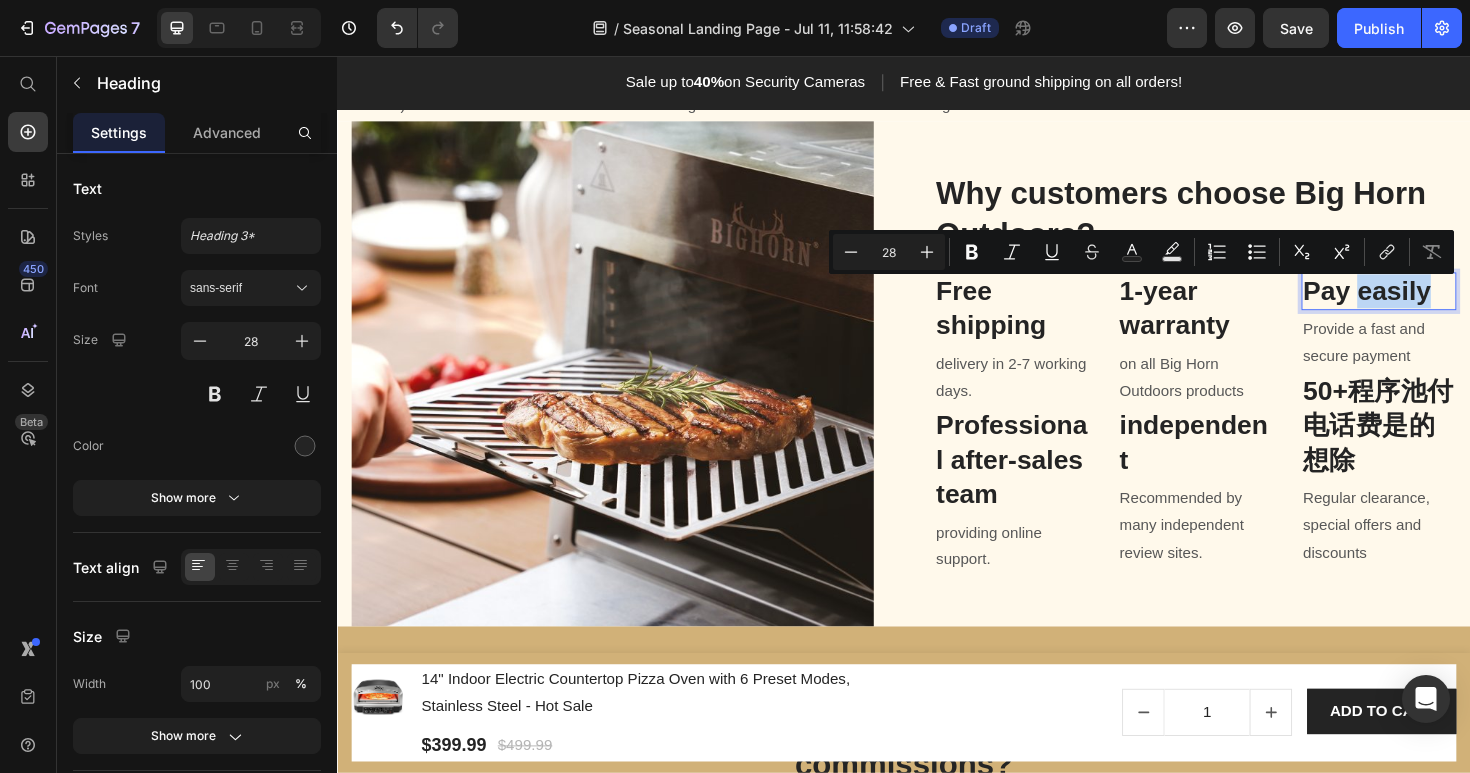 copy on "Pay easily" 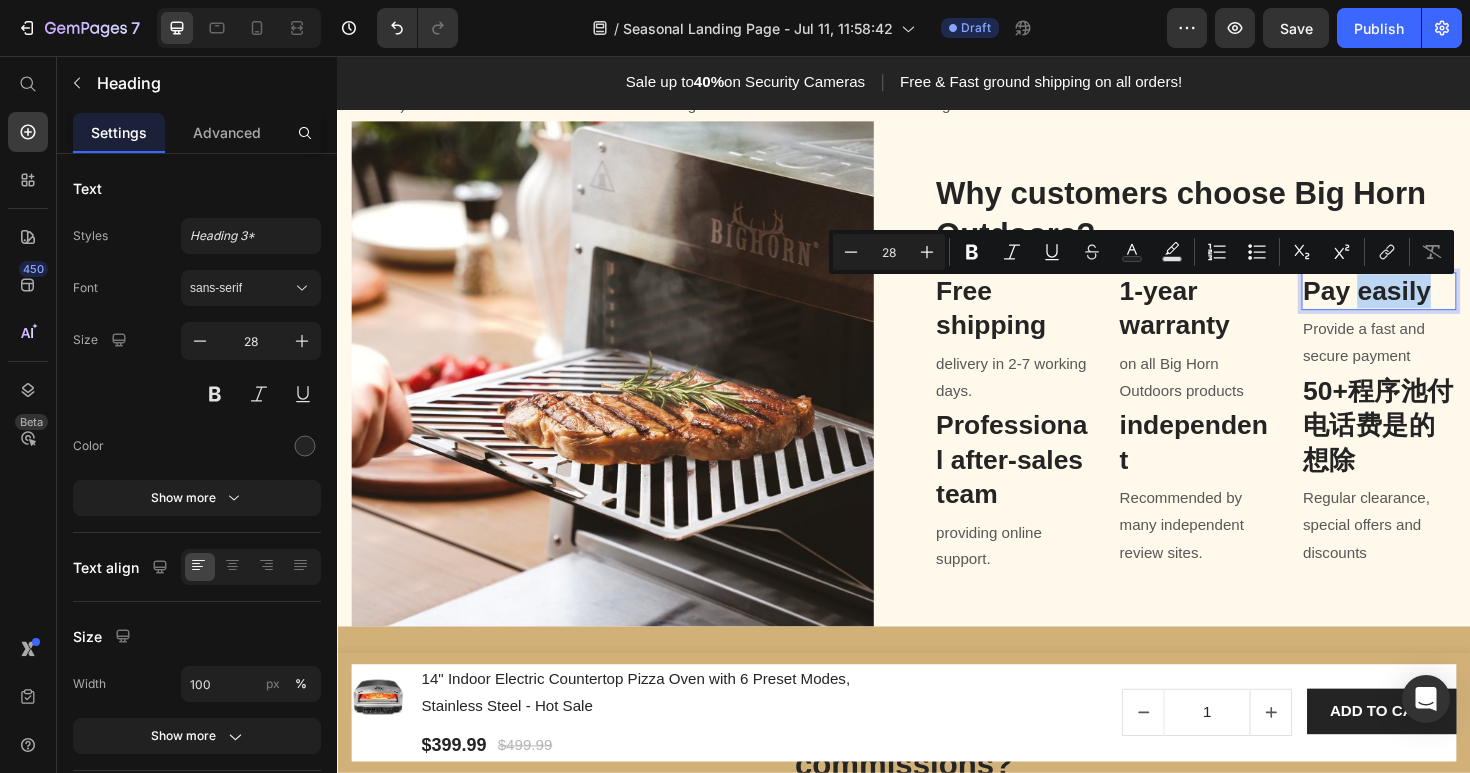 click on "Pay easily" at bounding box center (1440, 305) 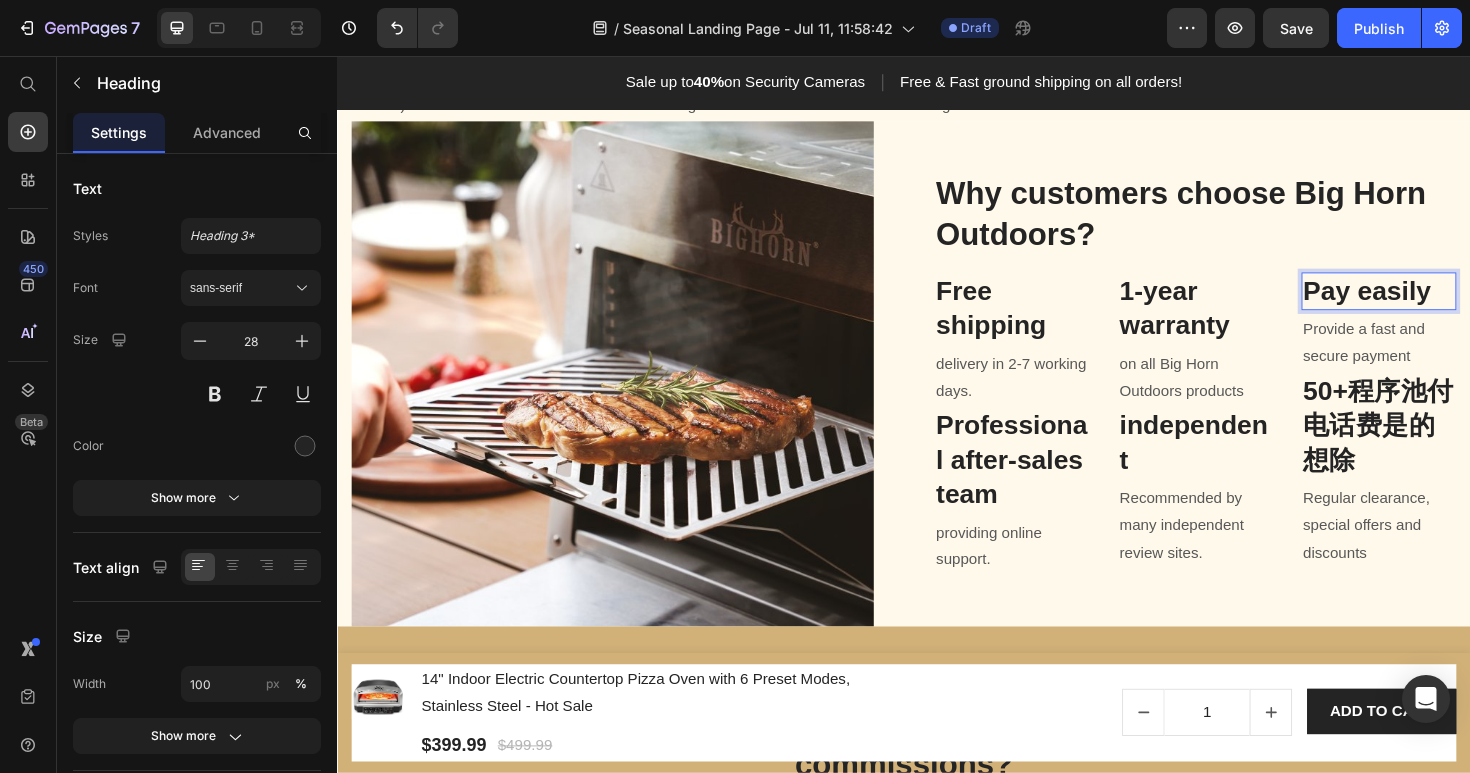 click on "Pay easily" at bounding box center (1440, 305) 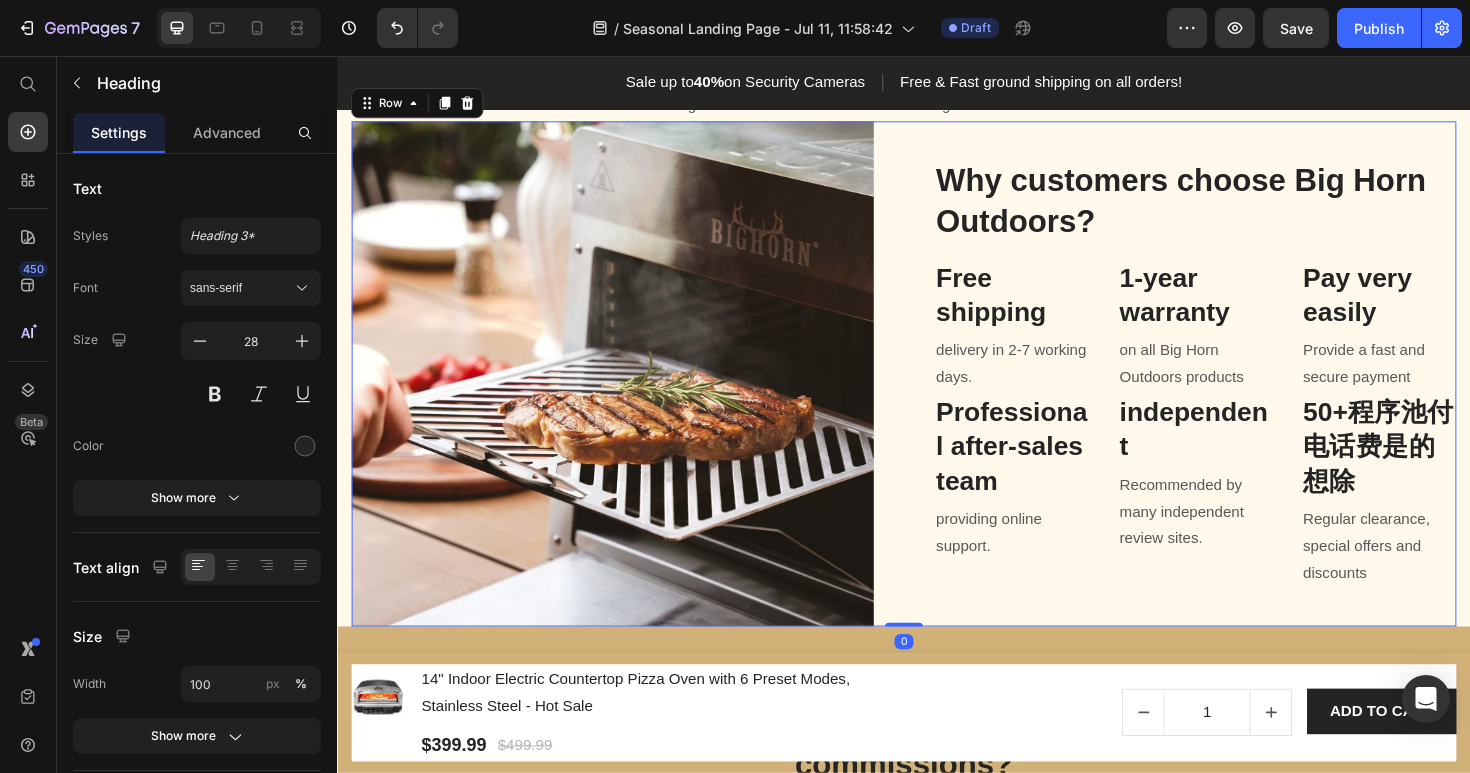click on "Why customers choose Big Horn Outdoors? Heading Free shipping Heading delivery in [DAYS] working days. Text block Professional after-sales team Heading providing online support. Text block 1-year warranty Heading on all Big Horn Outdoors products Text block independent 小女子水电费收到 Heading Recommended by many independent review sites. Text block Pay very easily Heading Provide a fast and secure payment Text block 50+程序池付电话费是的想除 Heading Regular clearance, special offers and discounts Text block Row" at bounding box center [1245, 392] 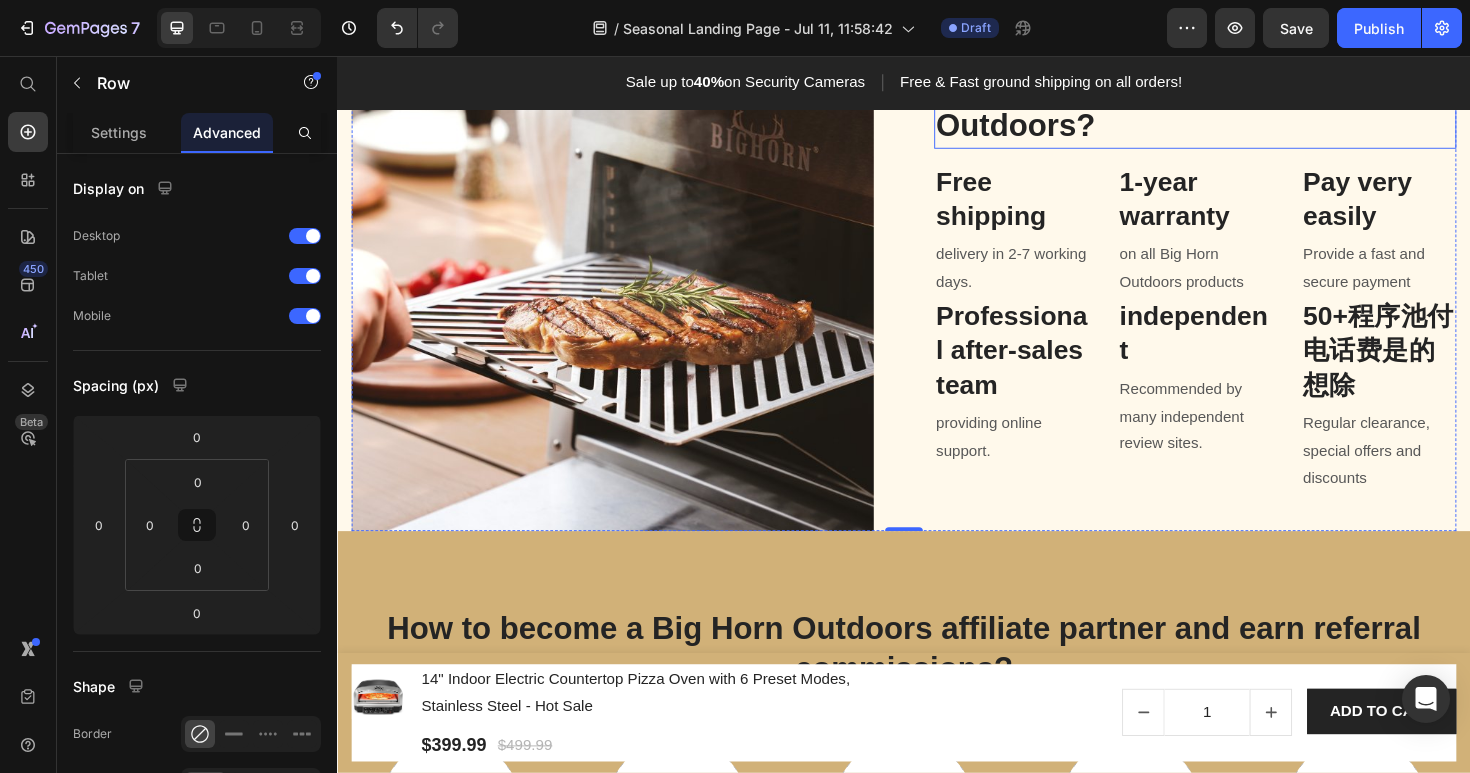 scroll, scrollTop: 1391, scrollLeft: 0, axis: vertical 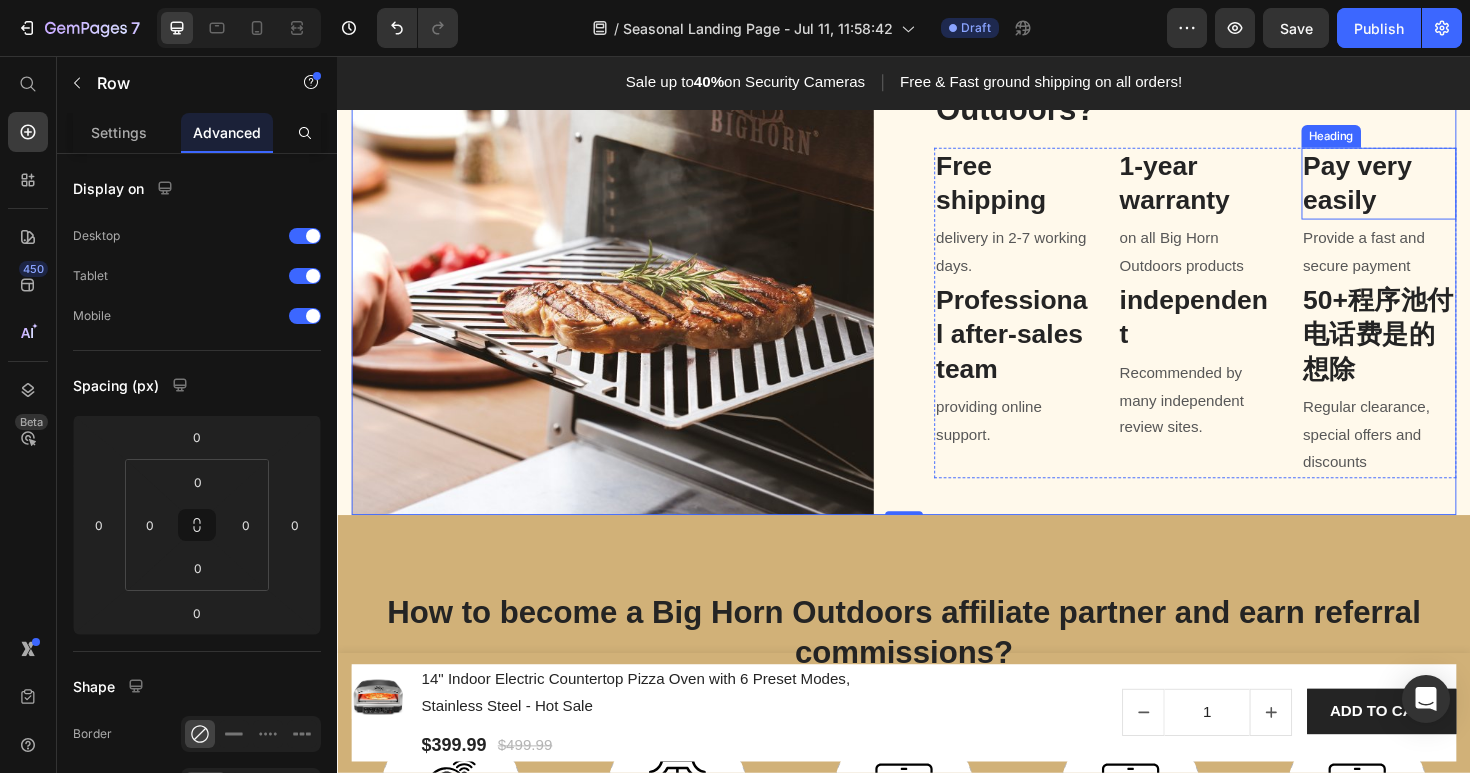 click on "Pay very easily" at bounding box center (1440, 191) 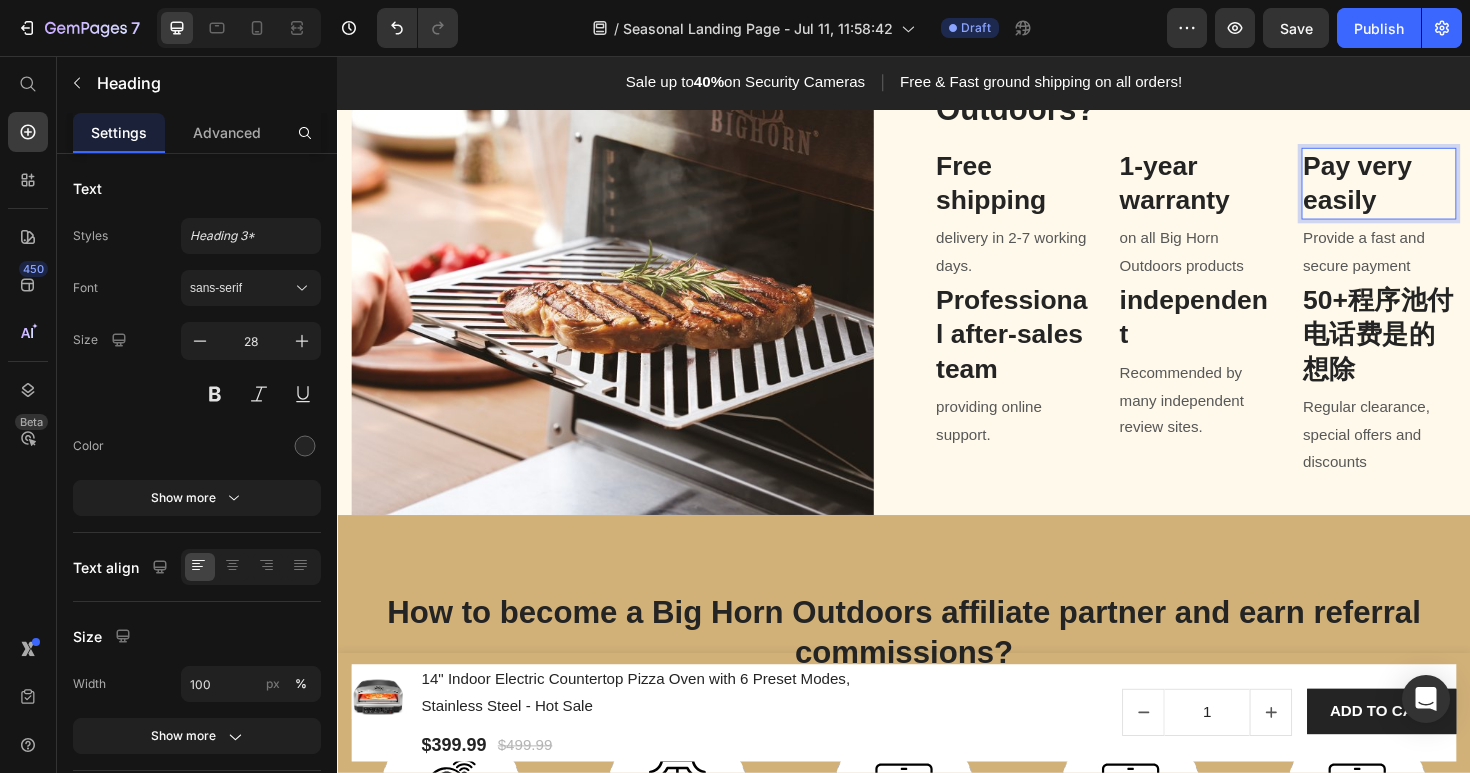 click on "Pay very easily" at bounding box center (1440, 191) 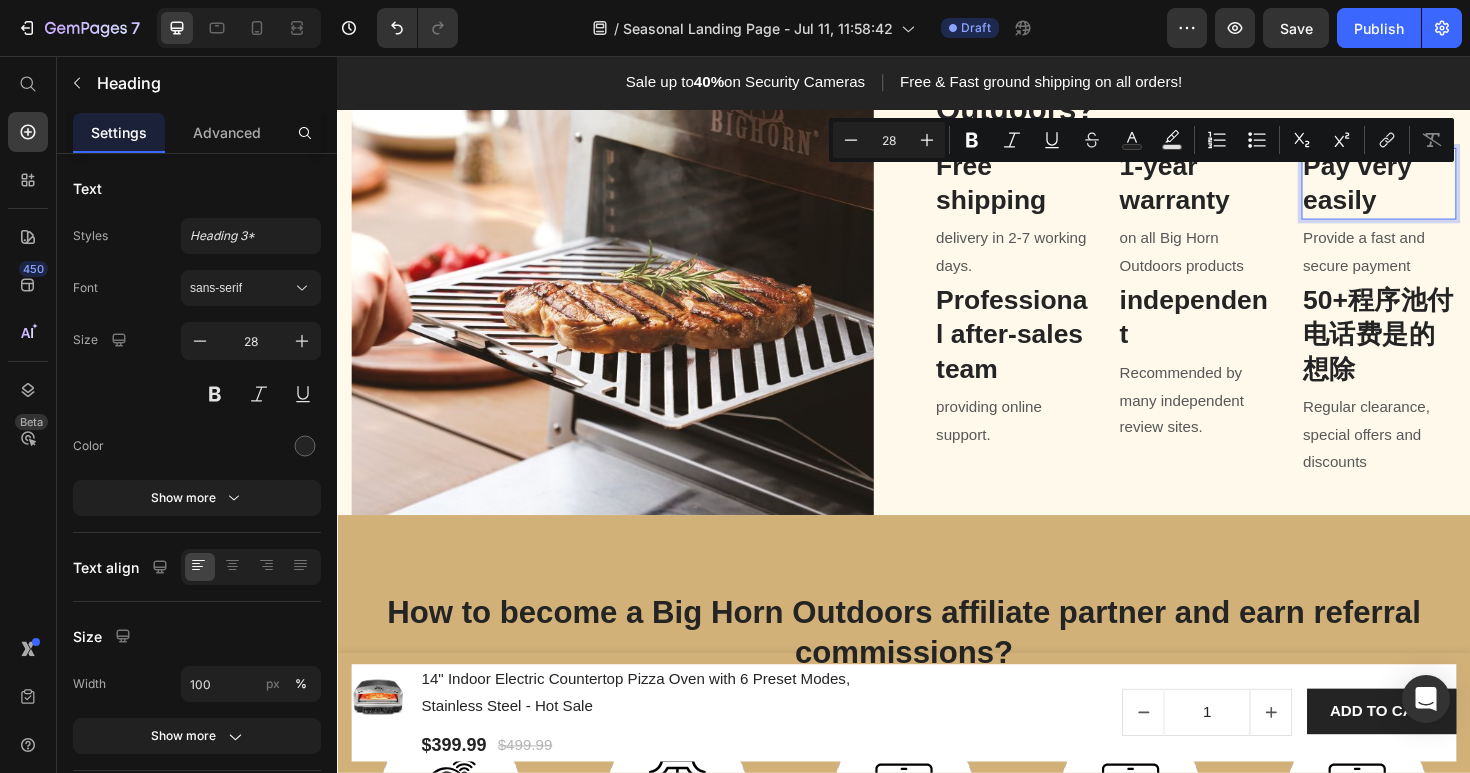 drag, startPoint x: 1438, startPoint y: 228, endPoint x: 1371, endPoint y: 206, distance: 70.5195 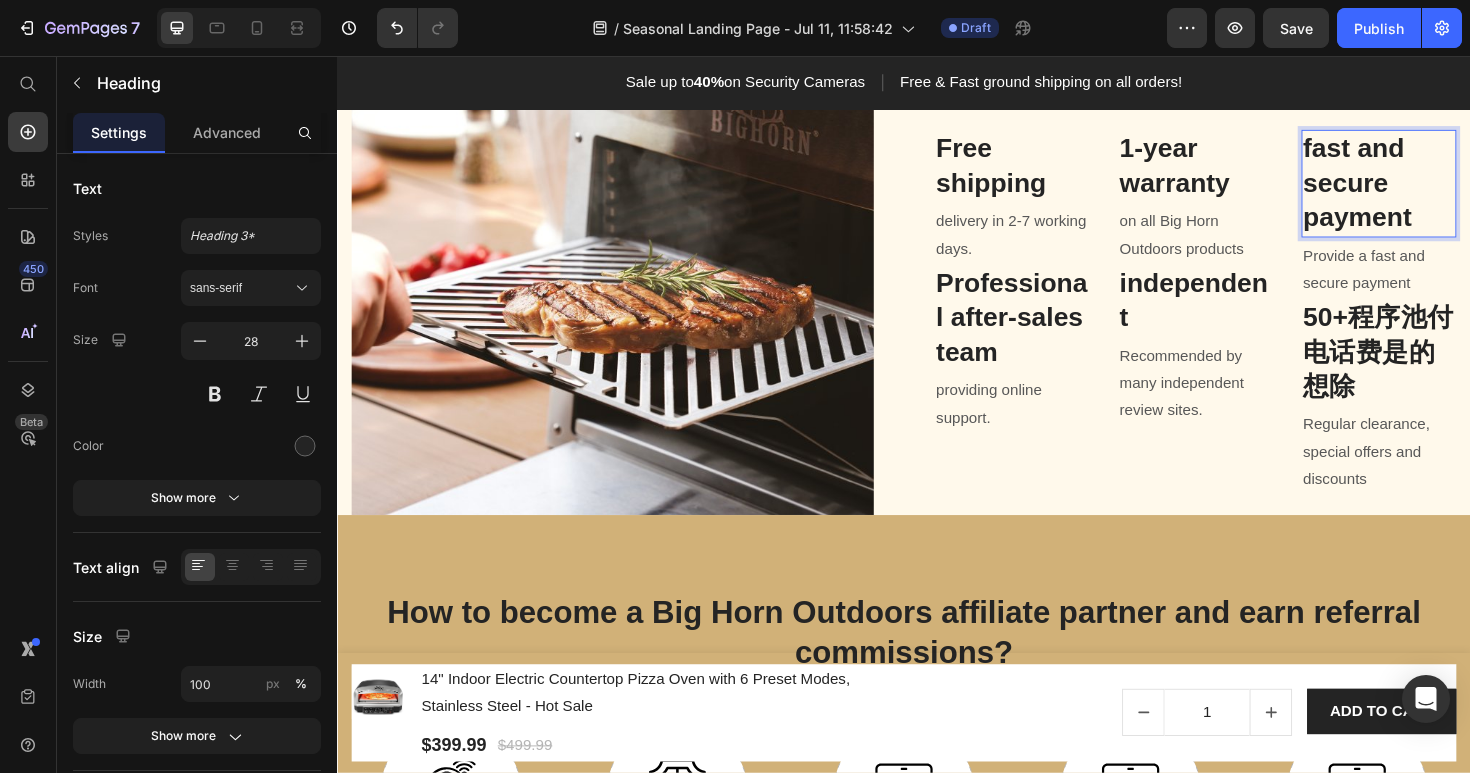 scroll, scrollTop: 1373, scrollLeft: 0, axis: vertical 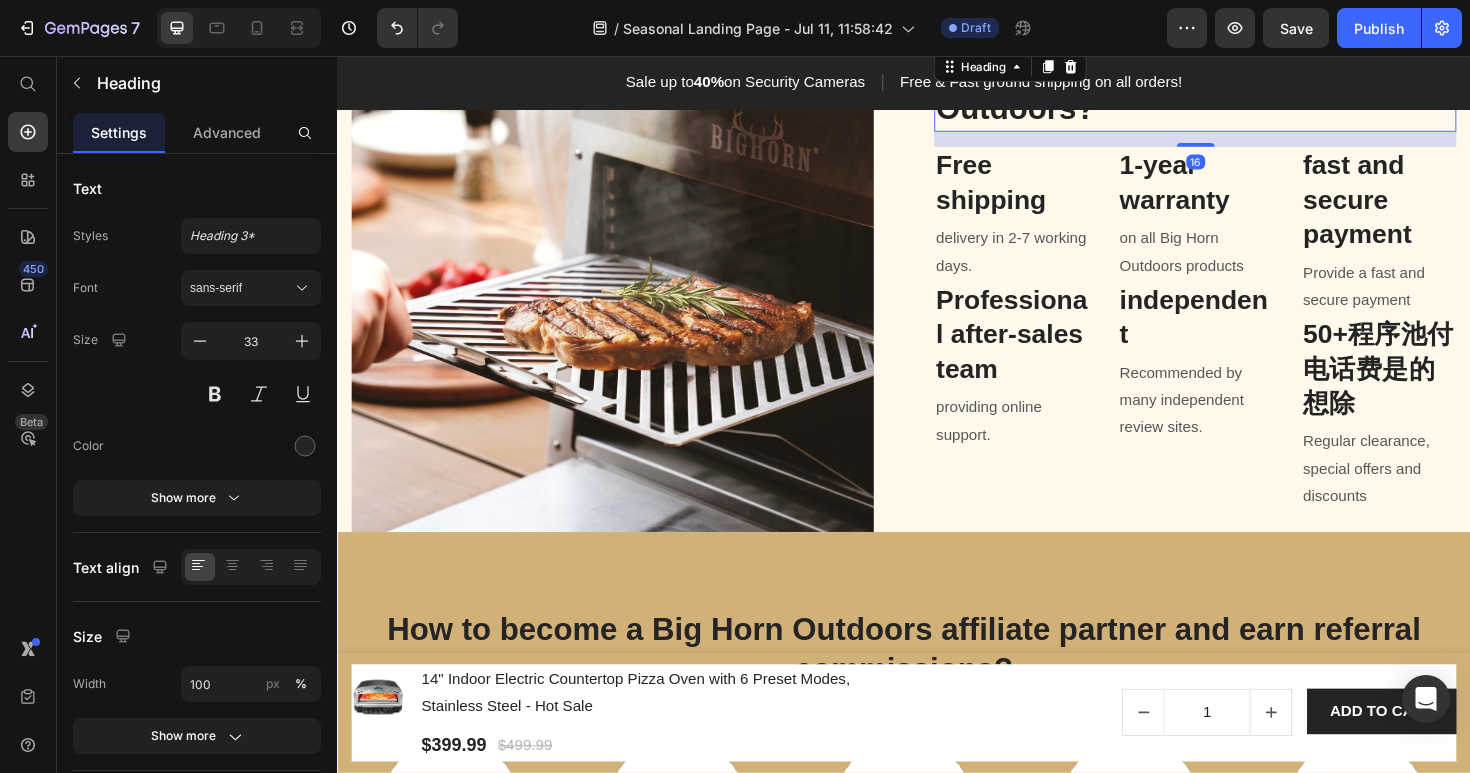 click on "Why customers choose Big Horn Outdoors?" at bounding box center [1245, 92] 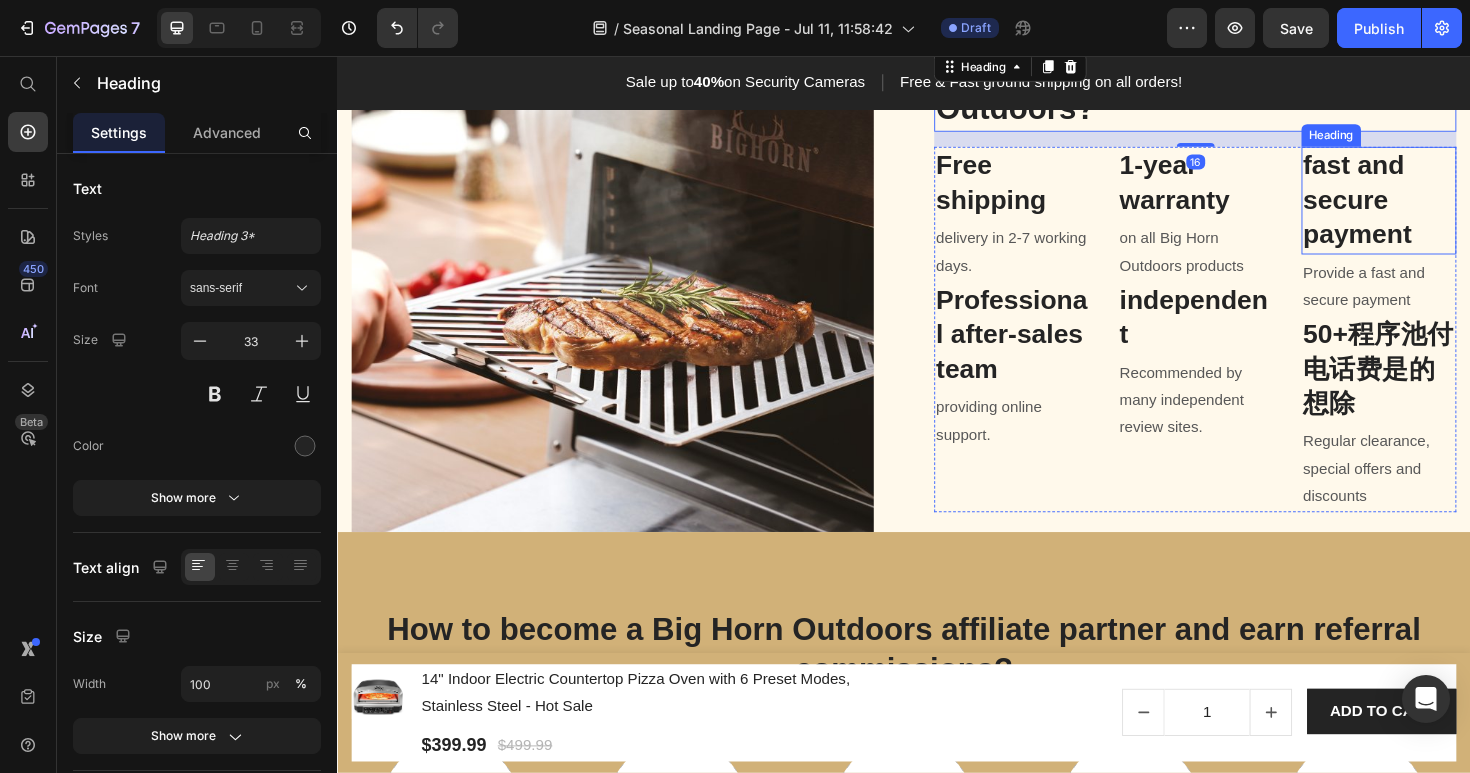 click on "fast and secure payment" at bounding box center [1440, 208] 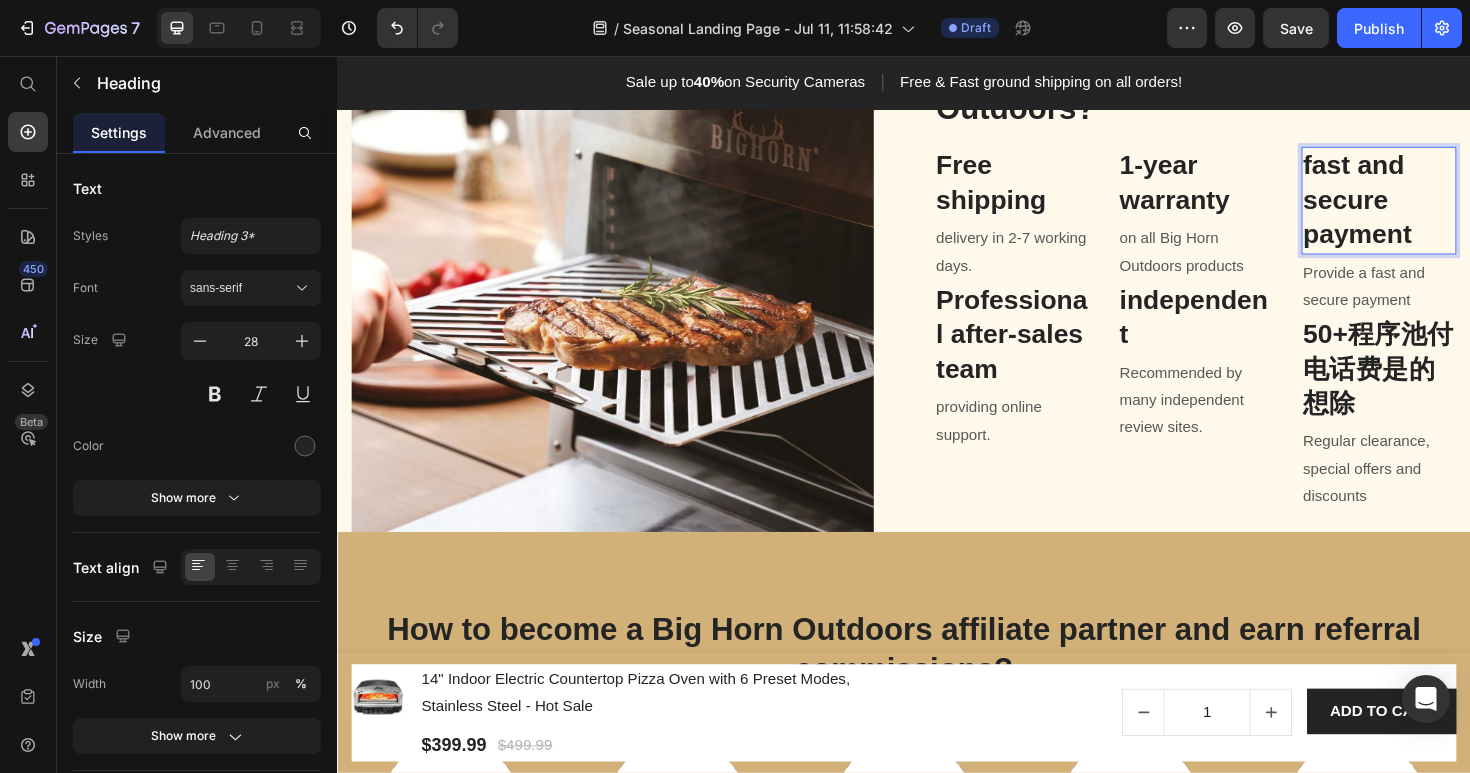 click on "fast and secure payment" at bounding box center (1440, 208) 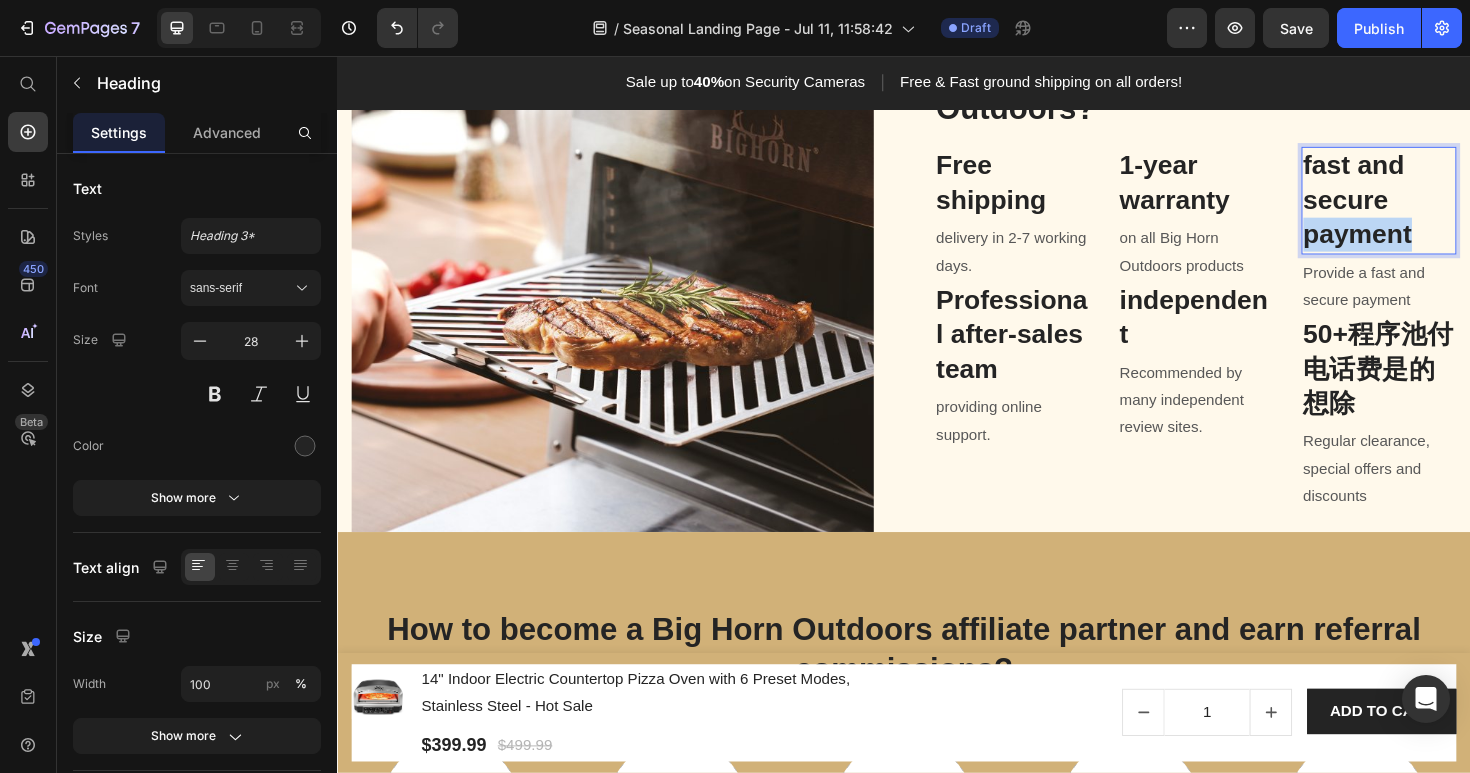click on "fast and secure payment" at bounding box center (1440, 208) 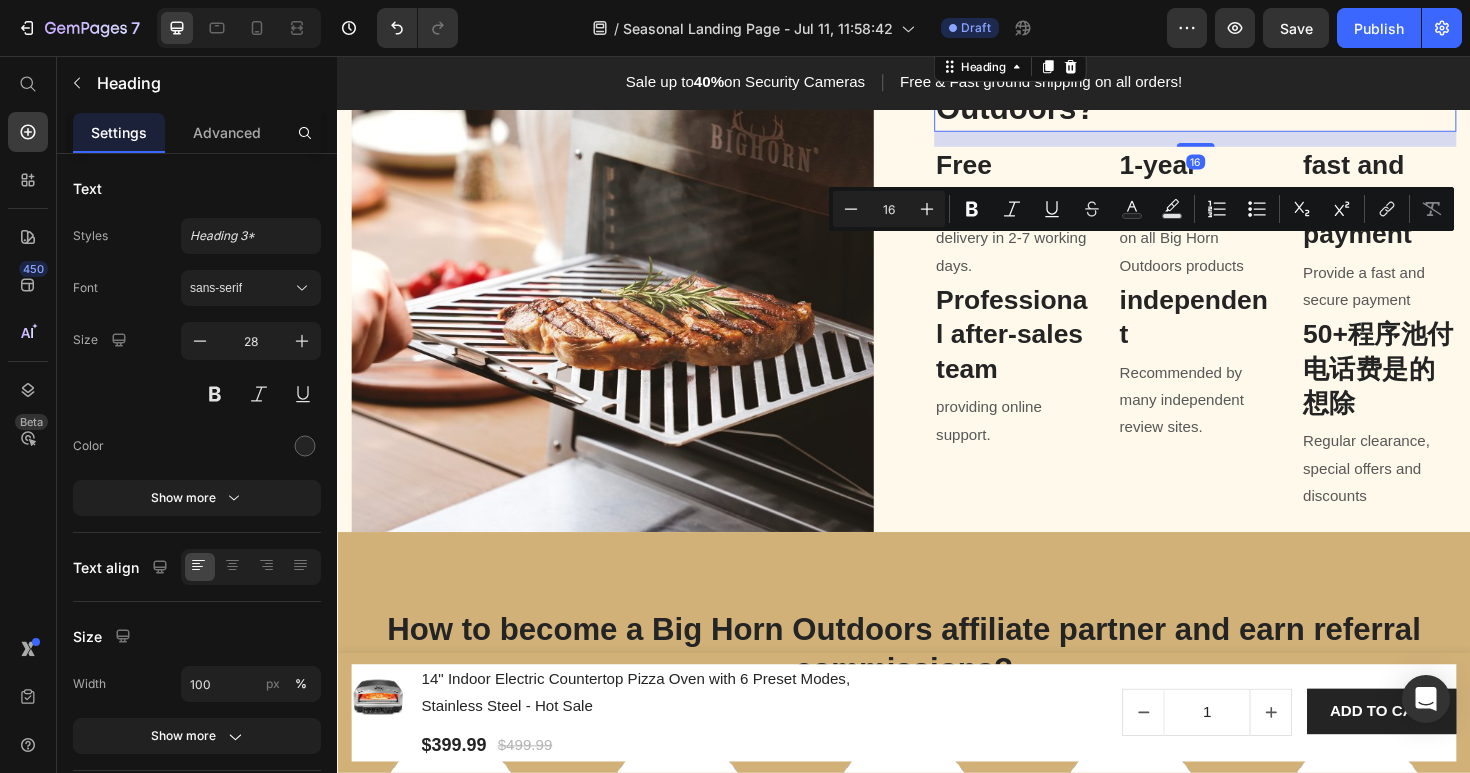 click on "Why customers choose Big Horn Outdoors? Heading   16" at bounding box center (1245, 92) 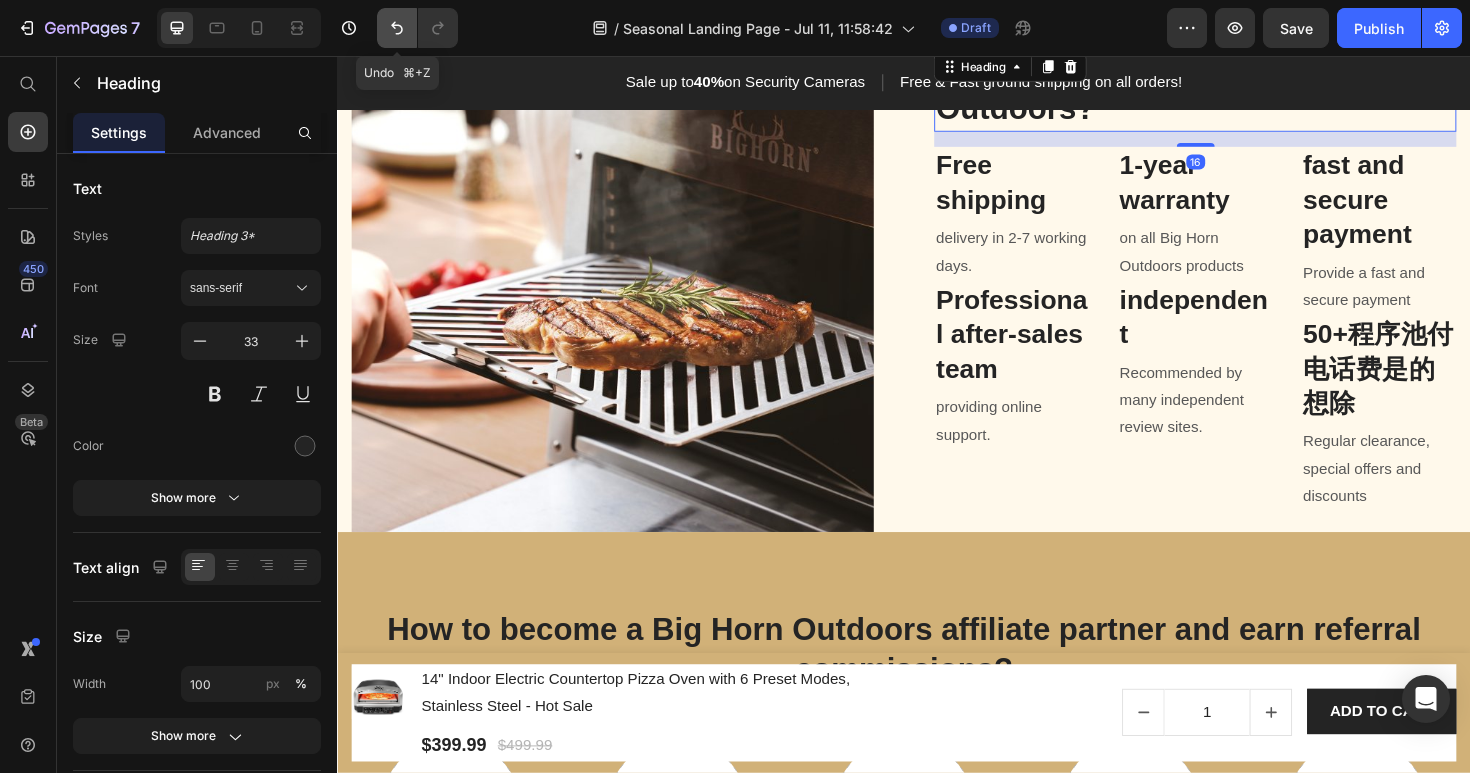click 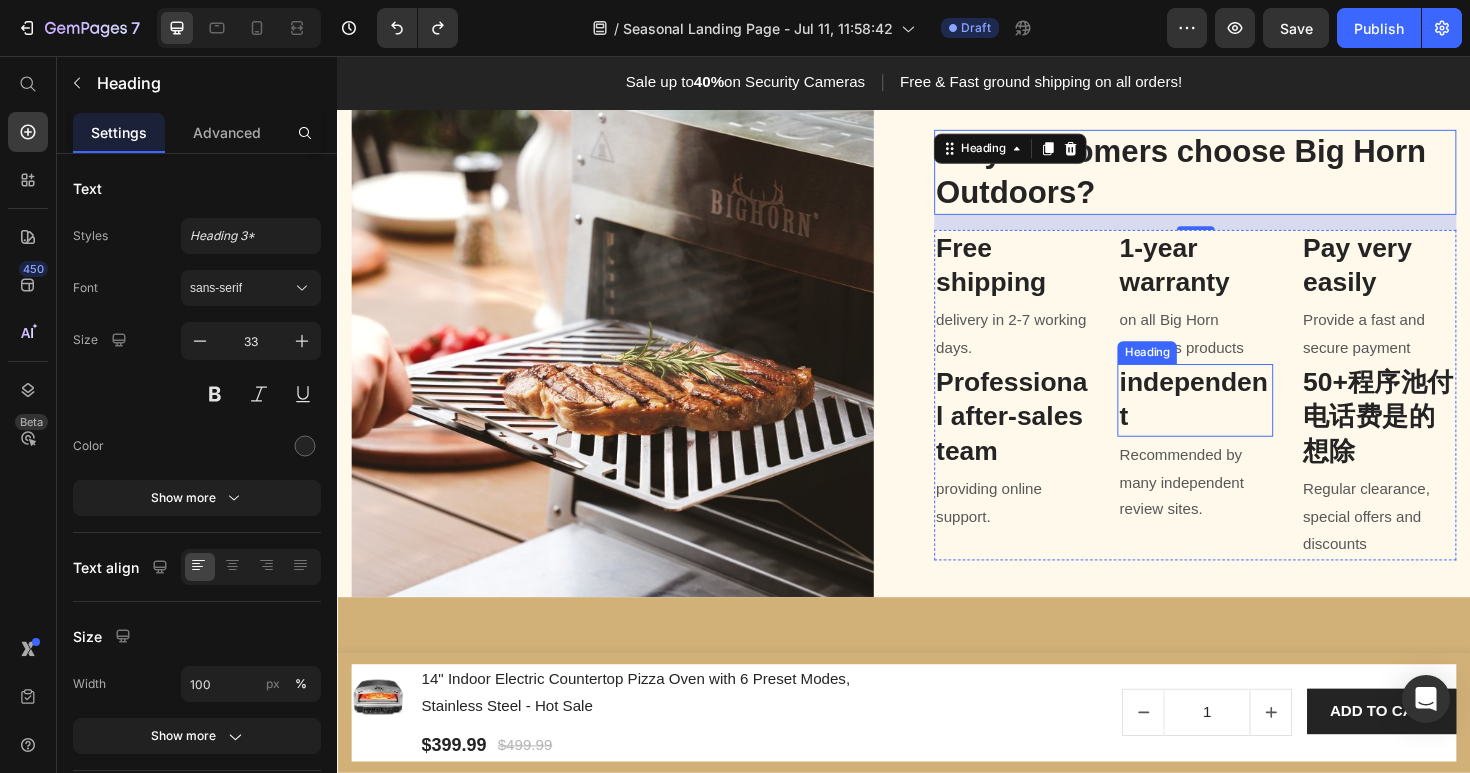 scroll, scrollTop: 1284, scrollLeft: 0, axis: vertical 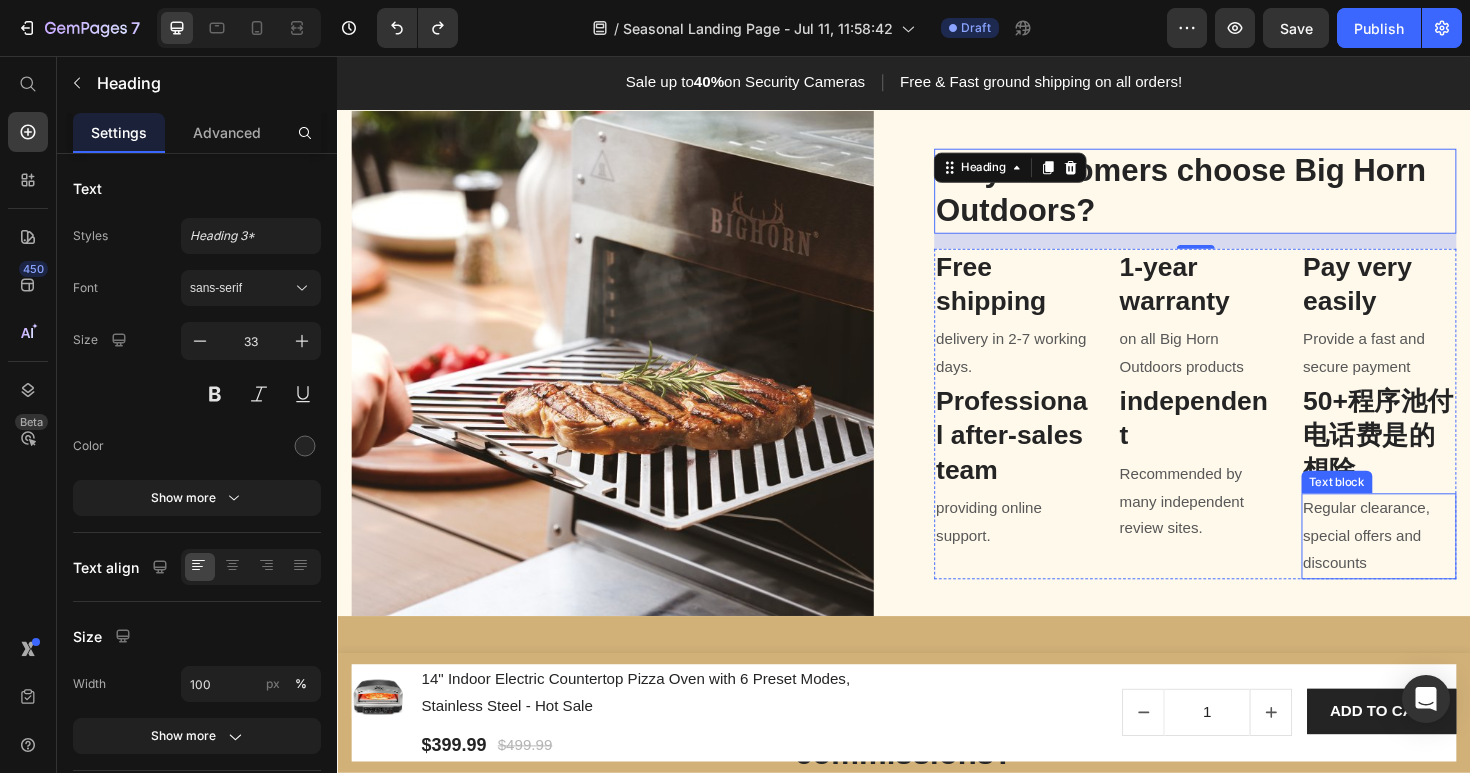 click on "Regular clearance, special offers and discounts" at bounding box center [1440, 564] 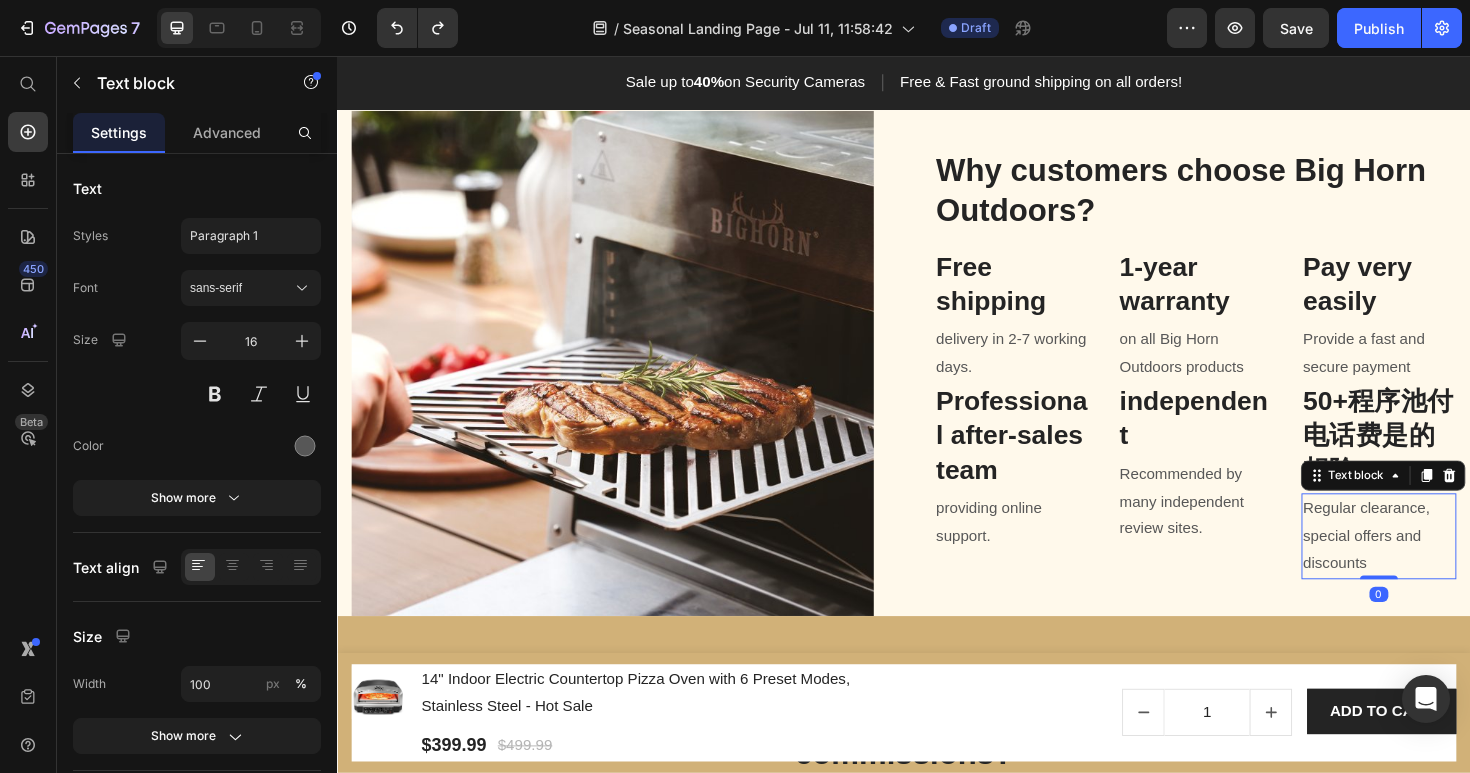click on "Regular clearance, special offers and discounts" at bounding box center (1440, 564) 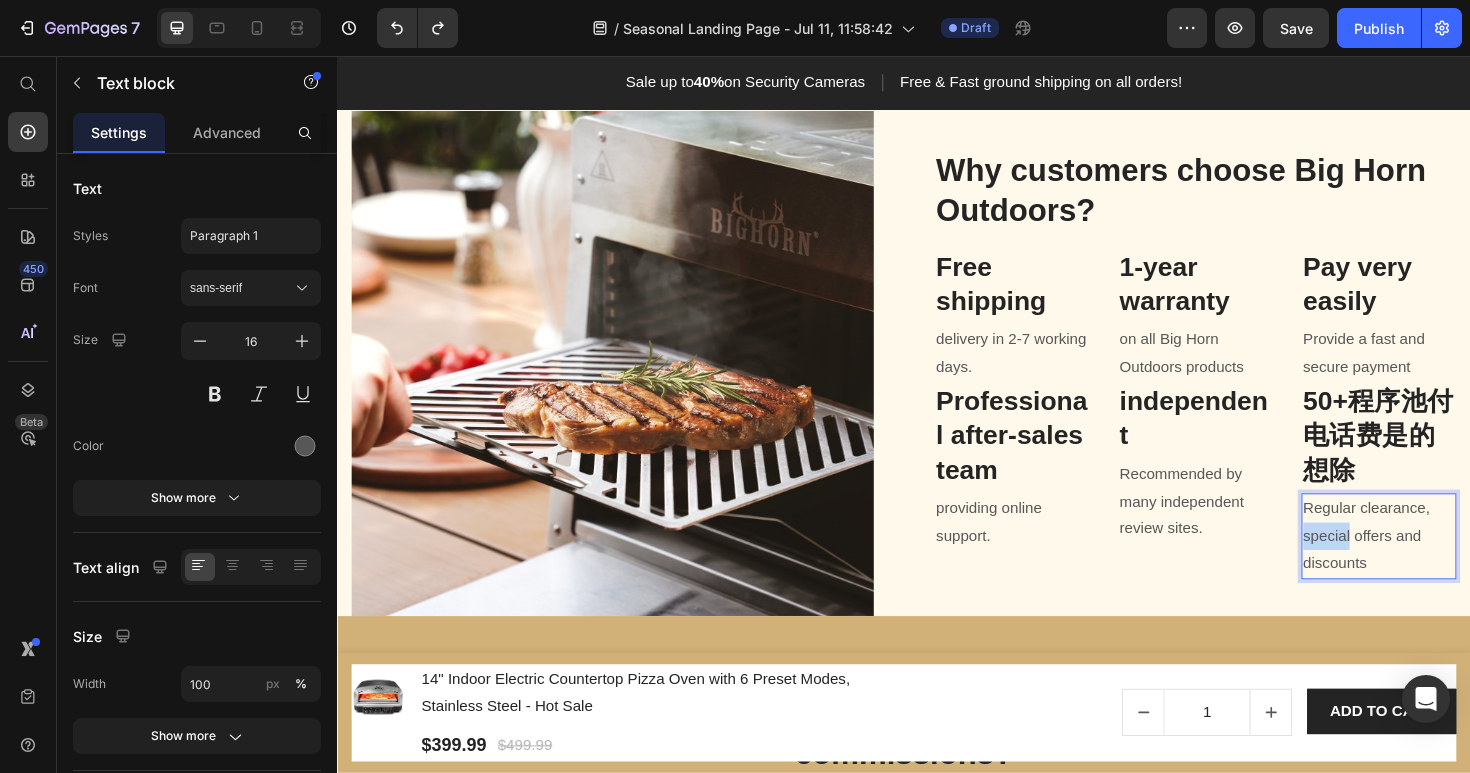 click on "Regular clearance, special offers and discounts" at bounding box center (1440, 564) 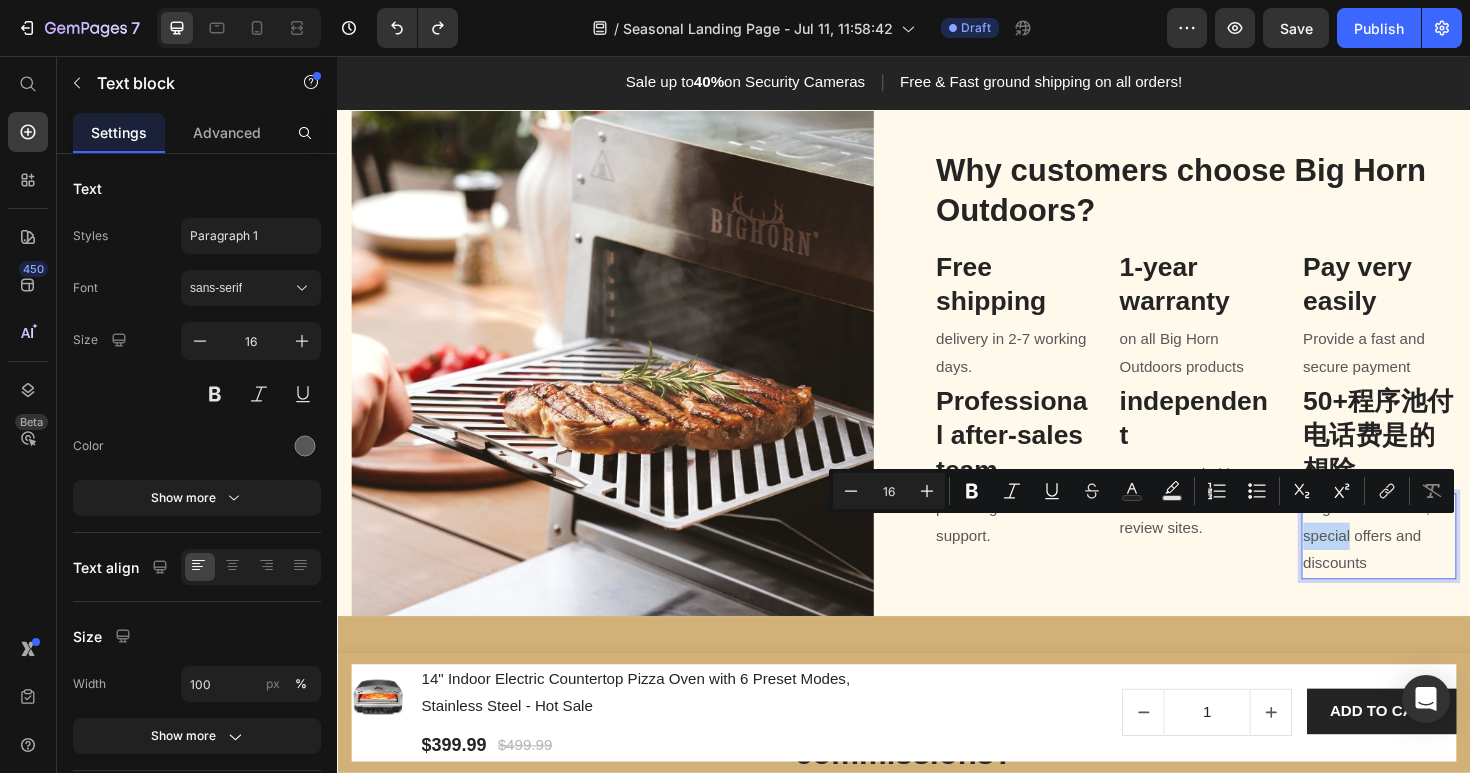 copy on "Regular clearance, special offers and discounts" 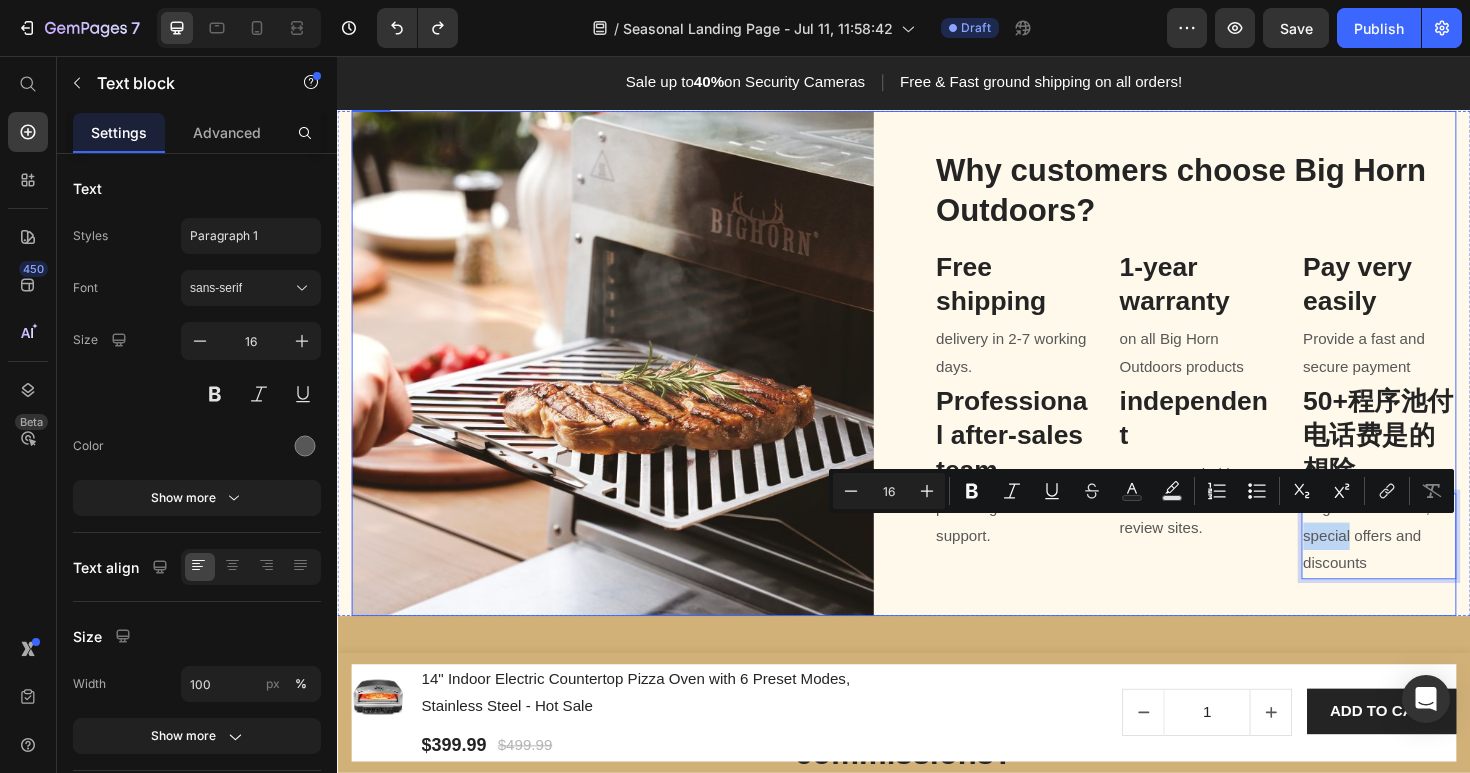 click on "Why customers choose Big Horn Outdoors? Heading Free shipping Heading delivery in 2-7 working days. Text block Professional after-sales team Heading providing online support. Text block 1-year warranty Heading on all Big Horn Outdoors products Text block independent Heading Recommended by many independent review sites. Text block Pay very easily Heading Provide a fast and secure payment Text block Heading Regular clearance, special offers and discounts Text block 0 Row" at bounding box center (1245, 381) 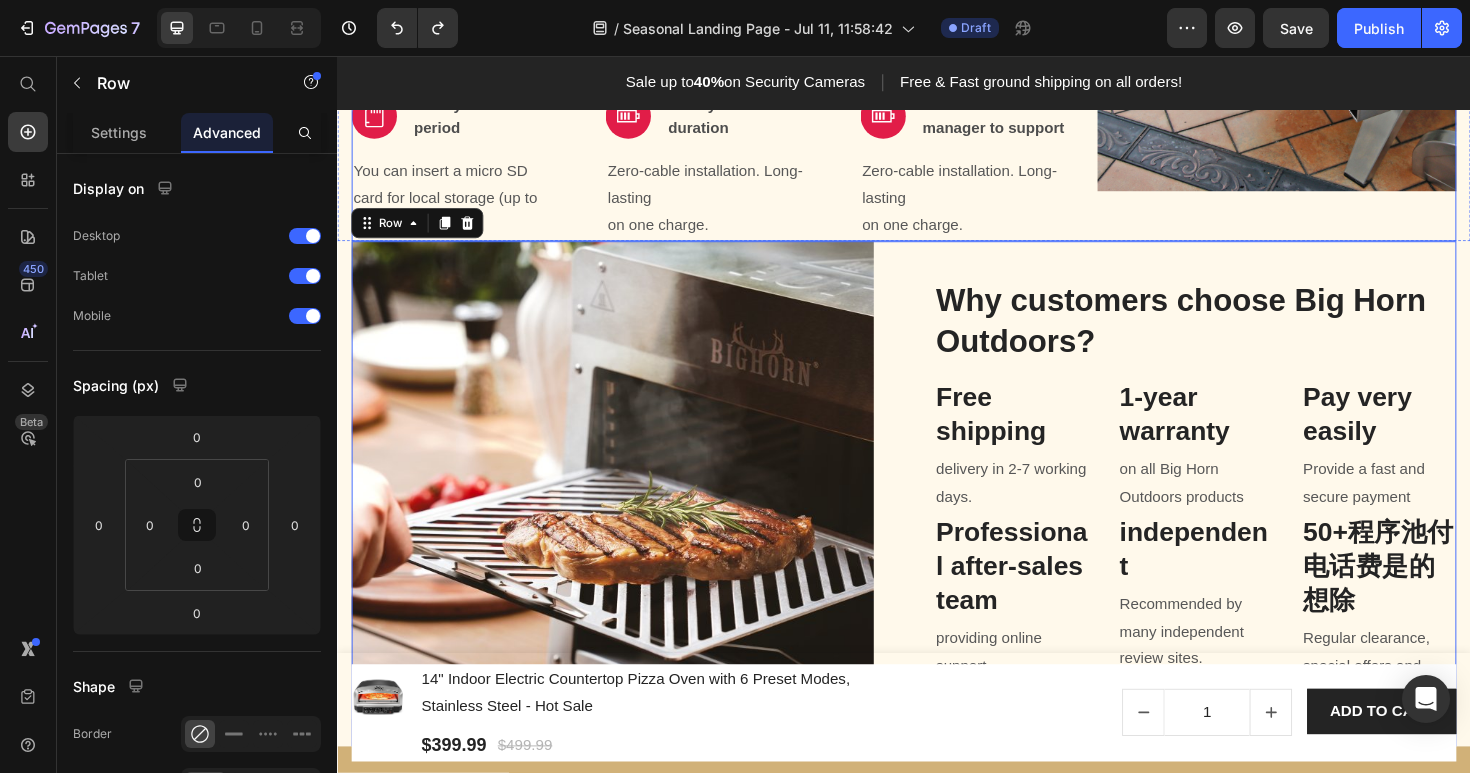 scroll, scrollTop: 1282, scrollLeft: 0, axis: vertical 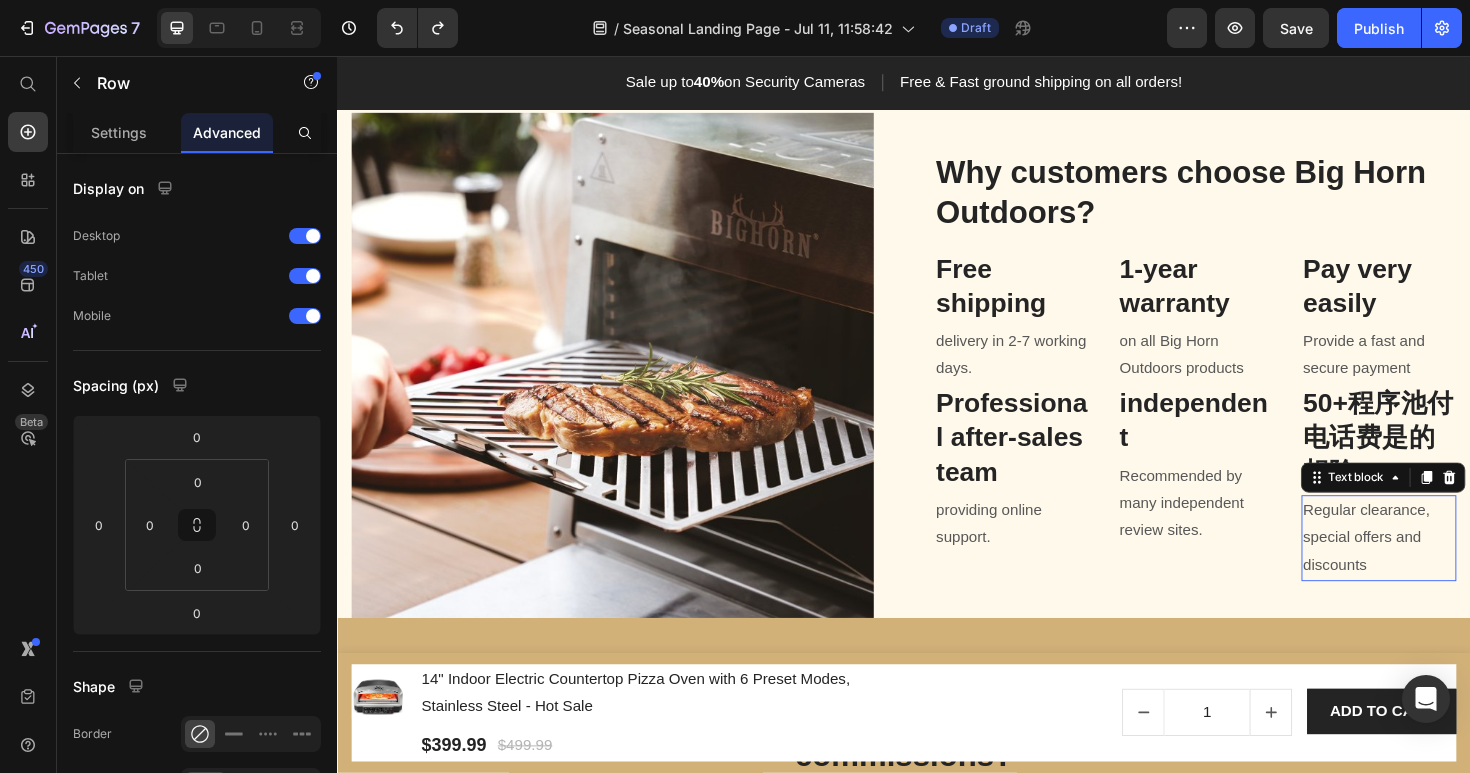 click on "Regular clearance, special offers and discounts" at bounding box center (1440, 566) 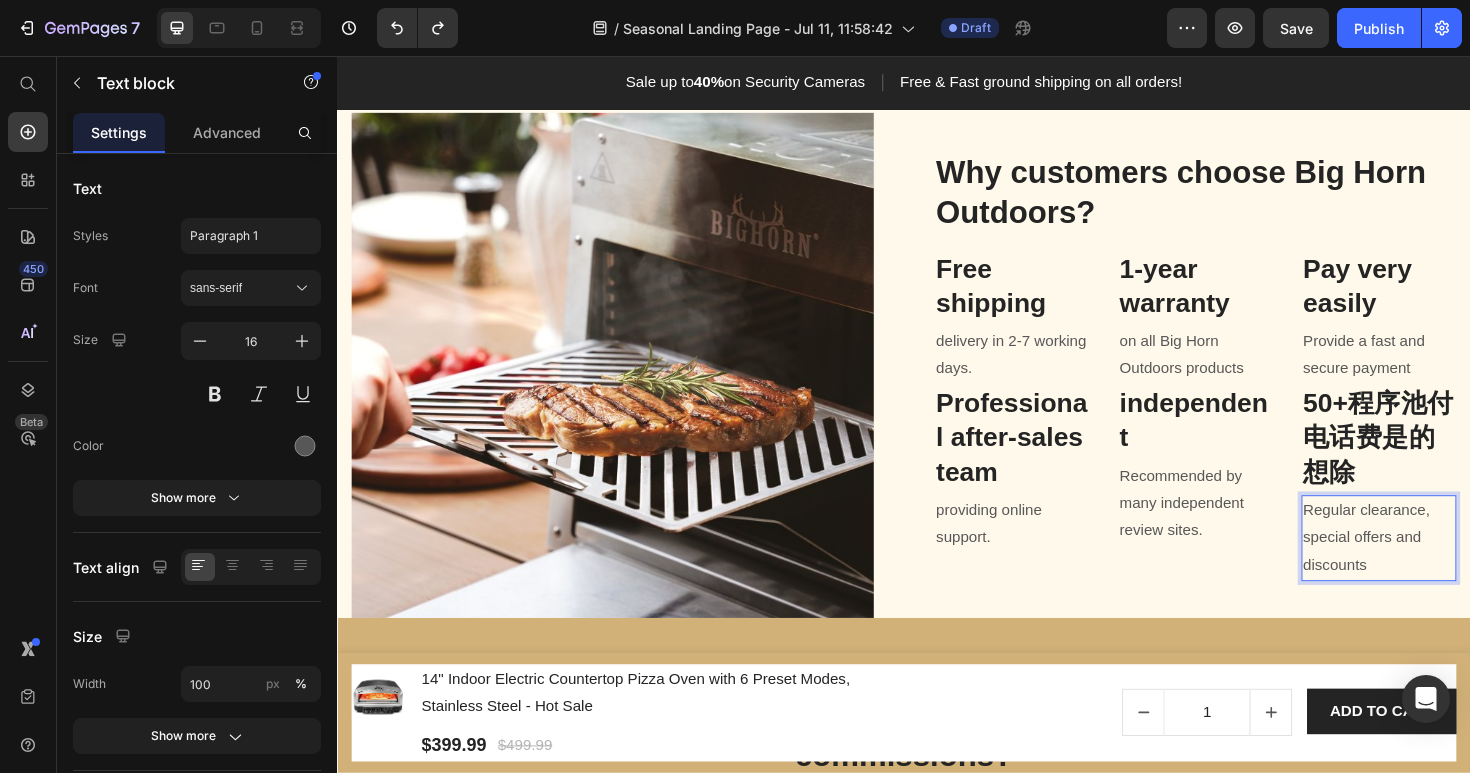 click on "Regular clearance, special offers and discounts" at bounding box center (1440, 566) 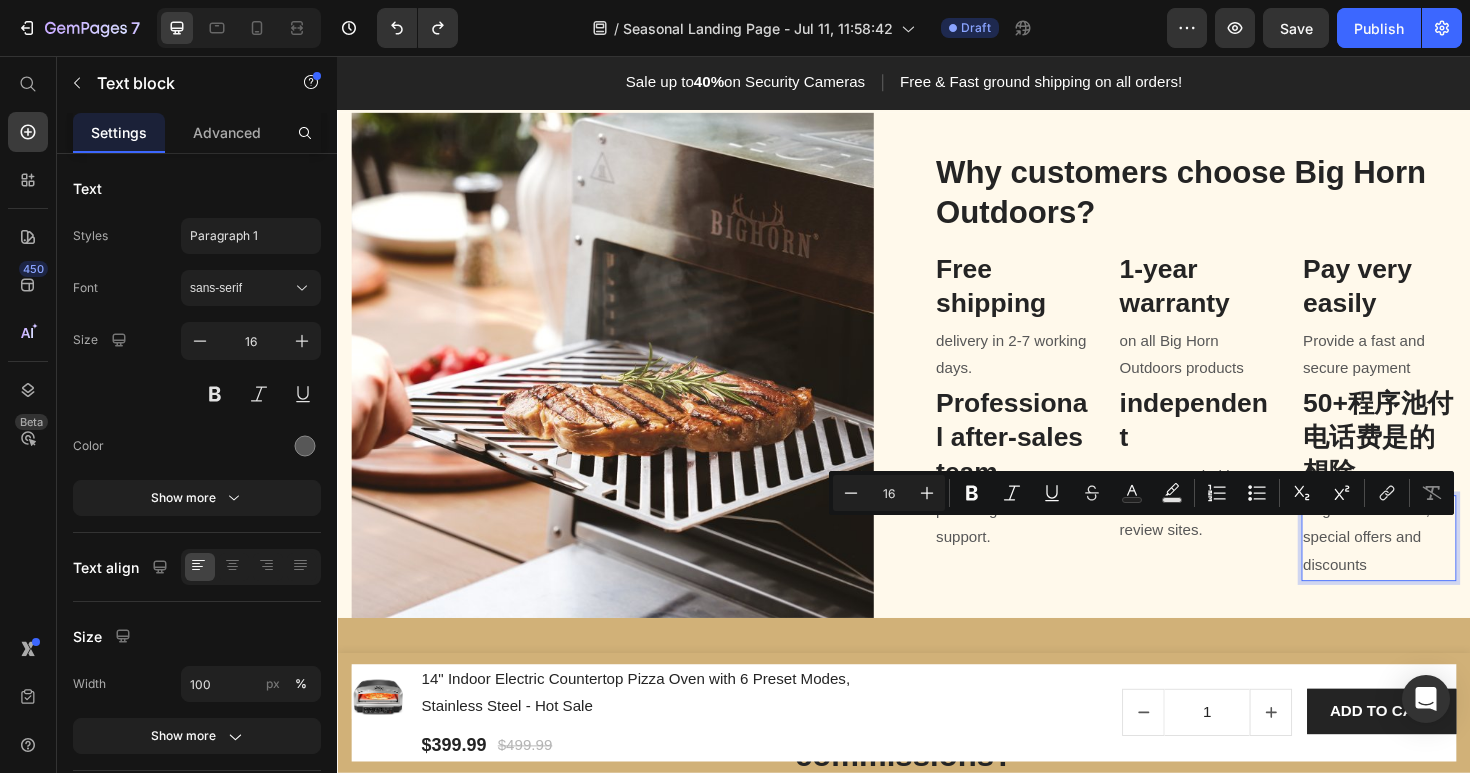 copy on "Regular clearance, special offers and discounts" 